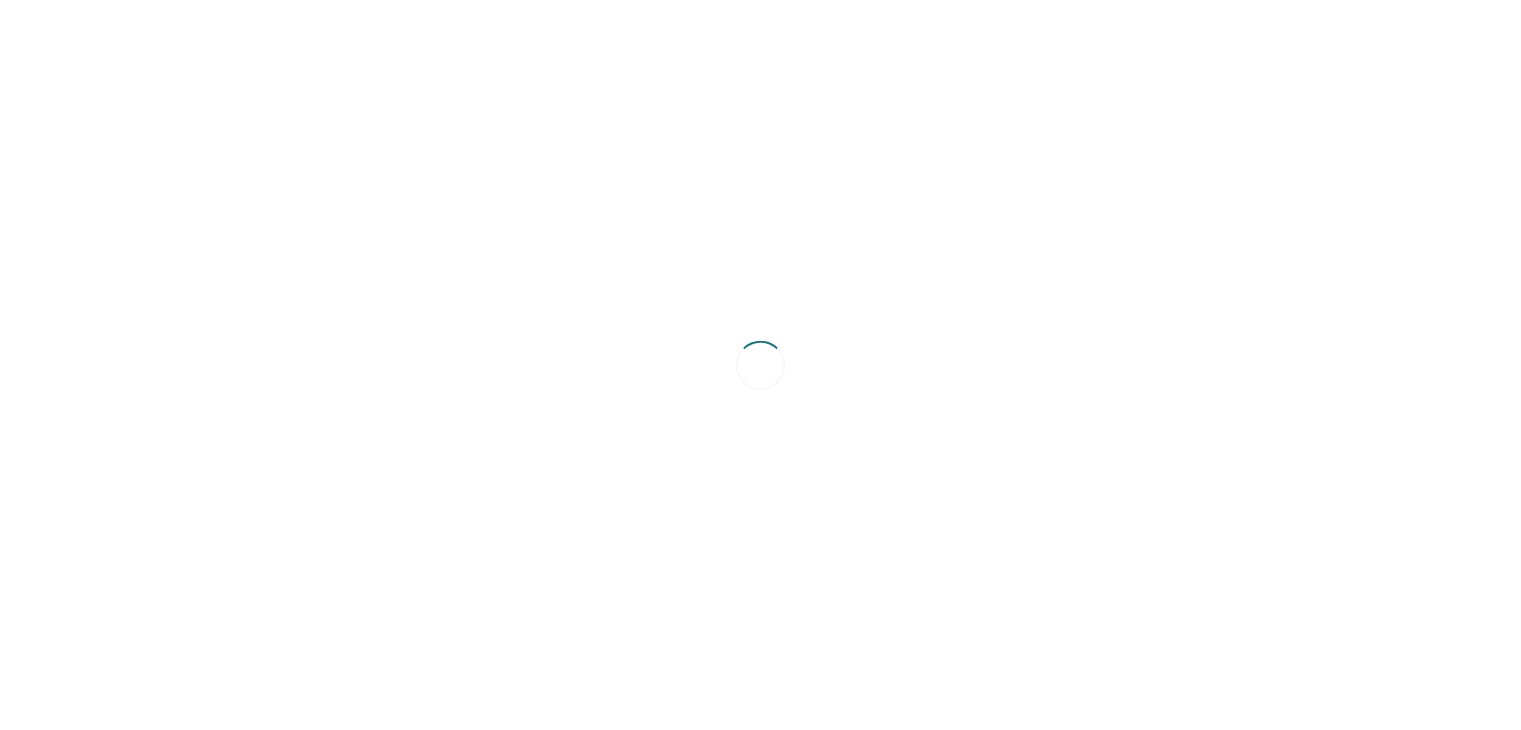 scroll, scrollTop: 0, scrollLeft: 0, axis: both 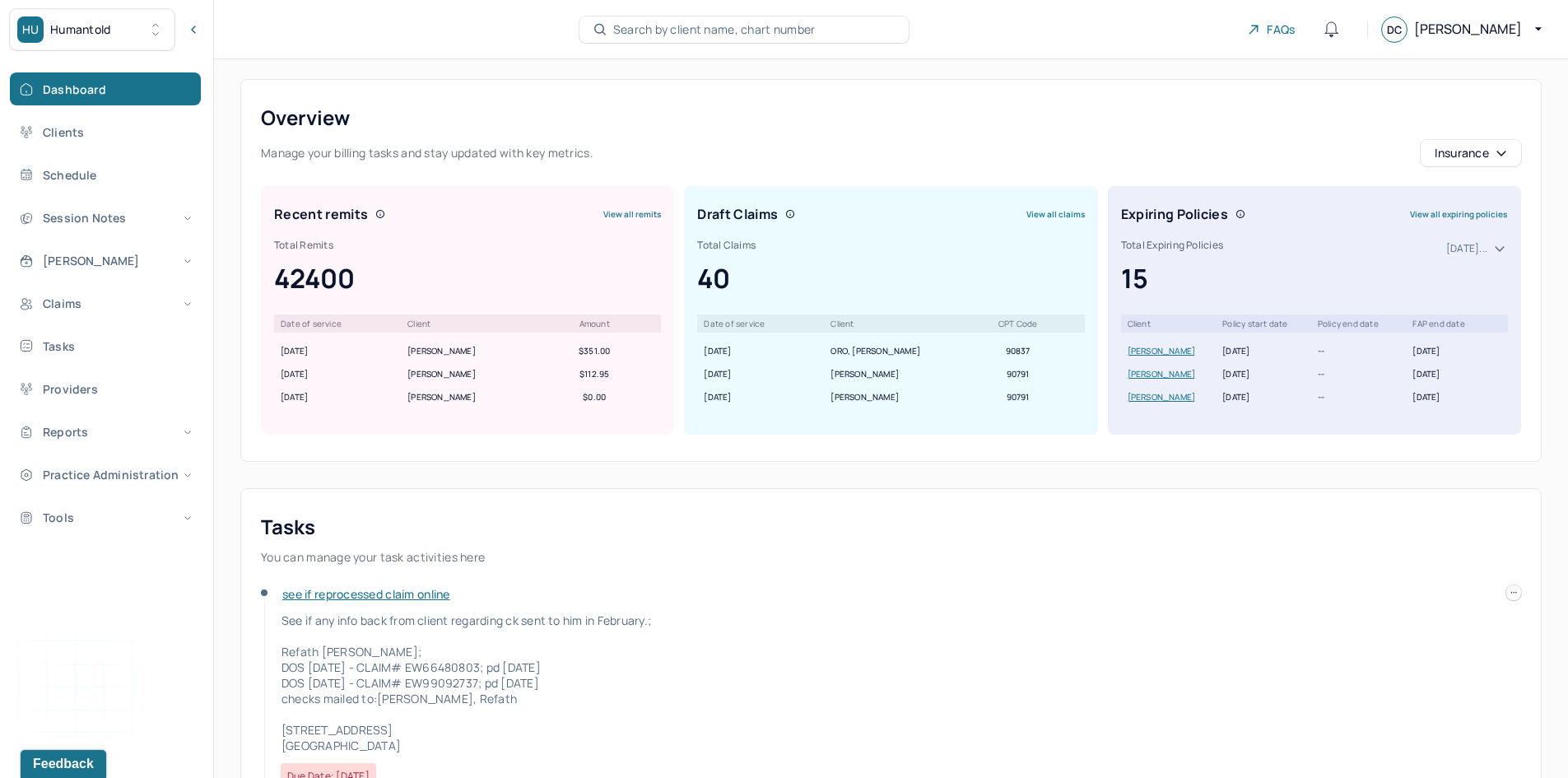 click on "View all claims" at bounding box center [1055, 214] 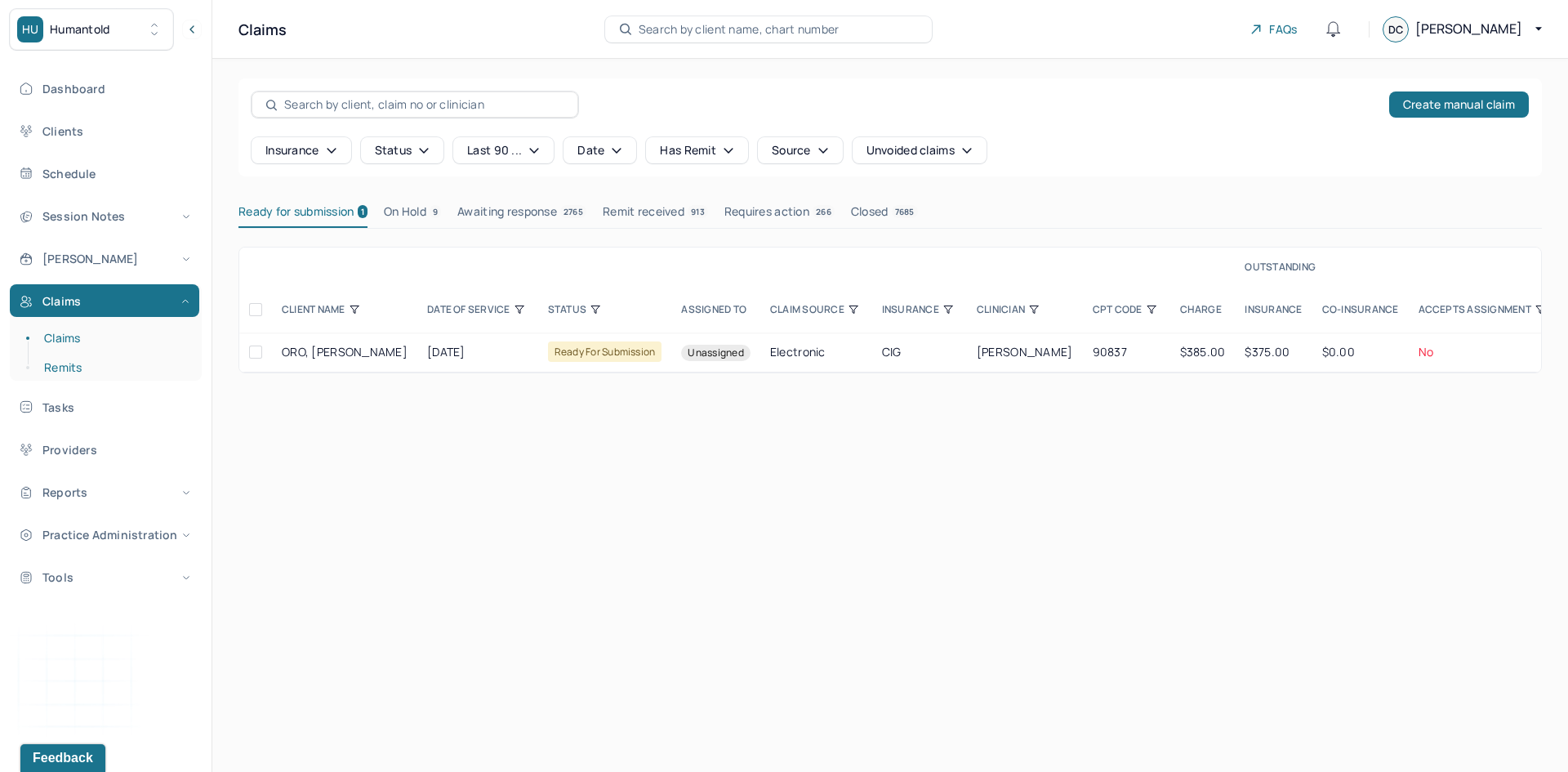 click on "Remits" at bounding box center (114, 368) 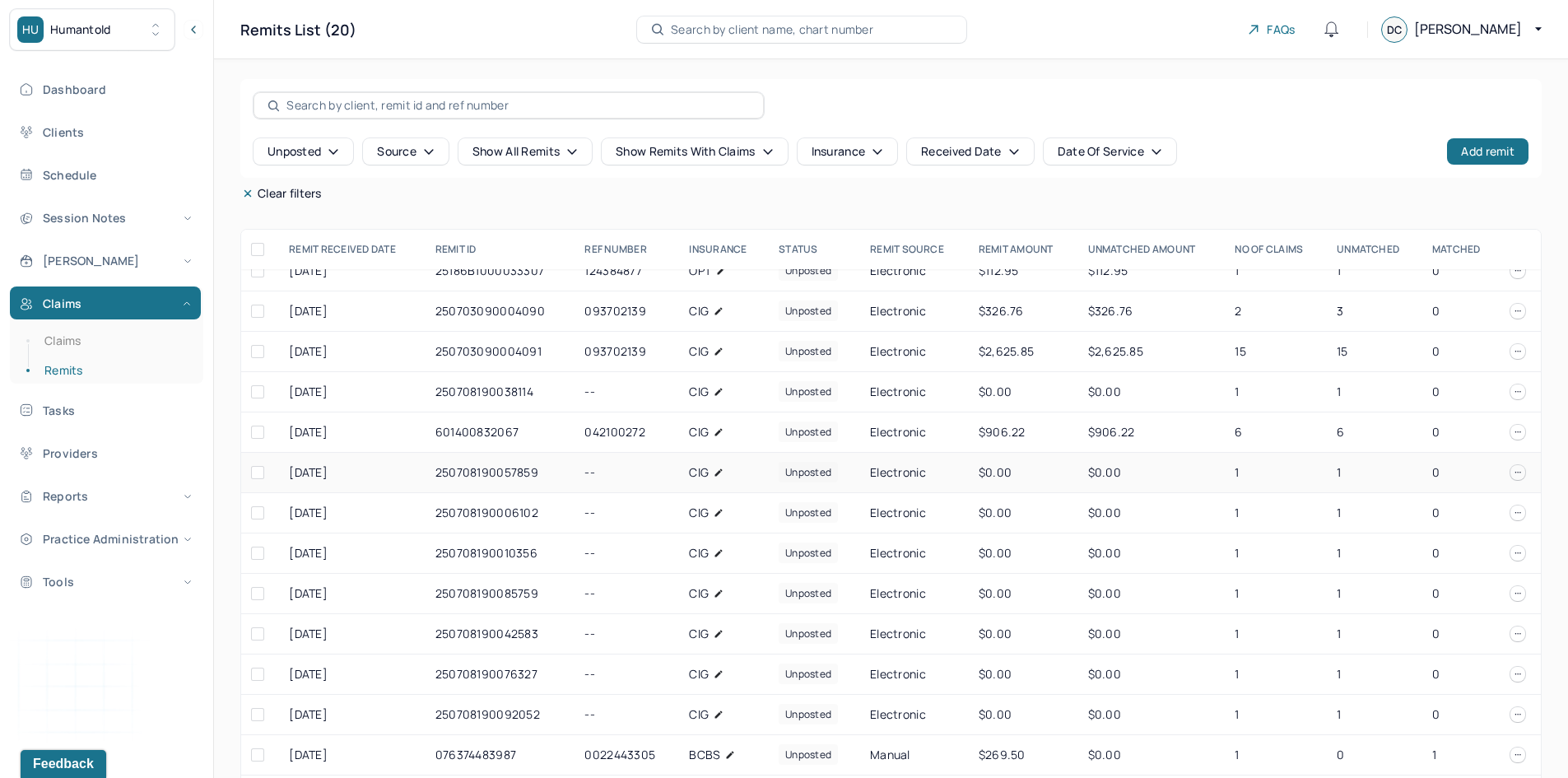 scroll, scrollTop: 226, scrollLeft: 0, axis: vertical 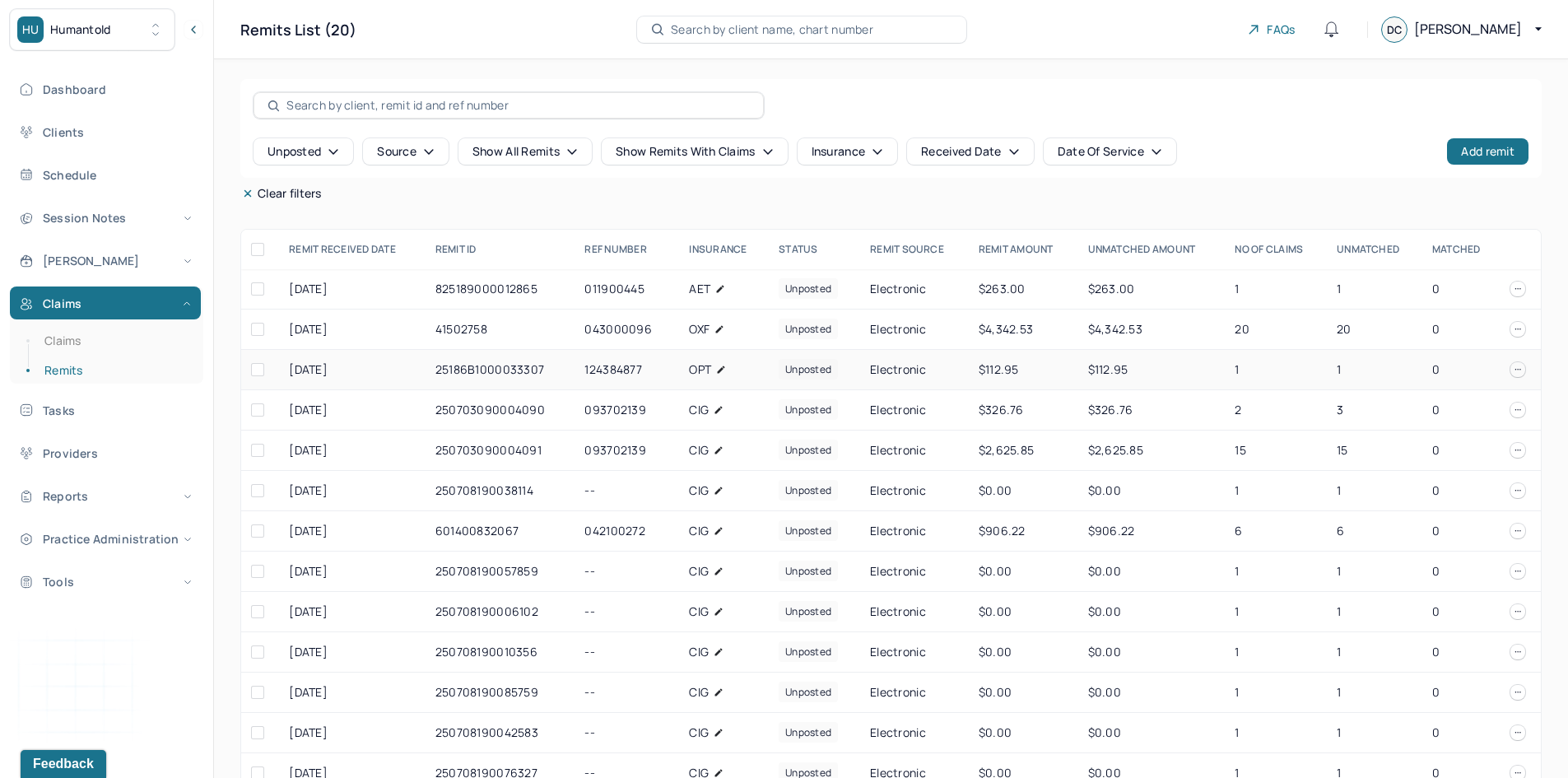 click on "OPT" at bounding box center (700, 370) 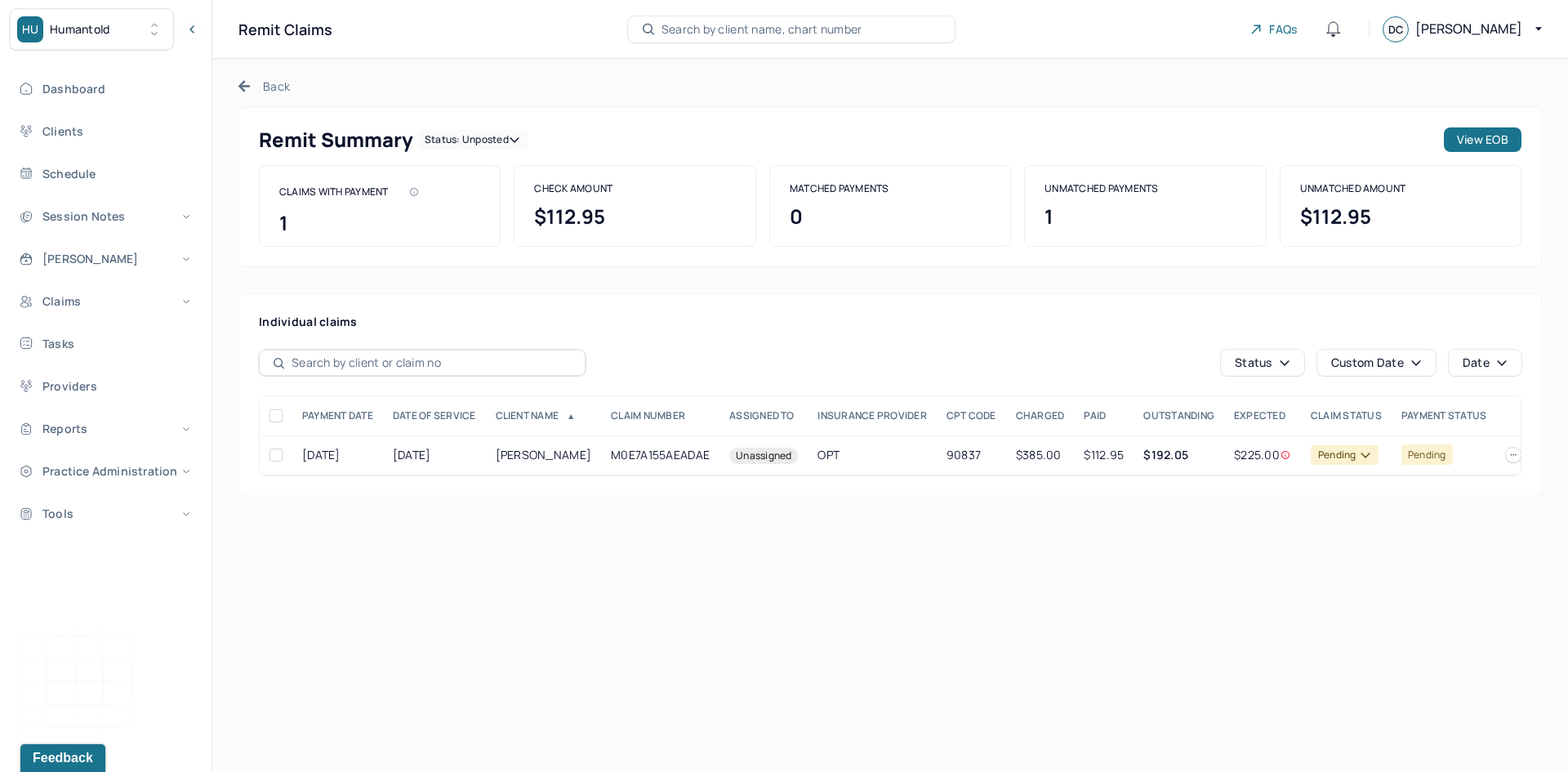 click 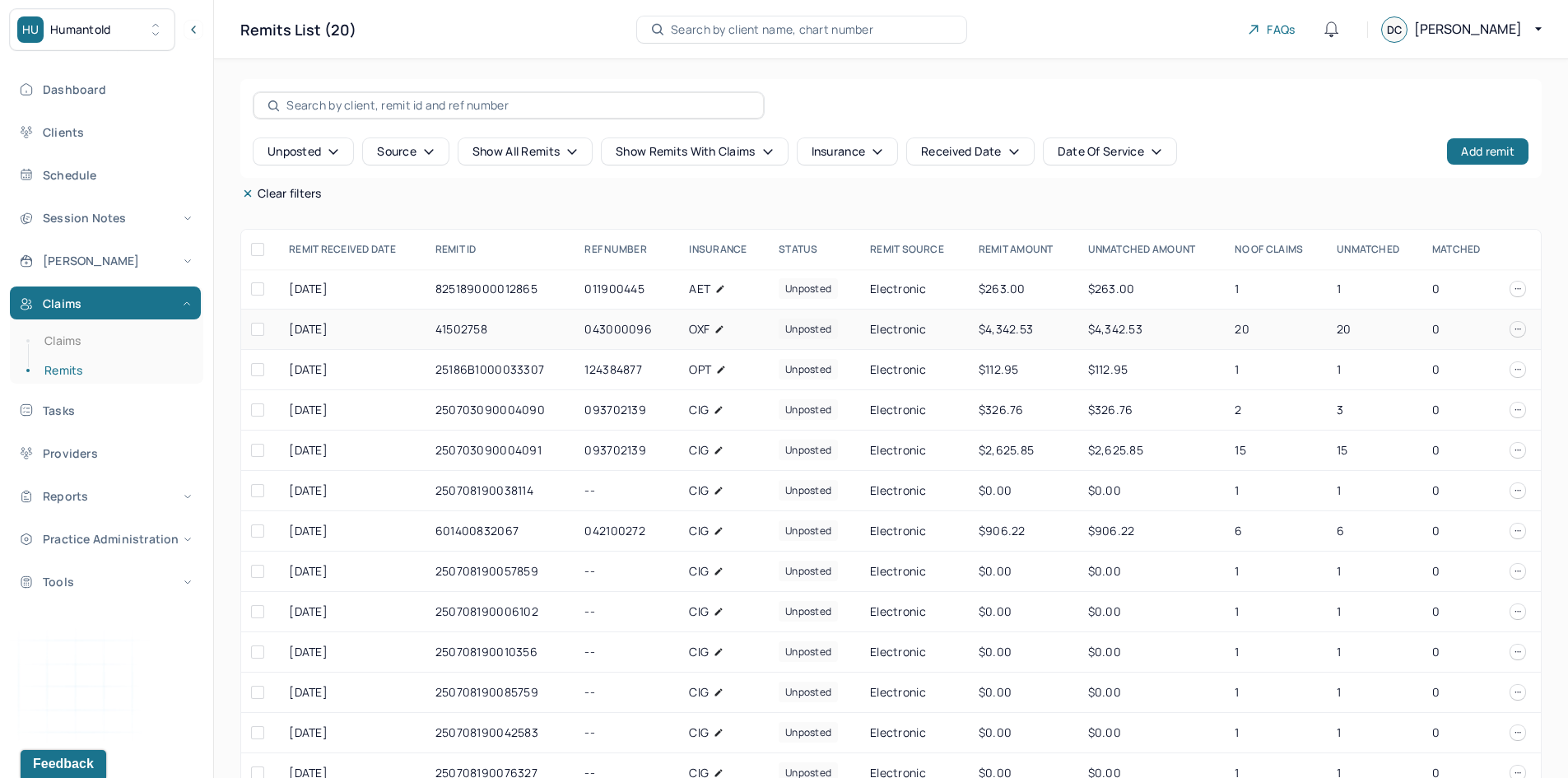 click on "043000096" at bounding box center (626, 329) 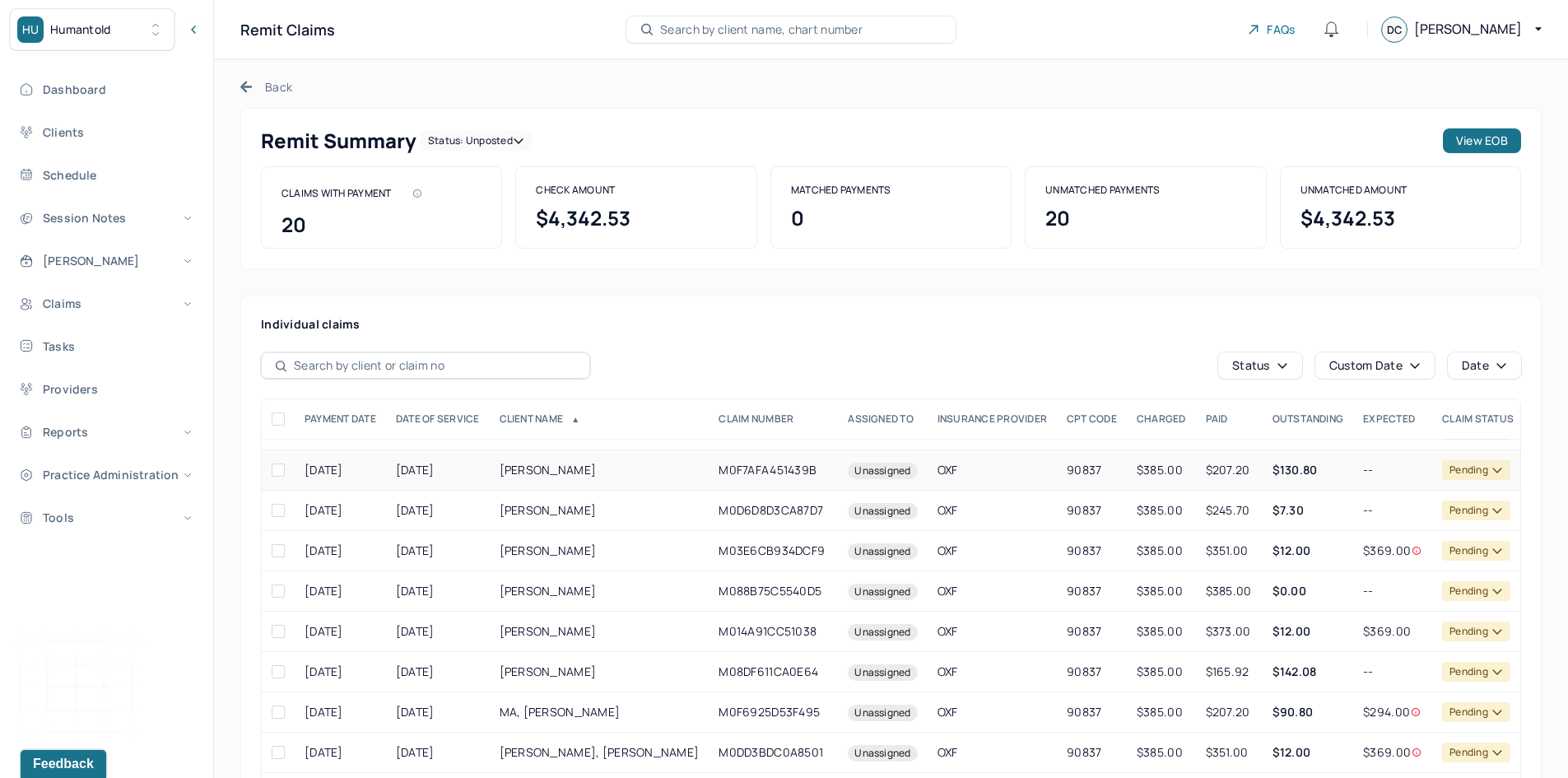 scroll, scrollTop: 238, scrollLeft: 0, axis: vertical 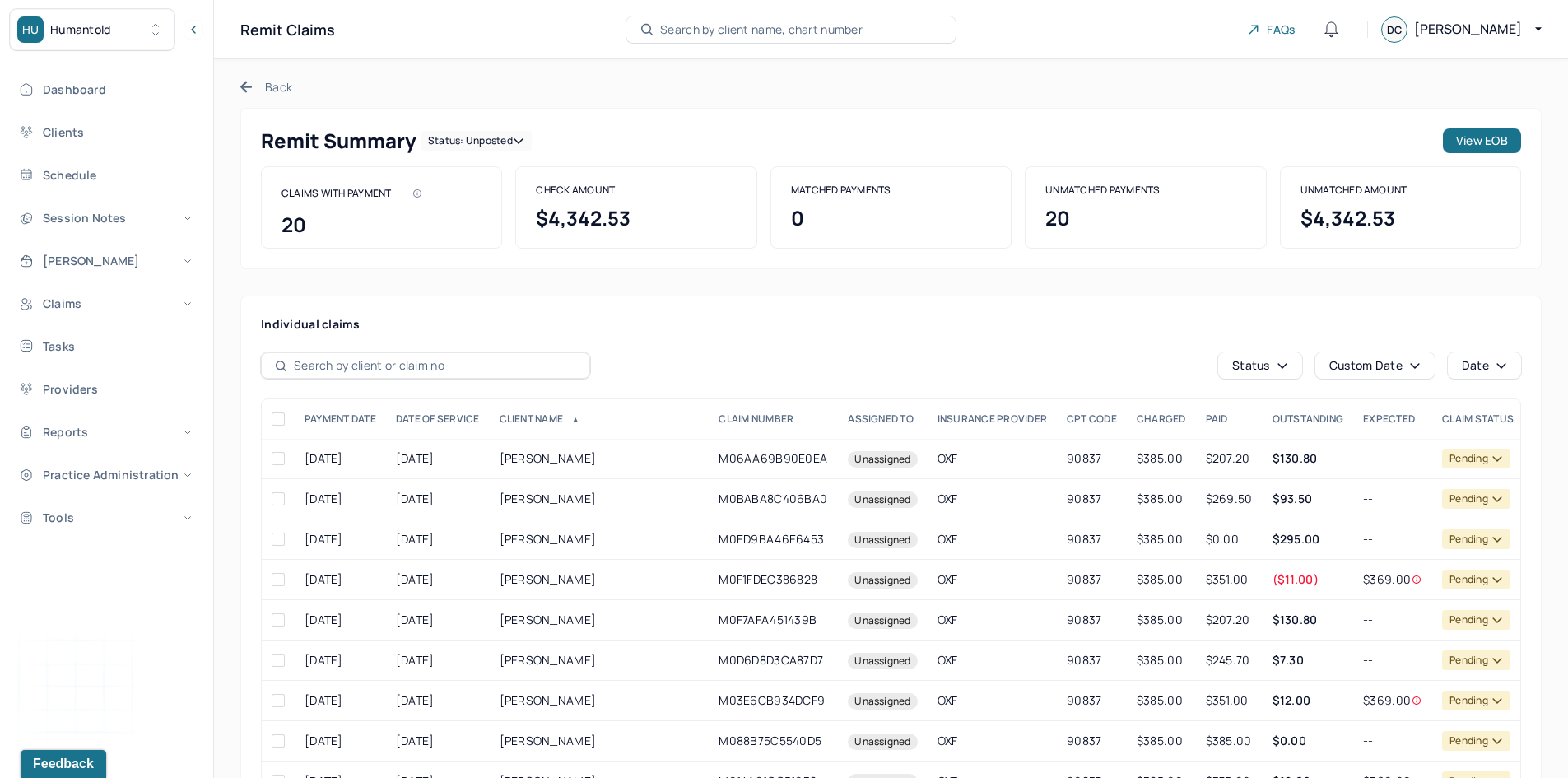 click on "Search by client name, chart number" at bounding box center [761, 30] 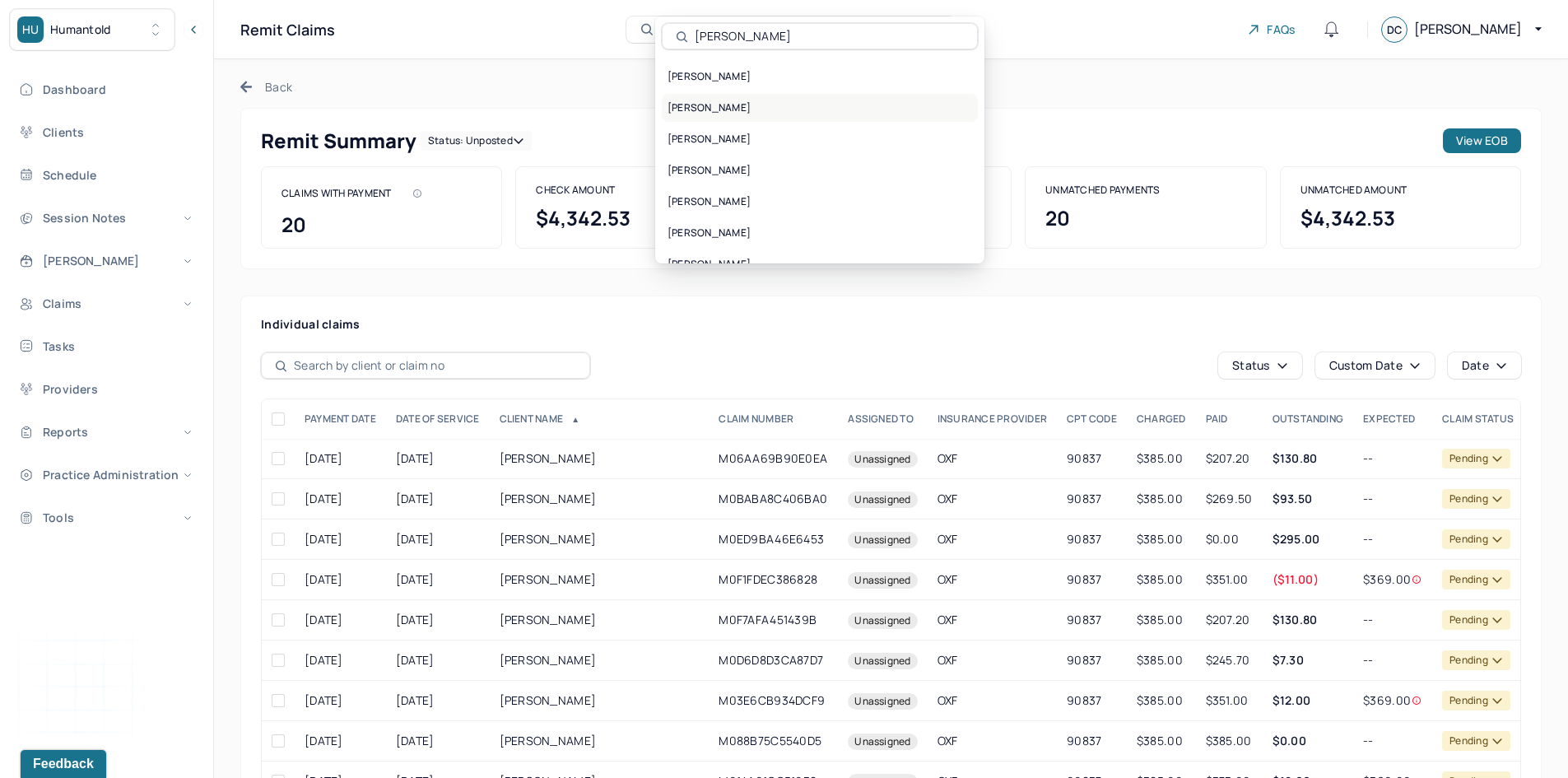 type on "levin" 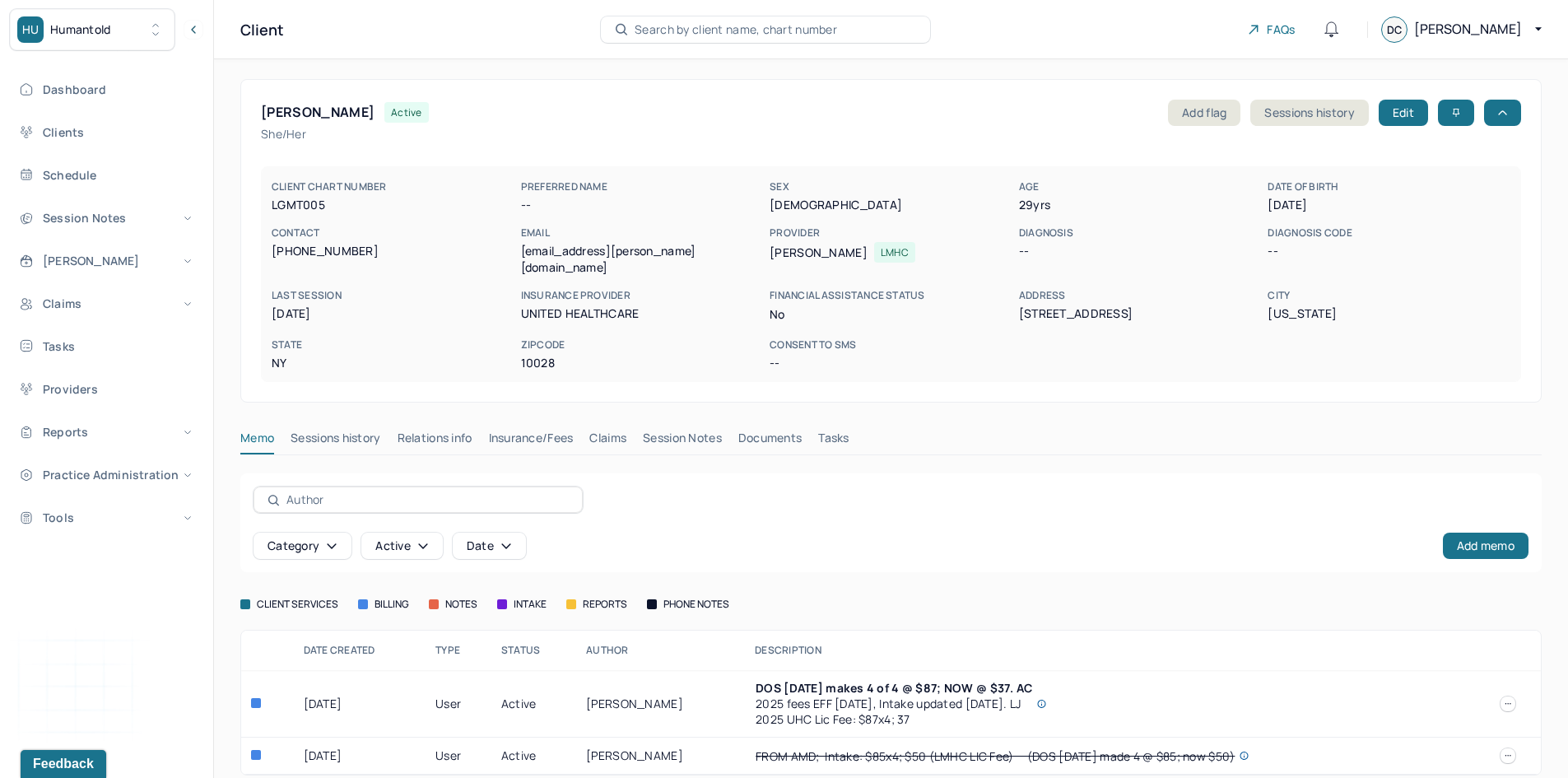 click on "Claims" at bounding box center [607, 441] 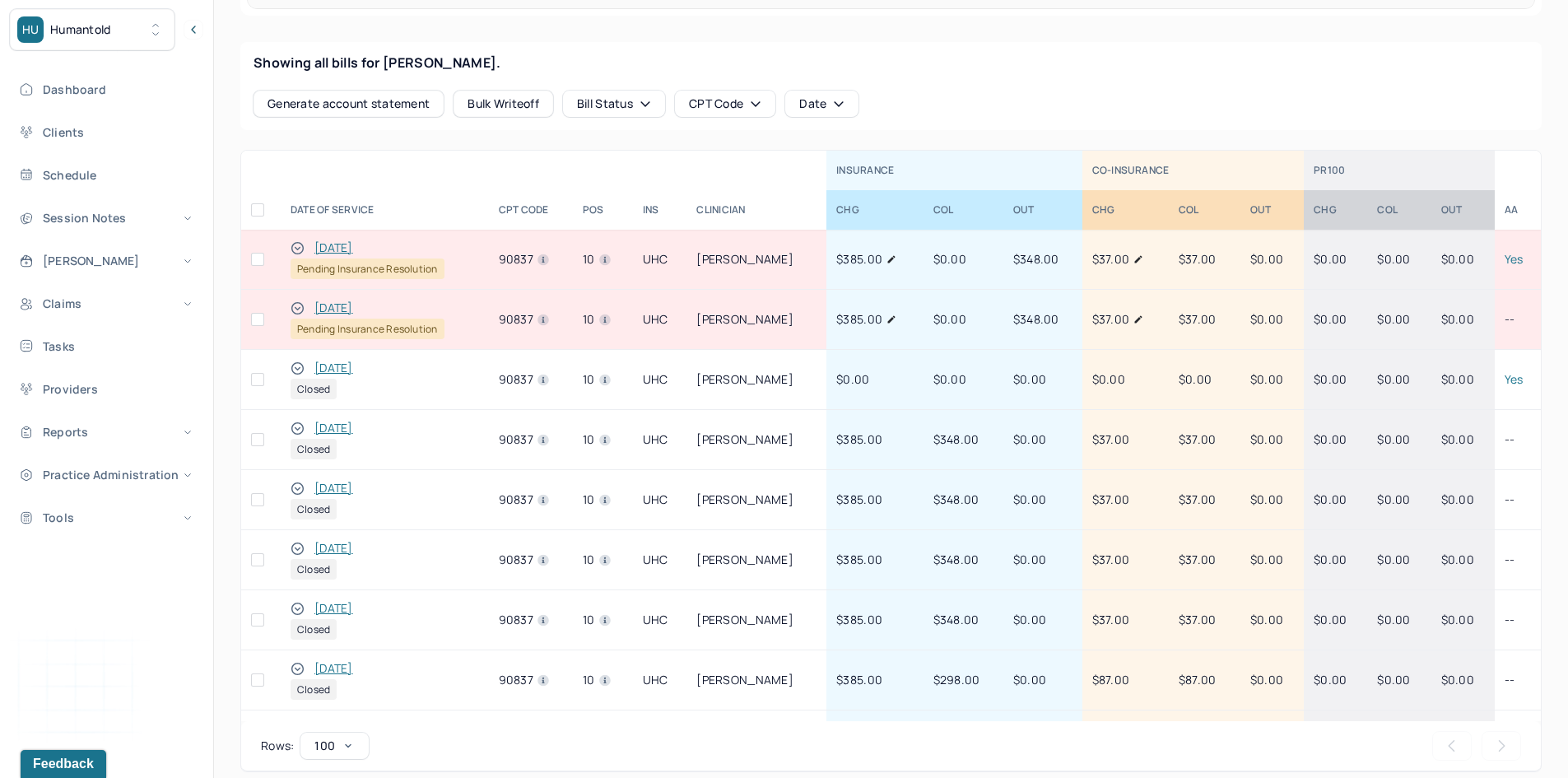 scroll, scrollTop: 659, scrollLeft: 0, axis: vertical 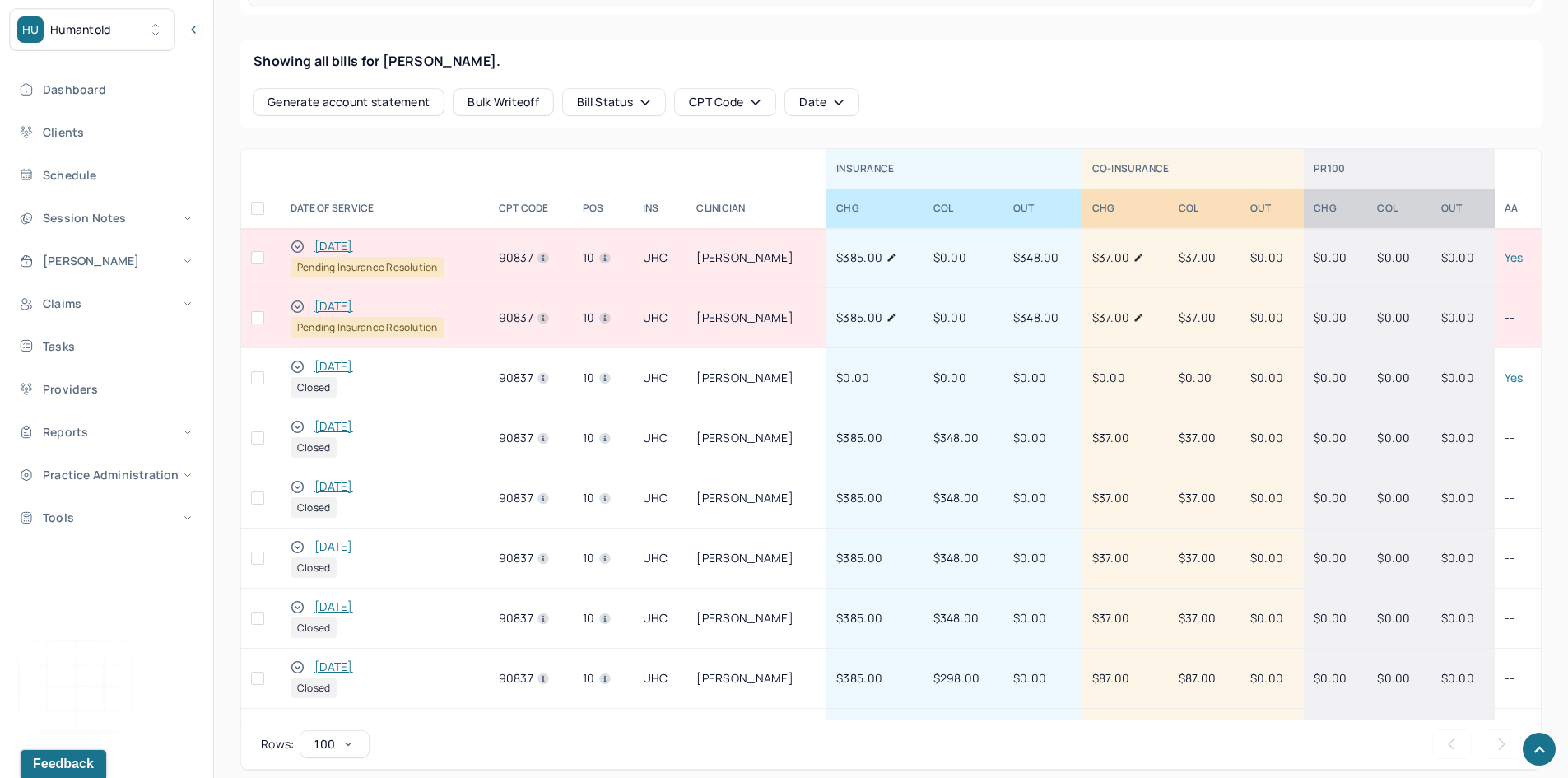click 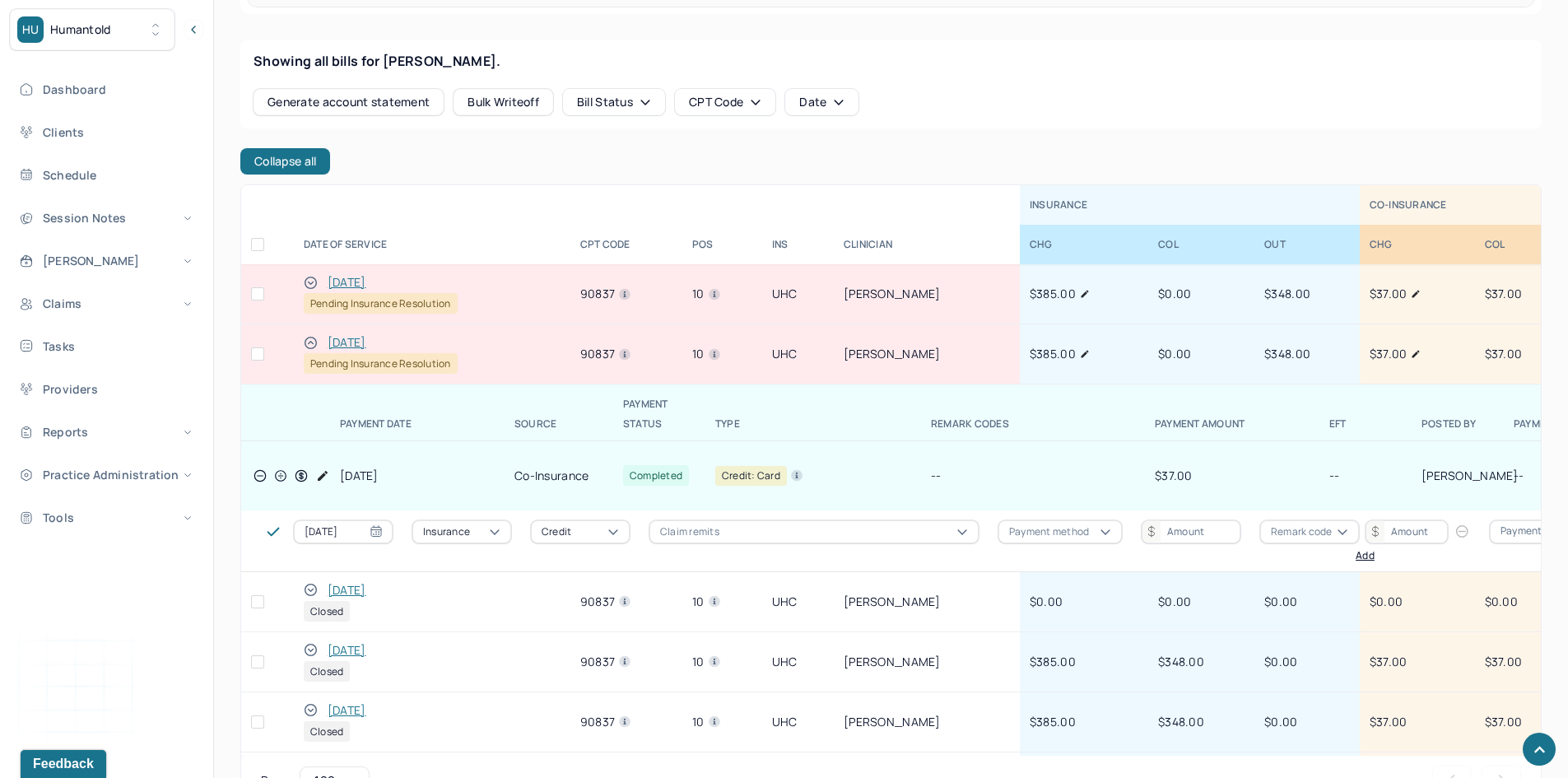 click on "[DATE]" at bounding box center (347, 342) 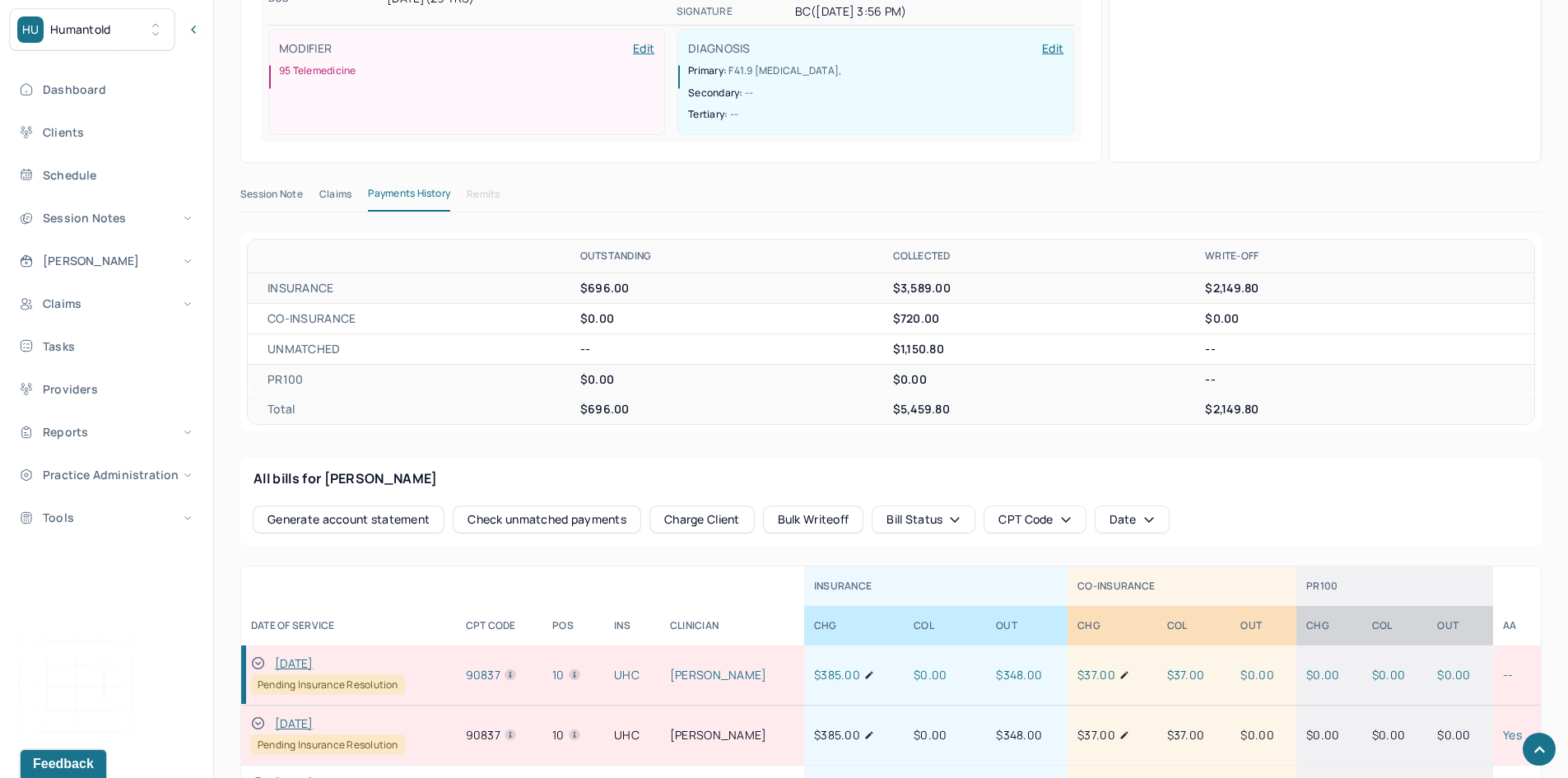 scroll, scrollTop: 576, scrollLeft: 0, axis: vertical 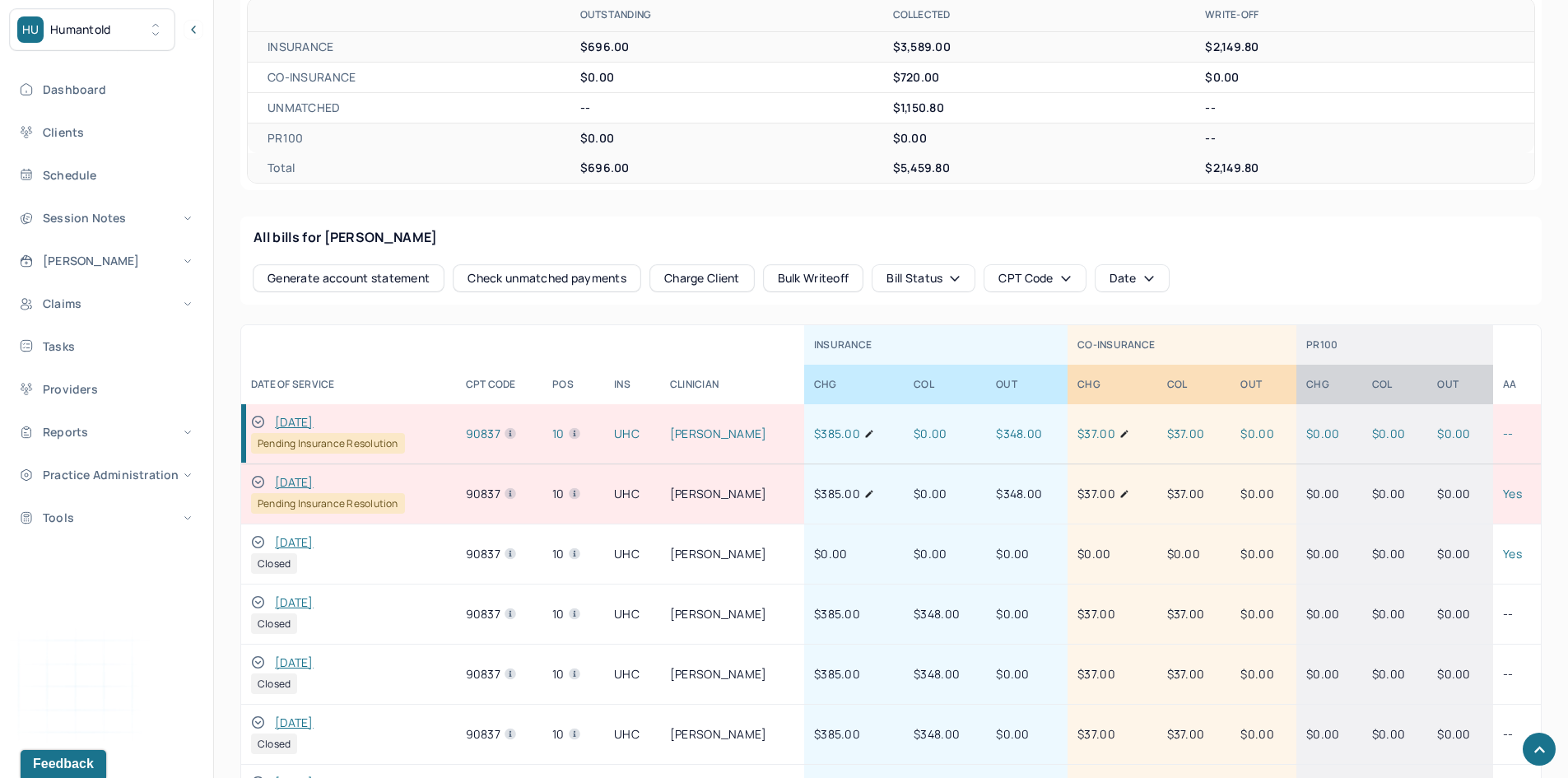 click 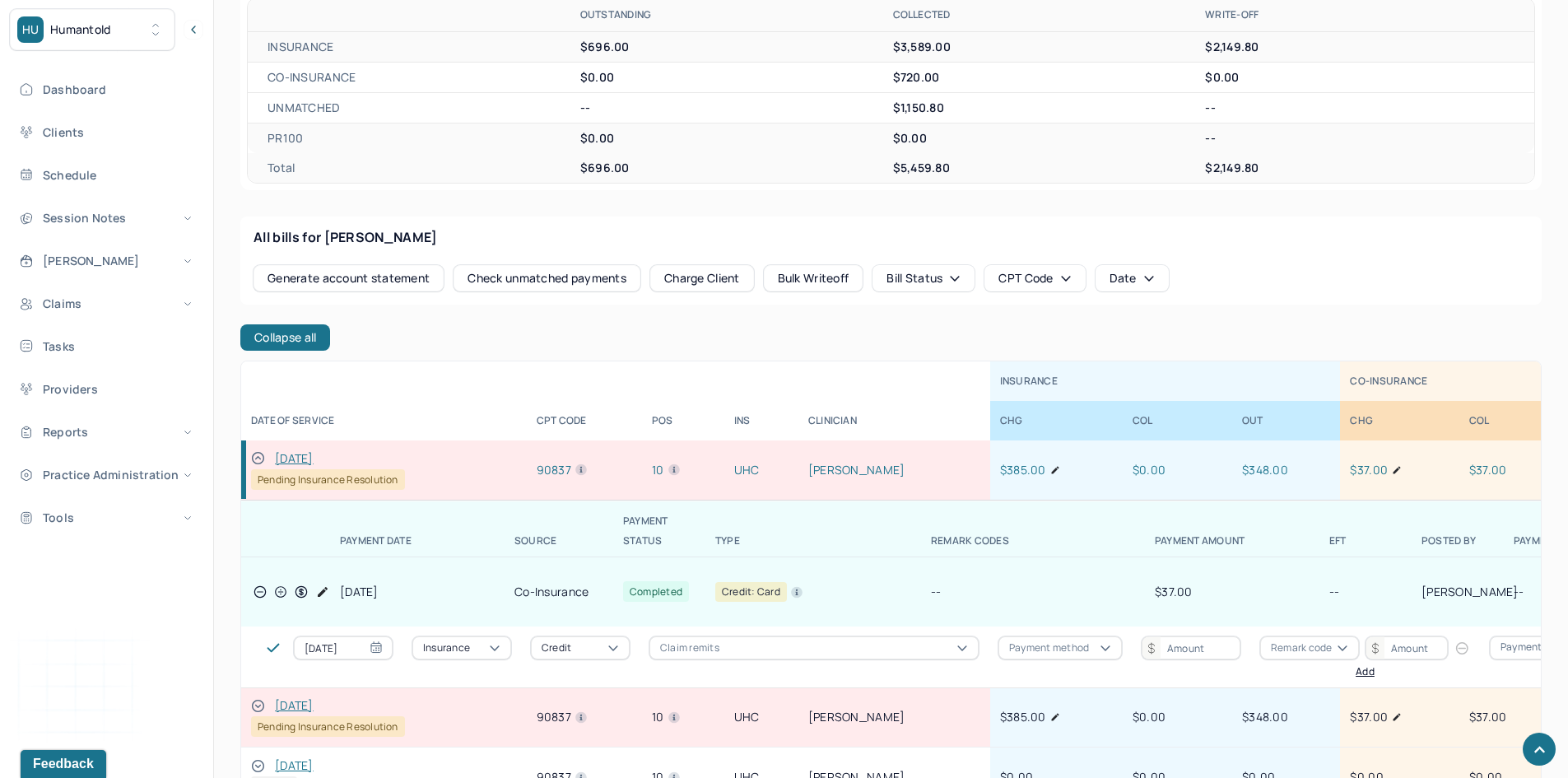 click 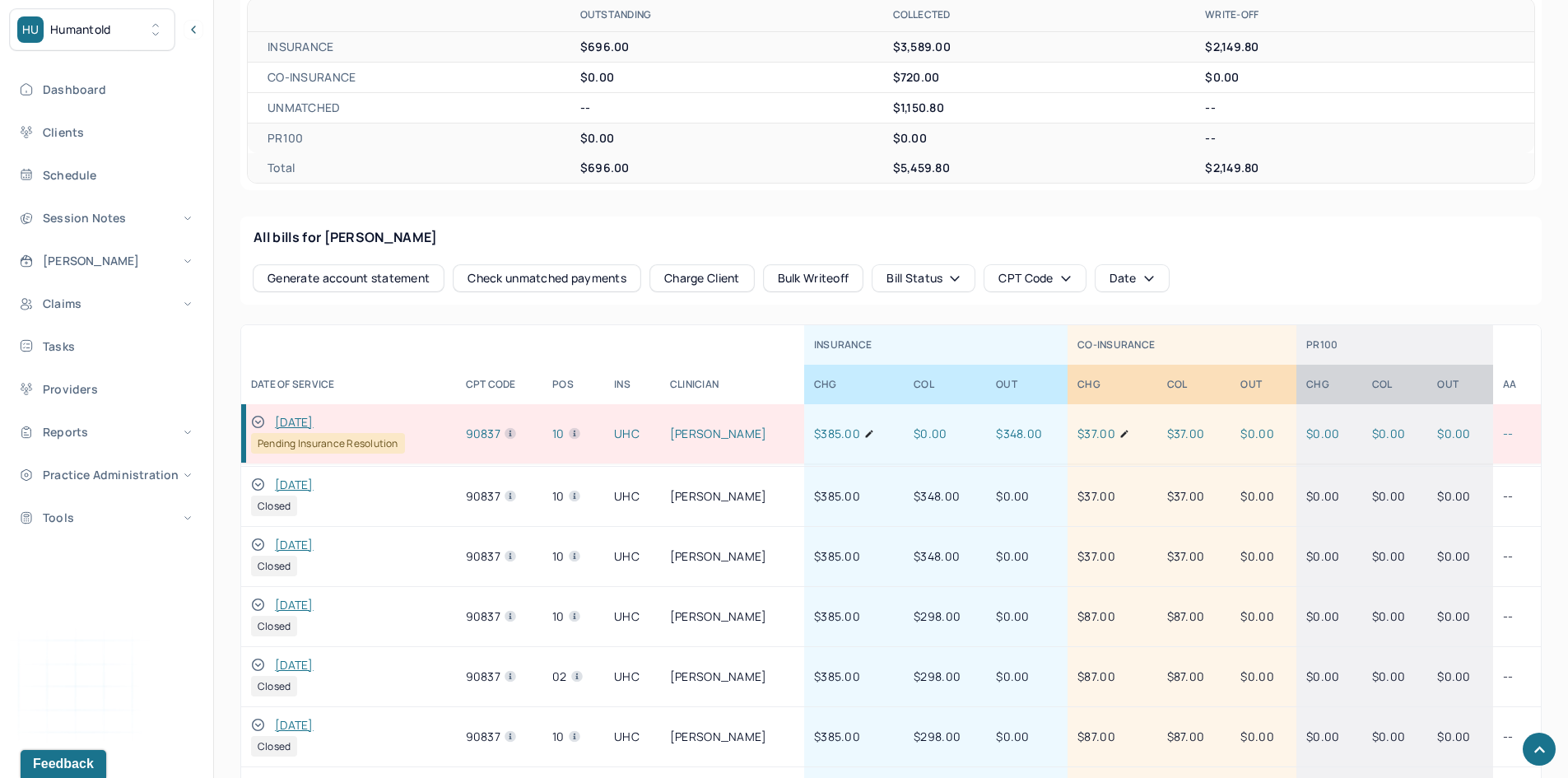 scroll, scrollTop: 247, scrollLeft: 0, axis: vertical 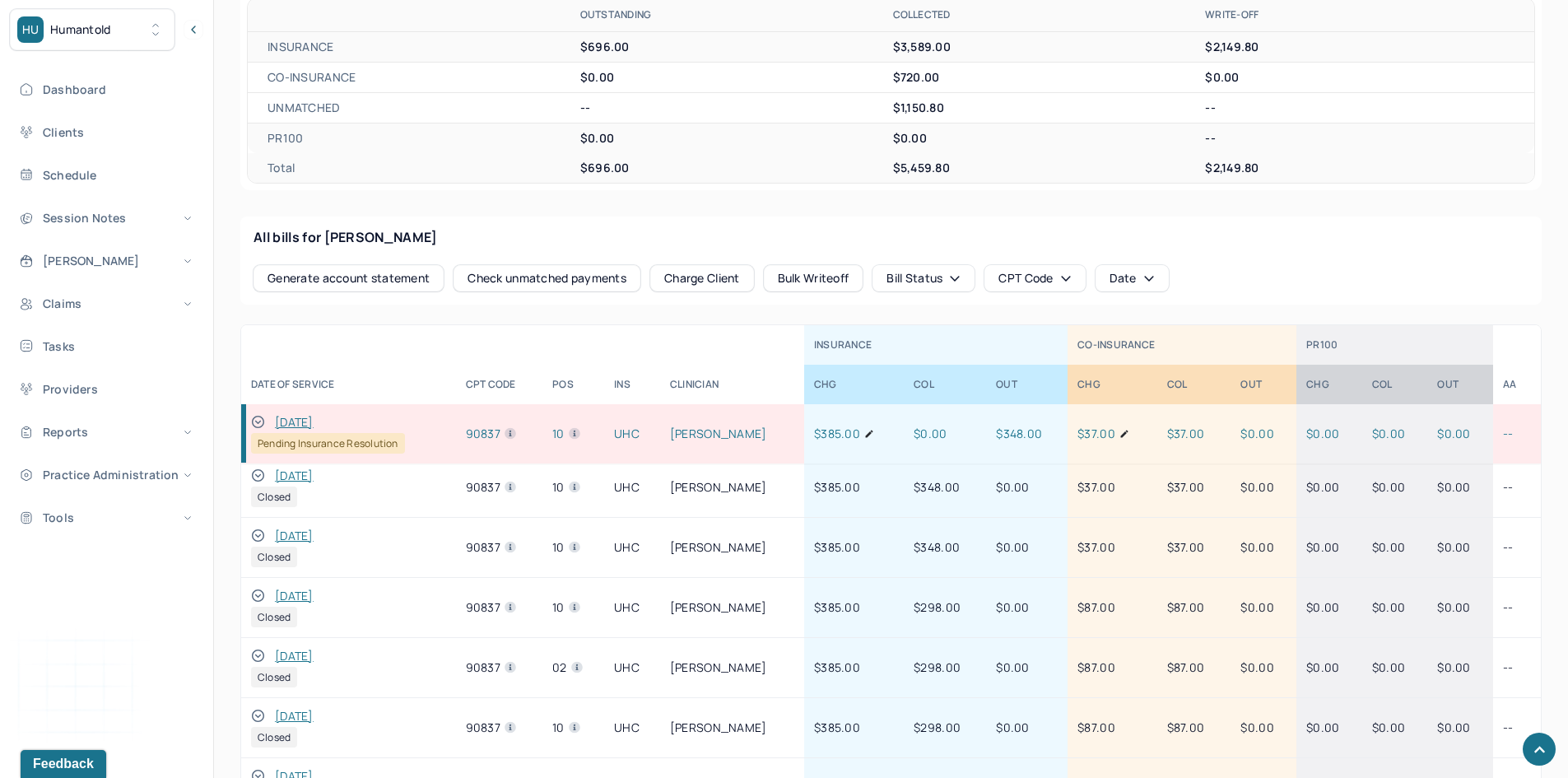 click at bounding box center (258, 476) 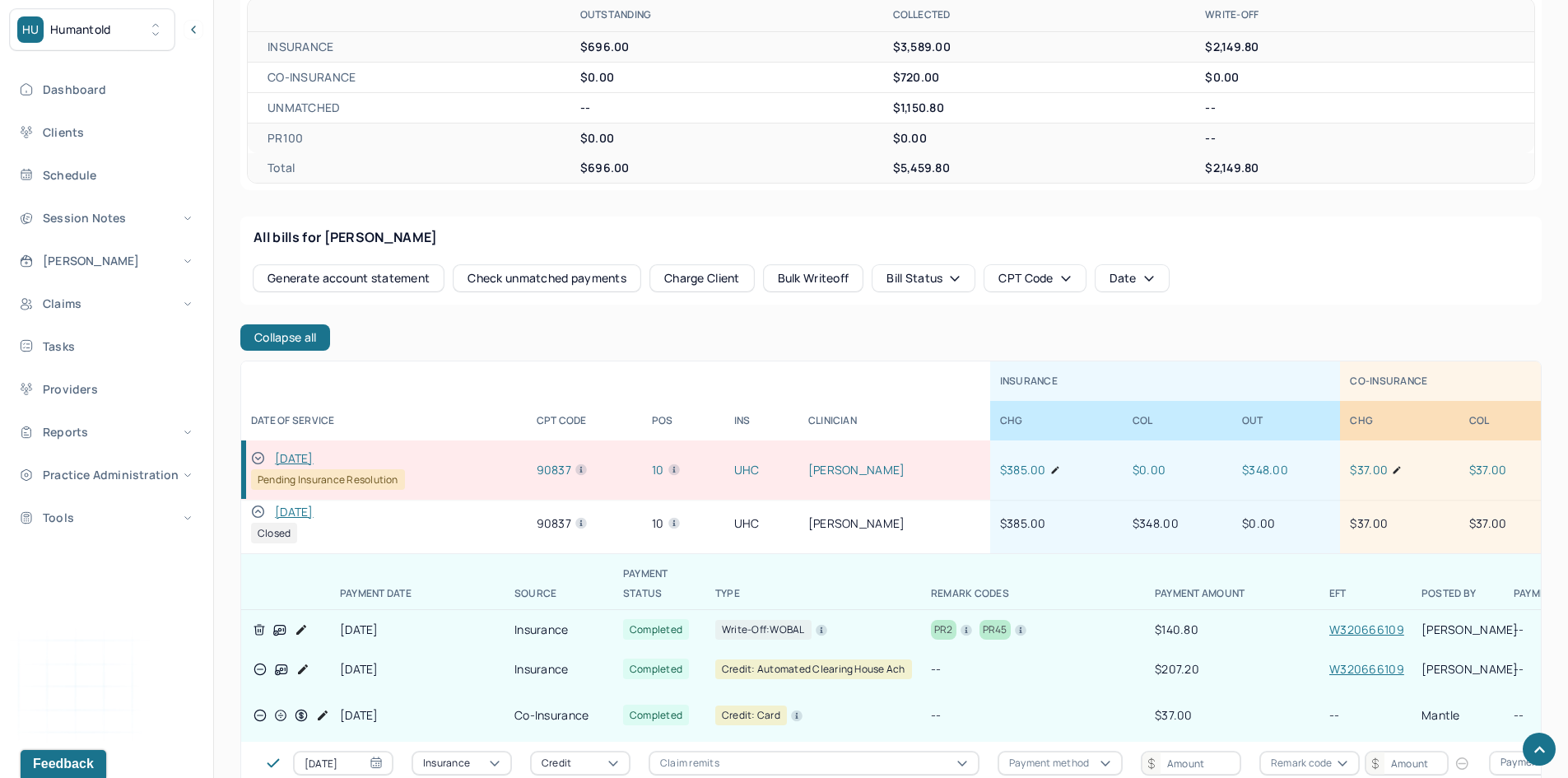 click on "W320666109" at bounding box center [1366, 629] 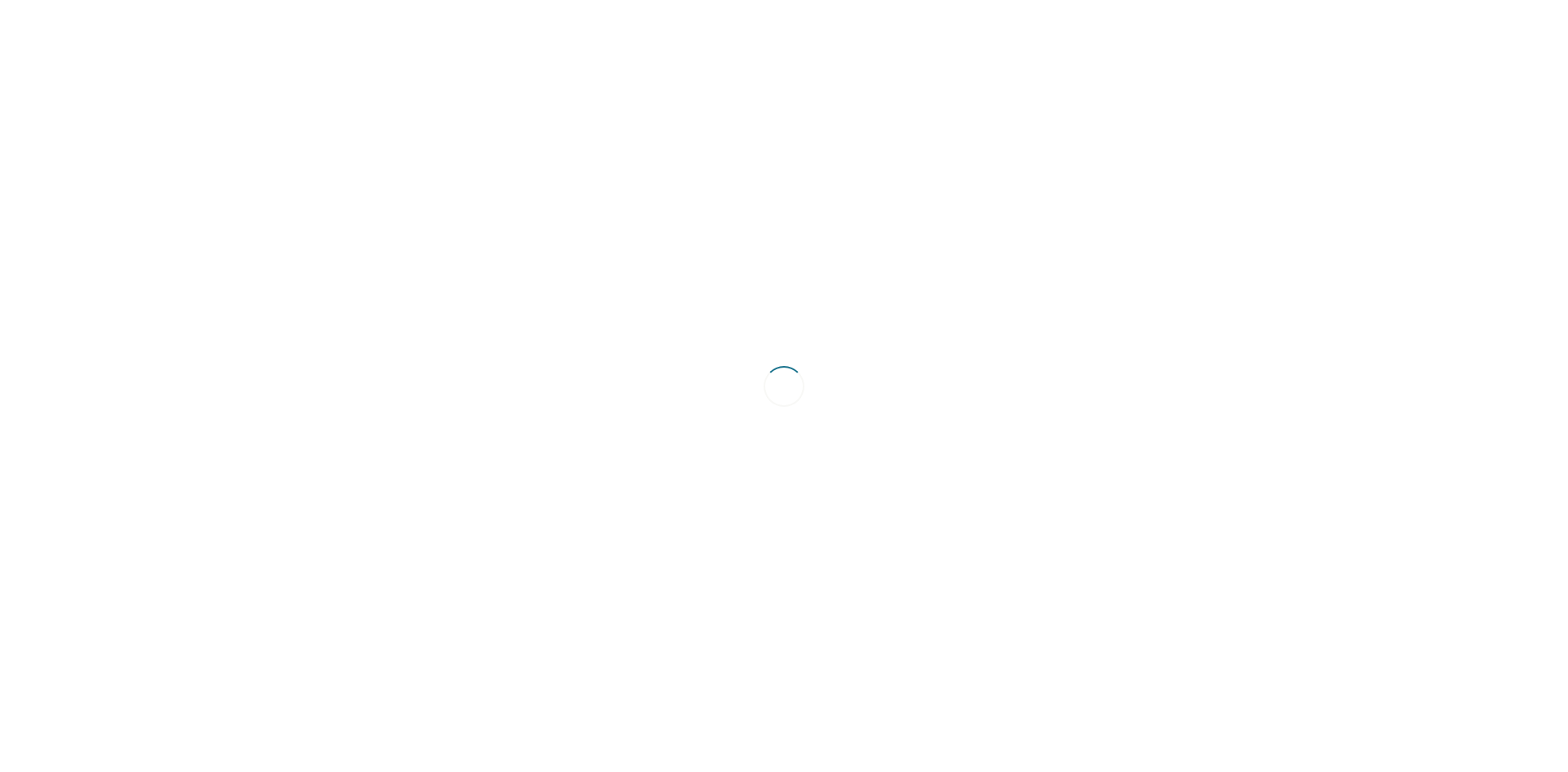 scroll, scrollTop: 0, scrollLeft: 0, axis: both 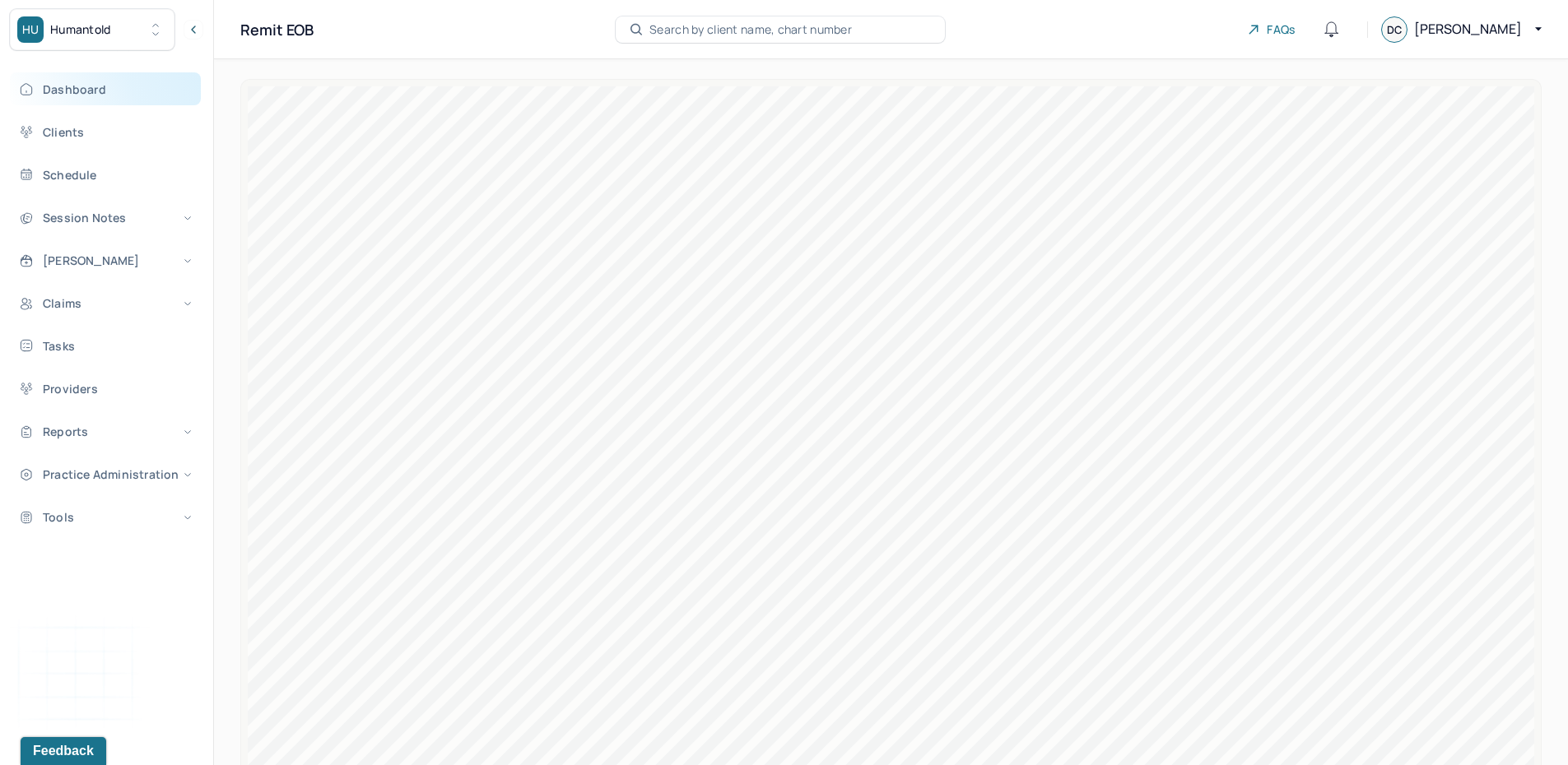 click on "Dashboard" at bounding box center [105, 89] 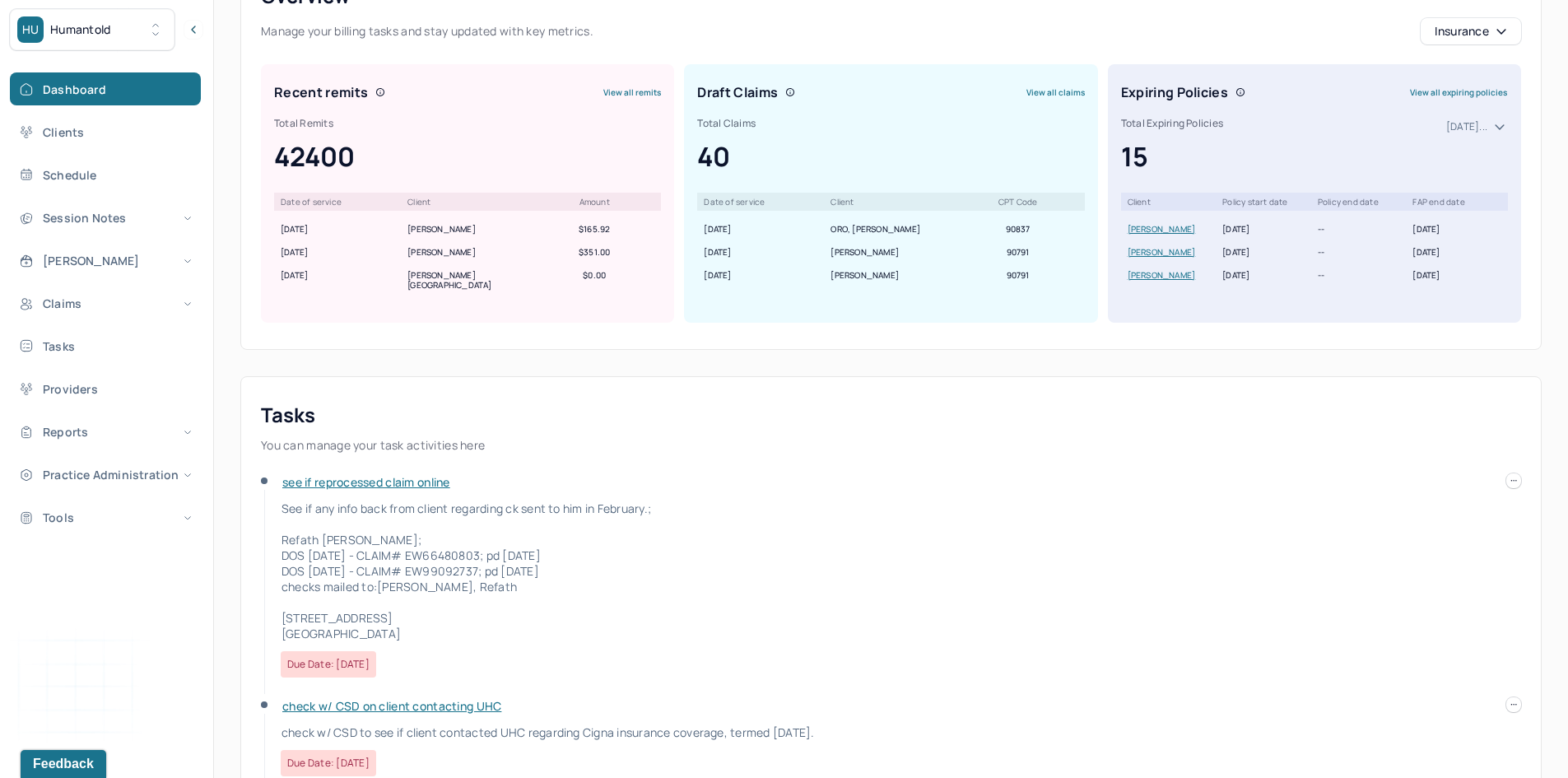 scroll, scrollTop: 177, scrollLeft: 0, axis: vertical 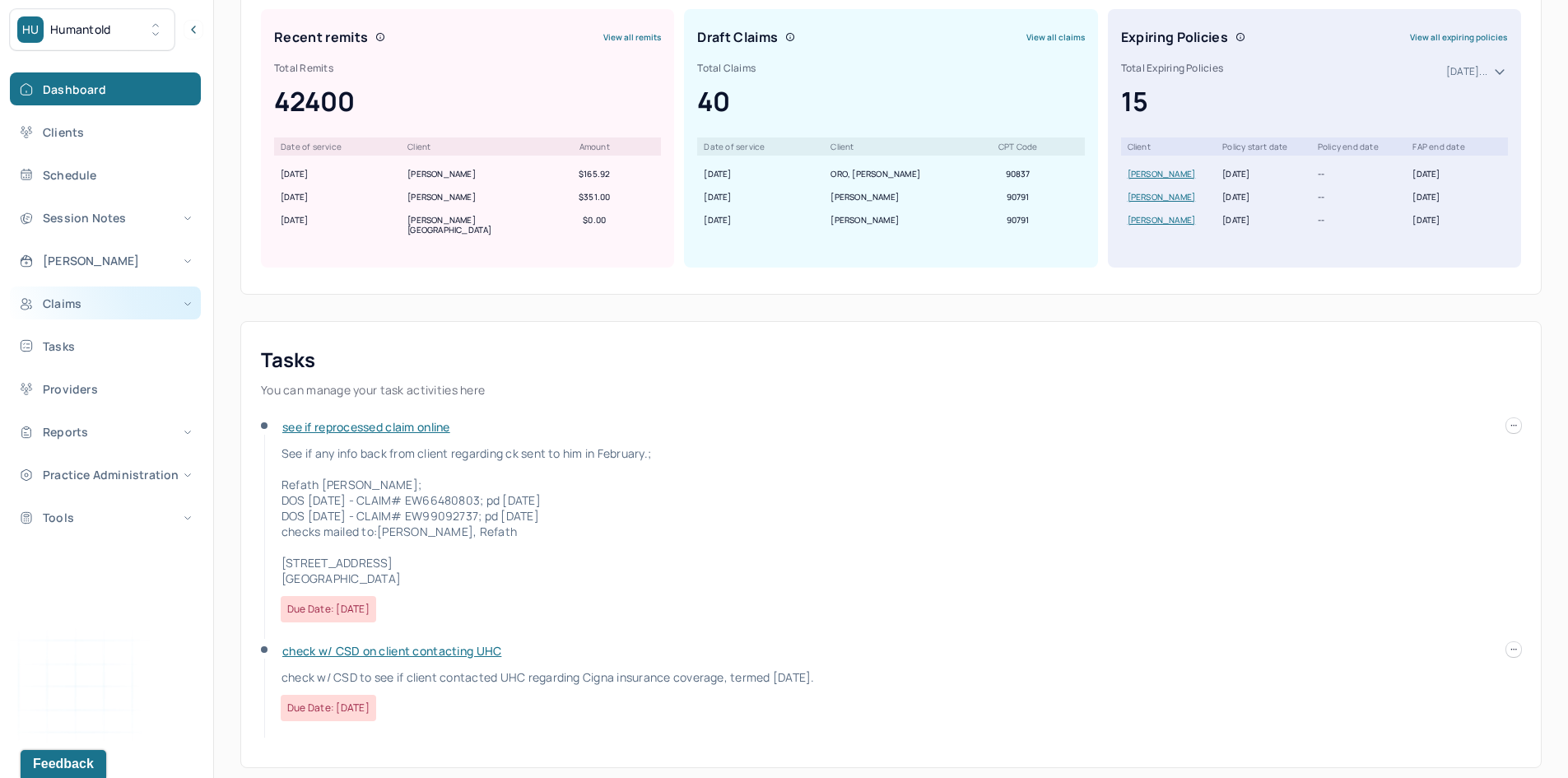 click on "Claims" at bounding box center (105, 303) 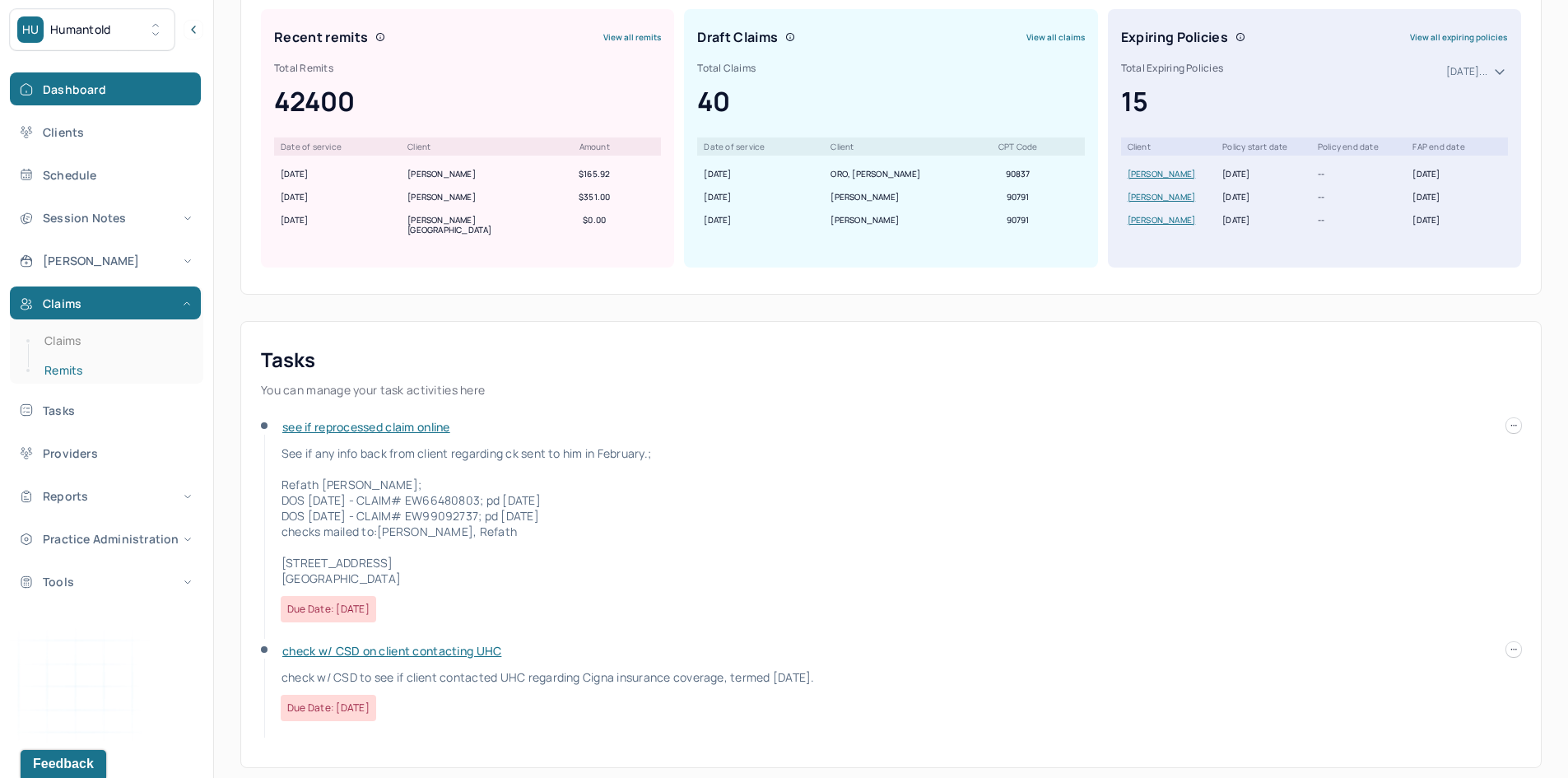 click on "Remits" at bounding box center (114, 370) 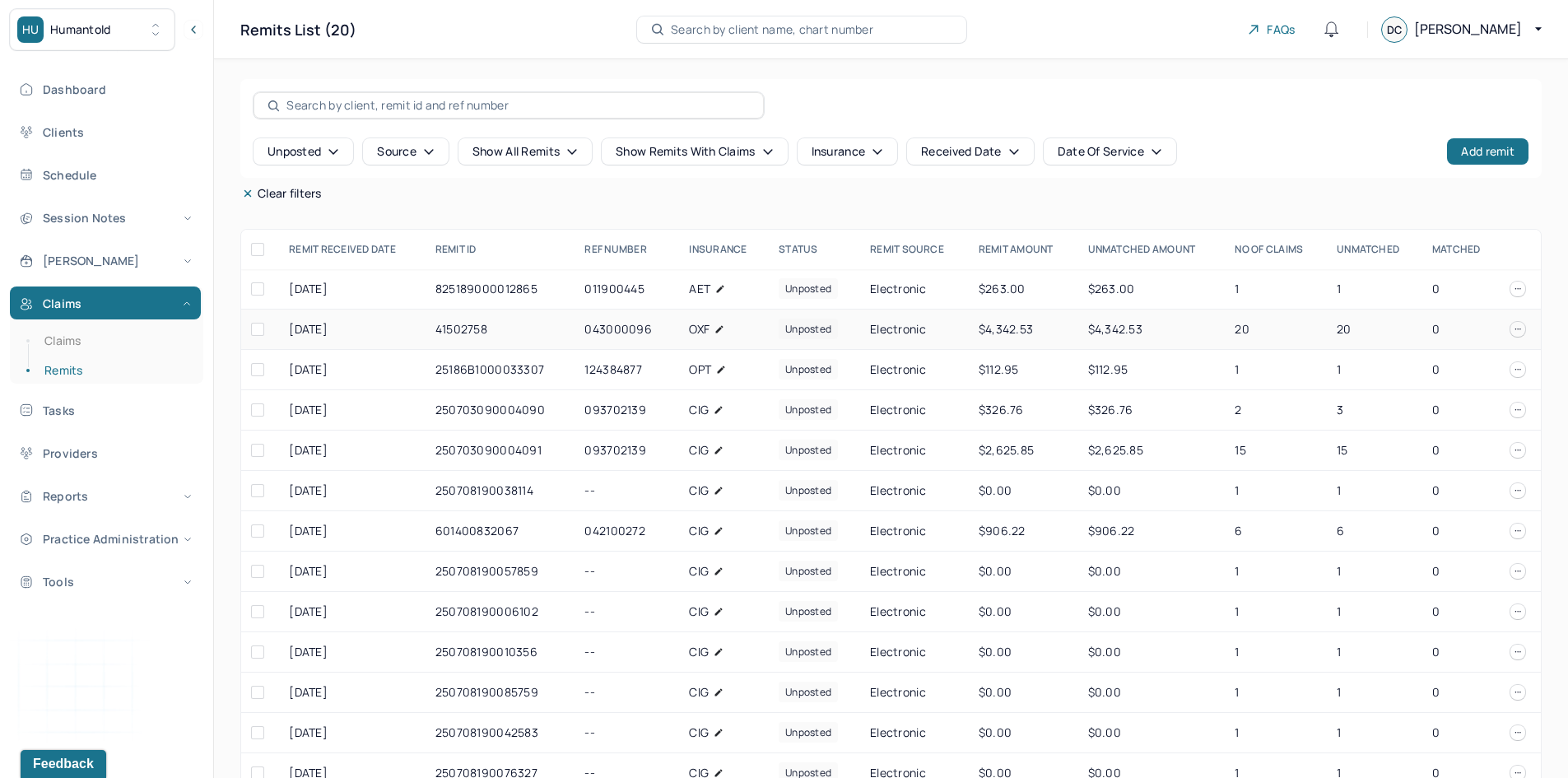 click on "043000096" at bounding box center (626, 329) 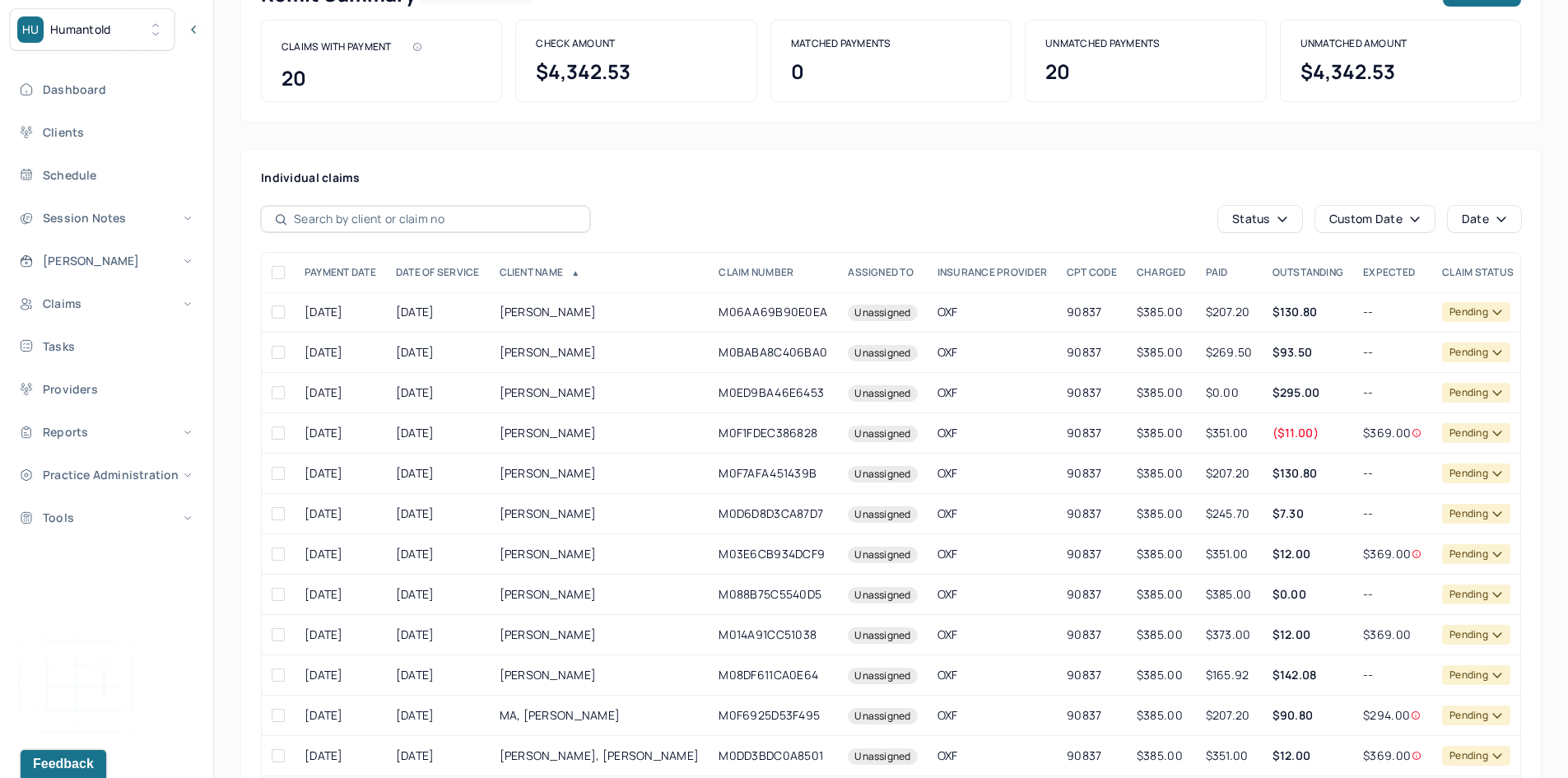 scroll, scrollTop: 0, scrollLeft: 0, axis: both 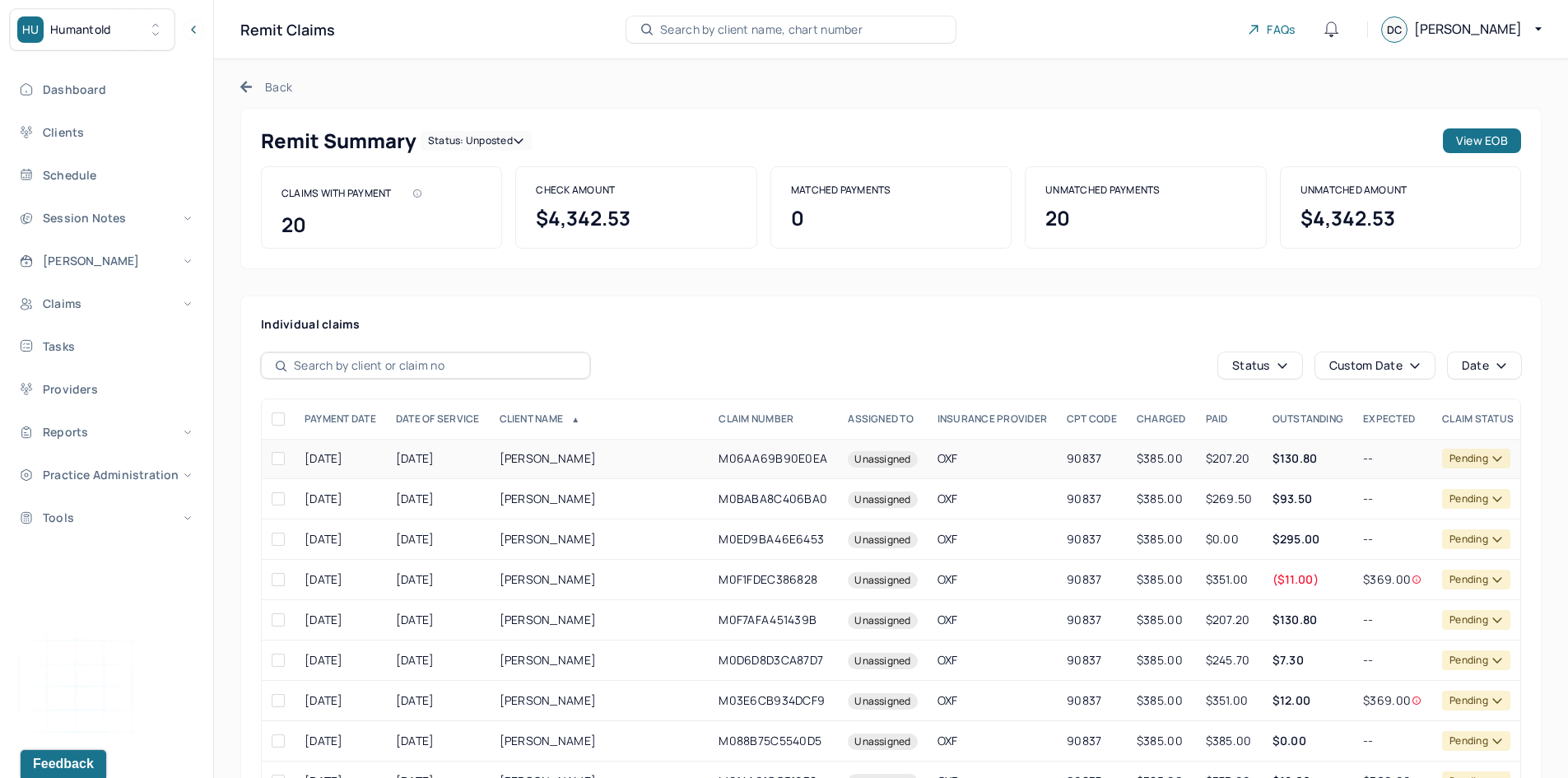 click on "[DATE]" at bounding box center (438, 459) 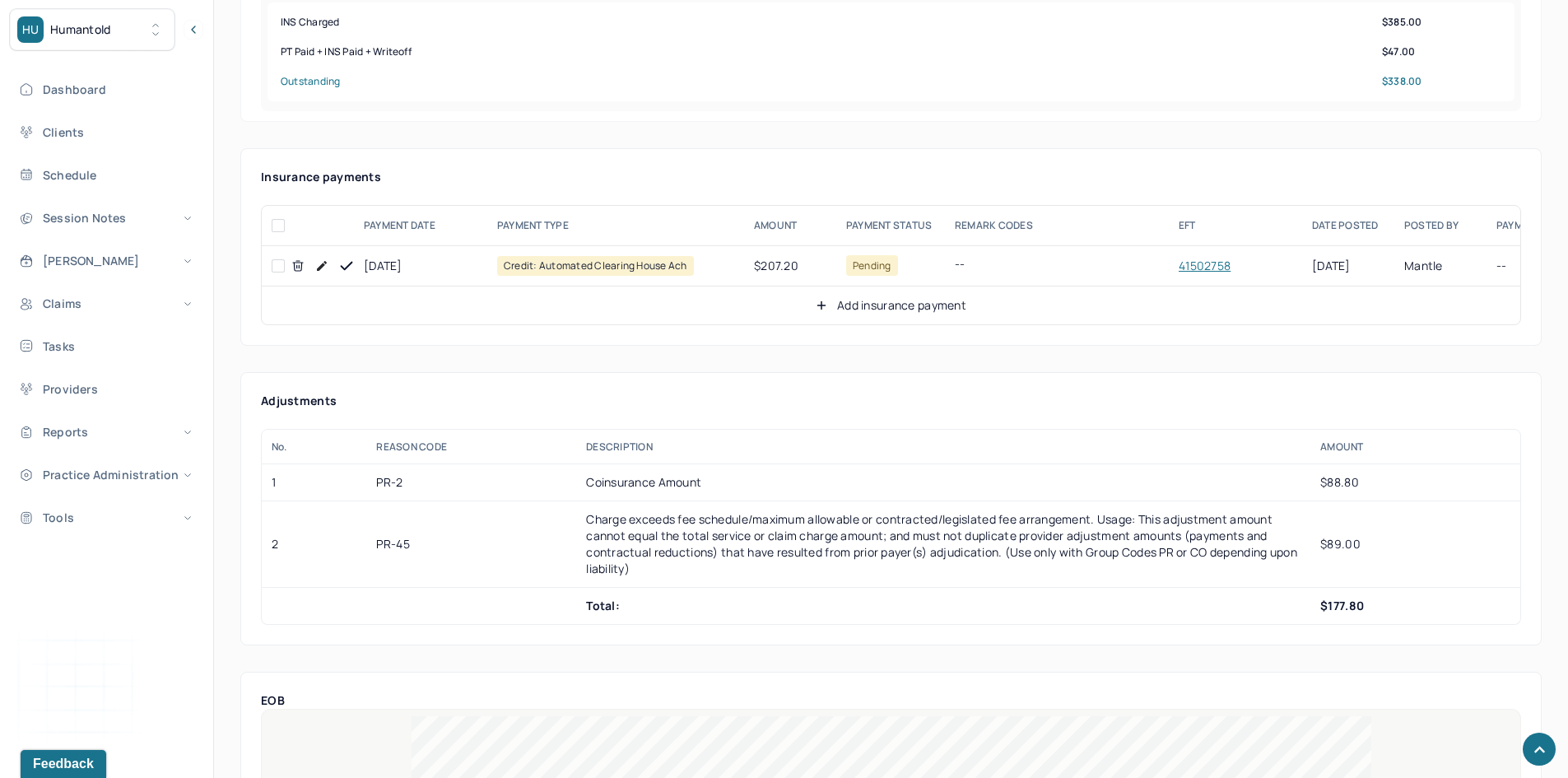 scroll, scrollTop: 906, scrollLeft: 0, axis: vertical 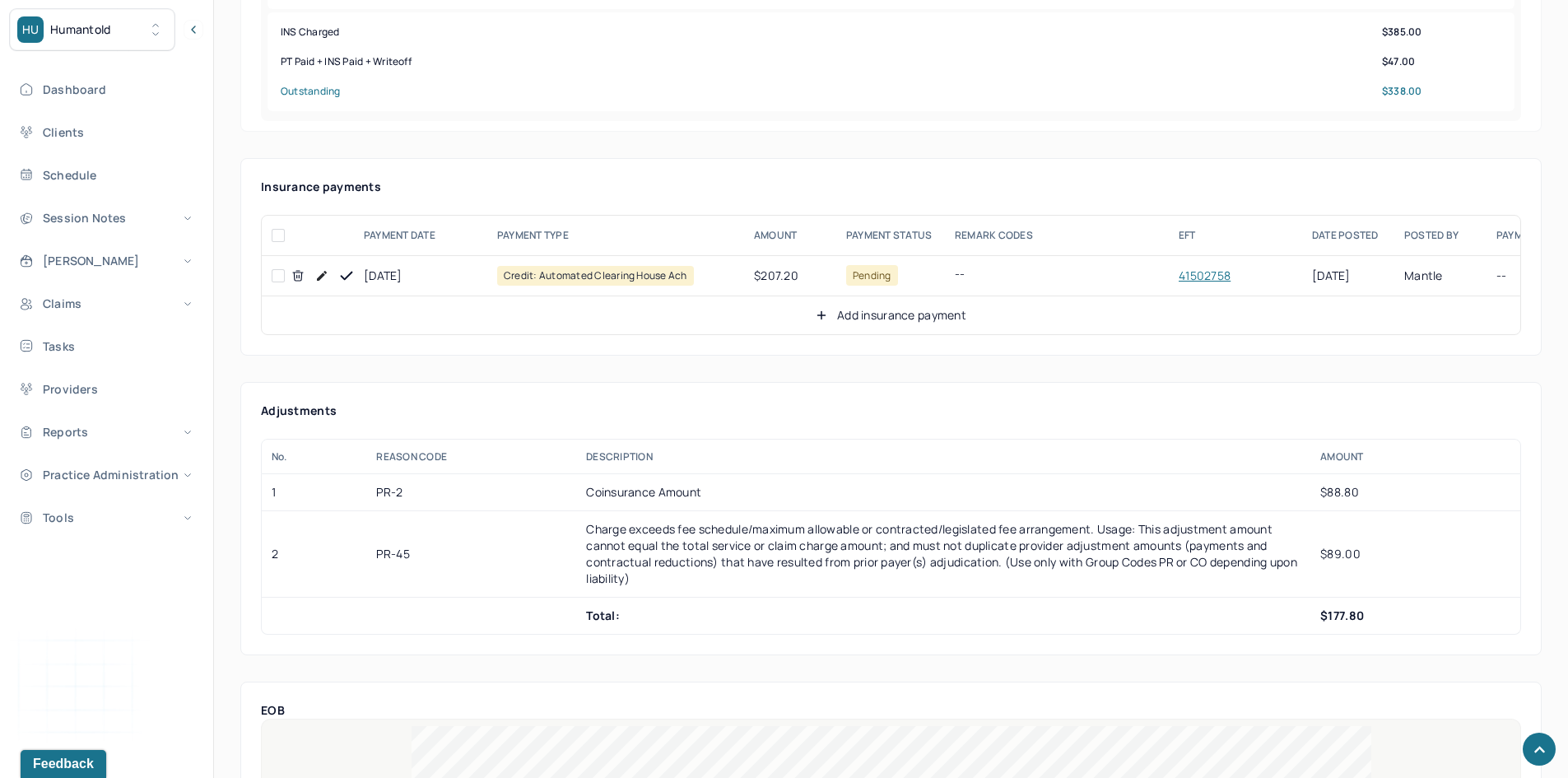 click at bounding box center (278, 276) 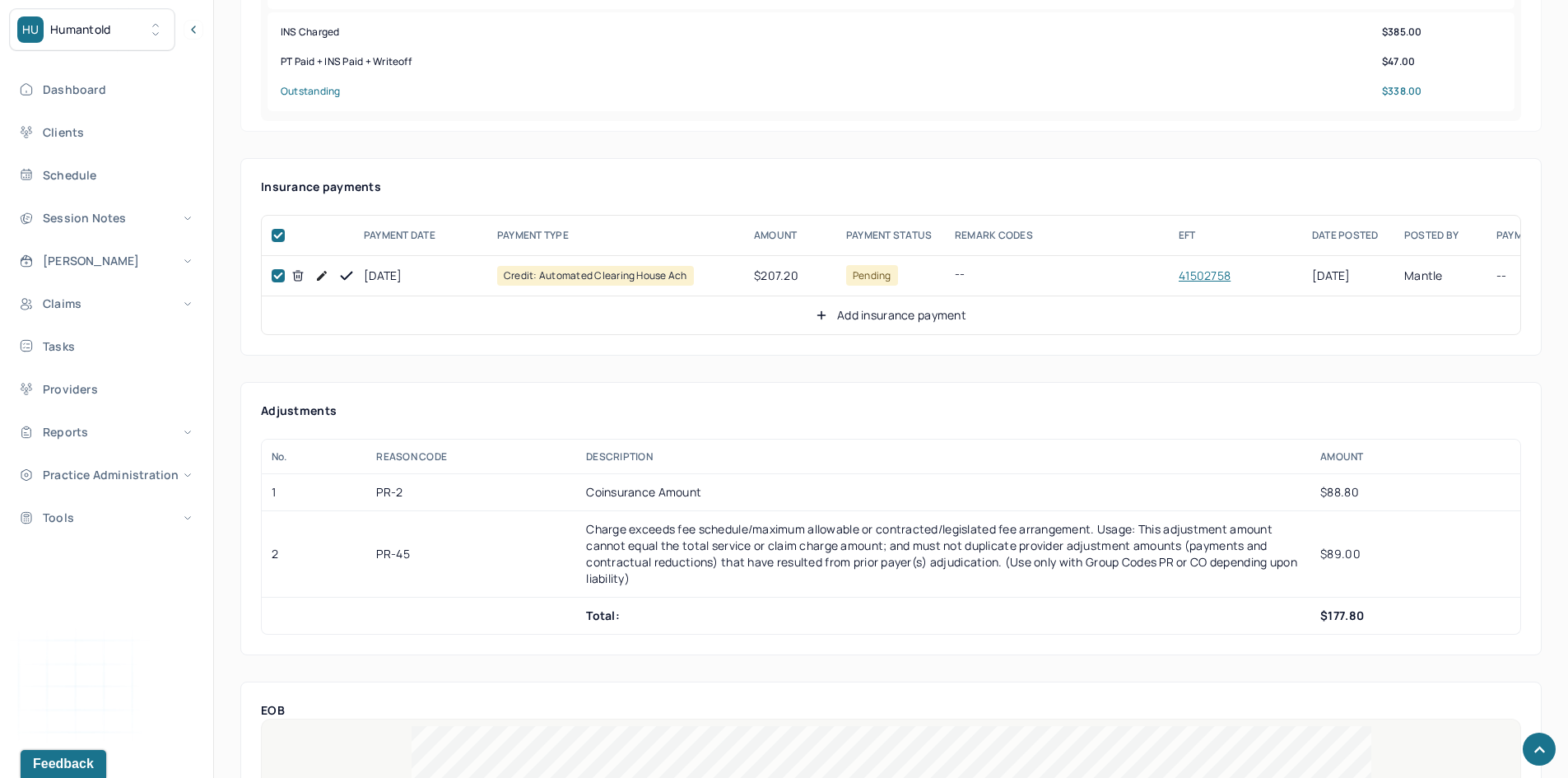 checkbox on "true" 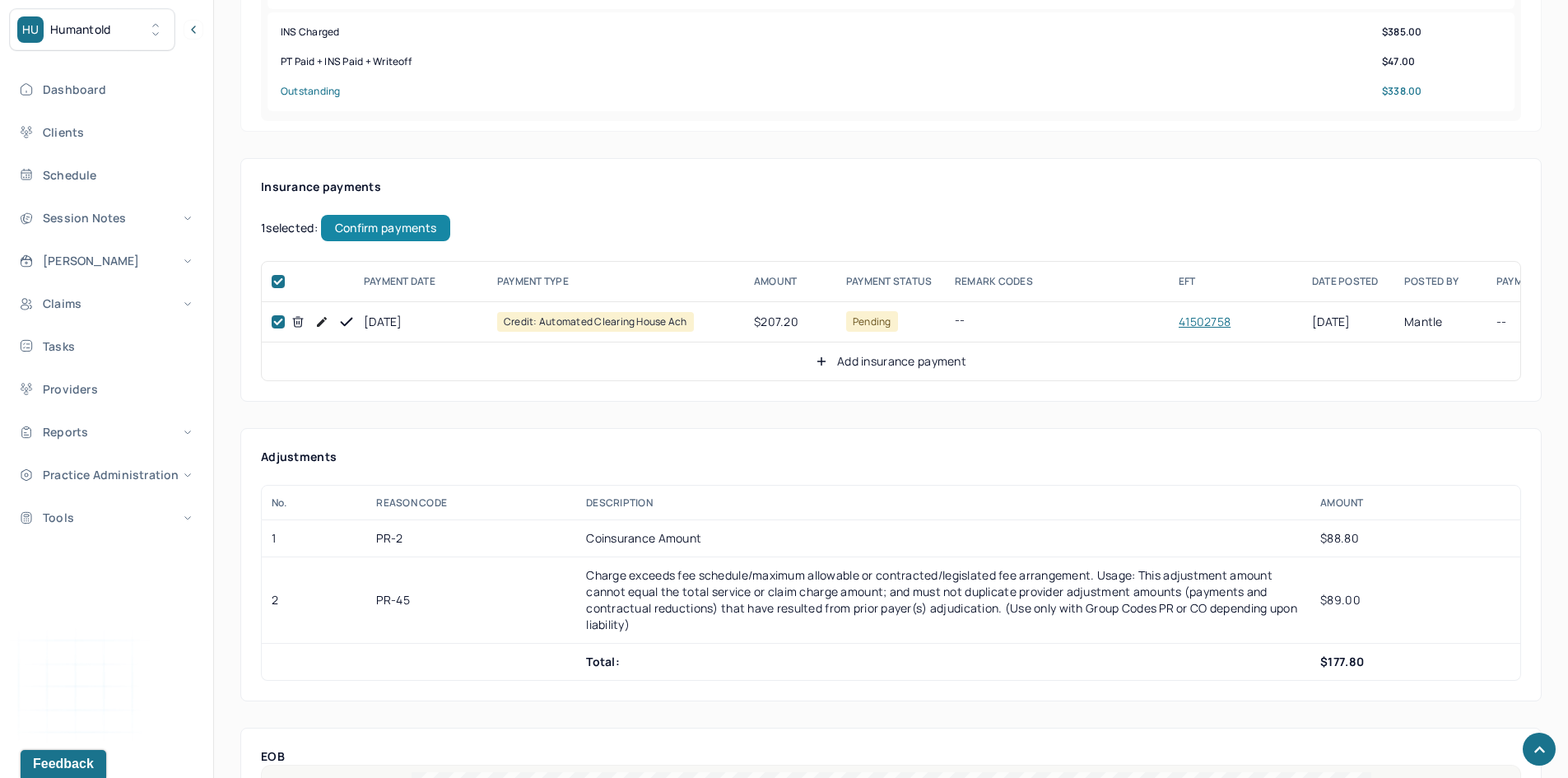 click on "Confirm payments" at bounding box center (385, 228) 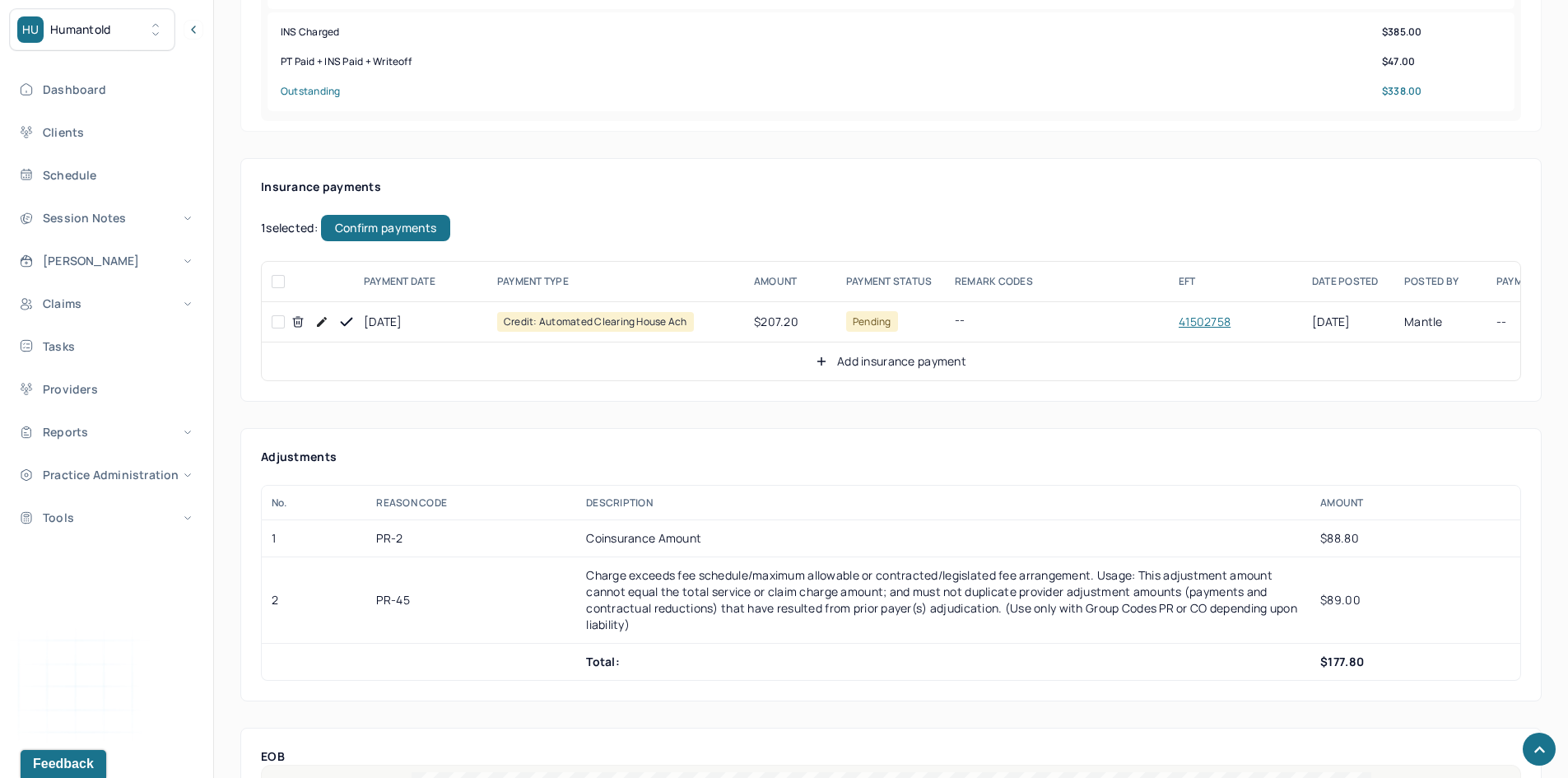checkbox on "false" 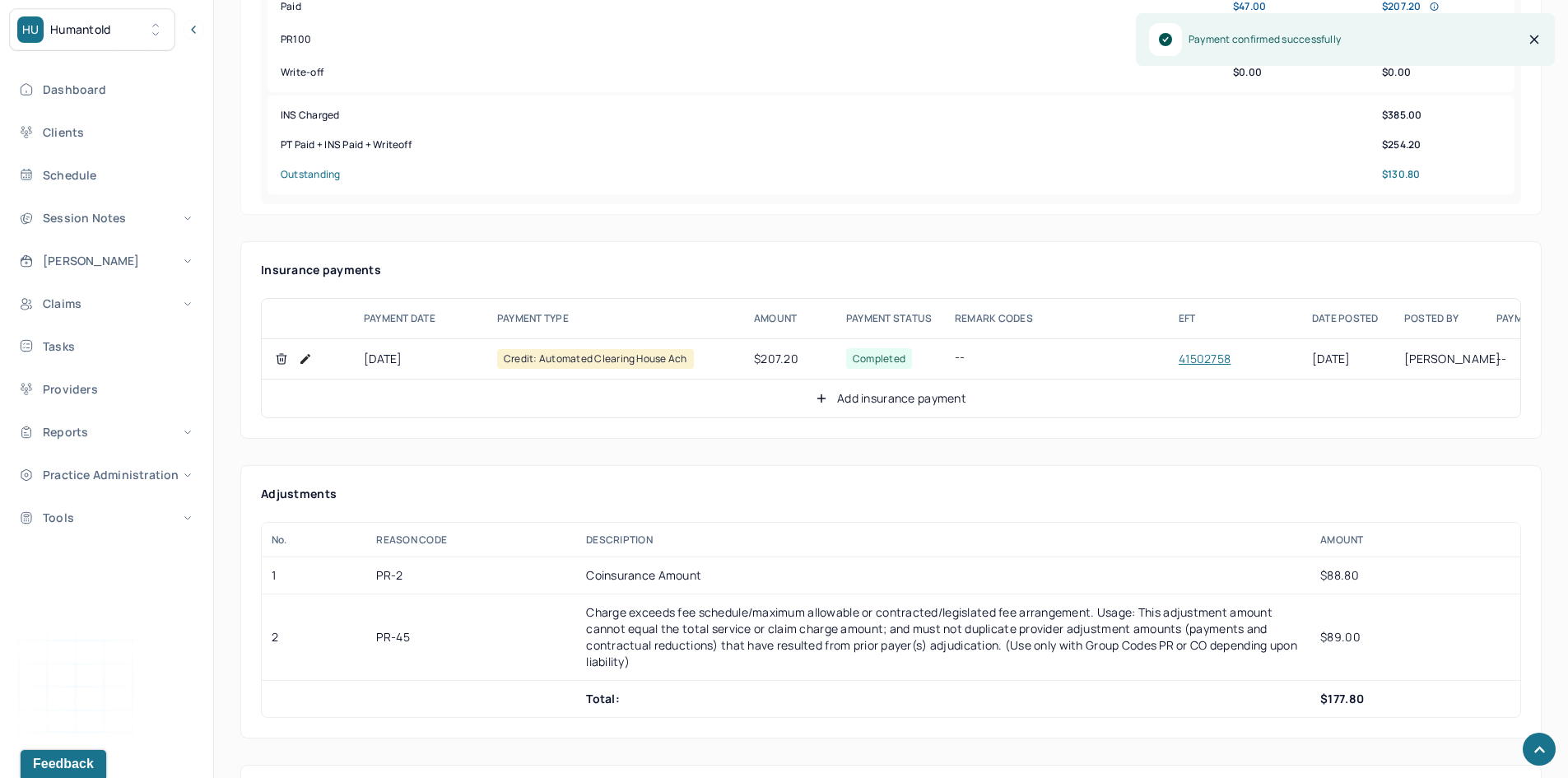 scroll, scrollTop: 823, scrollLeft: 0, axis: vertical 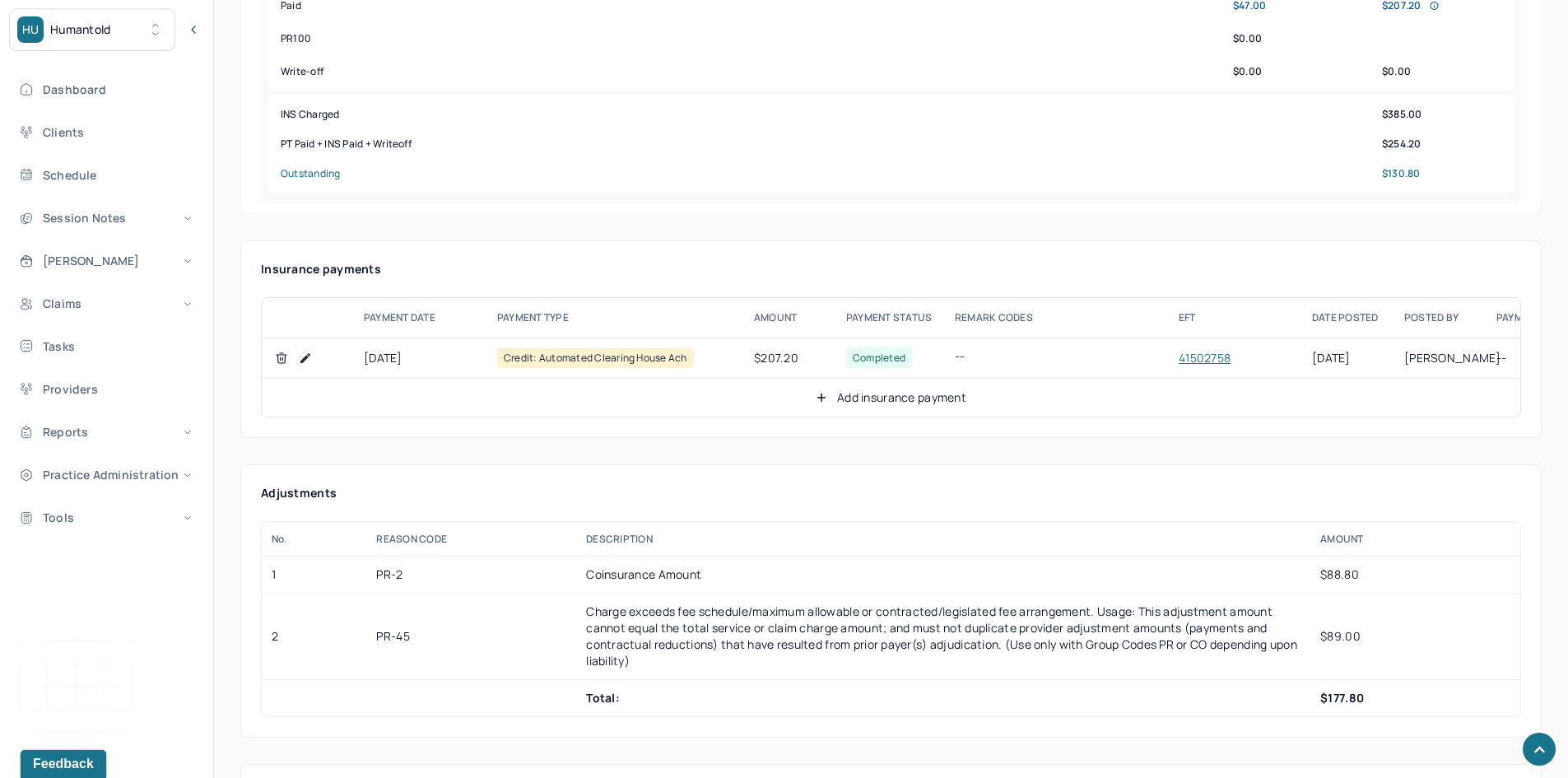click 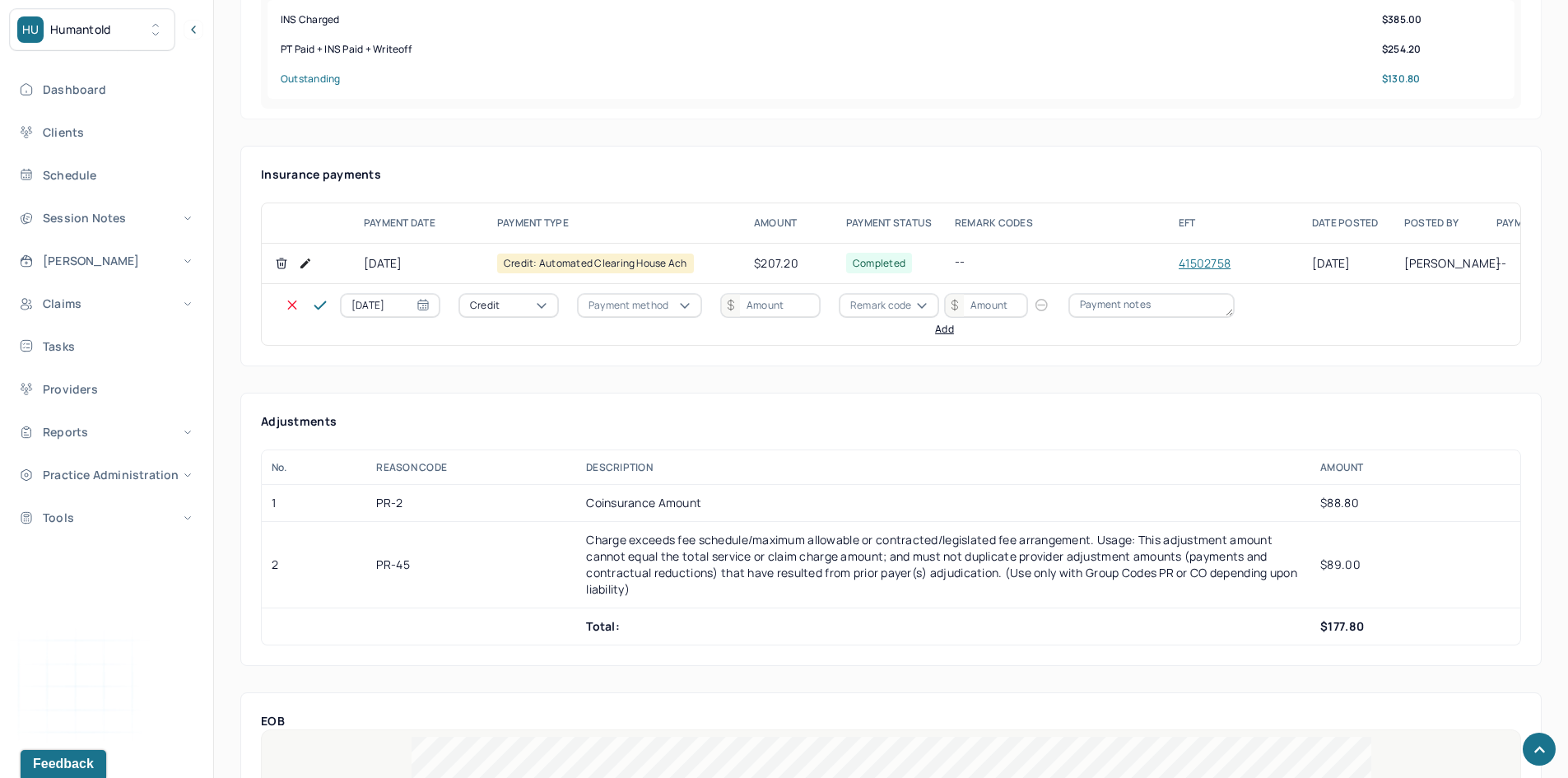 scroll, scrollTop: 906, scrollLeft: 0, axis: vertical 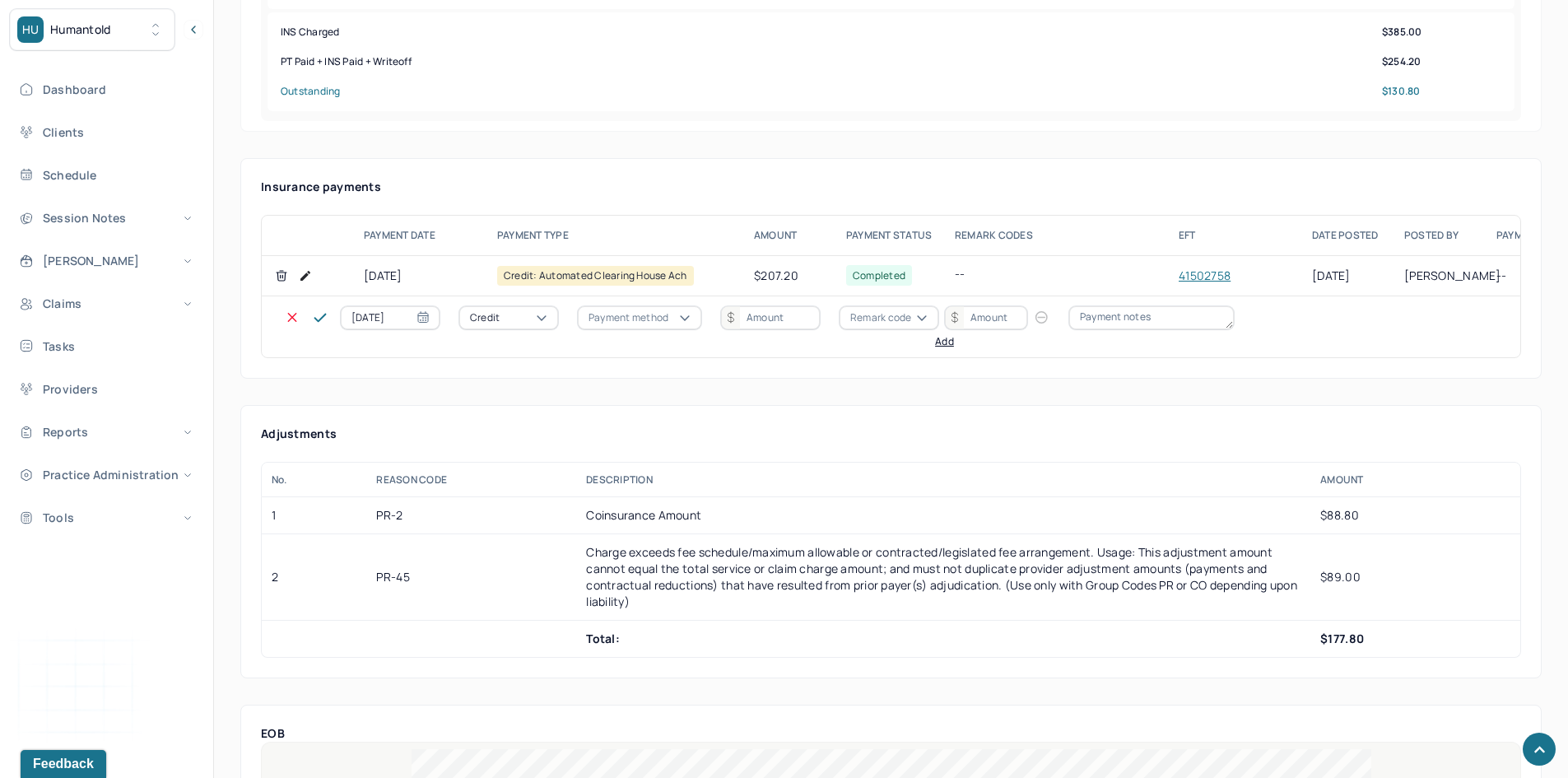 click on "Credit" at bounding box center (509, 318) 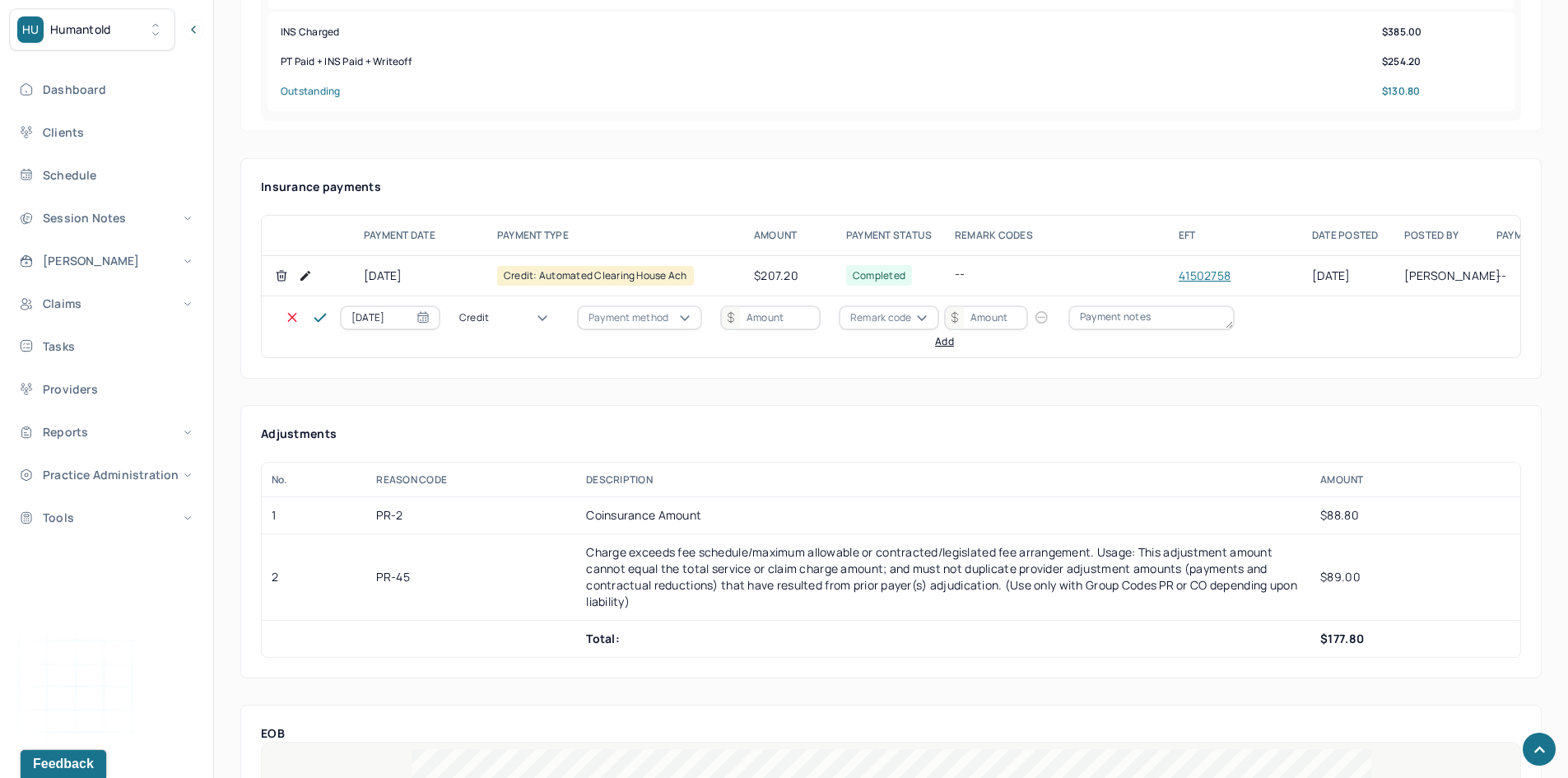 click on "Write off" at bounding box center [49, 2531] 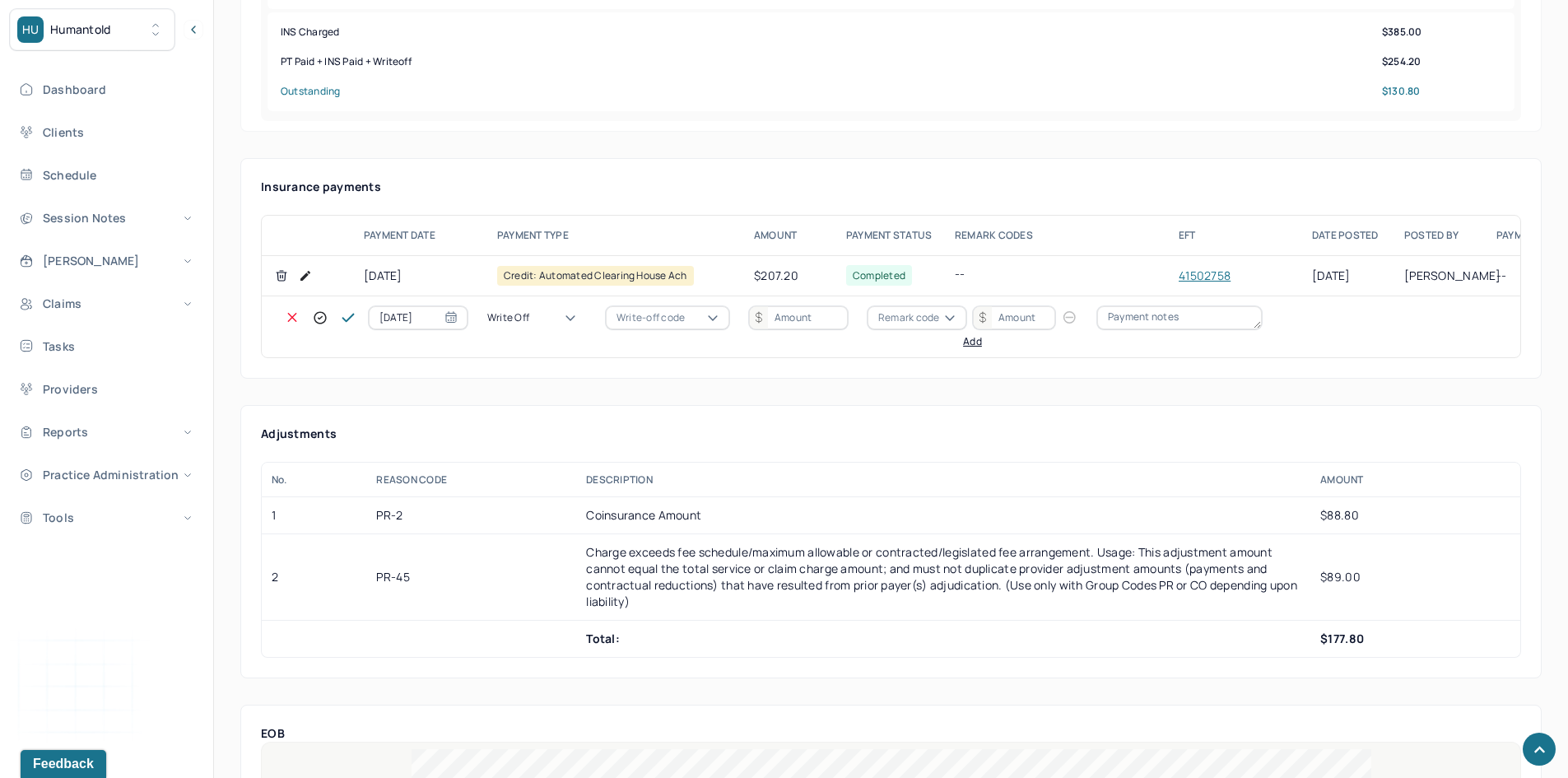 click on "Write-off code" at bounding box center (650, 318) 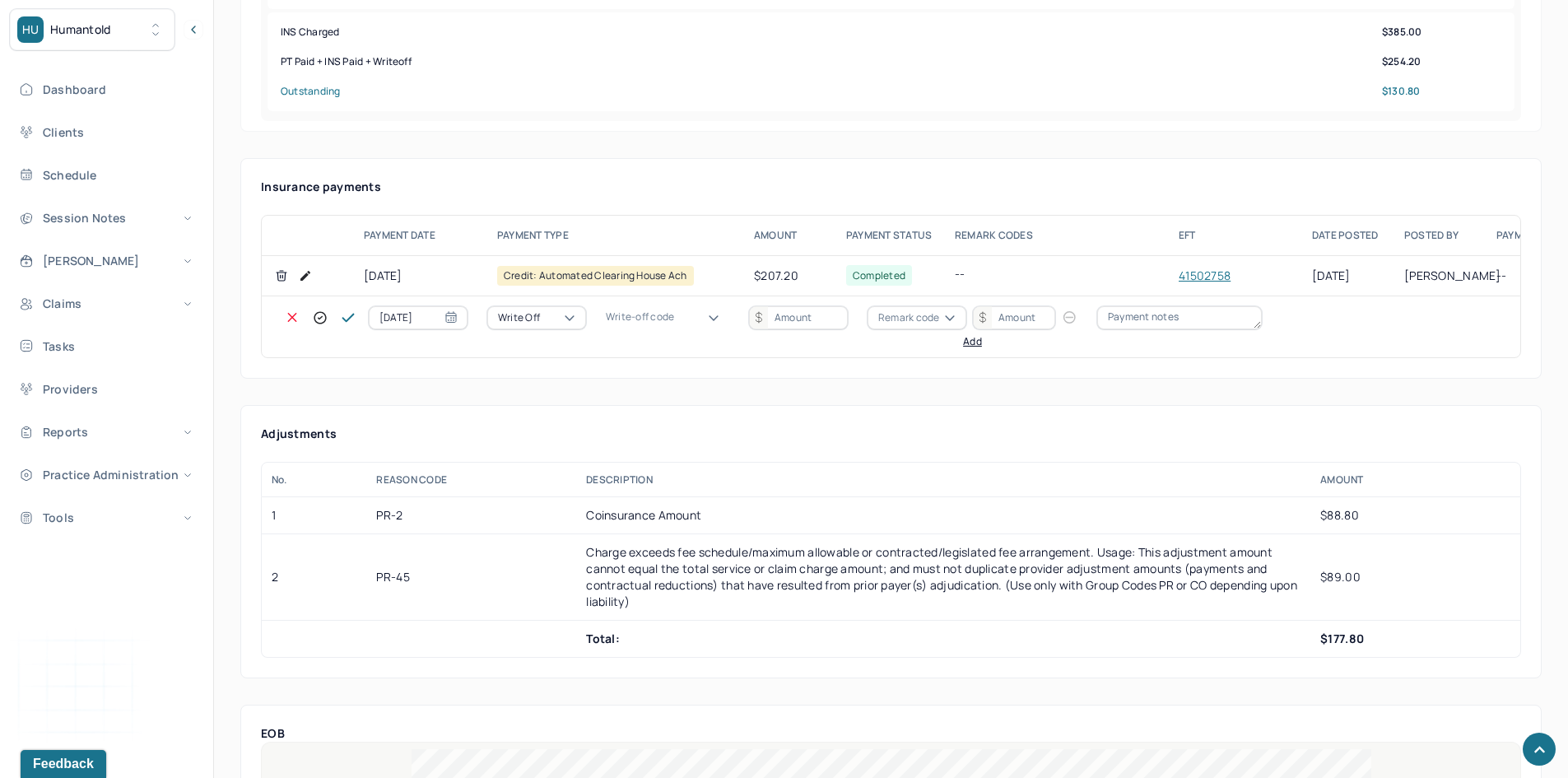 drag, startPoint x: 662, startPoint y: 450, endPoint x: 779, endPoint y: 358, distance: 148.83884 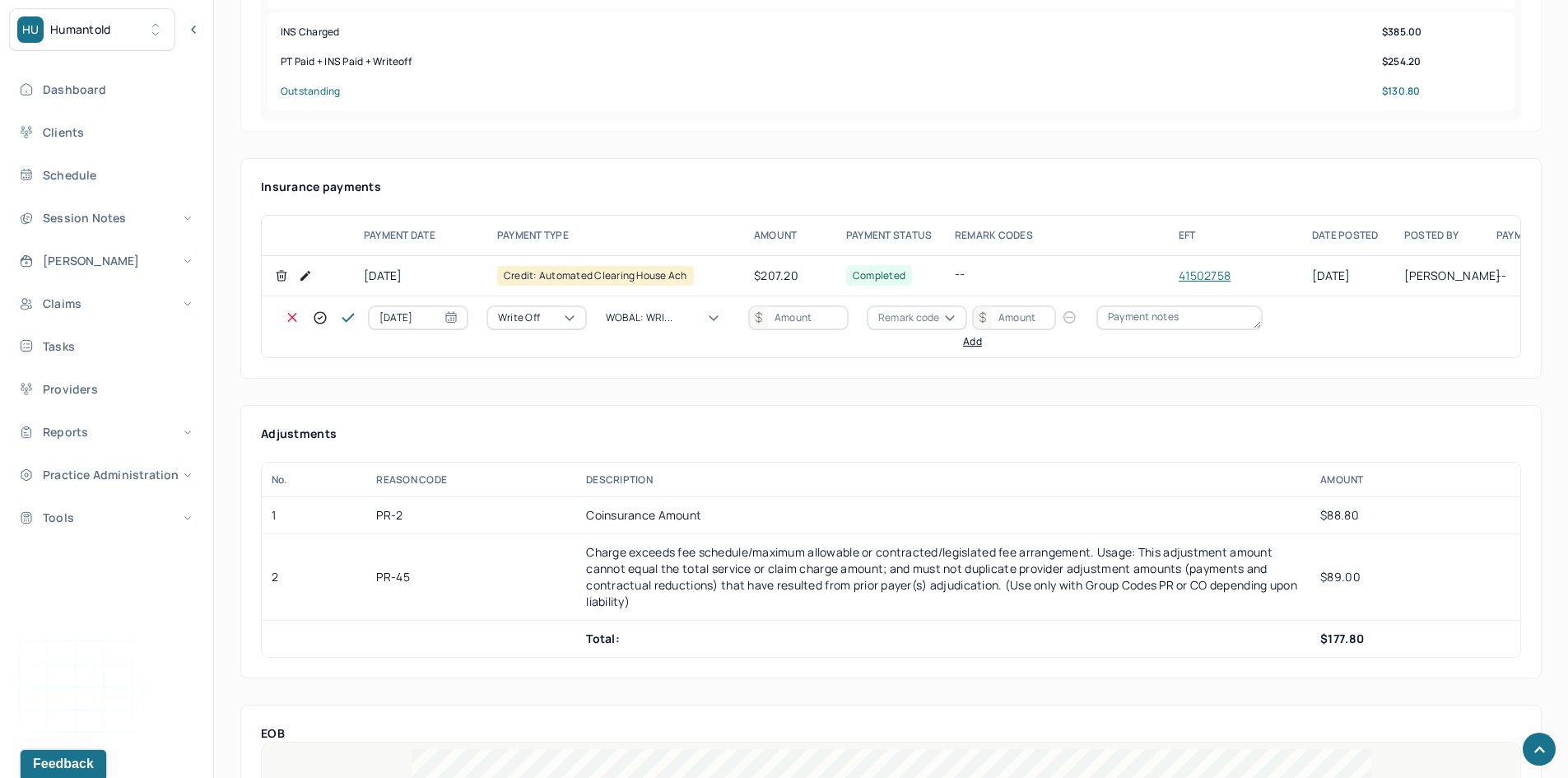 click at bounding box center (798, 318) 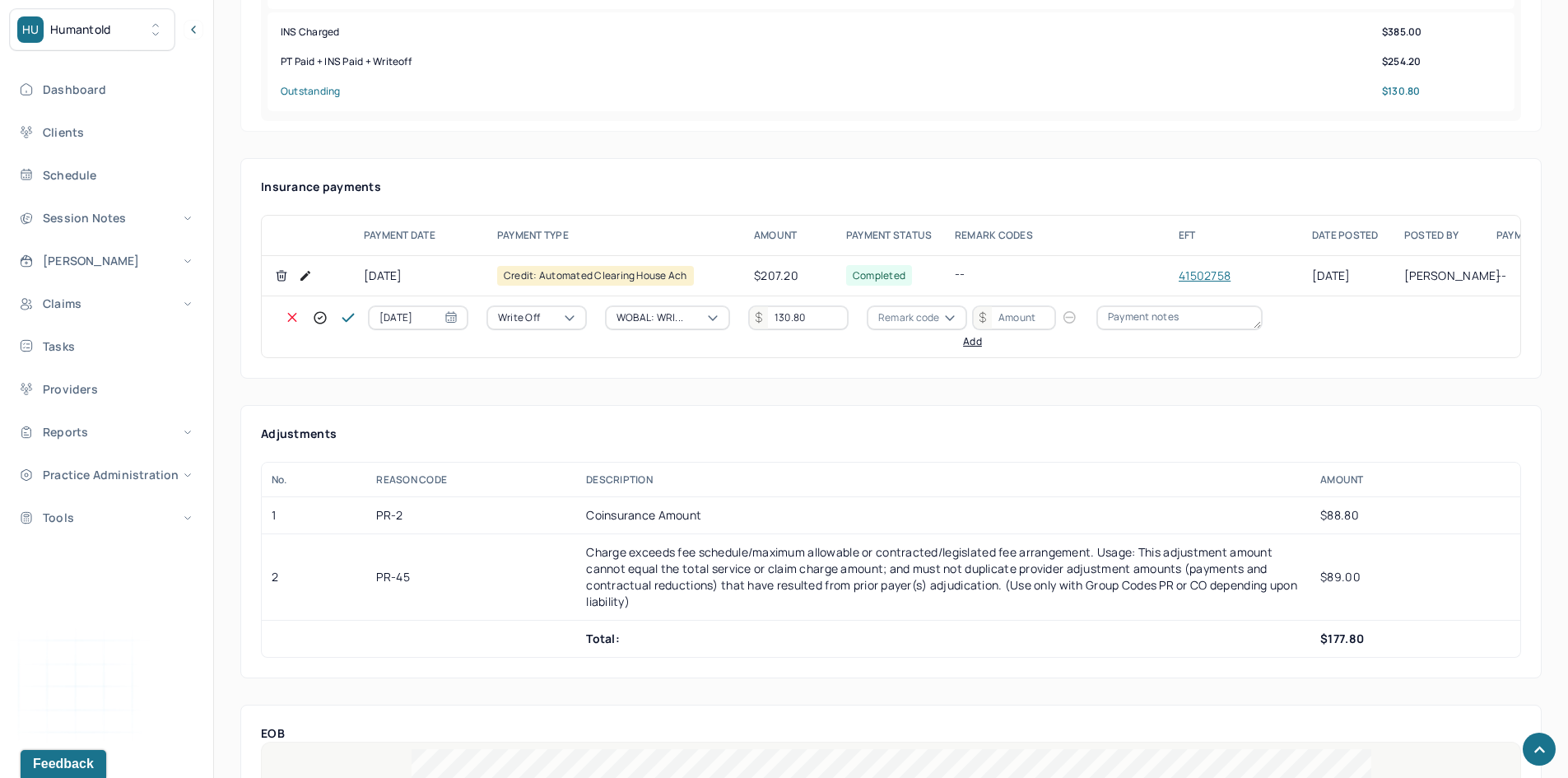 type on "130.80" 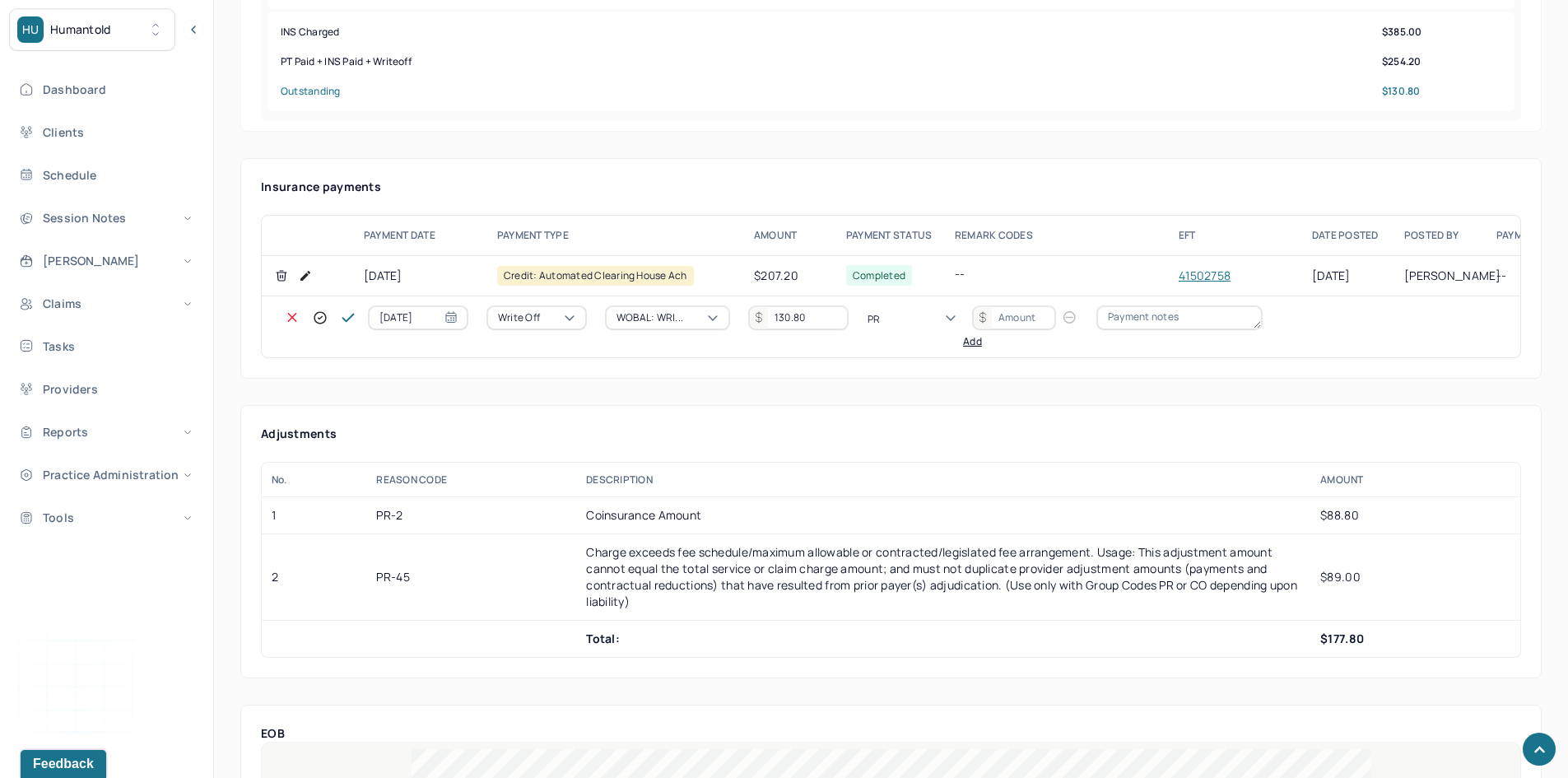 type on "PR2" 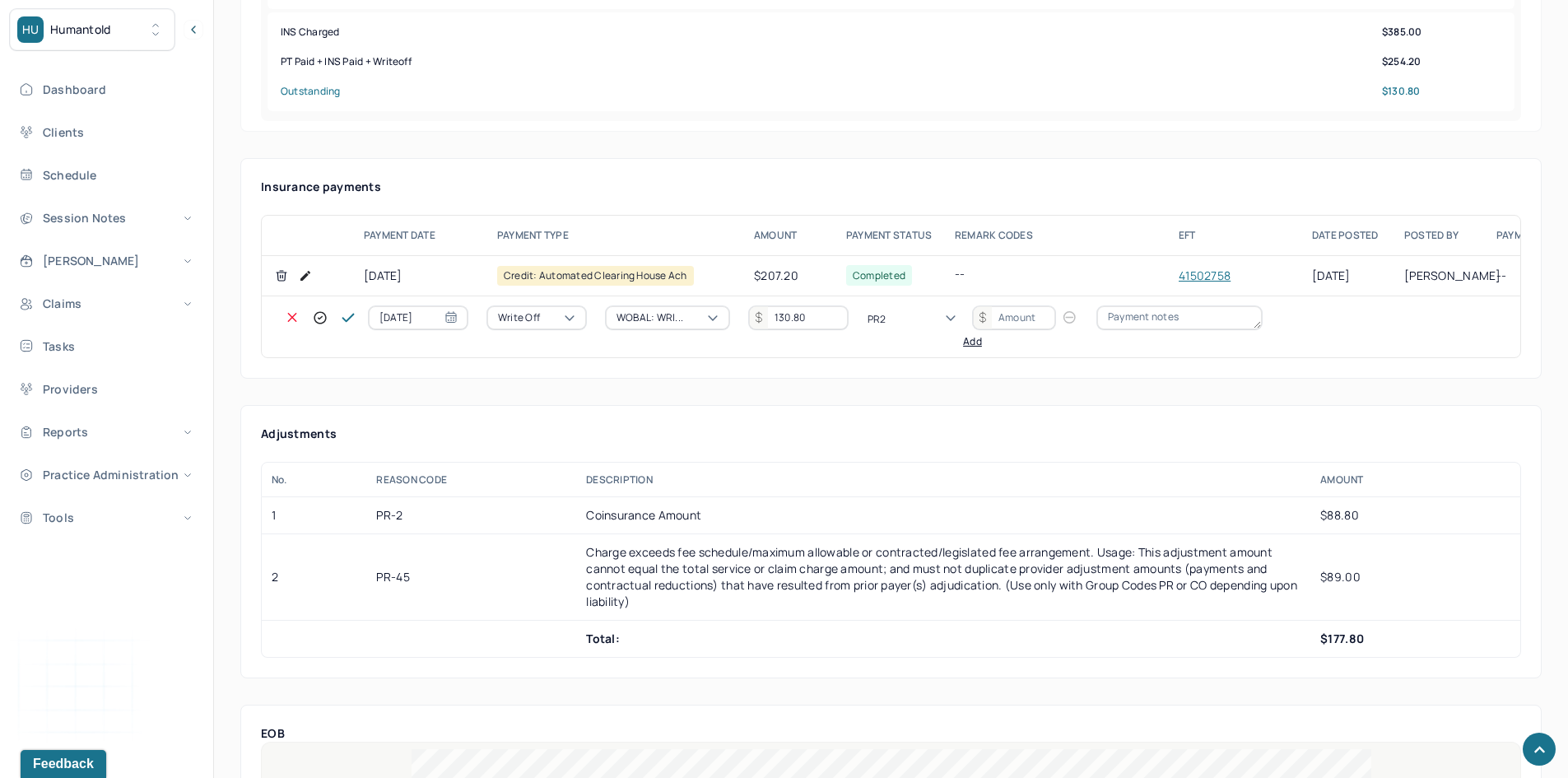 type 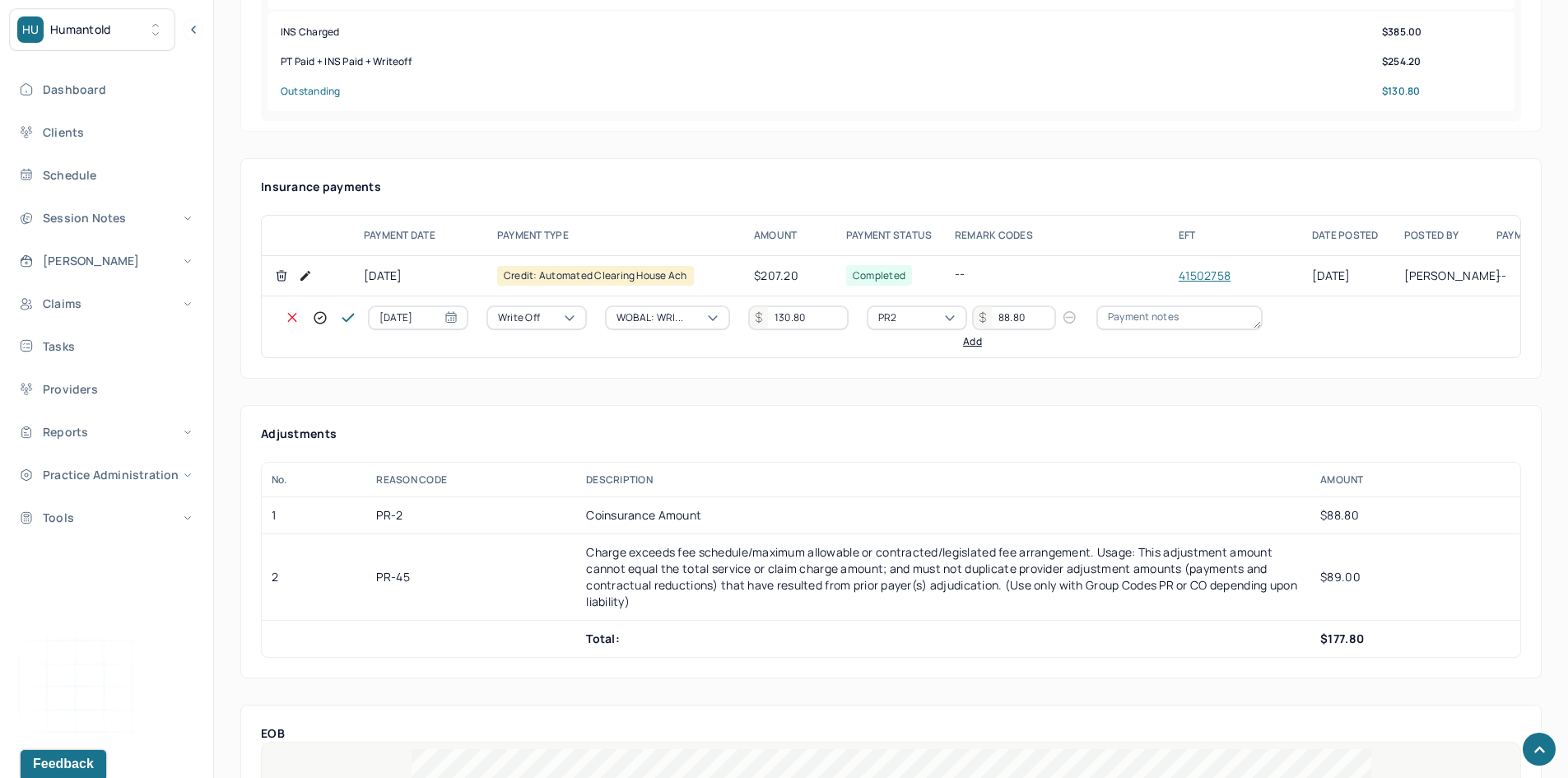 type on "88.80" 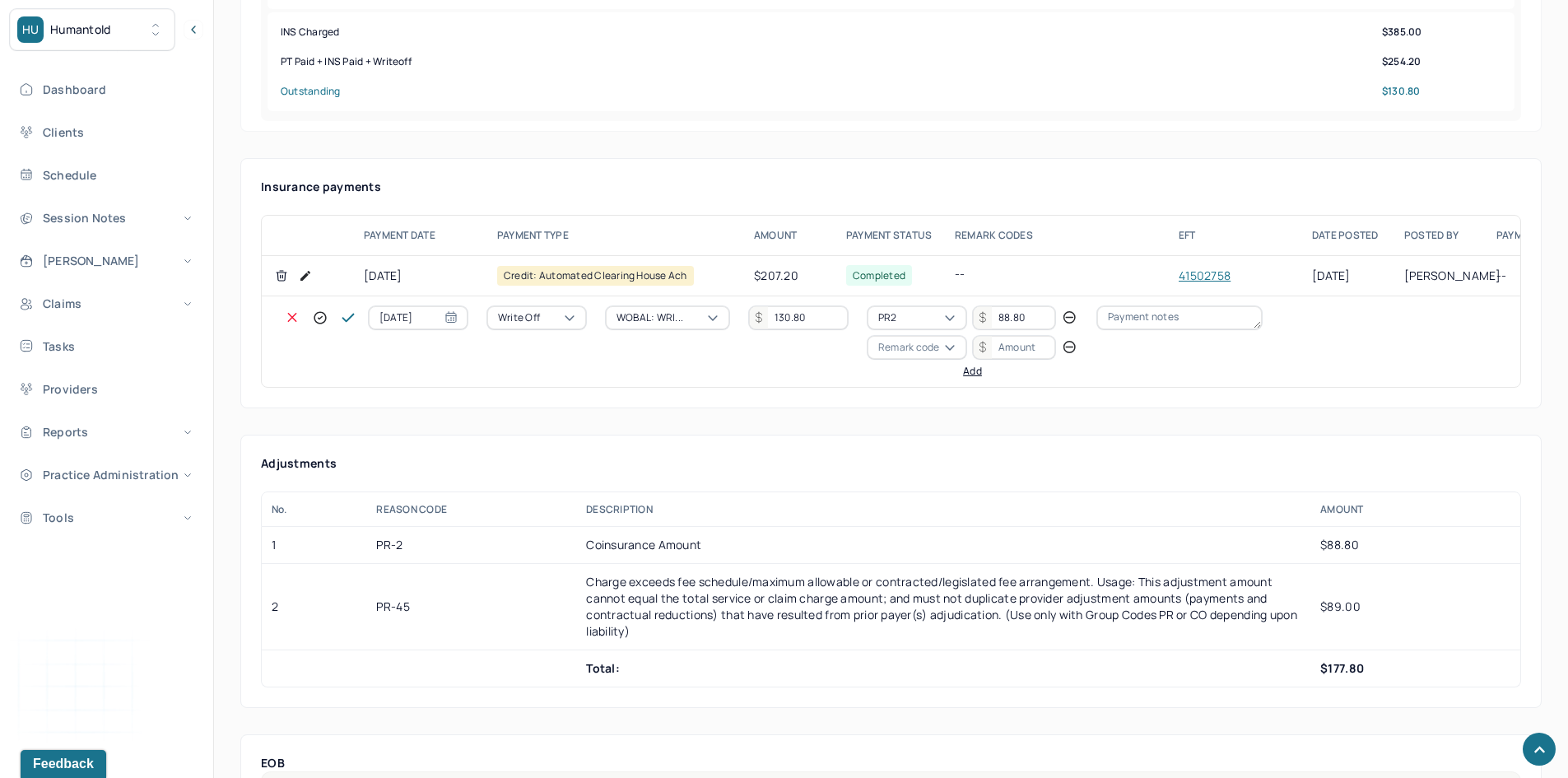 click on "Remark code" at bounding box center [909, 347] 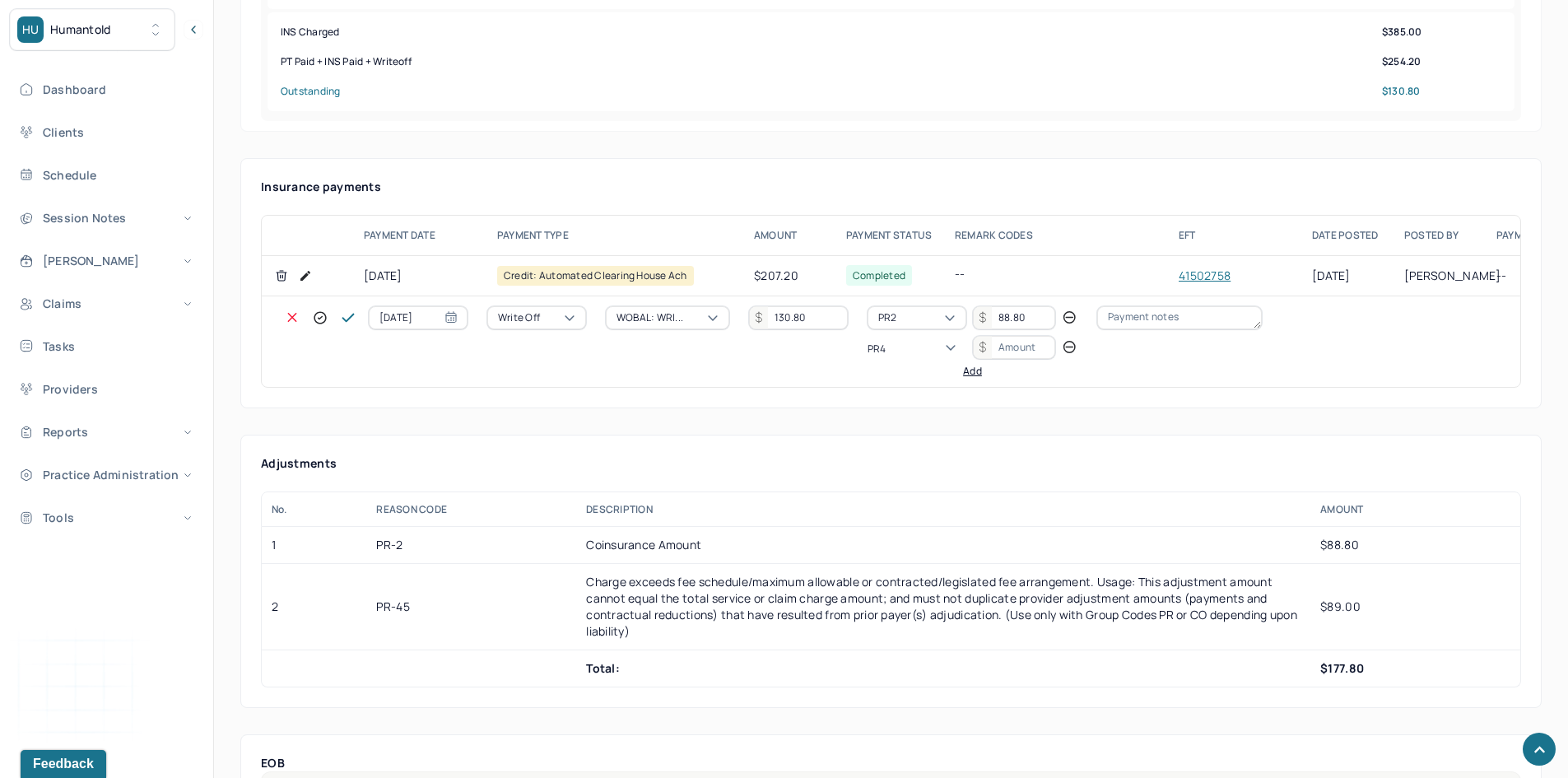 scroll, scrollTop: 0, scrollLeft: 0, axis: both 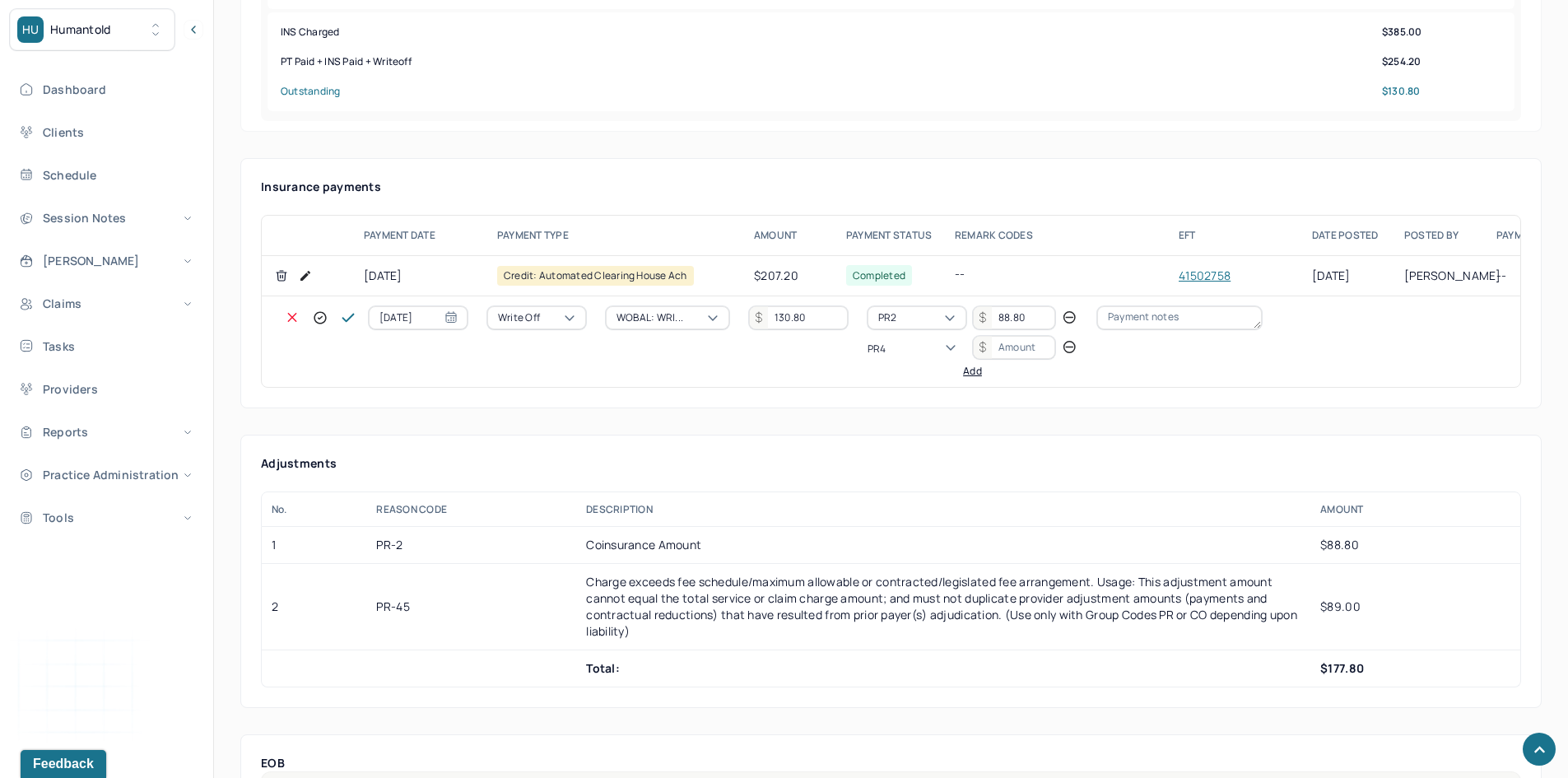 type on "PR45" 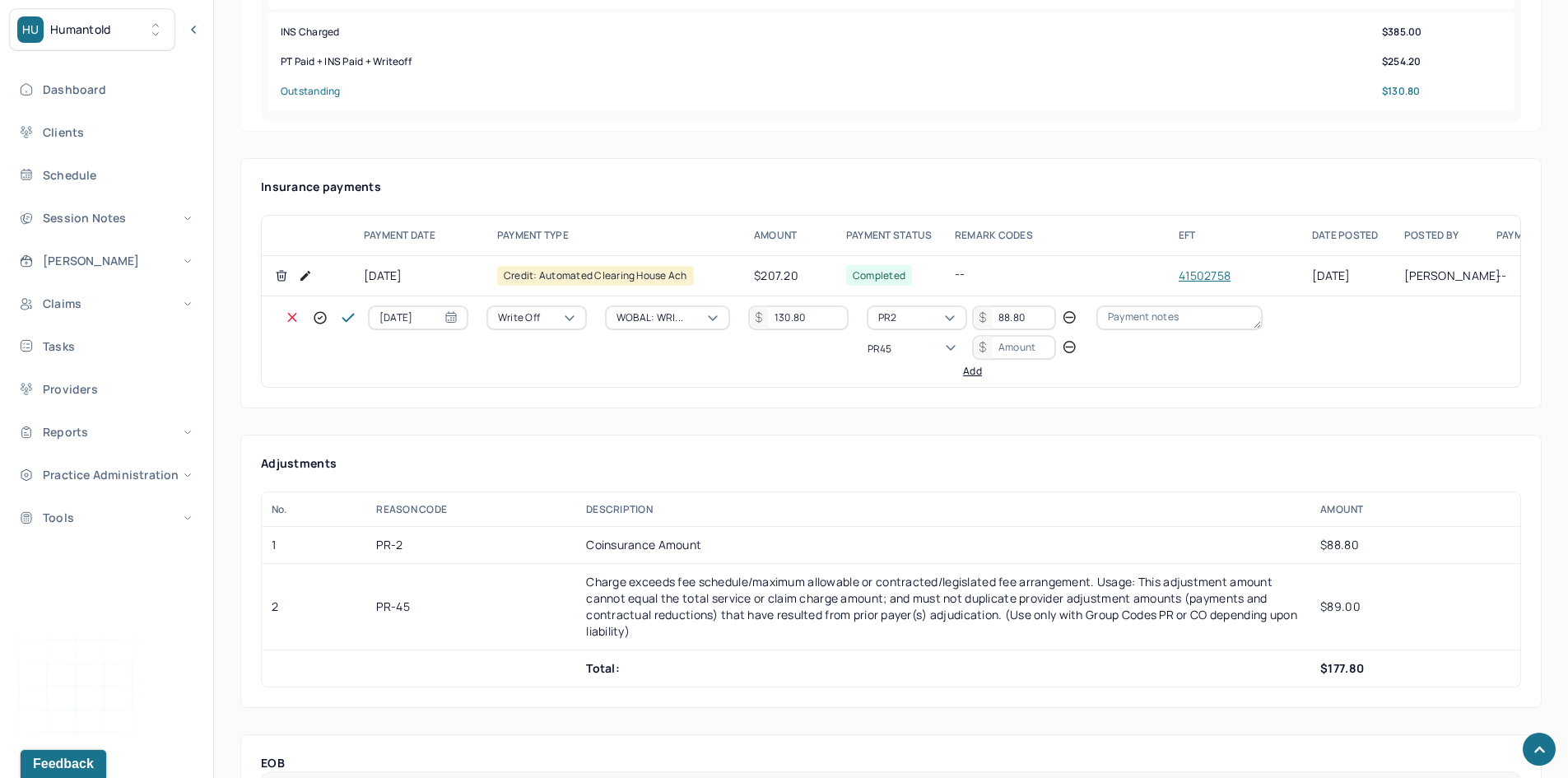type 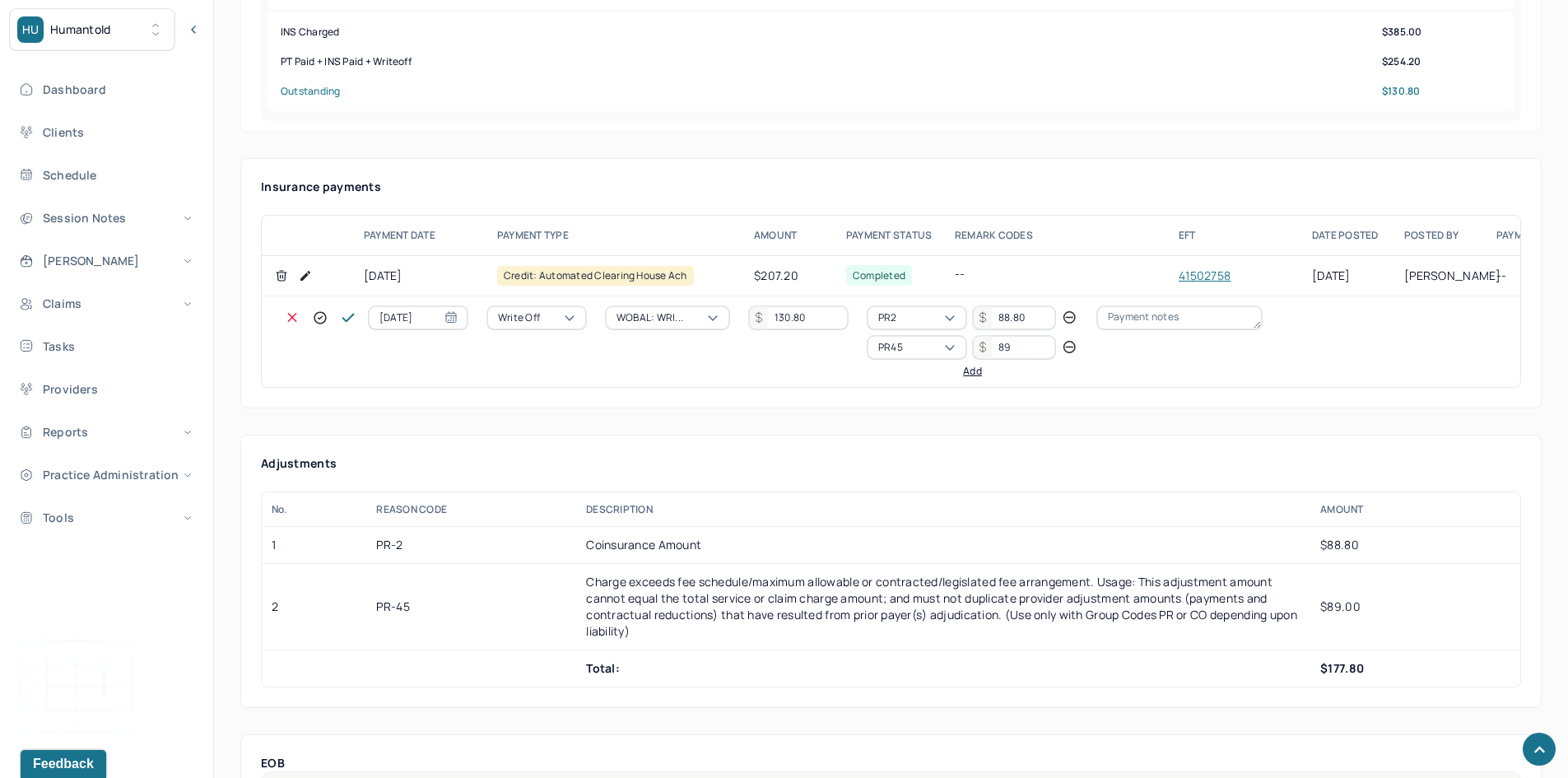 type on "89" 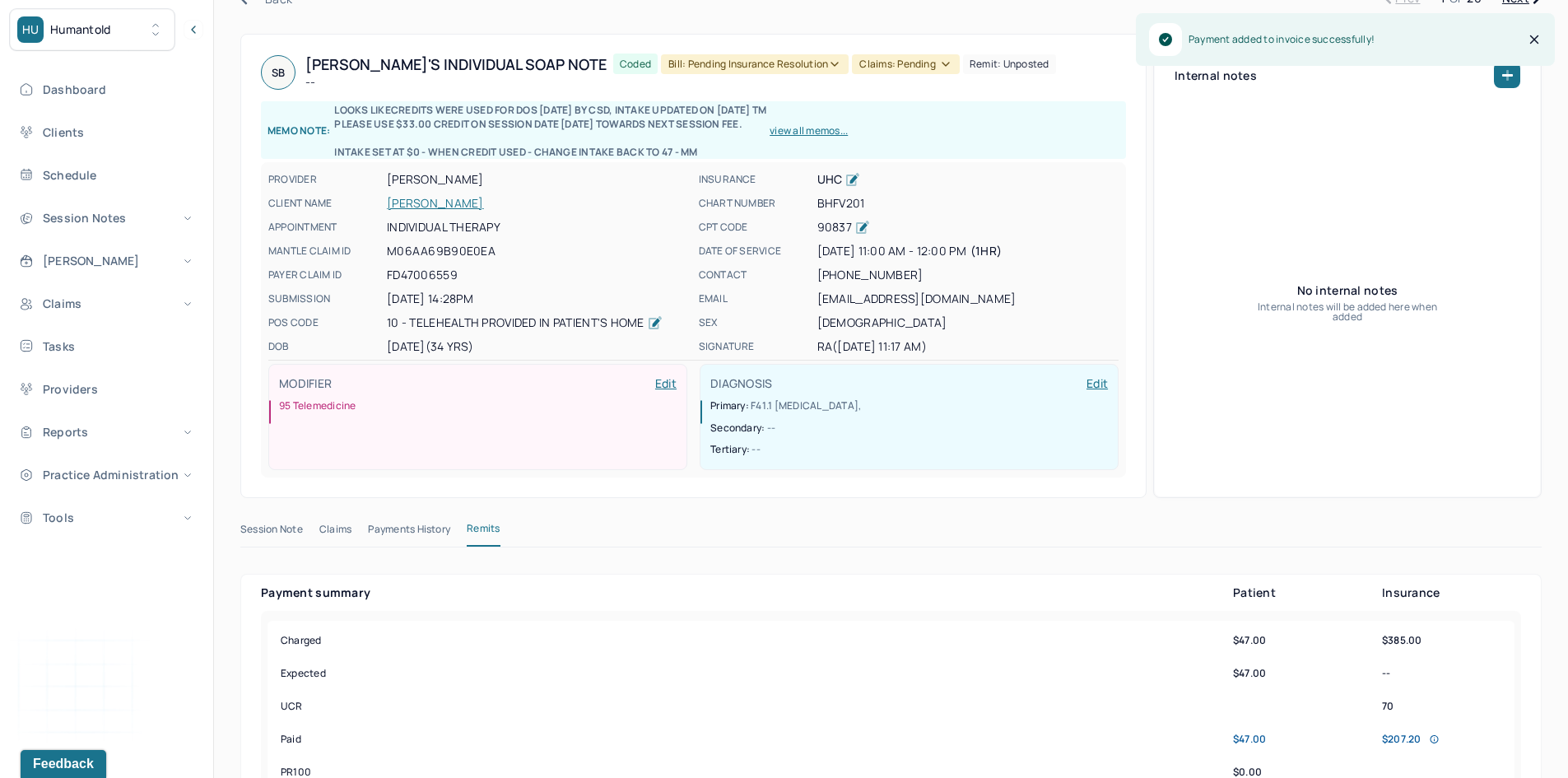 scroll, scrollTop: 0, scrollLeft: 0, axis: both 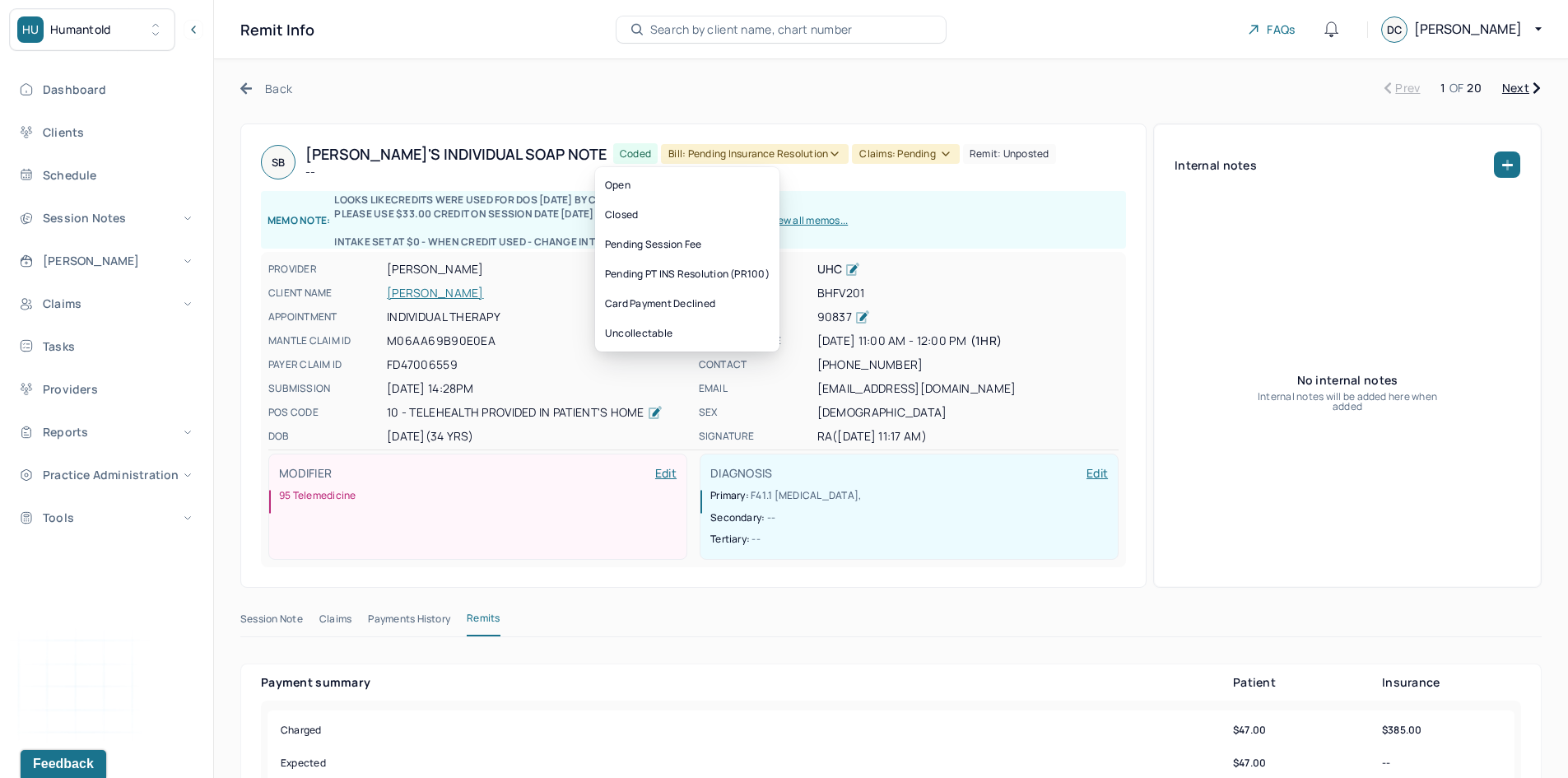 click on "Bill: Pending Insurance Resolution" at bounding box center [755, 154] 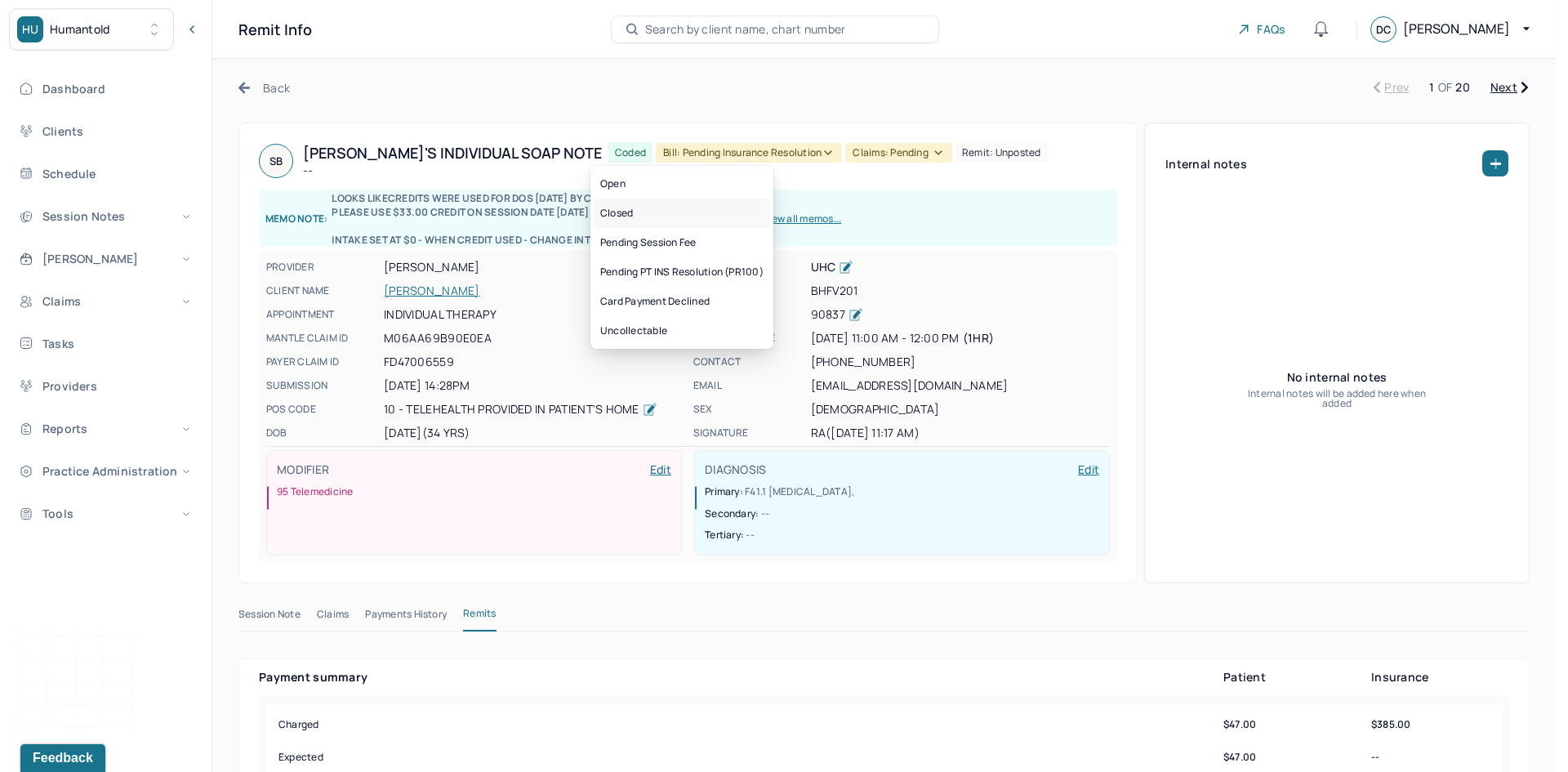 click on "Closed" at bounding box center (682, 213) 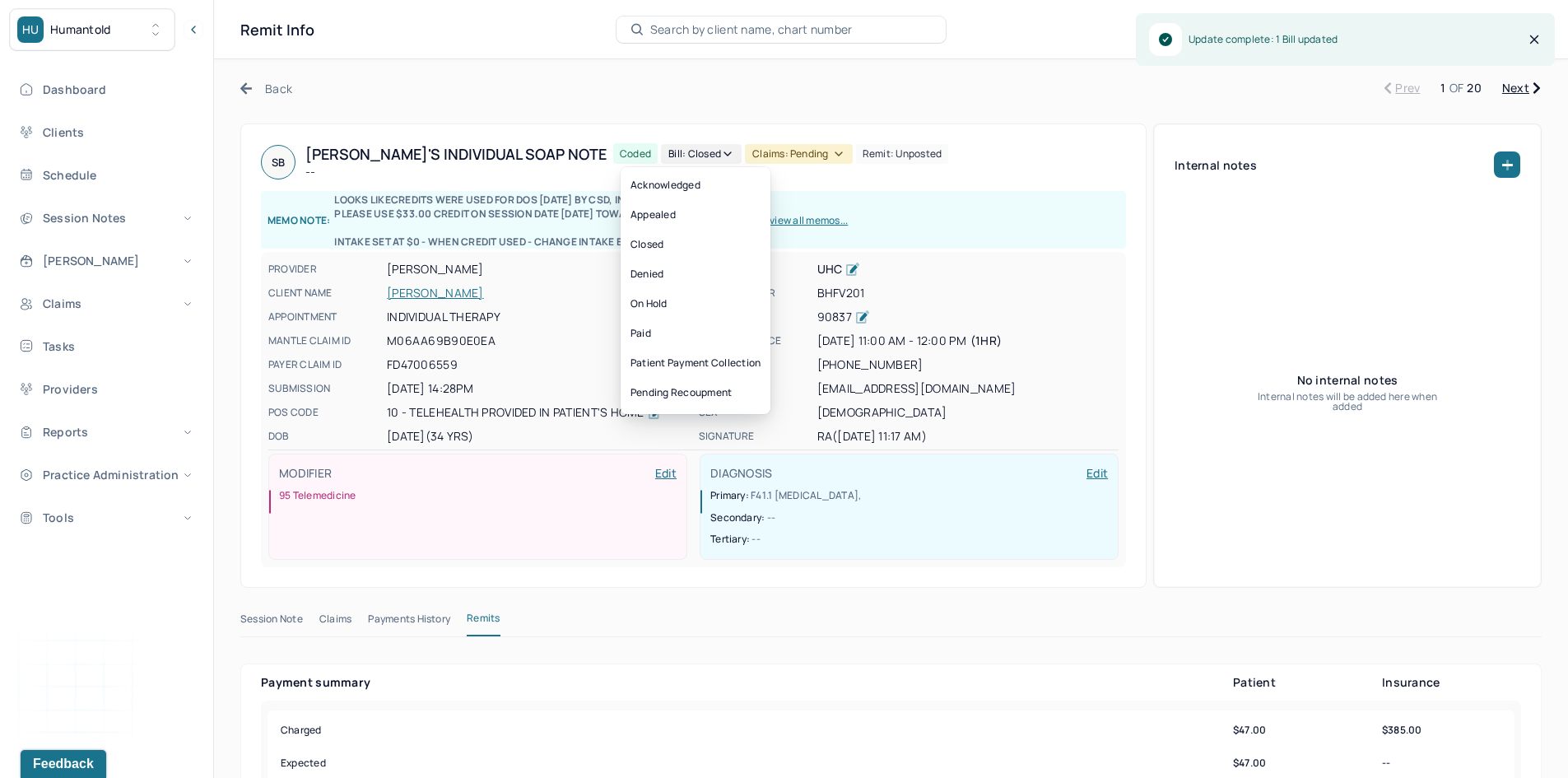 click on "Claims: pending" at bounding box center (798, 154) 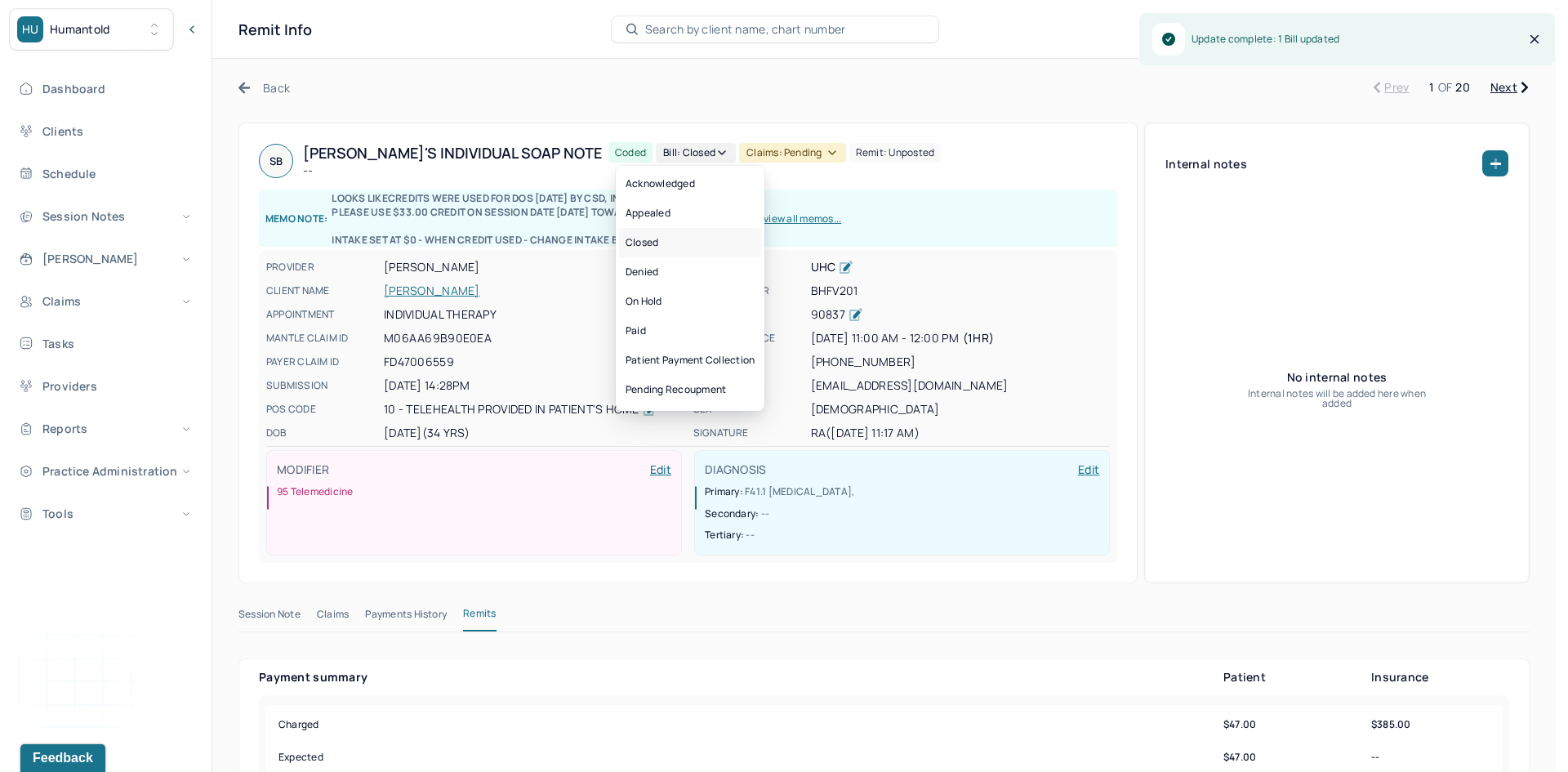 click on "Closed" at bounding box center (690, 243) 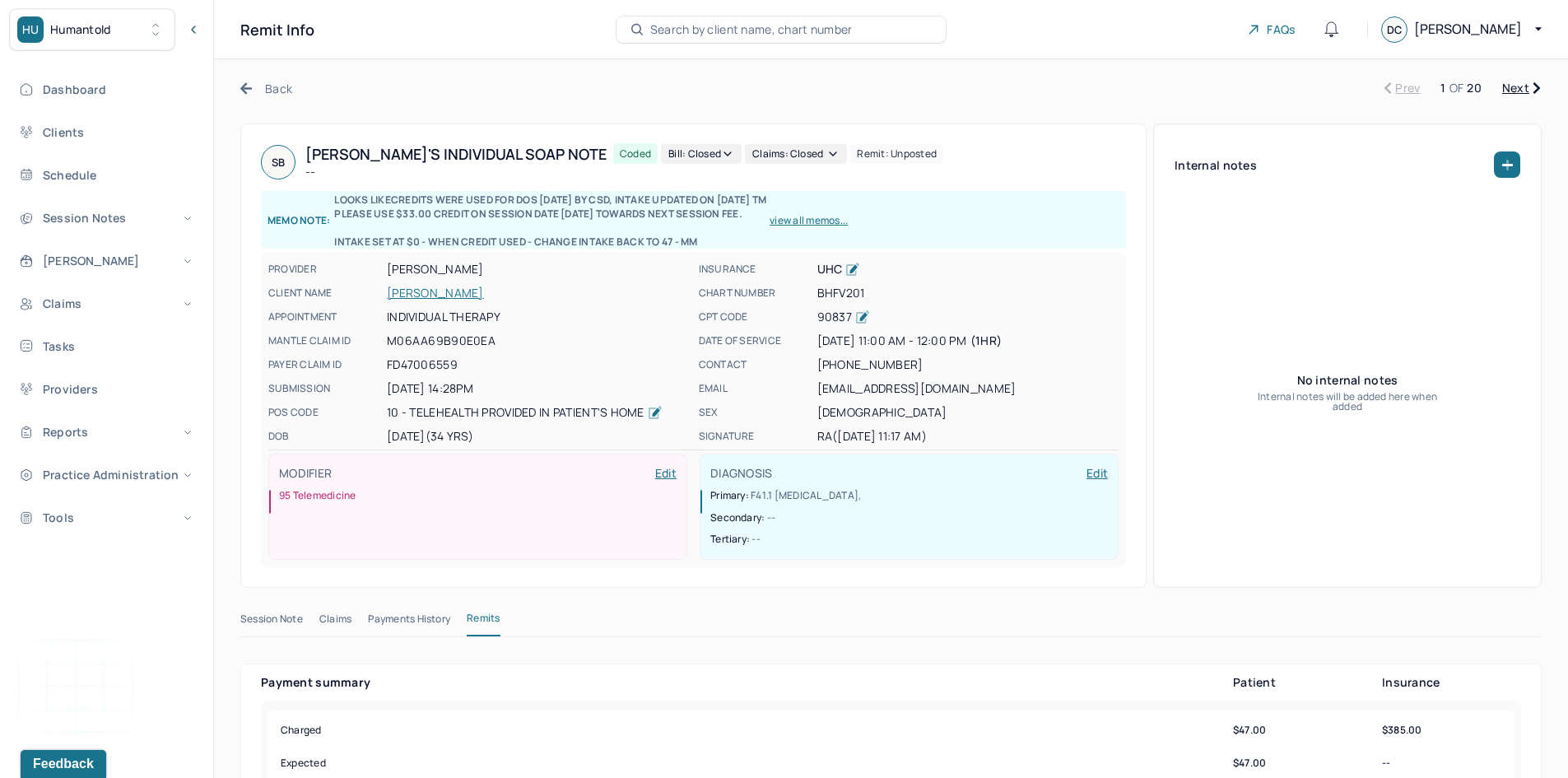 click on "Next" at bounding box center [1521, 88] 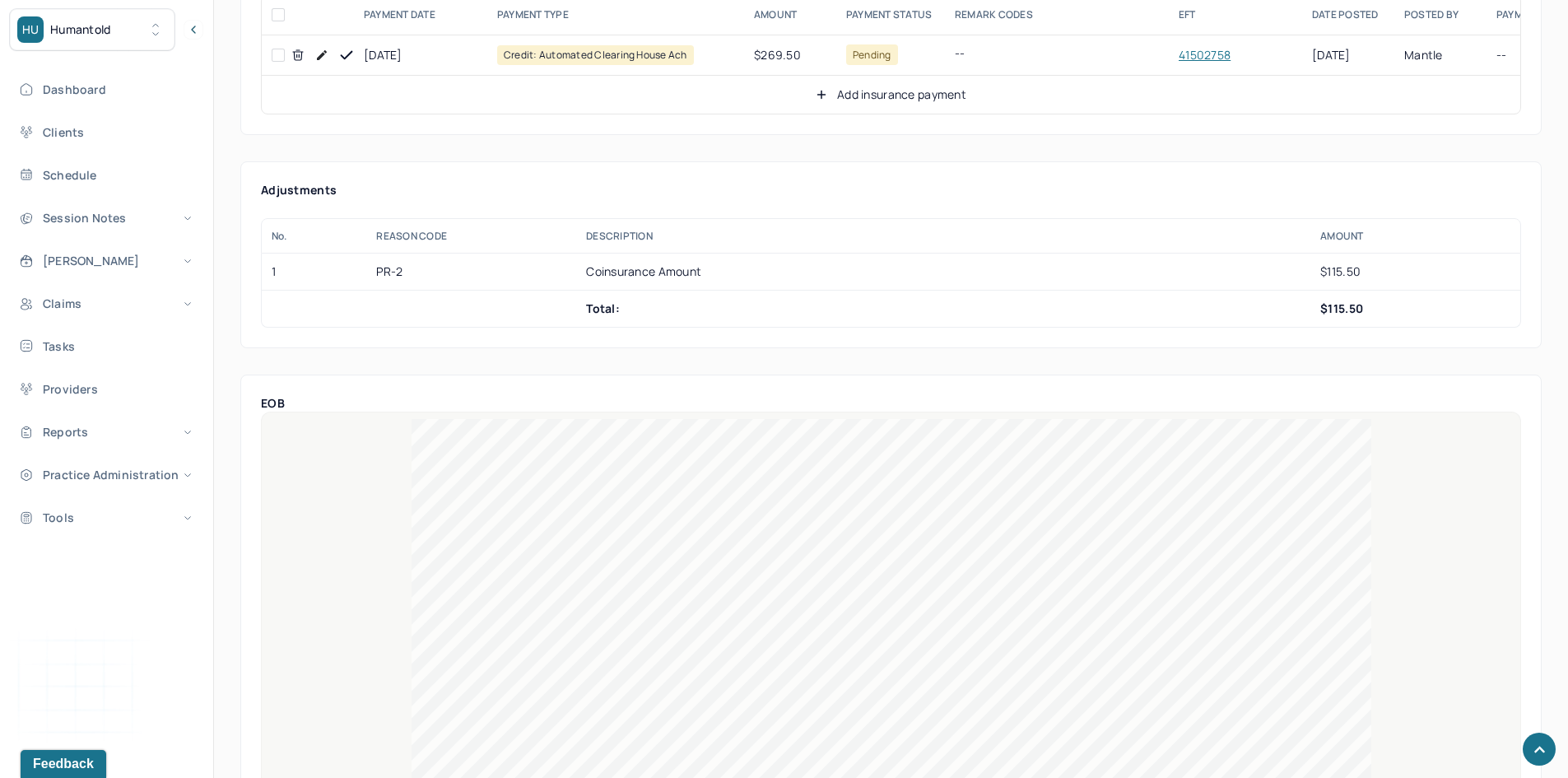 scroll, scrollTop: 906, scrollLeft: 0, axis: vertical 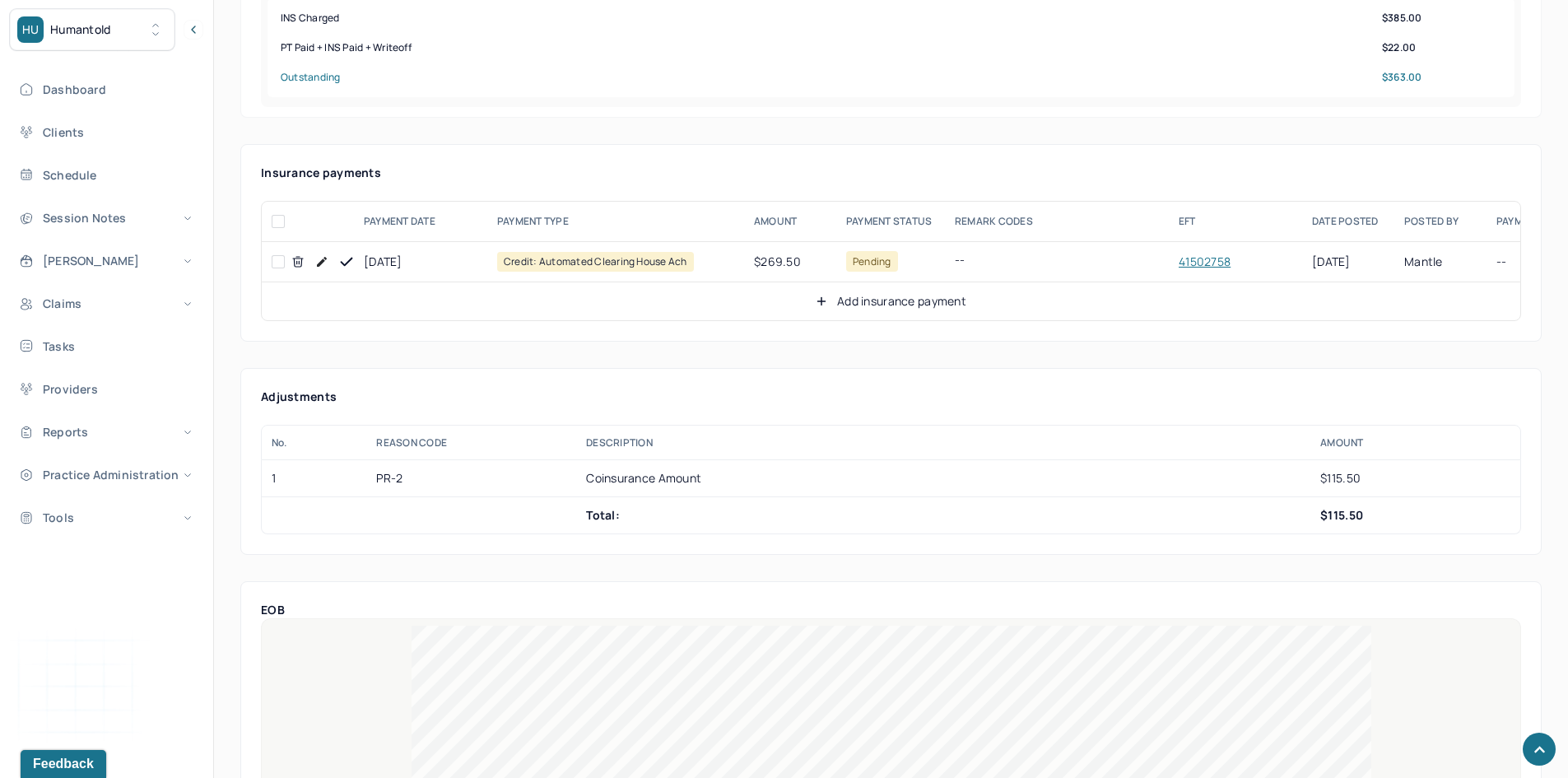 click at bounding box center (278, 262) 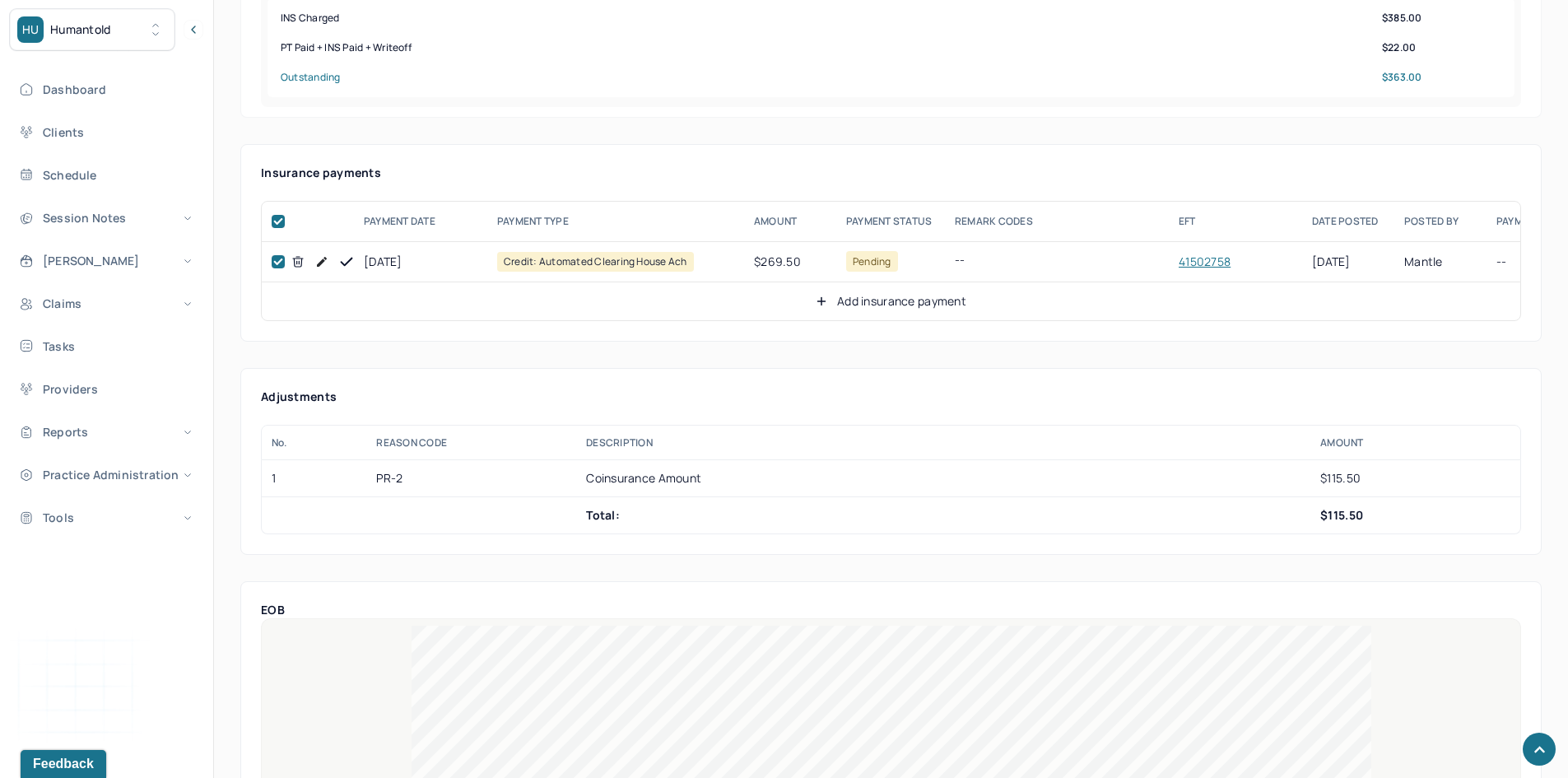 checkbox on "true" 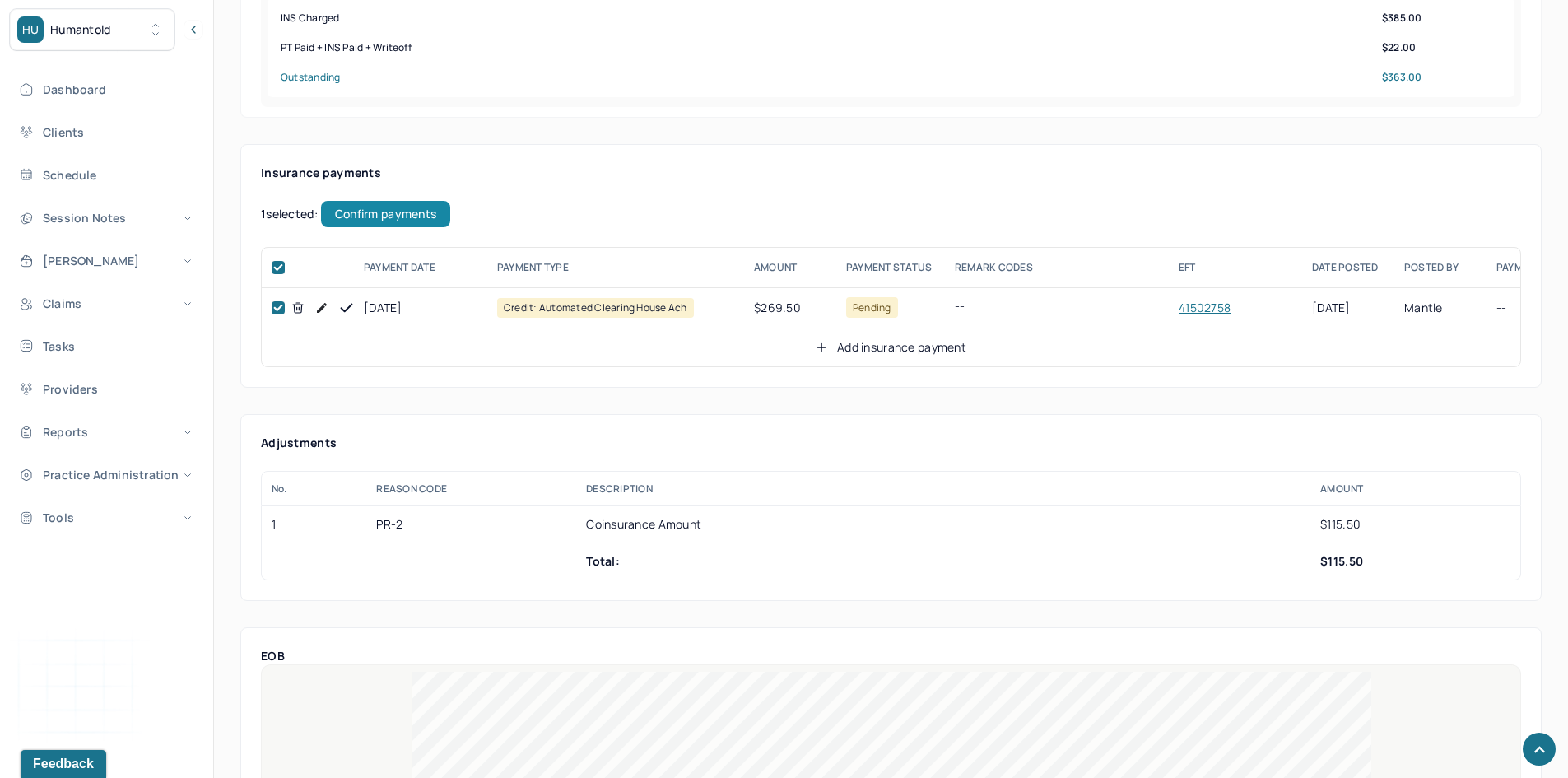 click on "Confirm payments" at bounding box center (385, 214) 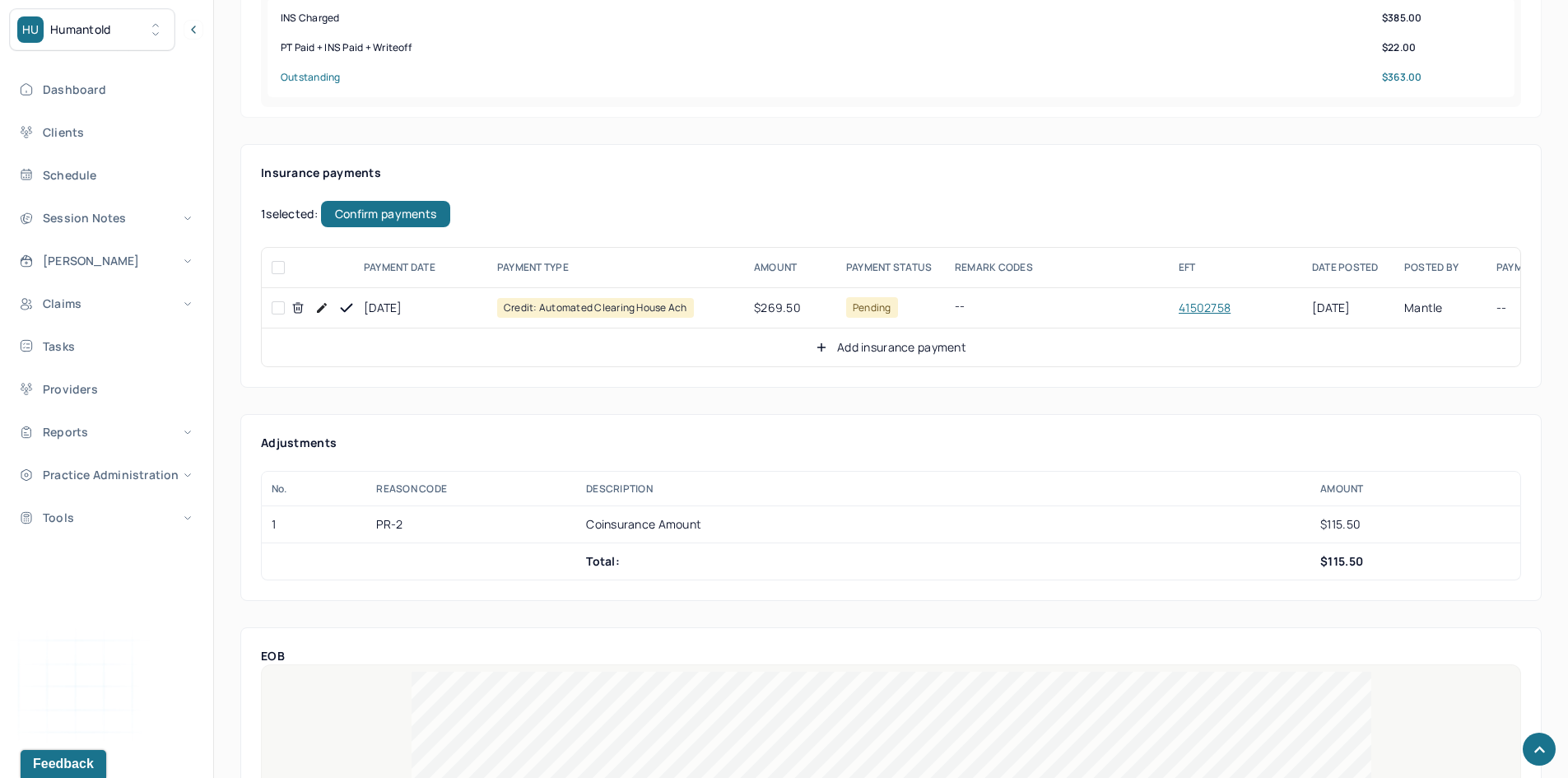 checkbox on "false" 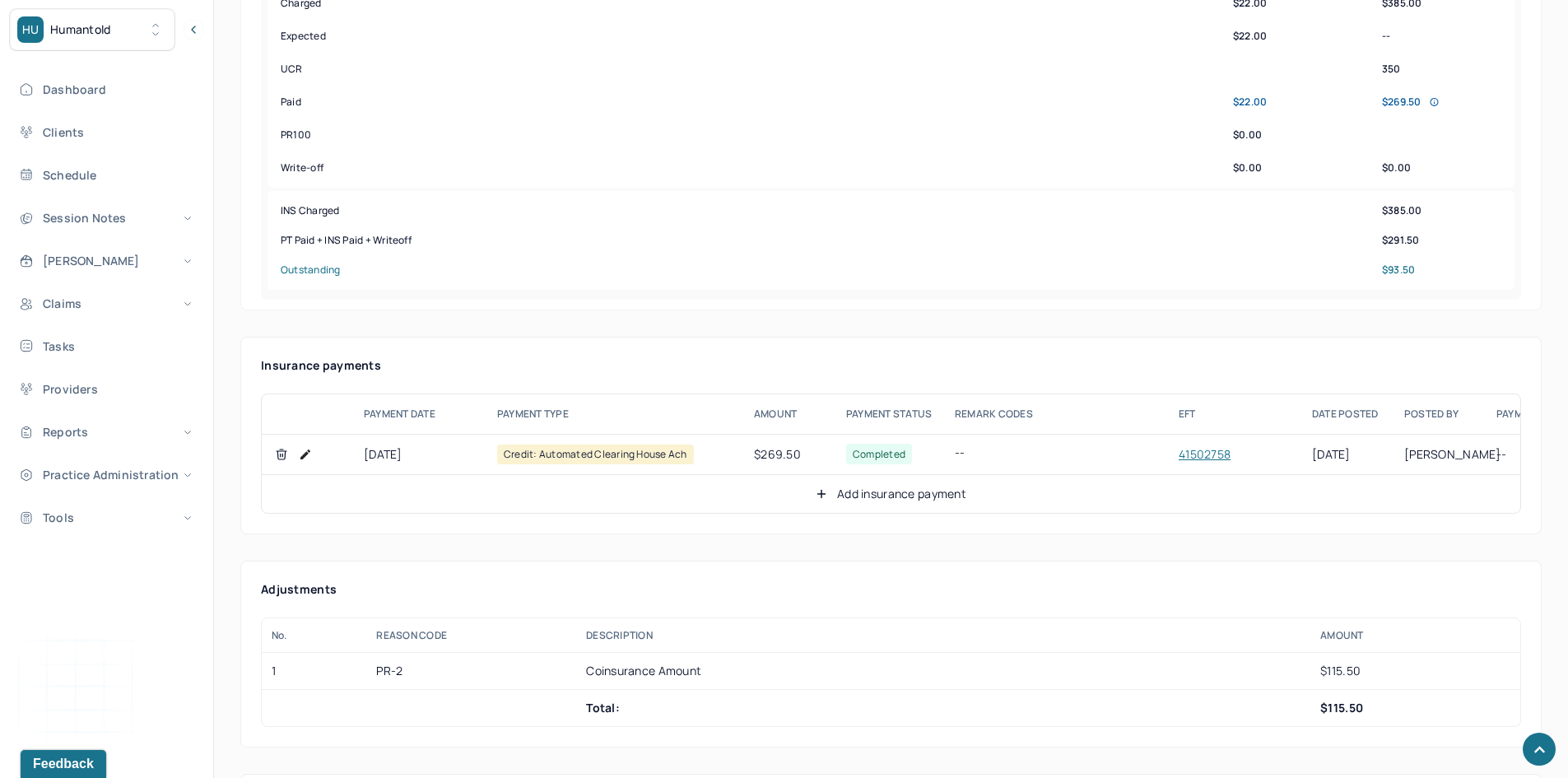 scroll, scrollTop: 906, scrollLeft: 0, axis: vertical 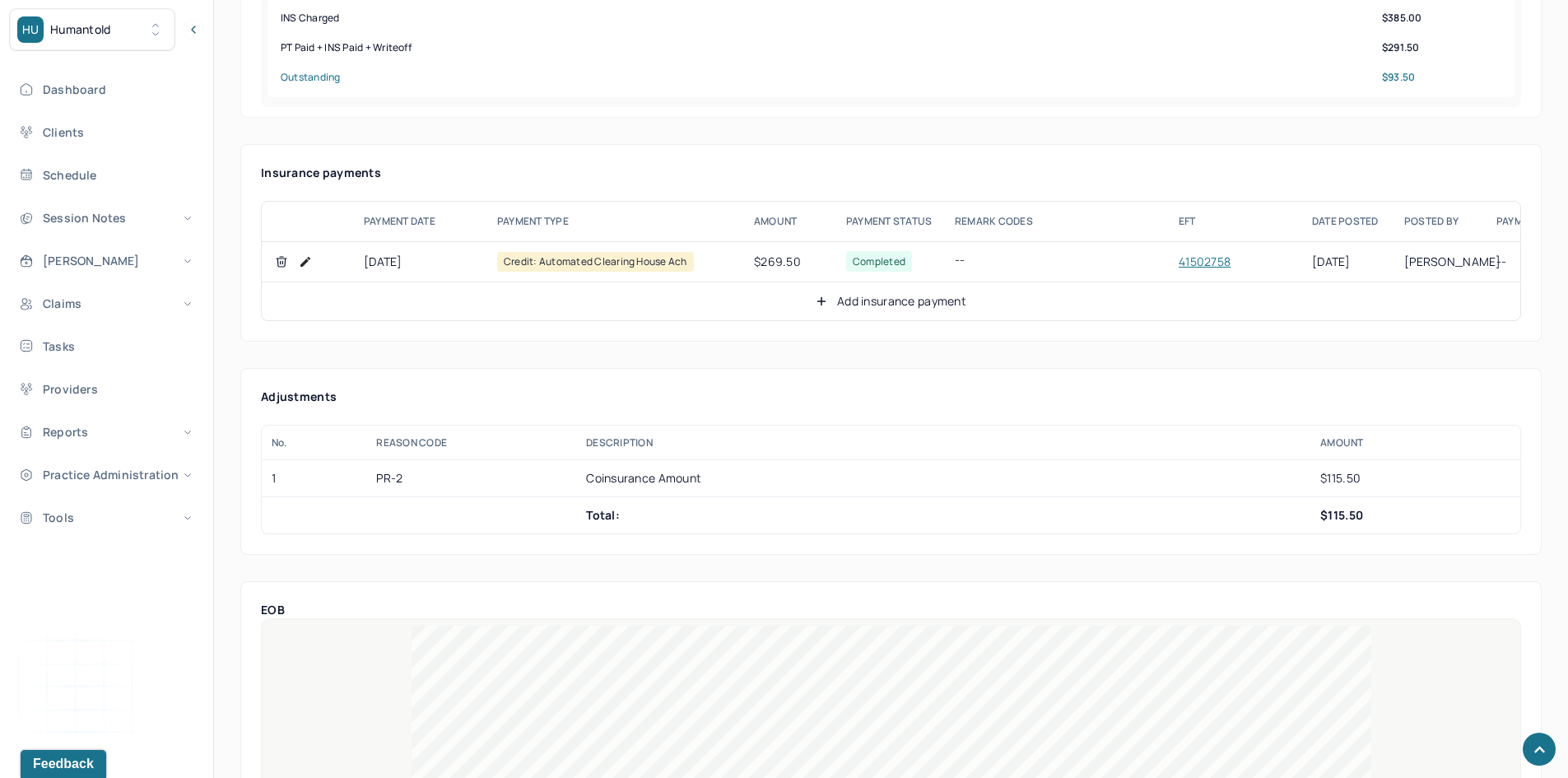 click 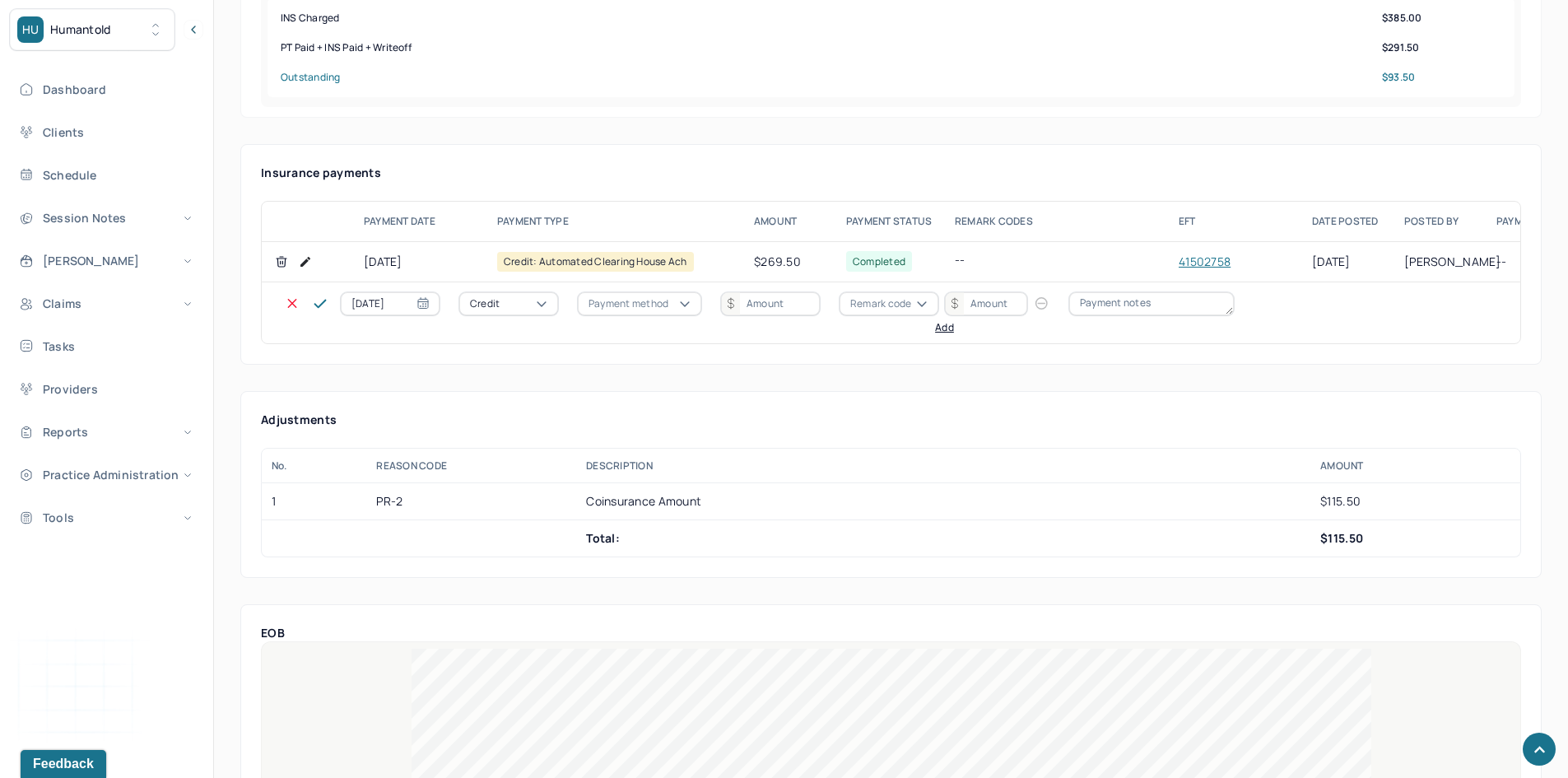 click on "Credit" at bounding box center (485, 304) 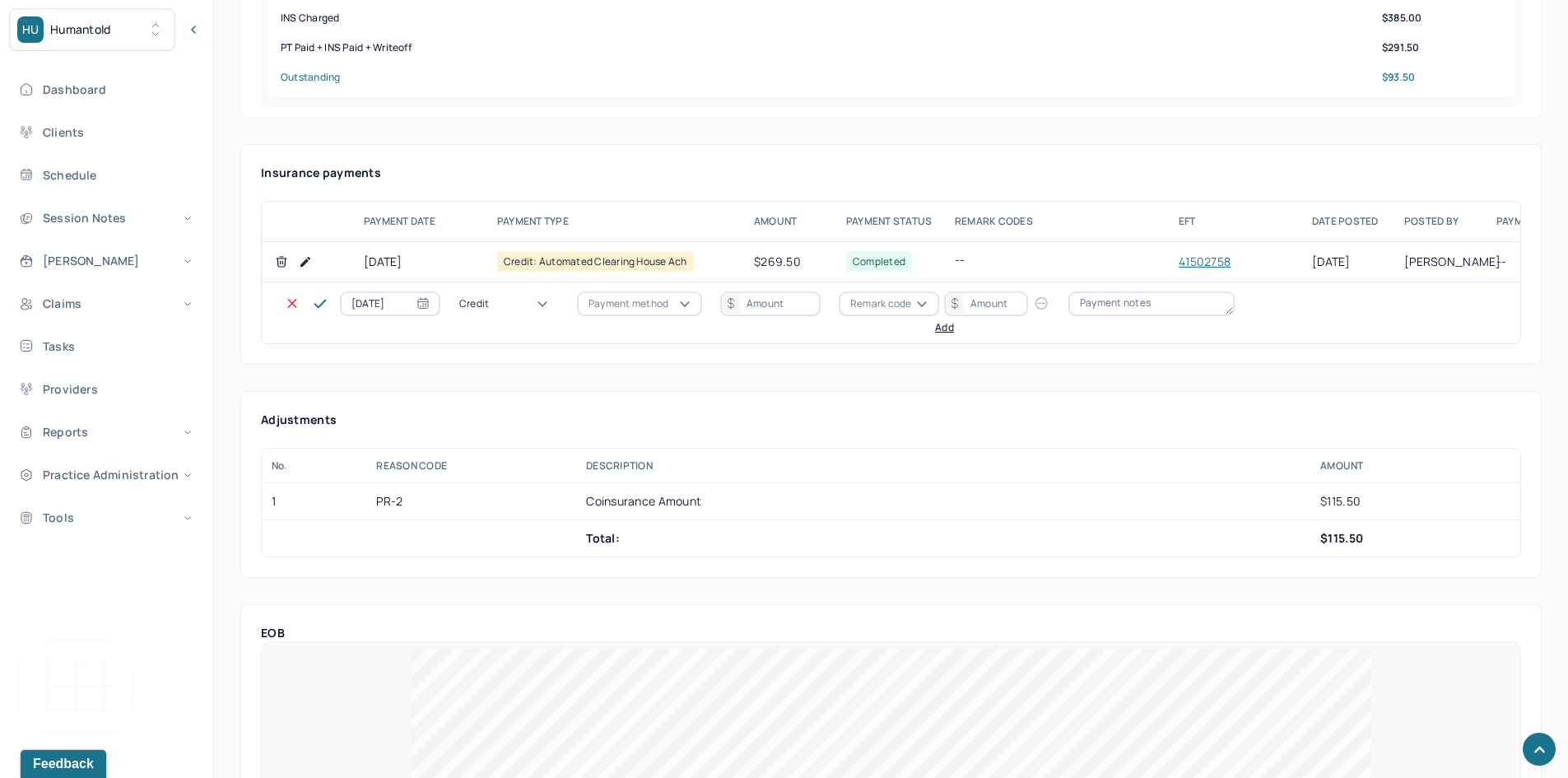 click on "Write off" at bounding box center [49, 2430] 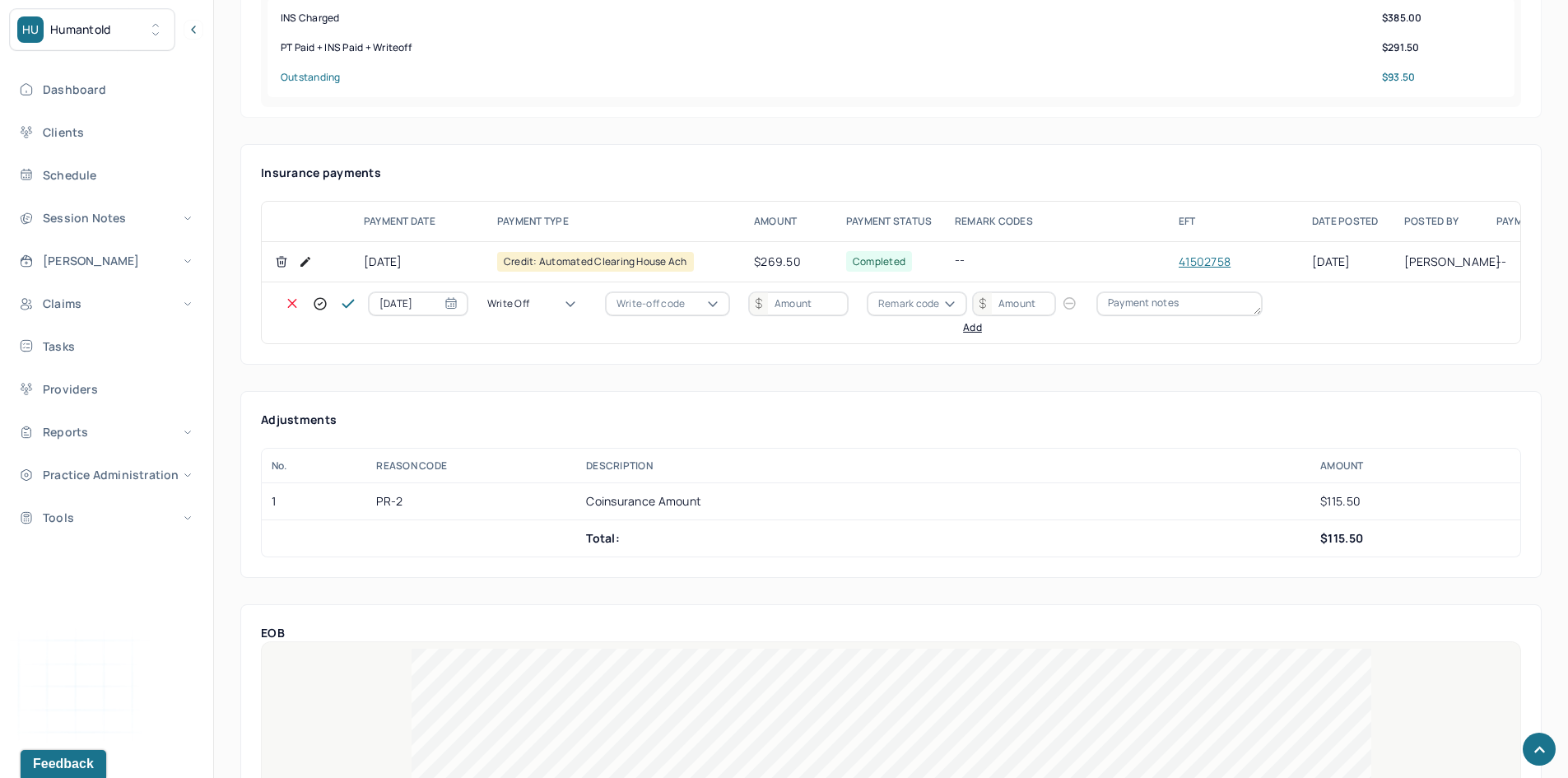 click on "Write-off code" at bounding box center (650, 304) 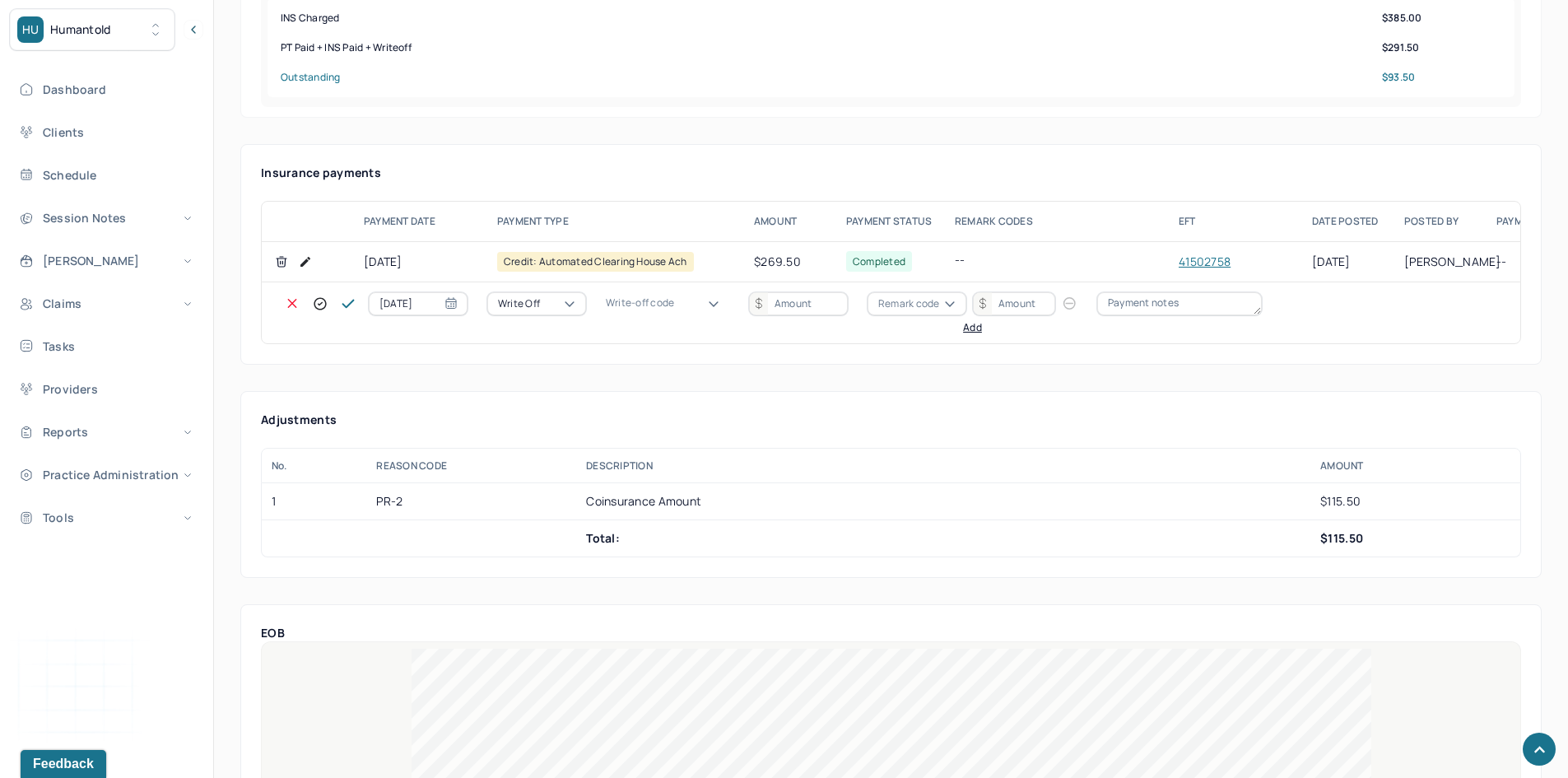 click on "FAP WOBAD: WRITE OFF - BAD DEBT WOBAL: WRITE OFF - BALANCE (INSADJ) WOBANK: WRITE OFF - BANKRUPTCY WOCOLL: WRITE OFF - COLLECTIONS WOCOUR: WRITE OFF - COURTESY WOHRDSHIP: W/O - FINANCIAL HARDSHIP WOINS: WRITE OFF - INSURANCE  WOMISC: WRITE OFF - MISC  WONOSHOW: WRITE OFF - THERAPIST WAIVED NO  WOREV: WRITE OFF - REBILLED  WOSINTK: WRITE OFF - SUPERVISOR INTAKE  WODED: WRITE OFF - DEDUCTIBLE WOTRMD: WRITE OFF - INSURANCE TERMED" at bounding box center (82, 2518) 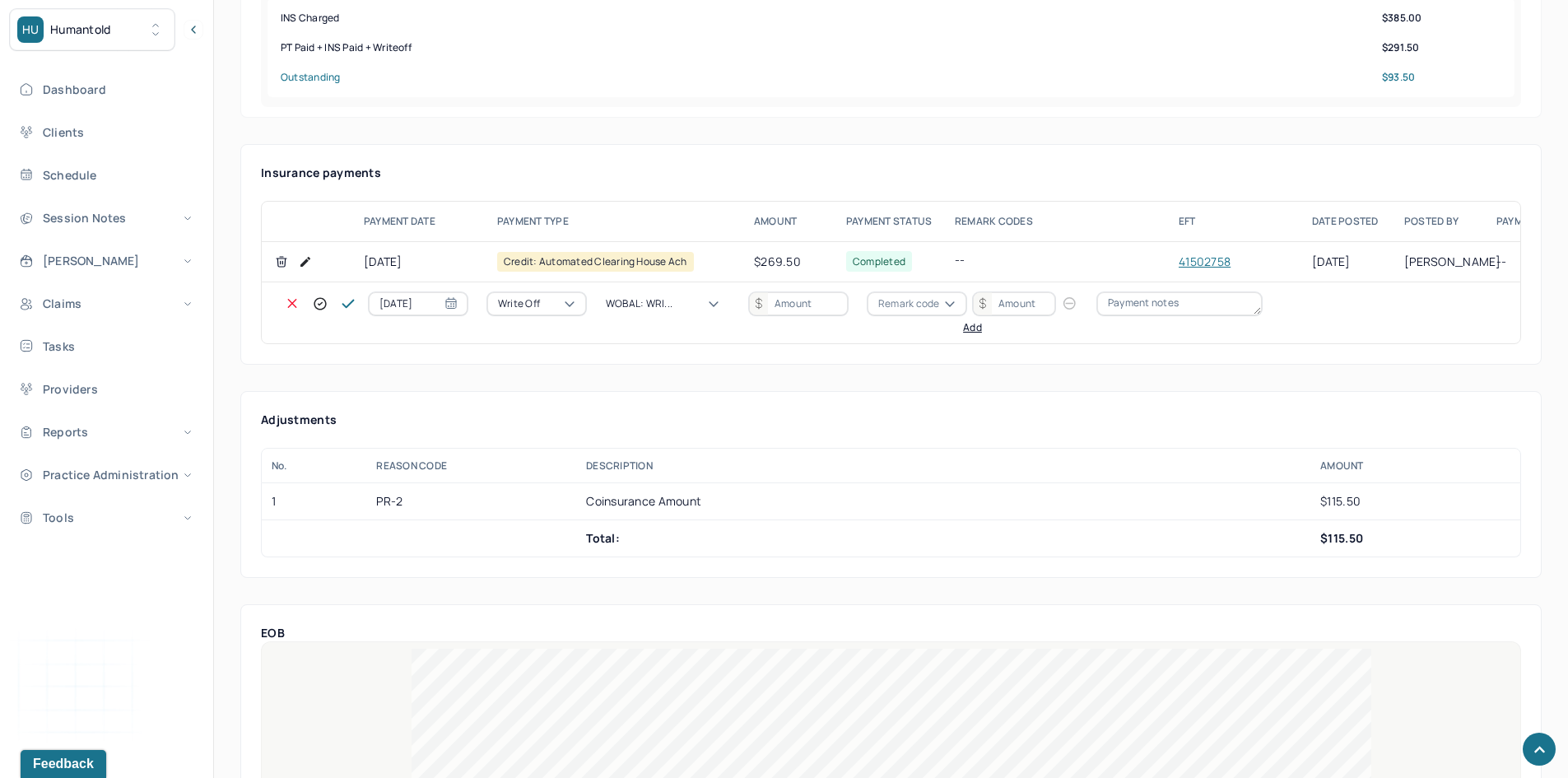 click at bounding box center [798, 304] 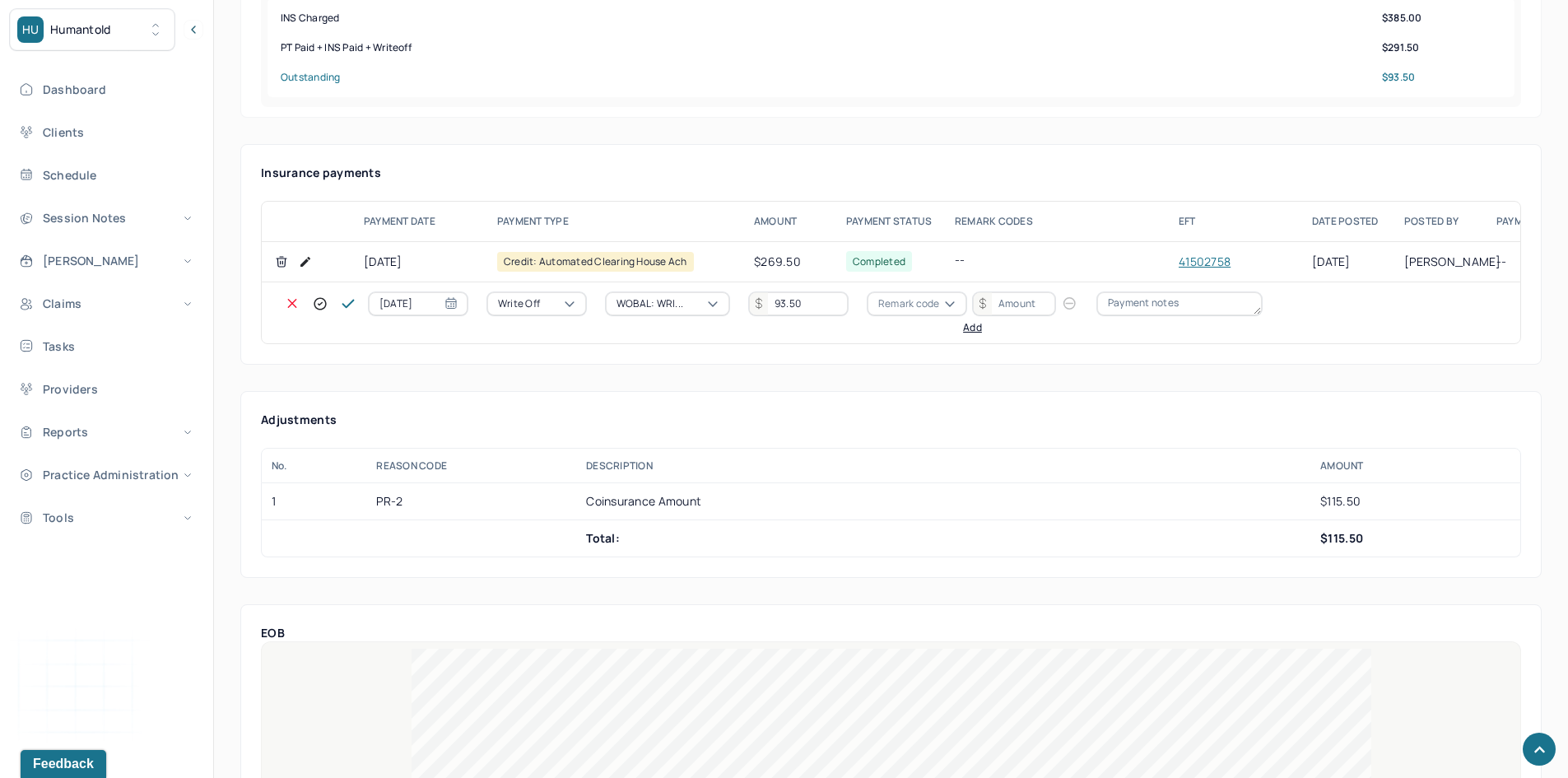 type on "93.50" 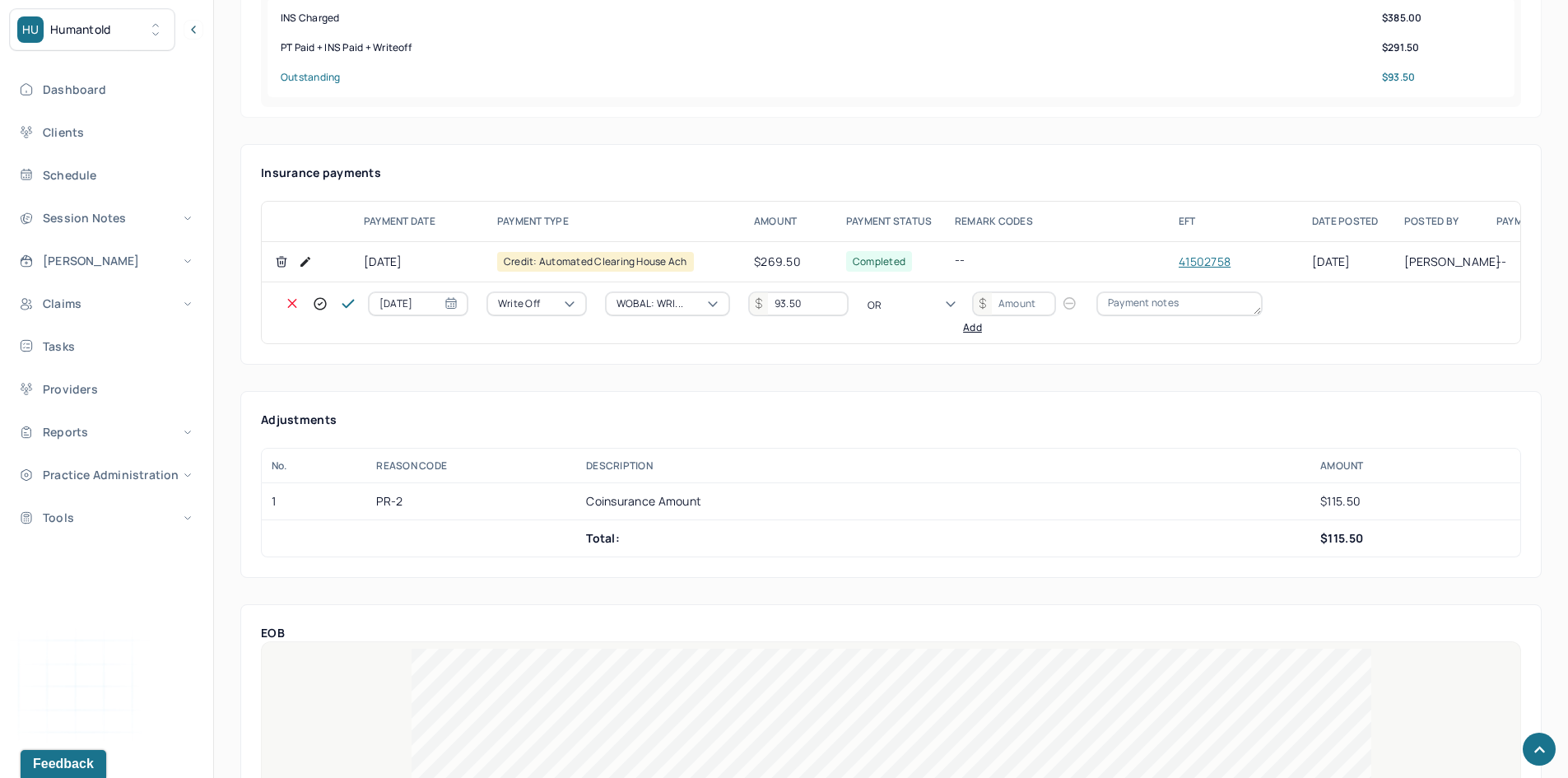 type on "O" 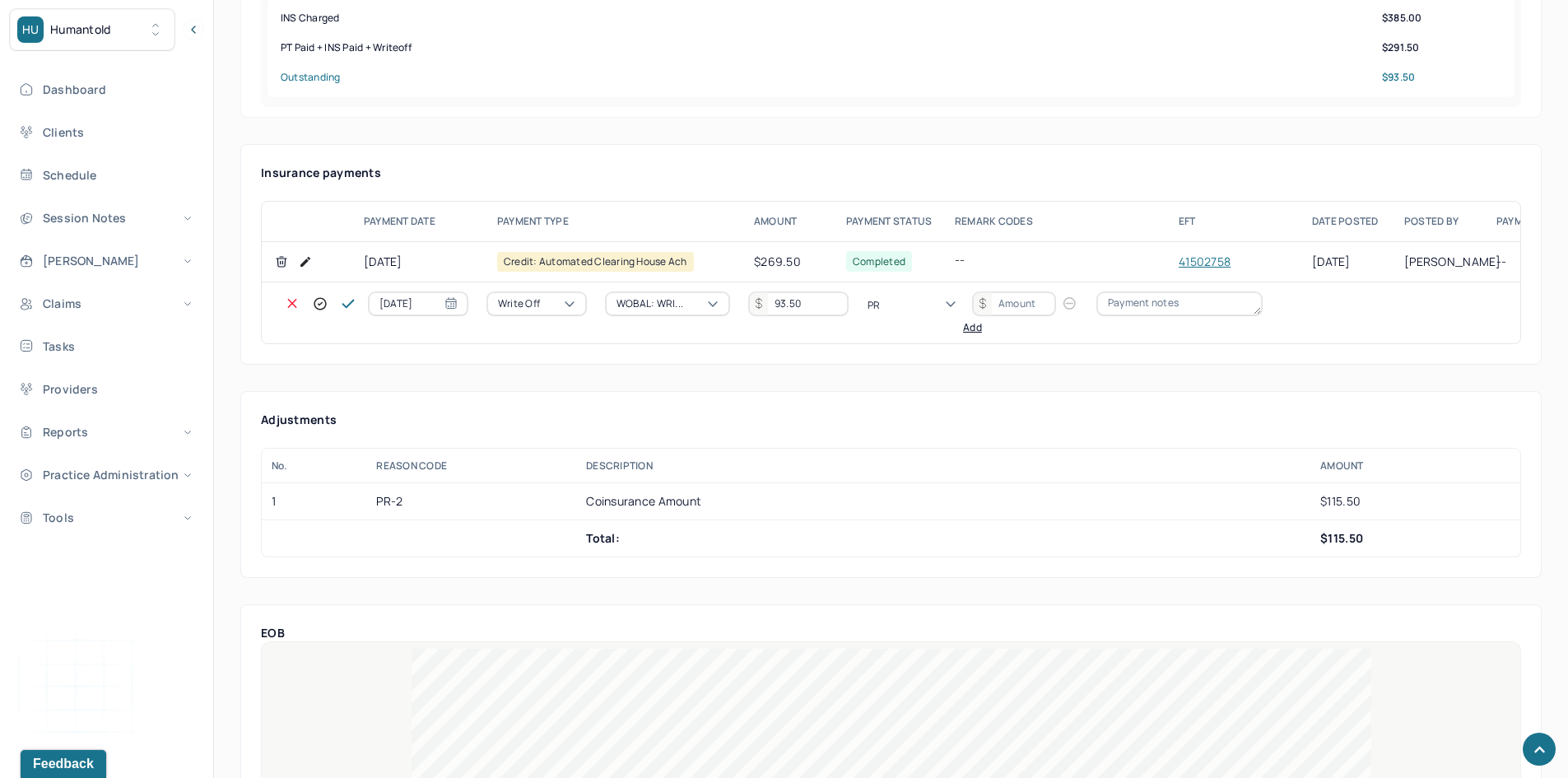 type on "PR2" 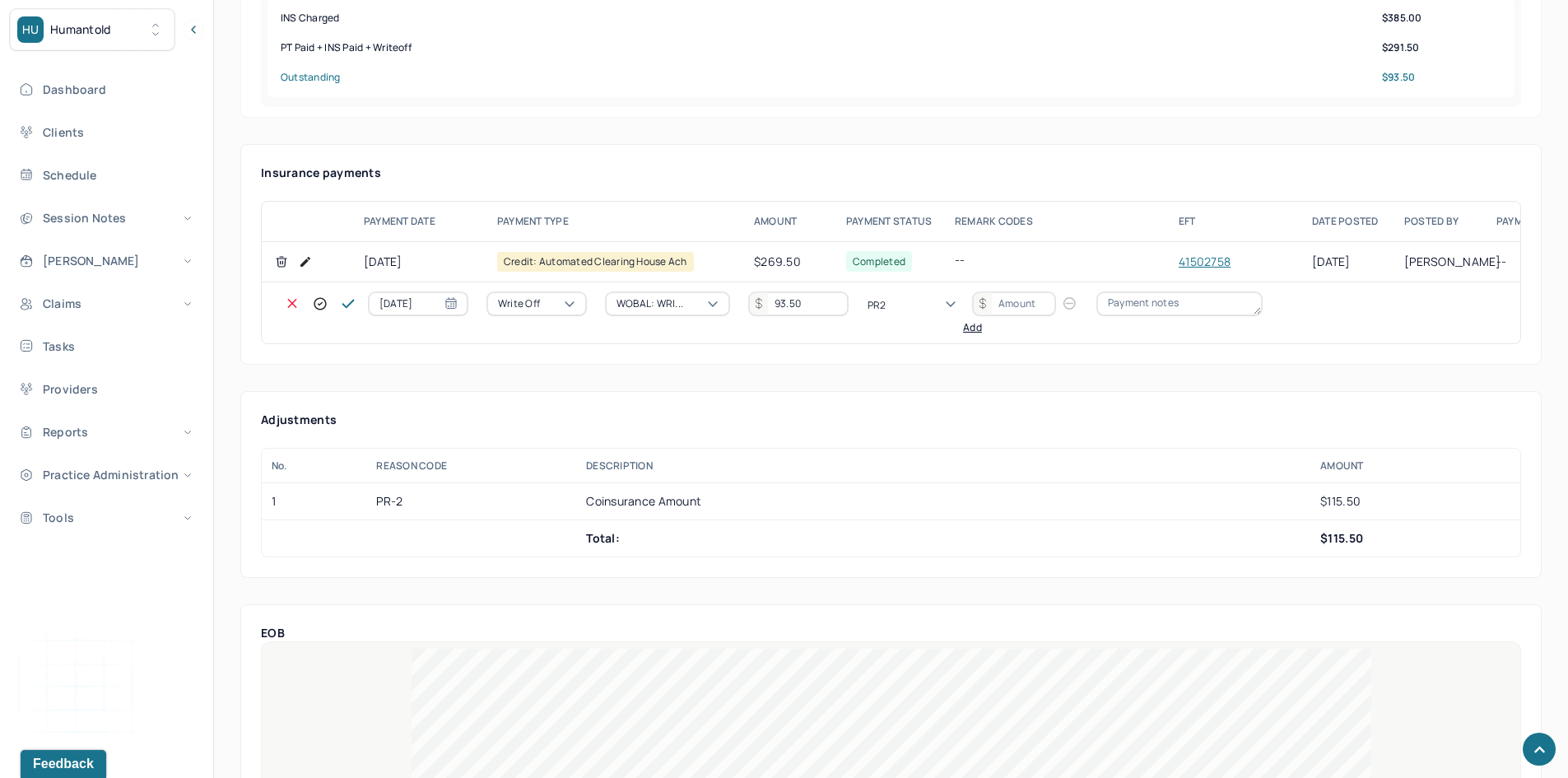 type 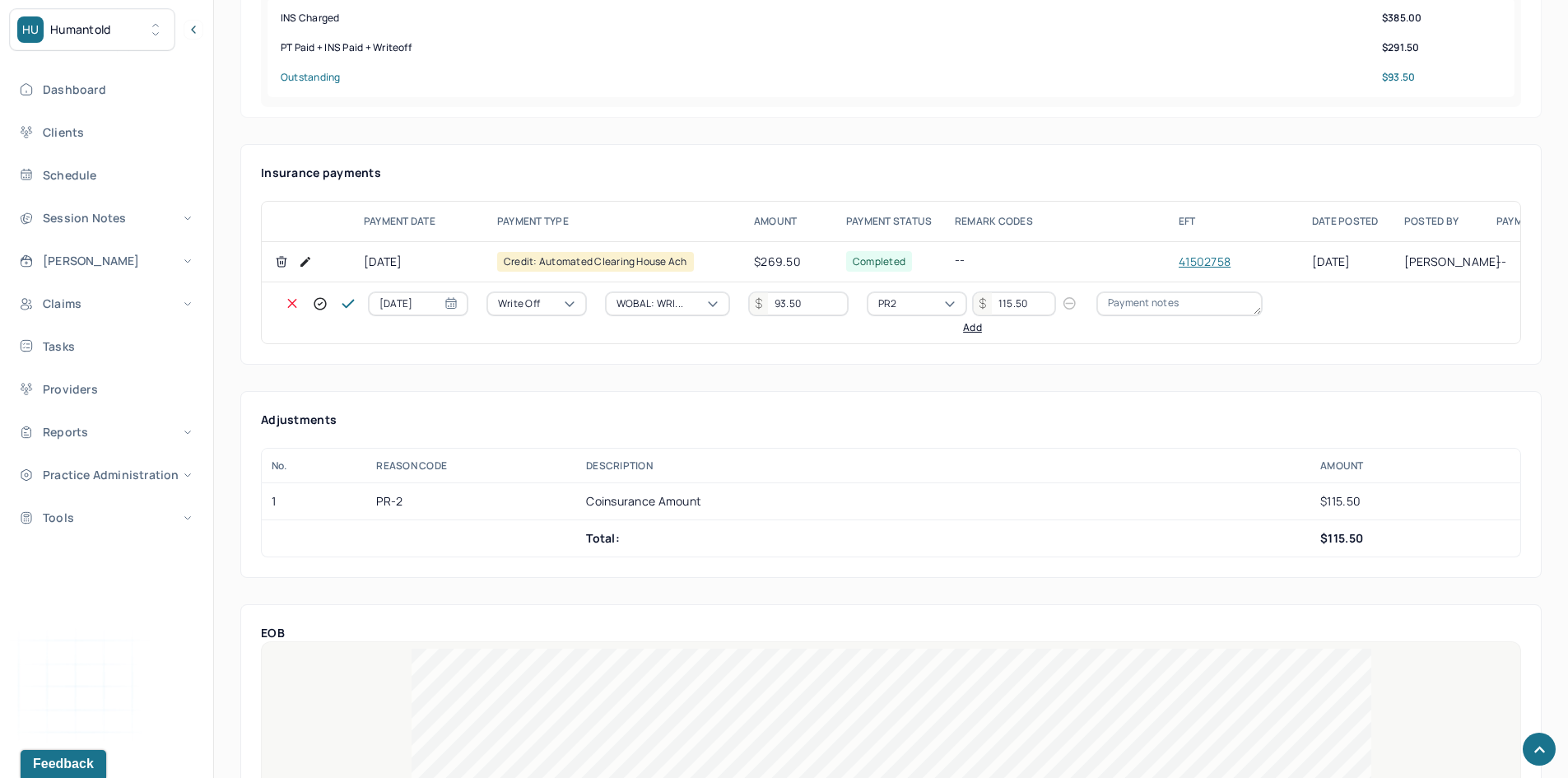 type on "115.50" 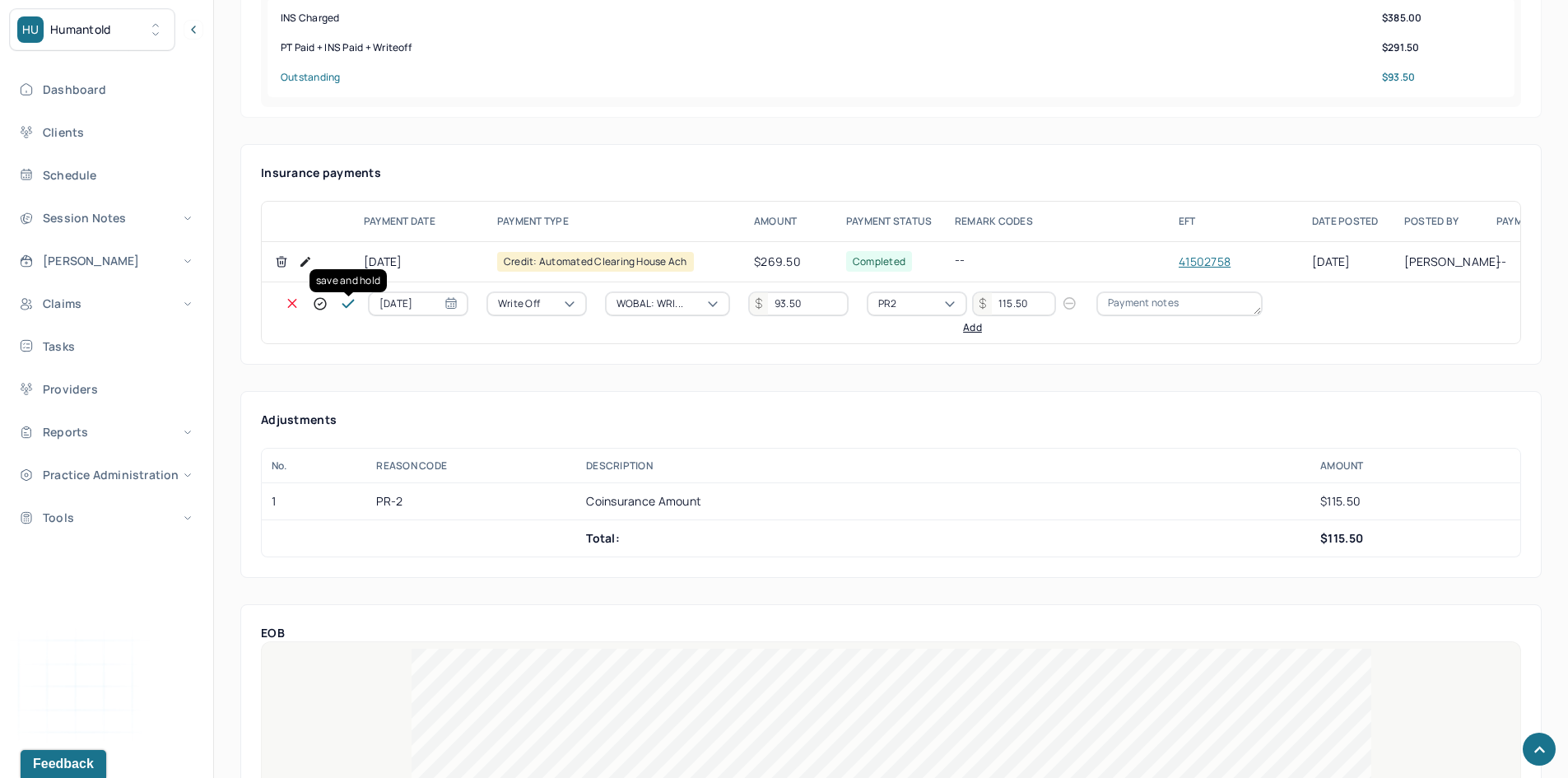 click 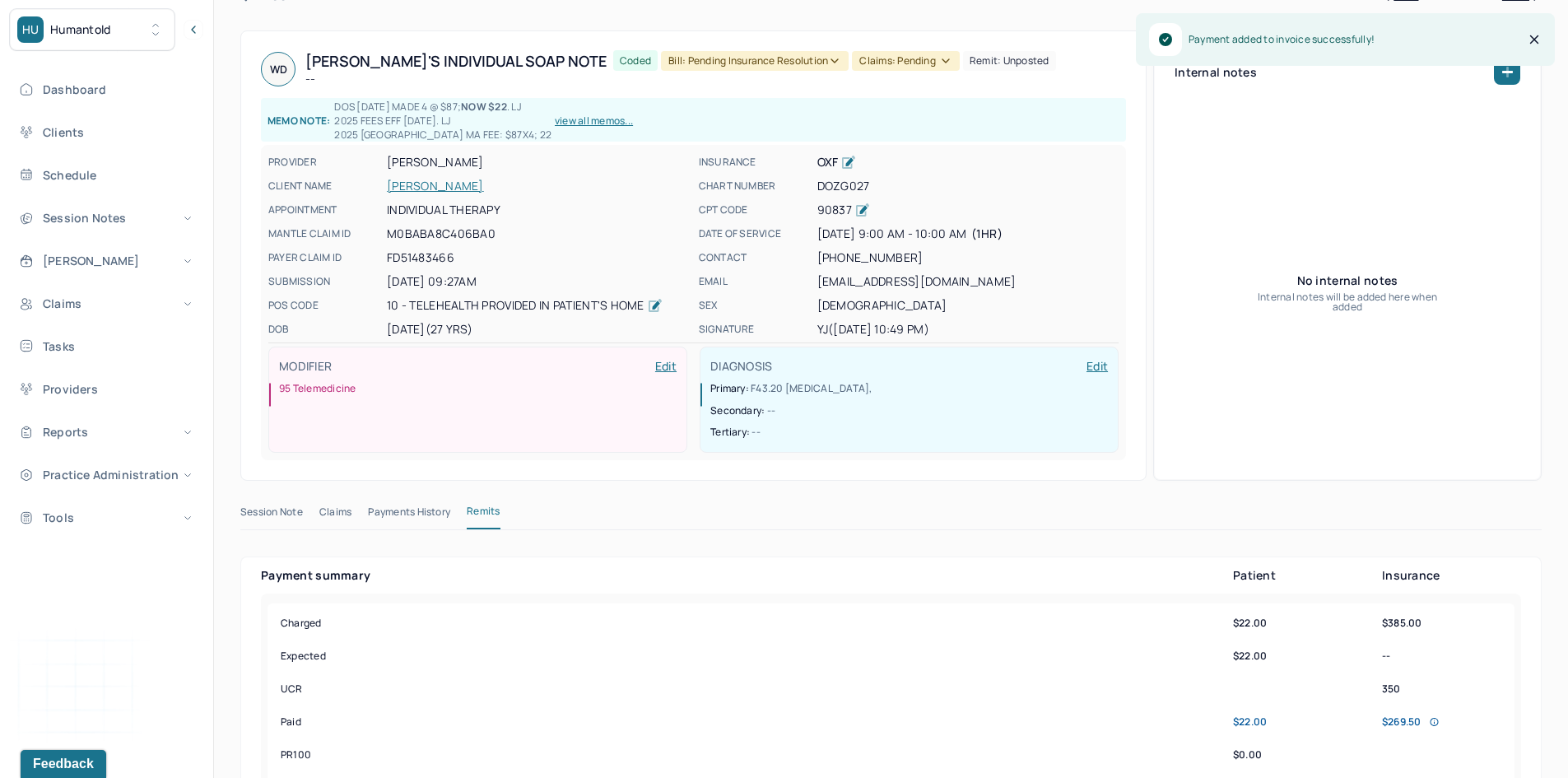scroll, scrollTop: 0, scrollLeft: 0, axis: both 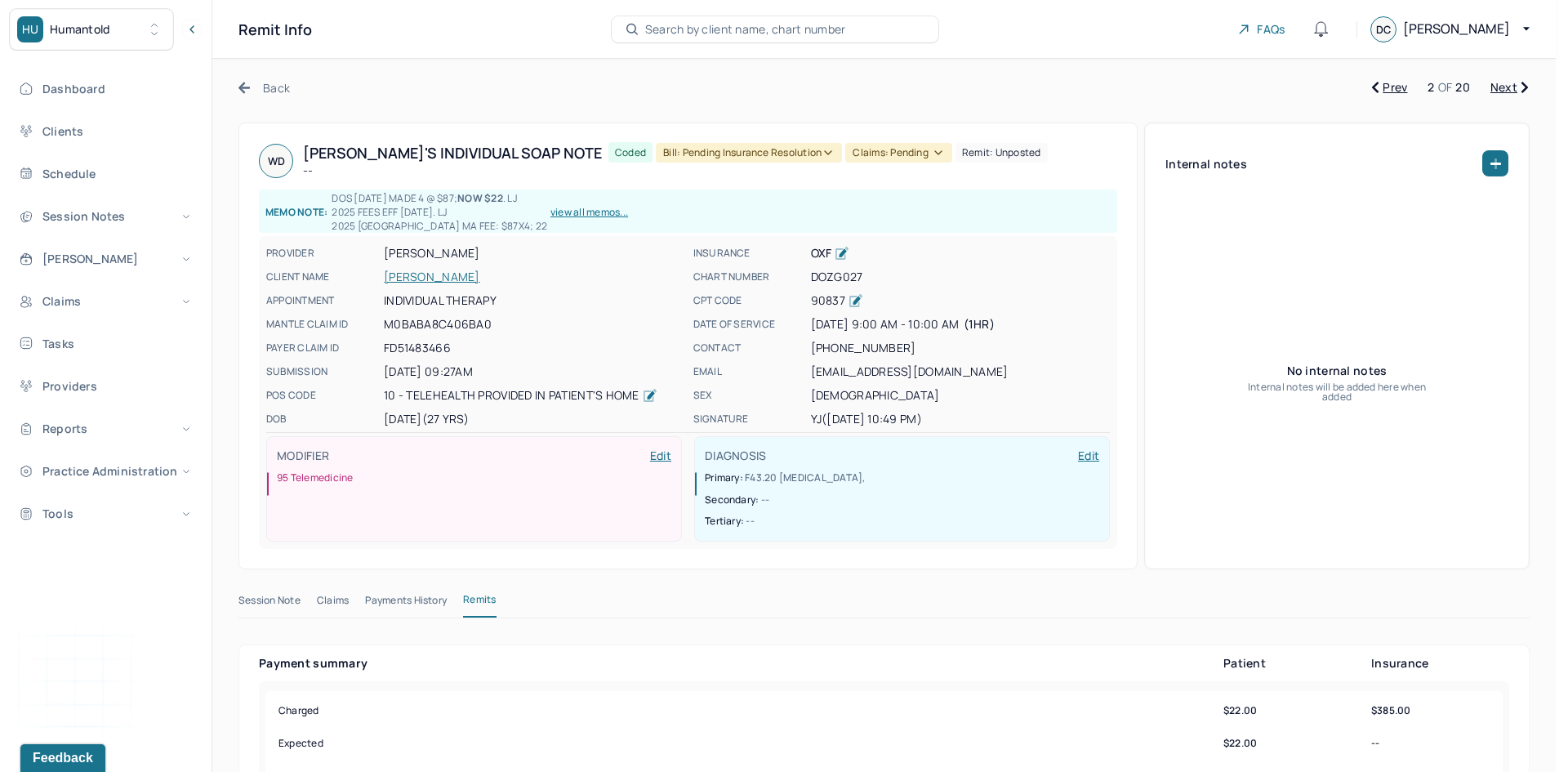 click on "Bill: Pending Insurance Resolution" at bounding box center (749, 153) 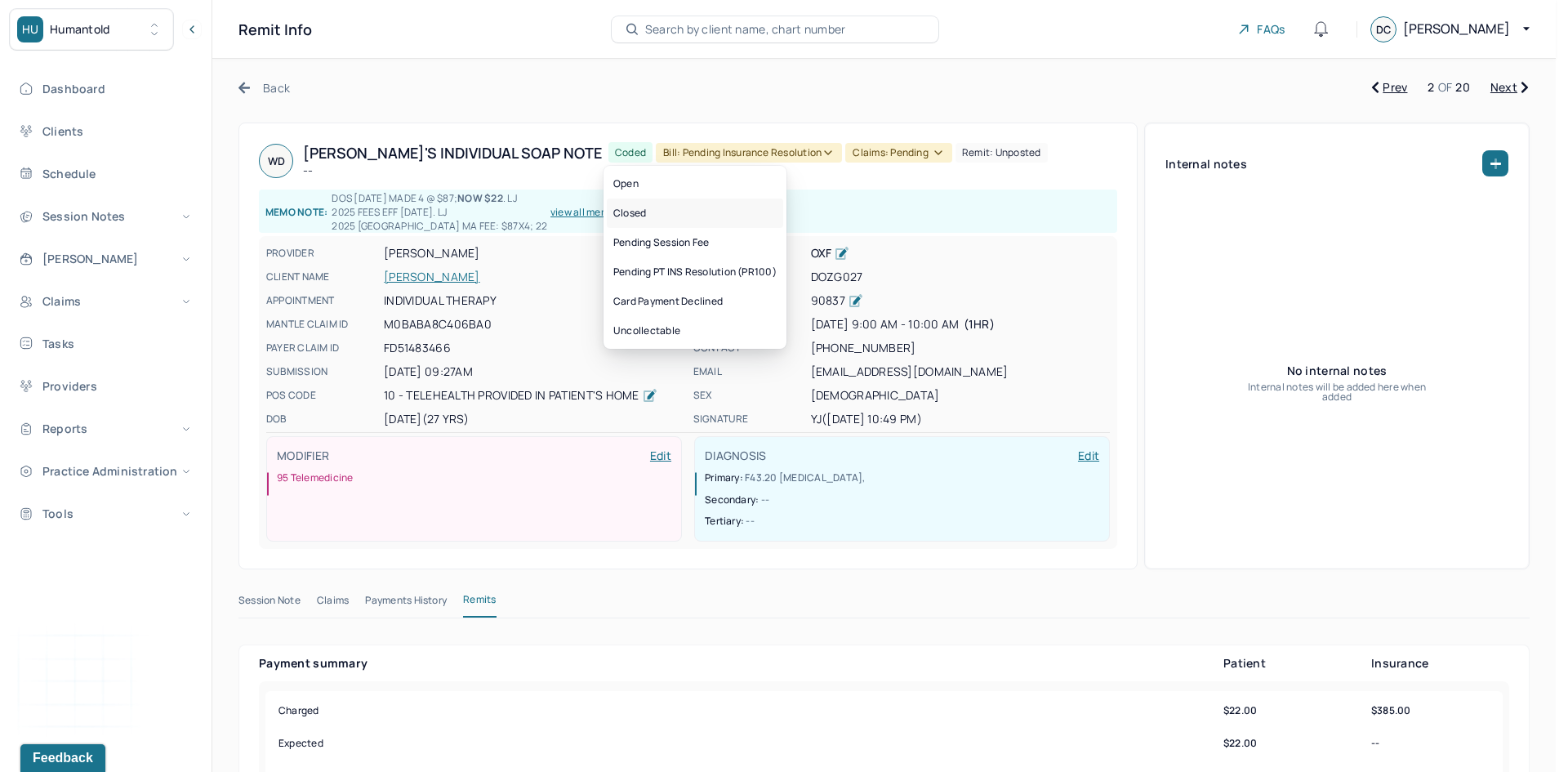 click on "Closed" at bounding box center [695, 213] 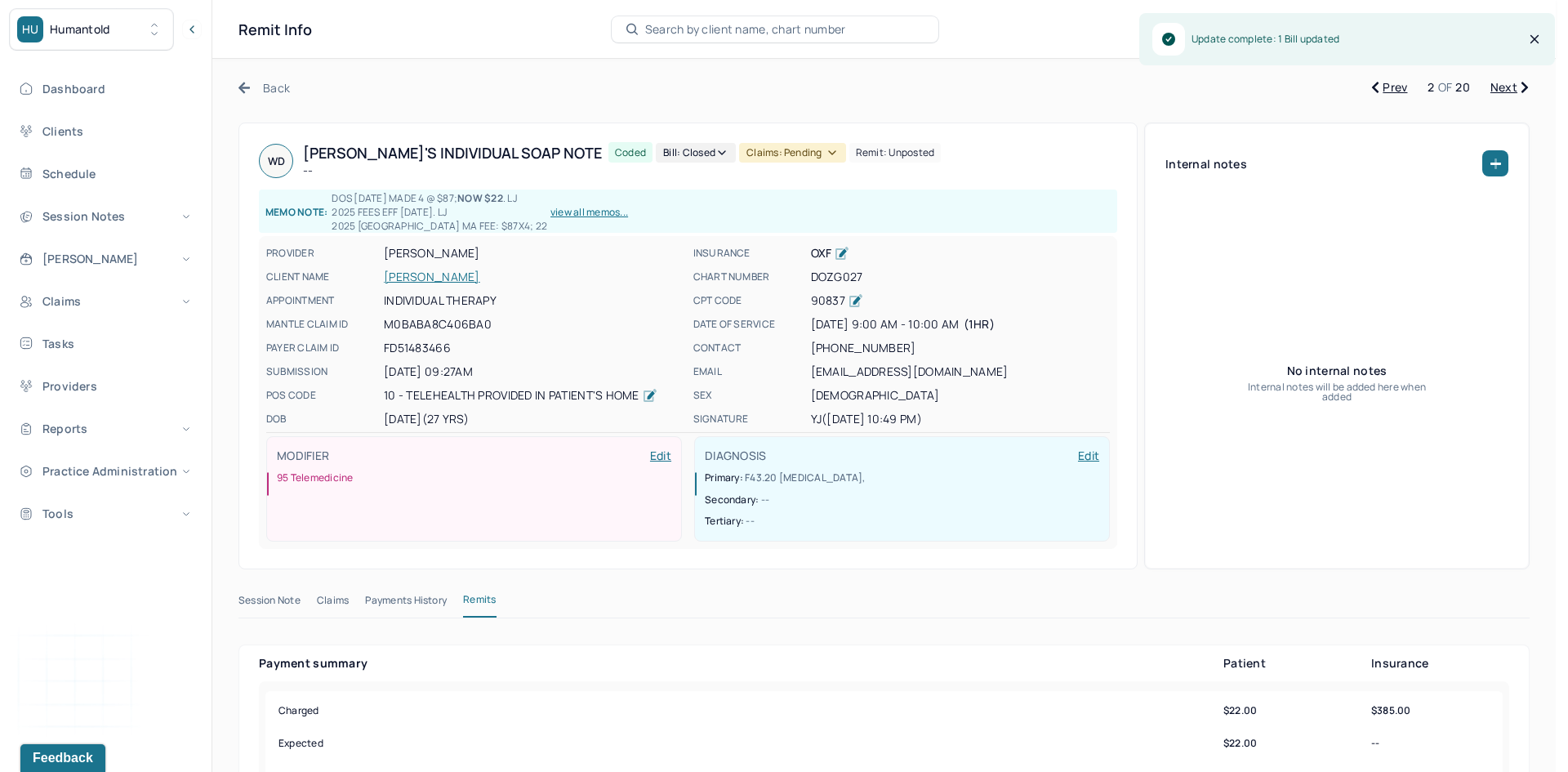 click on "Claims: pending" at bounding box center (792, 153) 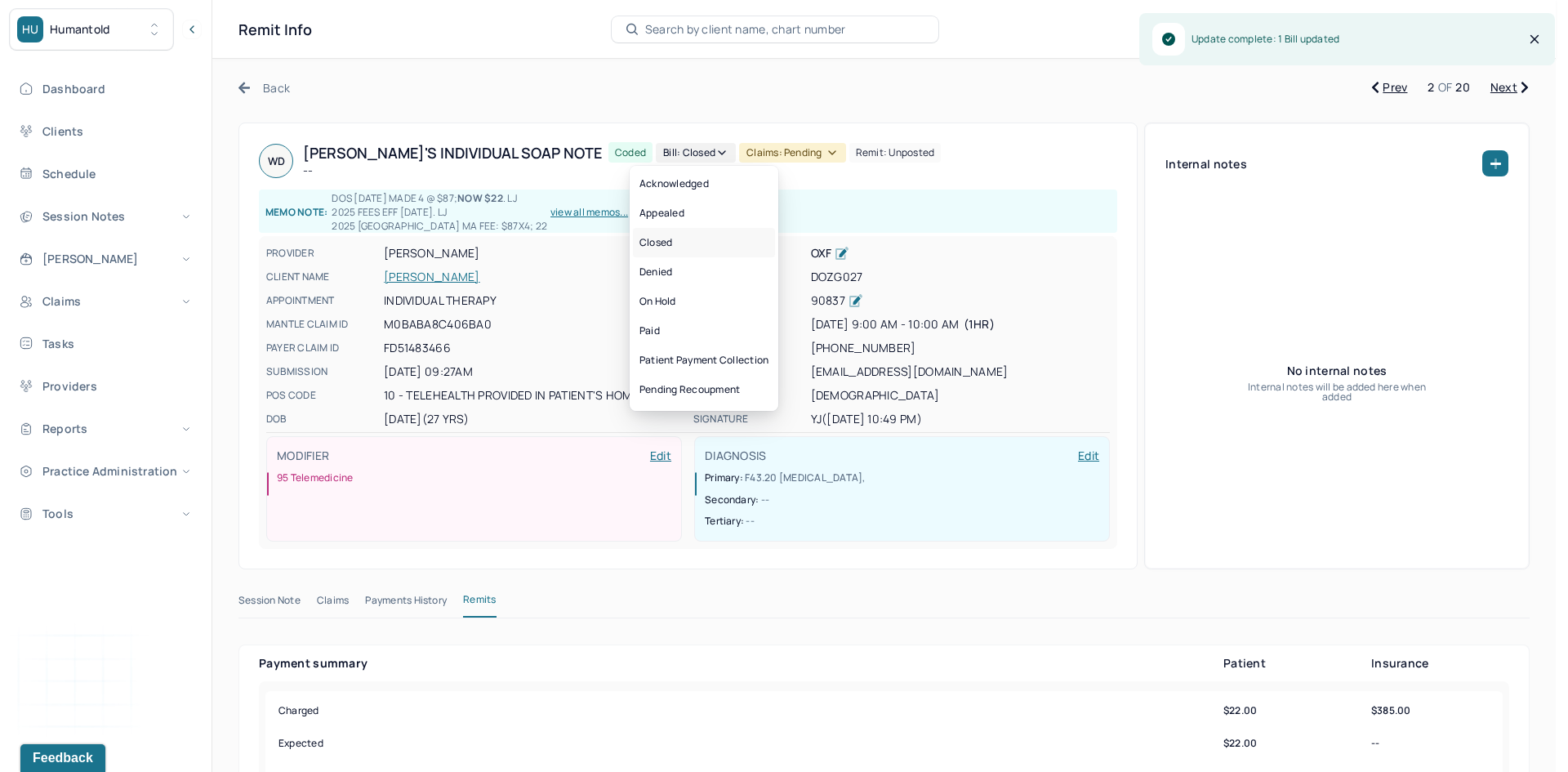 click on "Closed" at bounding box center (704, 243) 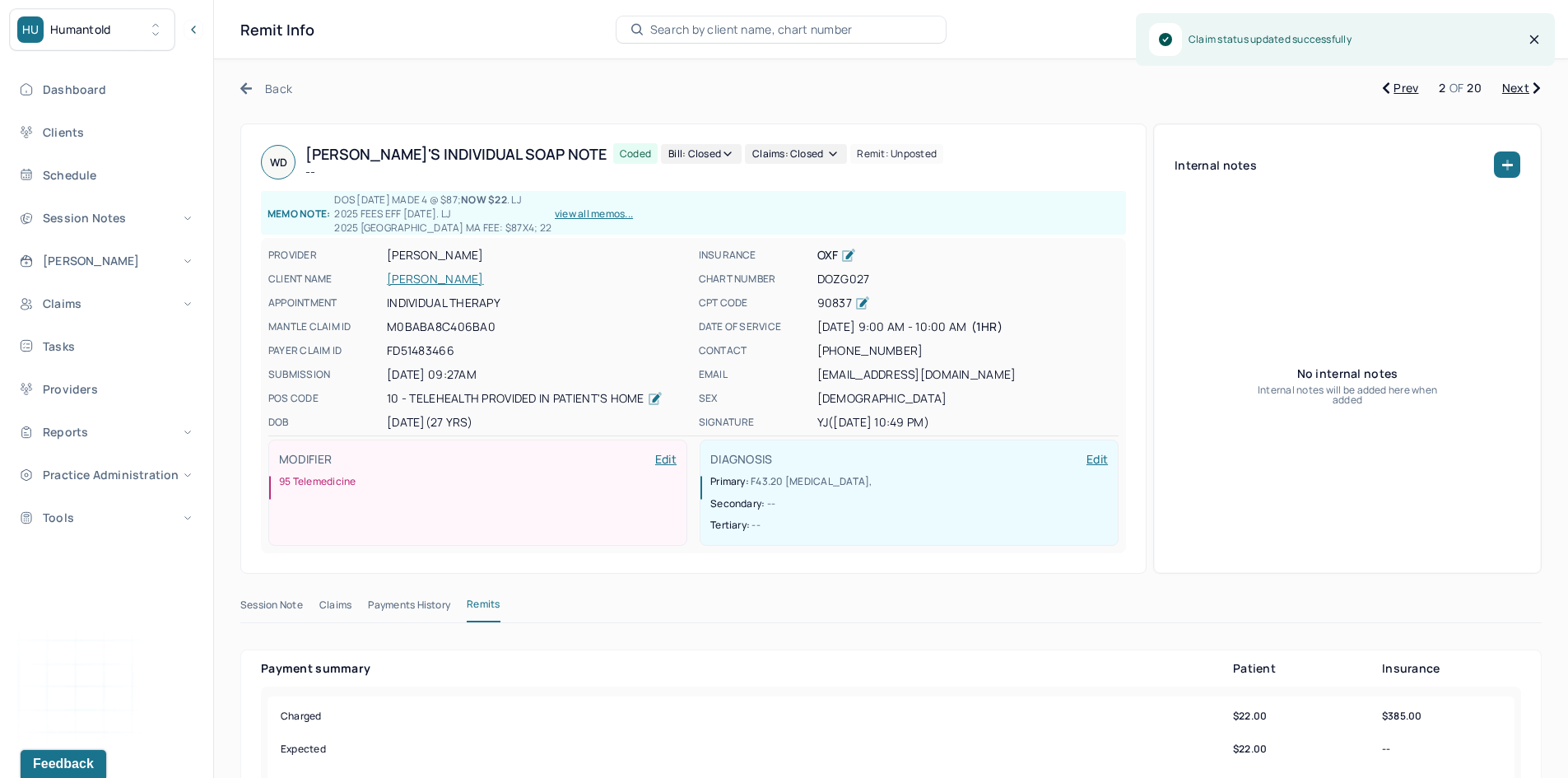 click on "Next" at bounding box center [1521, 88] 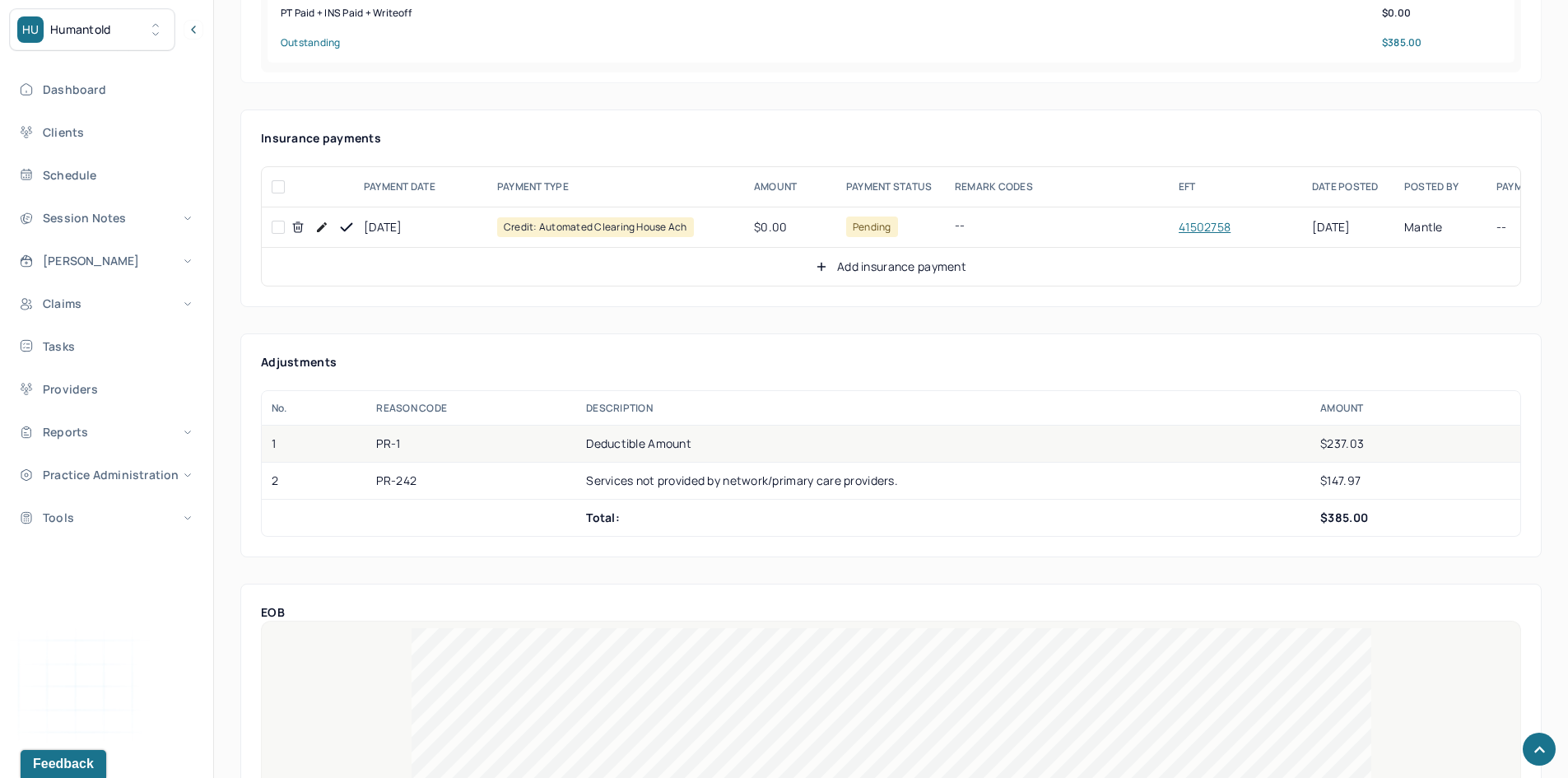 scroll, scrollTop: 906, scrollLeft: 0, axis: vertical 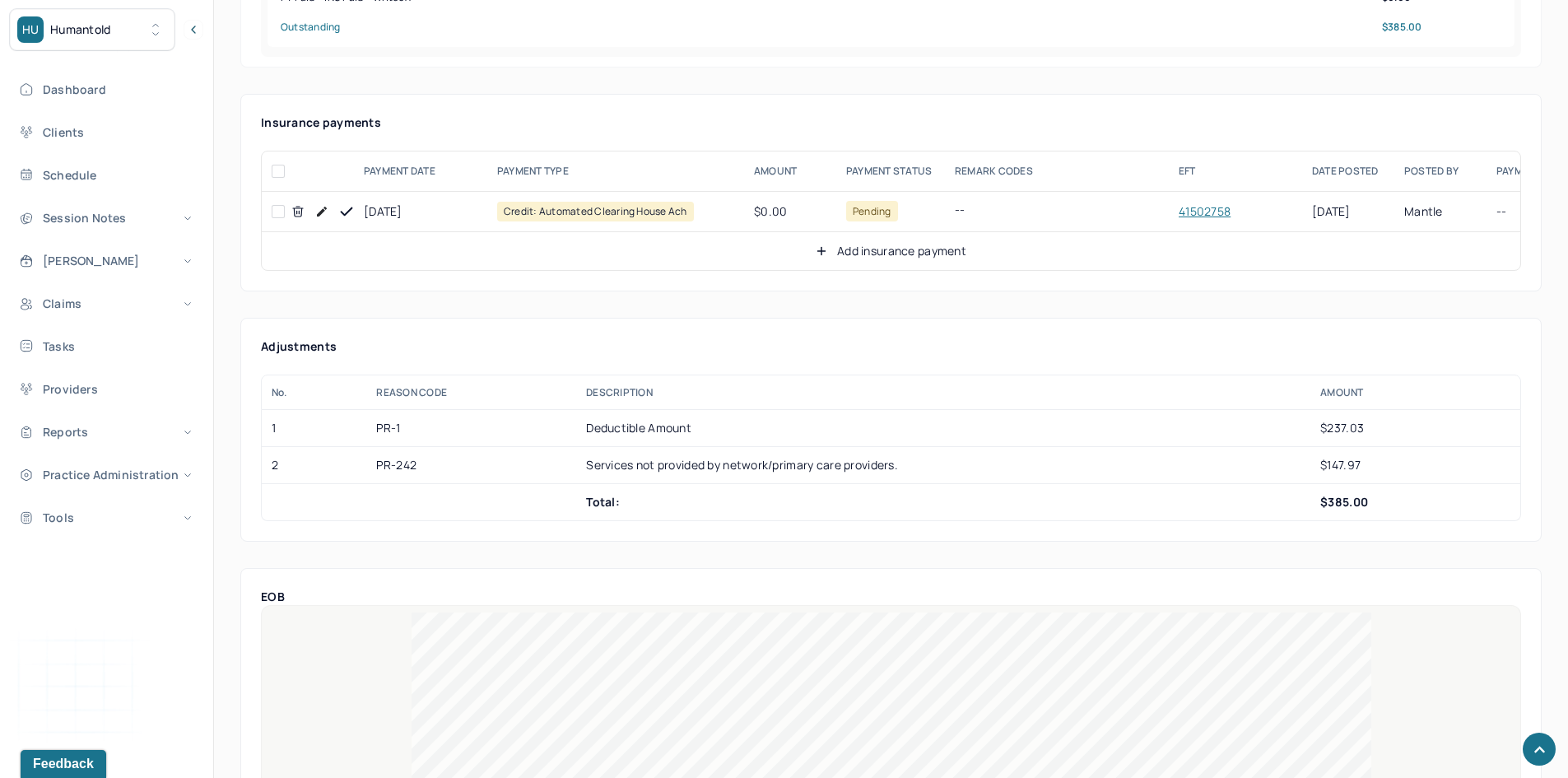 click at bounding box center [278, 212] 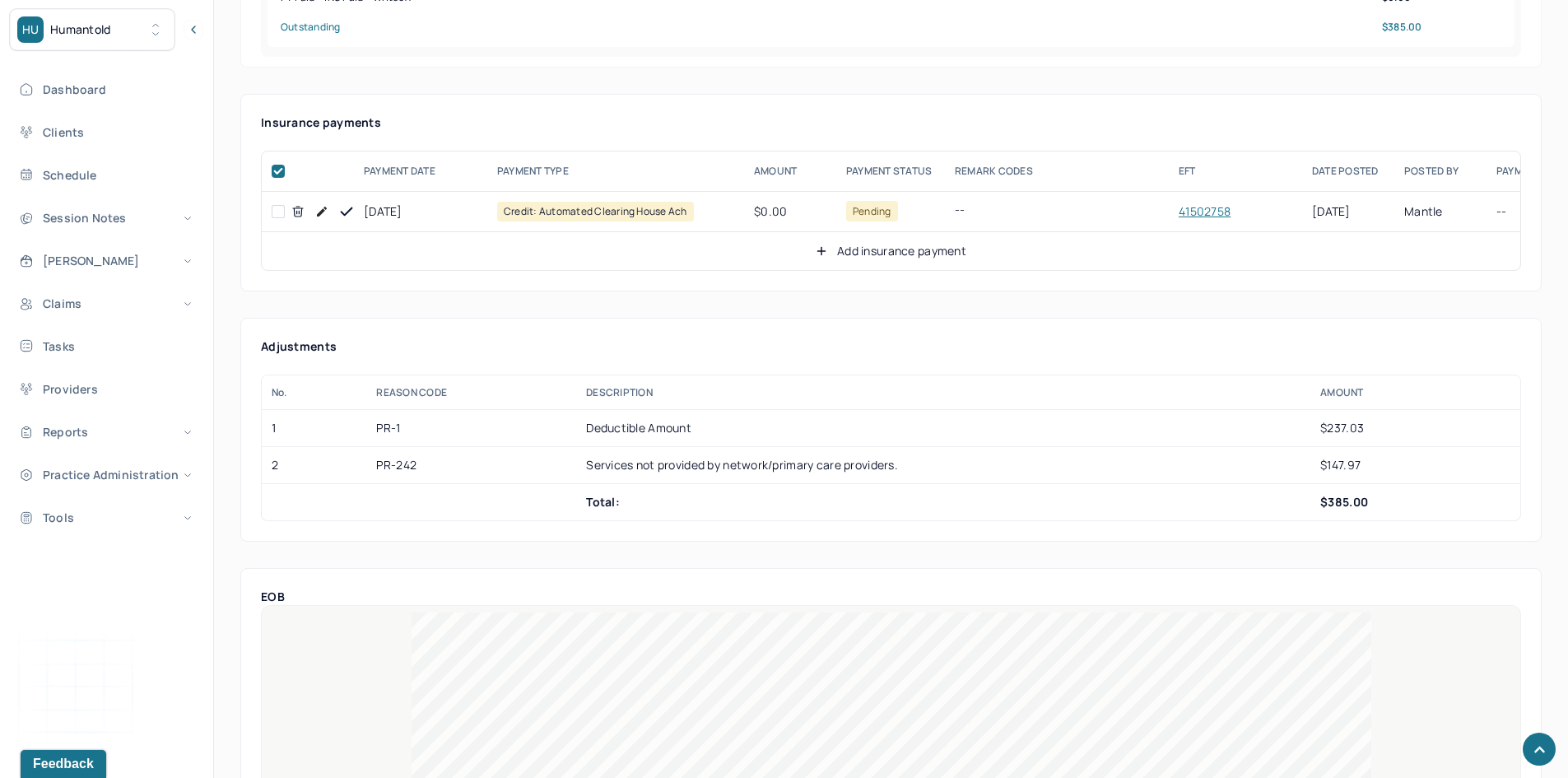 checkbox on "true" 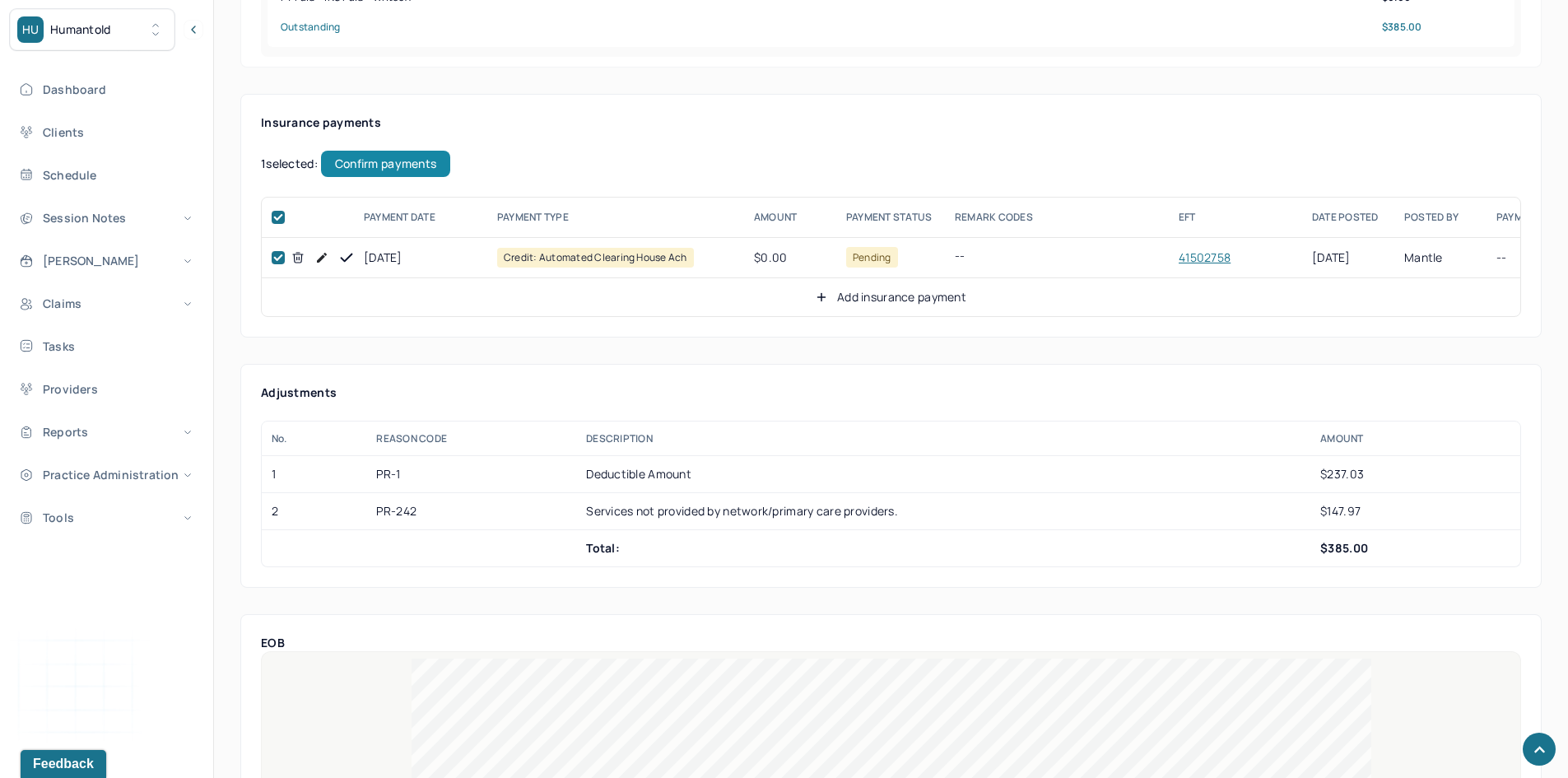 click on "Confirm payments" at bounding box center [385, 164] 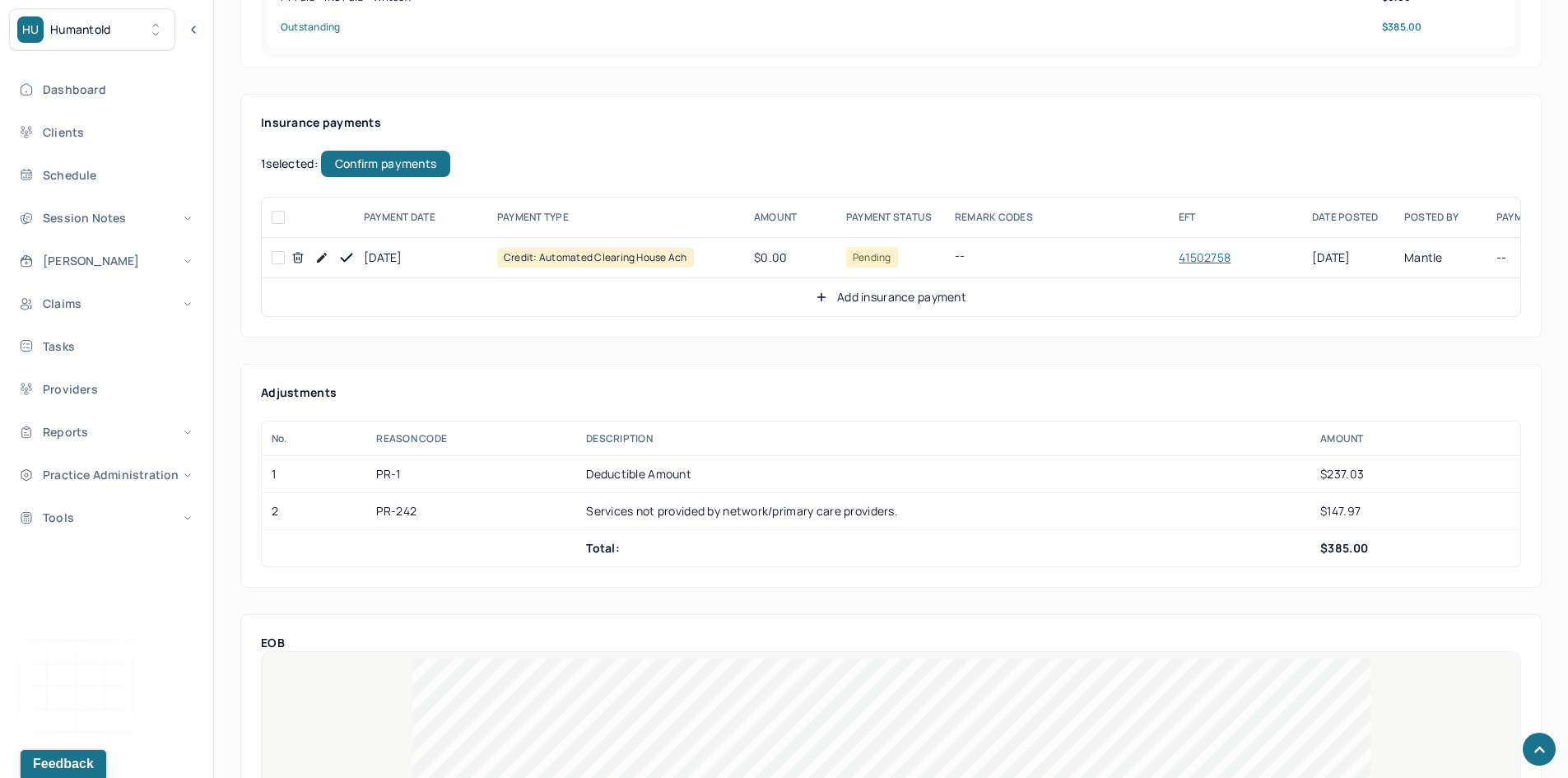 checkbox on "false" 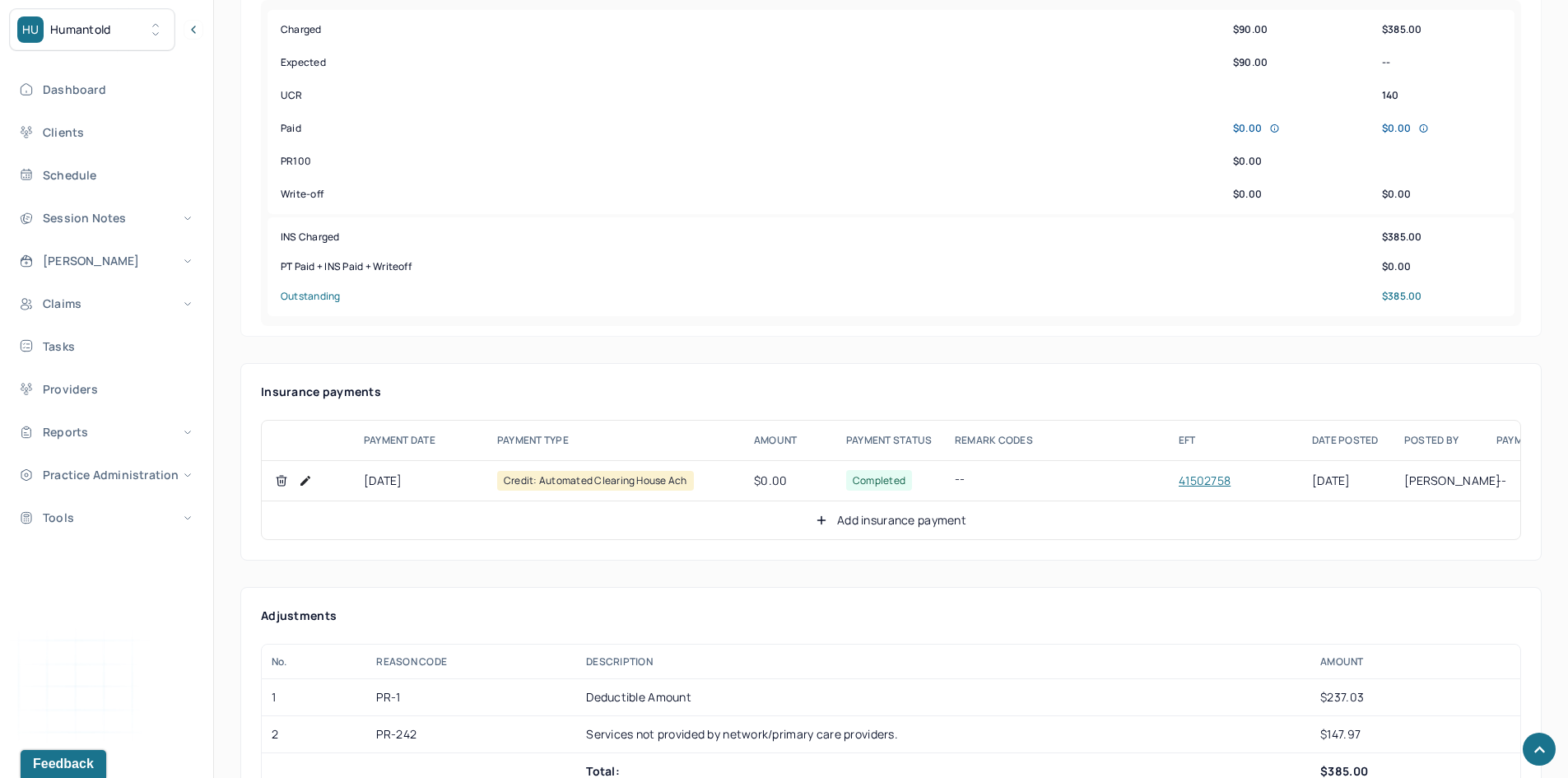 scroll, scrollTop: 659, scrollLeft: 0, axis: vertical 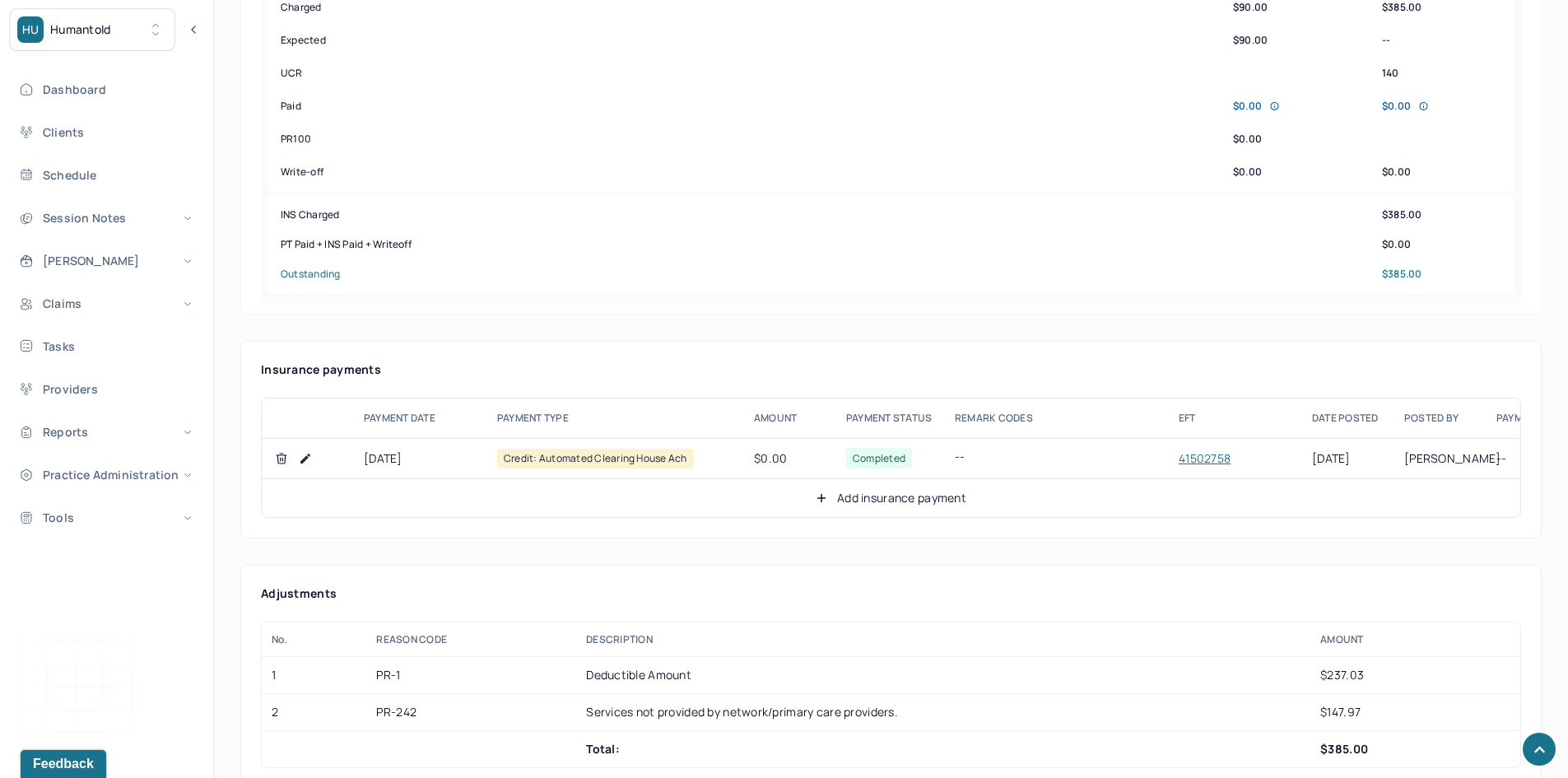 click 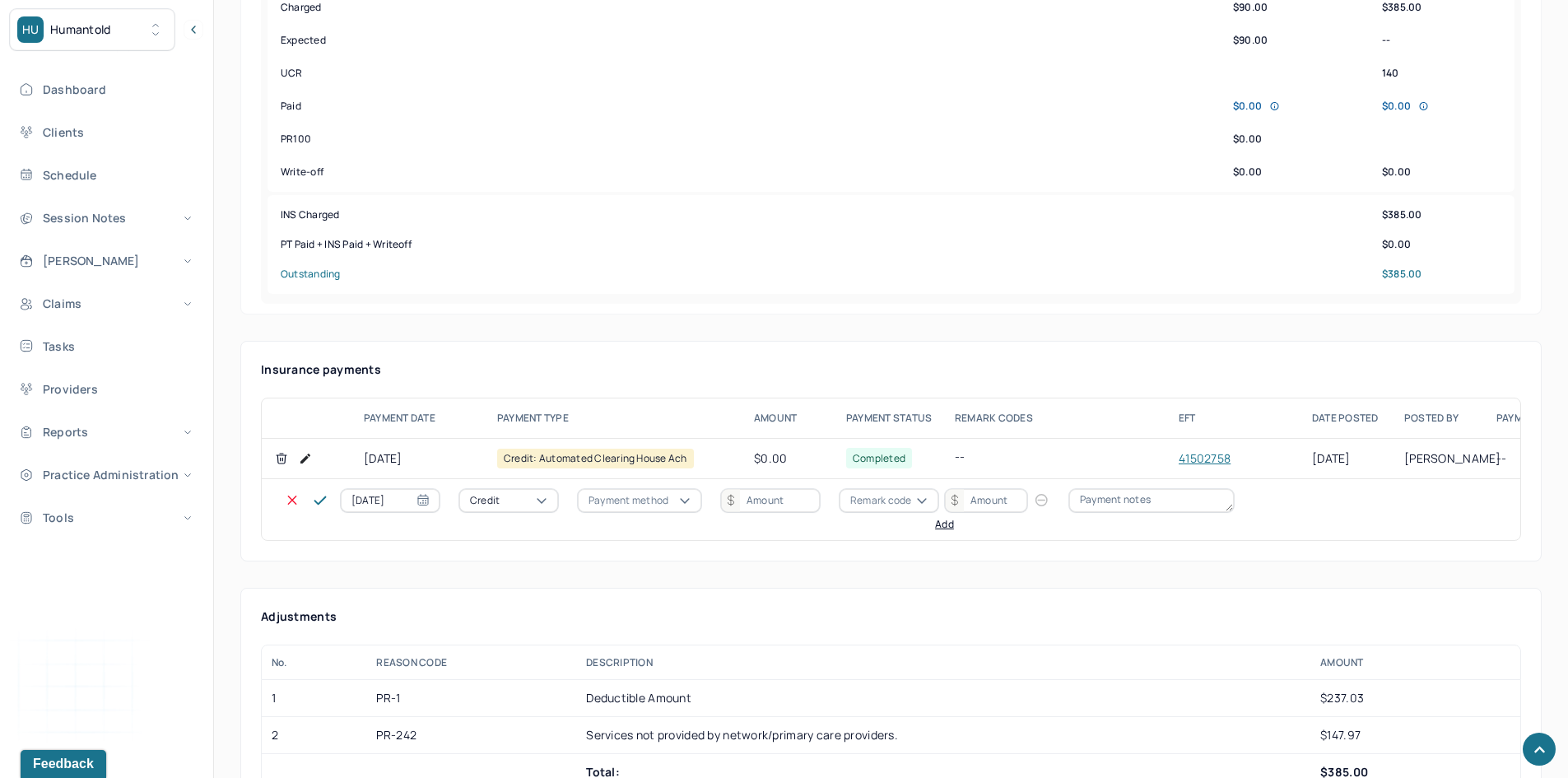 click on "Credit" at bounding box center [485, 501] 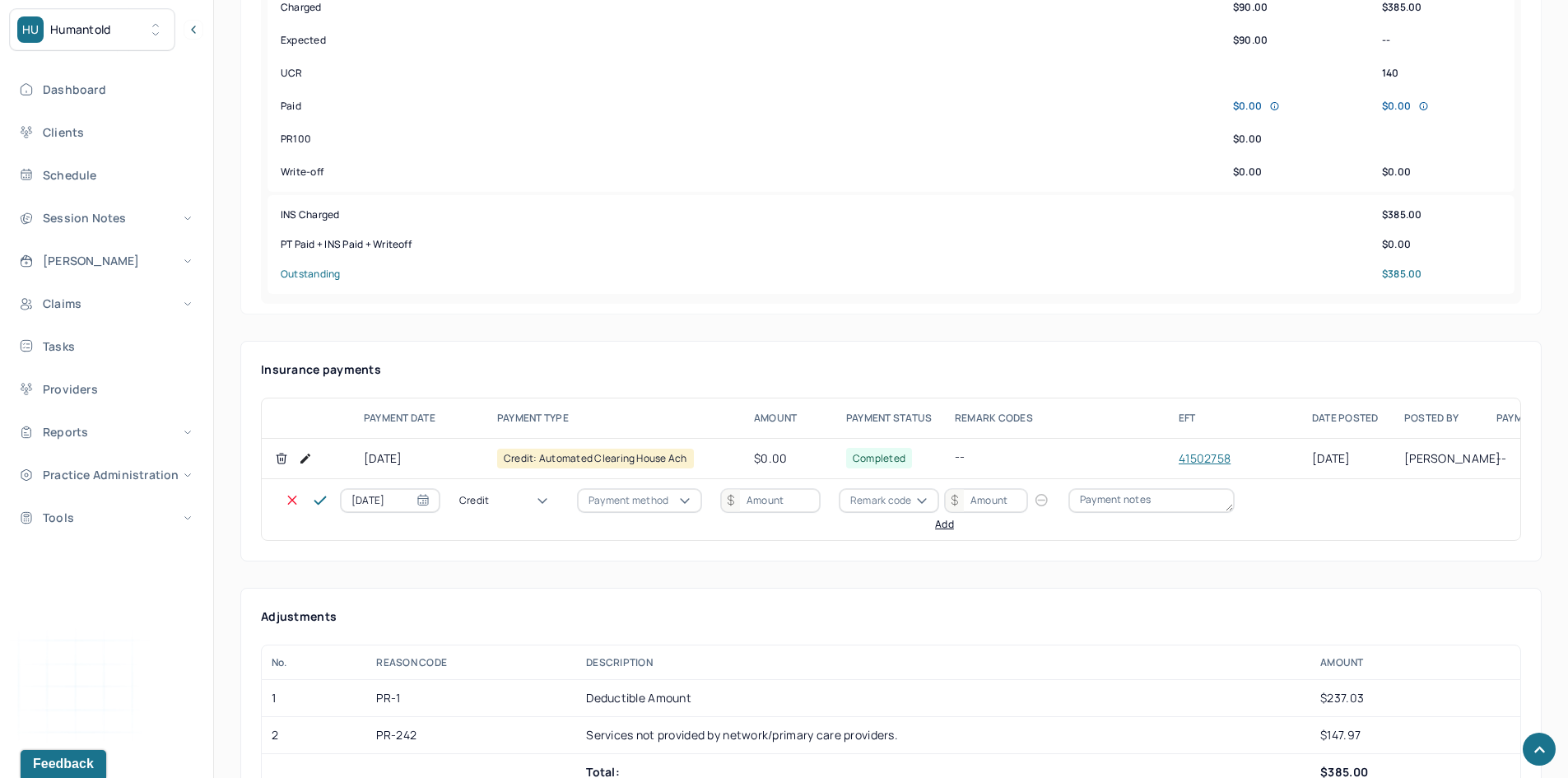 click on "Write off" at bounding box center [49, 2664] 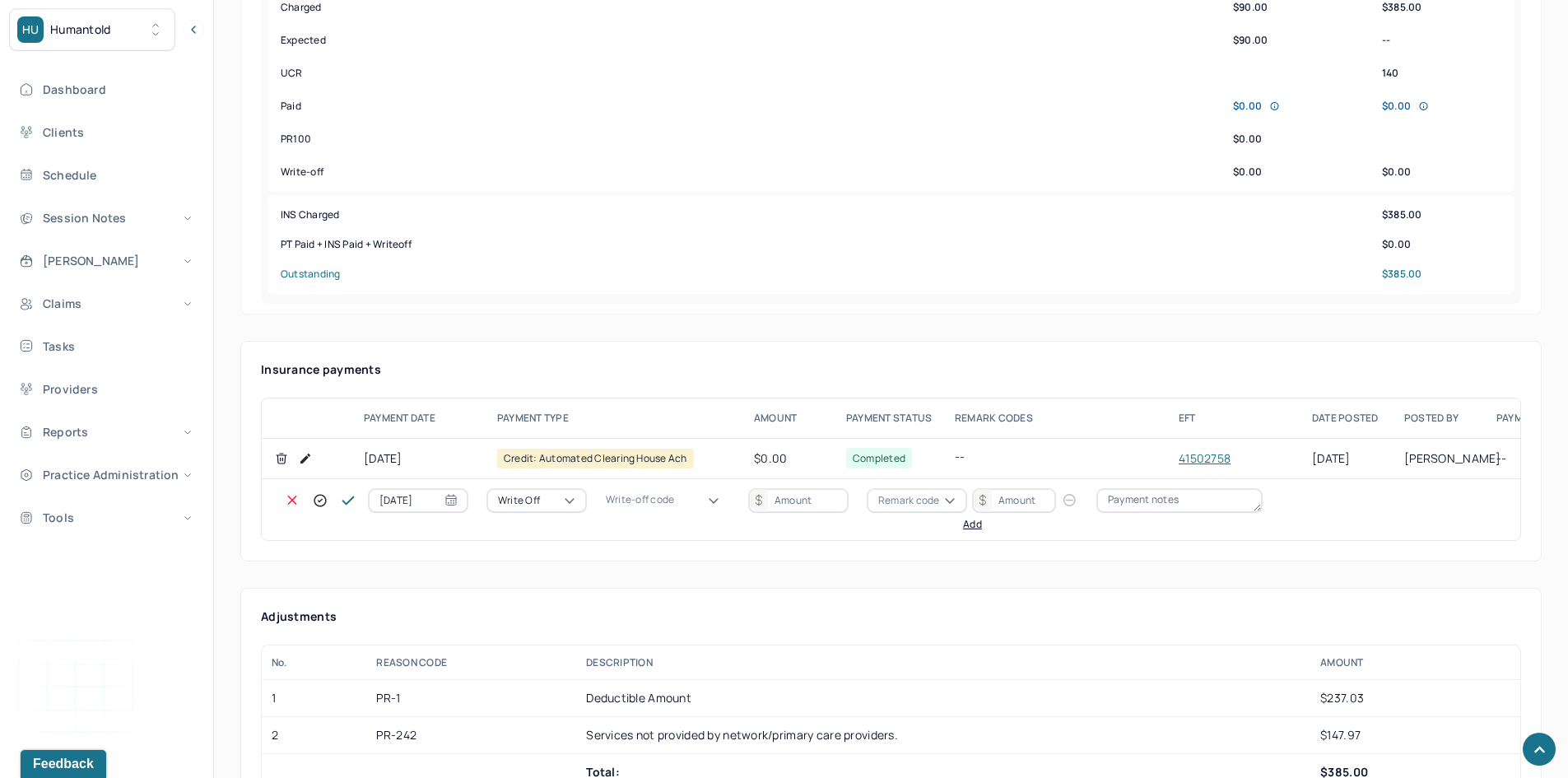 click on "Write-off code" at bounding box center [640, 500] 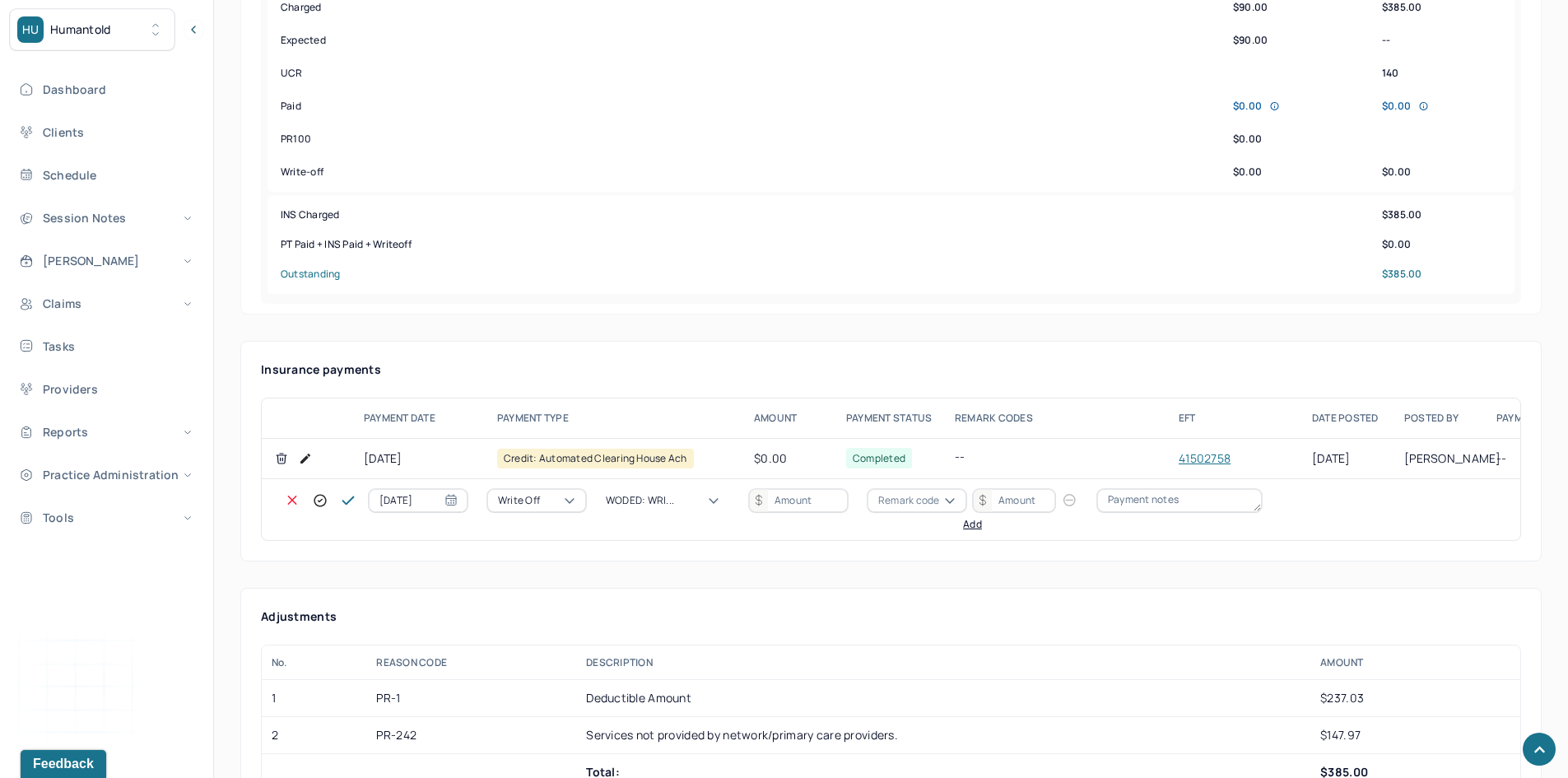 click at bounding box center (798, 501) 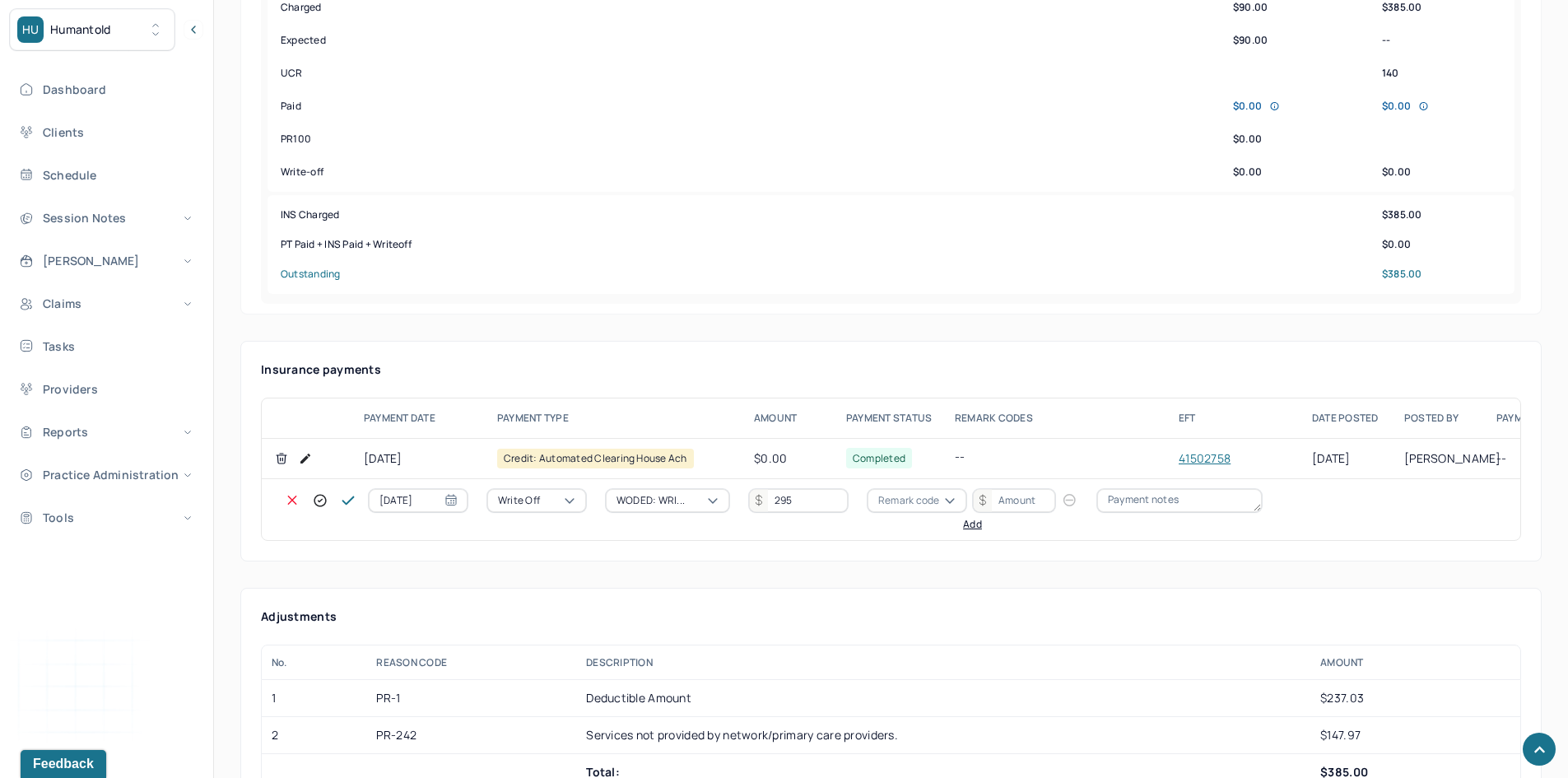 type on "295" 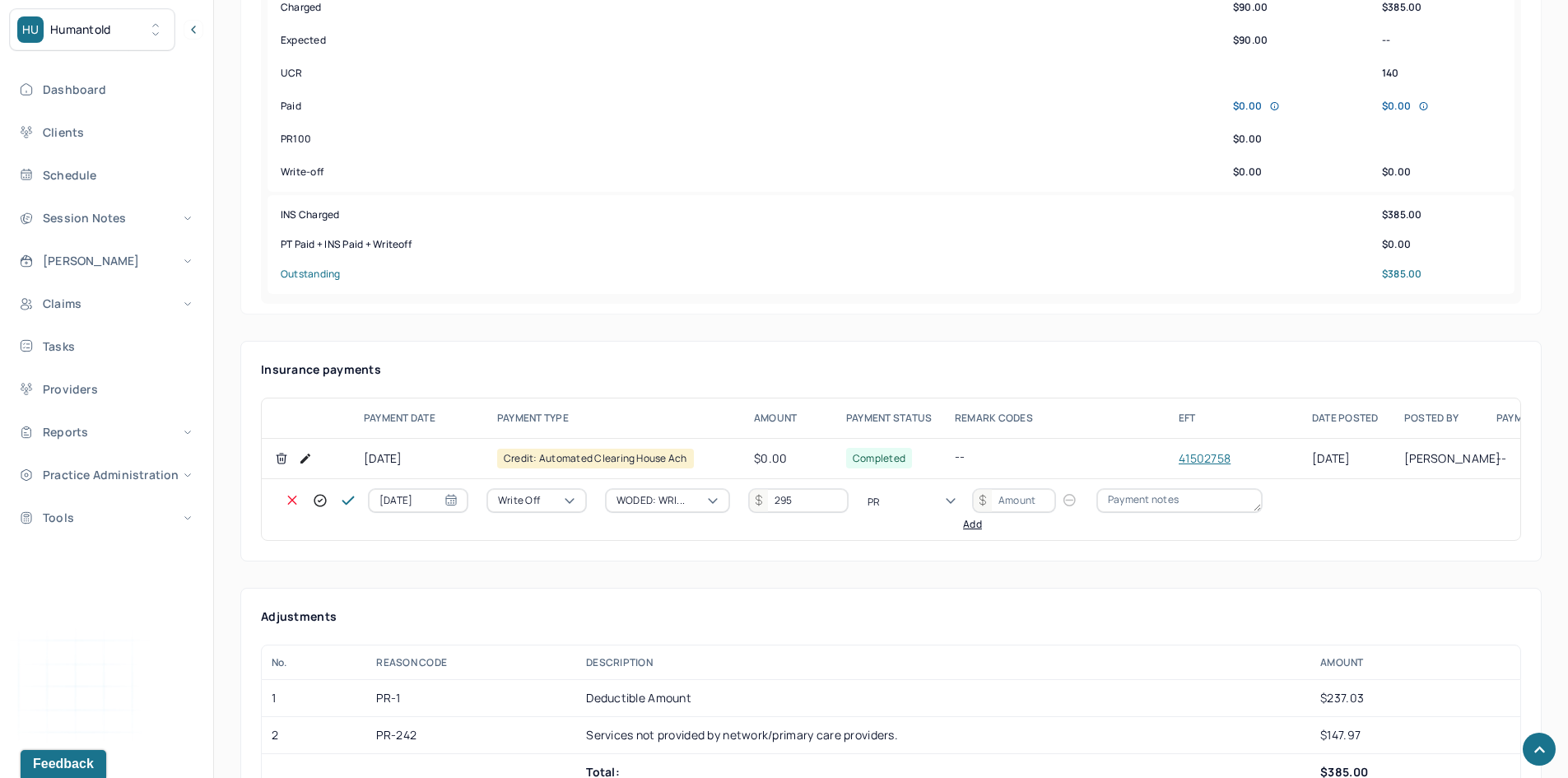 type on "PR1" 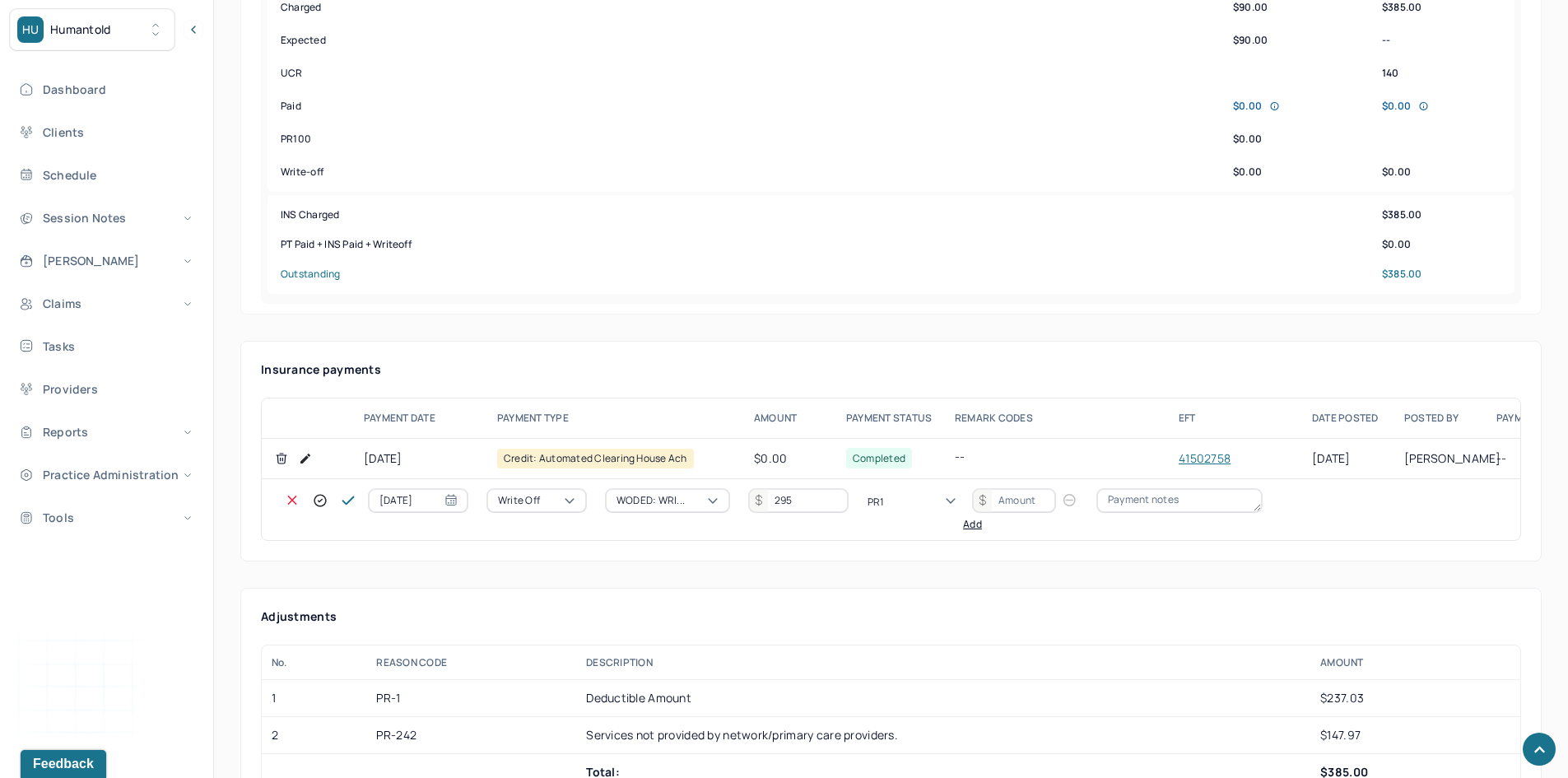 type 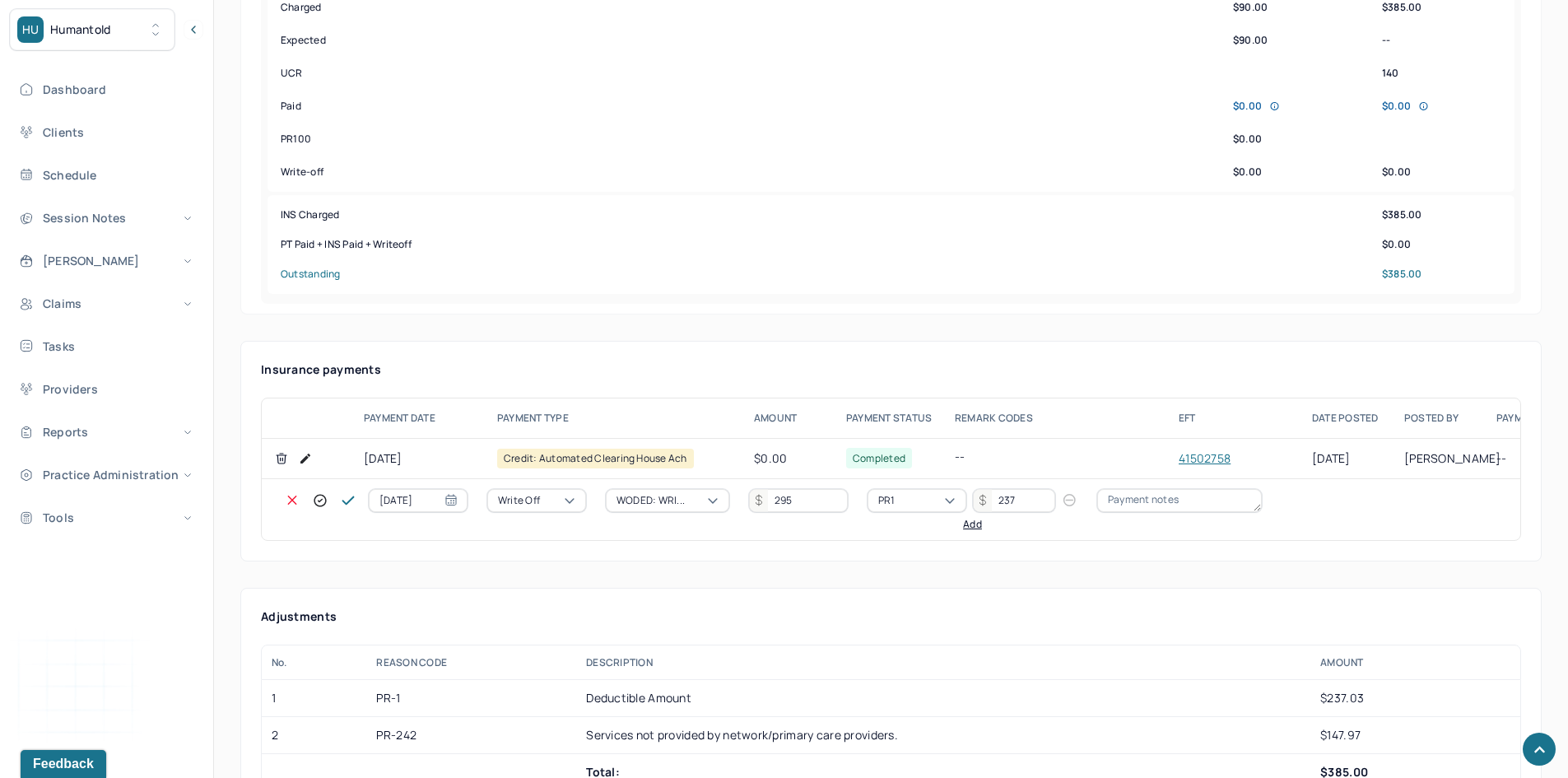type on "237.03" 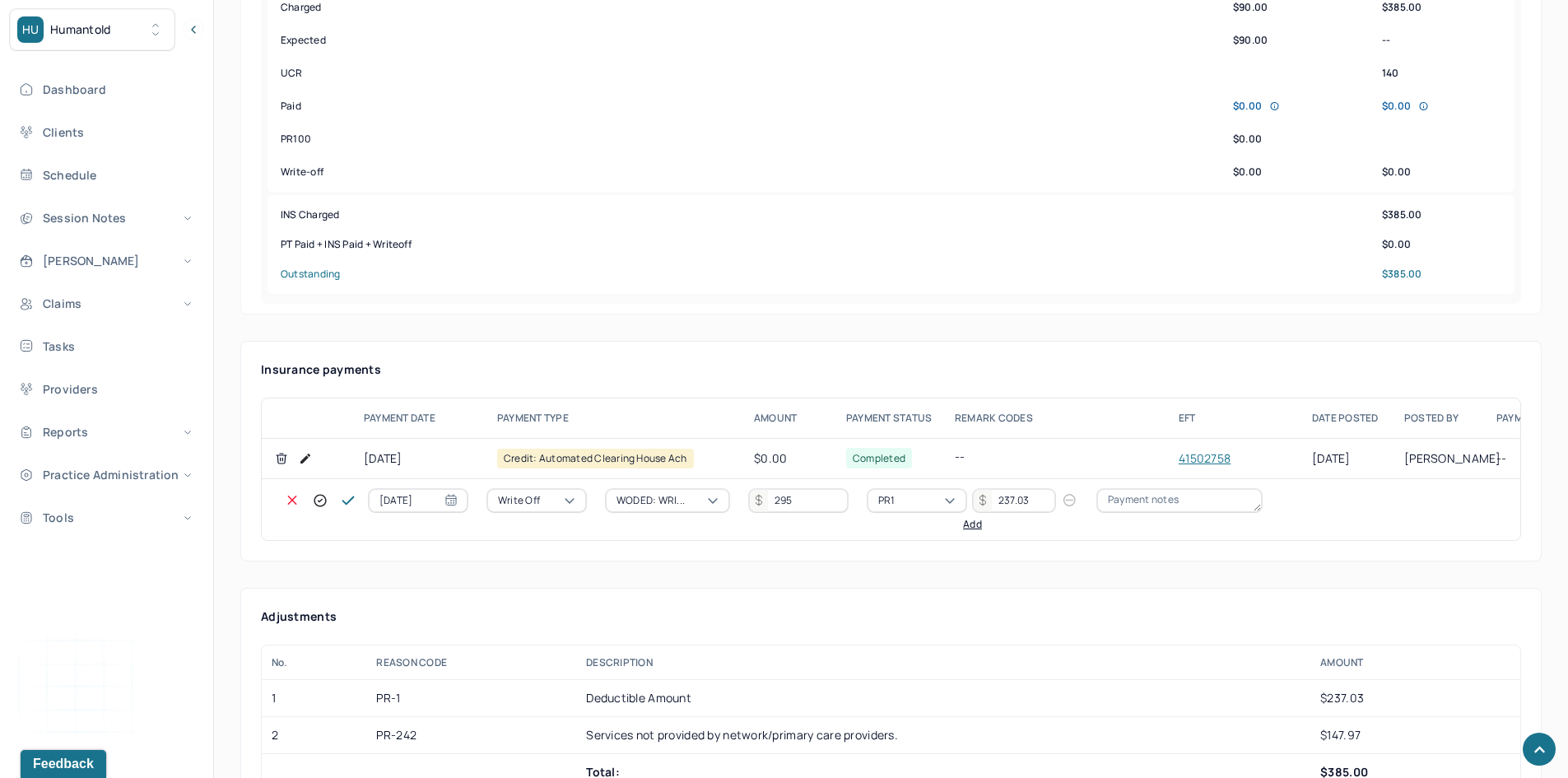 click on "Add" at bounding box center (972, 524) 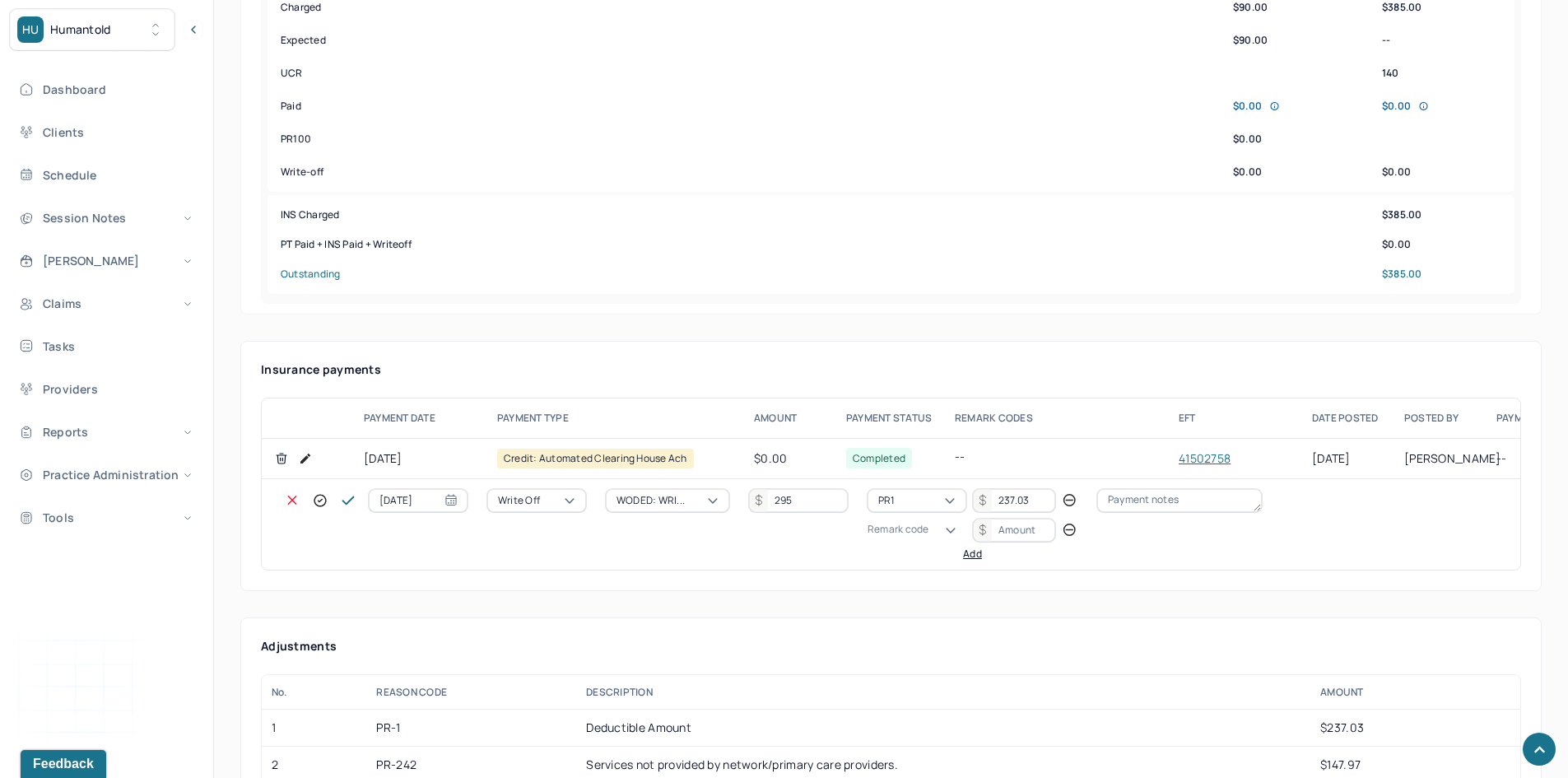 click on "Remark code" at bounding box center (898, 529) 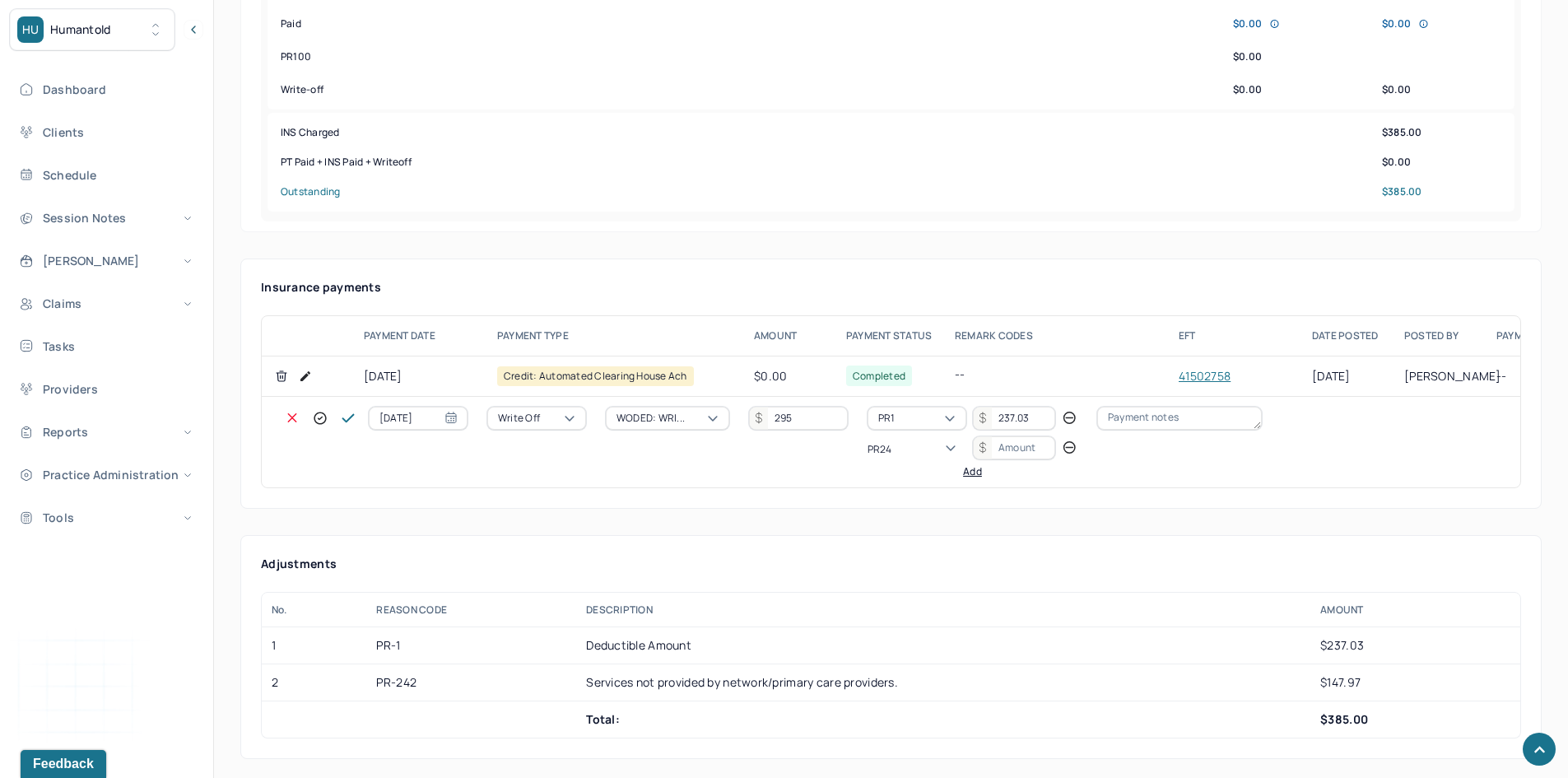 scroll, scrollTop: 0, scrollLeft: 0, axis: both 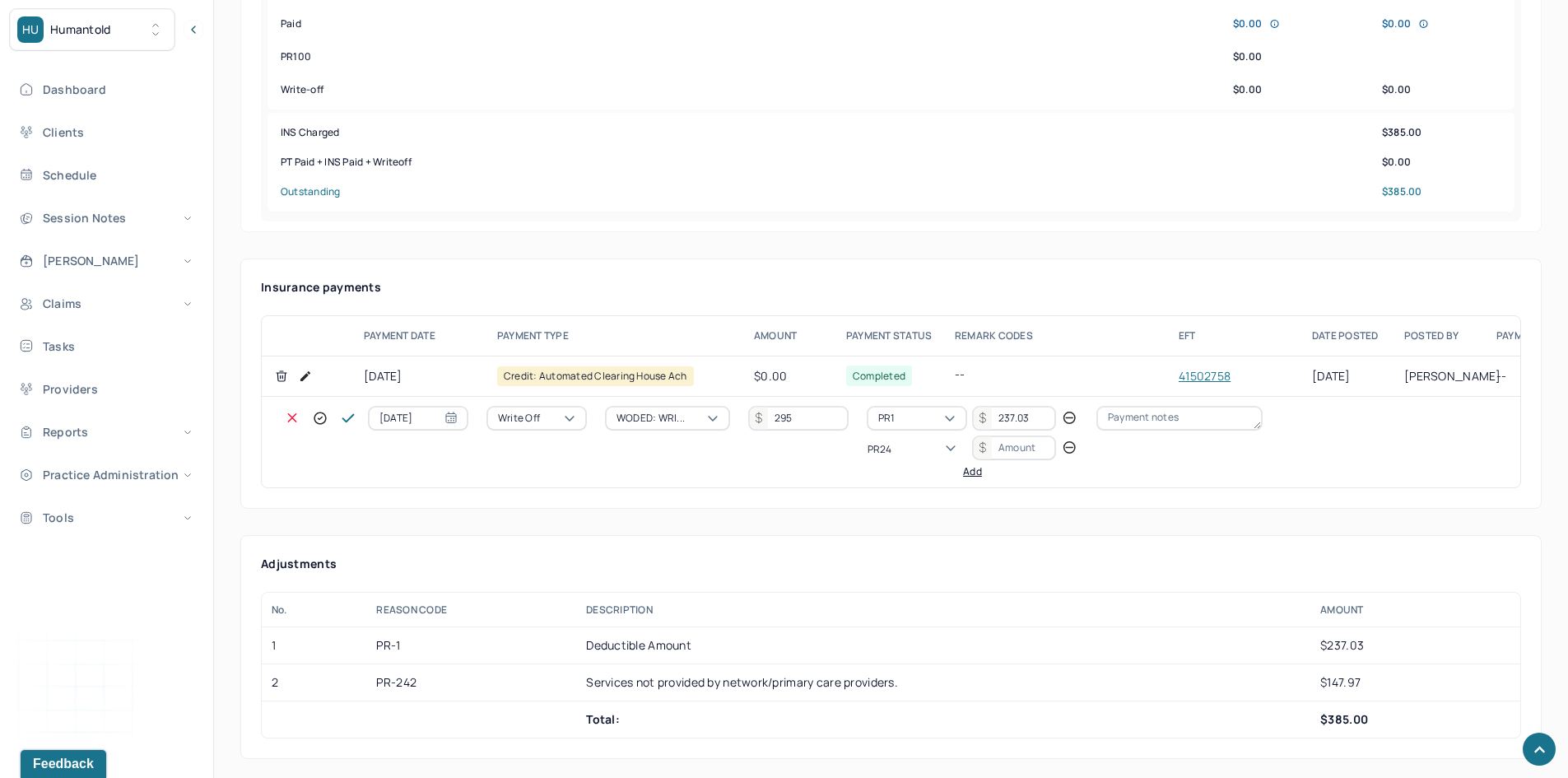 type on "PR242" 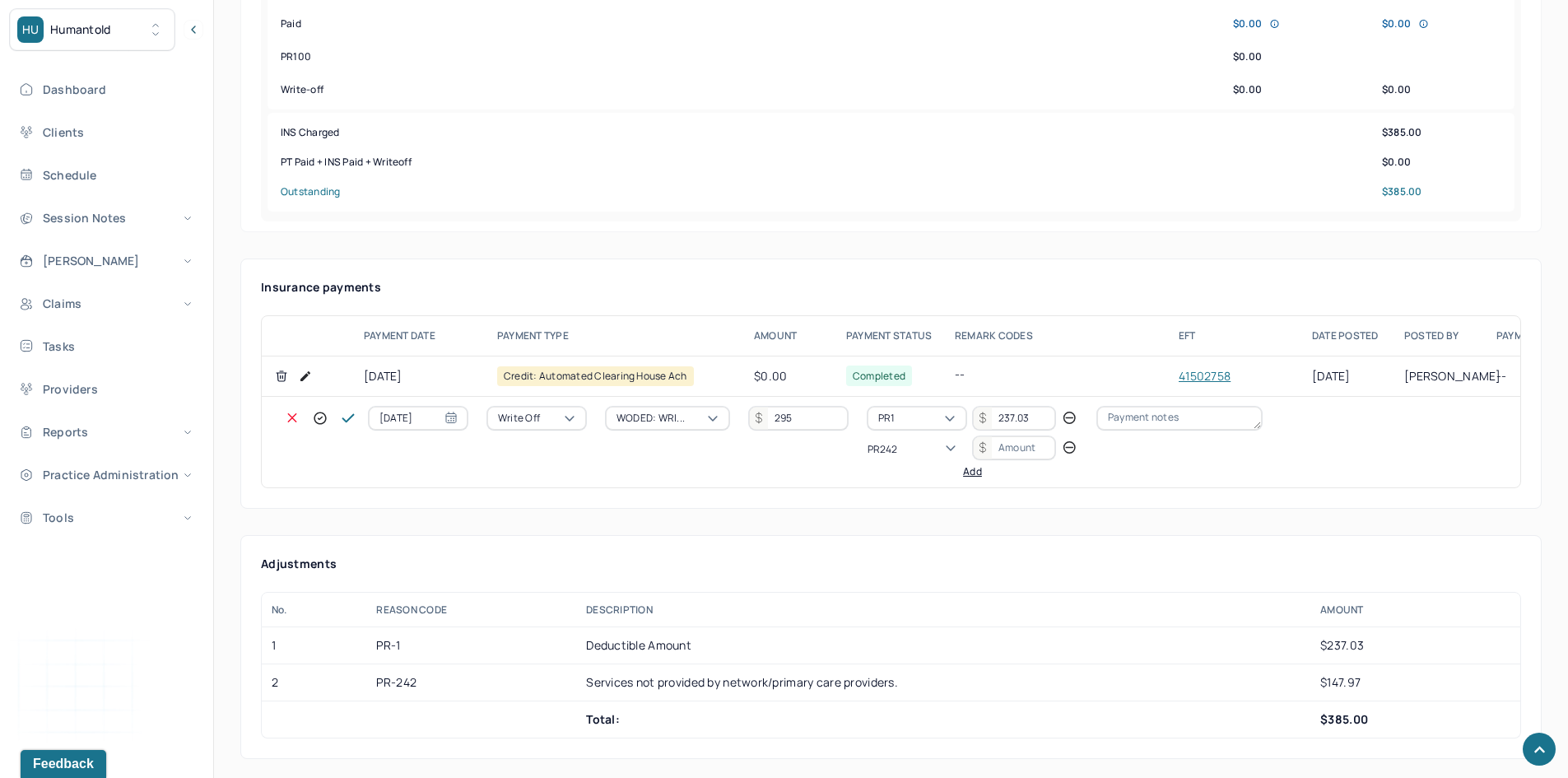type 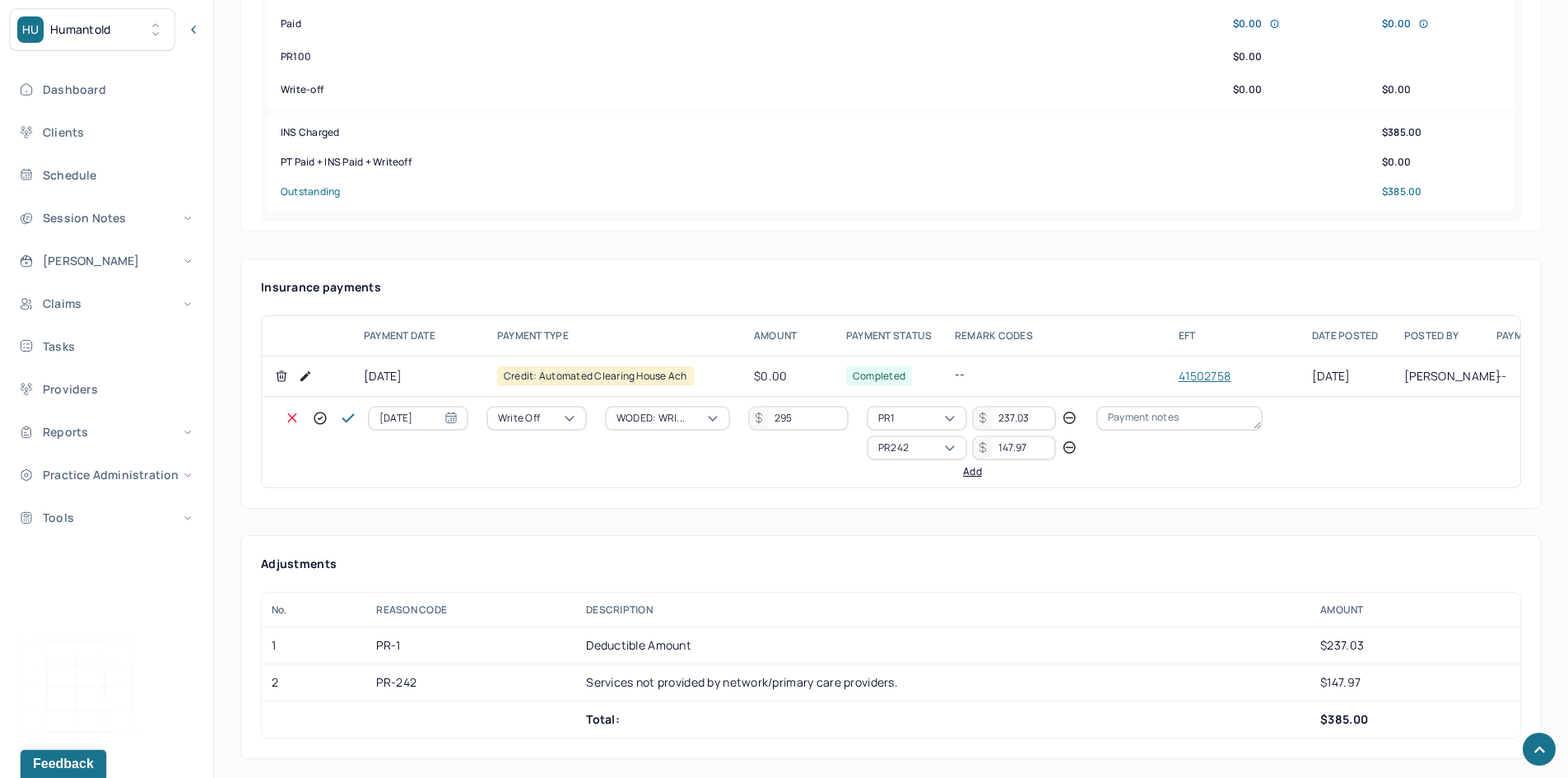 type on "147.97" 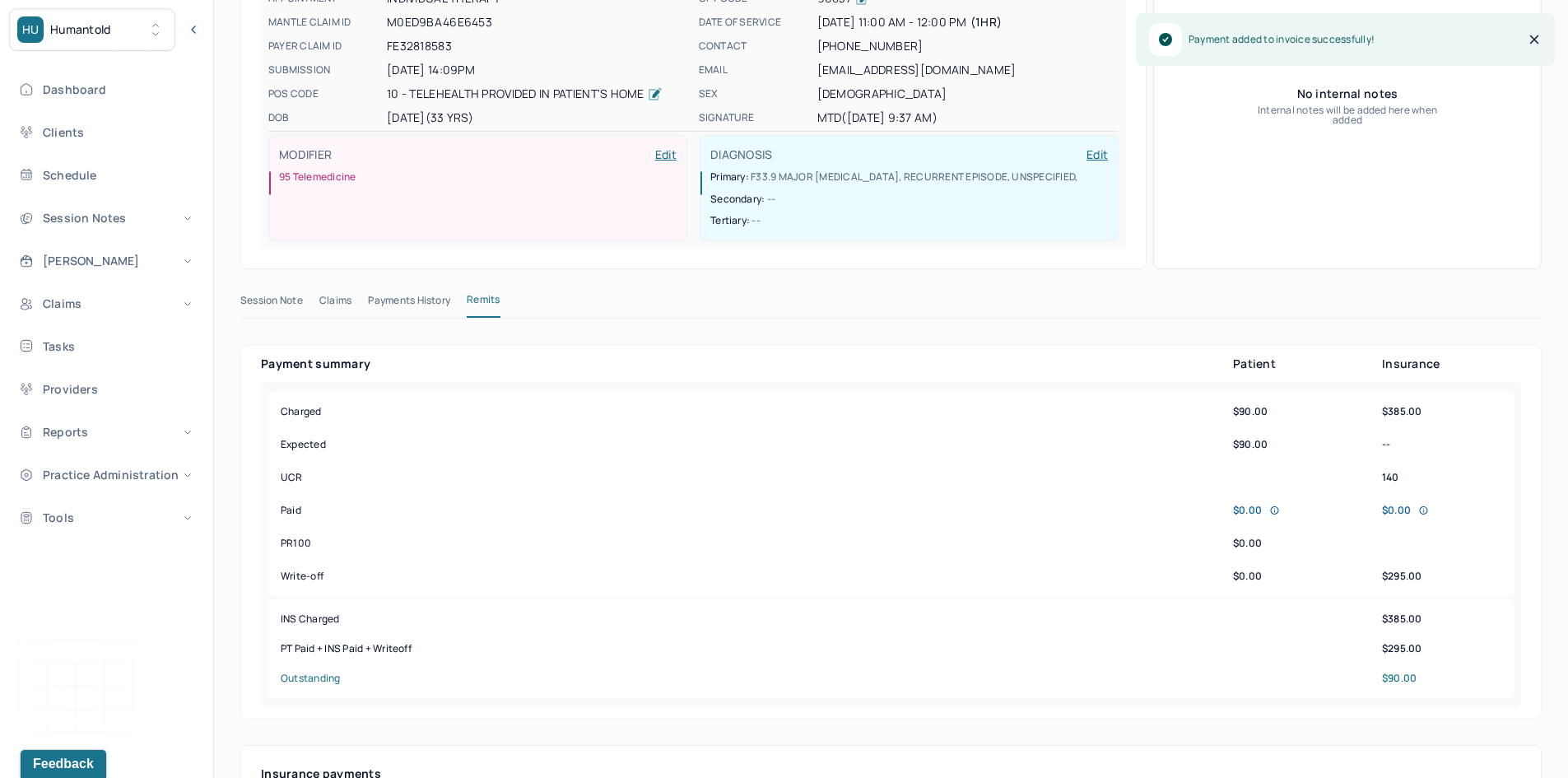 scroll, scrollTop: 0, scrollLeft: 0, axis: both 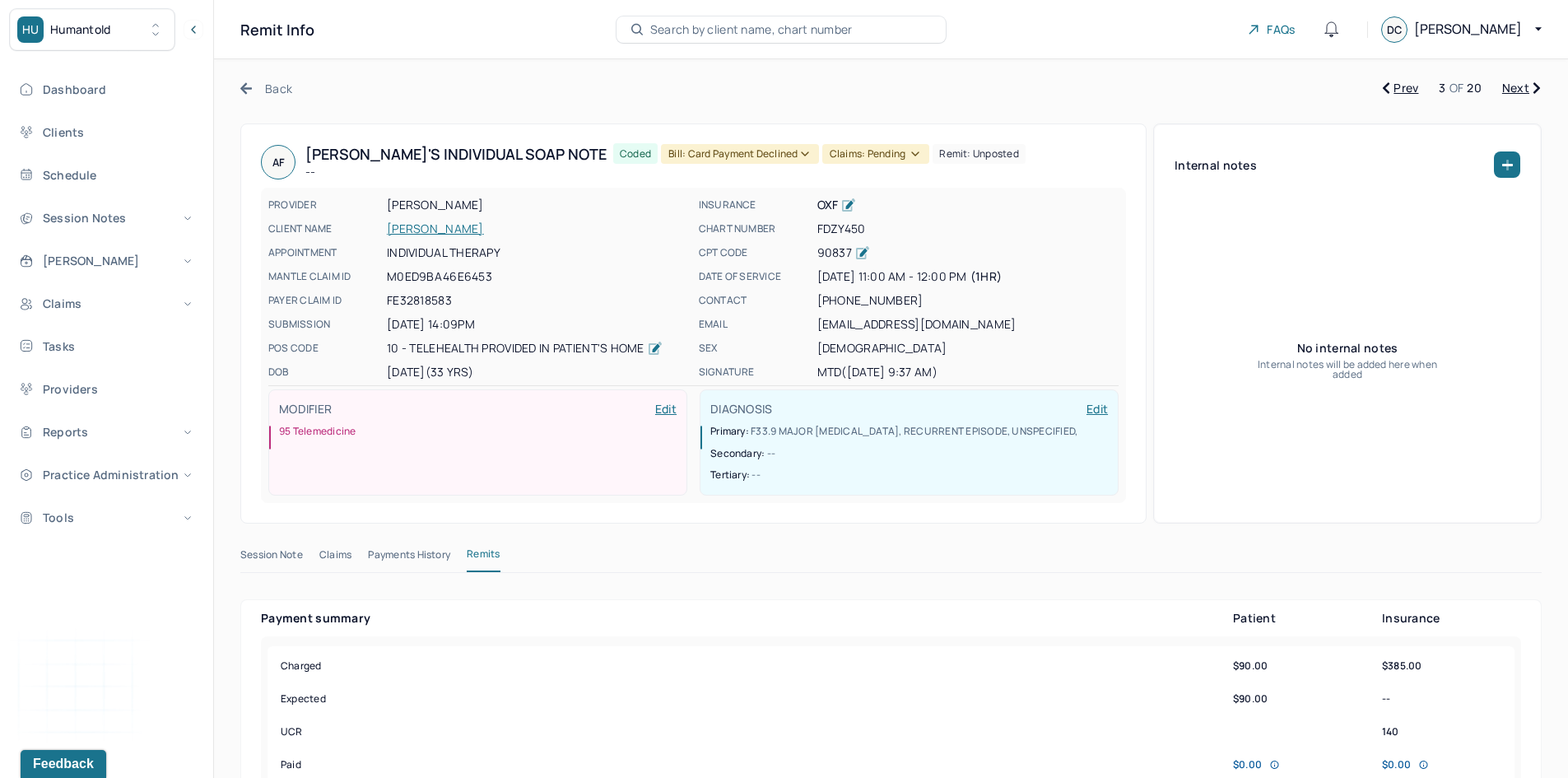 click on "Claims: pending" at bounding box center [876, 154] 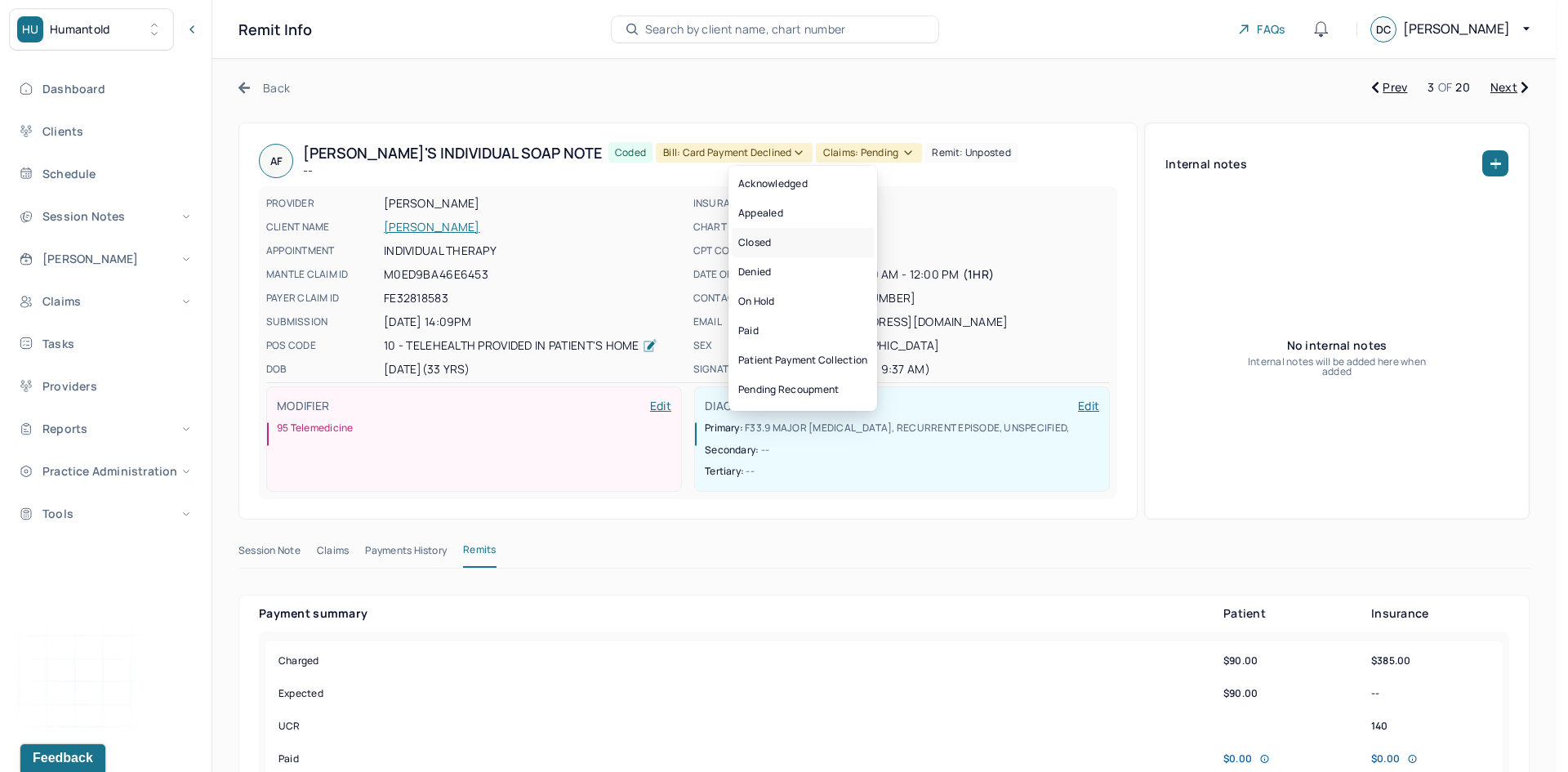 click on "Closed" at bounding box center [803, 243] 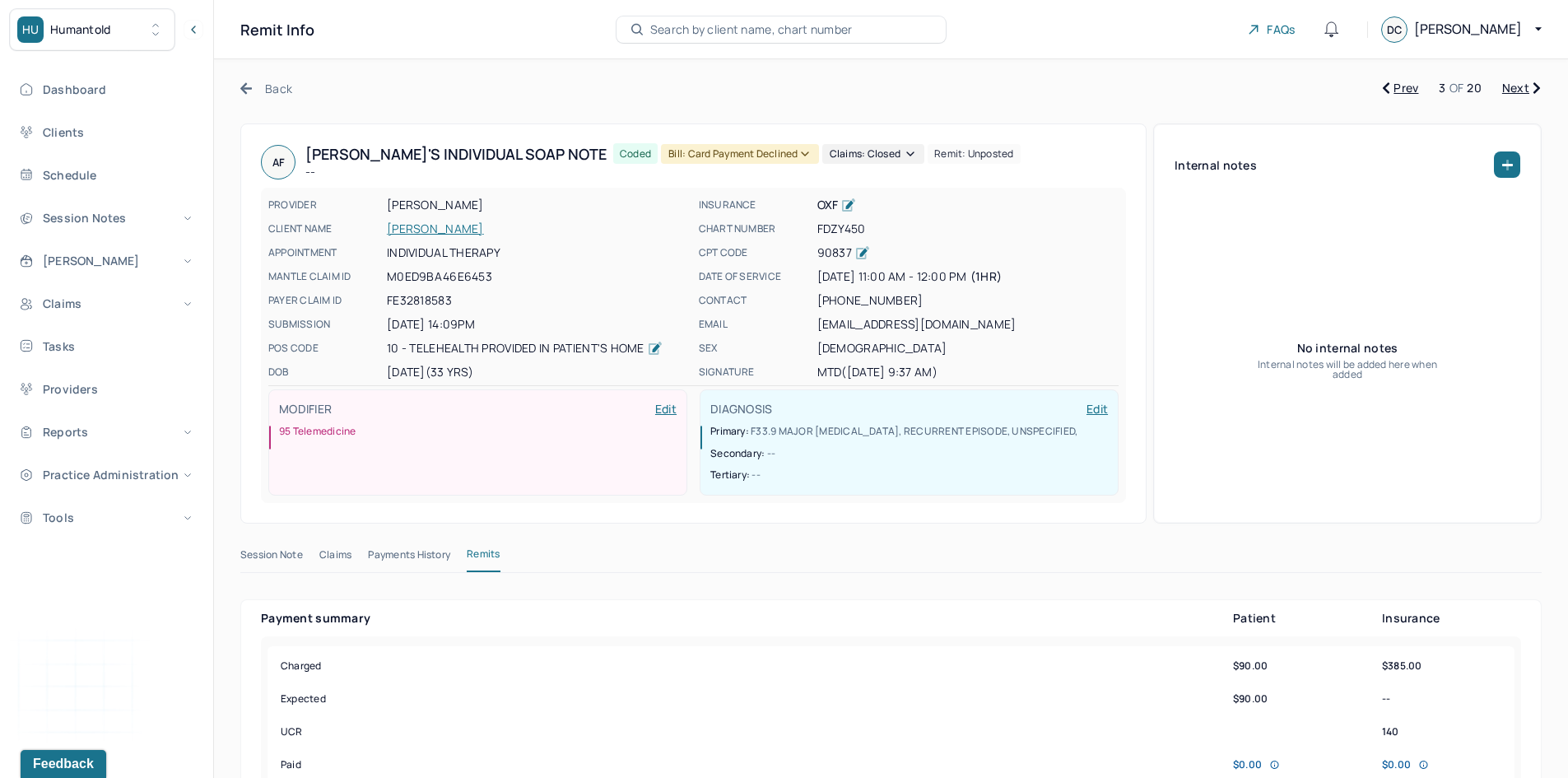 click on "Next" at bounding box center [1521, 88] 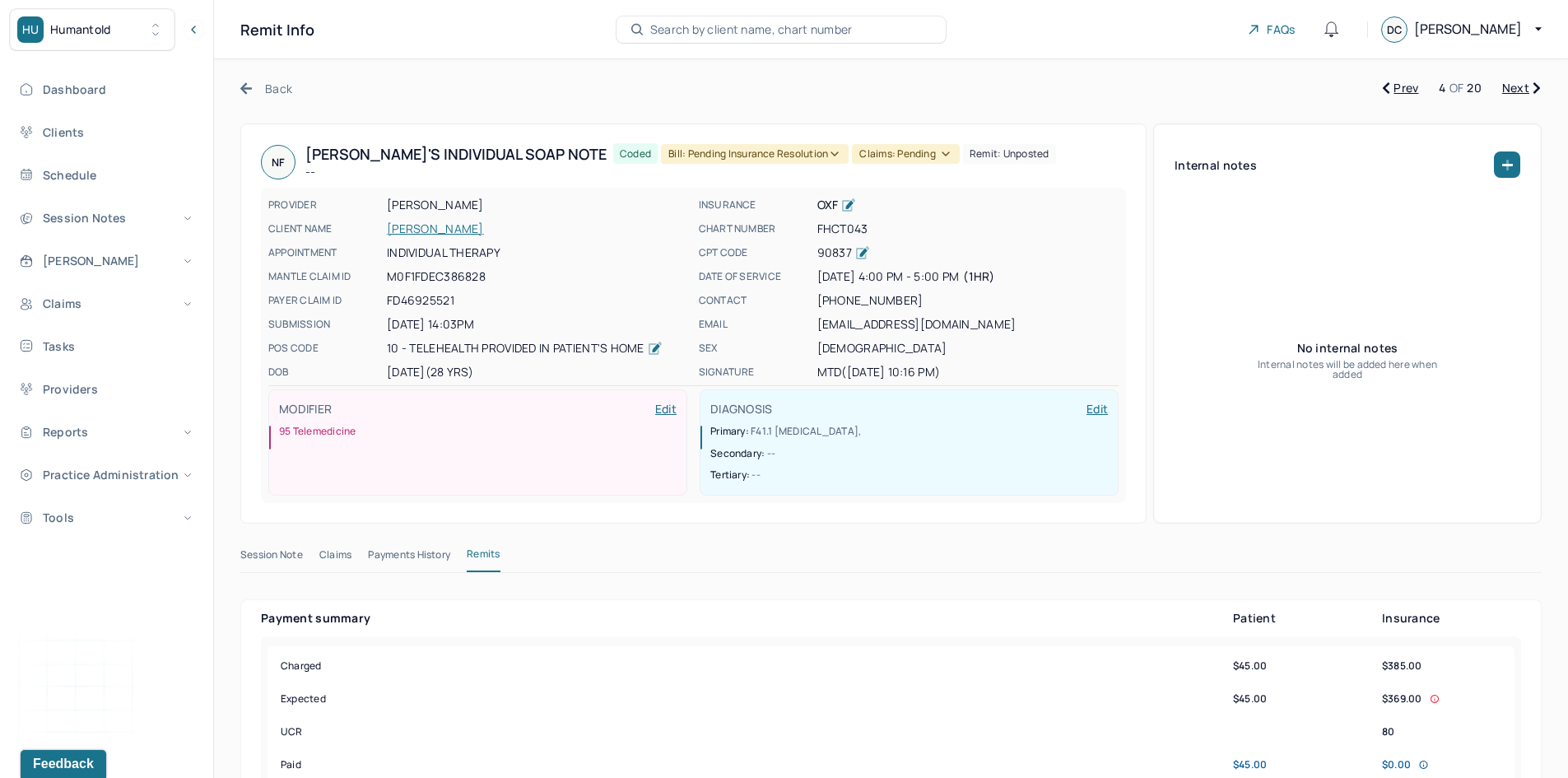 click 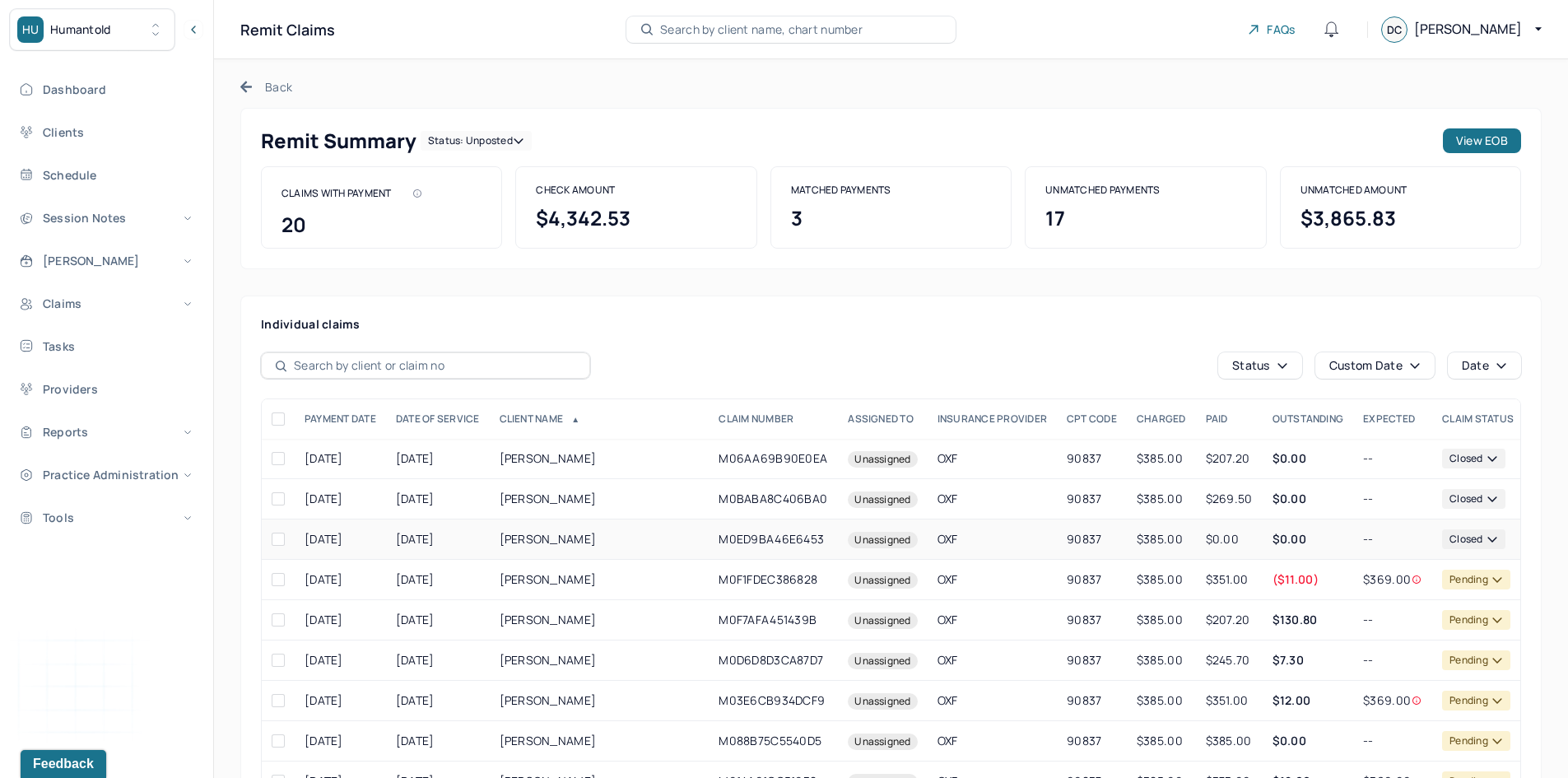 click on "M0ED9BA46E6453" at bounding box center [773, 539] 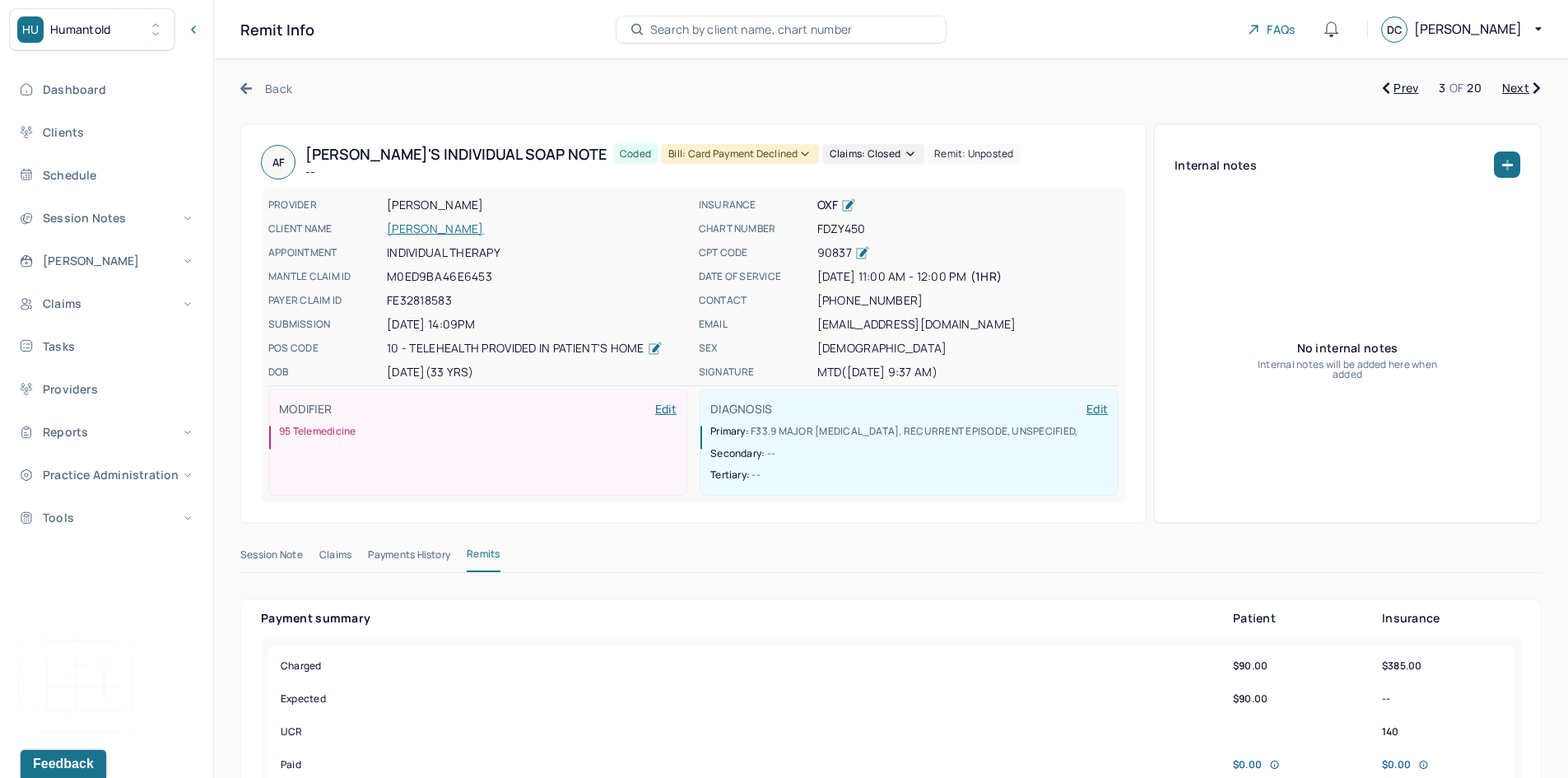 click on "Bill: Card Payment Declined" at bounding box center (739, 154) 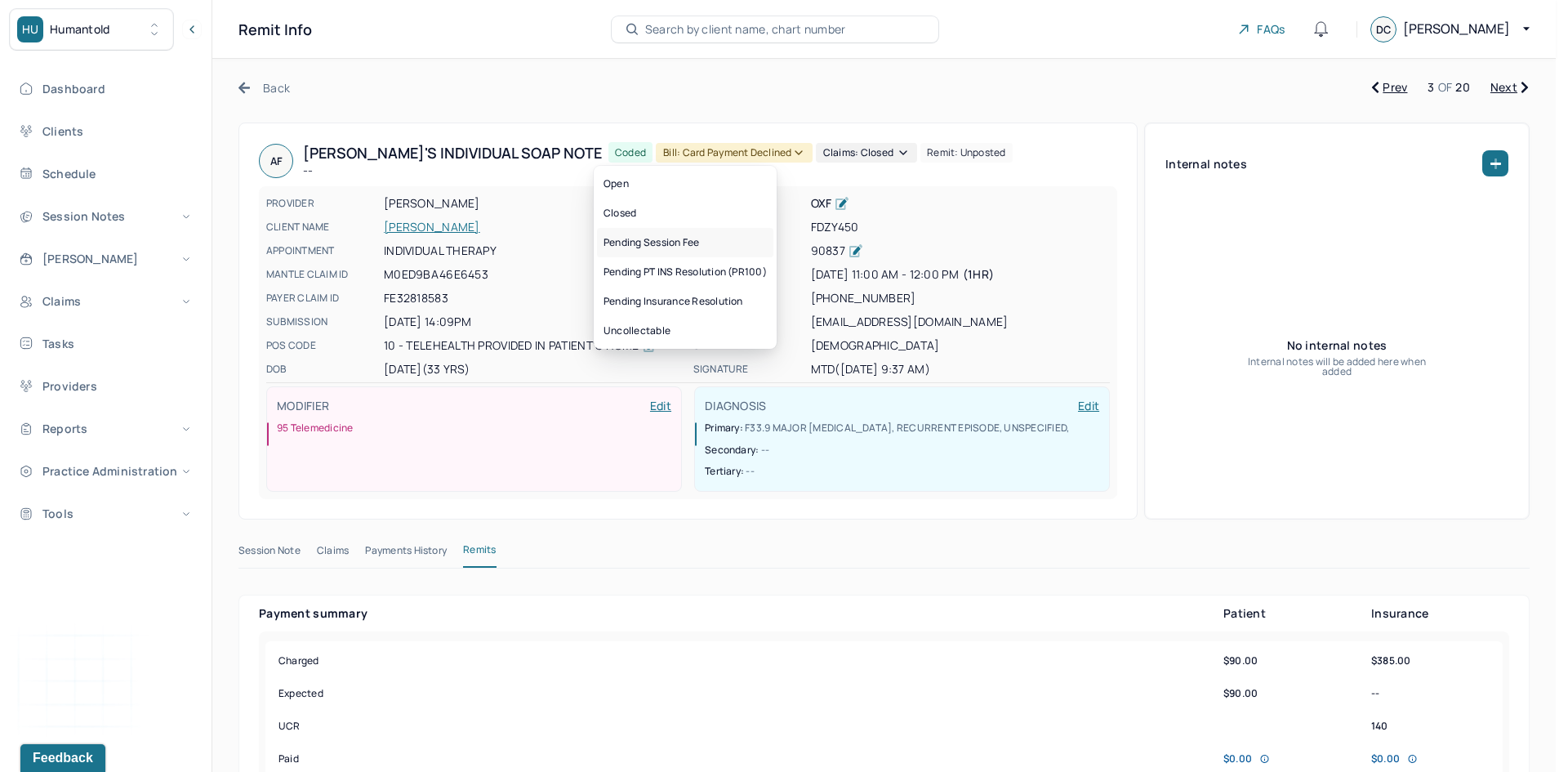click on "Pending Session Fee" at bounding box center (685, 243) 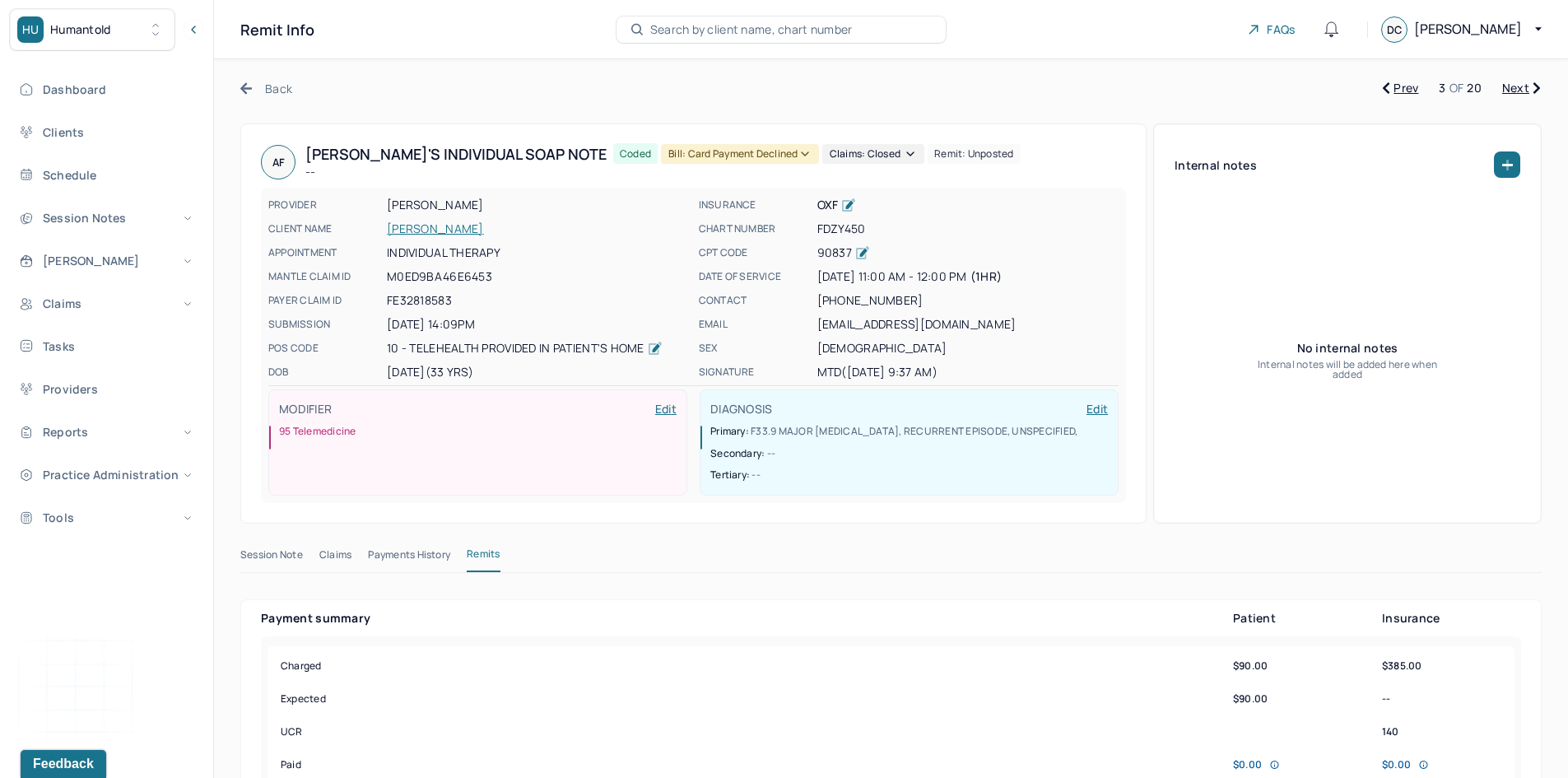 click on "Next" at bounding box center [1521, 88] 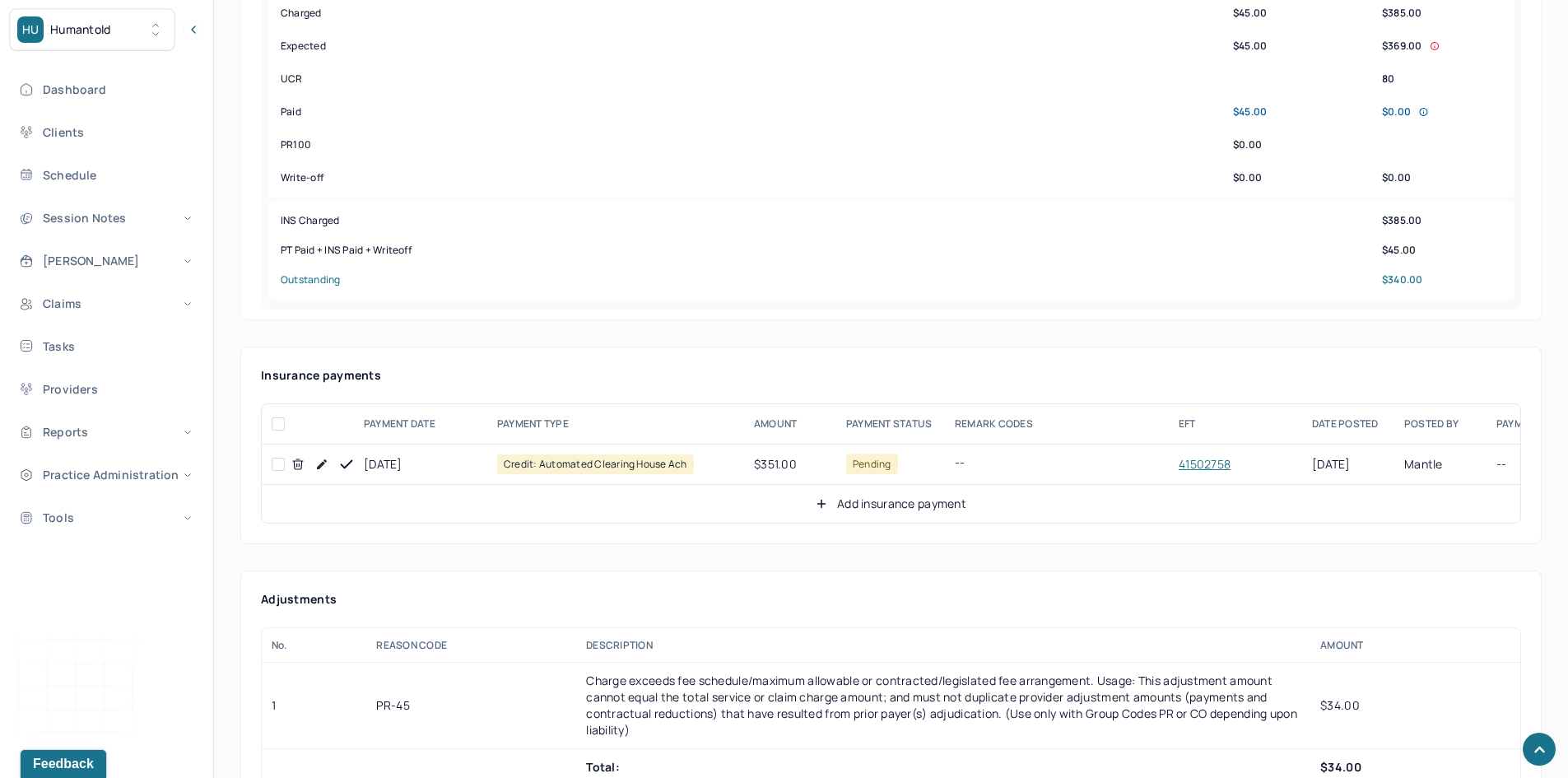 scroll, scrollTop: 659, scrollLeft: 0, axis: vertical 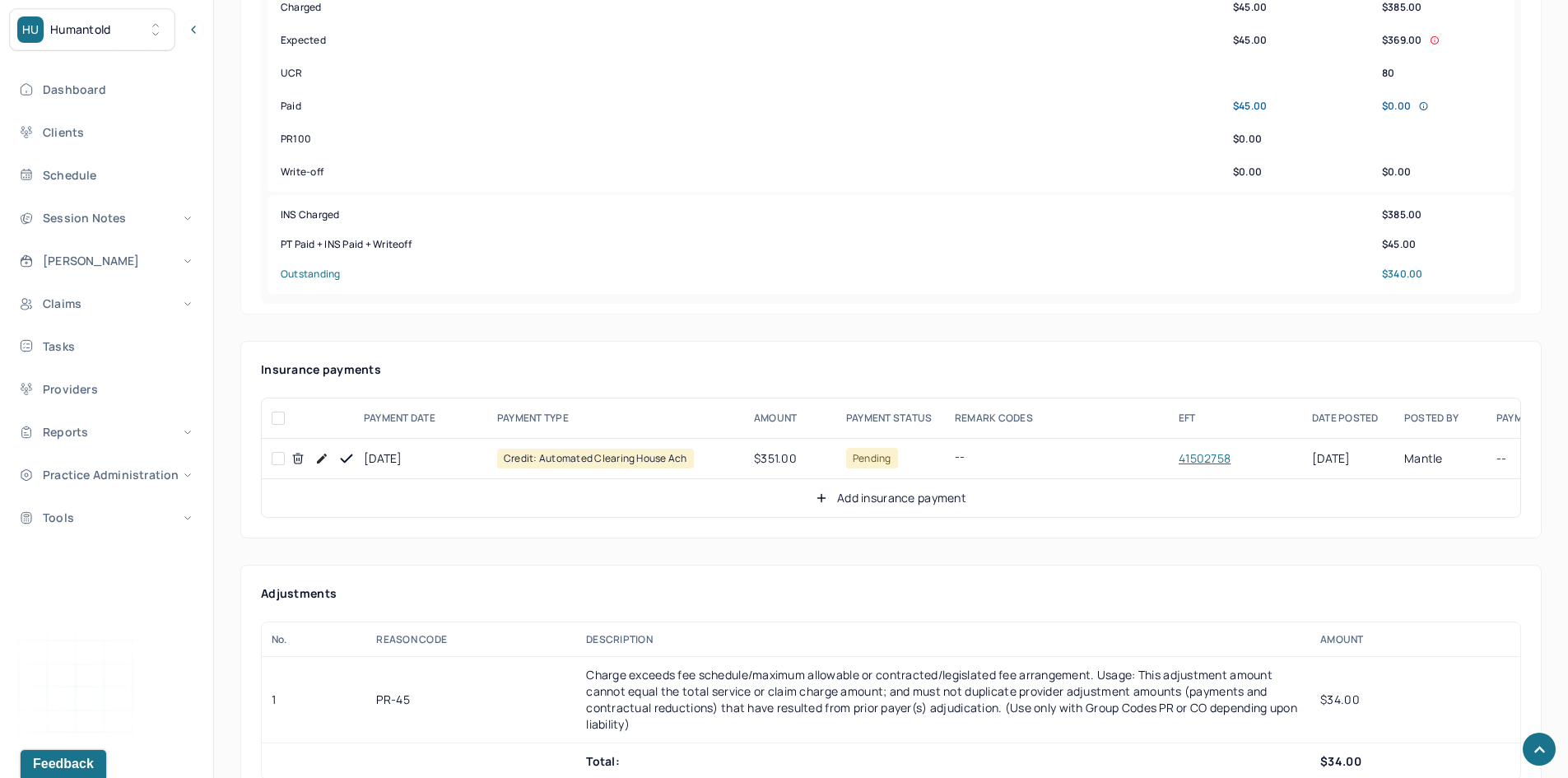 click at bounding box center (278, 459) 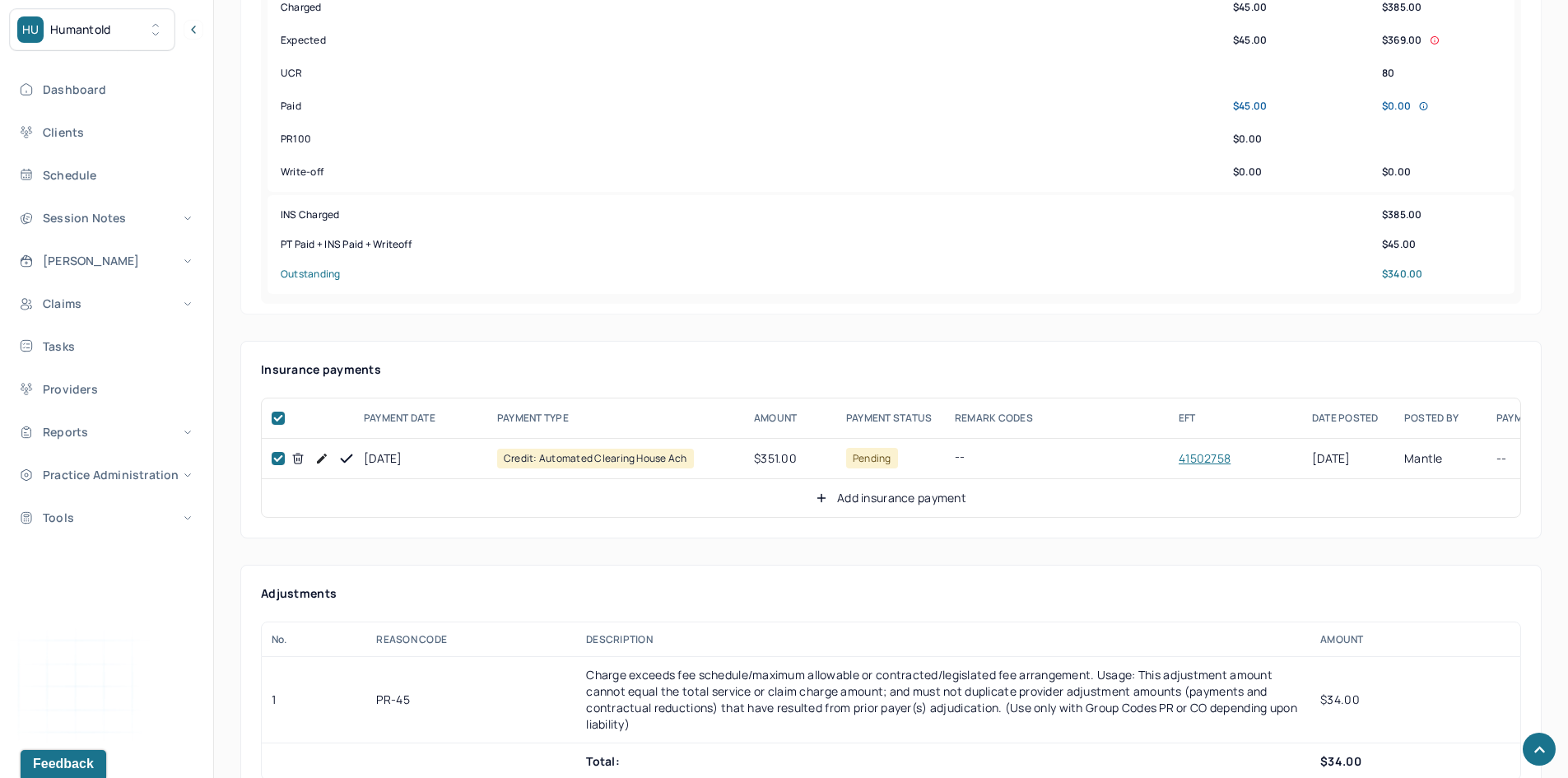 checkbox on "true" 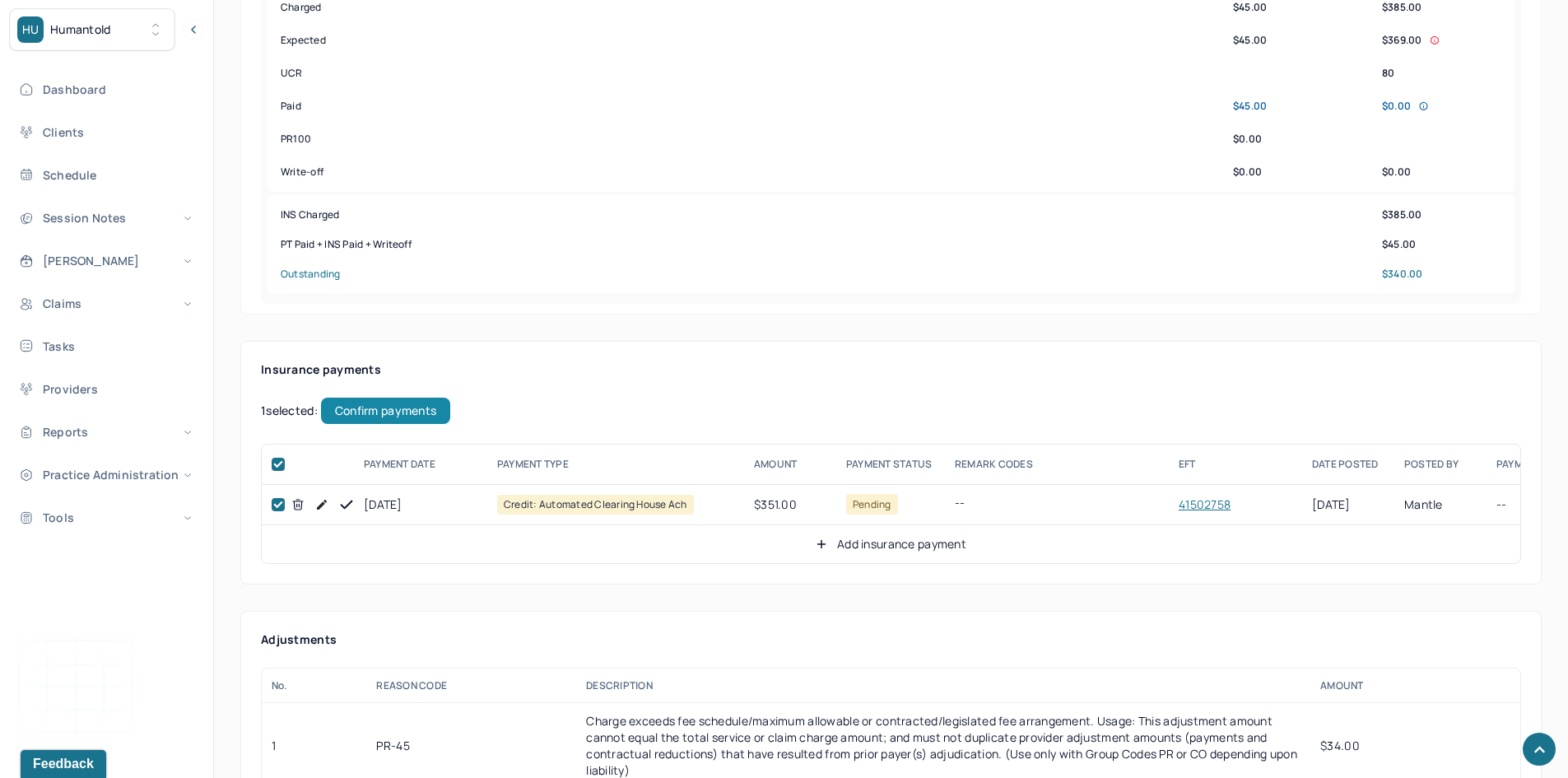 click on "Confirm payments" at bounding box center [385, 411] 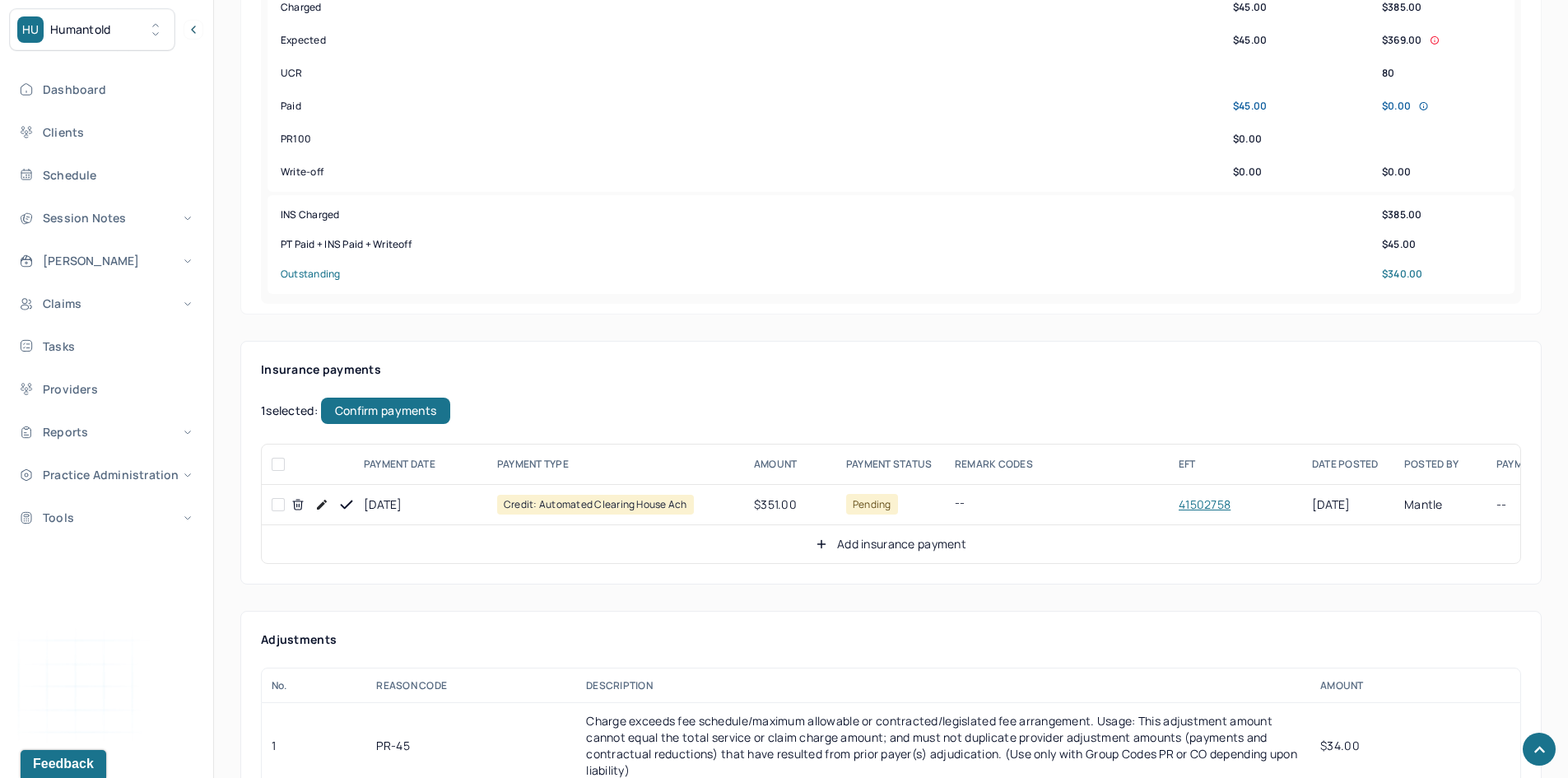 checkbox on "false" 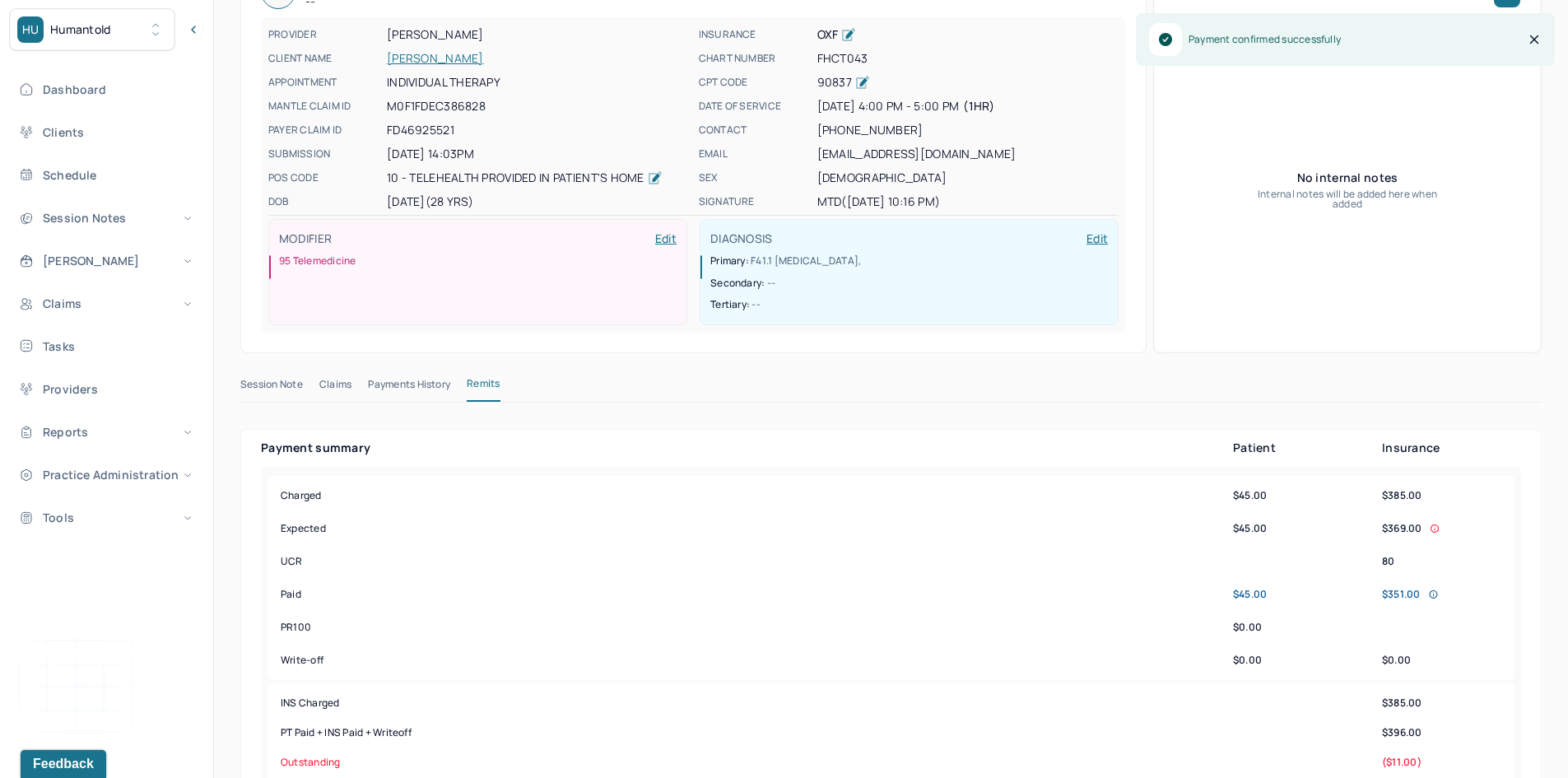 scroll, scrollTop: 82, scrollLeft: 0, axis: vertical 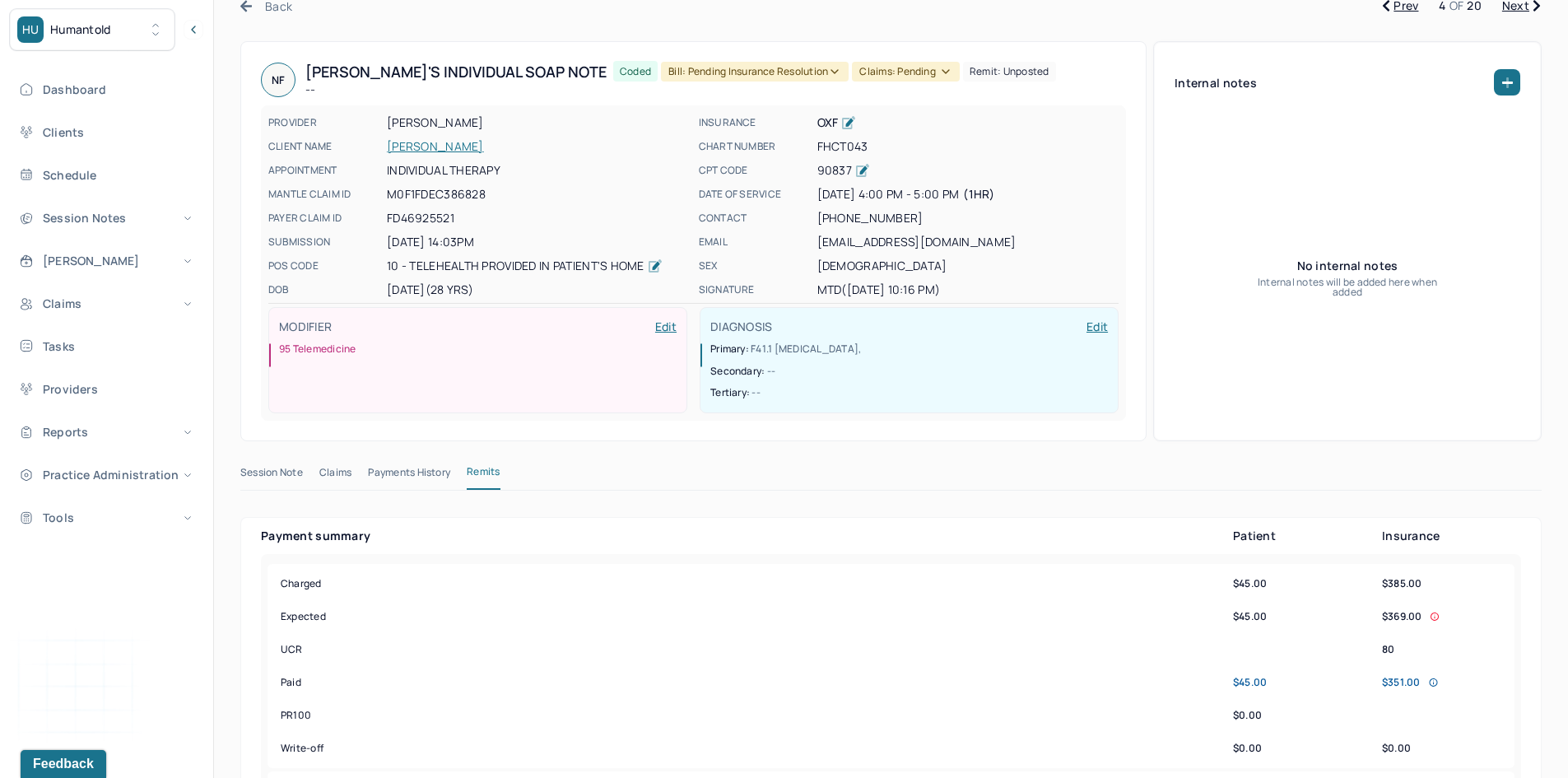 click on "[PERSON_NAME]" at bounding box center (537, 147) 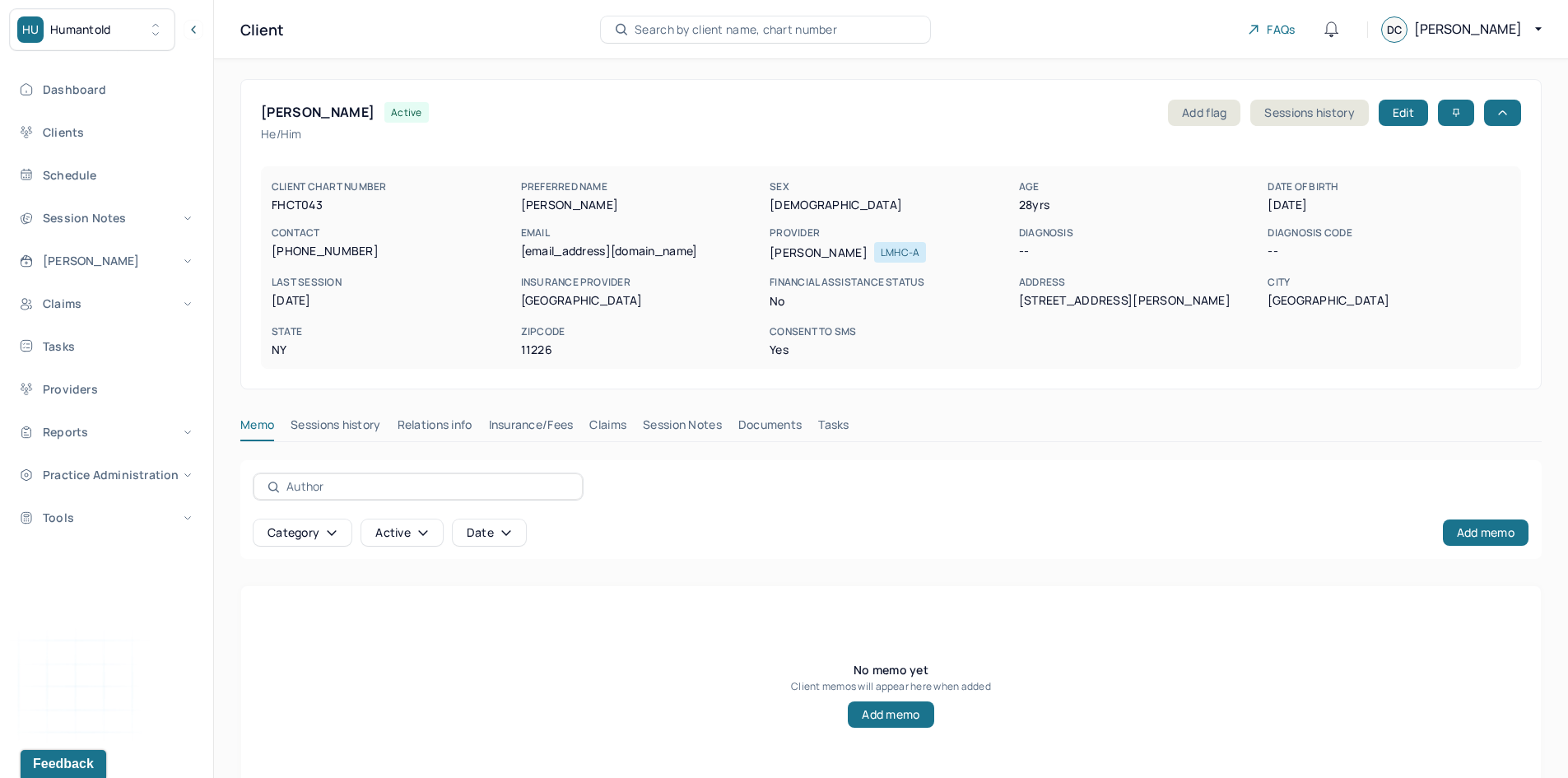 click on "Claims" at bounding box center [607, 428] 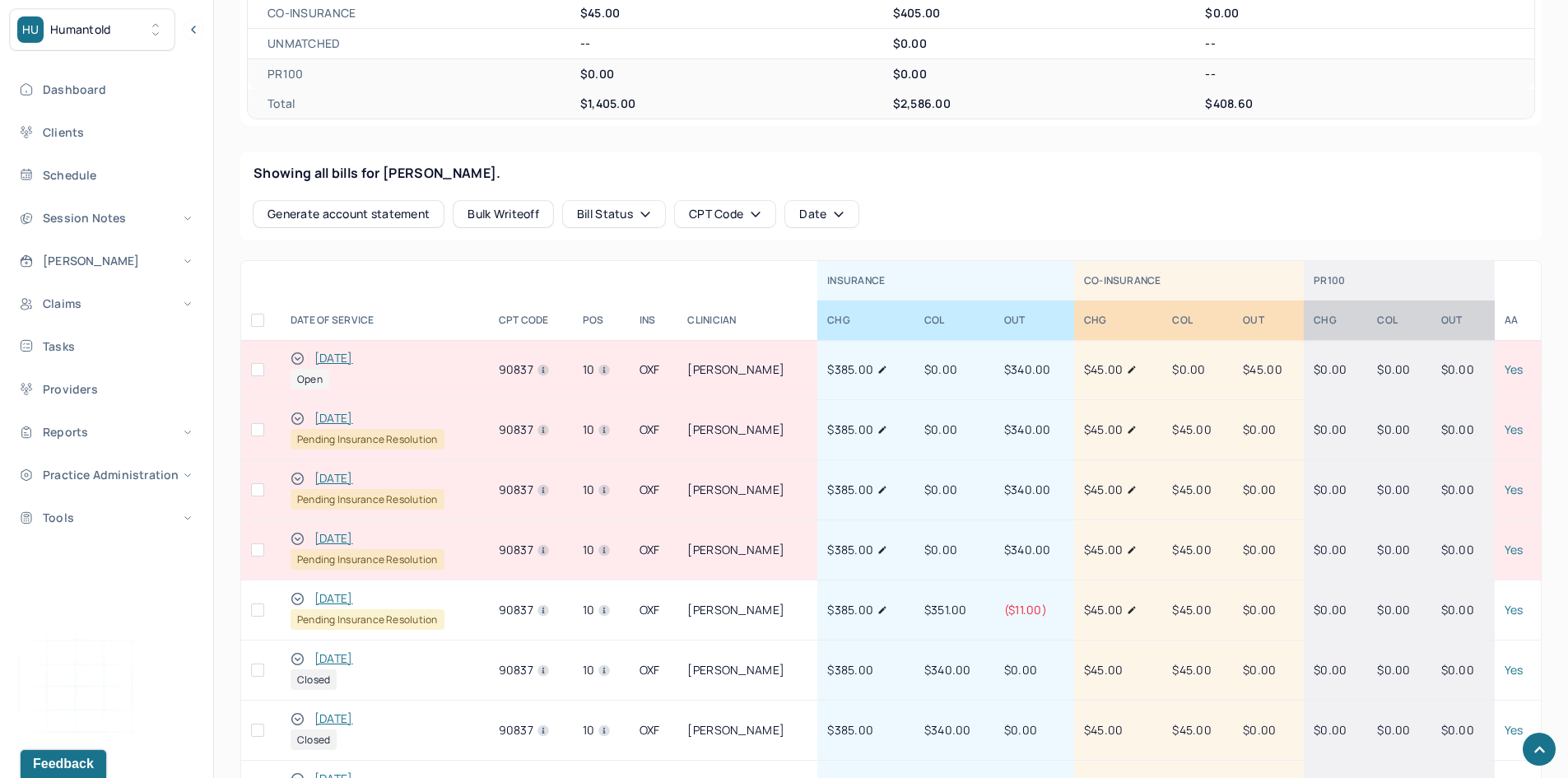 scroll, scrollTop: 576, scrollLeft: 0, axis: vertical 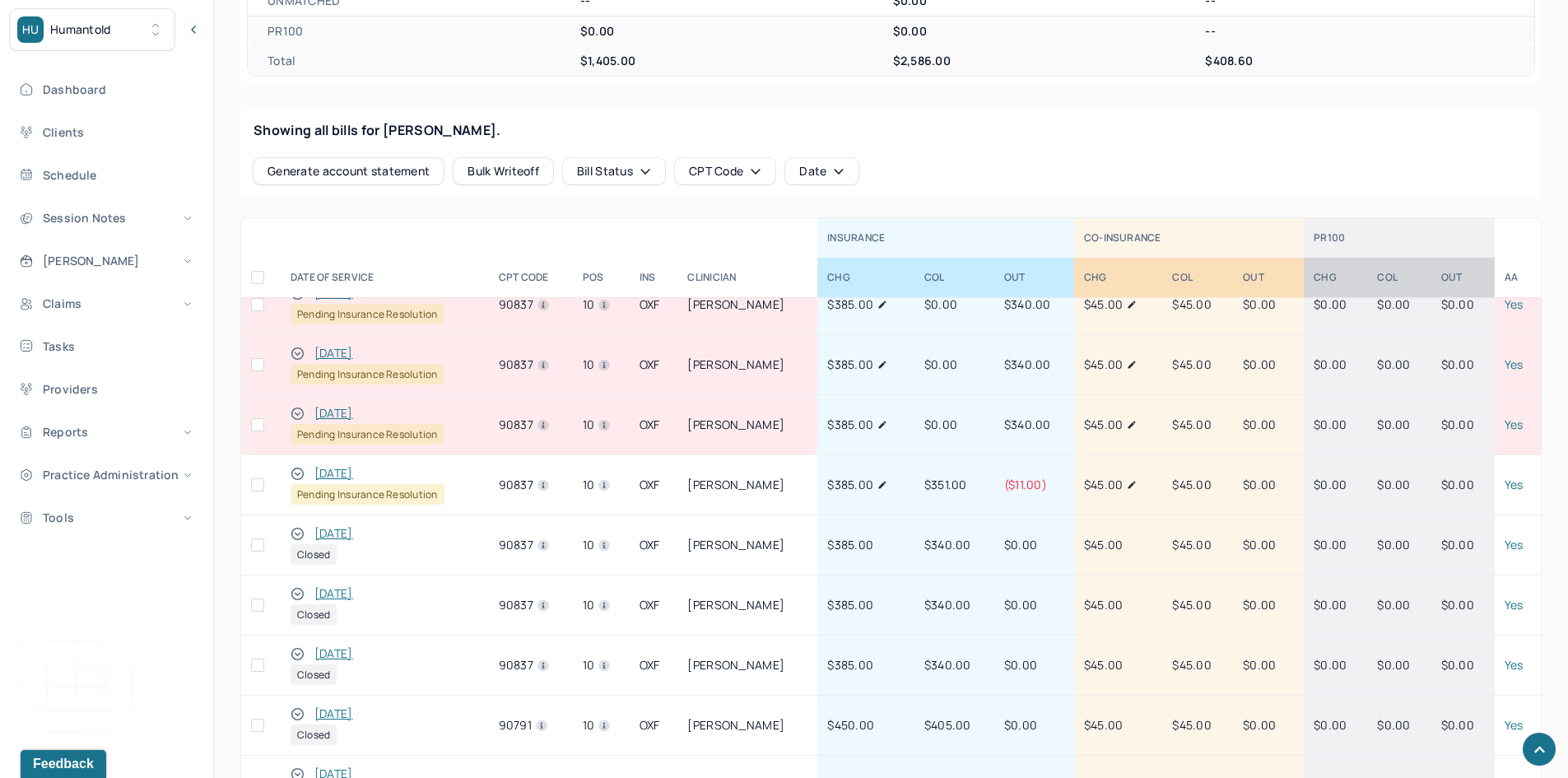 click on "[DATE]" at bounding box center (333, 473) 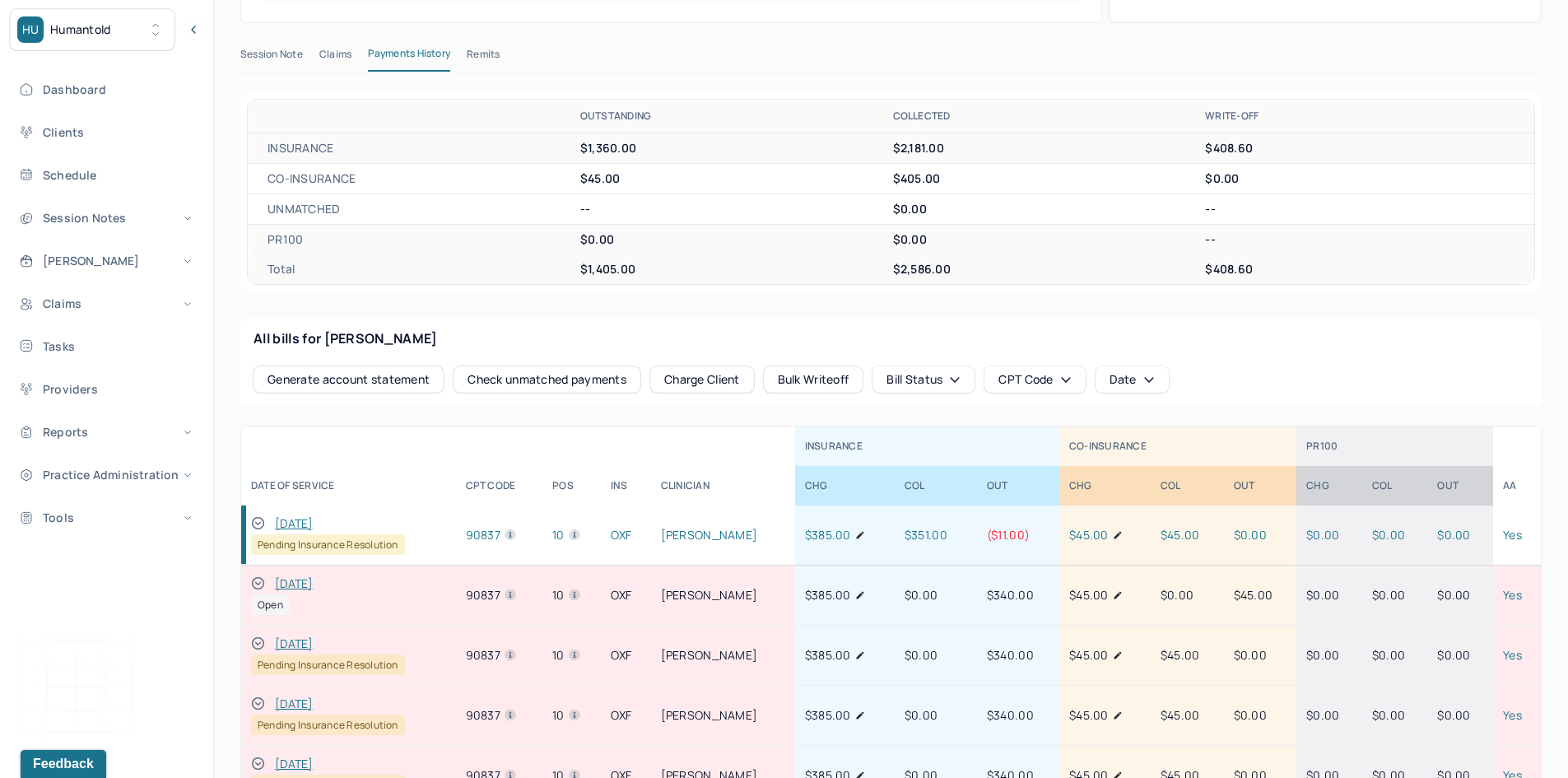 scroll, scrollTop: 496, scrollLeft: 0, axis: vertical 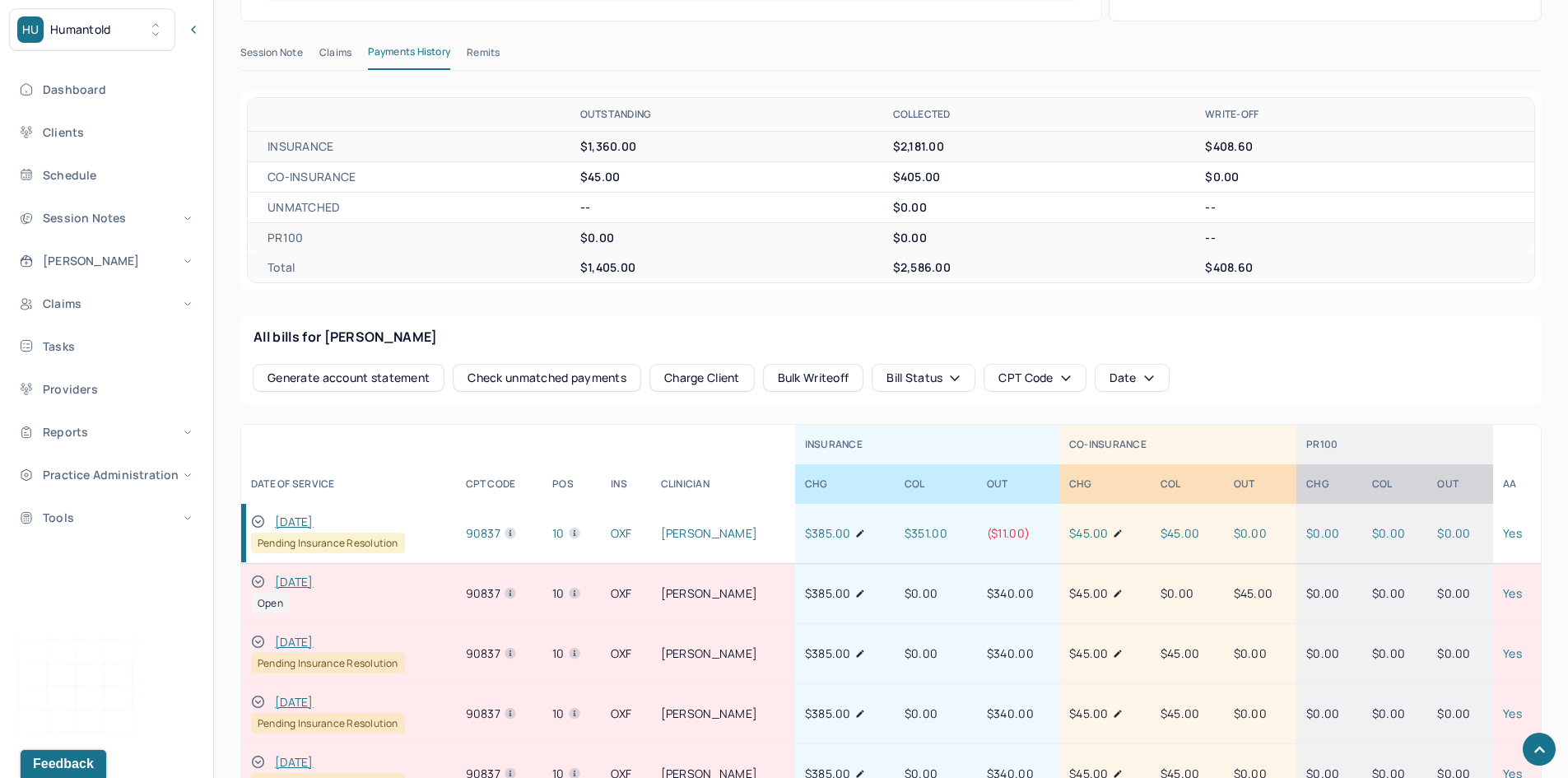 click 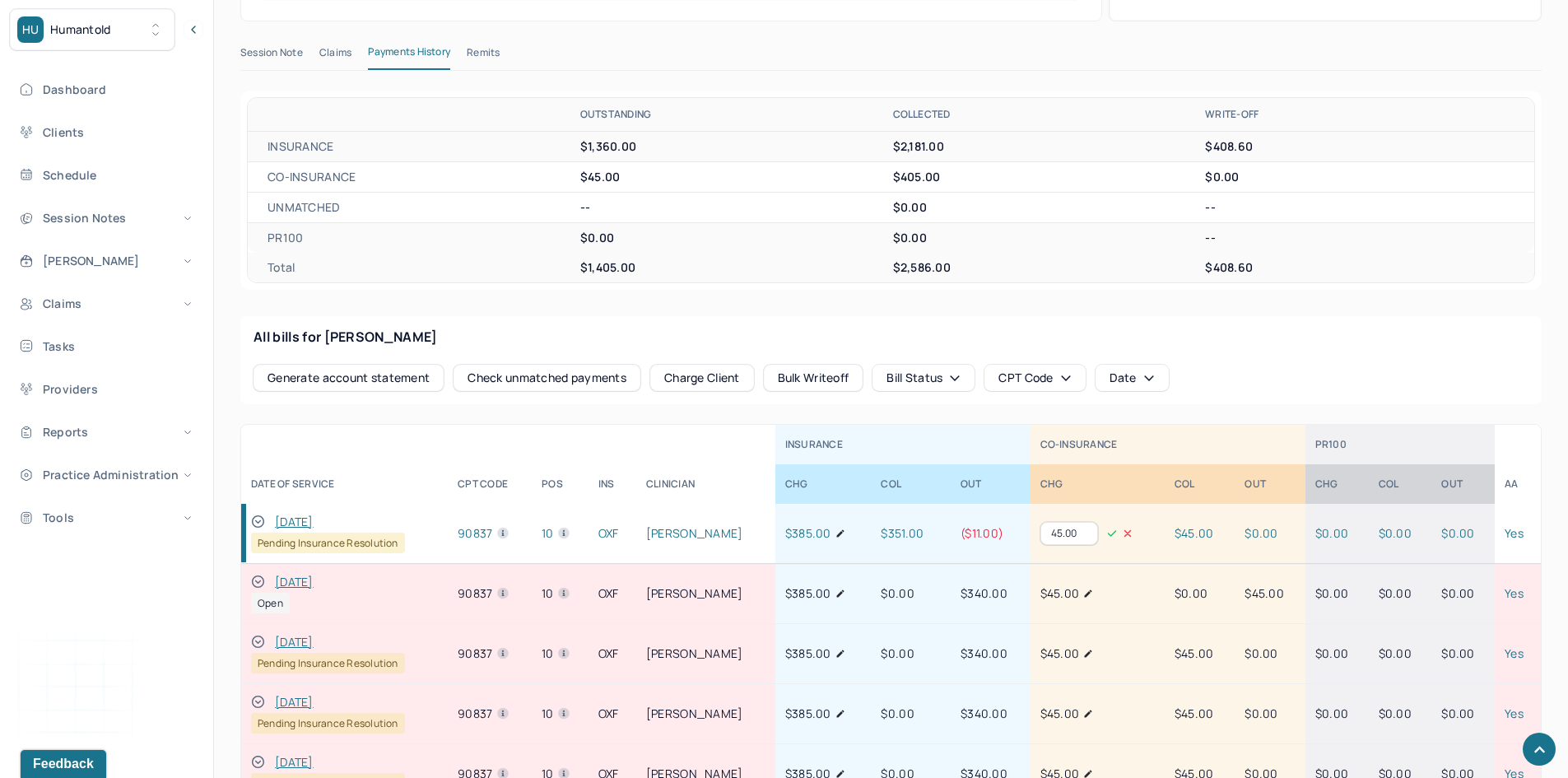 drag, startPoint x: 1085, startPoint y: 533, endPoint x: 1007, endPoint y: 495, distance: 86.764048 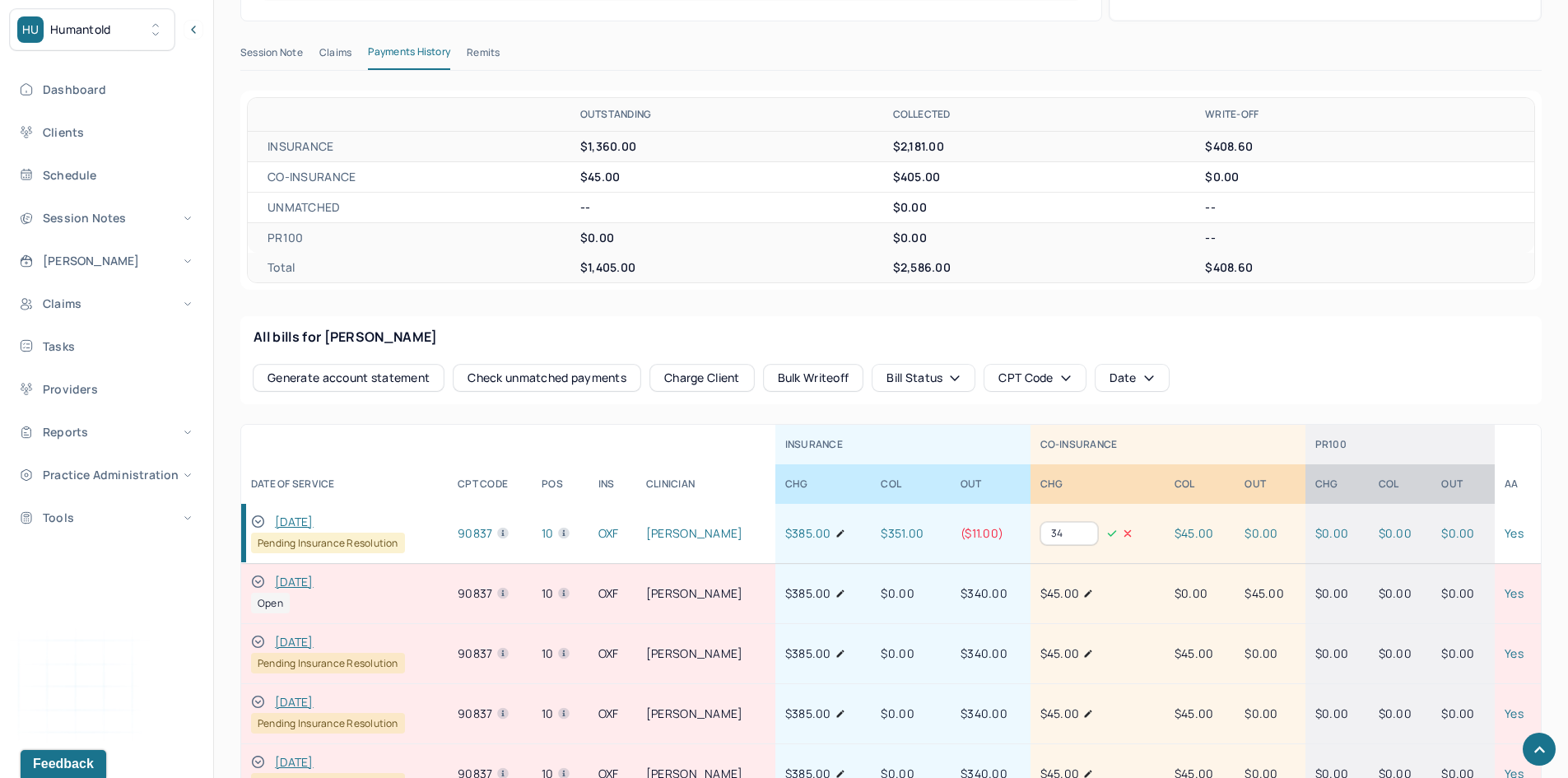 type on "34" 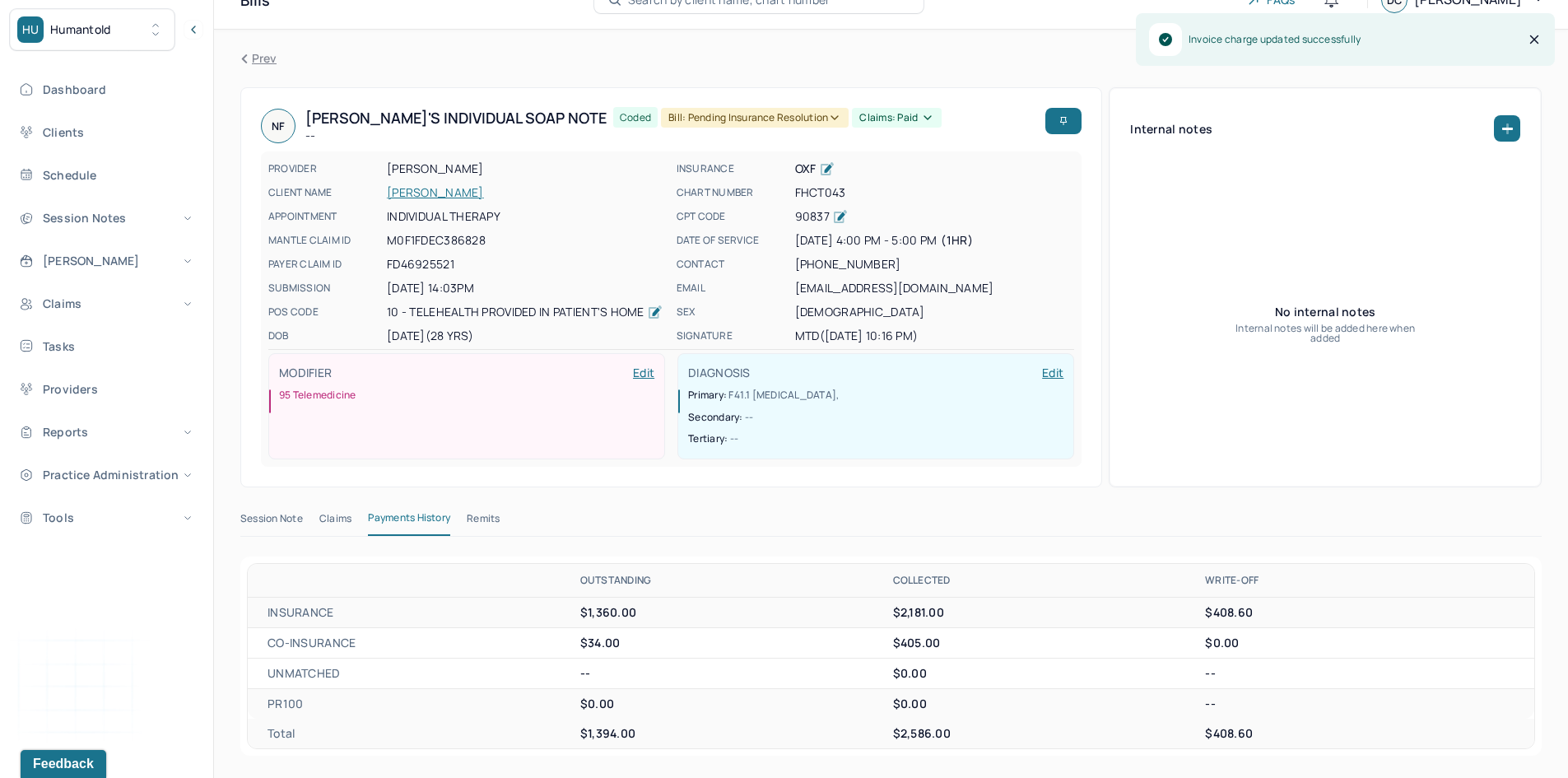 scroll, scrollTop: 0, scrollLeft: 0, axis: both 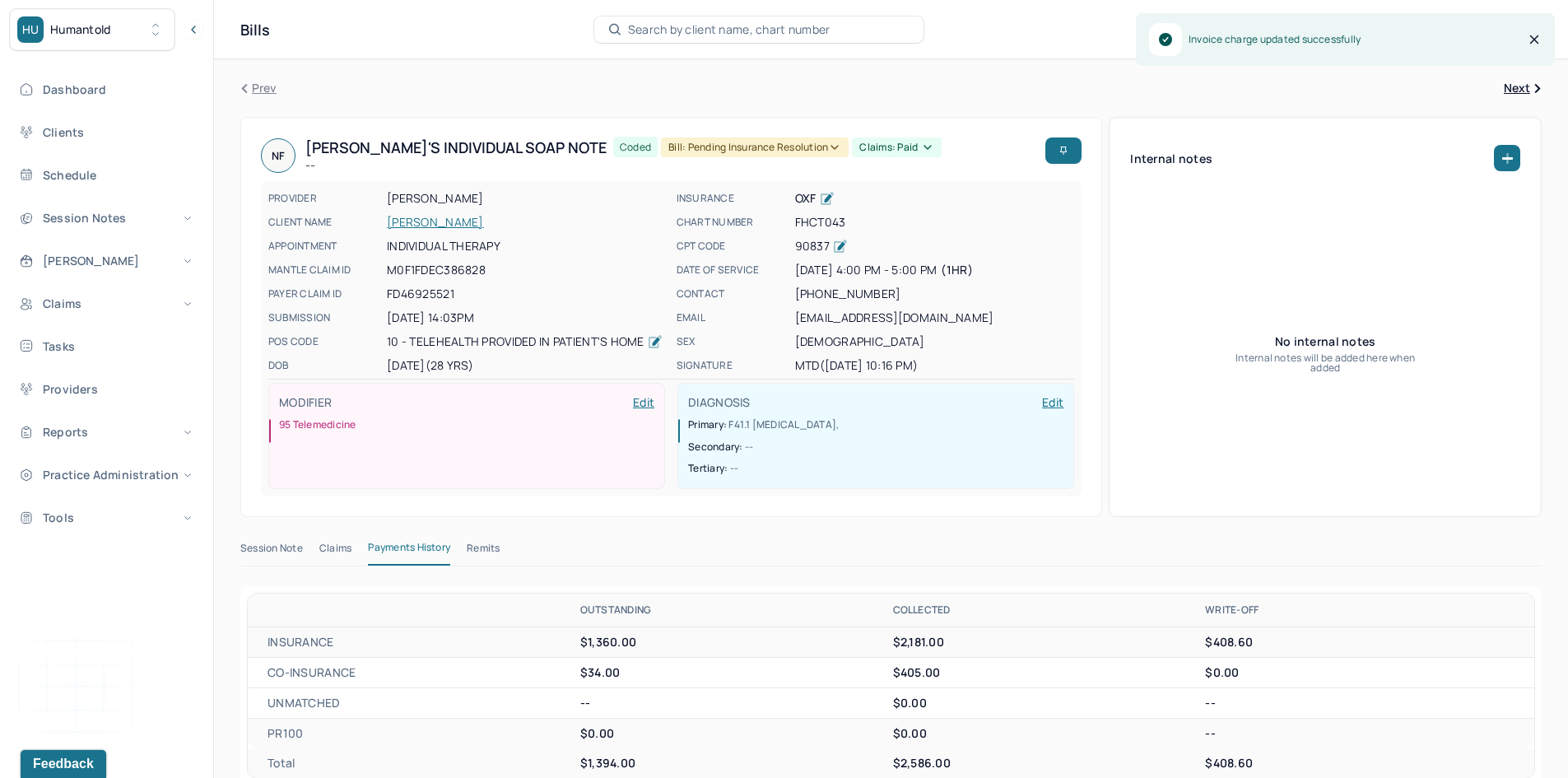 click on "Bill: Pending Insurance Resolution" at bounding box center (755, 147) 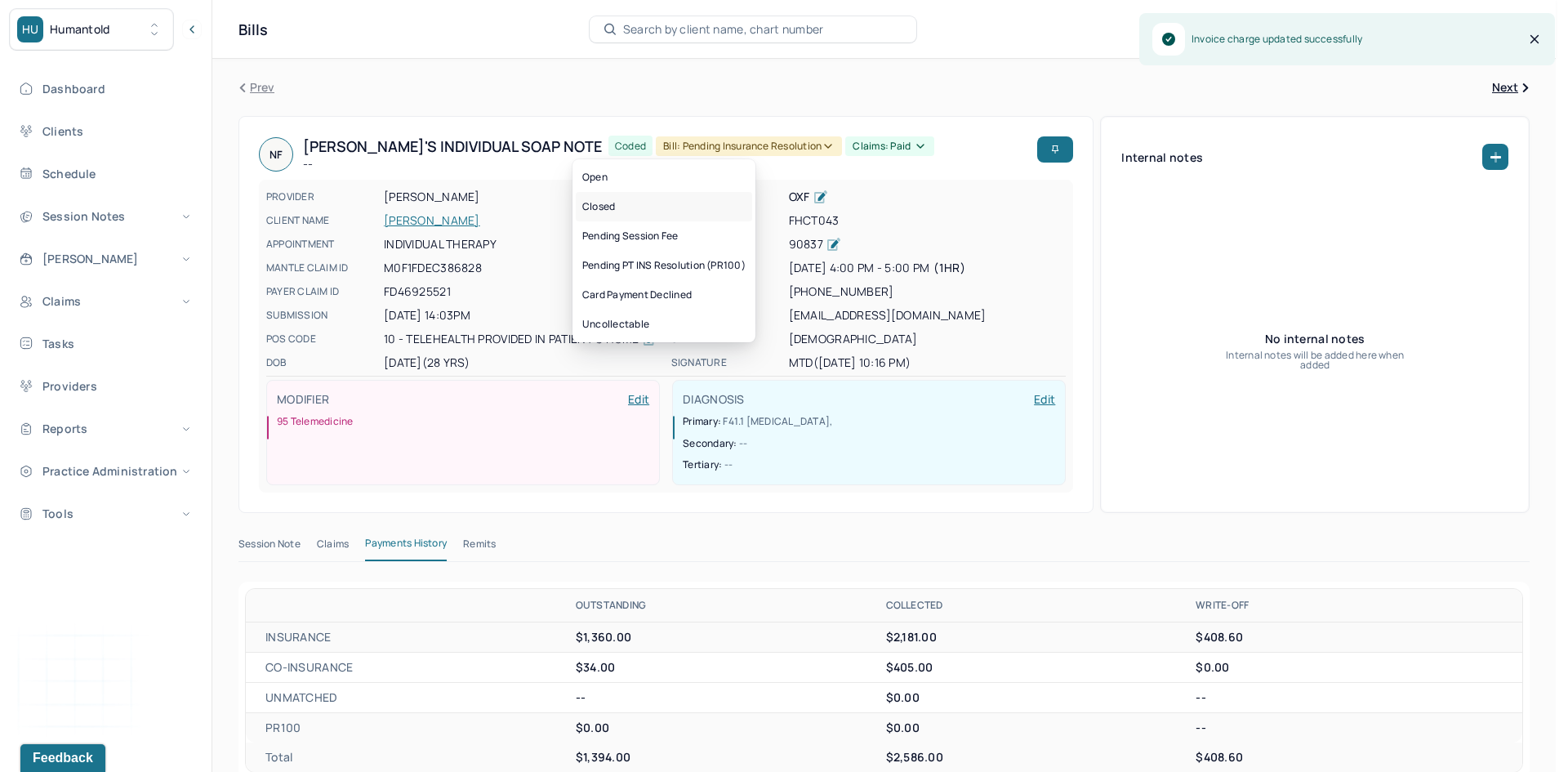 click on "Closed" at bounding box center (664, 207) 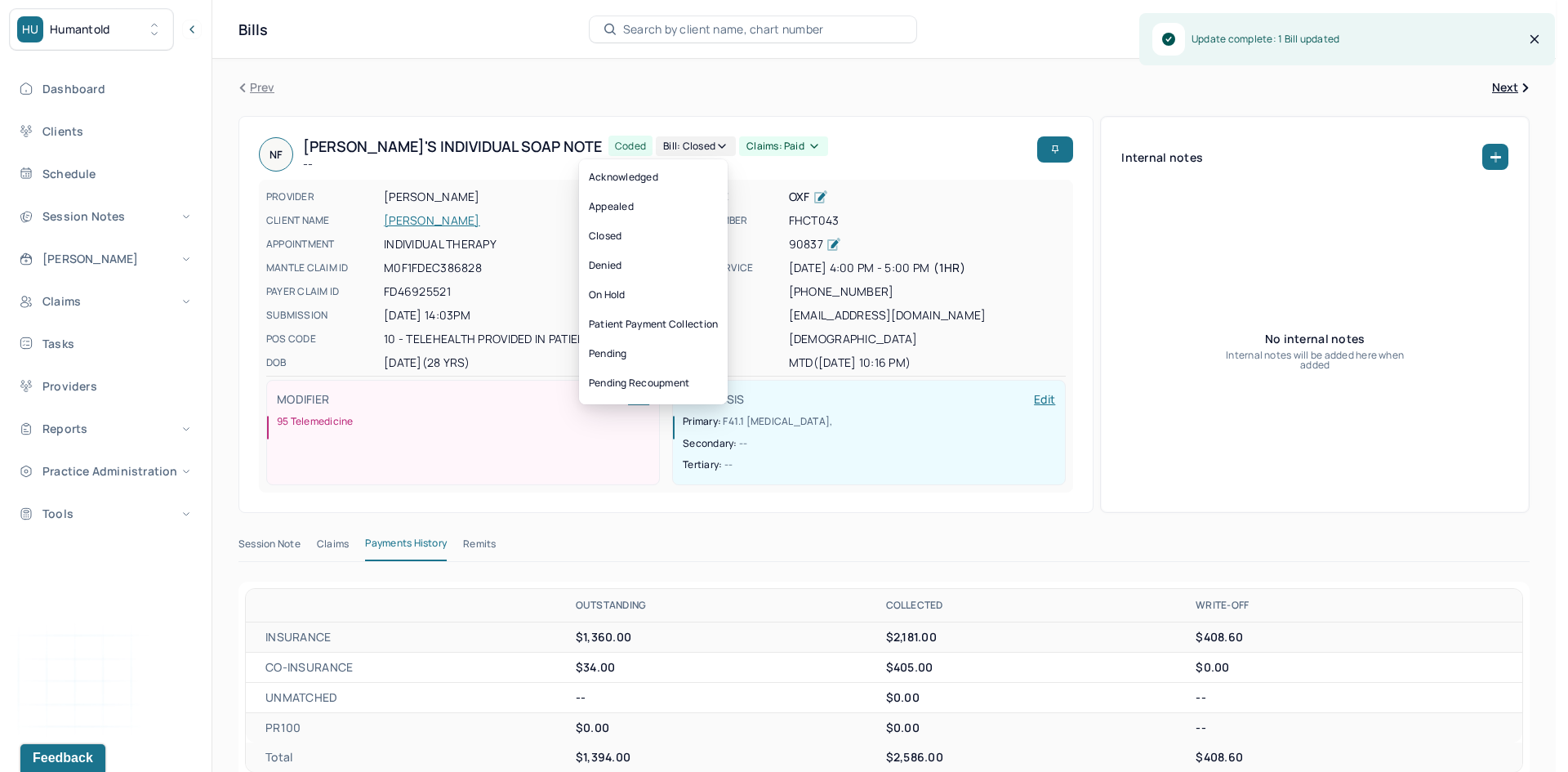 click on "Claims: paid" at bounding box center (783, 146) 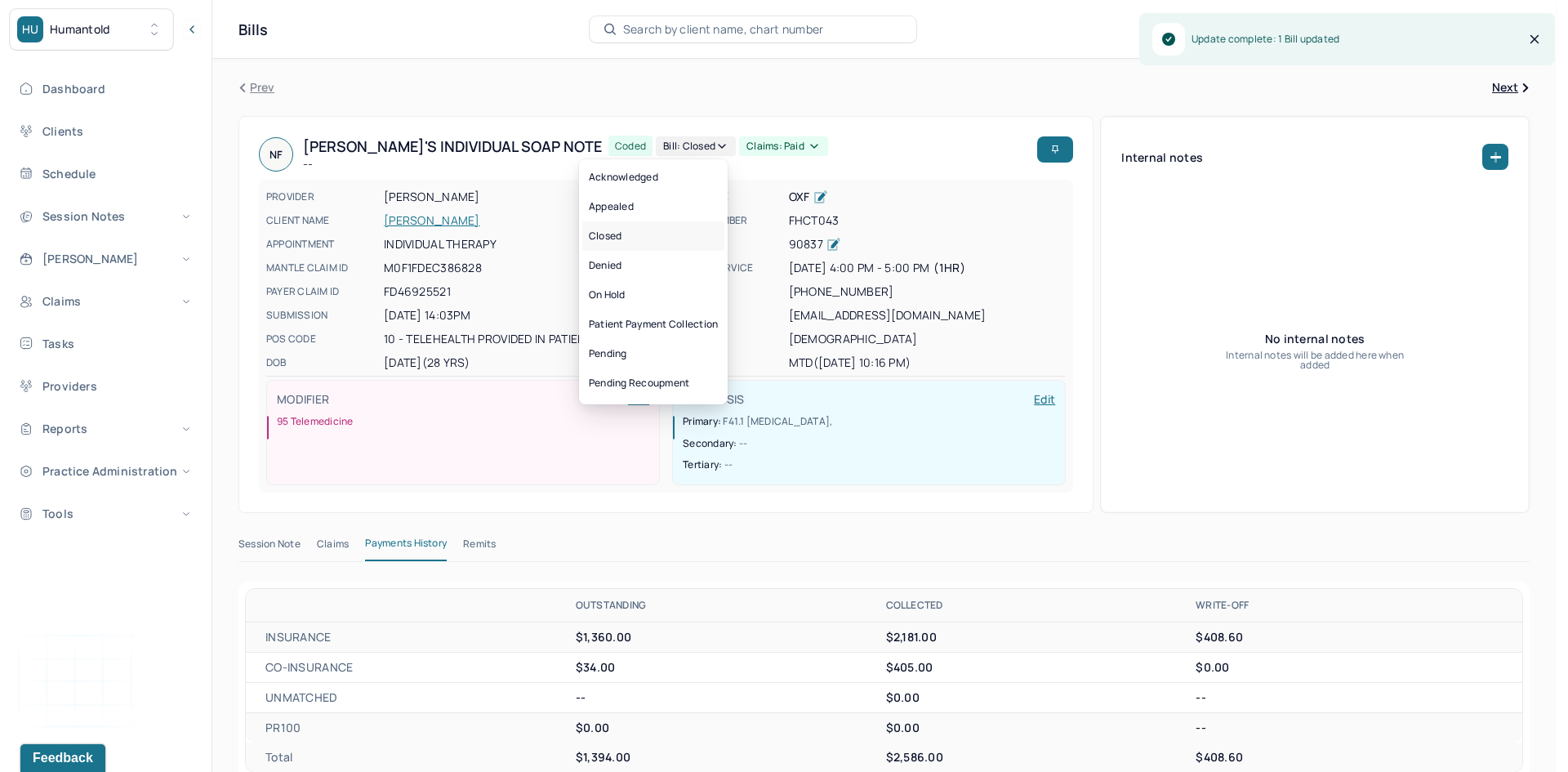 click on "Closed" at bounding box center (653, 236) 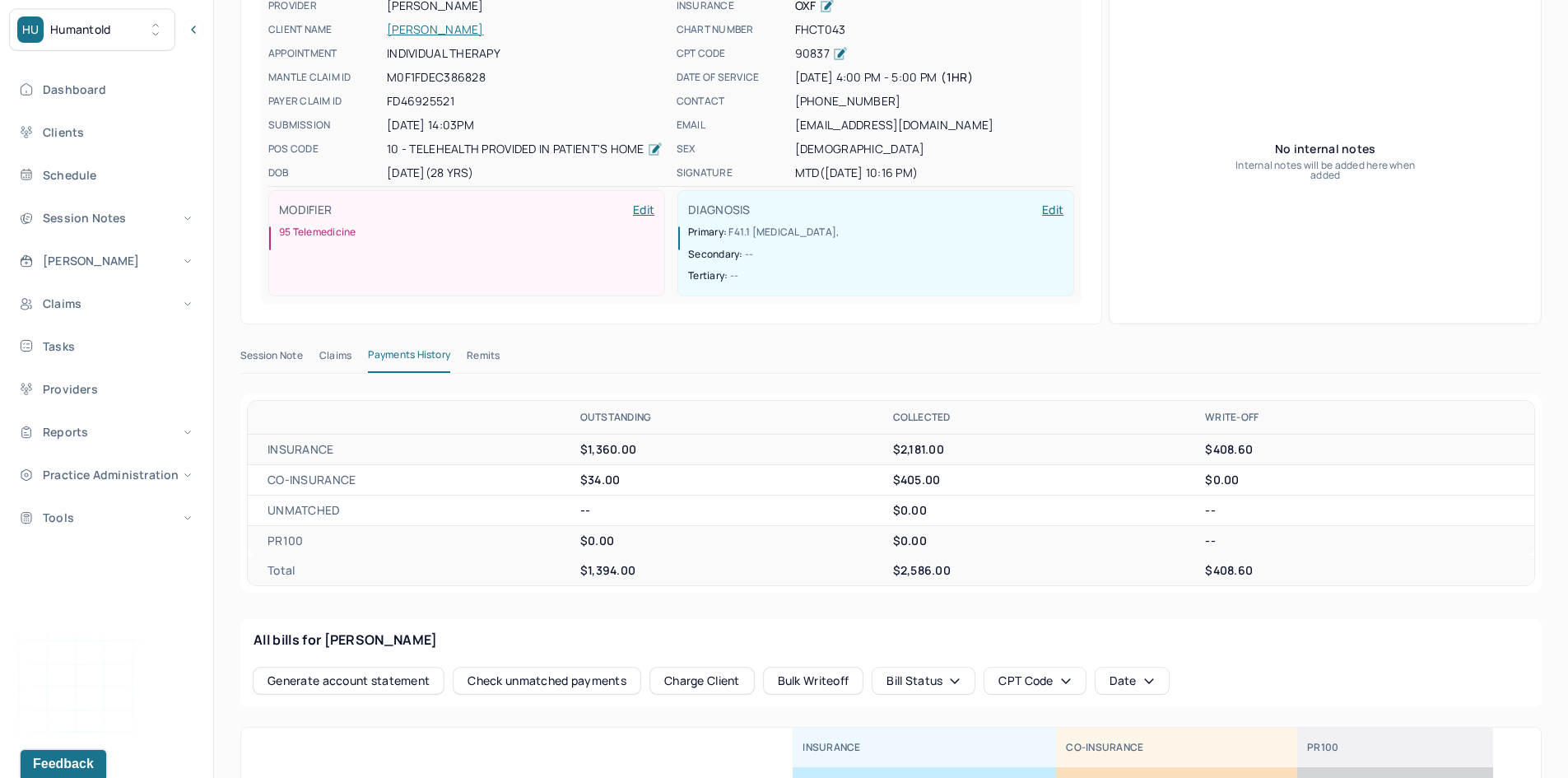 scroll, scrollTop: 0, scrollLeft: 0, axis: both 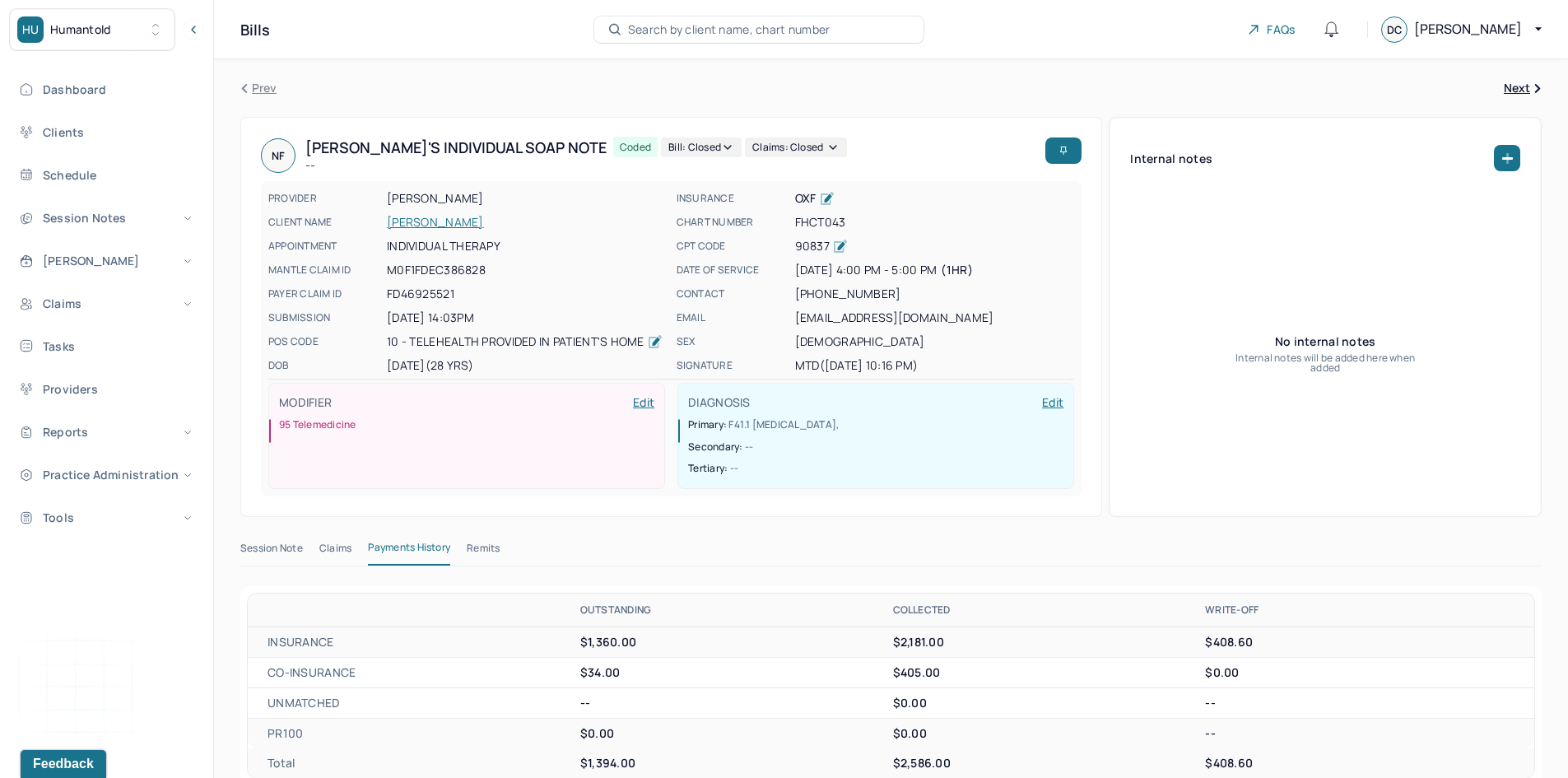 click on "[PERSON_NAME]" at bounding box center [527, 222] 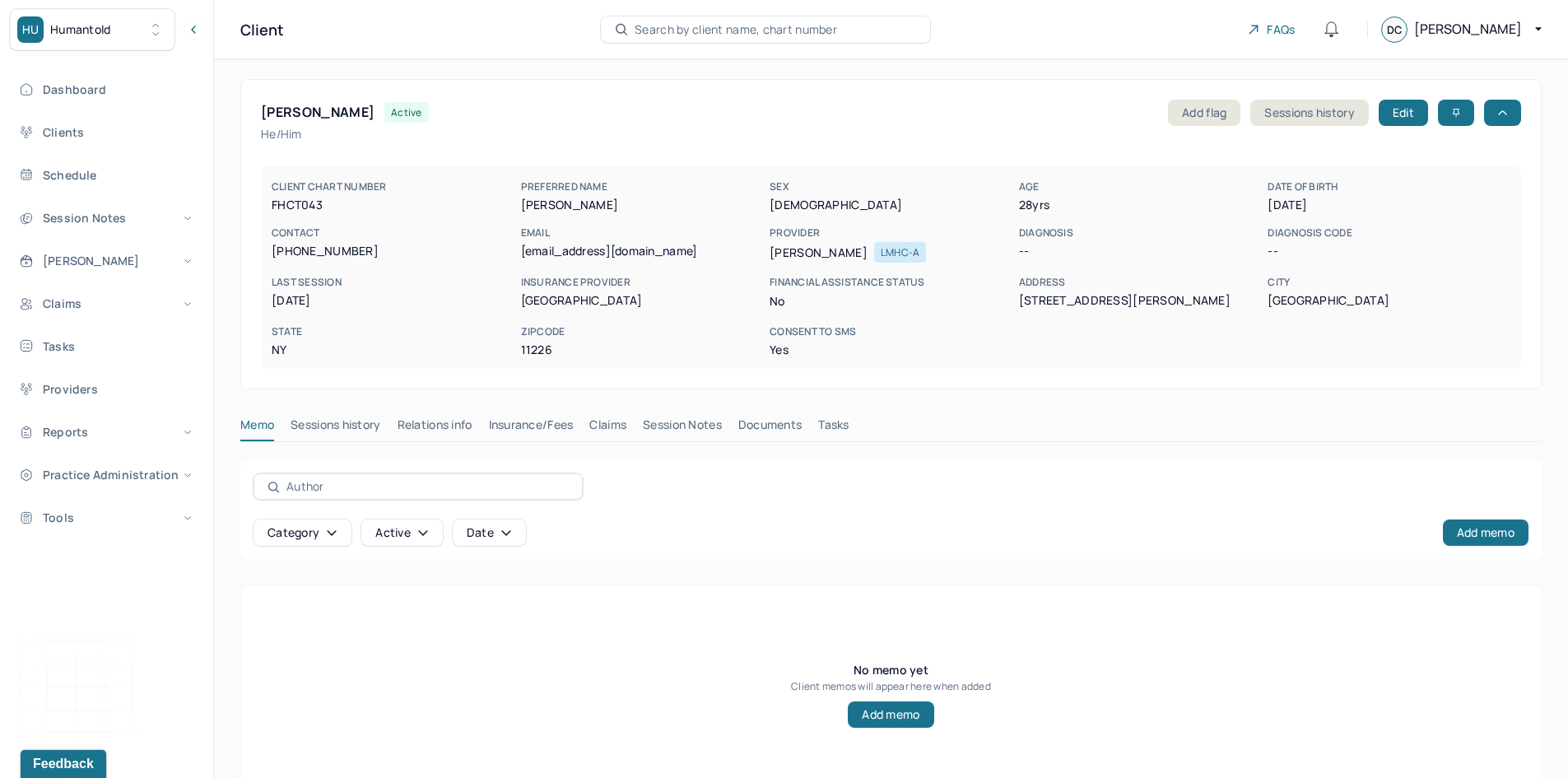 click on "Memo" at bounding box center (257, 428) 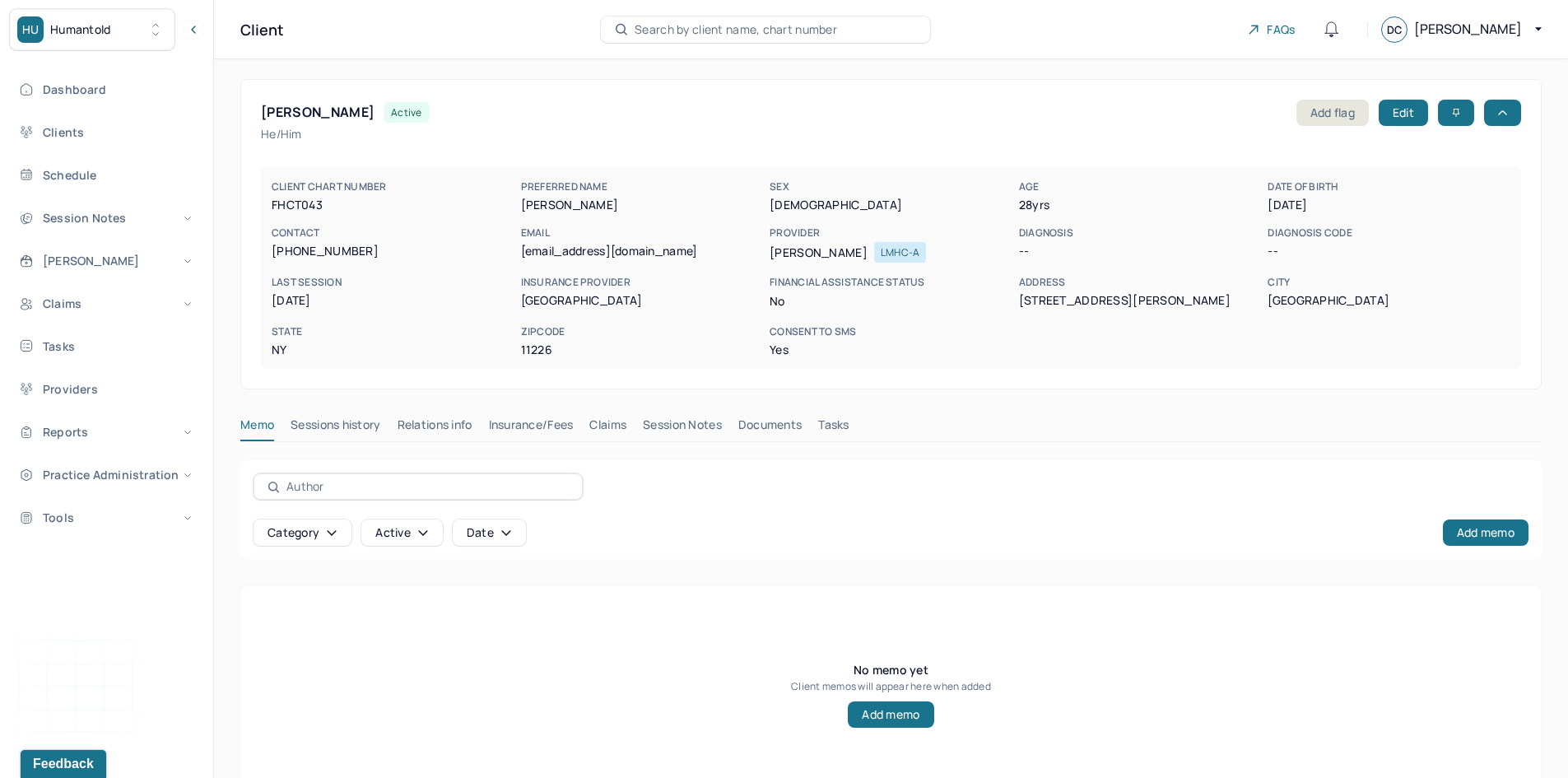 click on "Insurance/Fees" at bounding box center [531, 428] 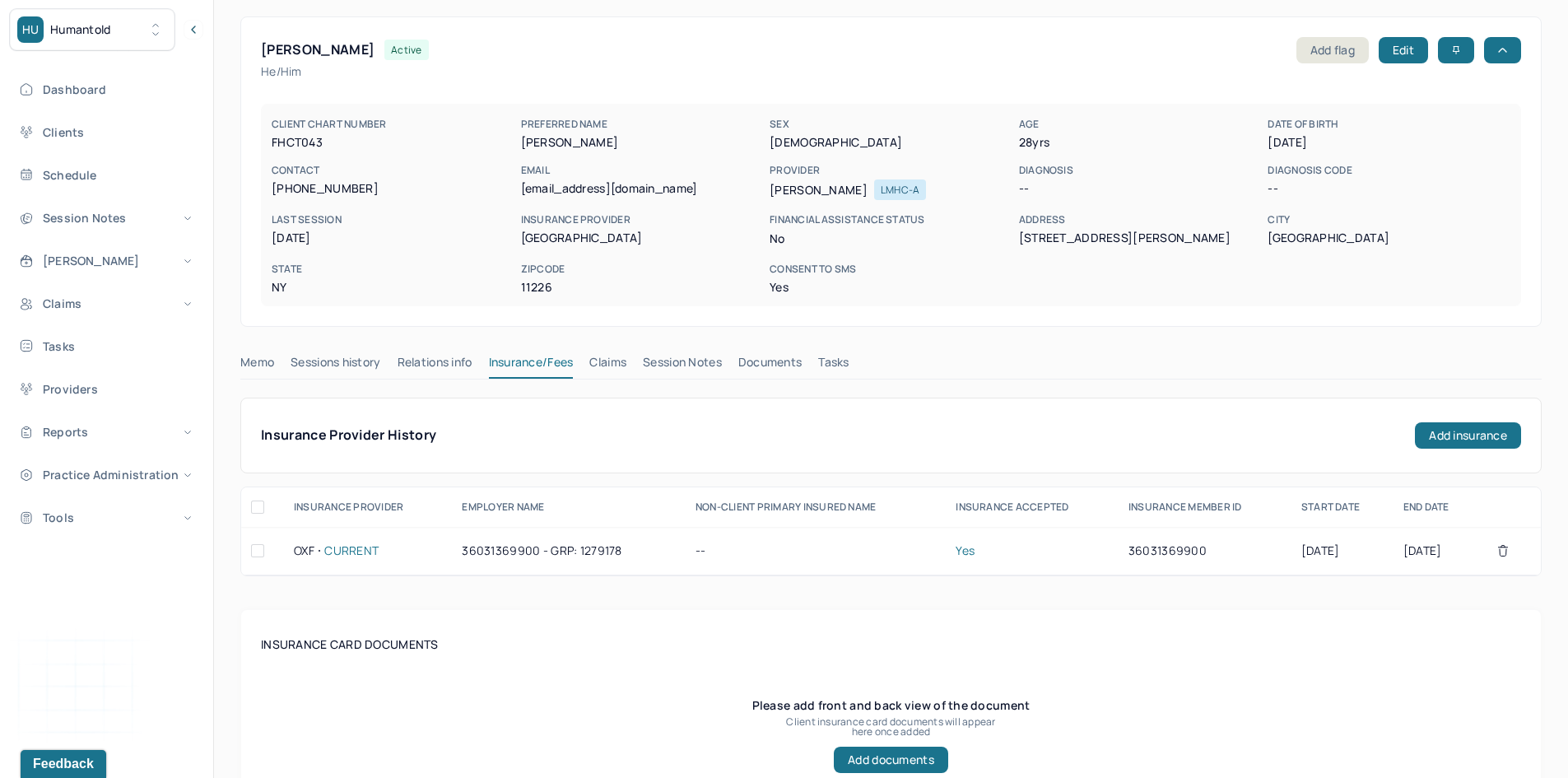 scroll, scrollTop: 0, scrollLeft: 0, axis: both 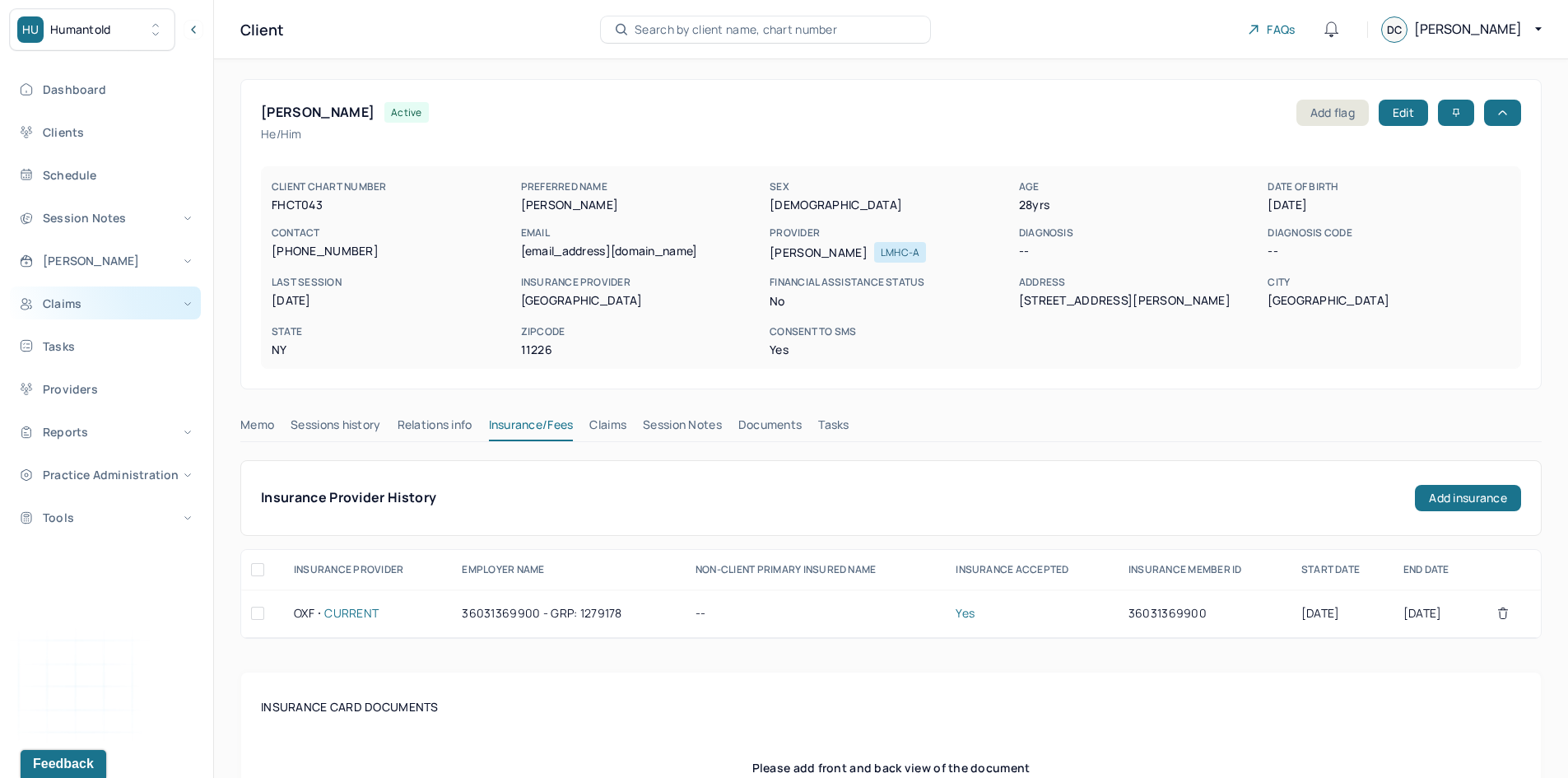 click on "Claims" at bounding box center (105, 303) 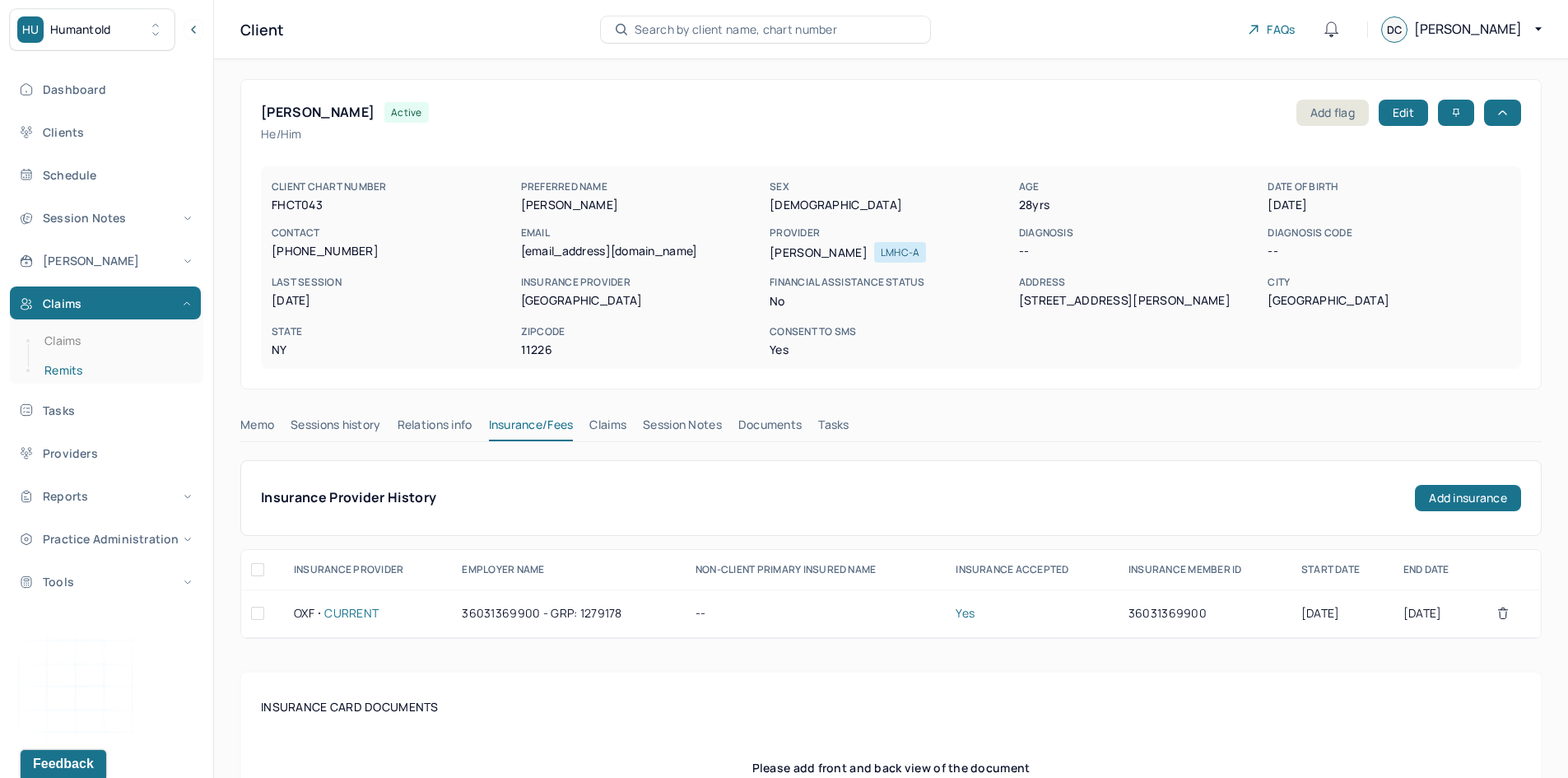 click on "Remits" at bounding box center [114, 370] 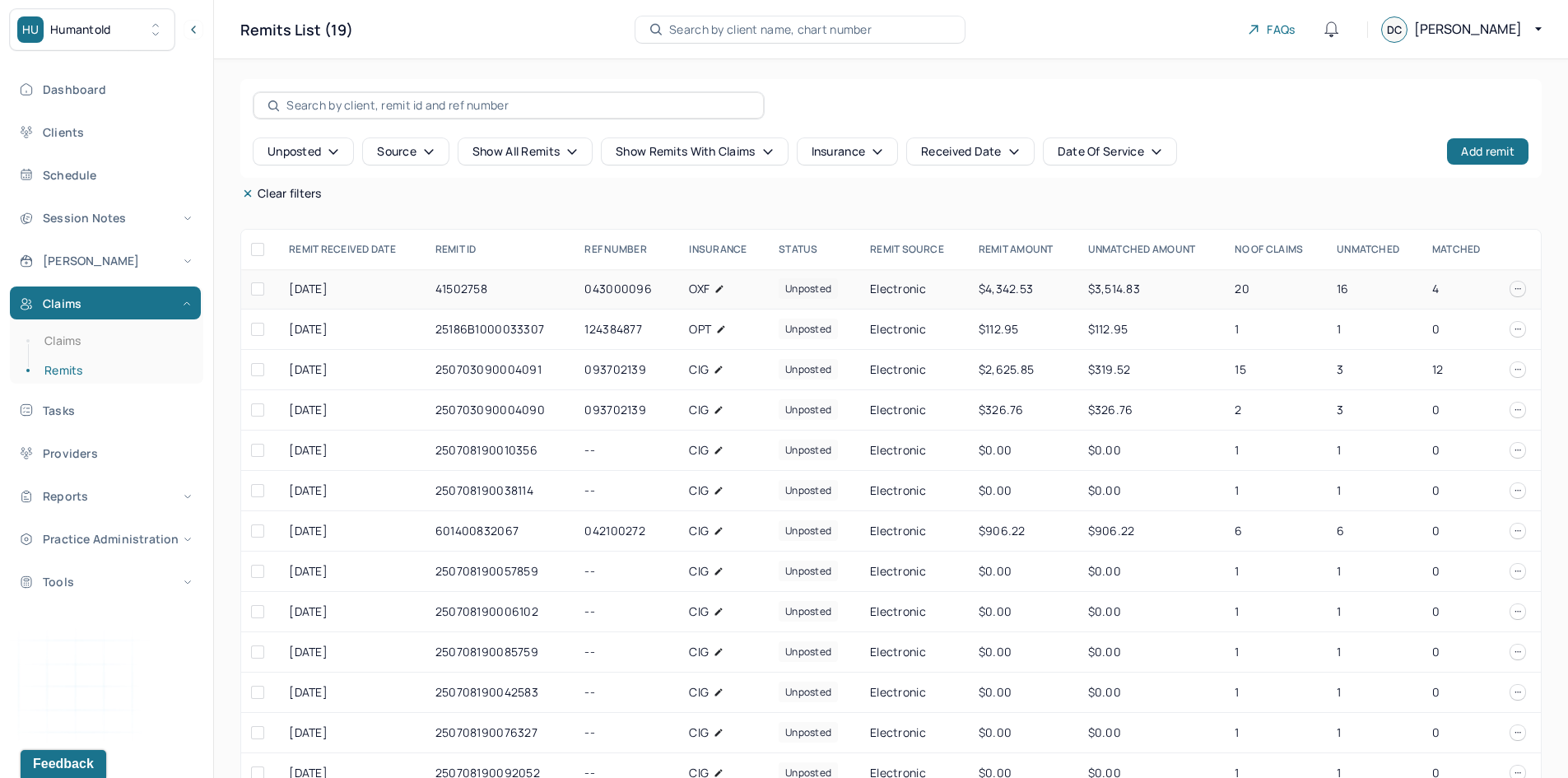 click on "OXF" at bounding box center [699, 289] 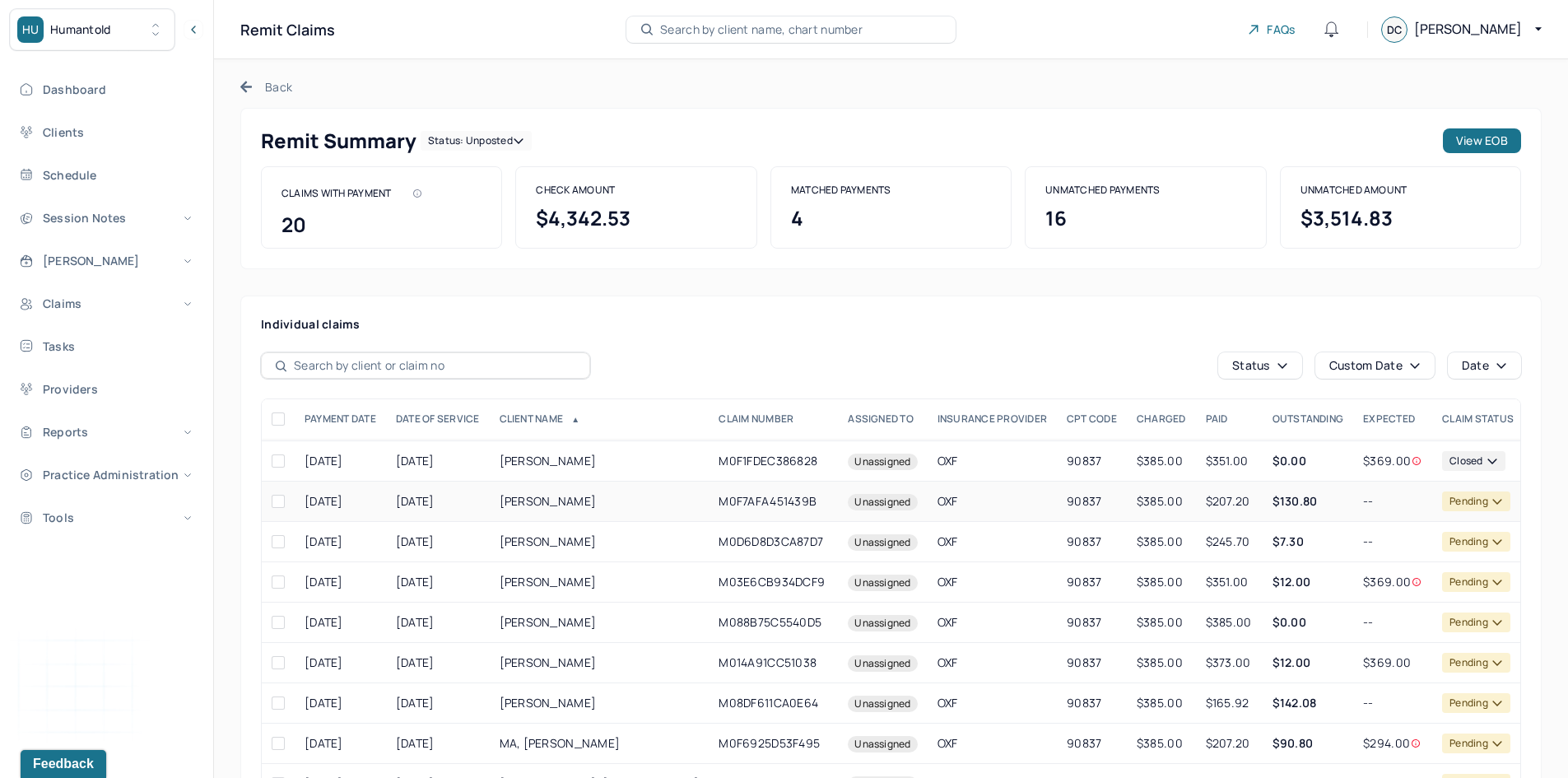 scroll, scrollTop: 165, scrollLeft: 0, axis: vertical 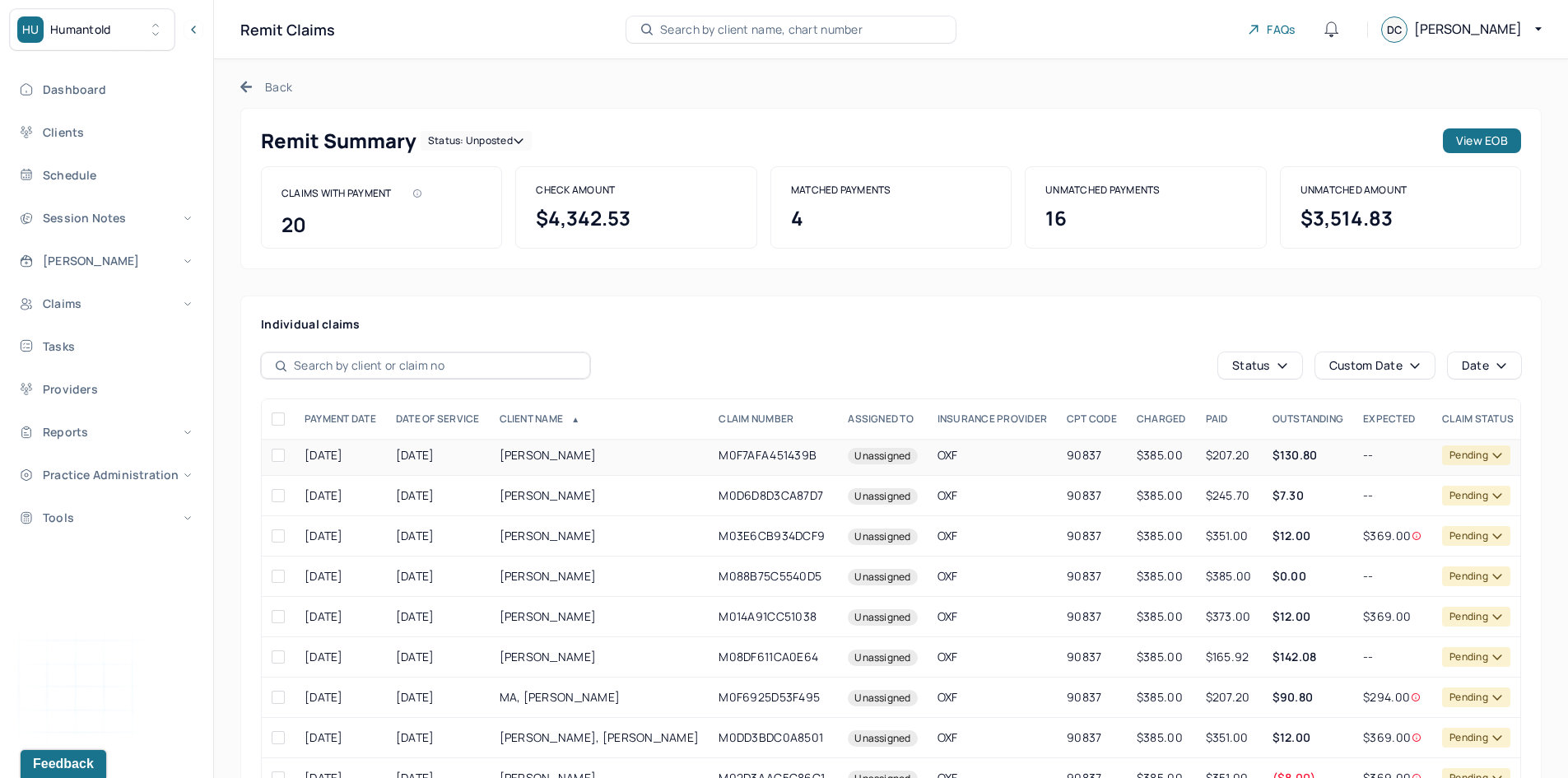 click on "[PERSON_NAME]" at bounding box center (599, 455) 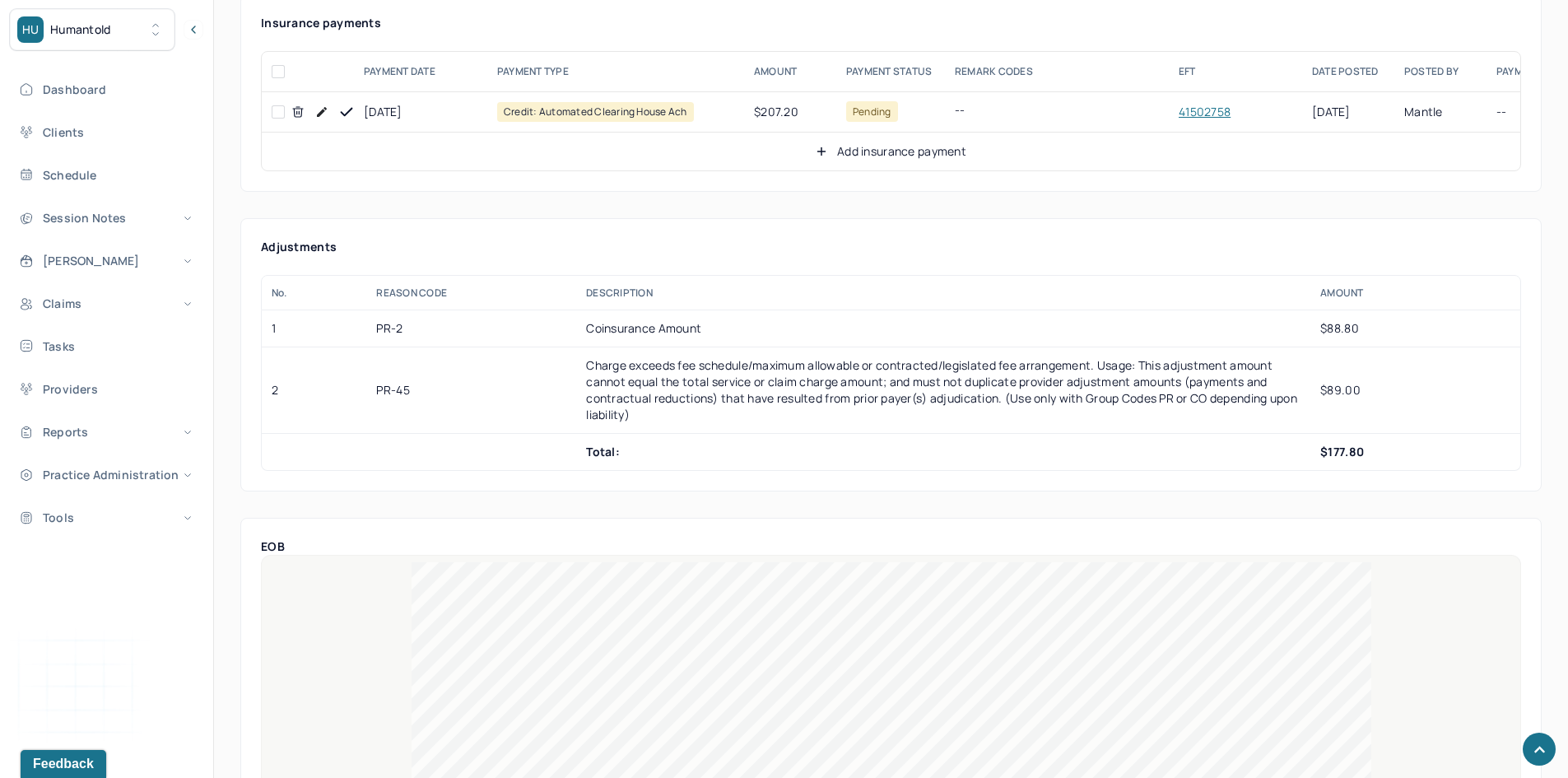 scroll, scrollTop: 988, scrollLeft: 0, axis: vertical 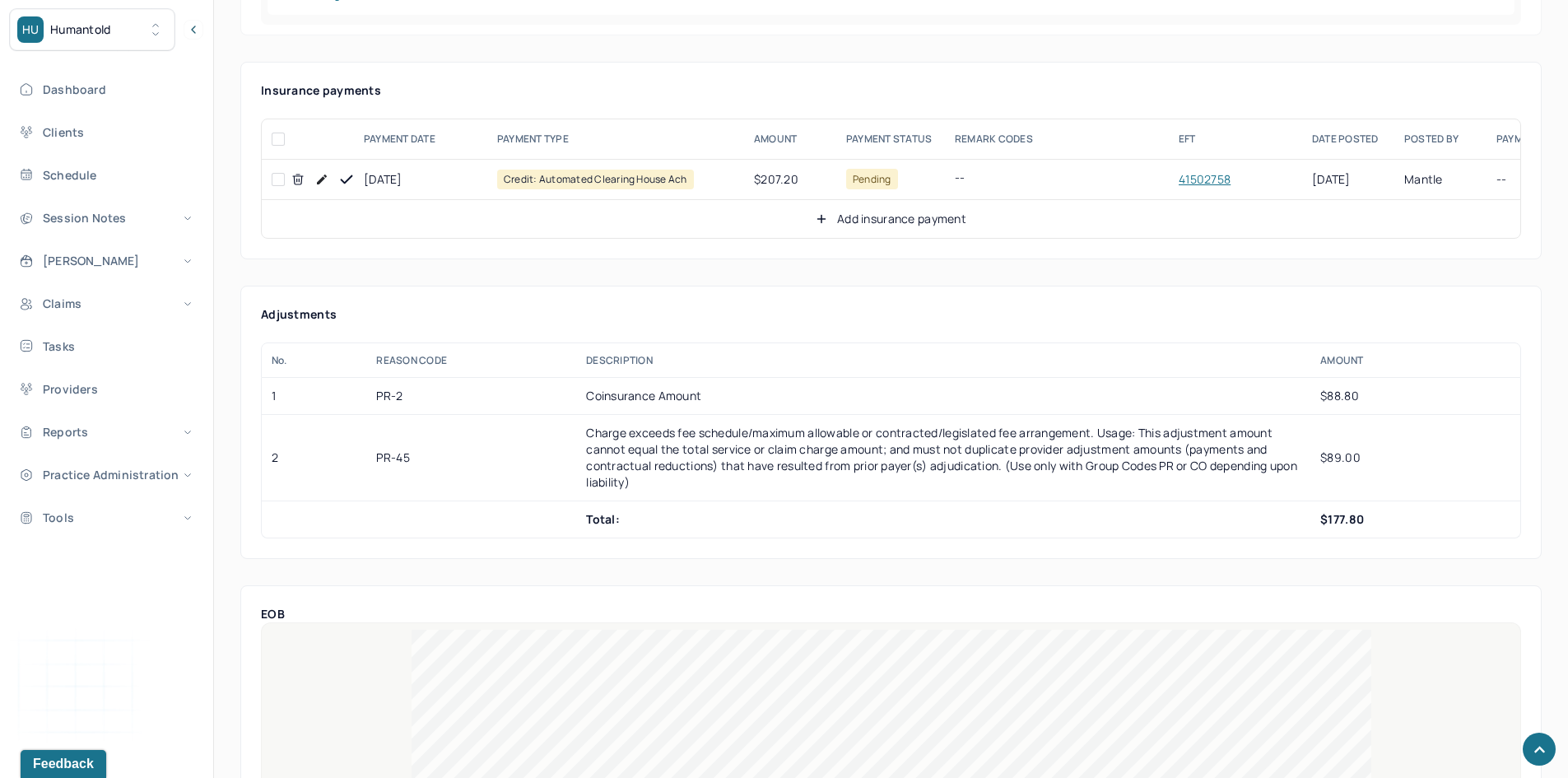 click at bounding box center (278, 179) 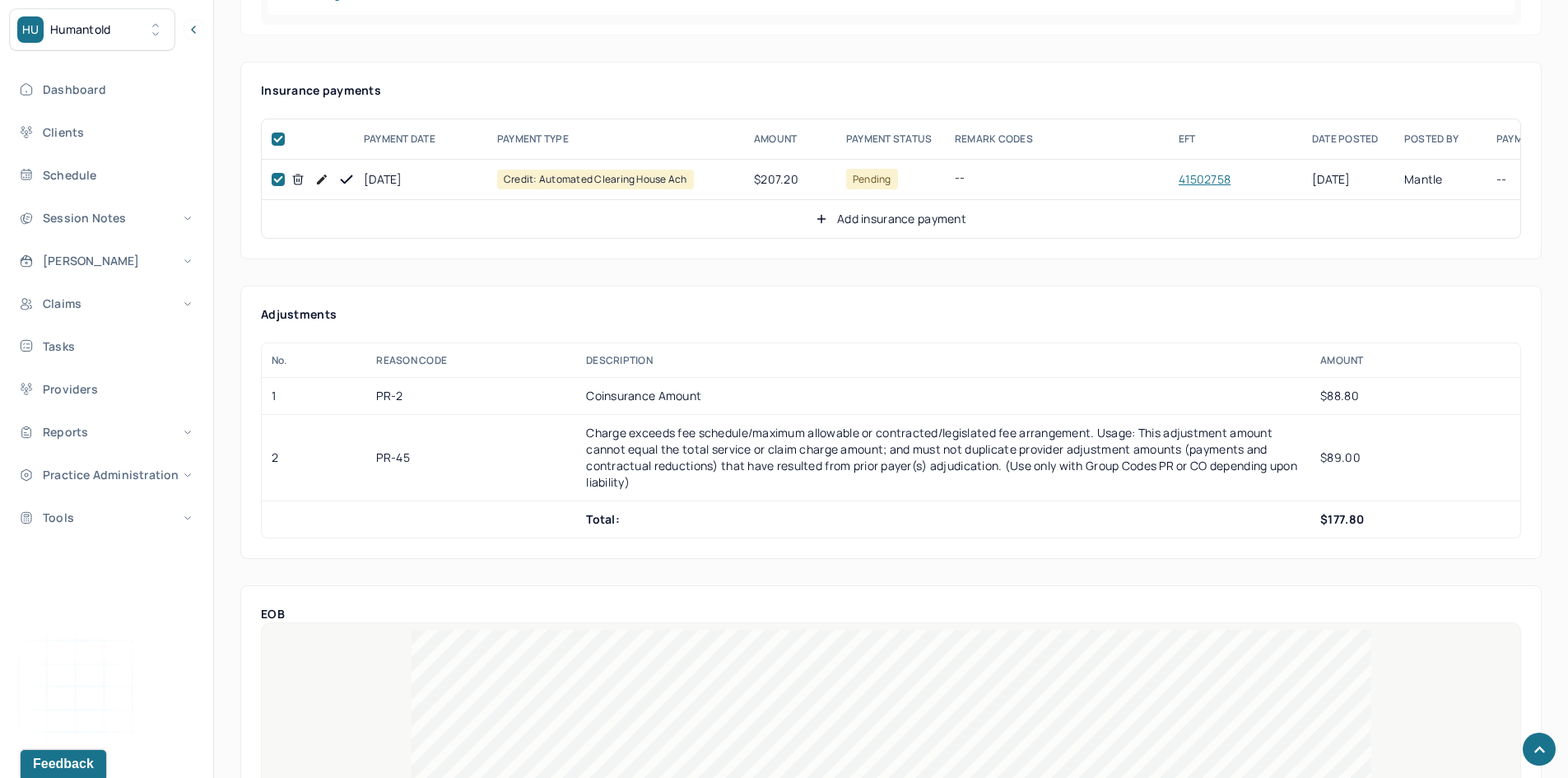 checkbox on "true" 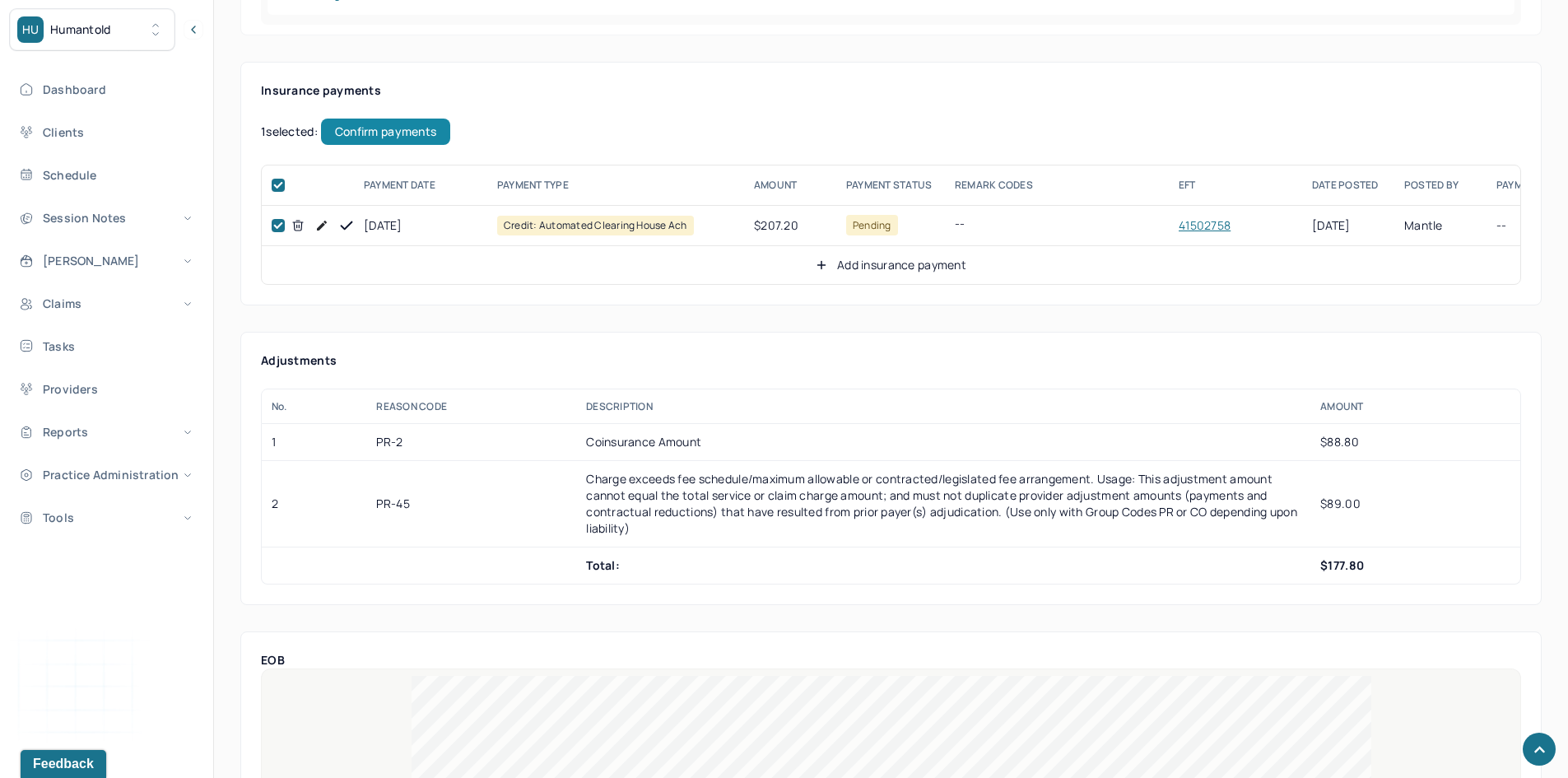 click on "Confirm payments" at bounding box center [385, 132] 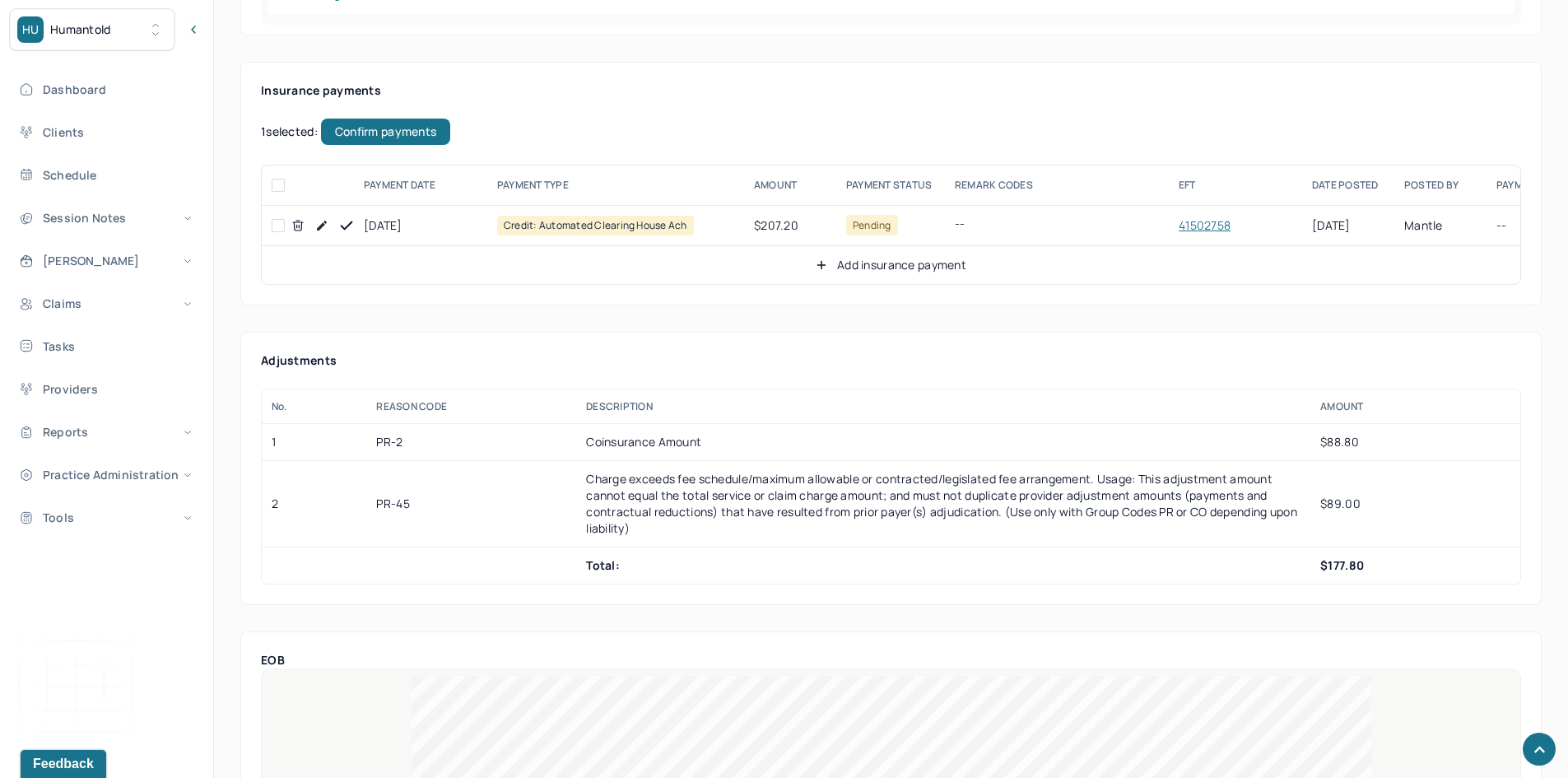checkbox on "false" 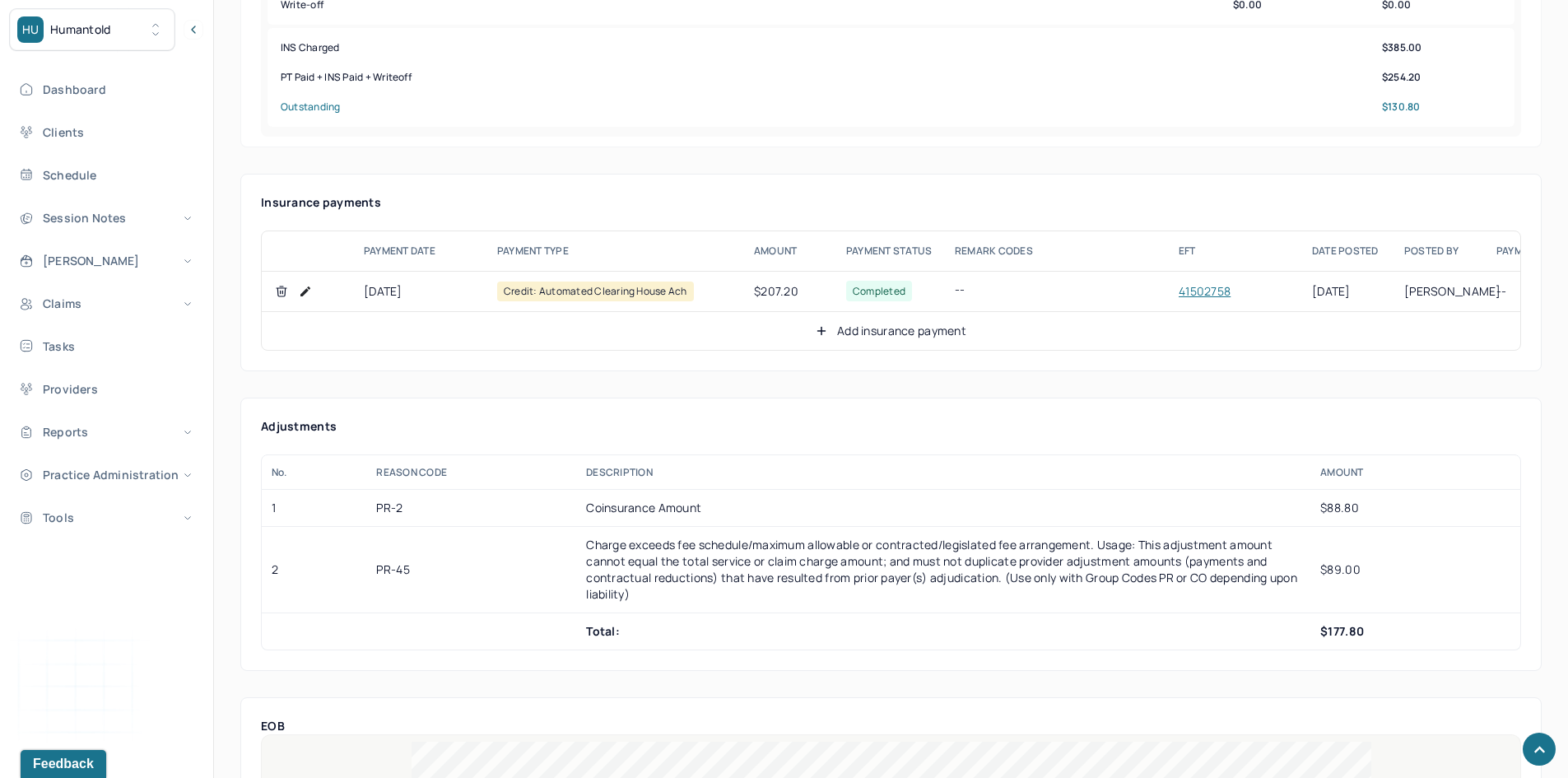 scroll, scrollTop: 906, scrollLeft: 0, axis: vertical 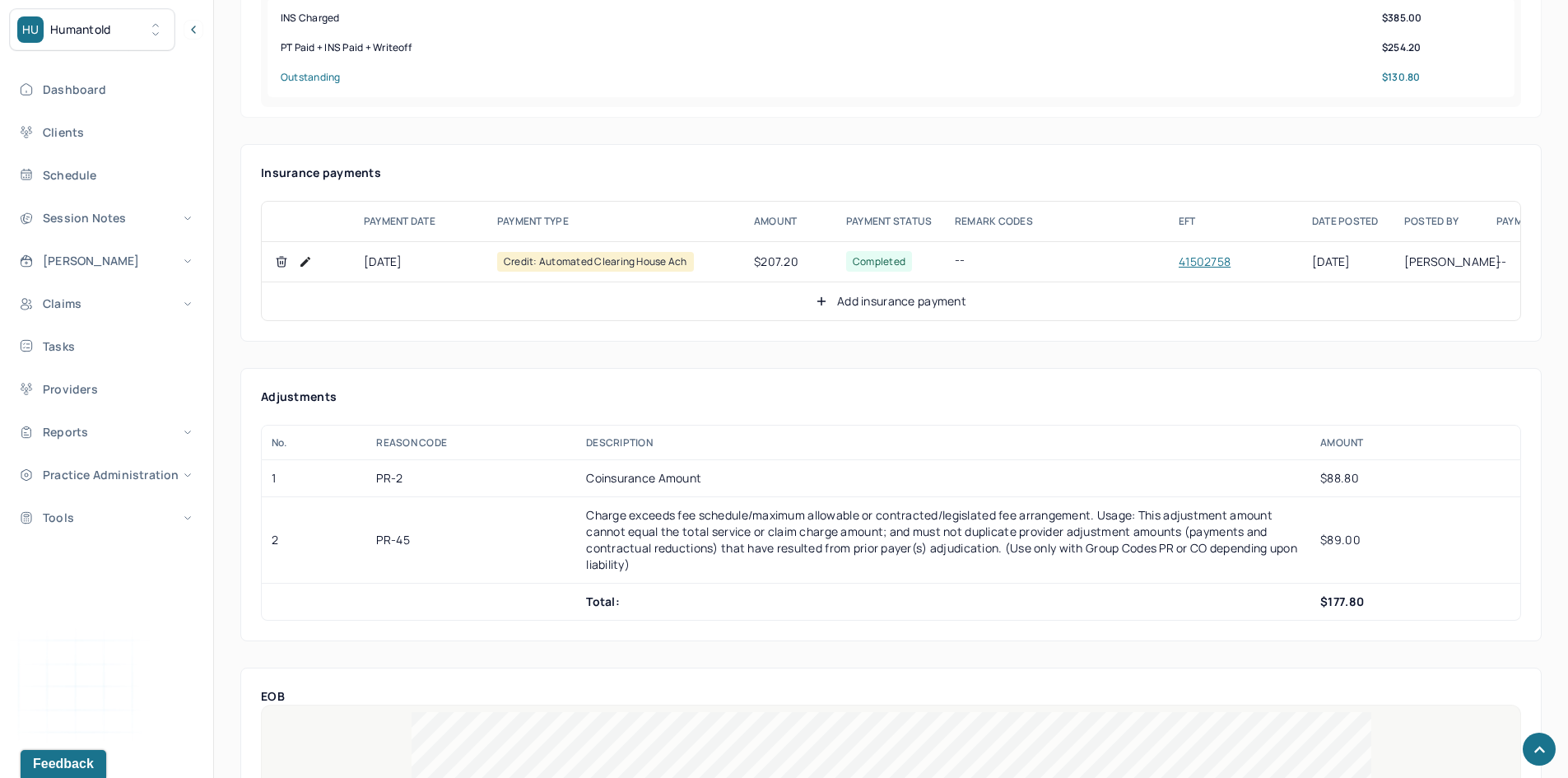 click 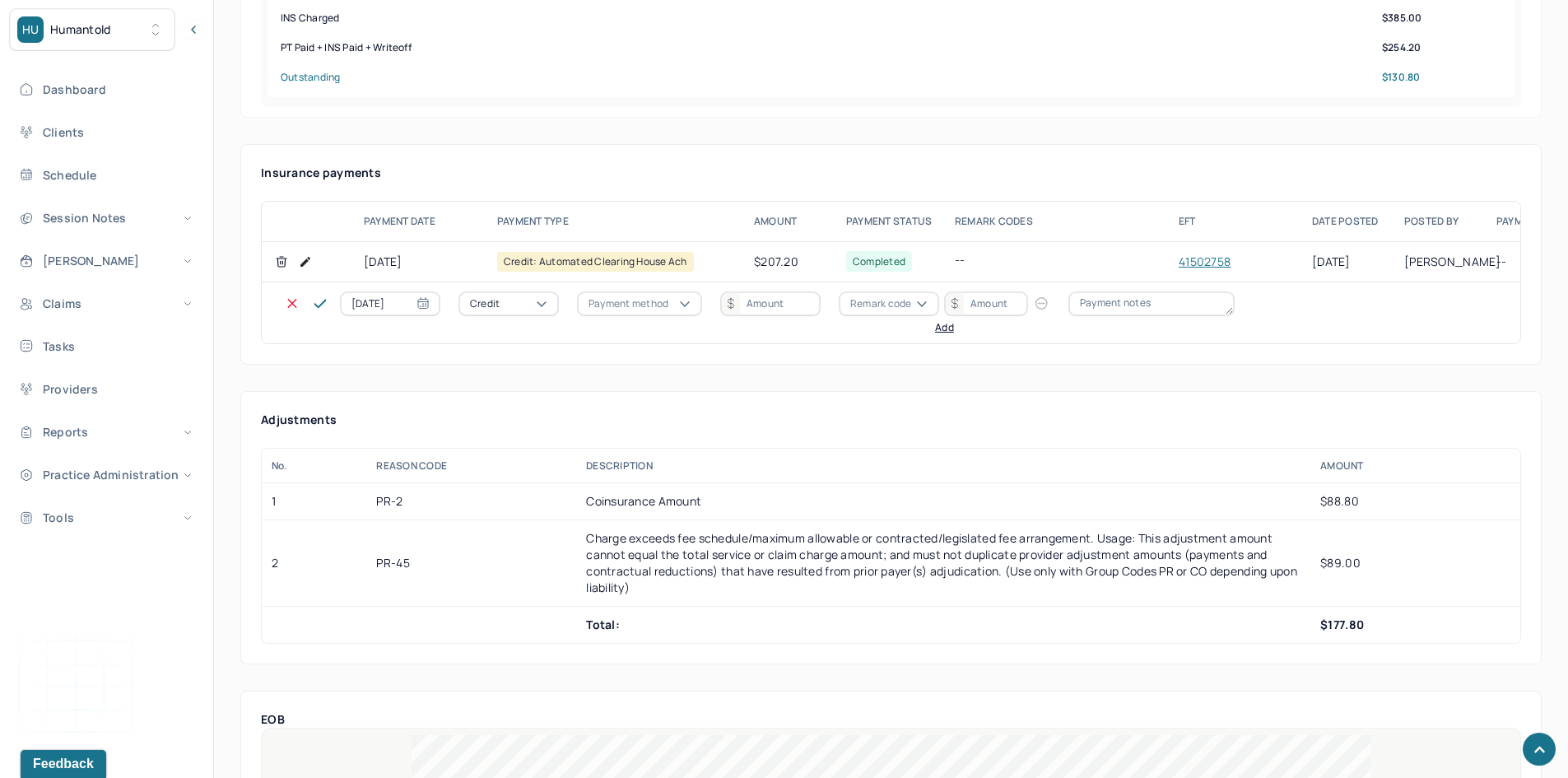 click on "Credit" at bounding box center [485, 304] 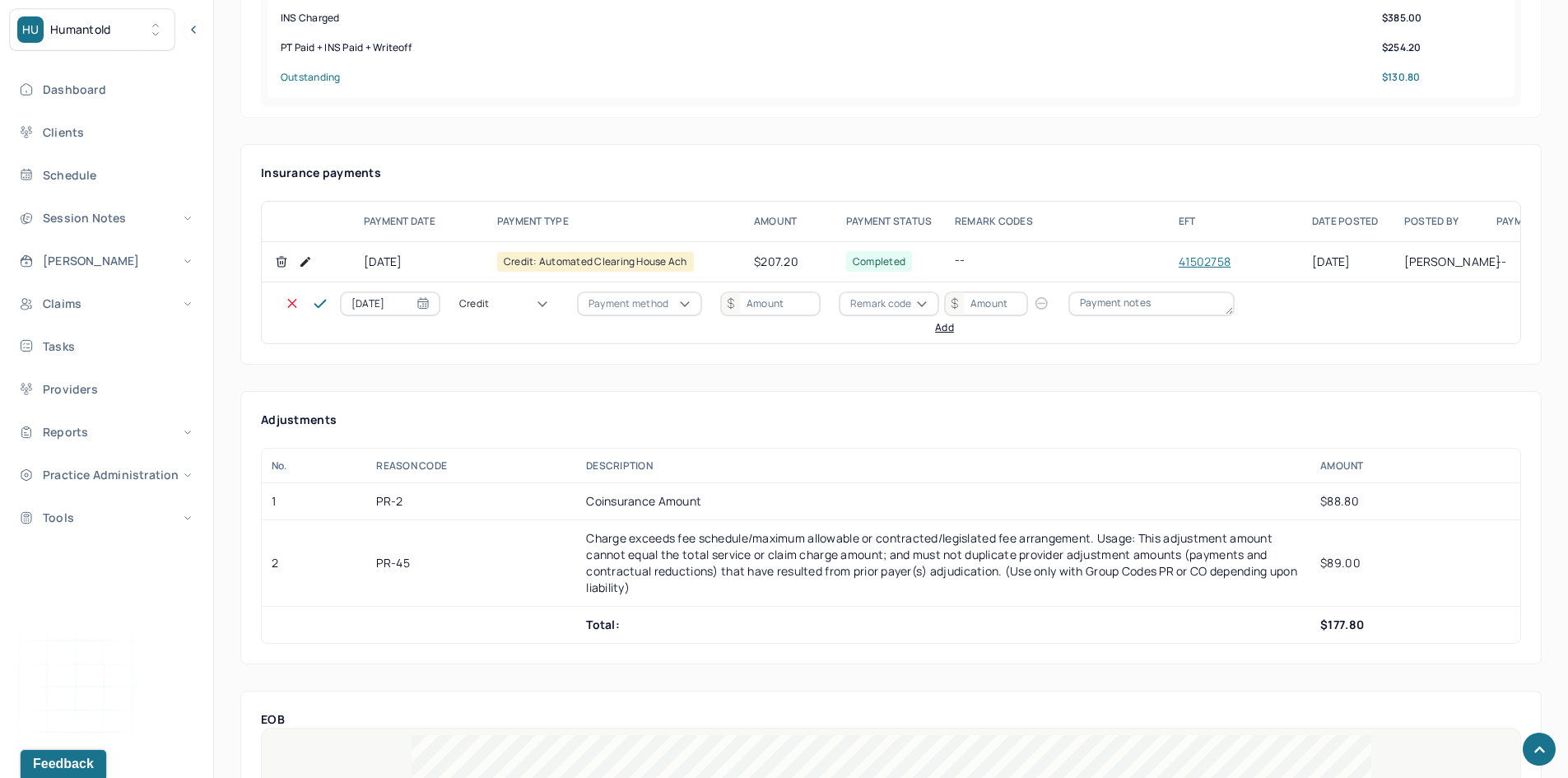 click on "Write off" at bounding box center [49, 2517] 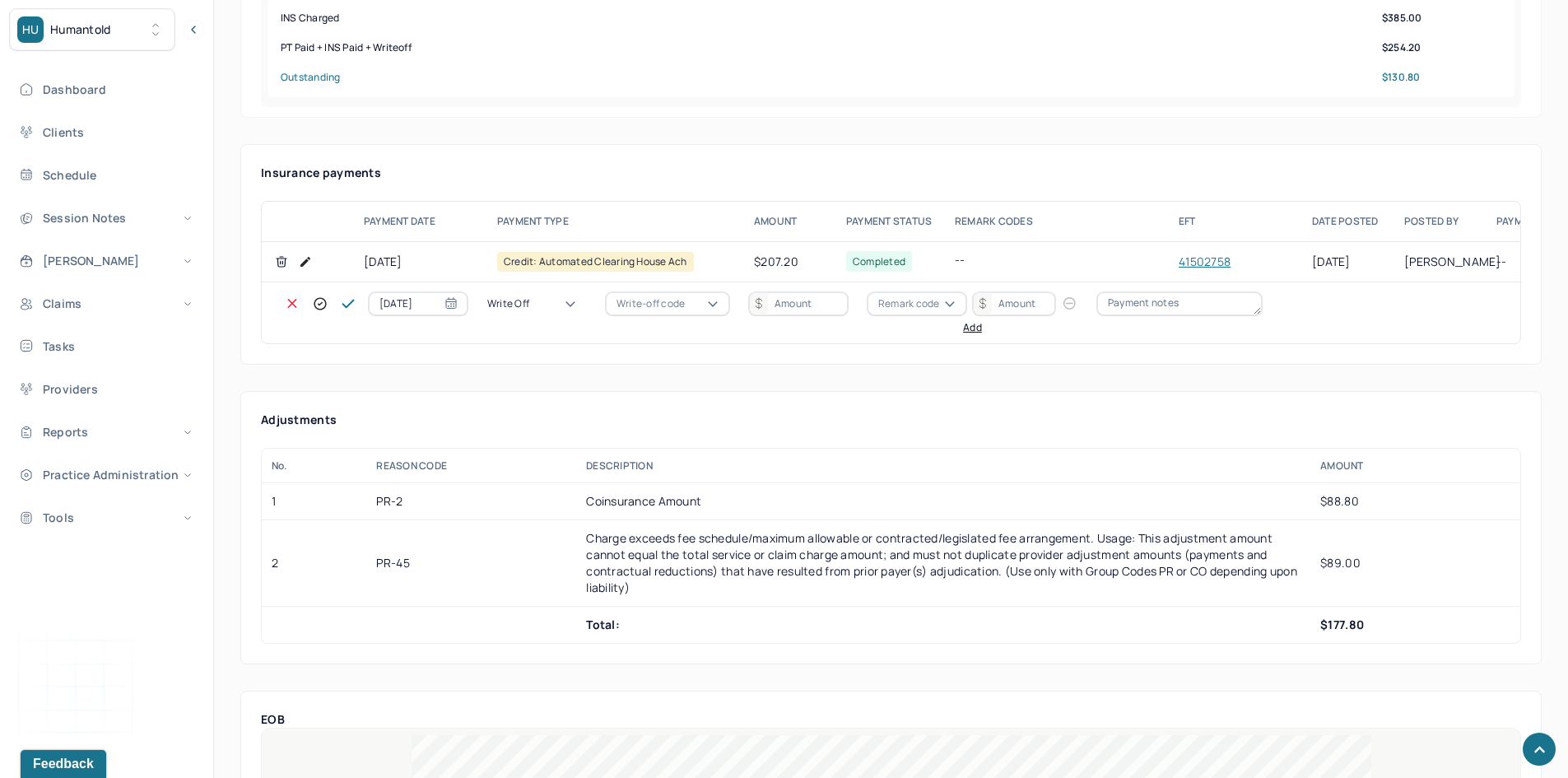 click on "Write-off code" at bounding box center [650, 304] 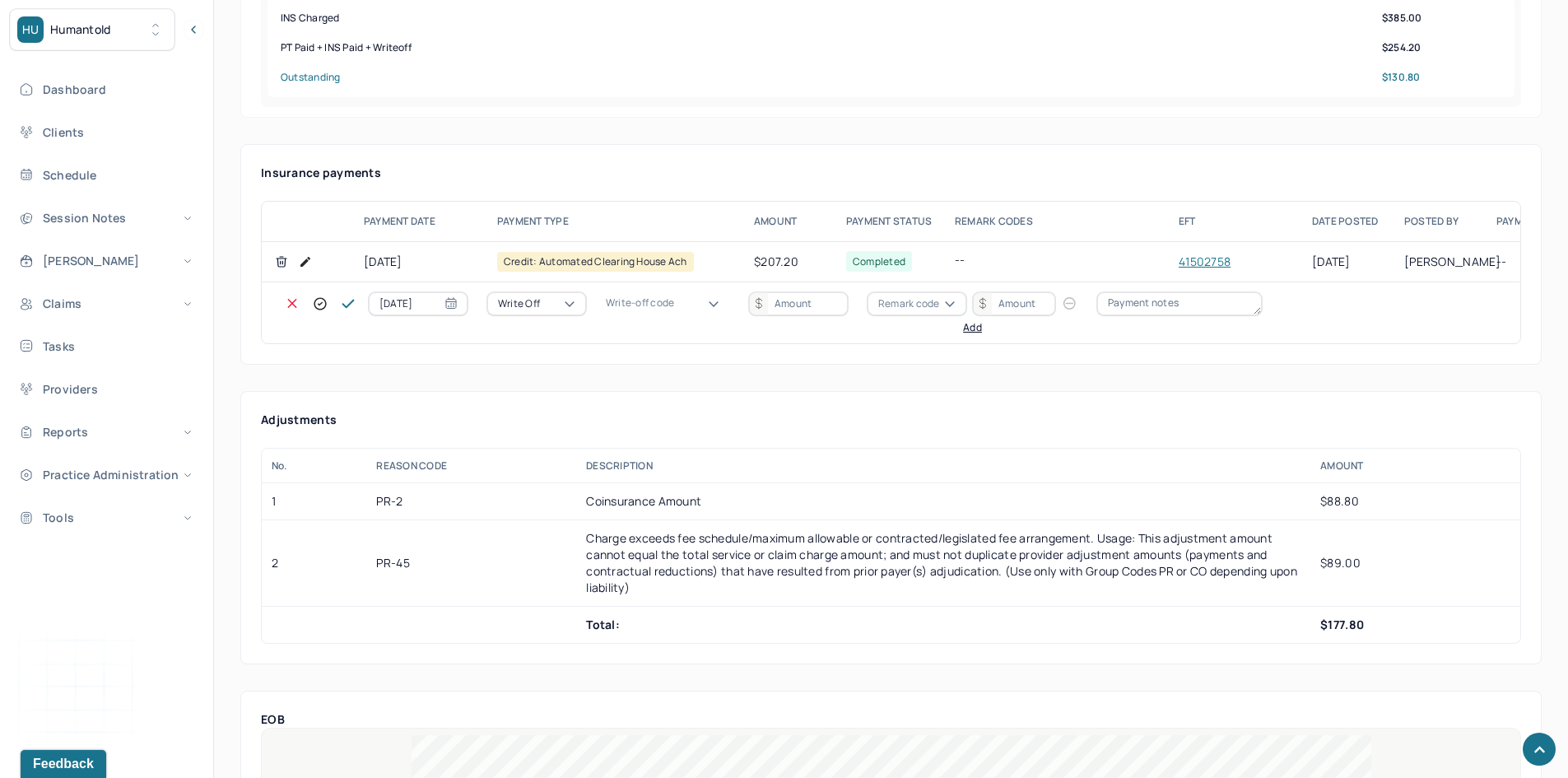 click on "WOBAL: WRITE OFF - BALANCE (INSADJ)" at bounding box center [82, 2533] 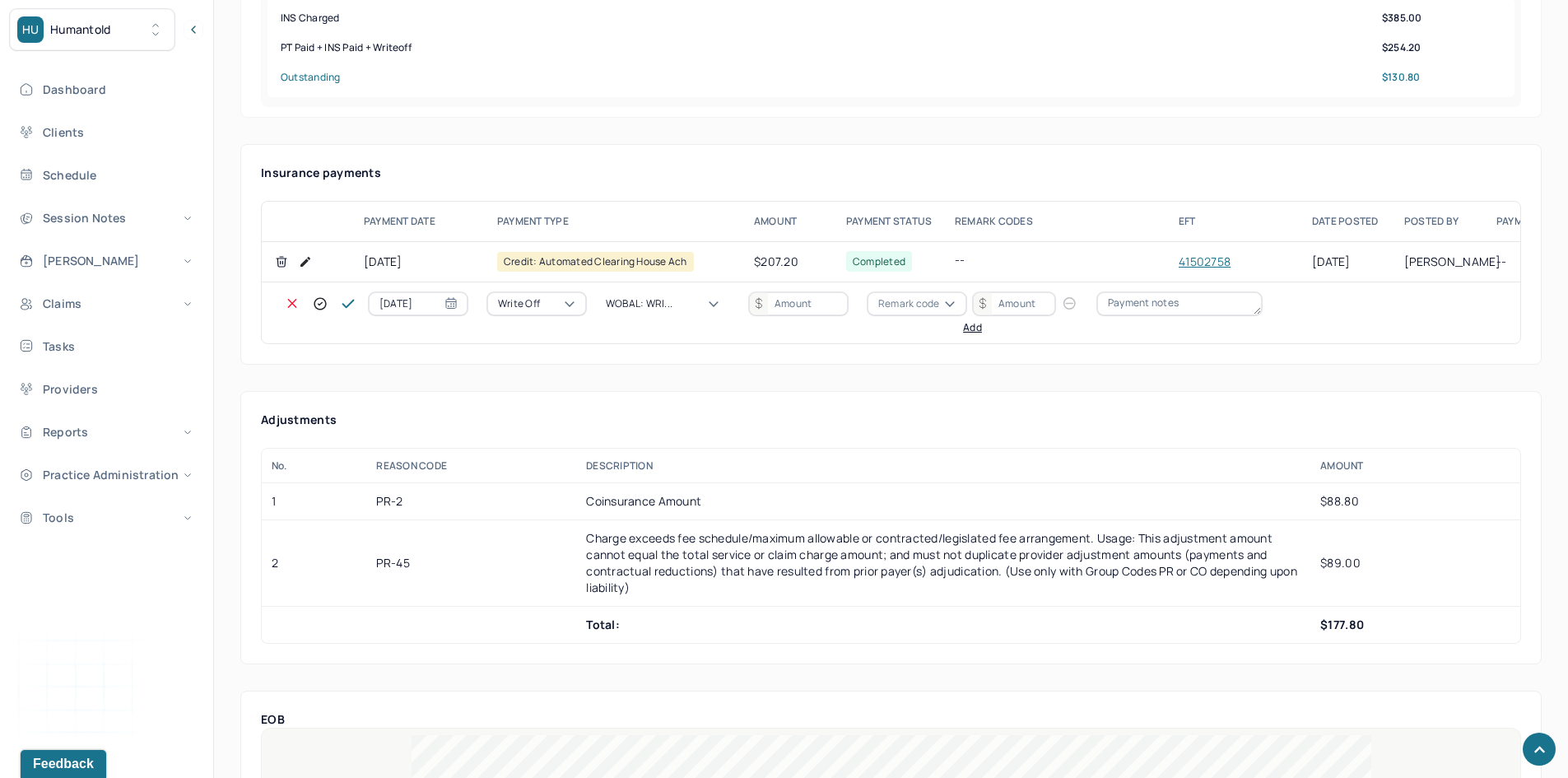 click at bounding box center [798, 304] 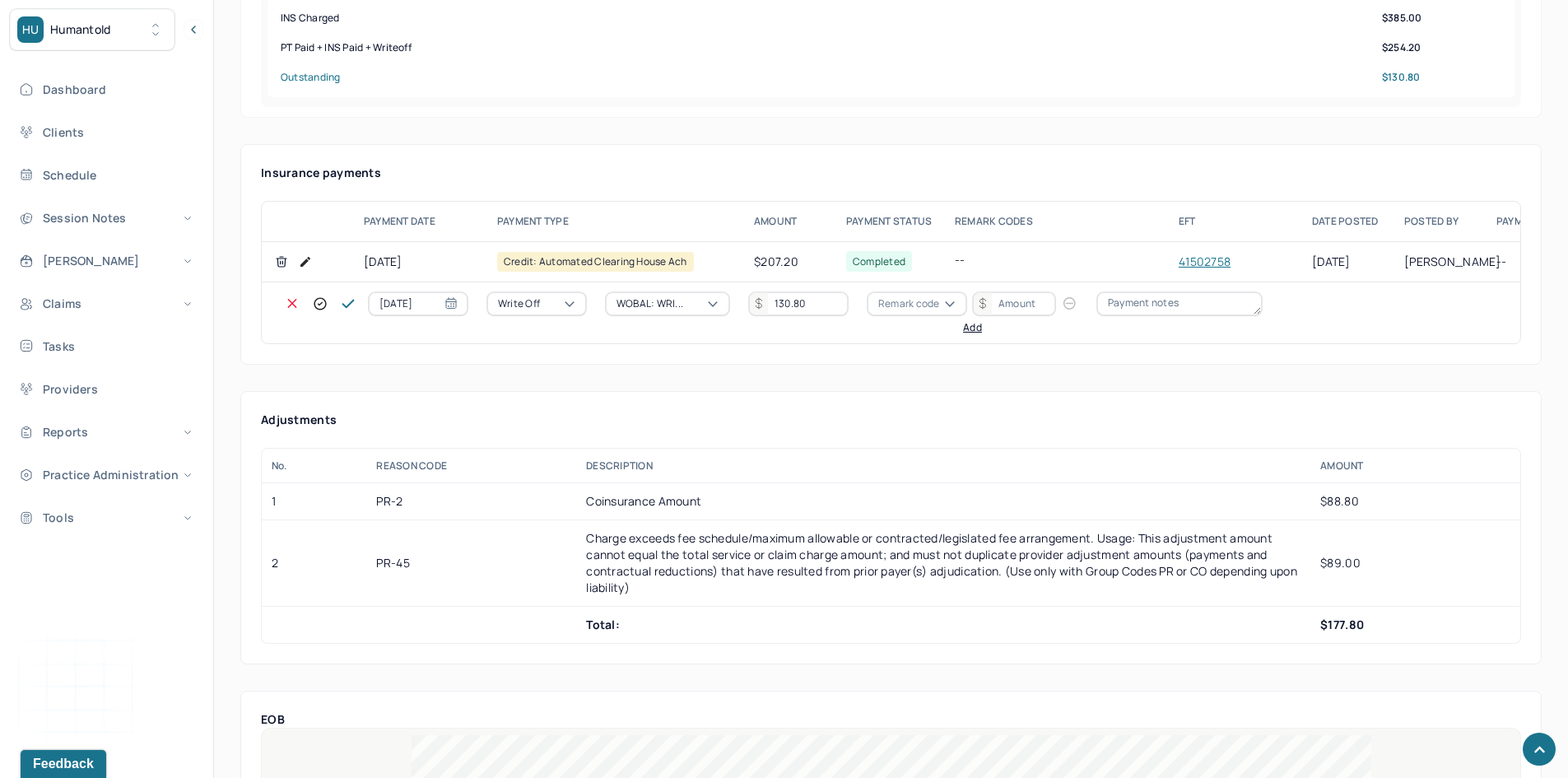 type on "130.80" 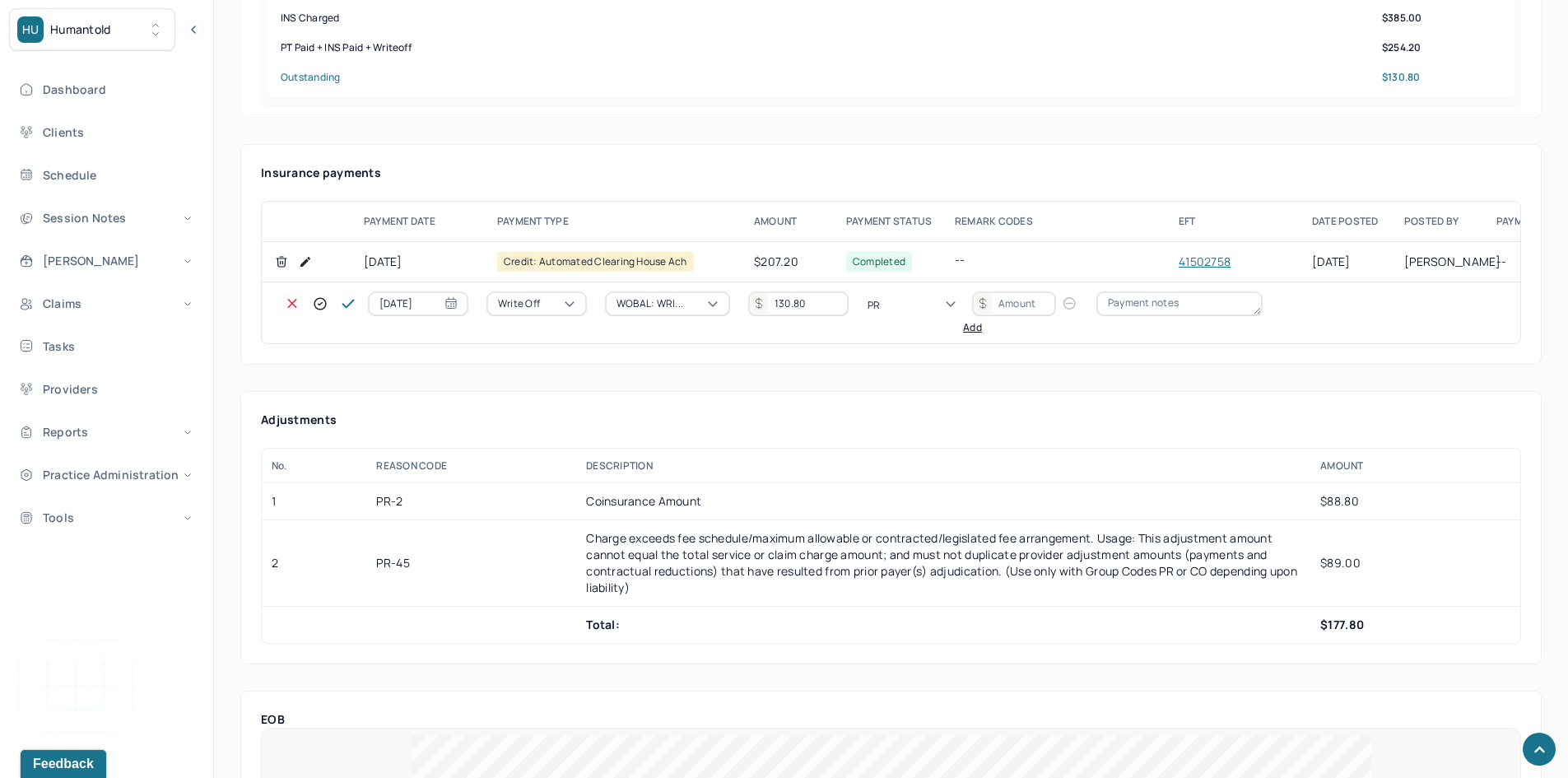 type on "PR2" 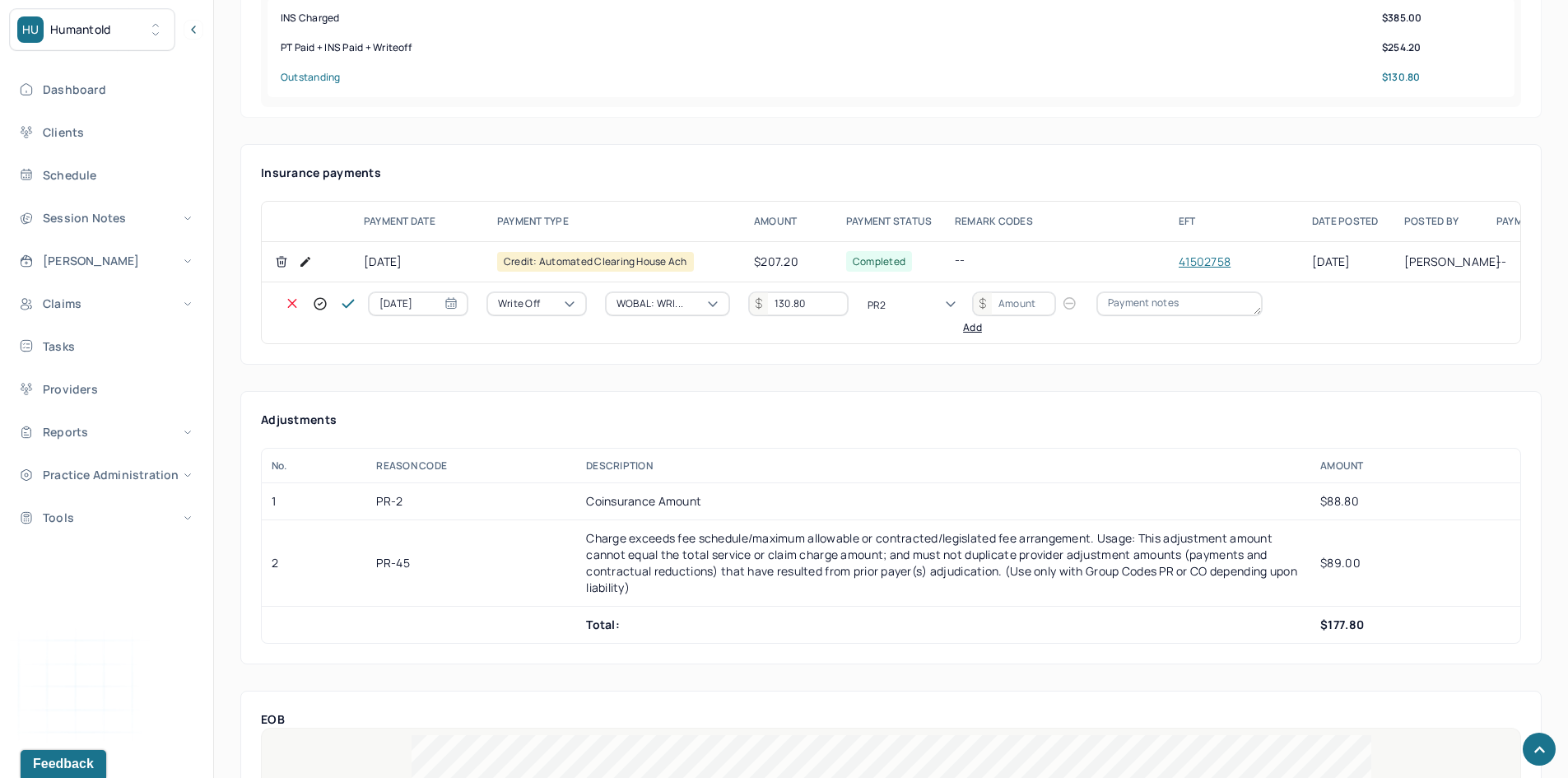 type 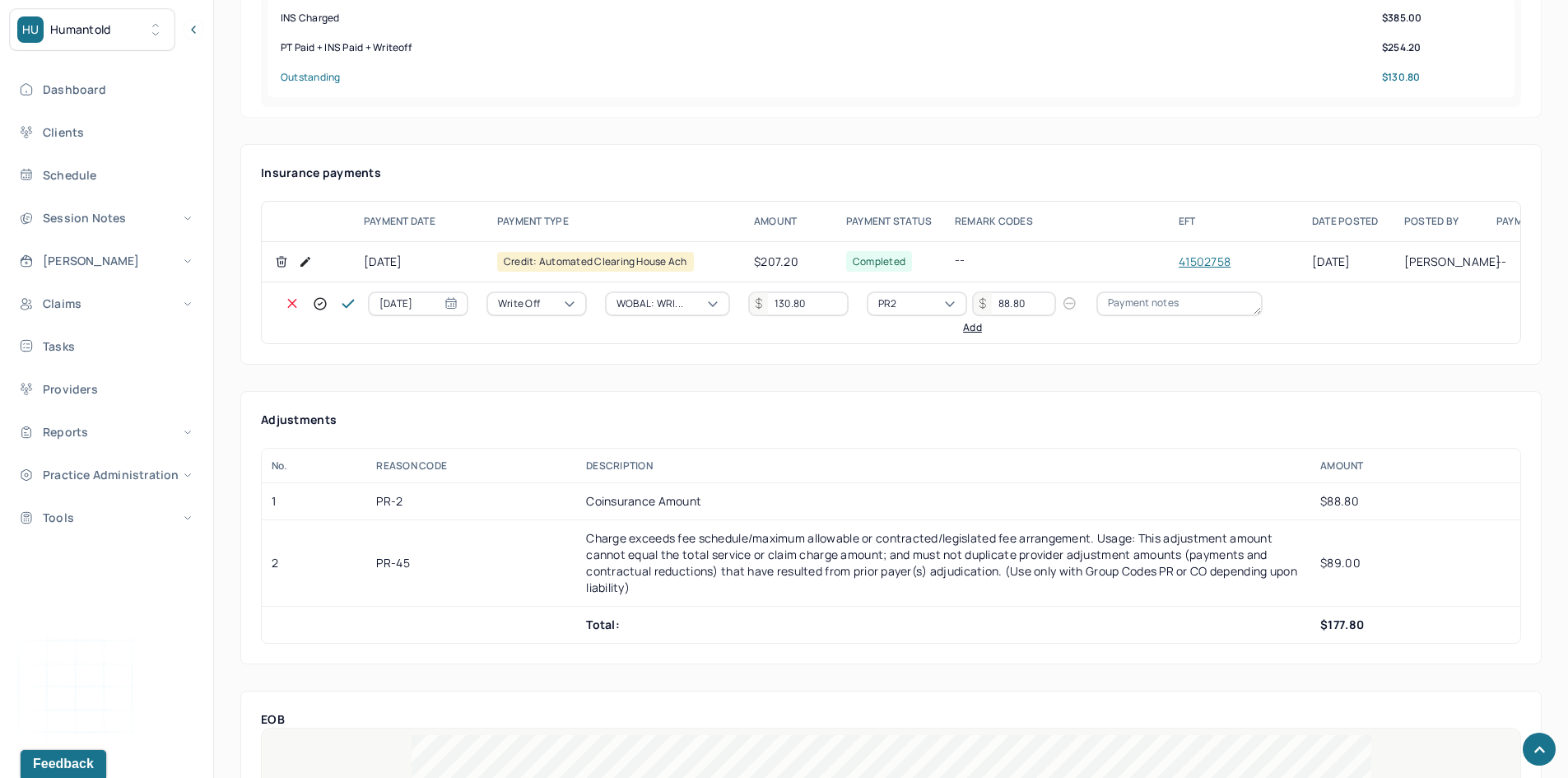 type on "88.80" 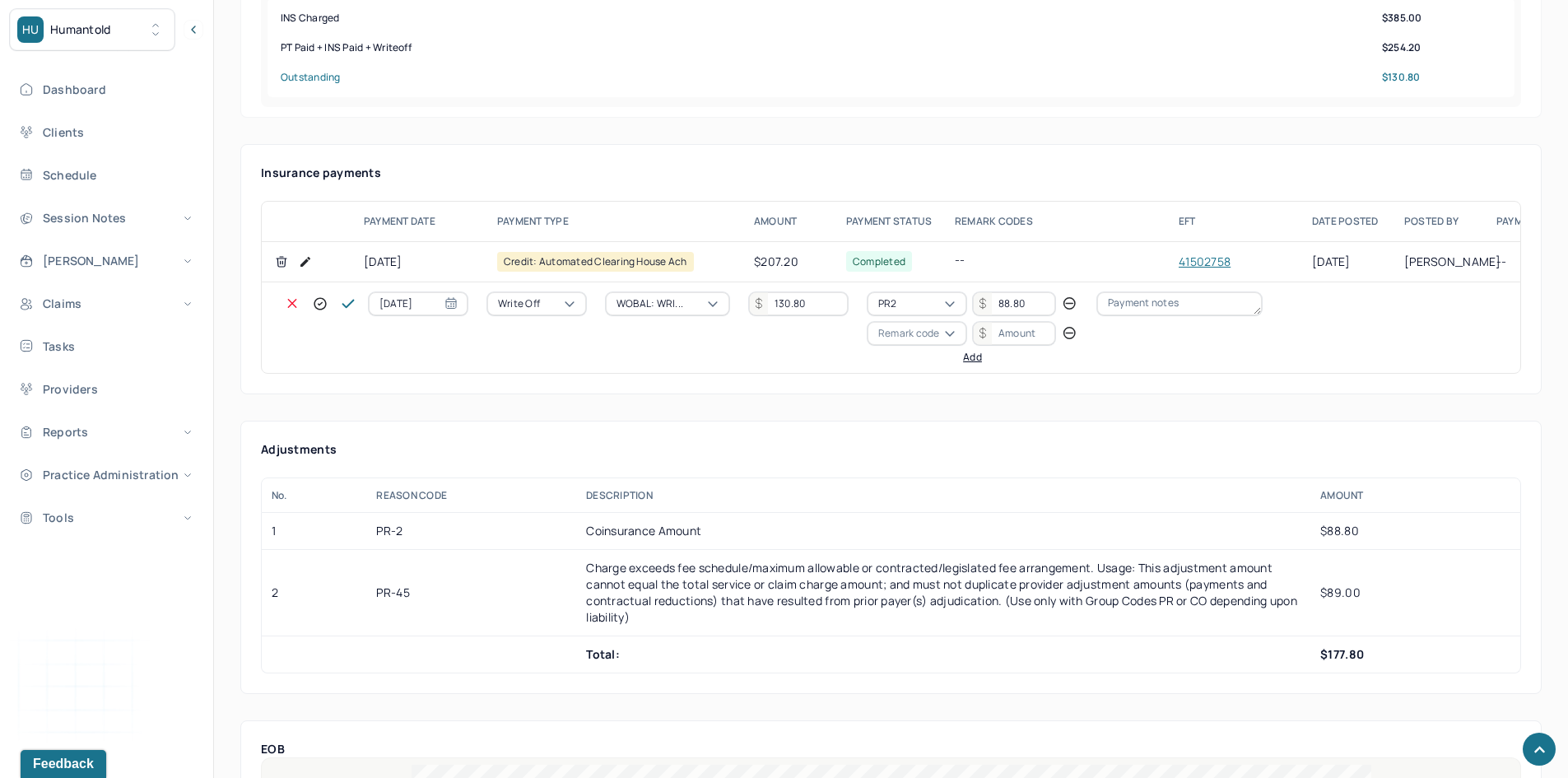 click on "Remark code" at bounding box center [909, 333] 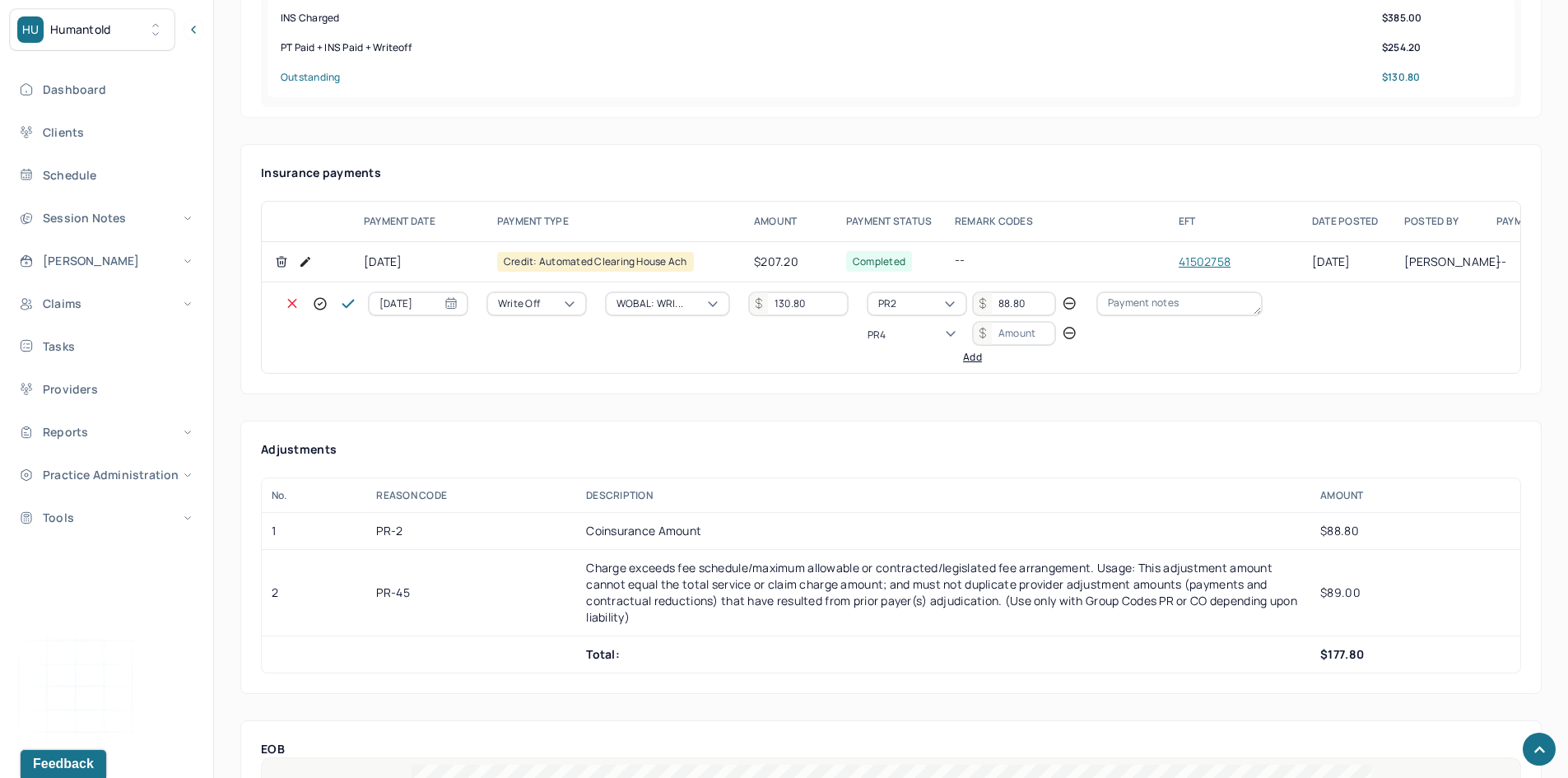scroll, scrollTop: 0, scrollLeft: 0, axis: both 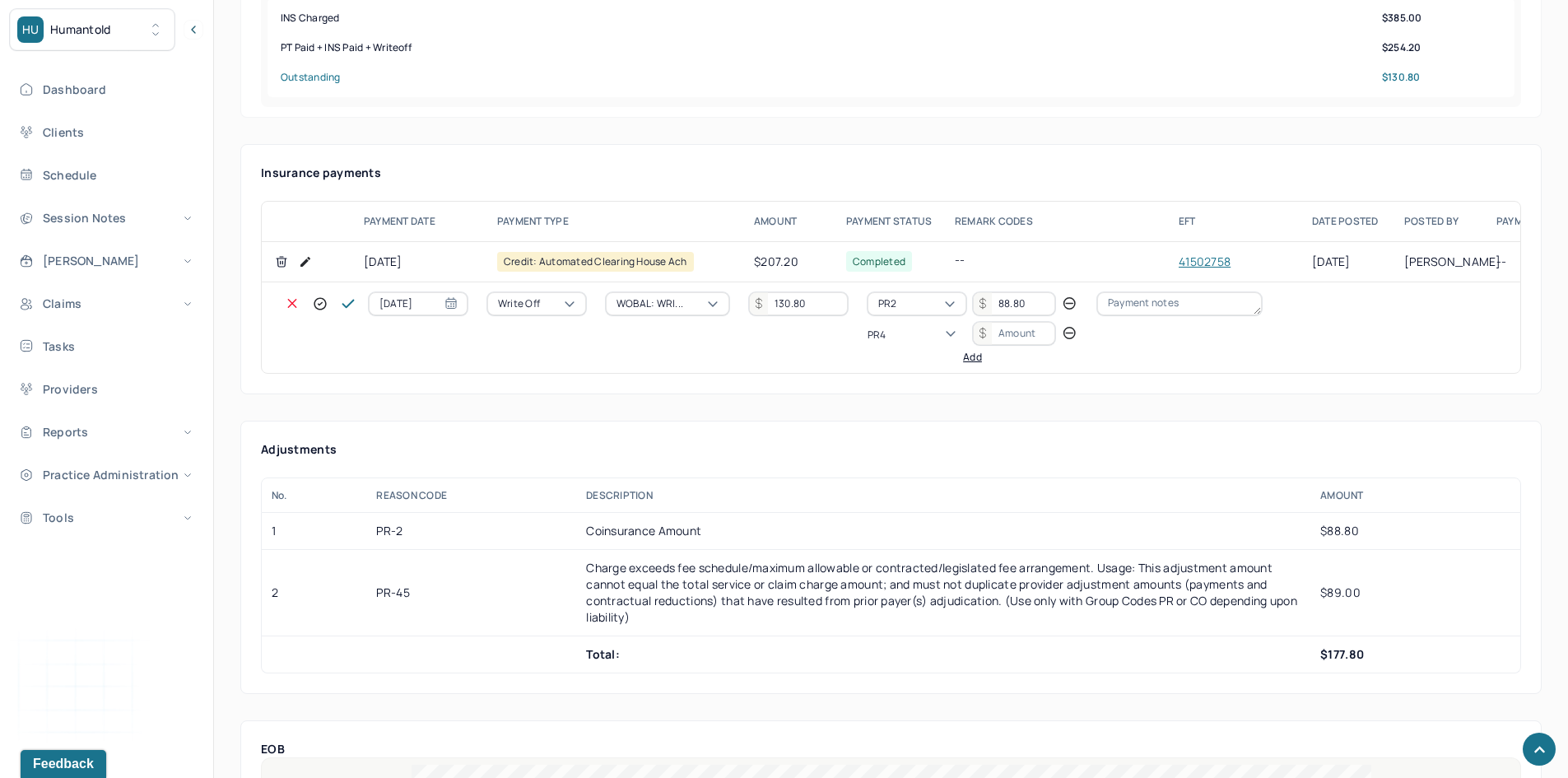 type on "PR45" 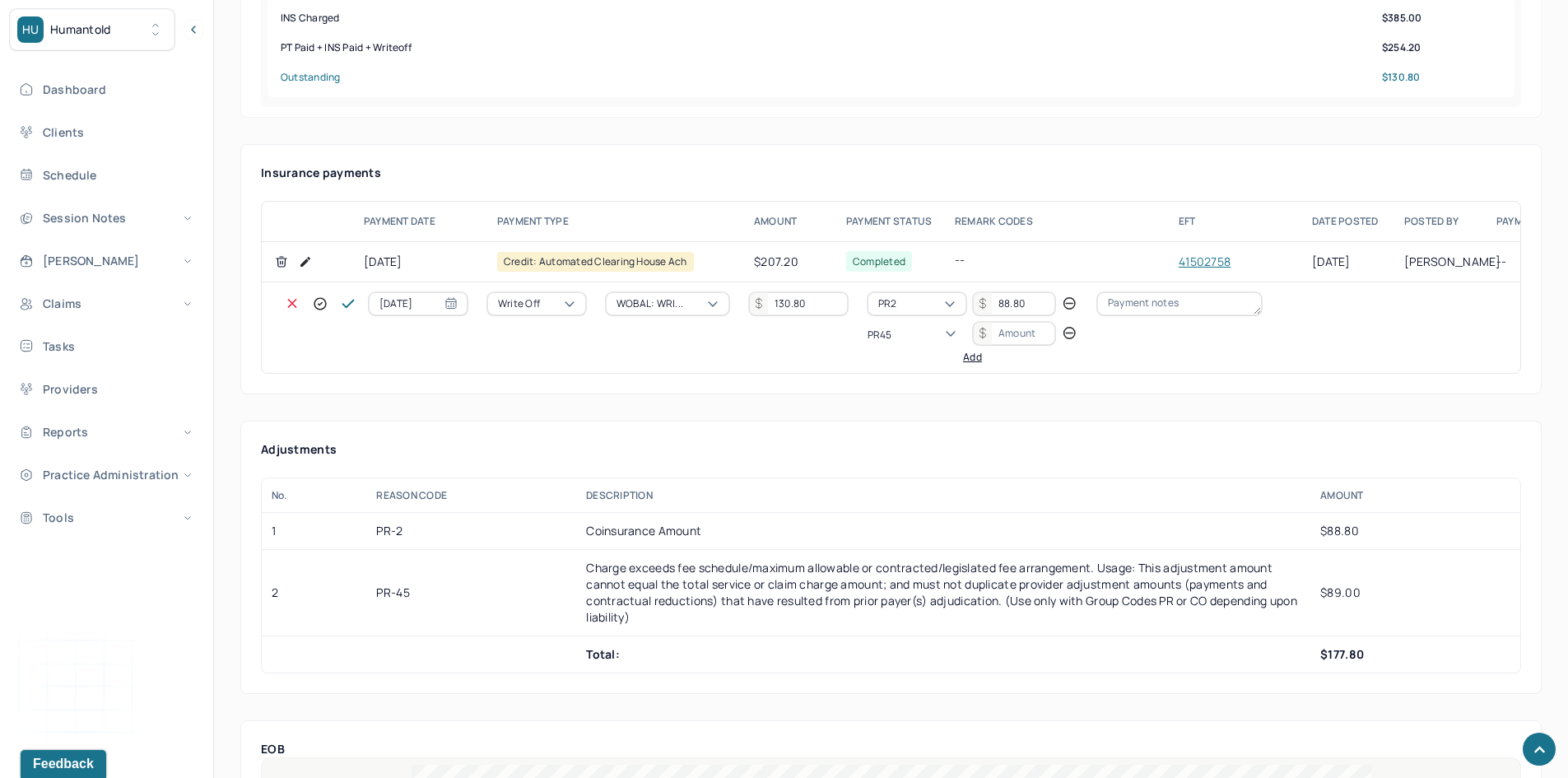 type 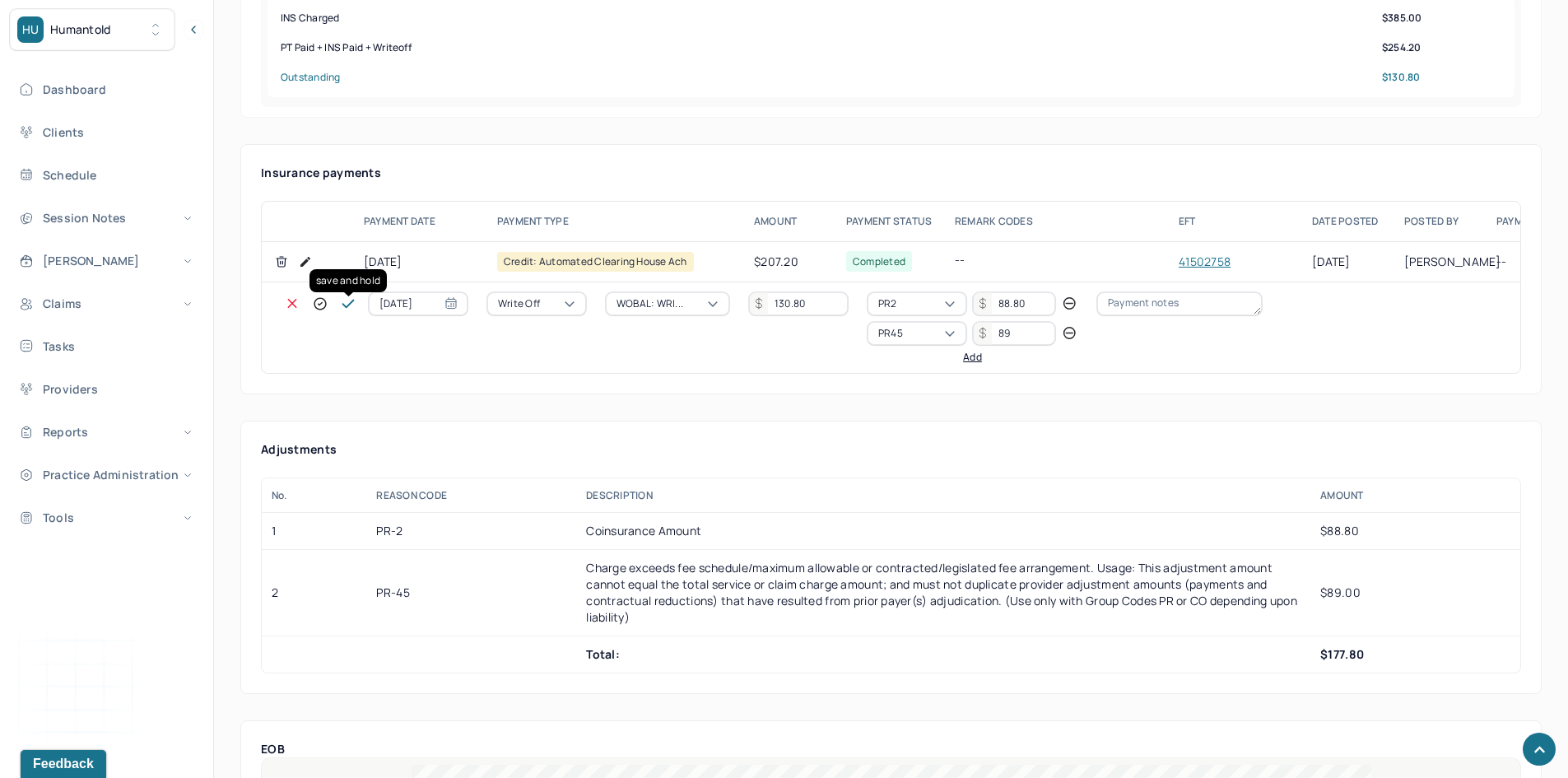 type on "89" 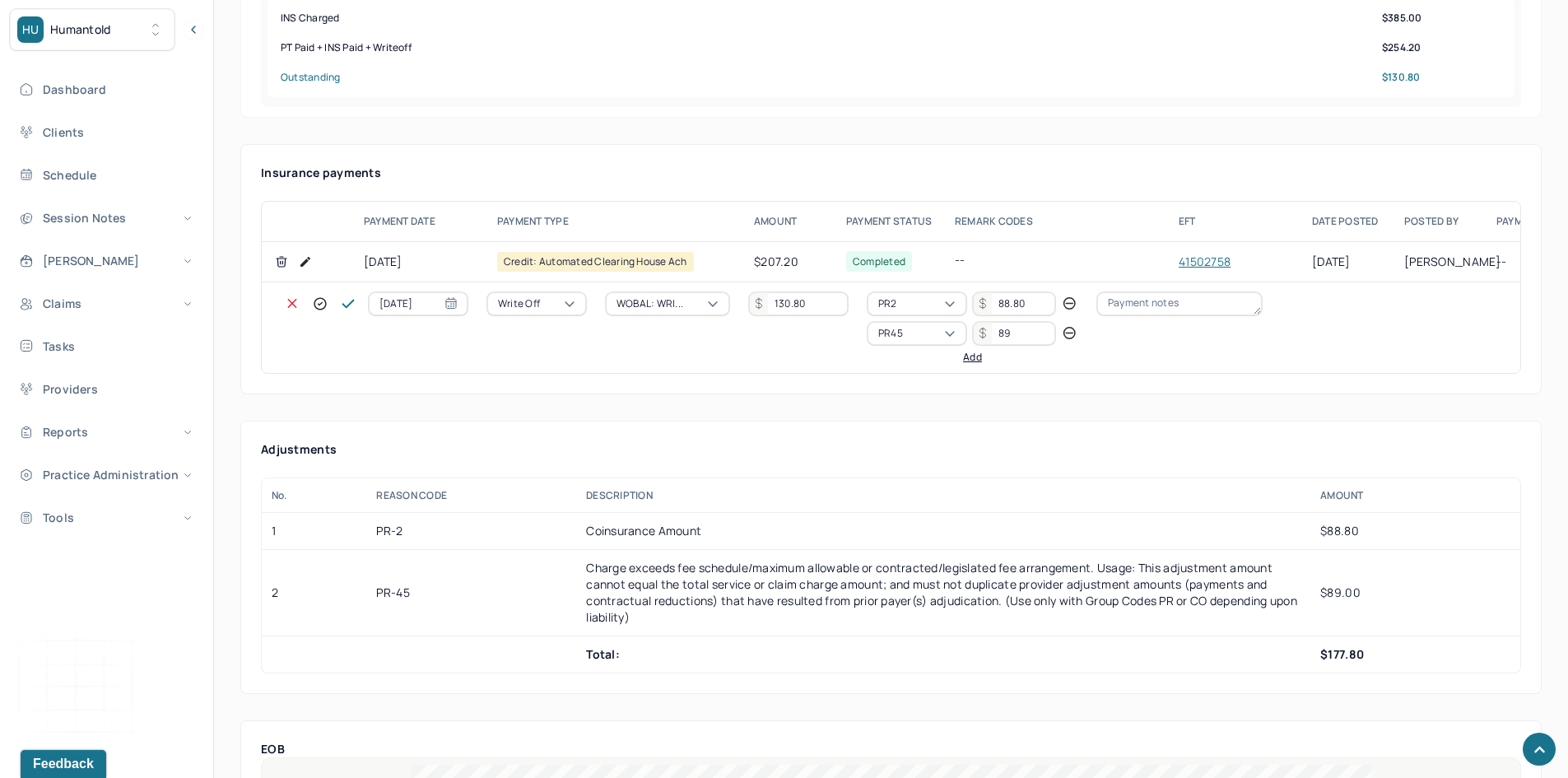 click 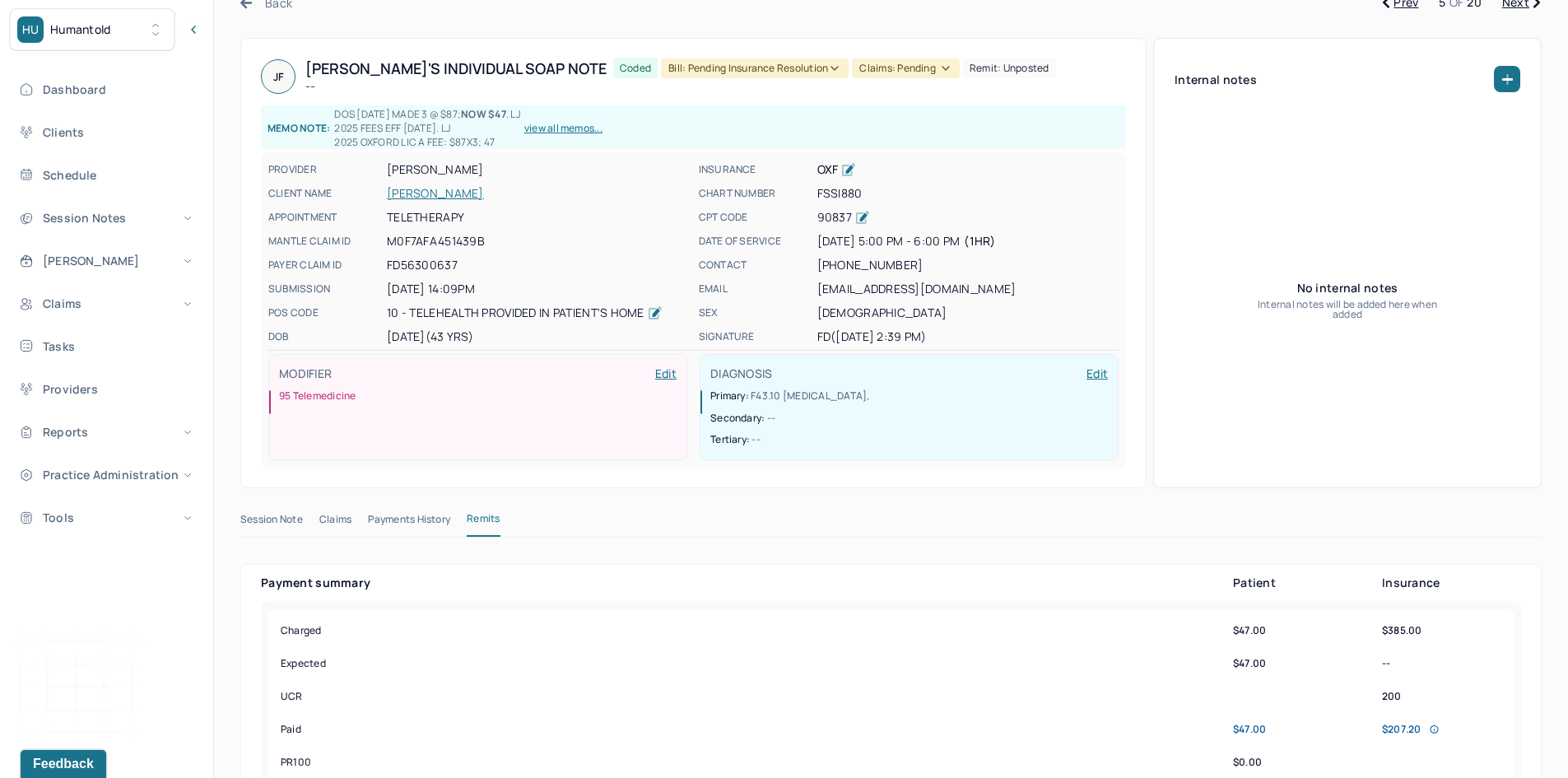 scroll, scrollTop: 0, scrollLeft: 0, axis: both 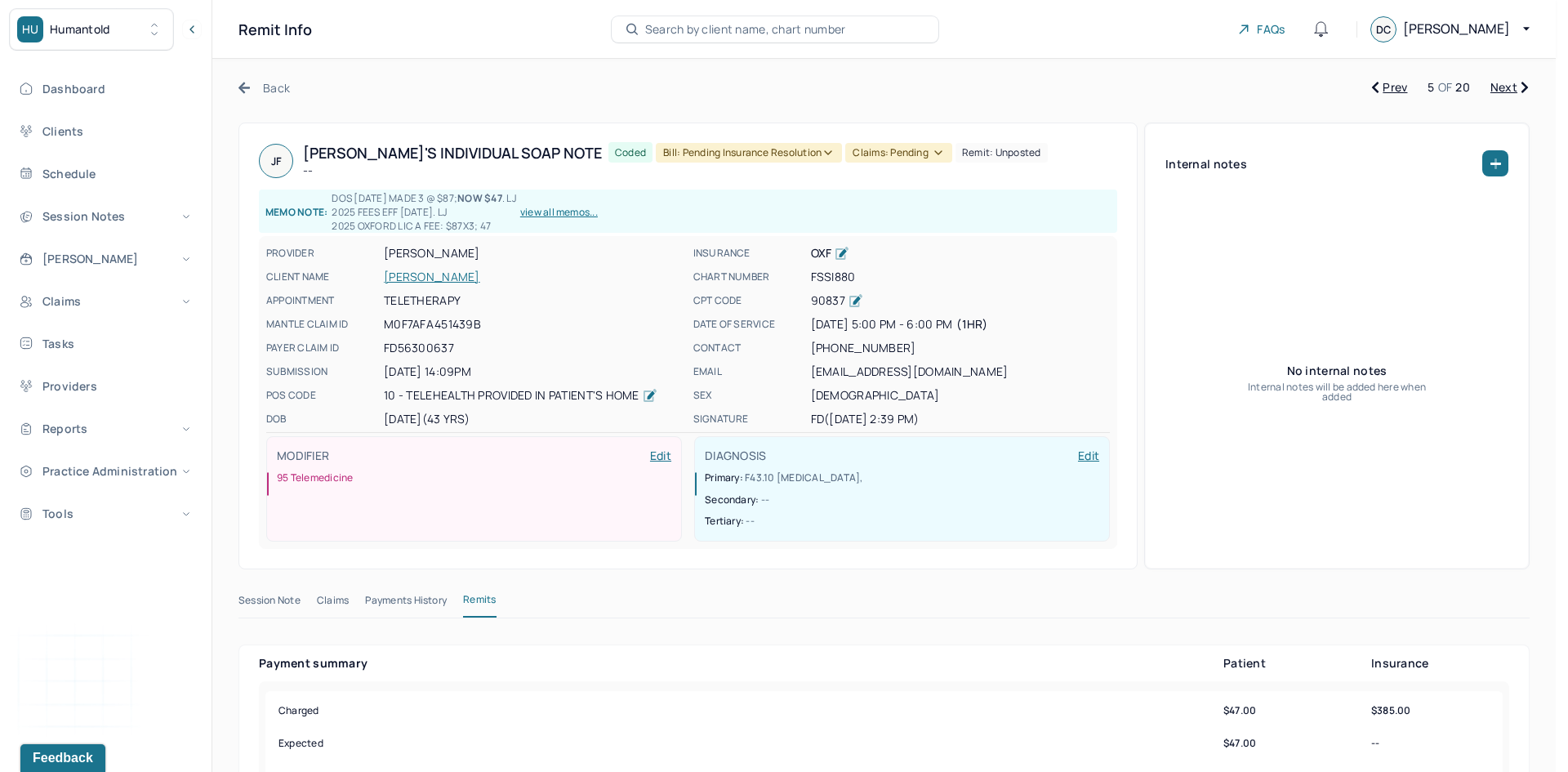 click on "Bill: Pending Insurance Resolution" at bounding box center (749, 153) 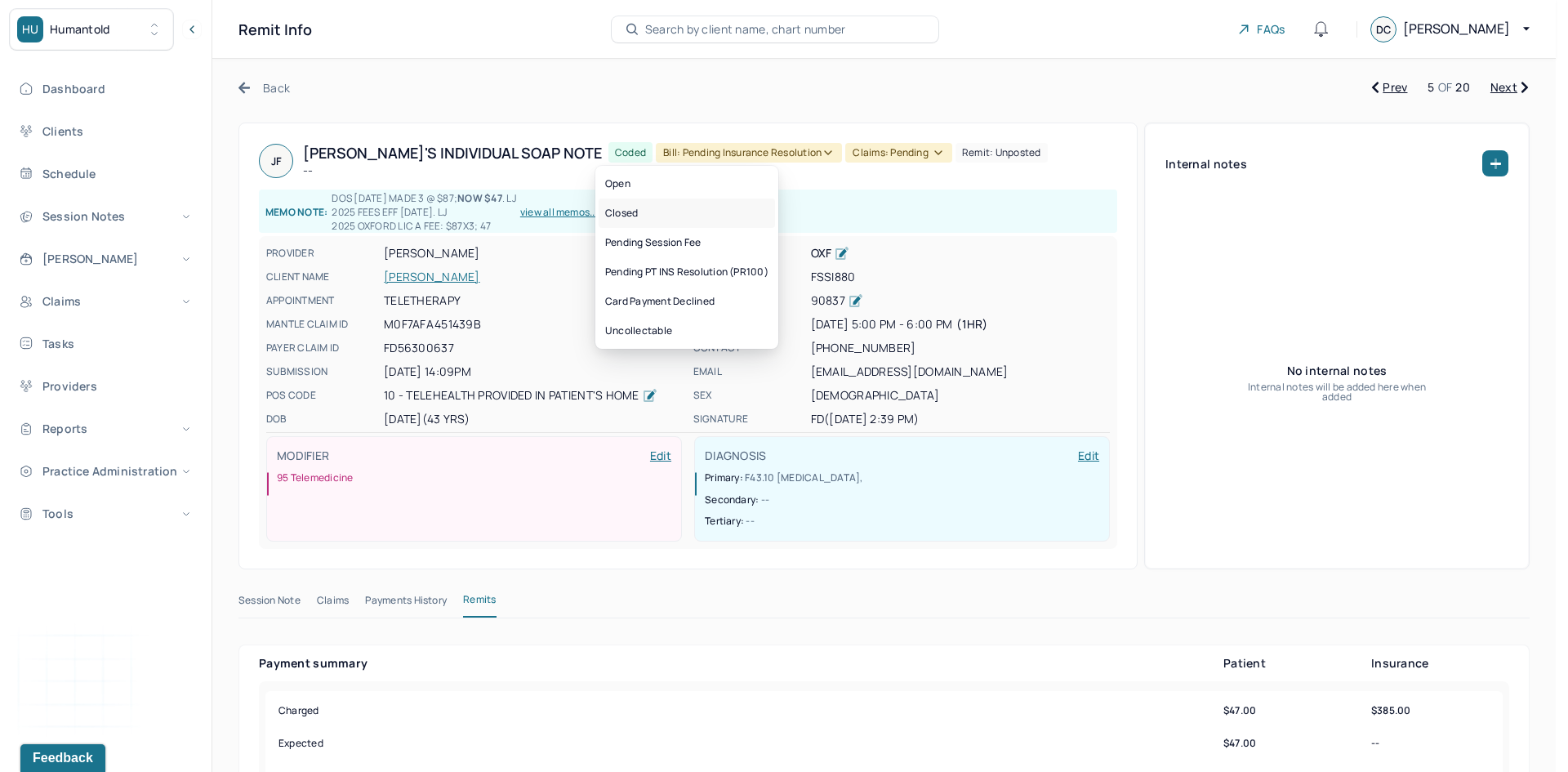 click on "Closed" at bounding box center [687, 213] 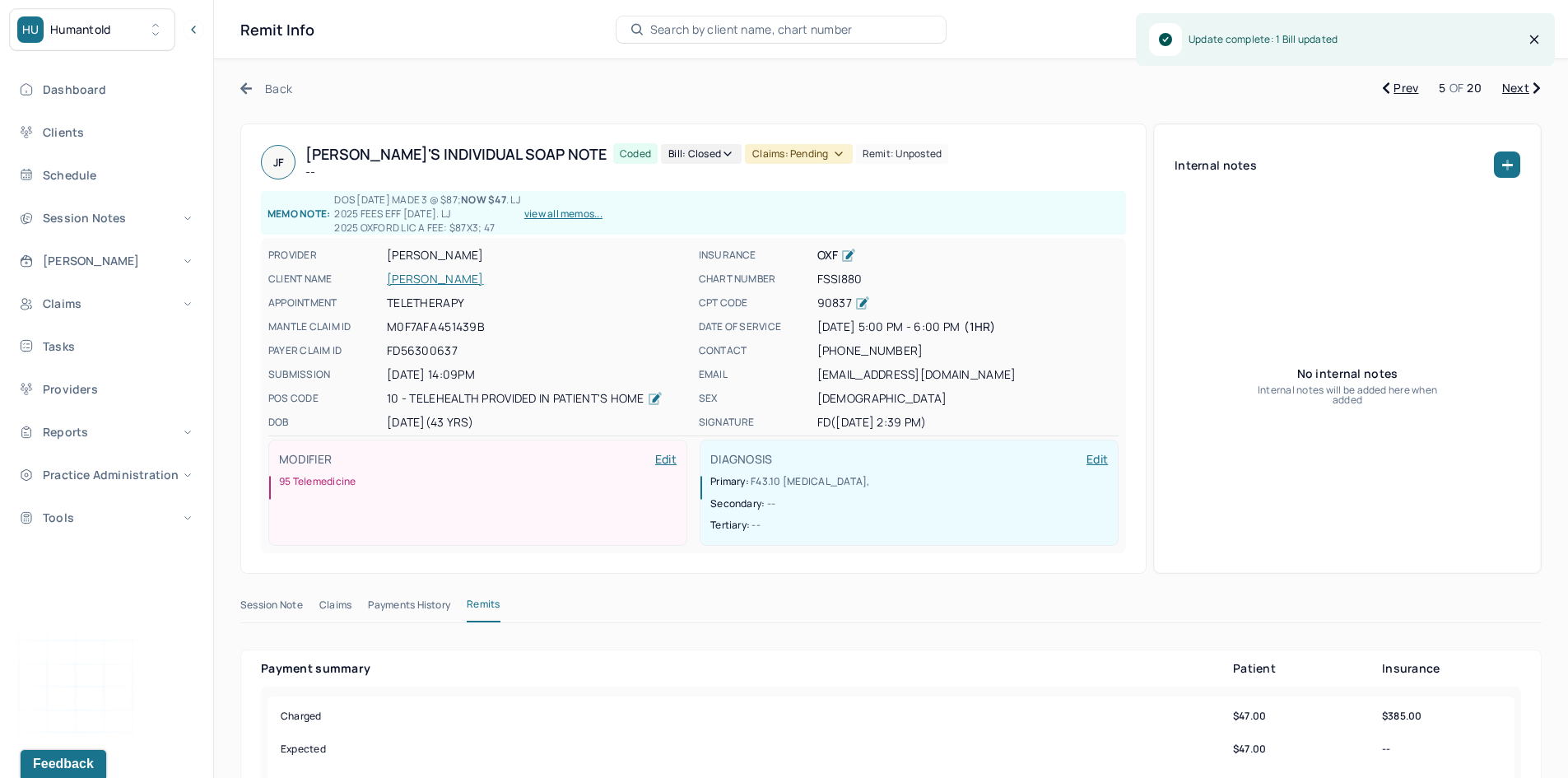 click on "Claims: pending" at bounding box center (798, 154) 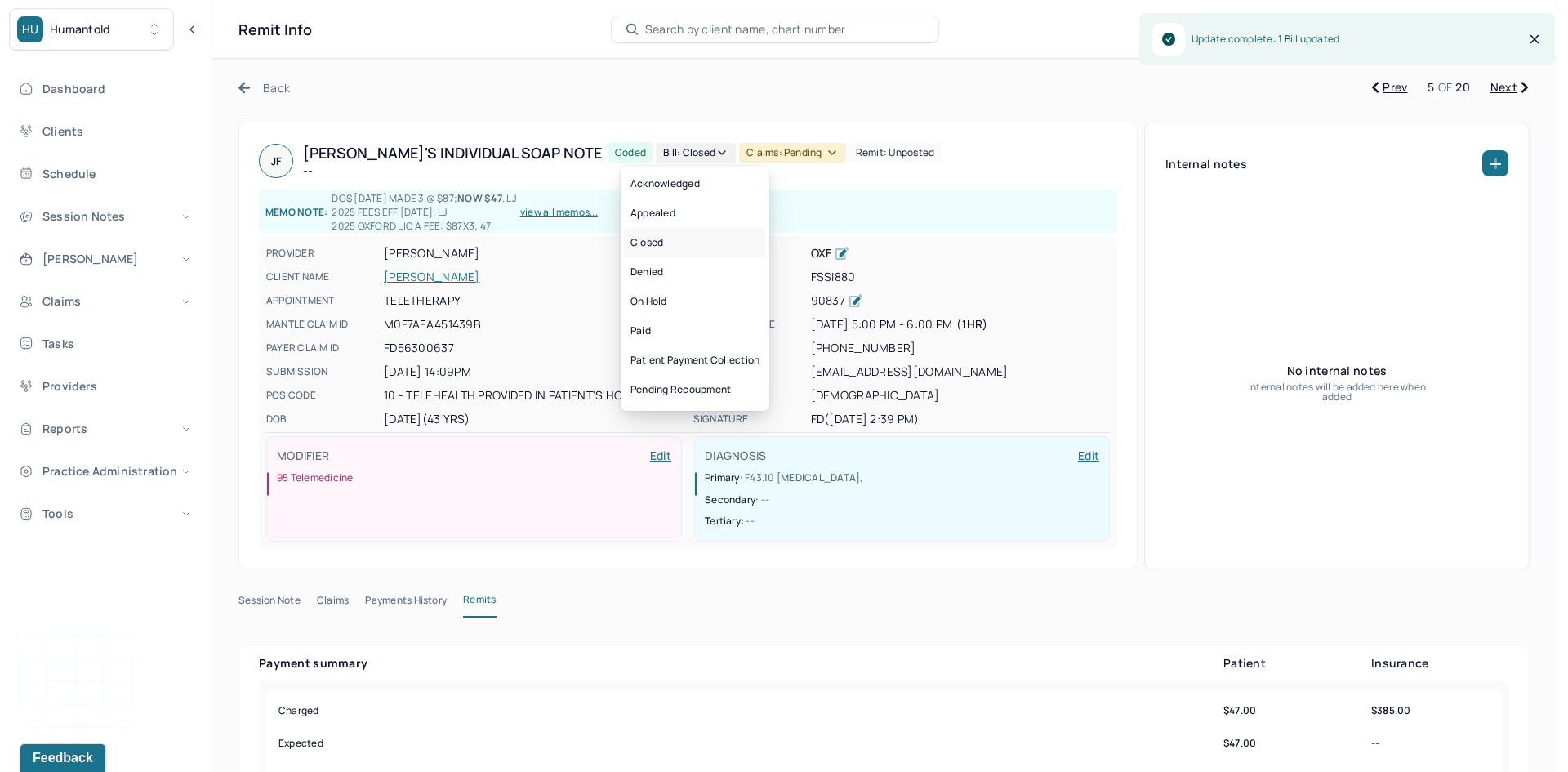 click on "Closed" at bounding box center [695, 243] 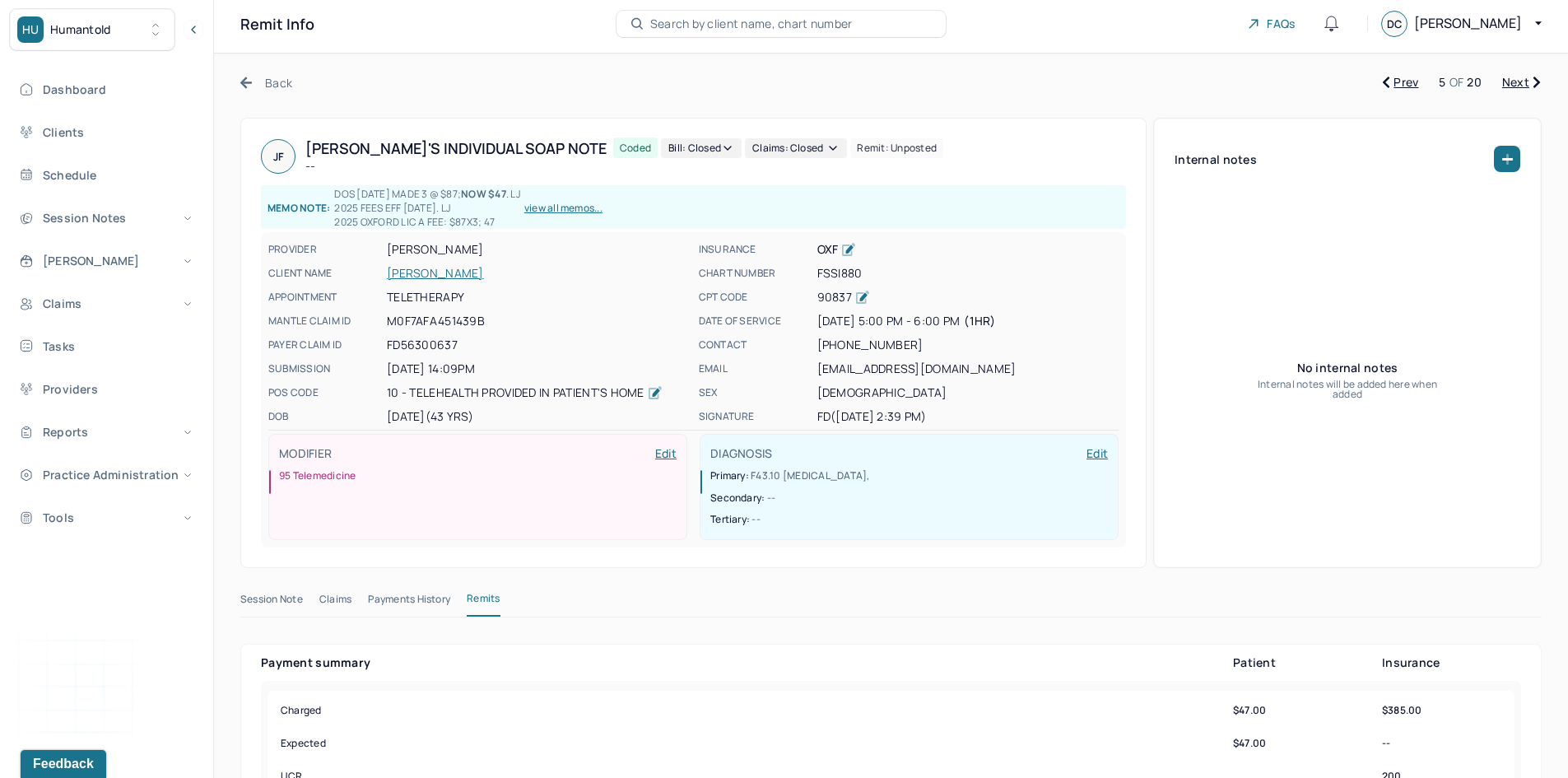 scroll, scrollTop: 0, scrollLeft: 0, axis: both 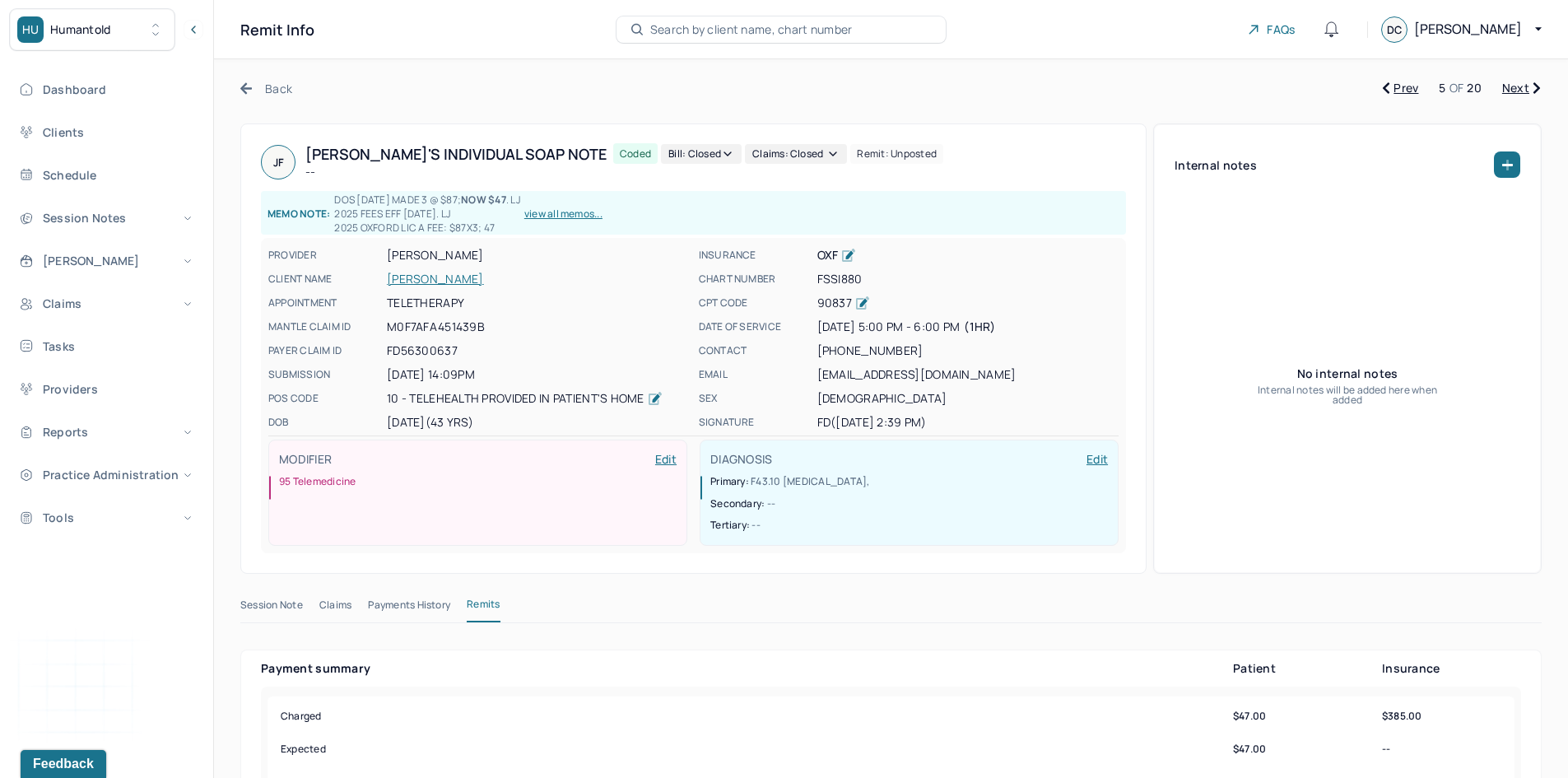 click on "Next" at bounding box center [1521, 88] 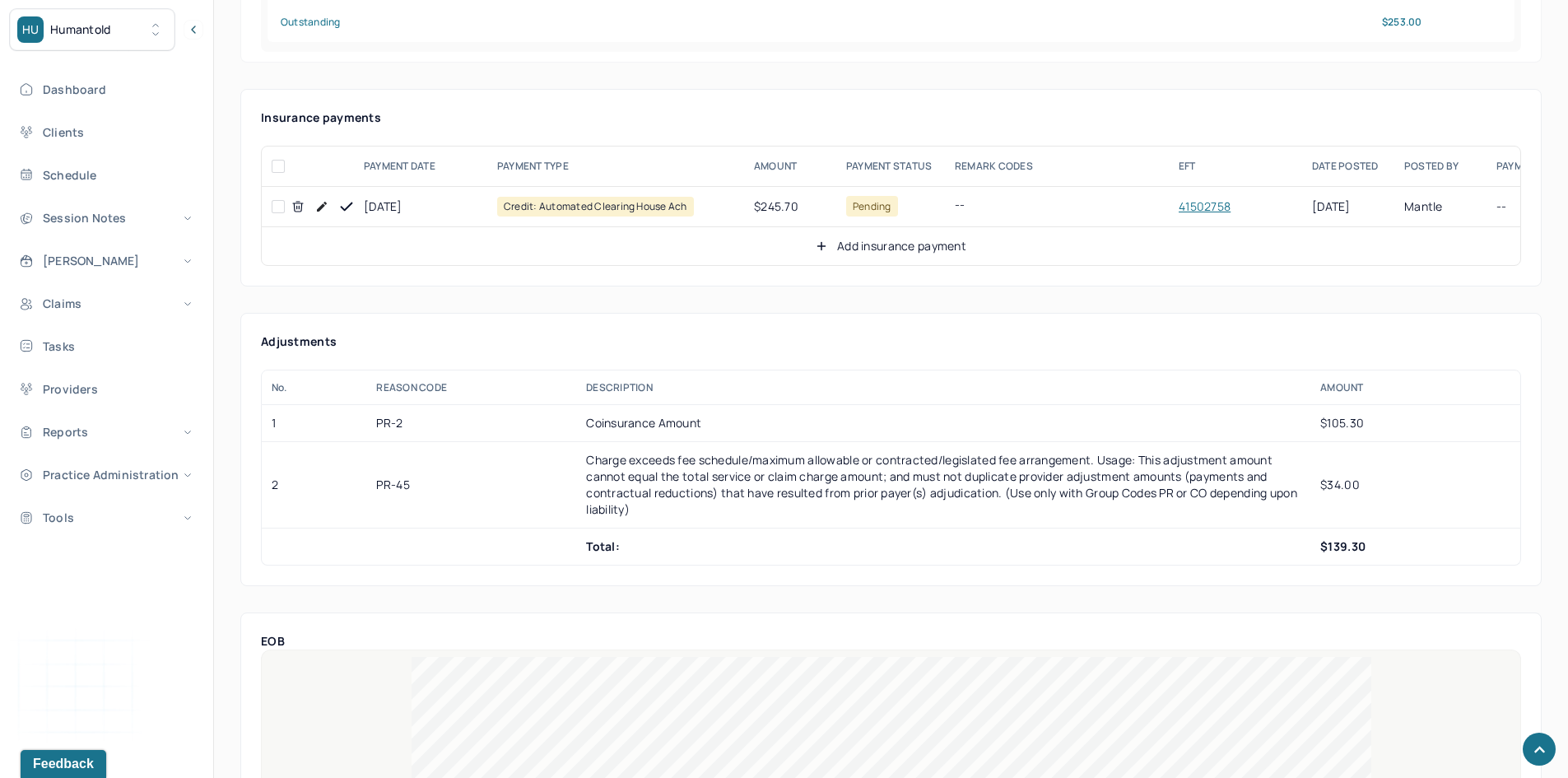 scroll, scrollTop: 741, scrollLeft: 0, axis: vertical 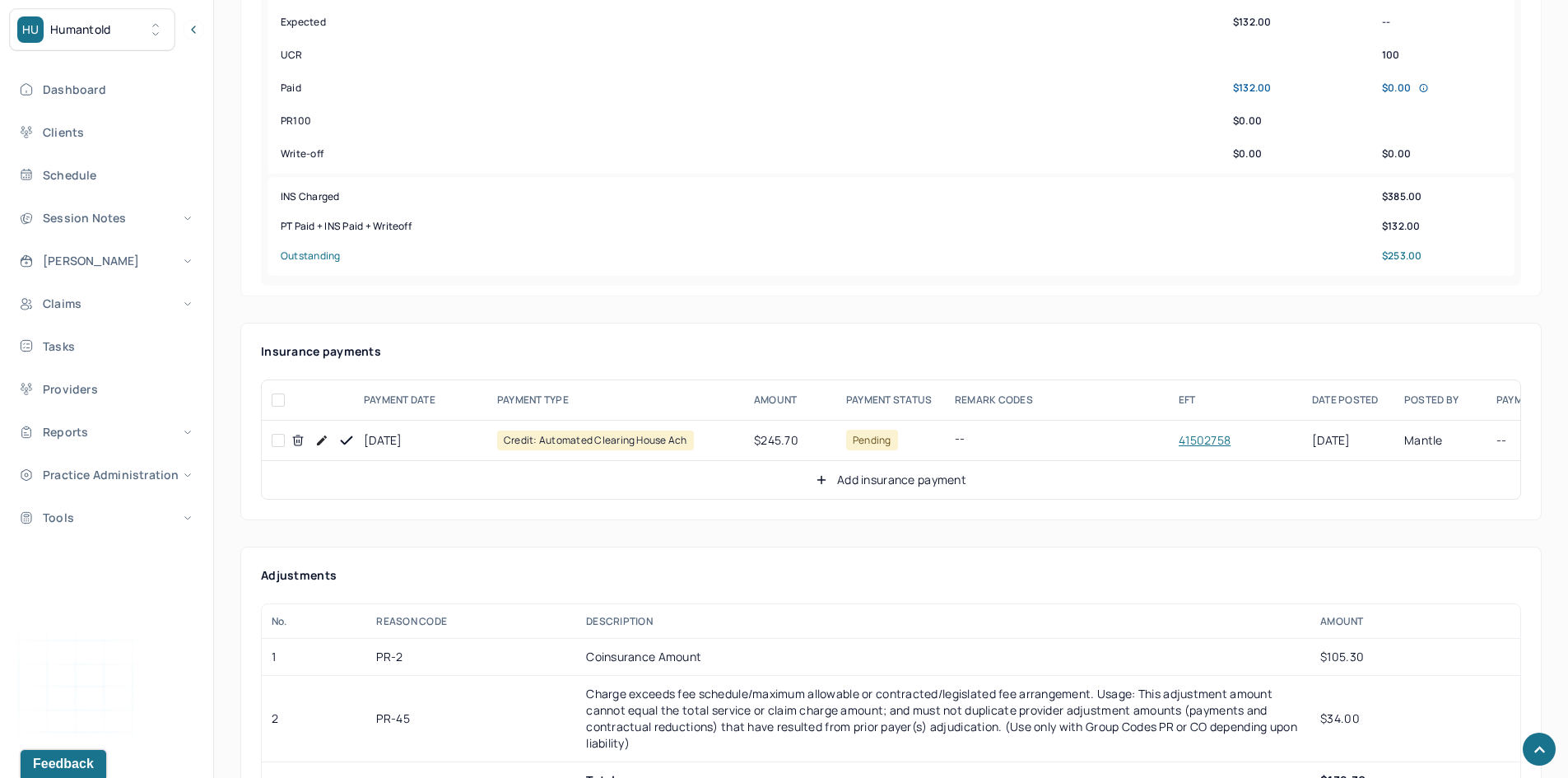 click at bounding box center [278, 440] 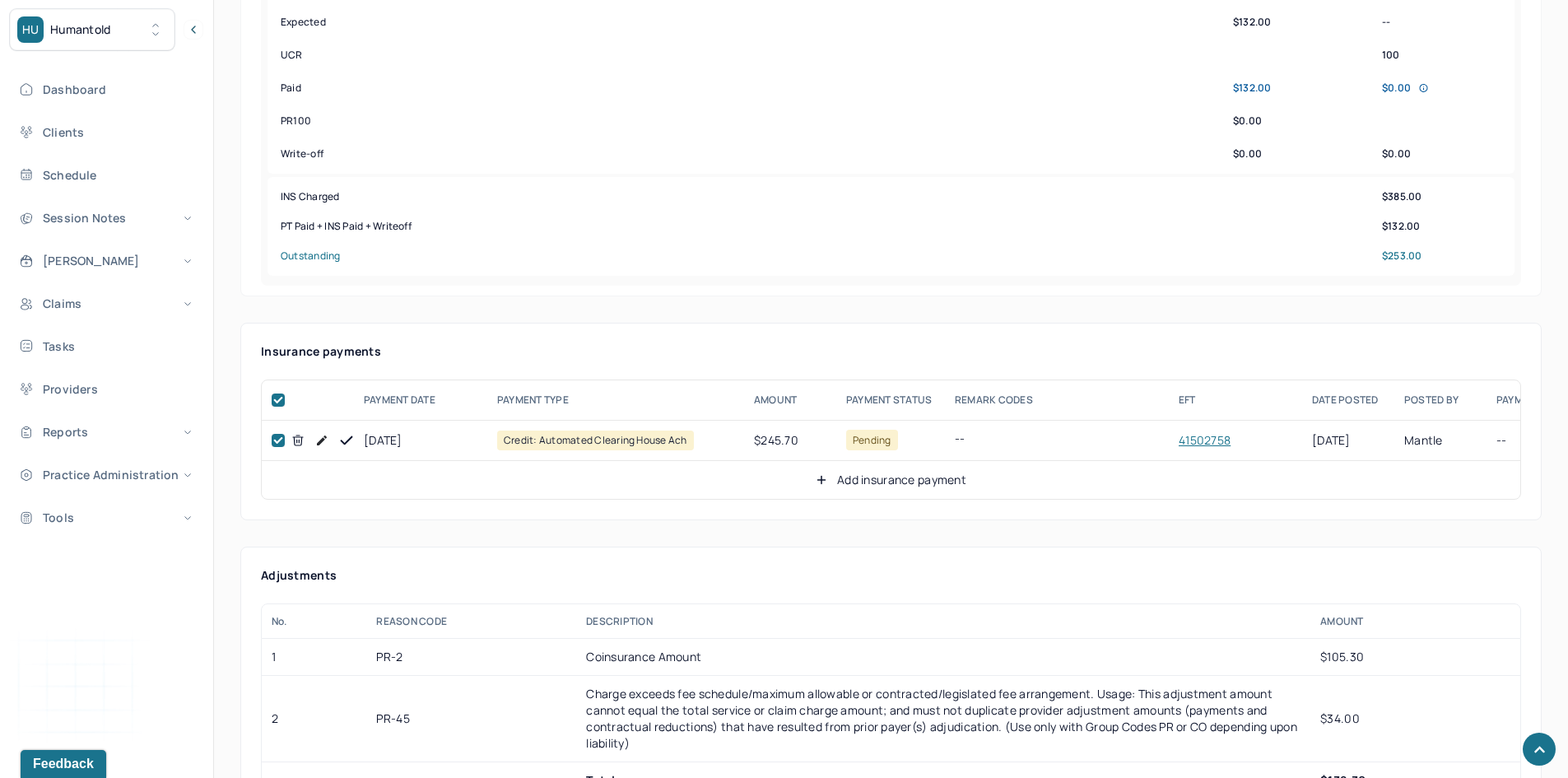 checkbox on "true" 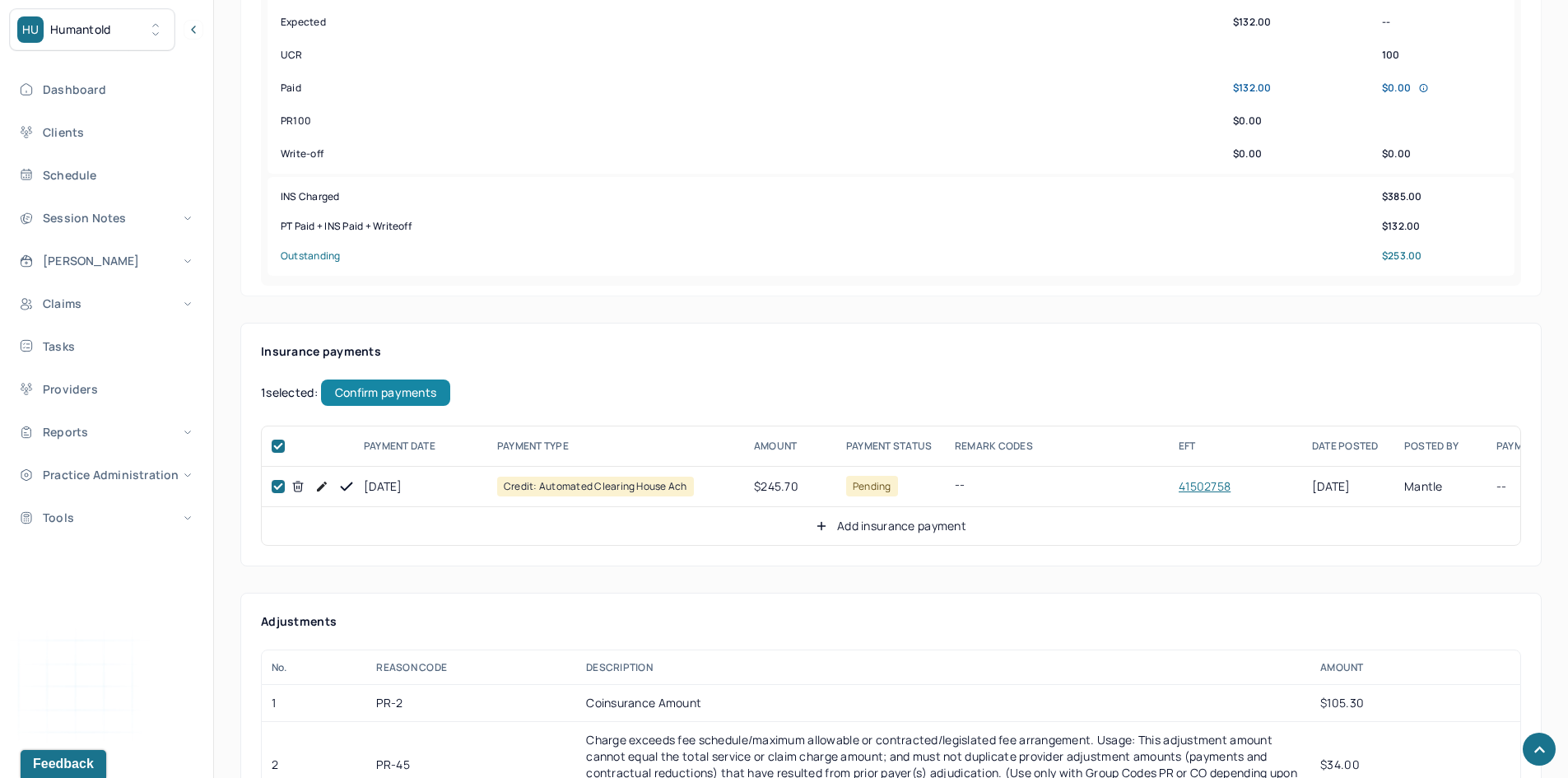 click on "Confirm payments" at bounding box center [385, 393] 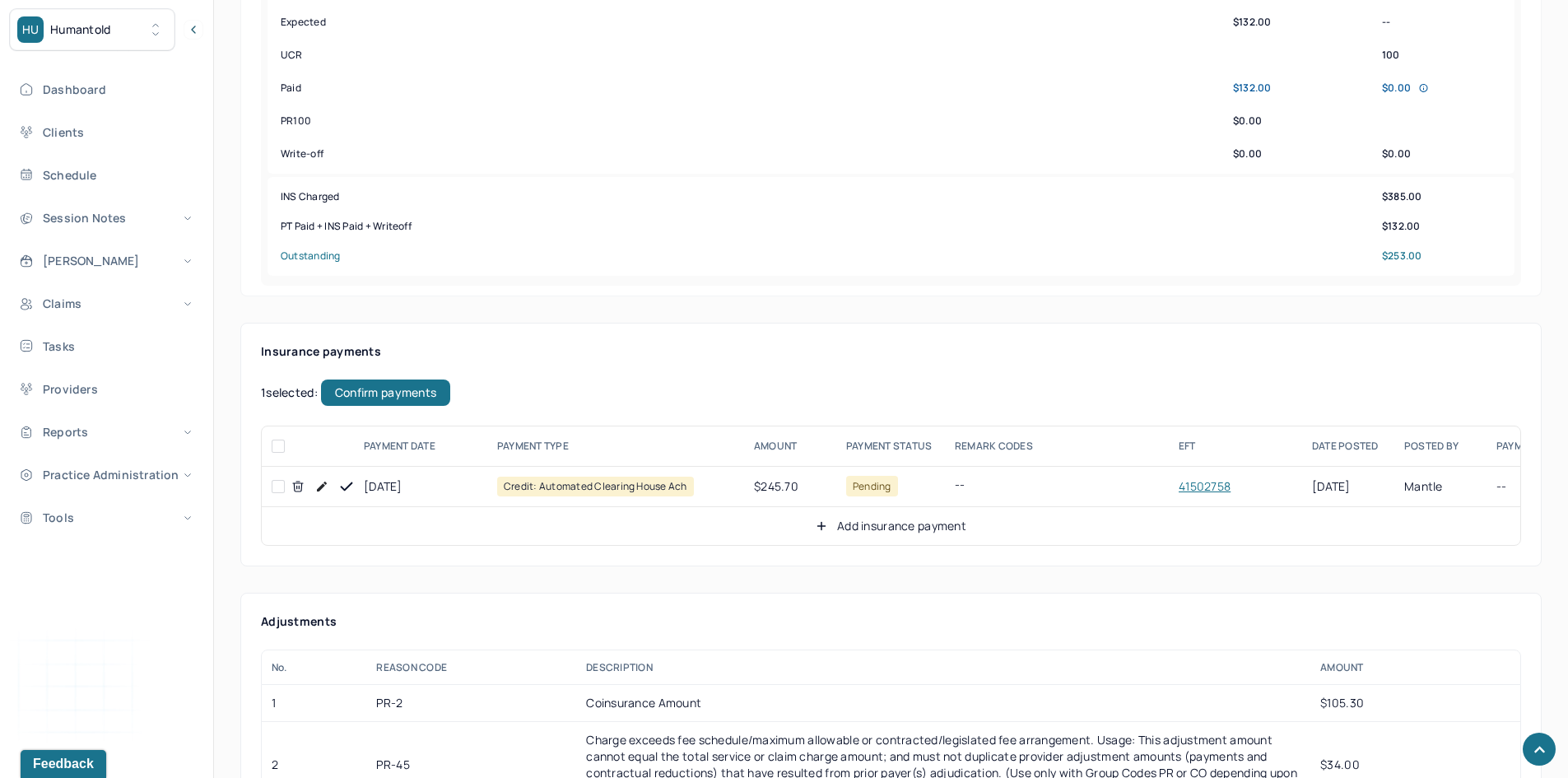 checkbox on "false" 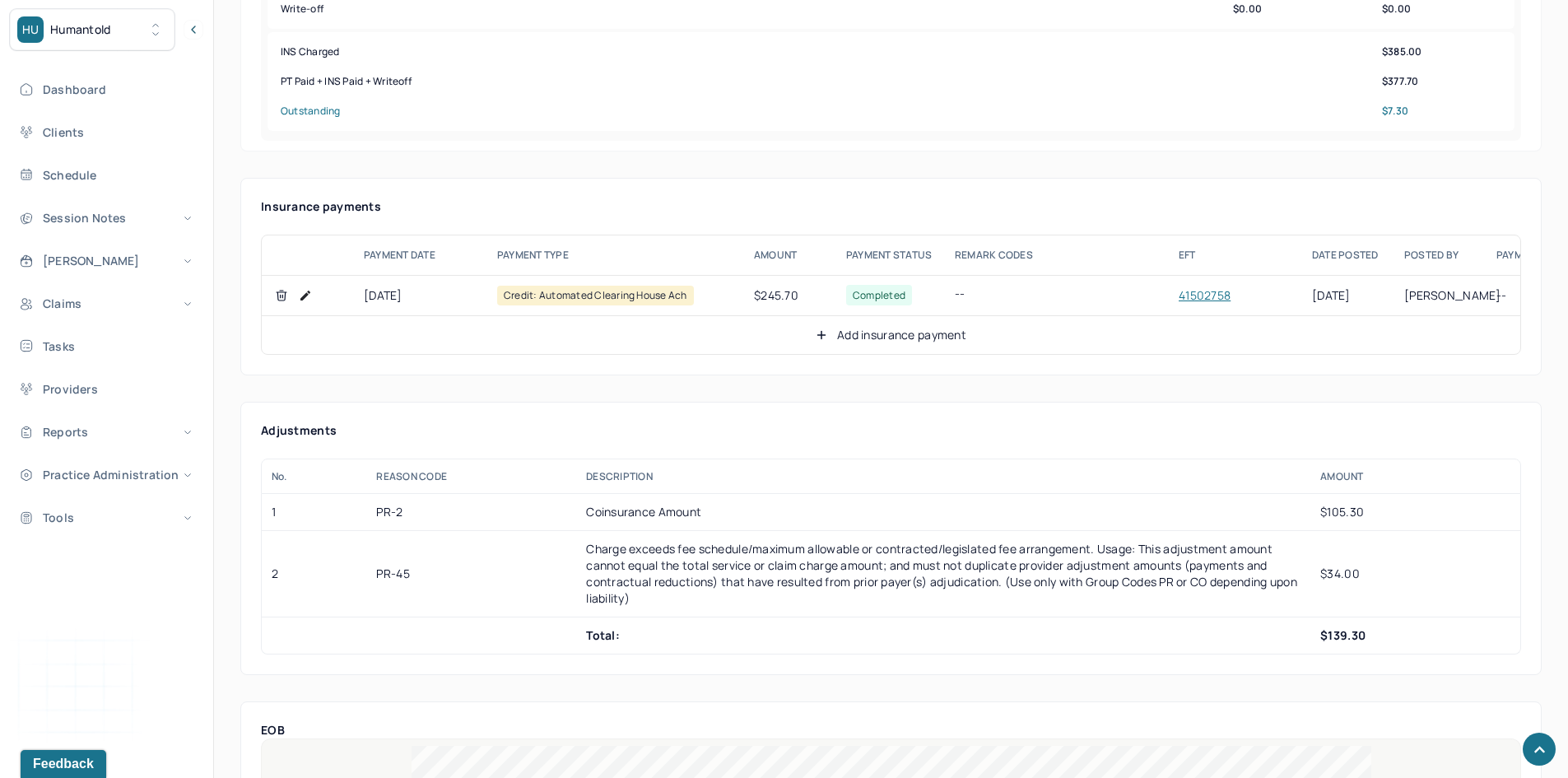 scroll, scrollTop: 906, scrollLeft: 0, axis: vertical 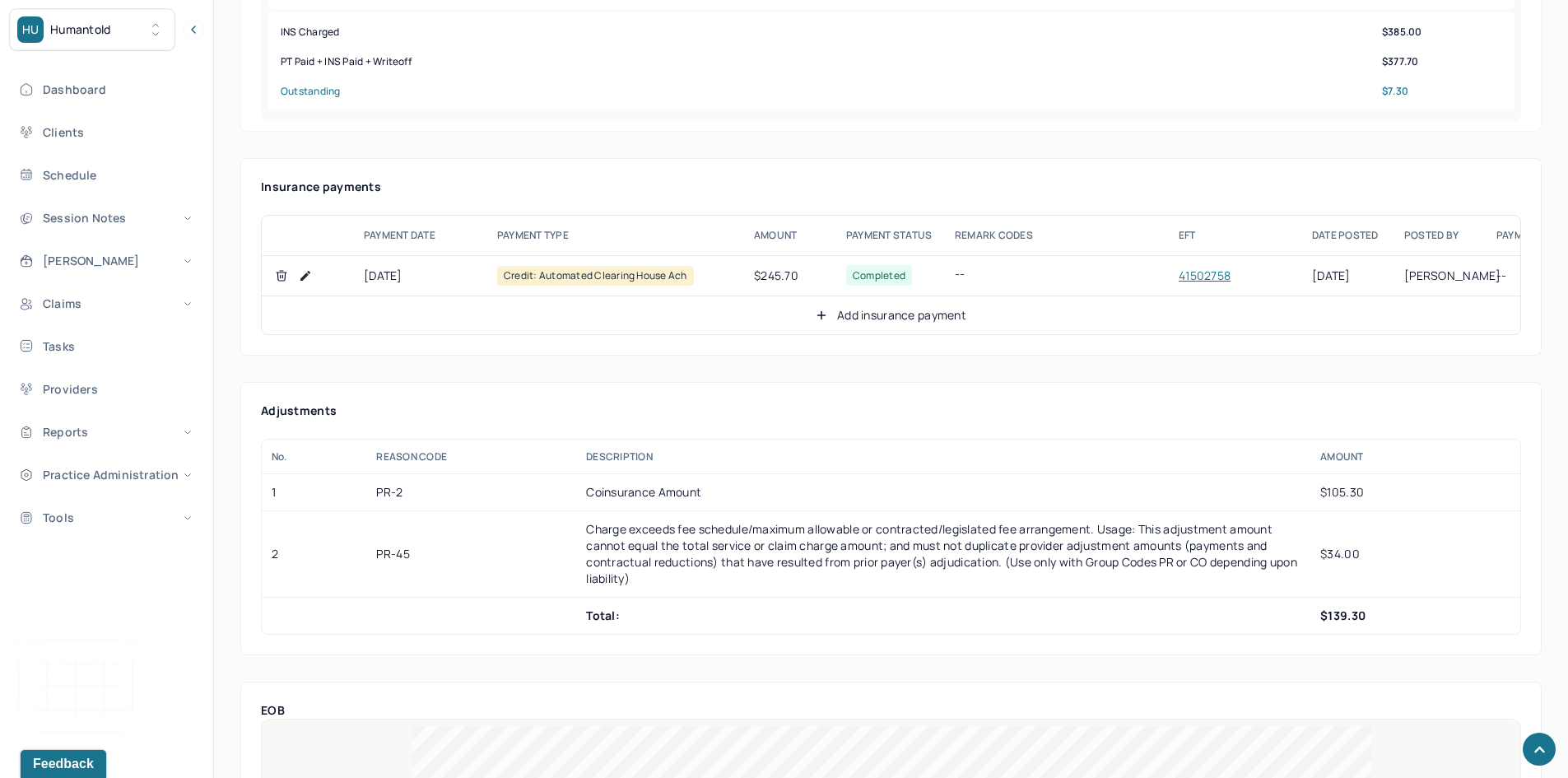 click 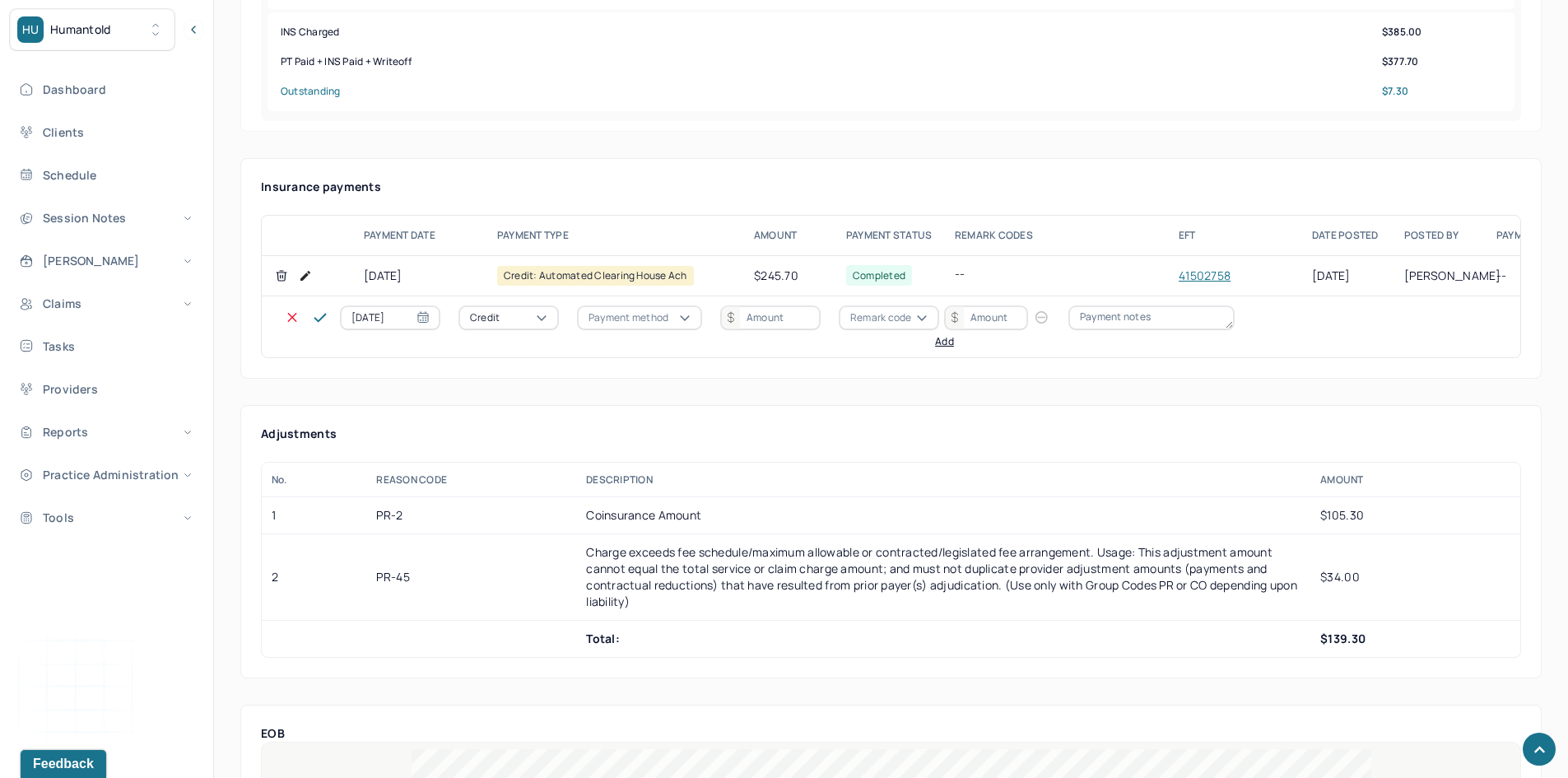 click on "Credit" at bounding box center (485, 318) 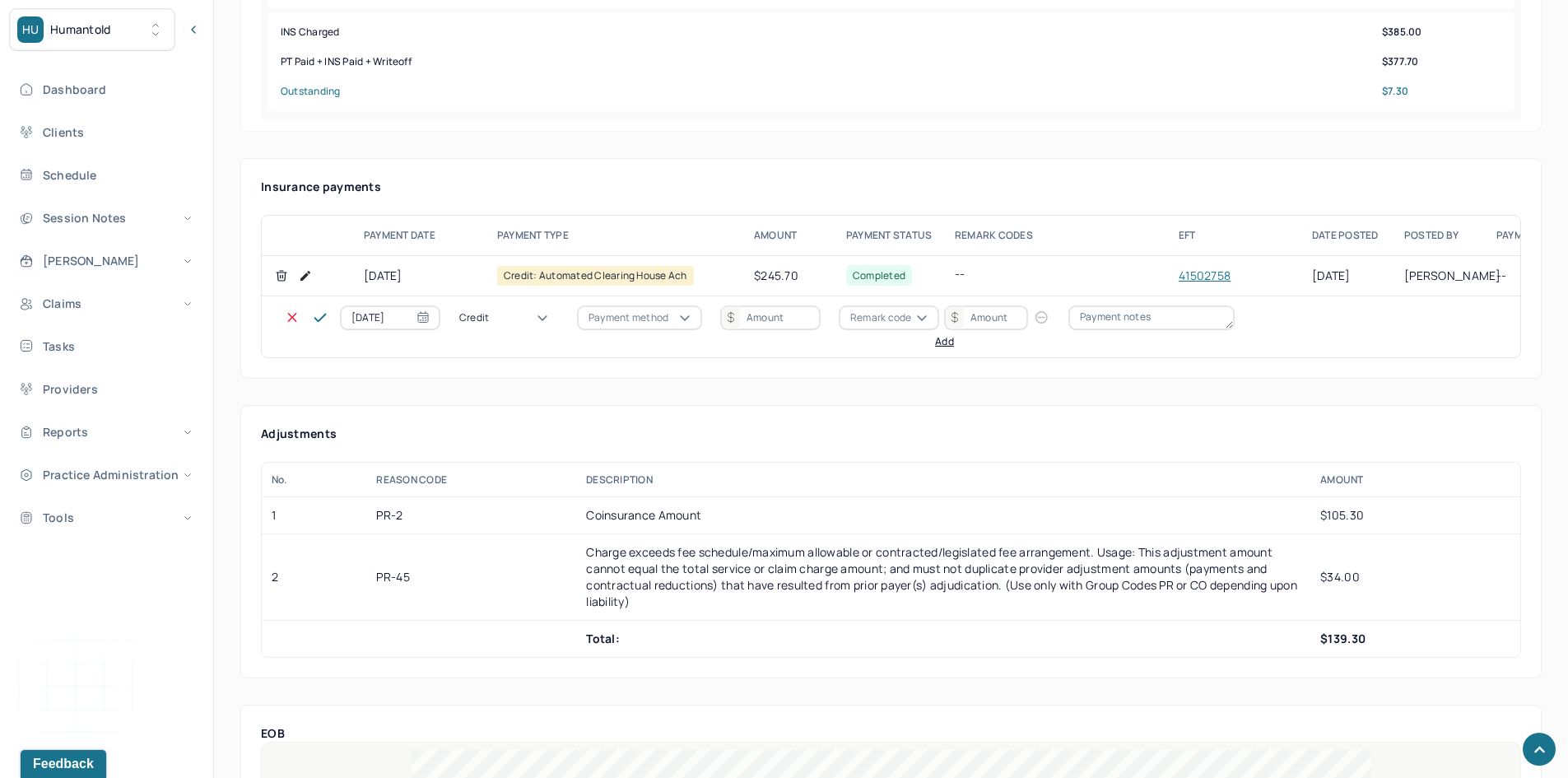 click on "Write off" at bounding box center [49, 2531] 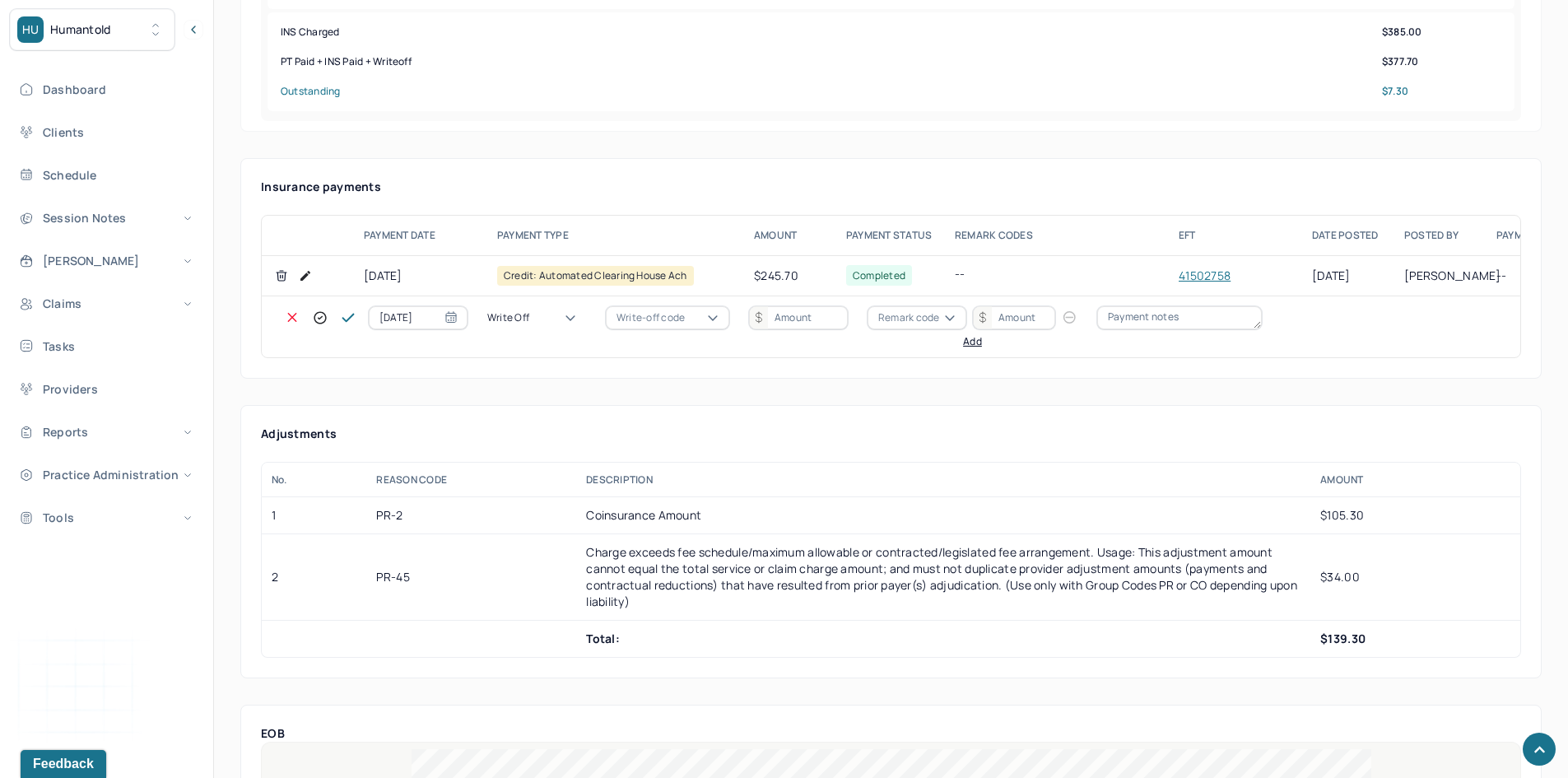 click on "Write-off code" at bounding box center (650, 318) 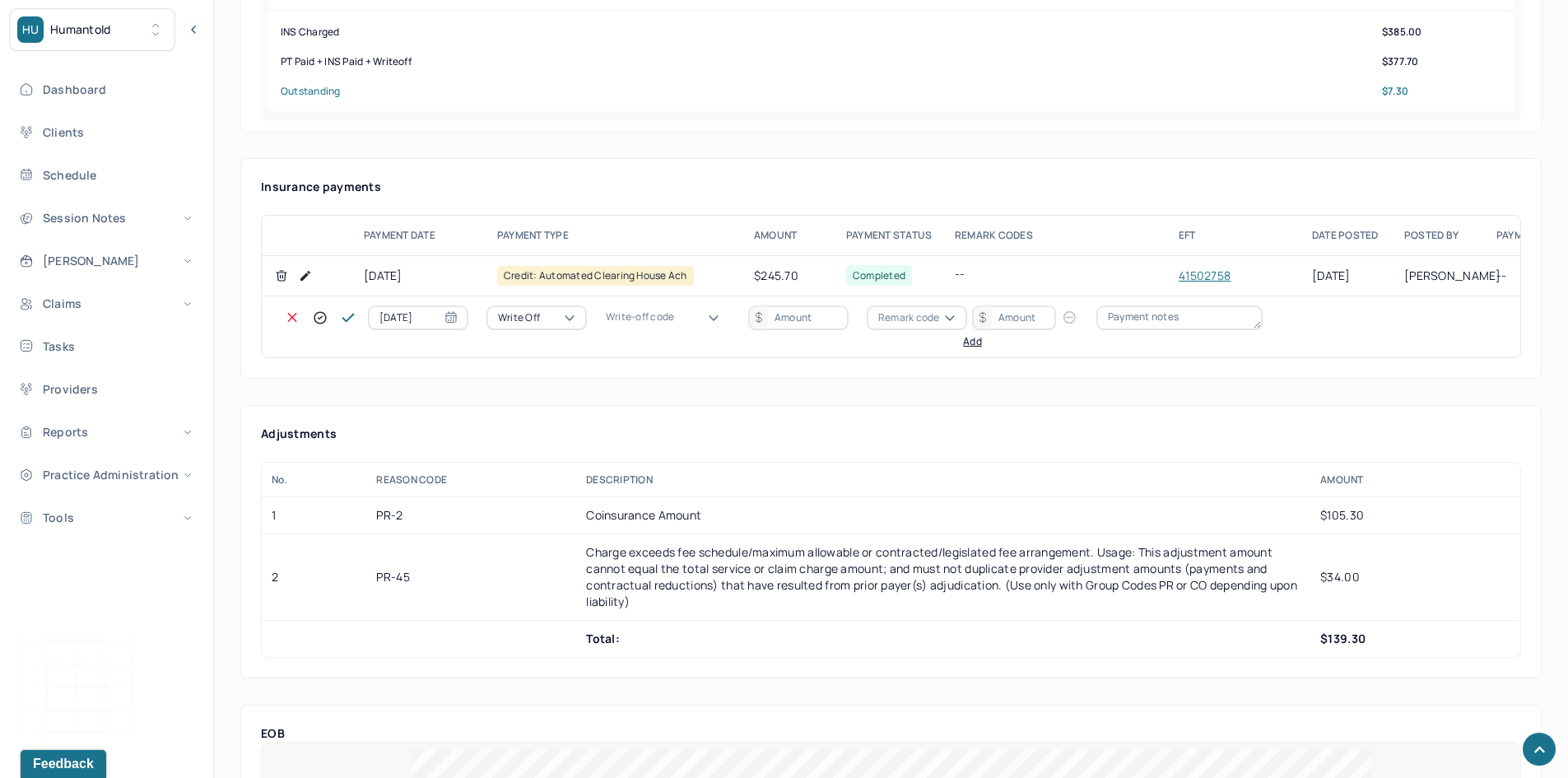 click on "WOBAL: WRITE OFF - BALANCE (INSADJ)" at bounding box center (82, 2547) 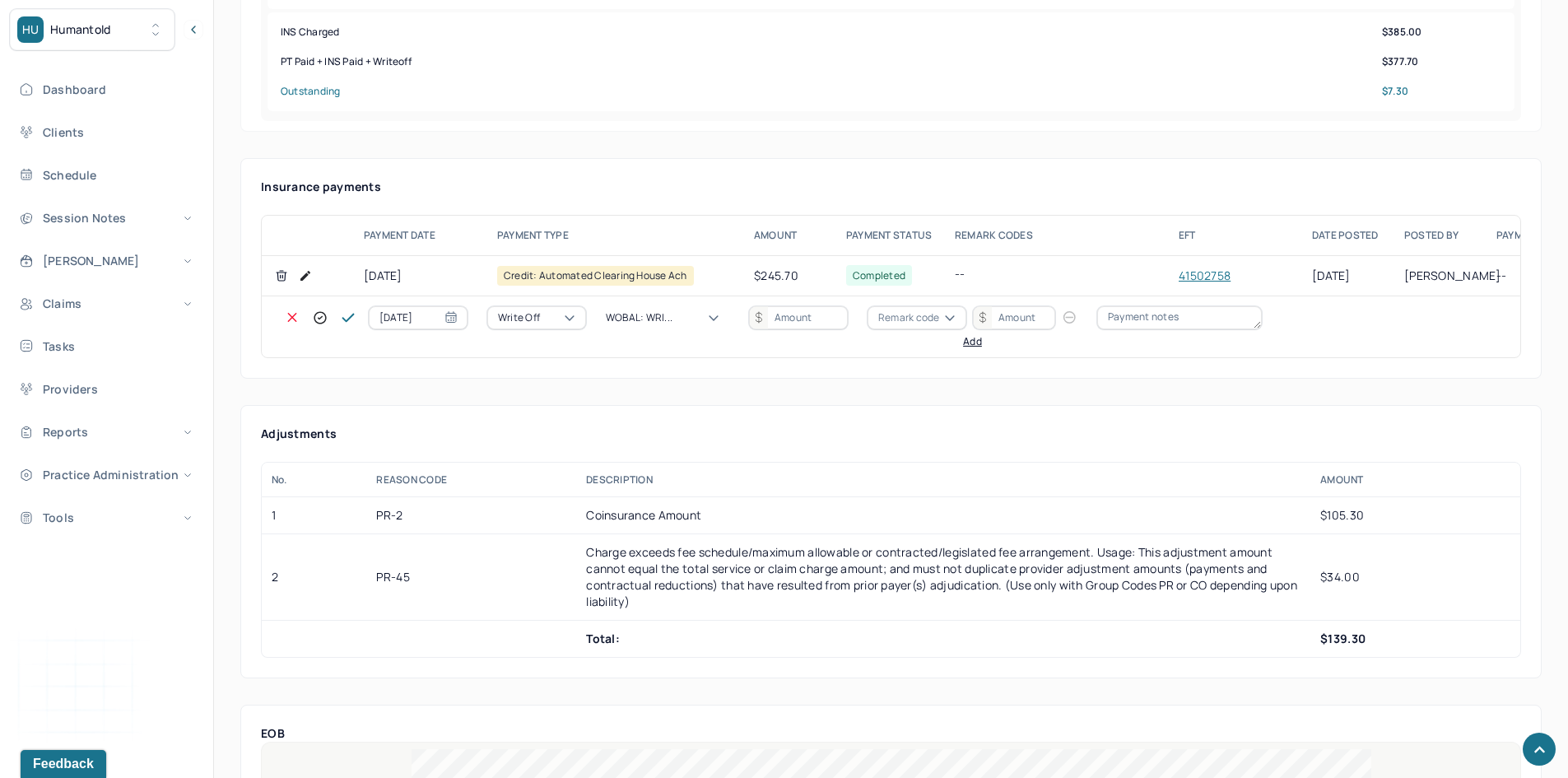 click on "[DATE] Write off option WOBAL: WRITE OFF - BALANCE (INSADJ), selected. WOBAL: WRI... Remark code       Add" at bounding box center [891, 327] 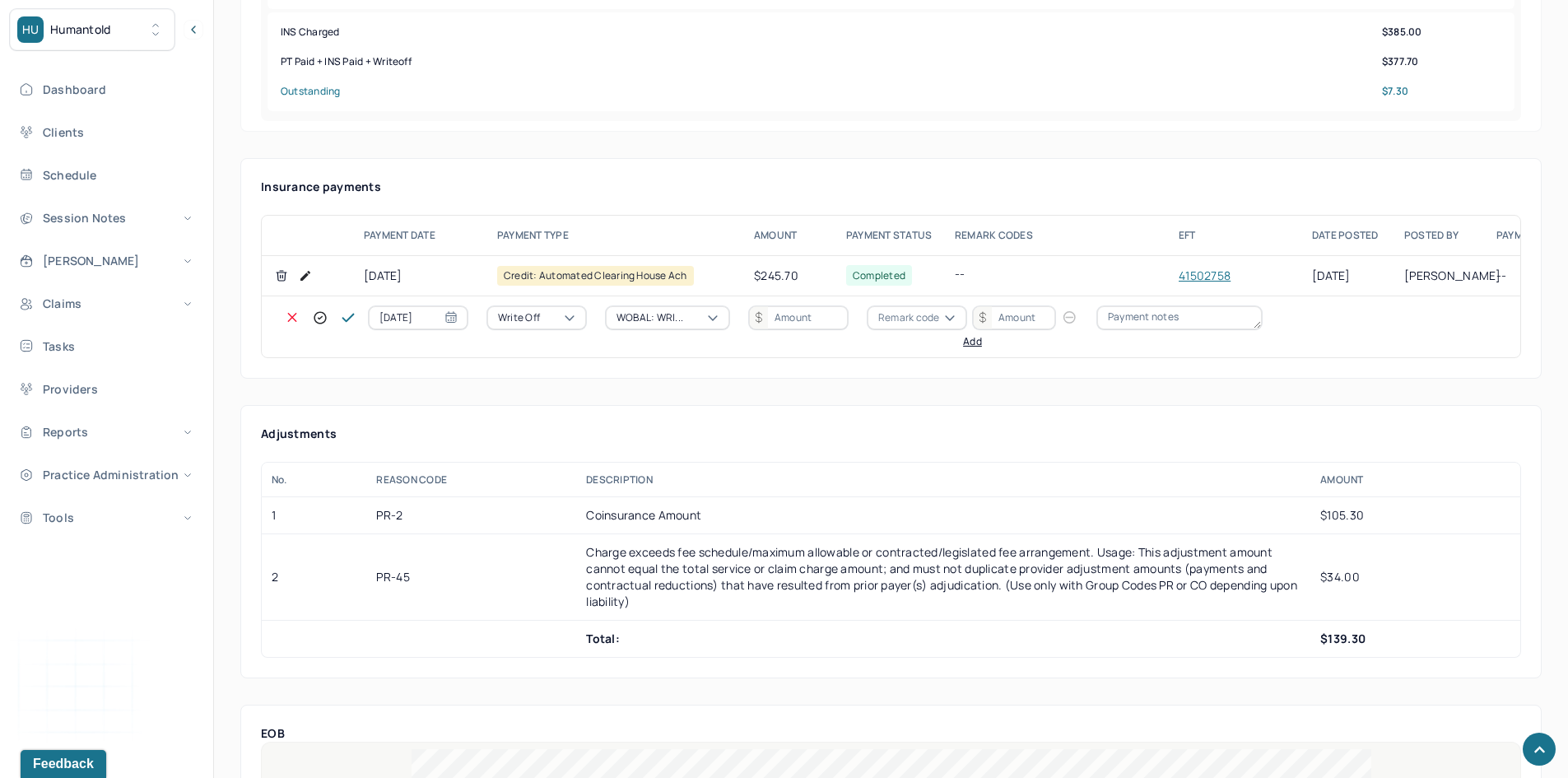 click at bounding box center [798, 318] 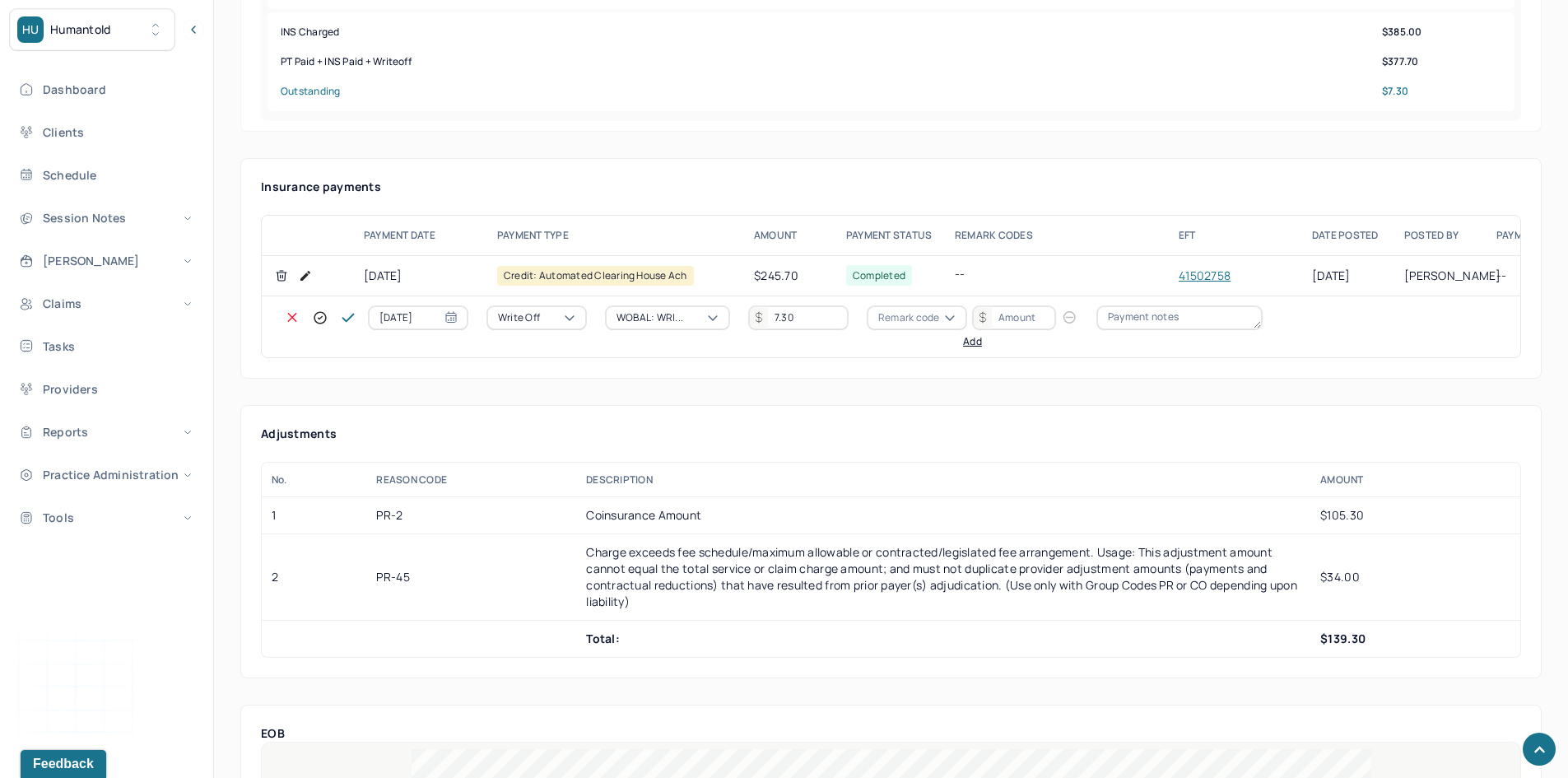 type on "7.30" 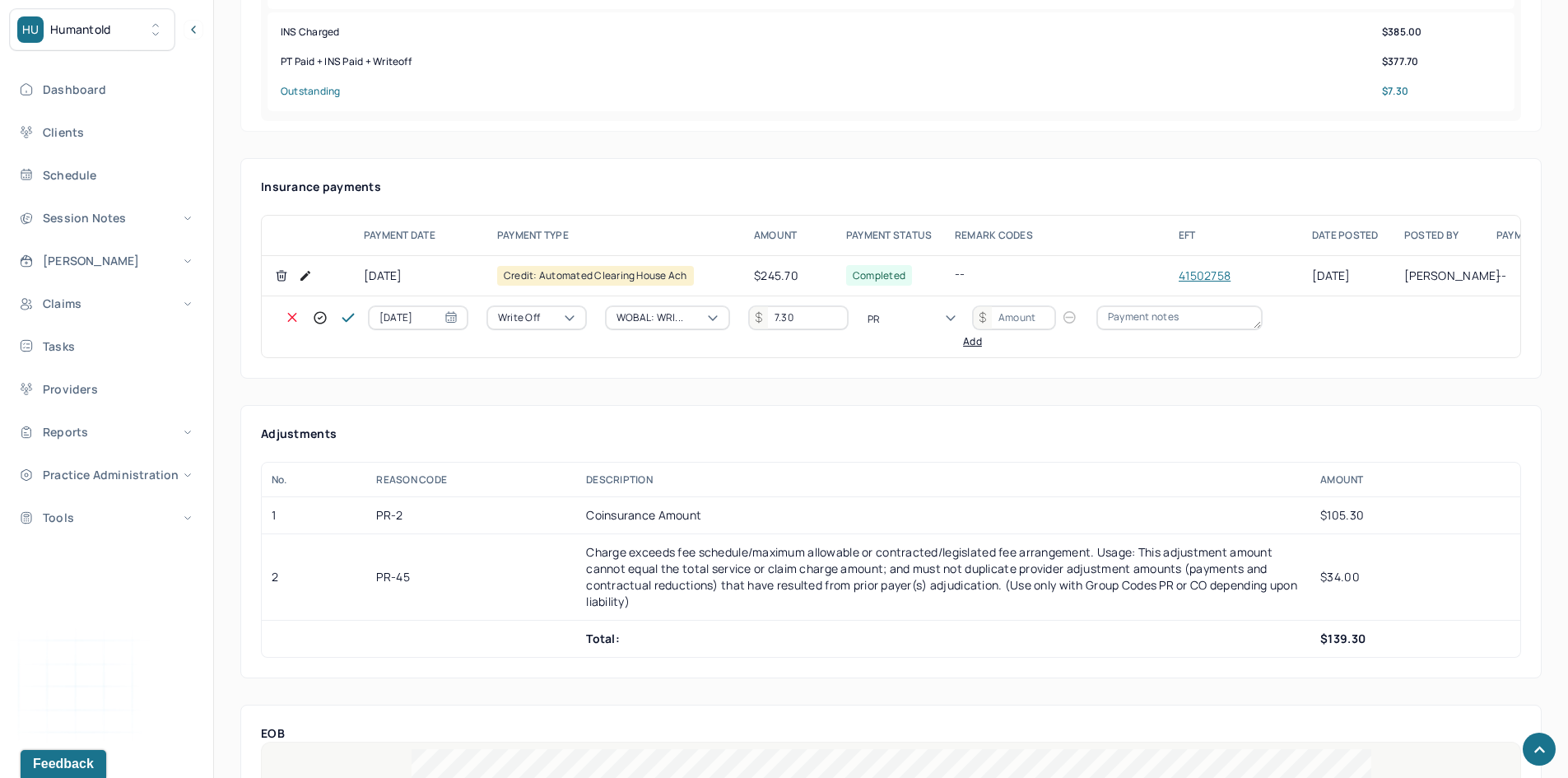 type on "PR2" 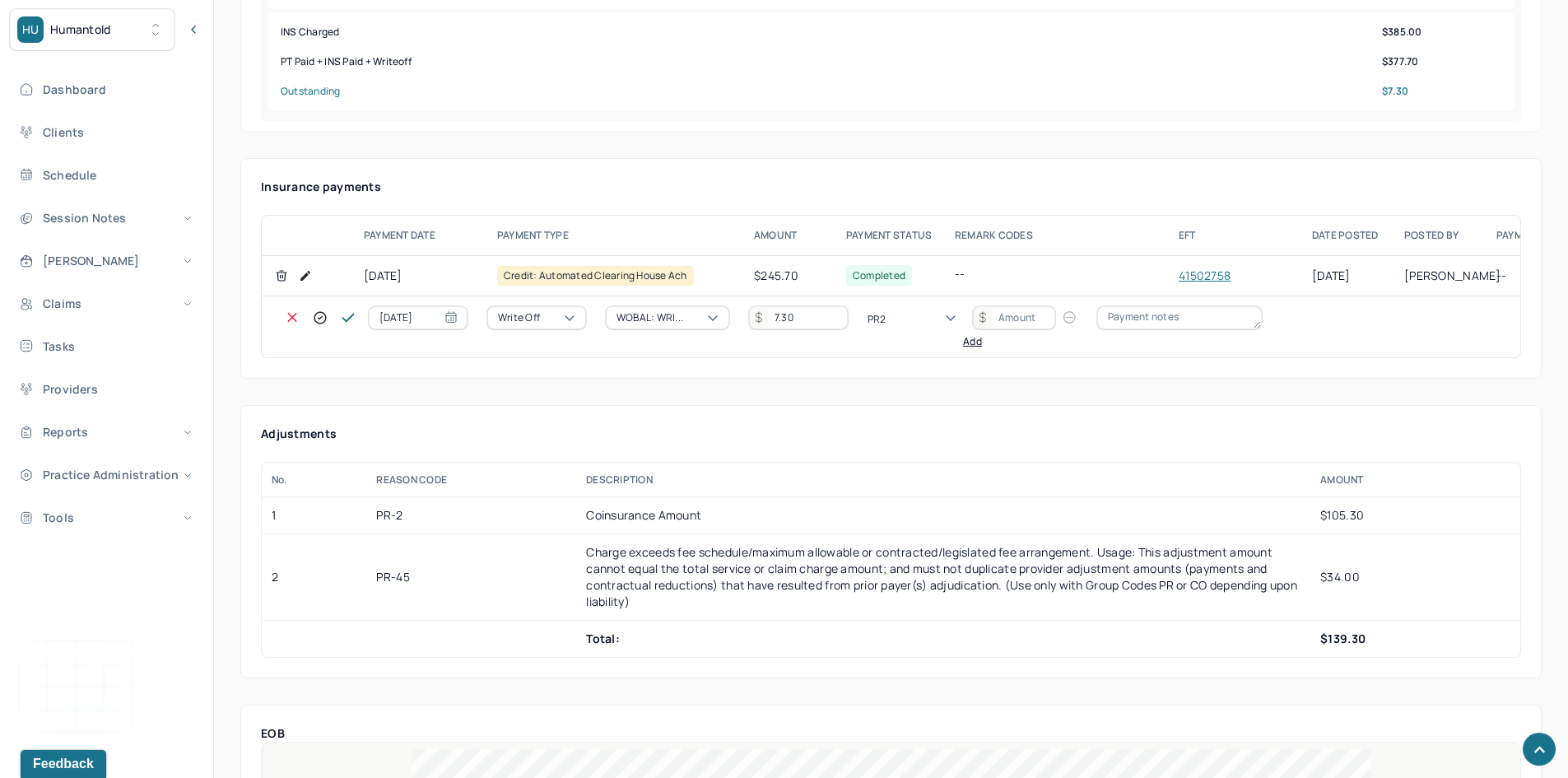 type 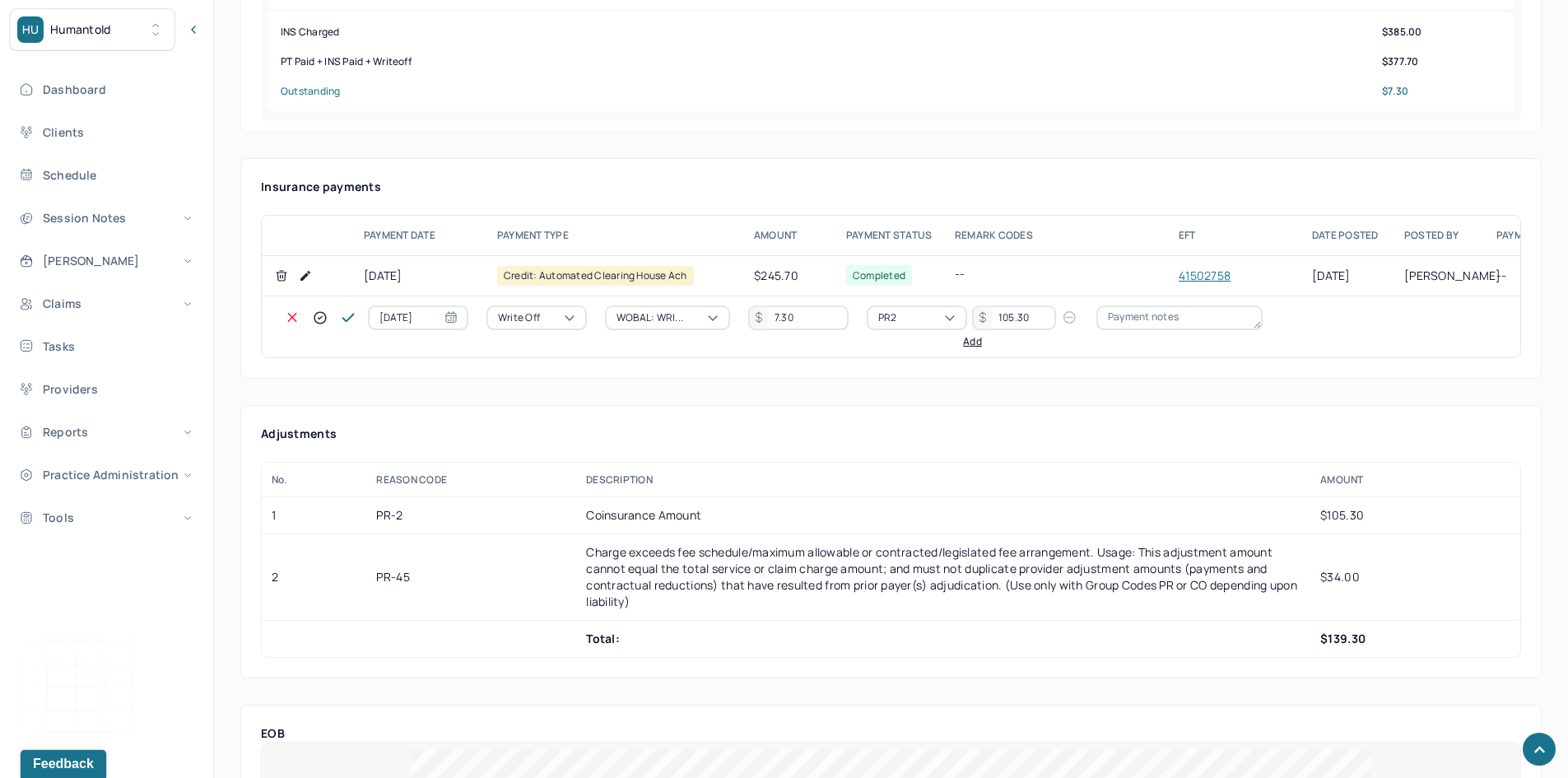 type on "105.30" 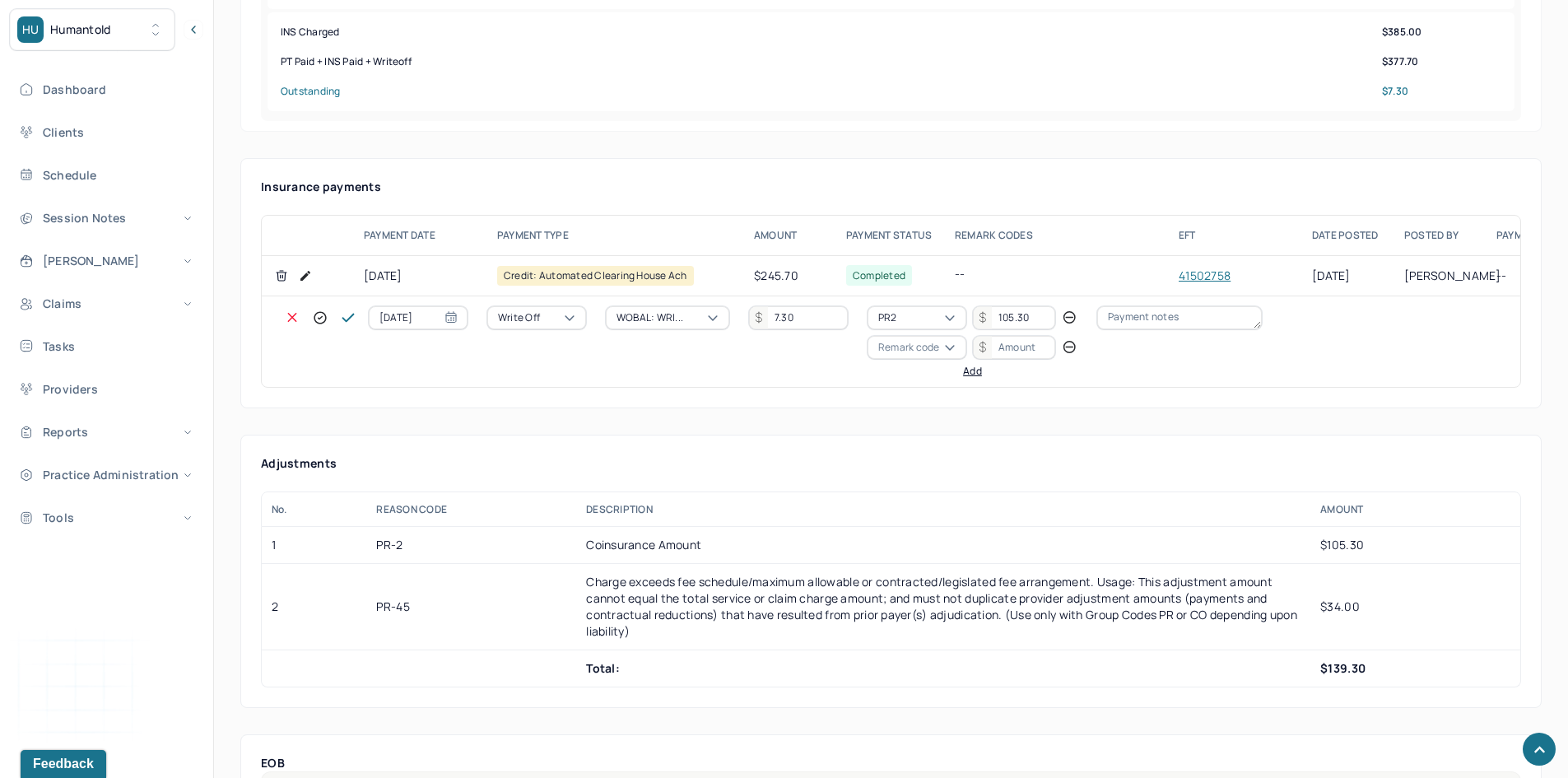 click on "Remark code" at bounding box center [909, 347] 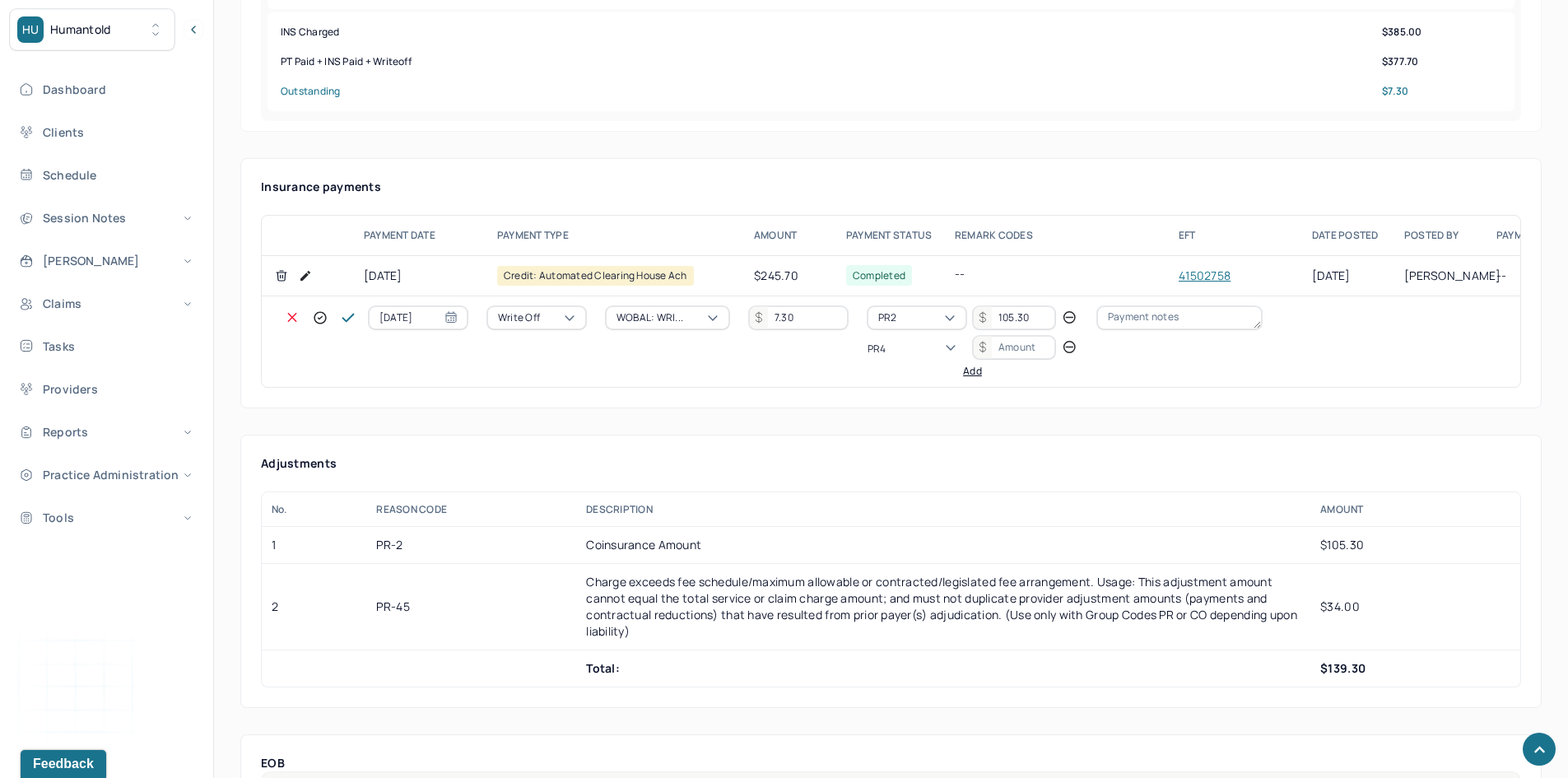 scroll, scrollTop: 0, scrollLeft: 0, axis: both 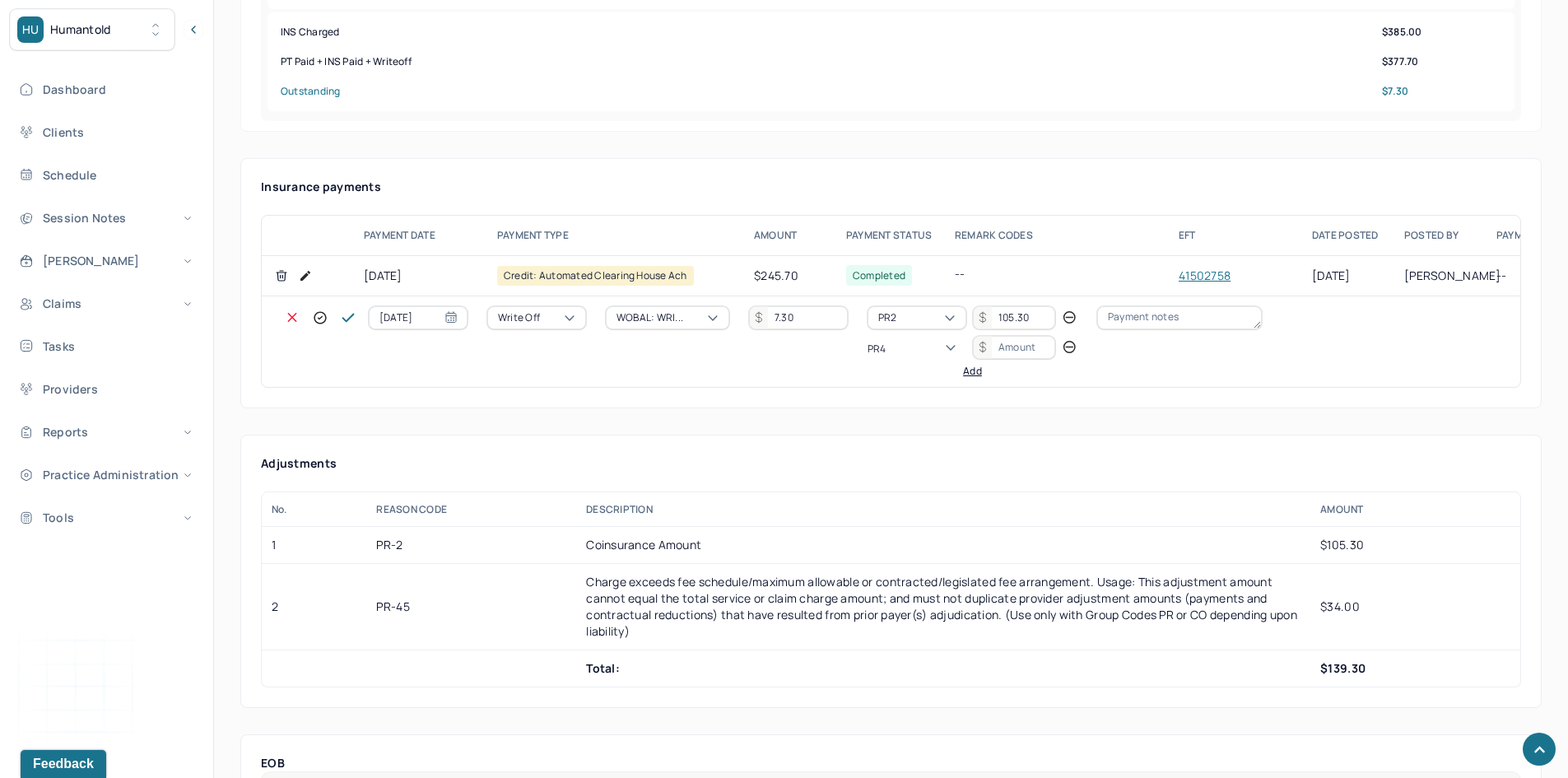 type on "PR45" 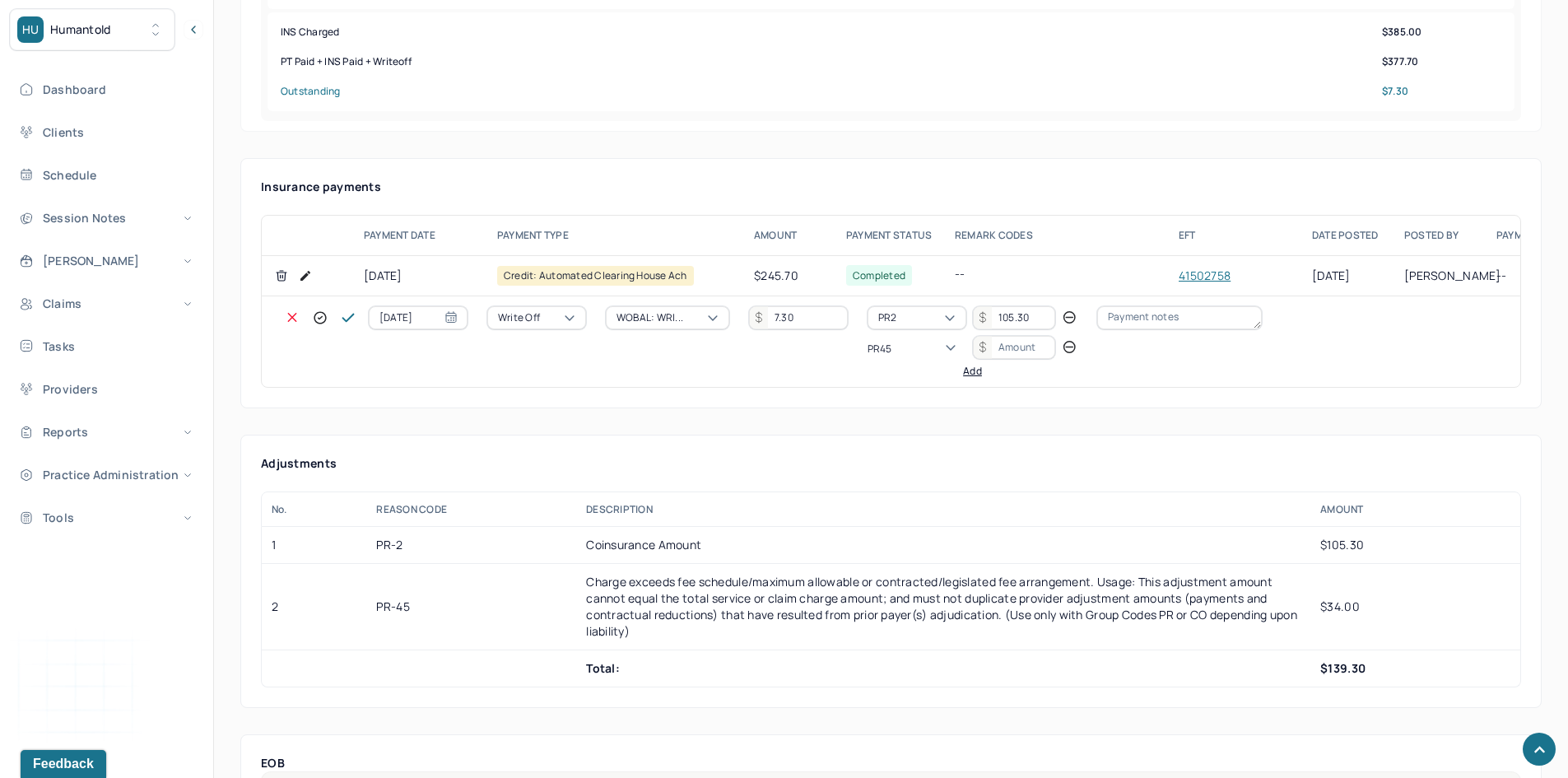 type 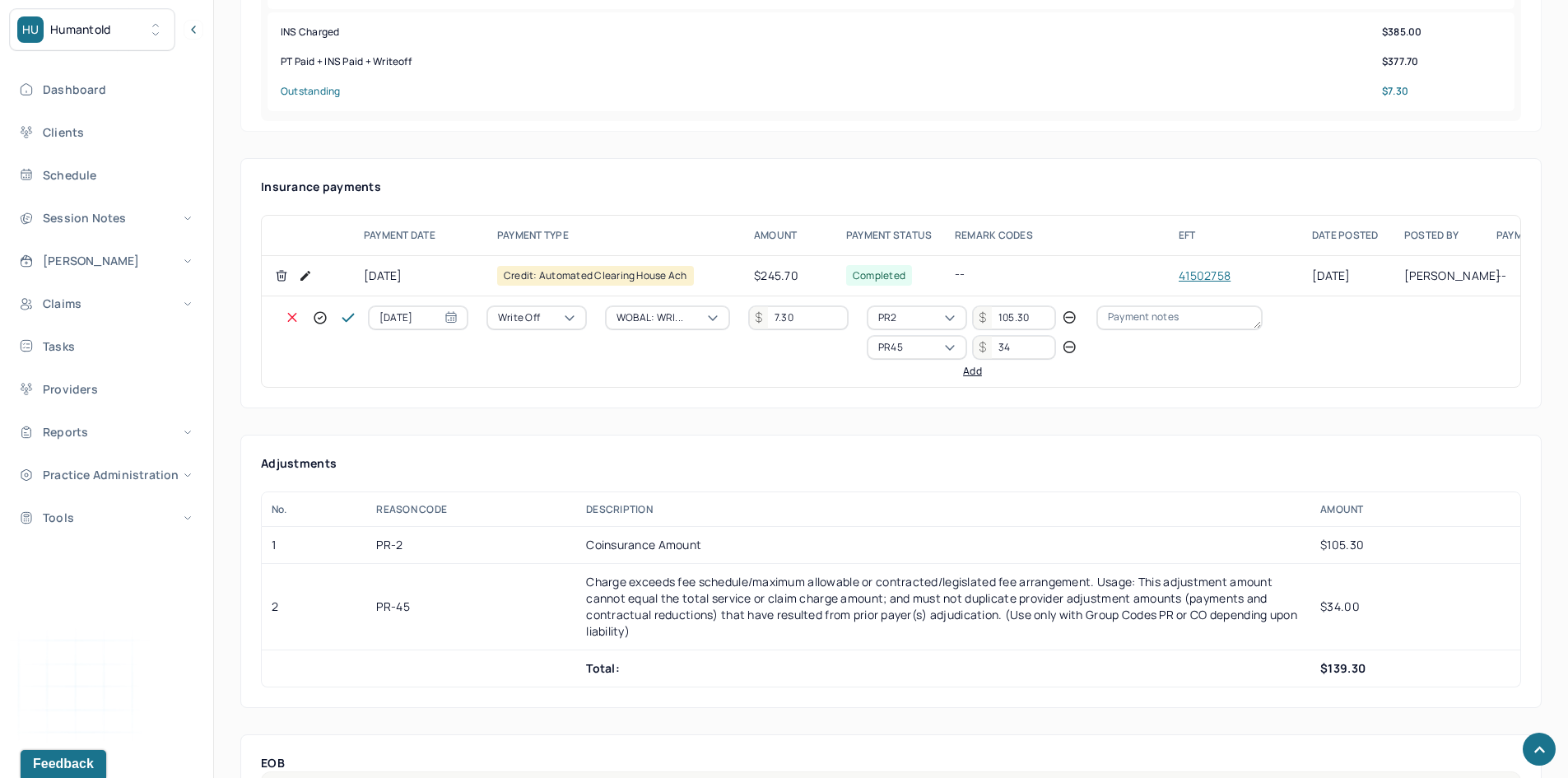 type on "34" 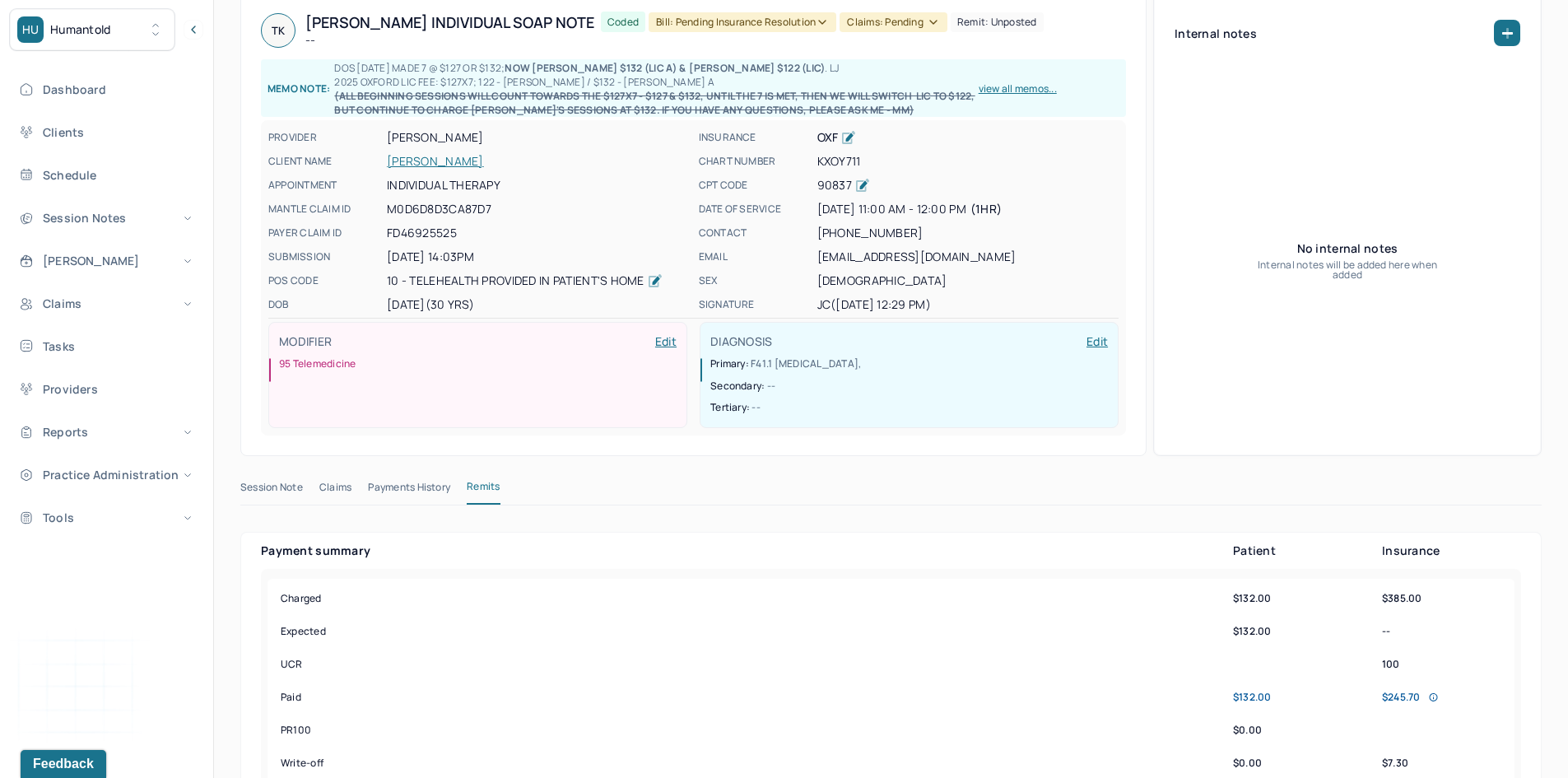 scroll, scrollTop: 0, scrollLeft: 0, axis: both 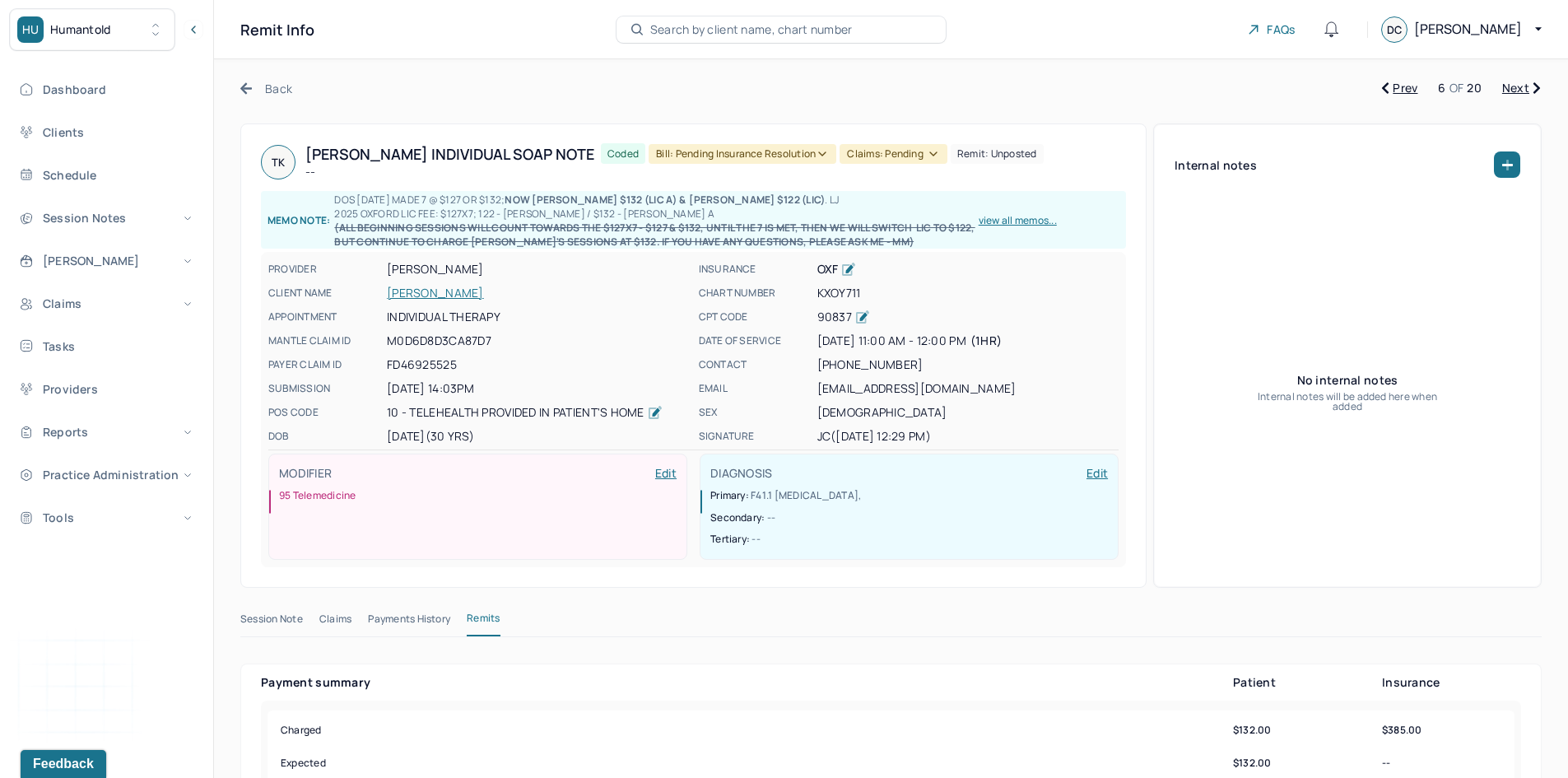 click on "Bill: Pending Insurance Resolution" at bounding box center [742, 154] 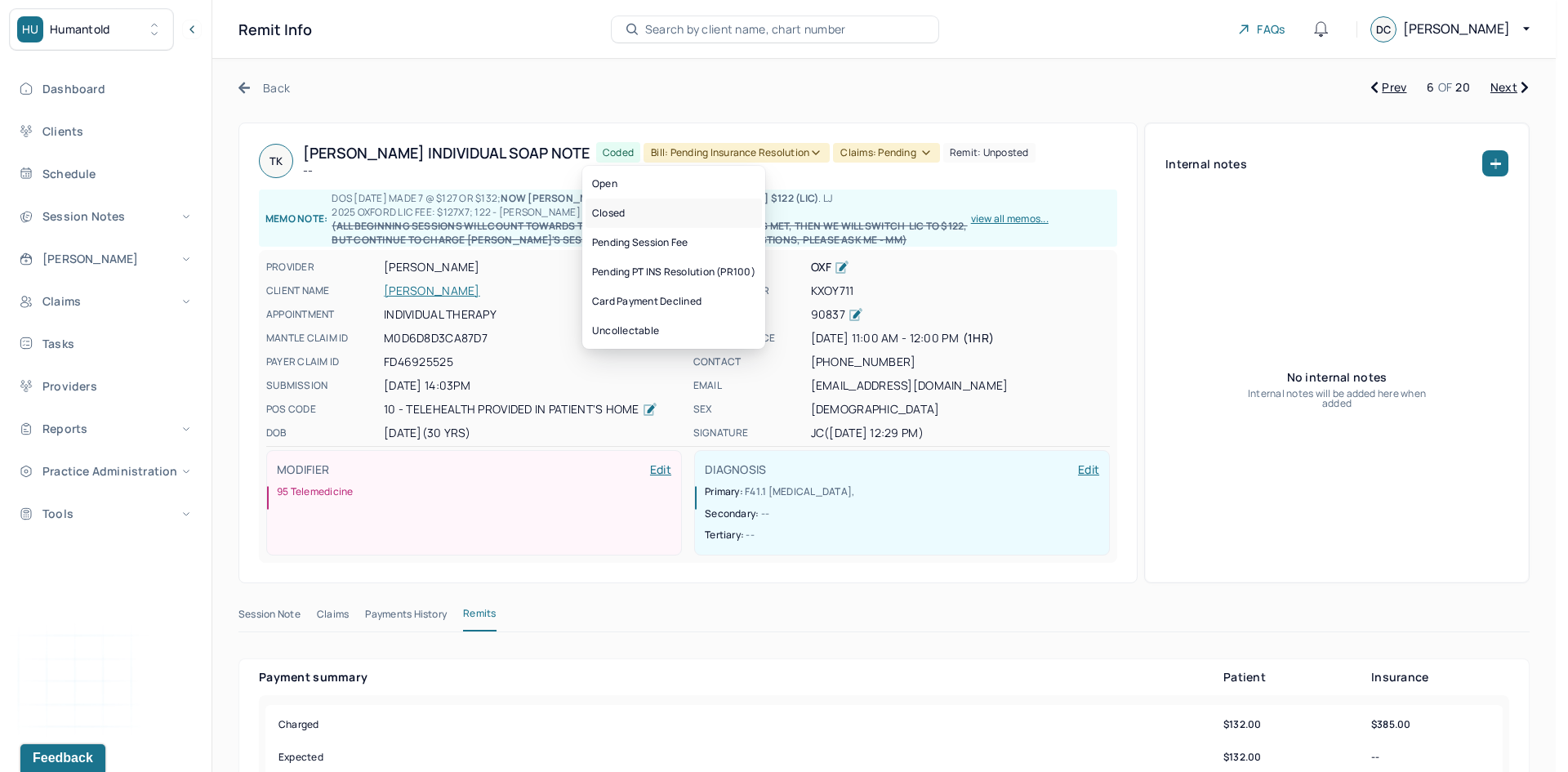 click on "Closed" at bounding box center (674, 213) 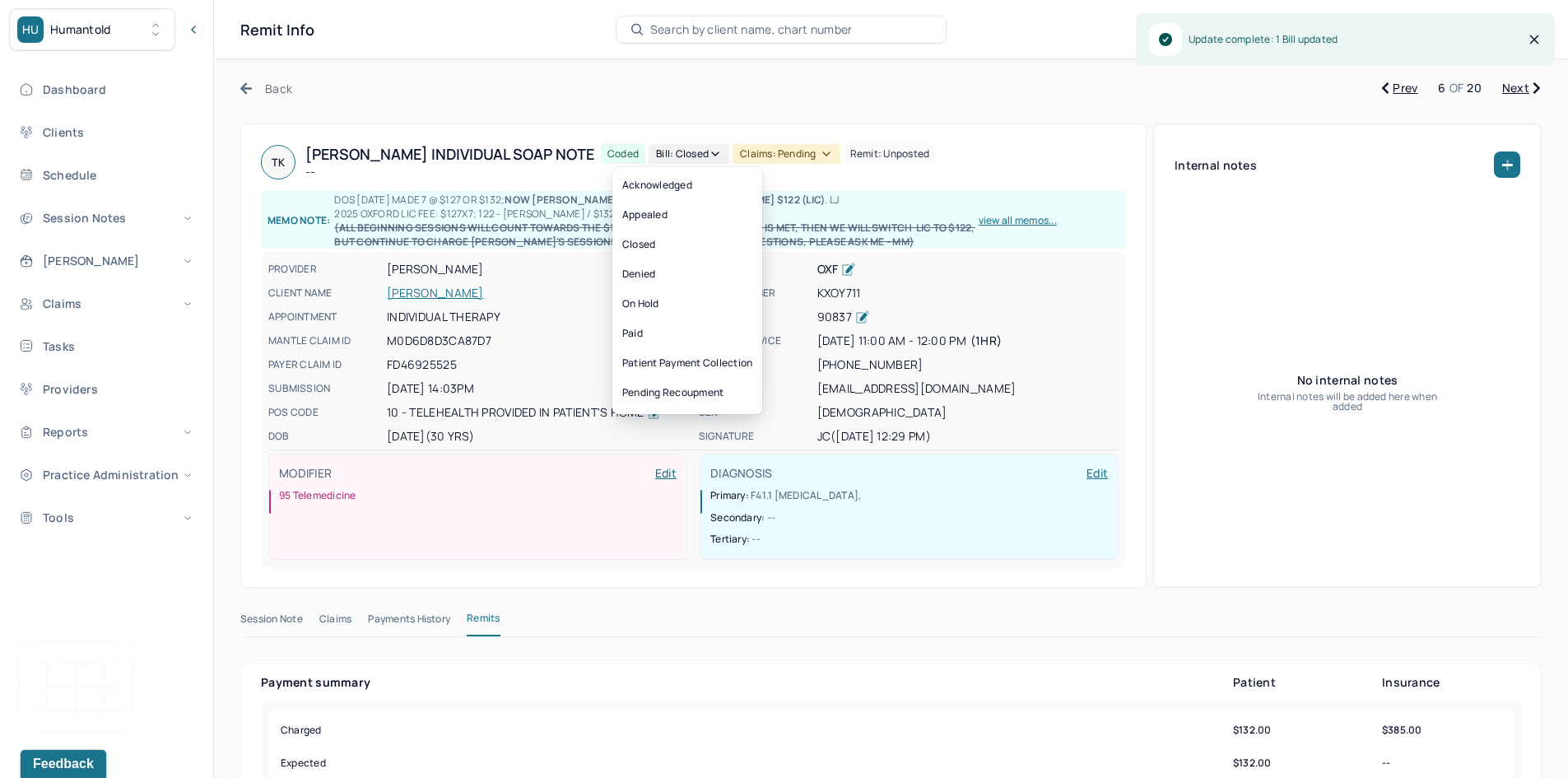 click on "Claims: pending" at bounding box center (786, 154) 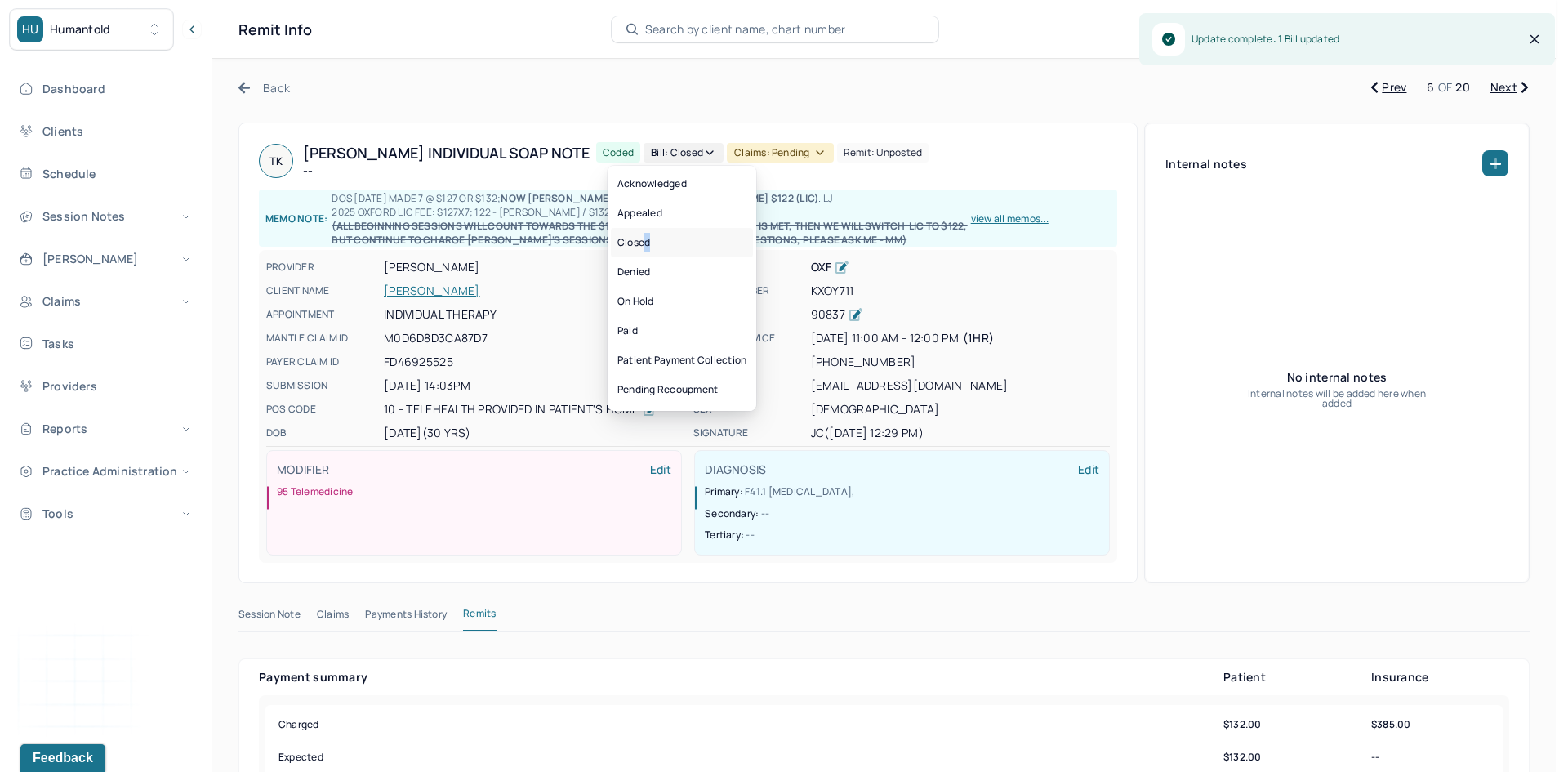click on "Closed" at bounding box center (682, 243) 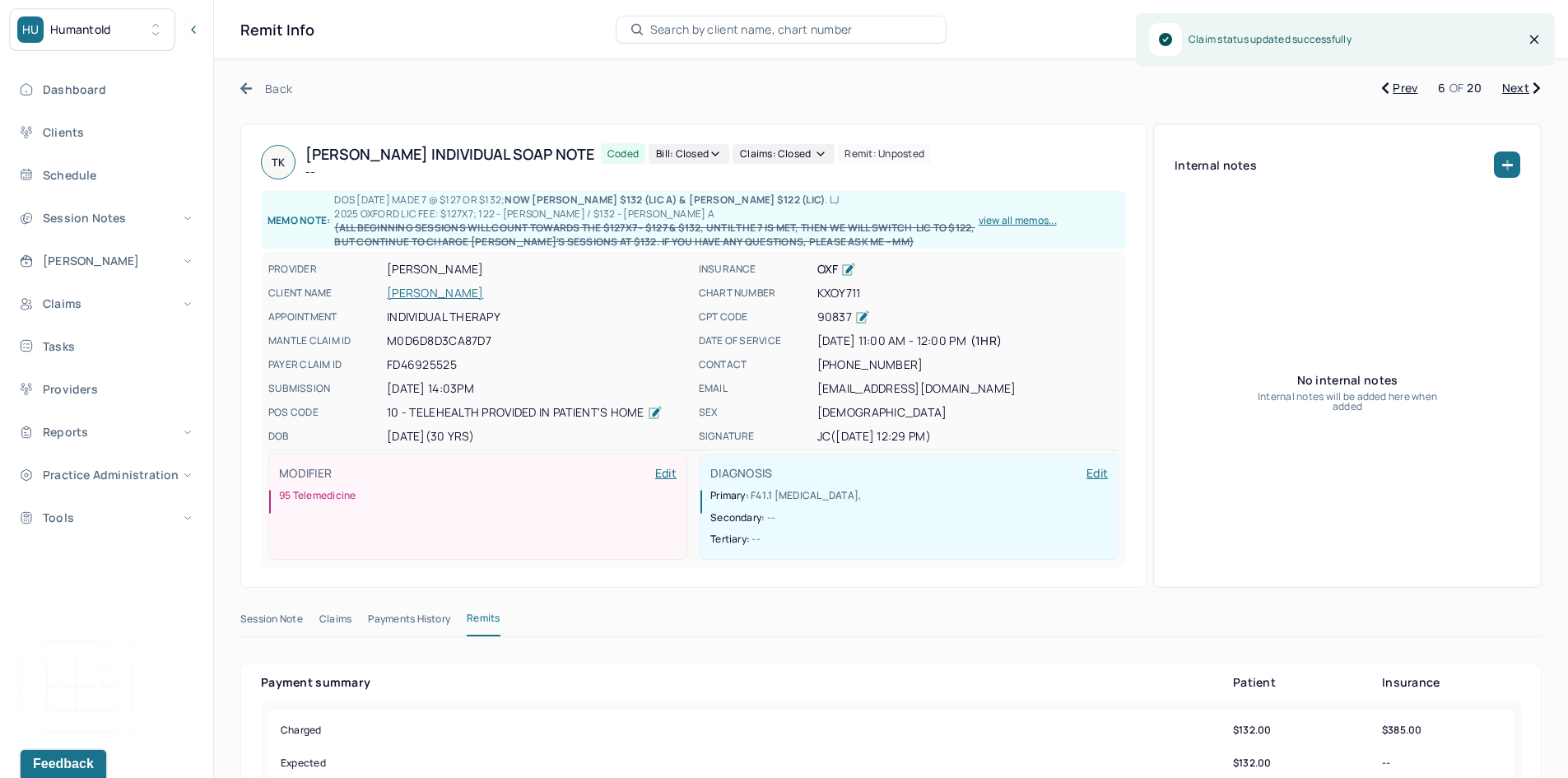 click on "Next" at bounding box center [1521, 88] 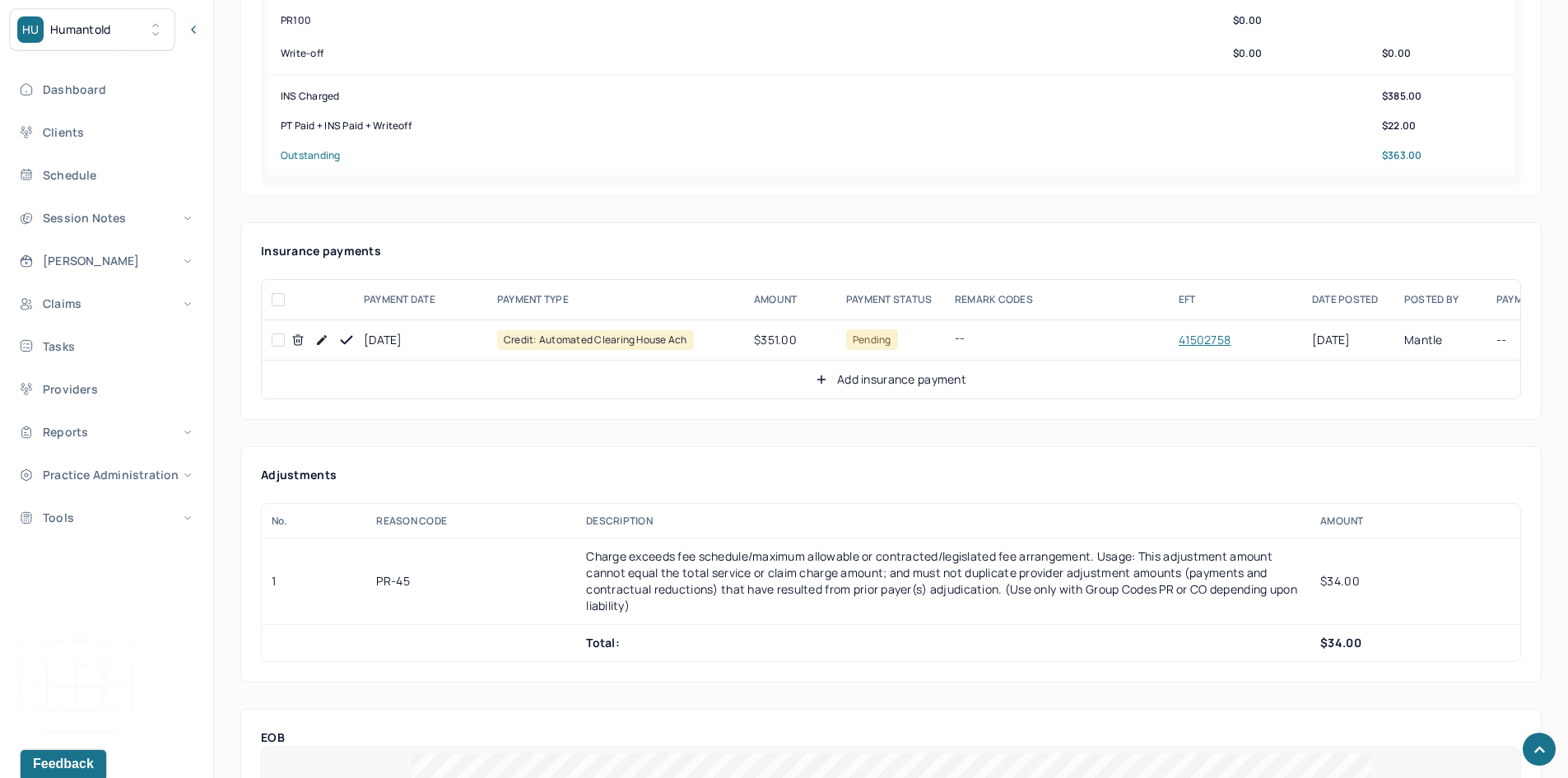 scroll, scrollTop: 988, scrollLeft: 0, axis: vertical 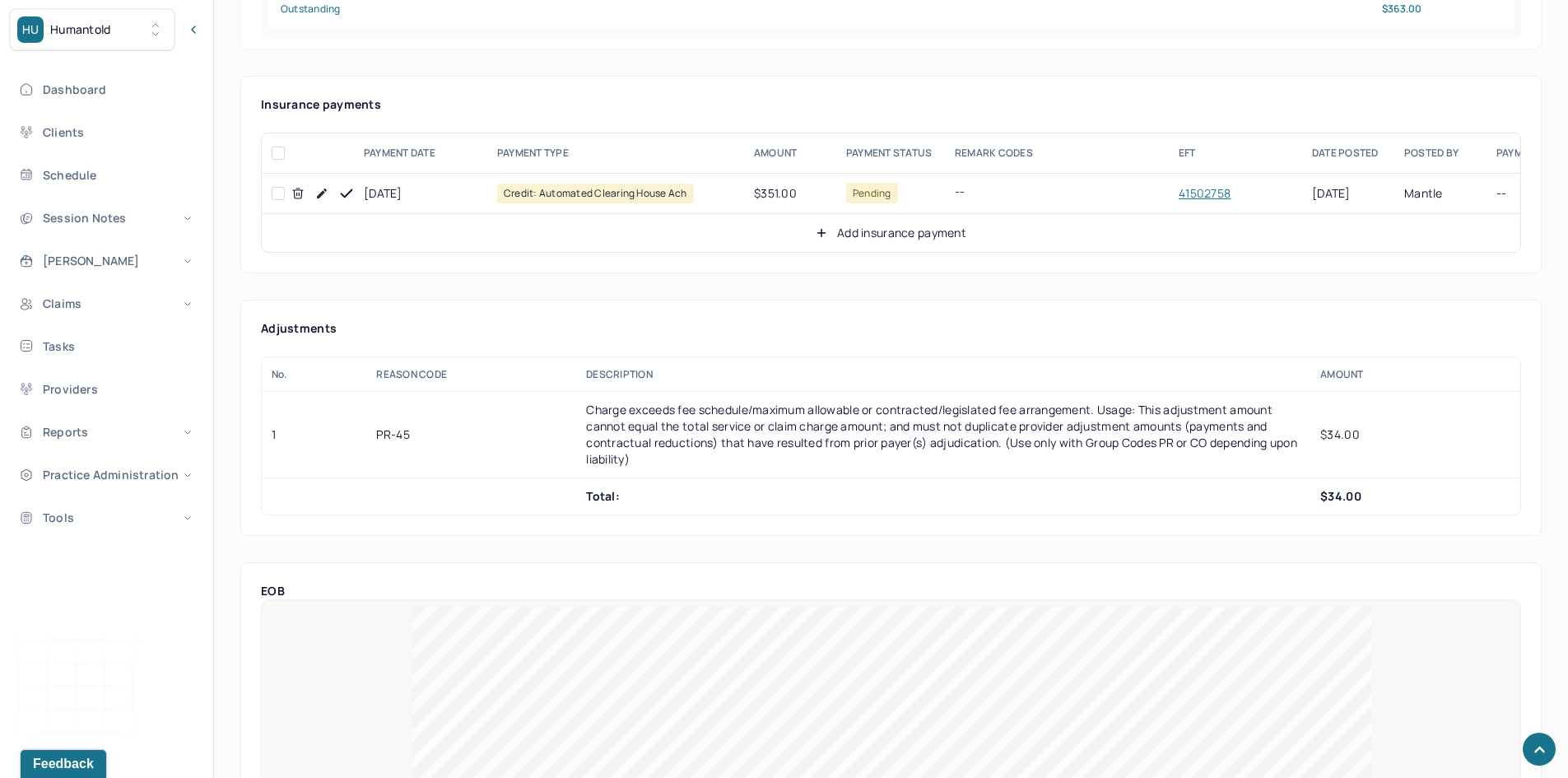 click at bounding box center (278, 193) 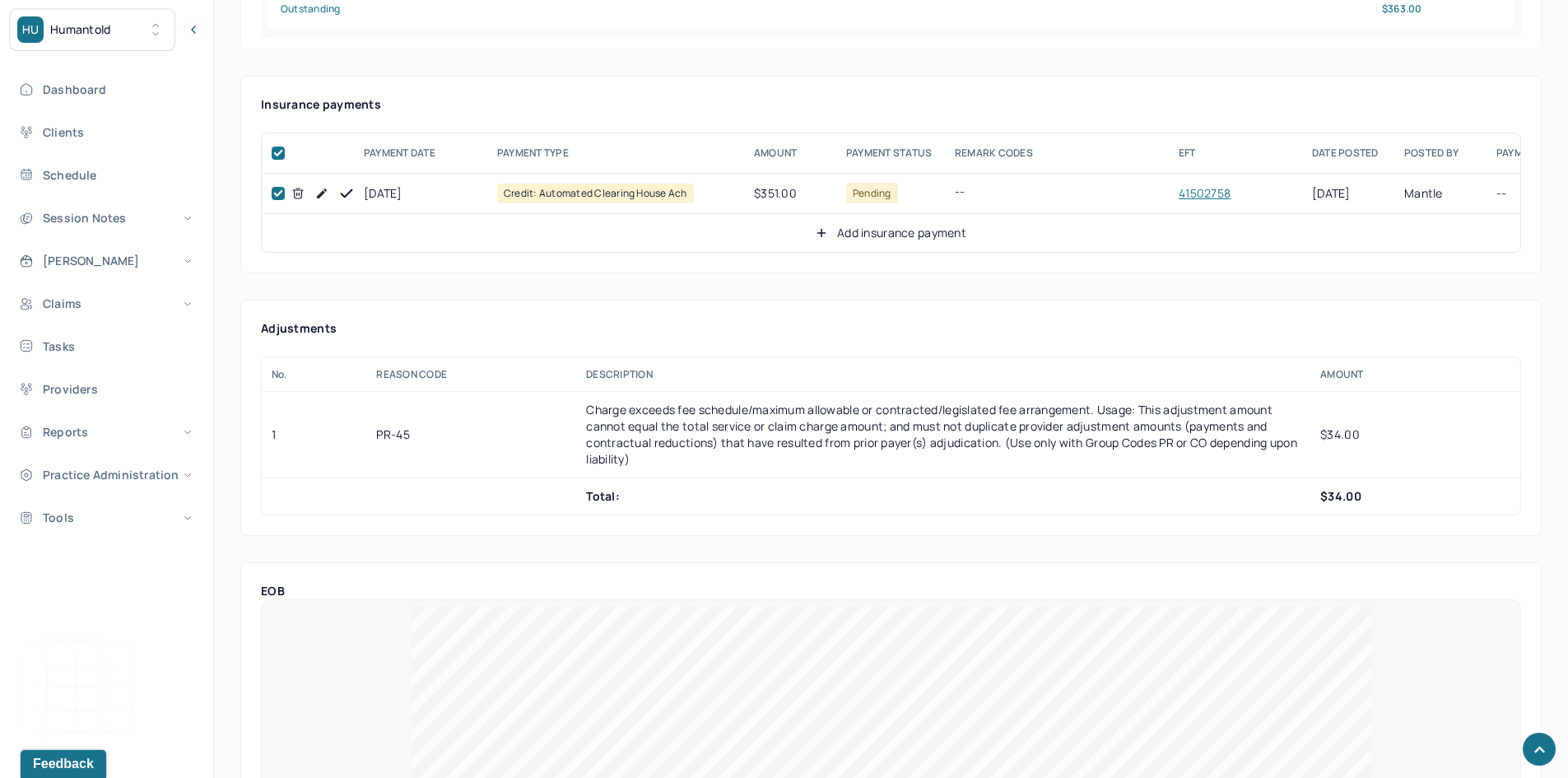 checkbox on "true" 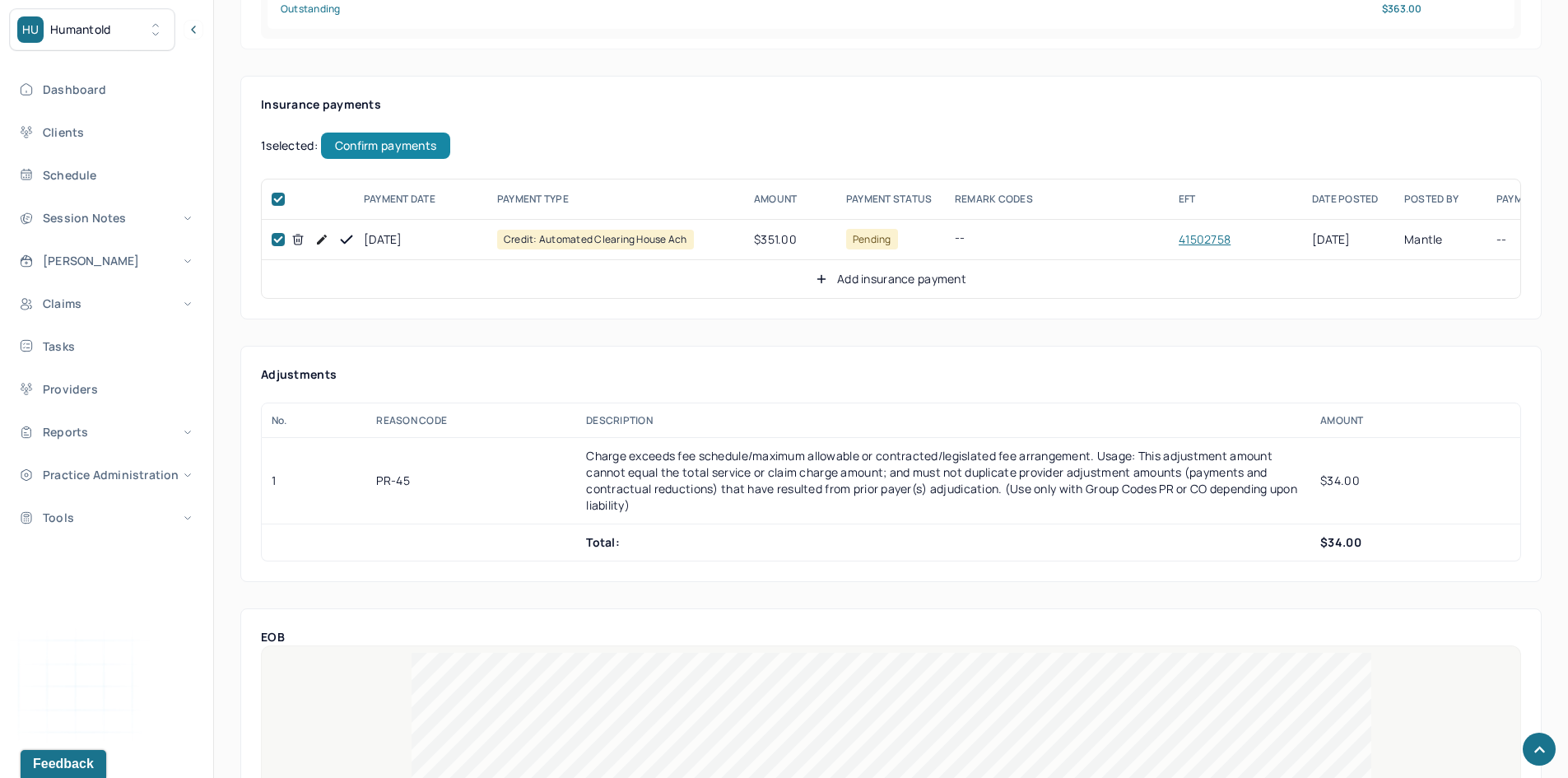 click on "Confirm payments" at bounding box center (385, 146) 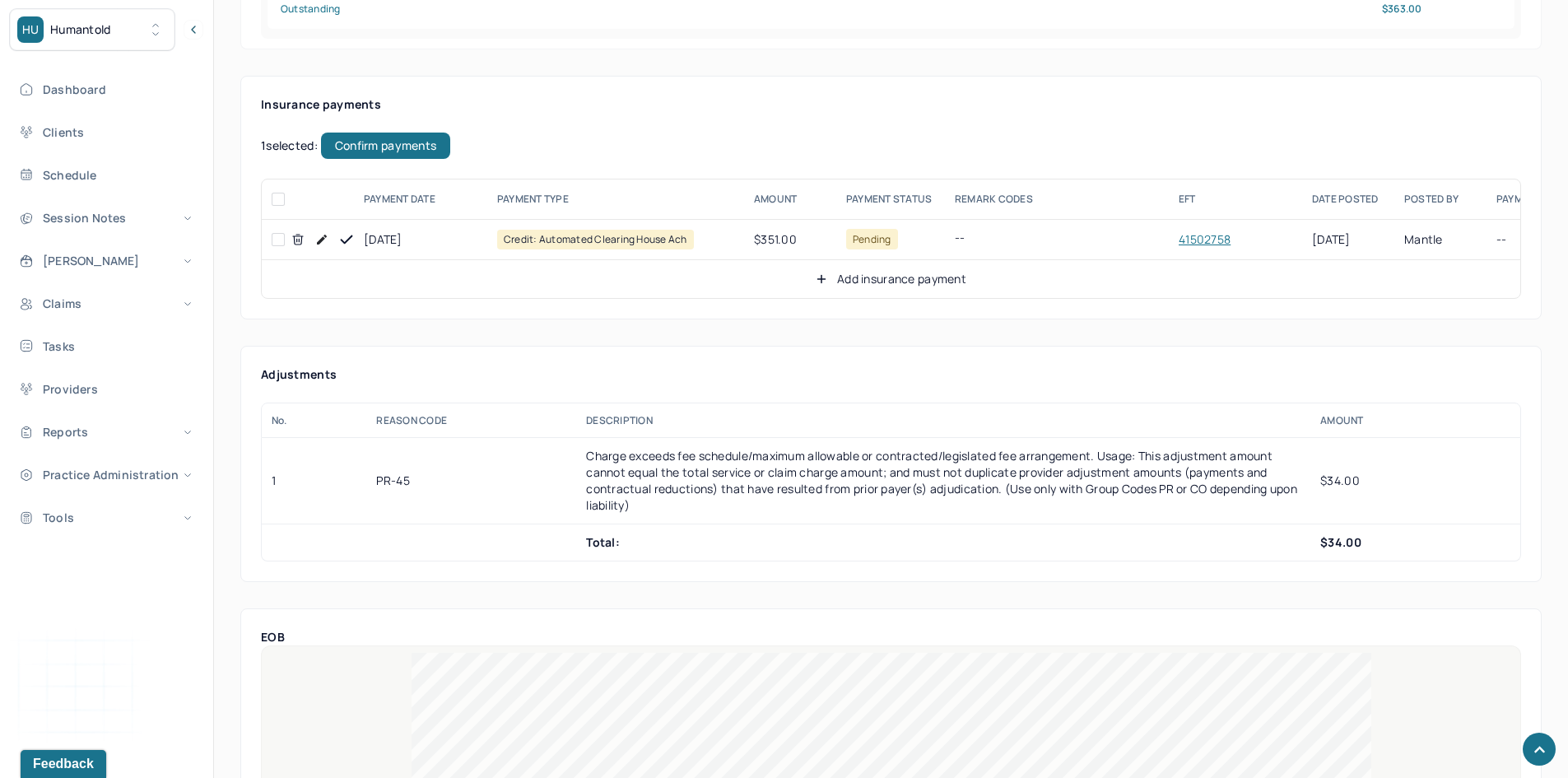checkbox on "false" 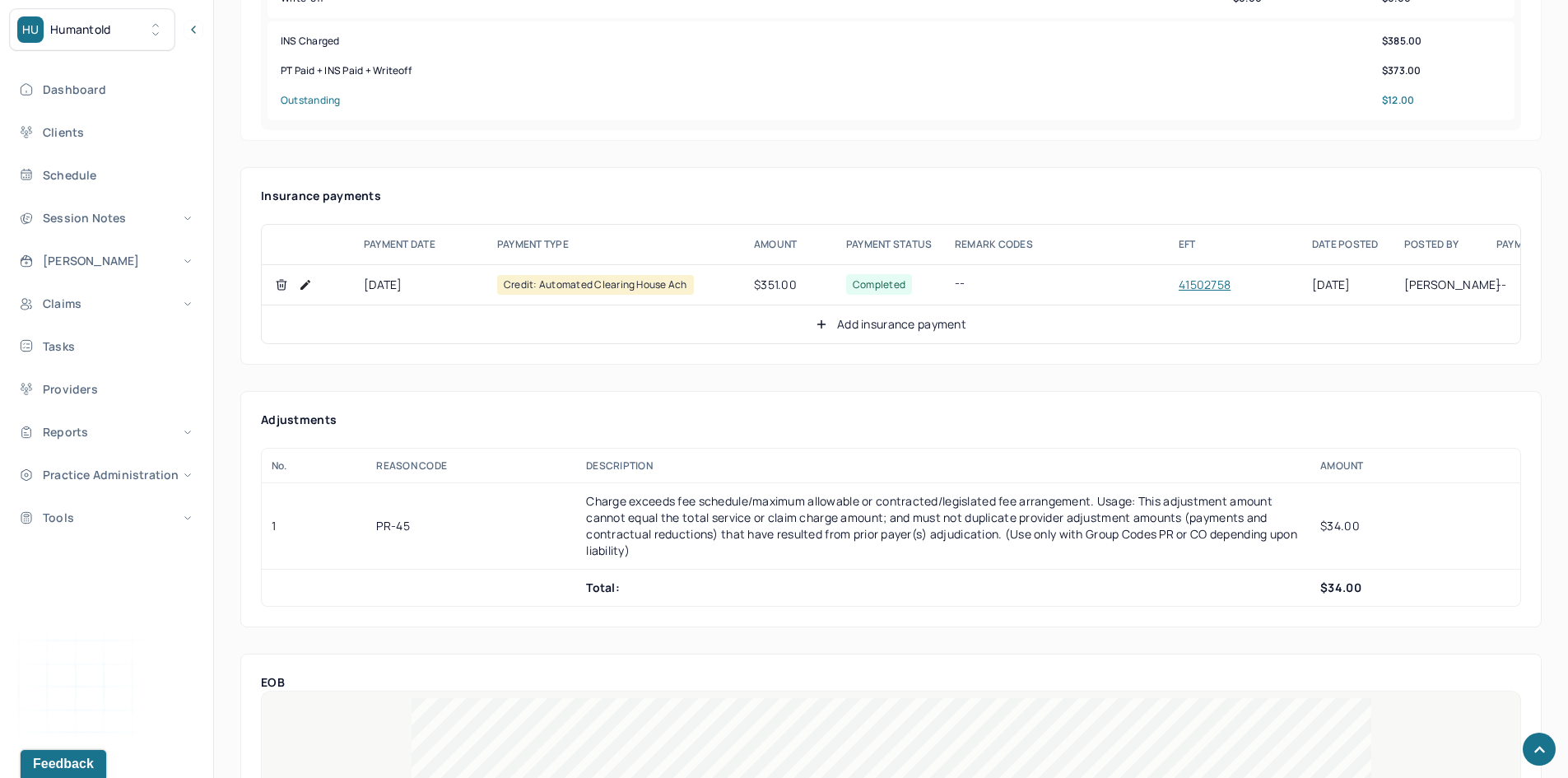 scroll, scrollTop: 906, scrollLeft: 0, axis: vertical 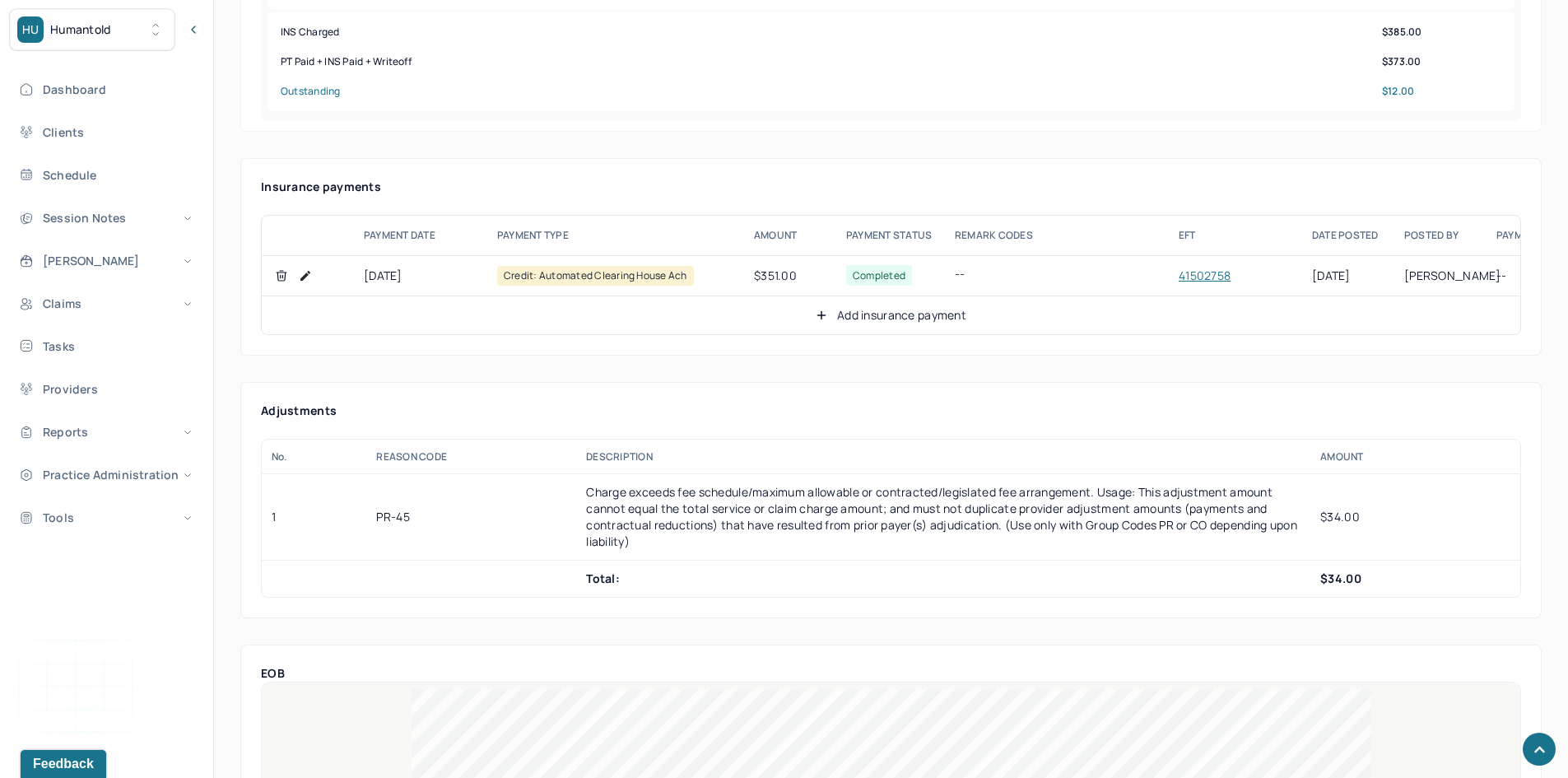 click 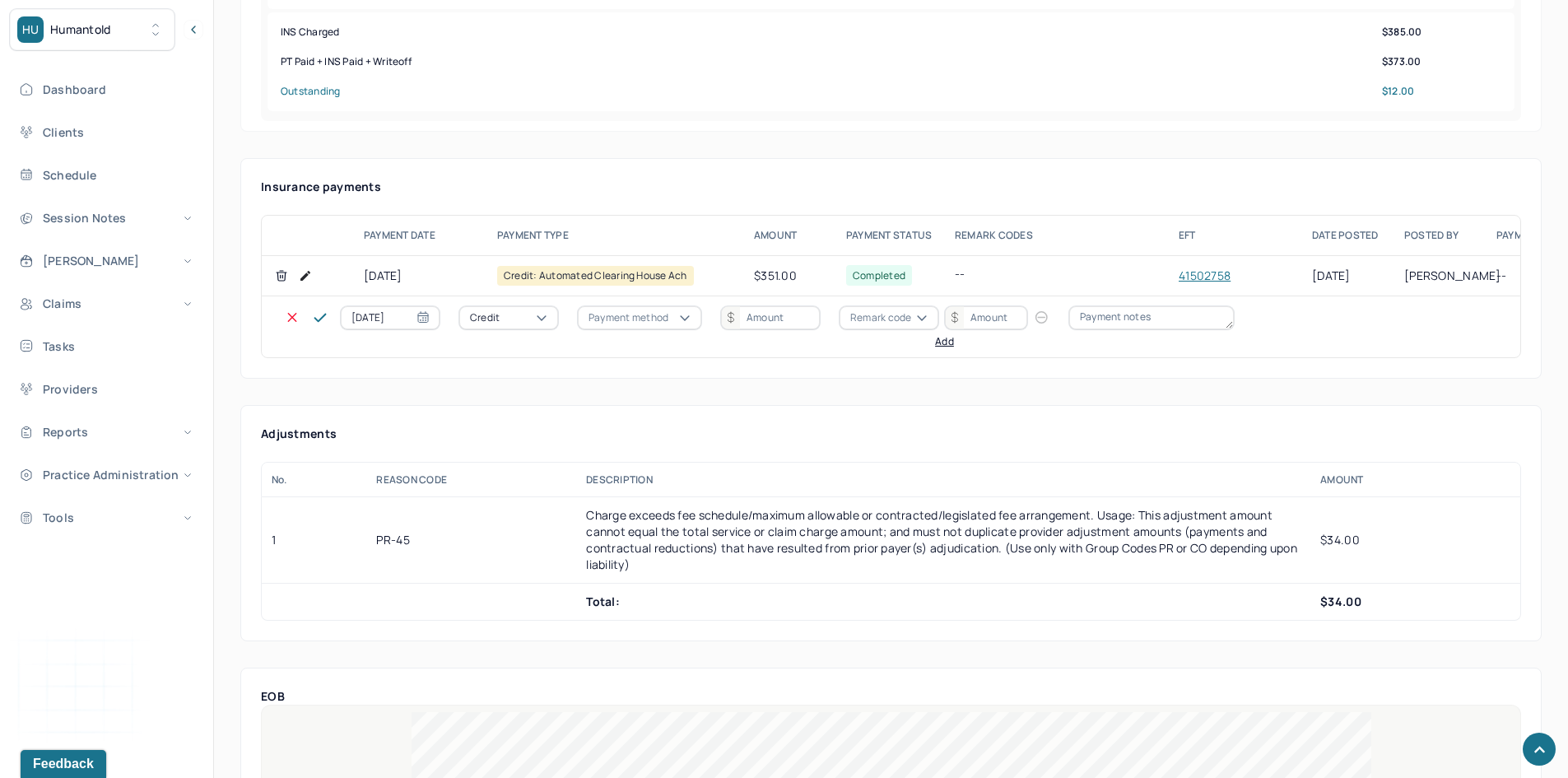 click on "Credit" at bounding box center [509, 318] 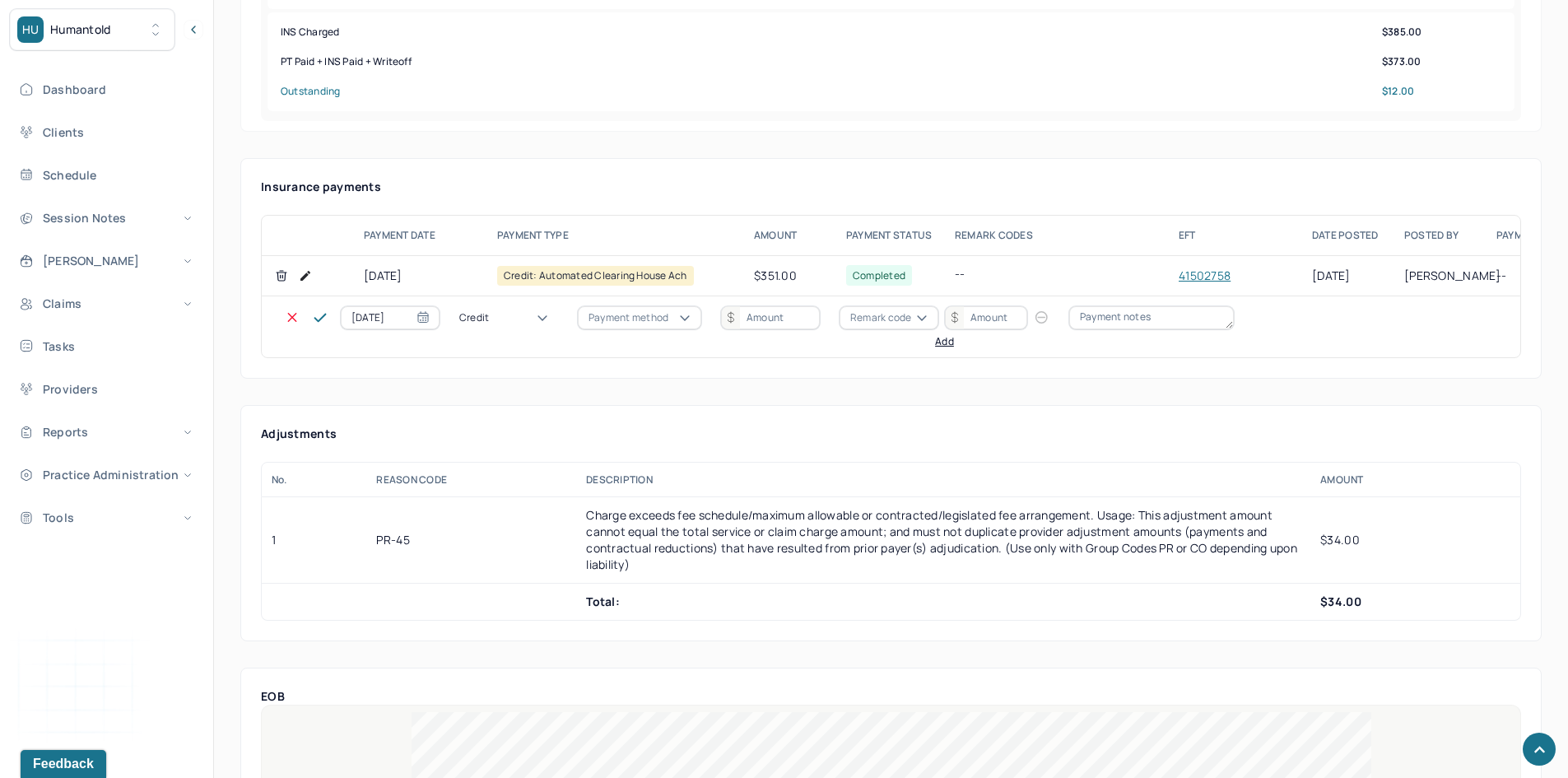 click on "Write off" at bounding box center (49, 2494) 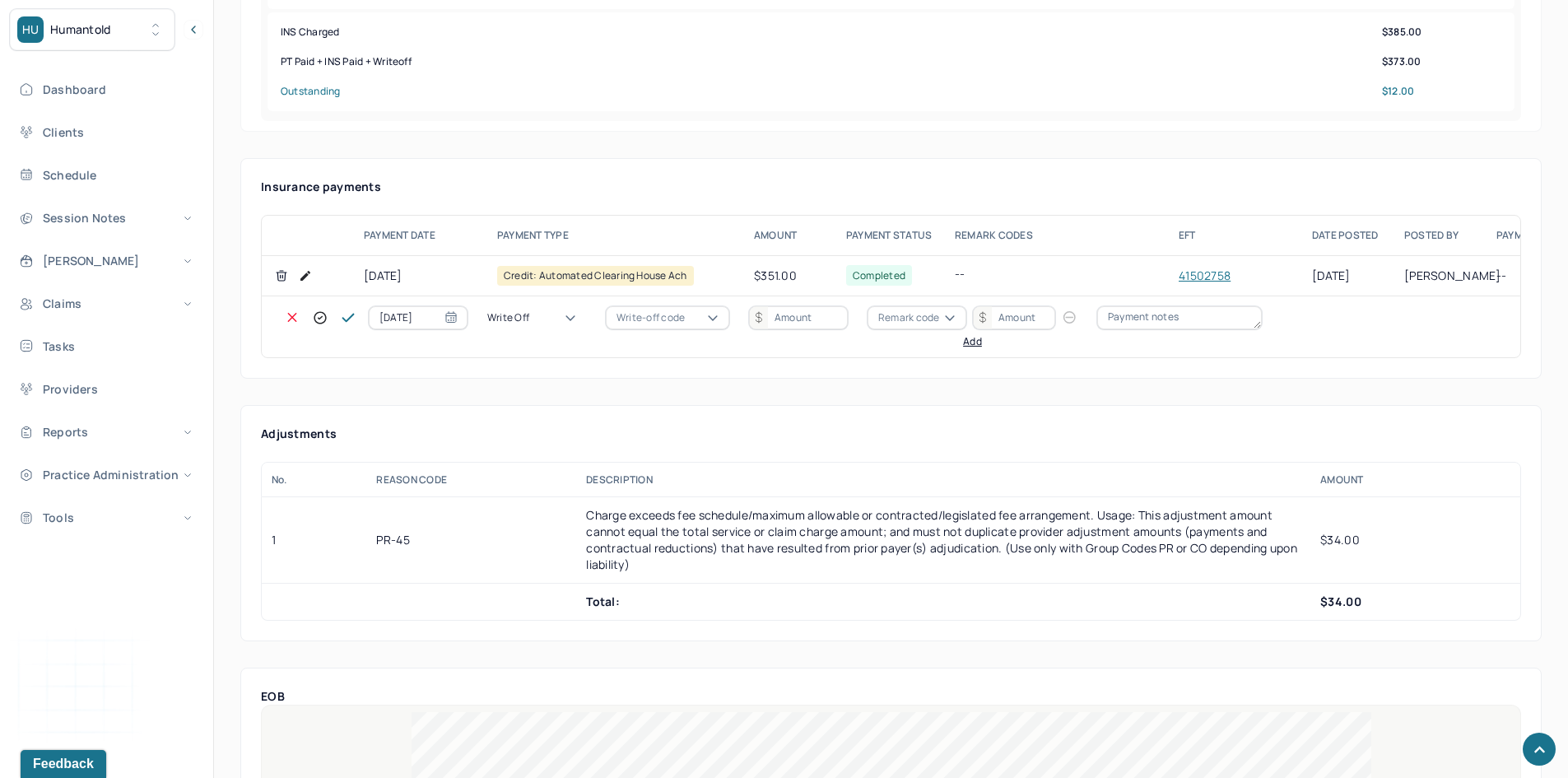 click on "Write-off code" at bounding box center (650, 318) 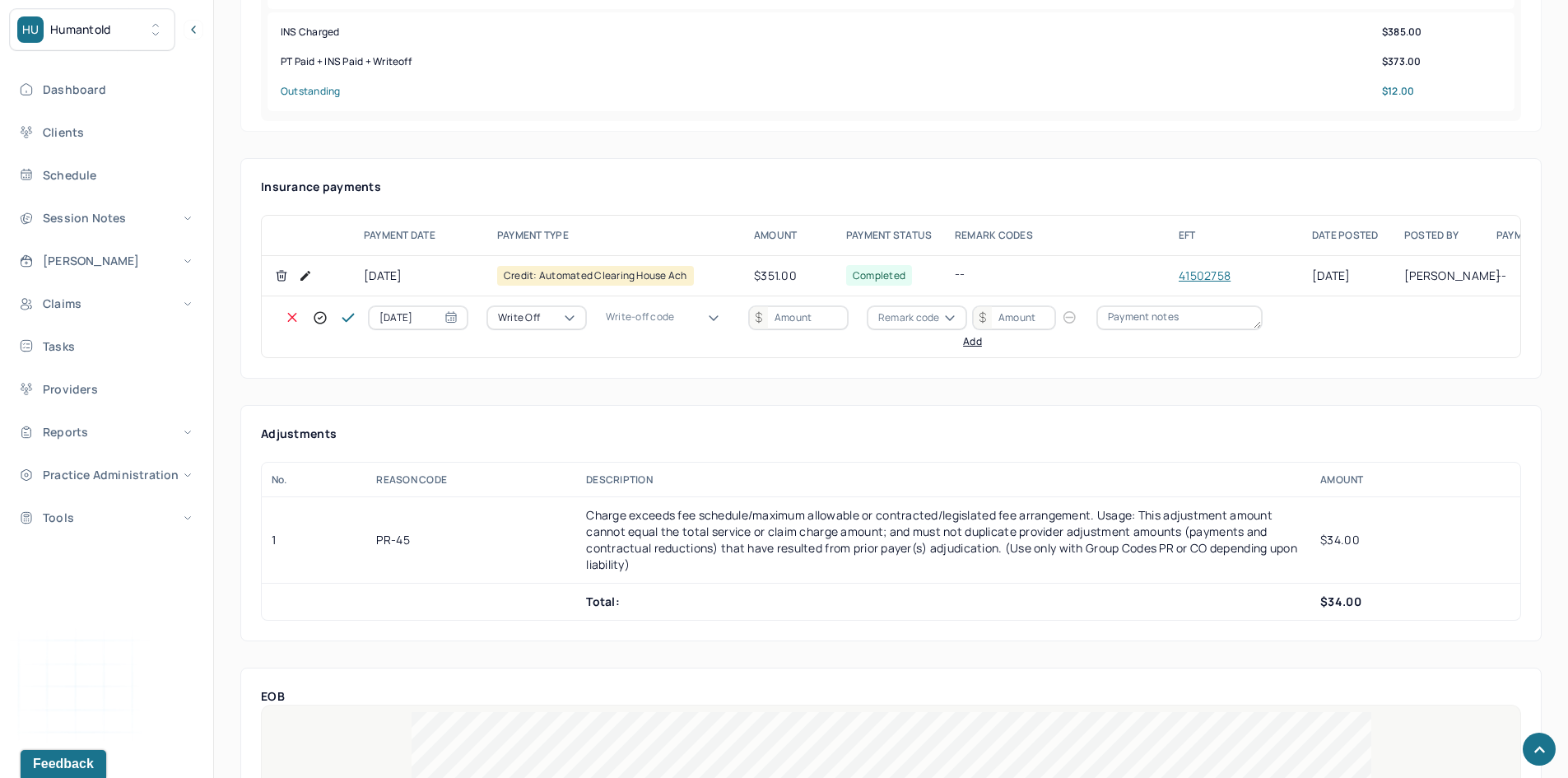 drag, startPoint x: 657, startPoint y: 441, endPoint x: 737, endPoint y: 395, distance: 92.28218 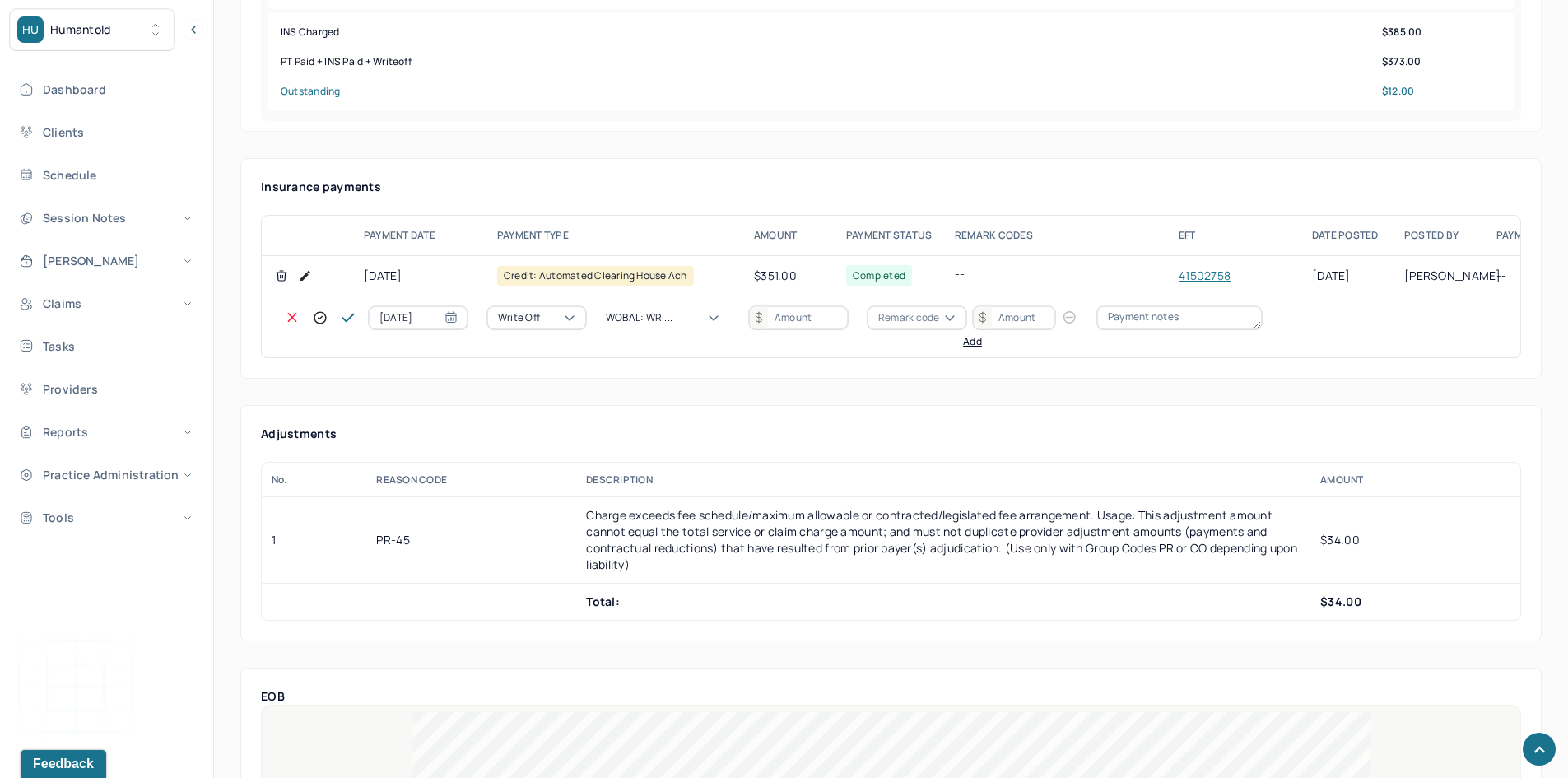 click at bounding box center (798, 318) 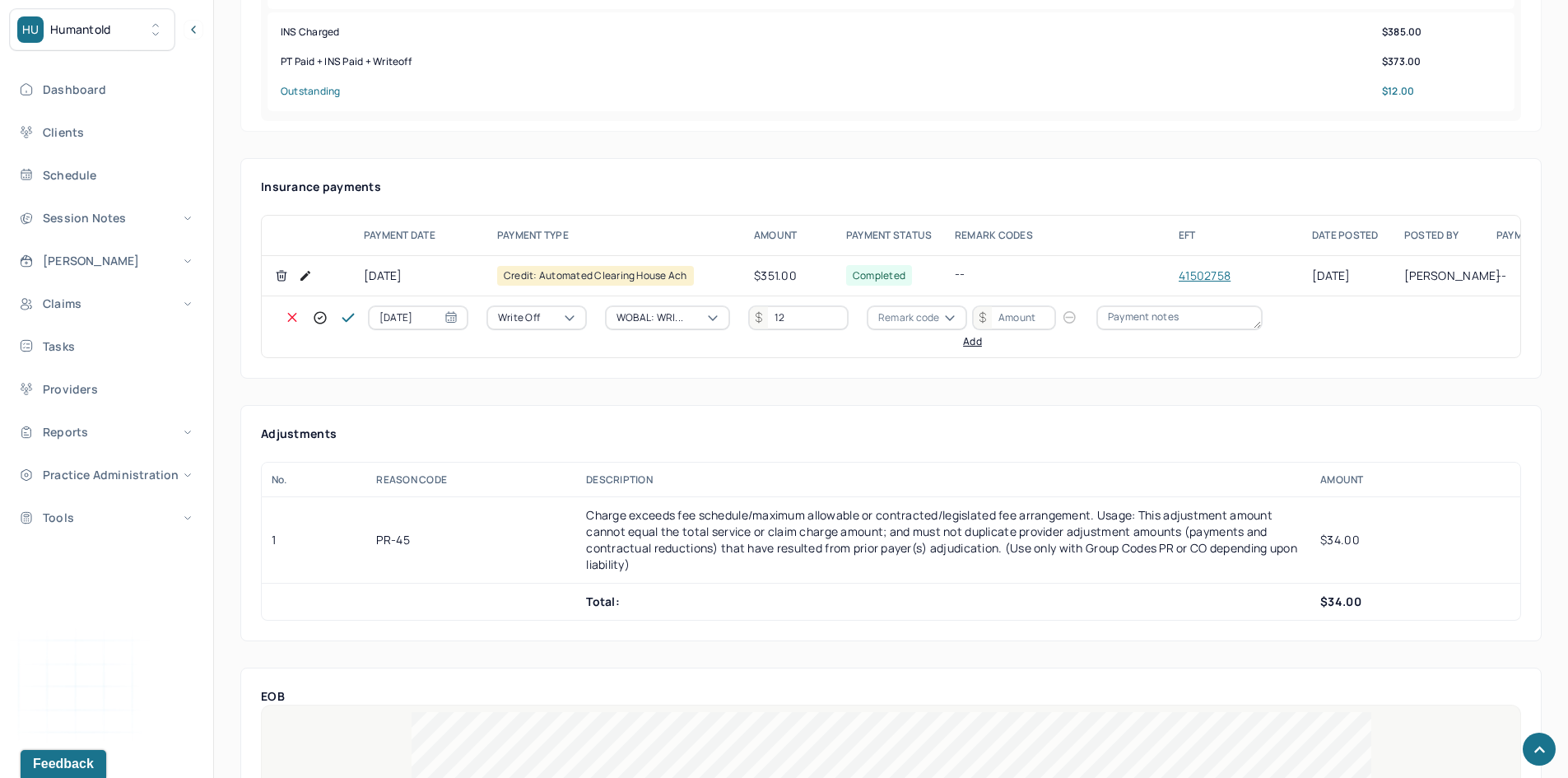 type on "12" 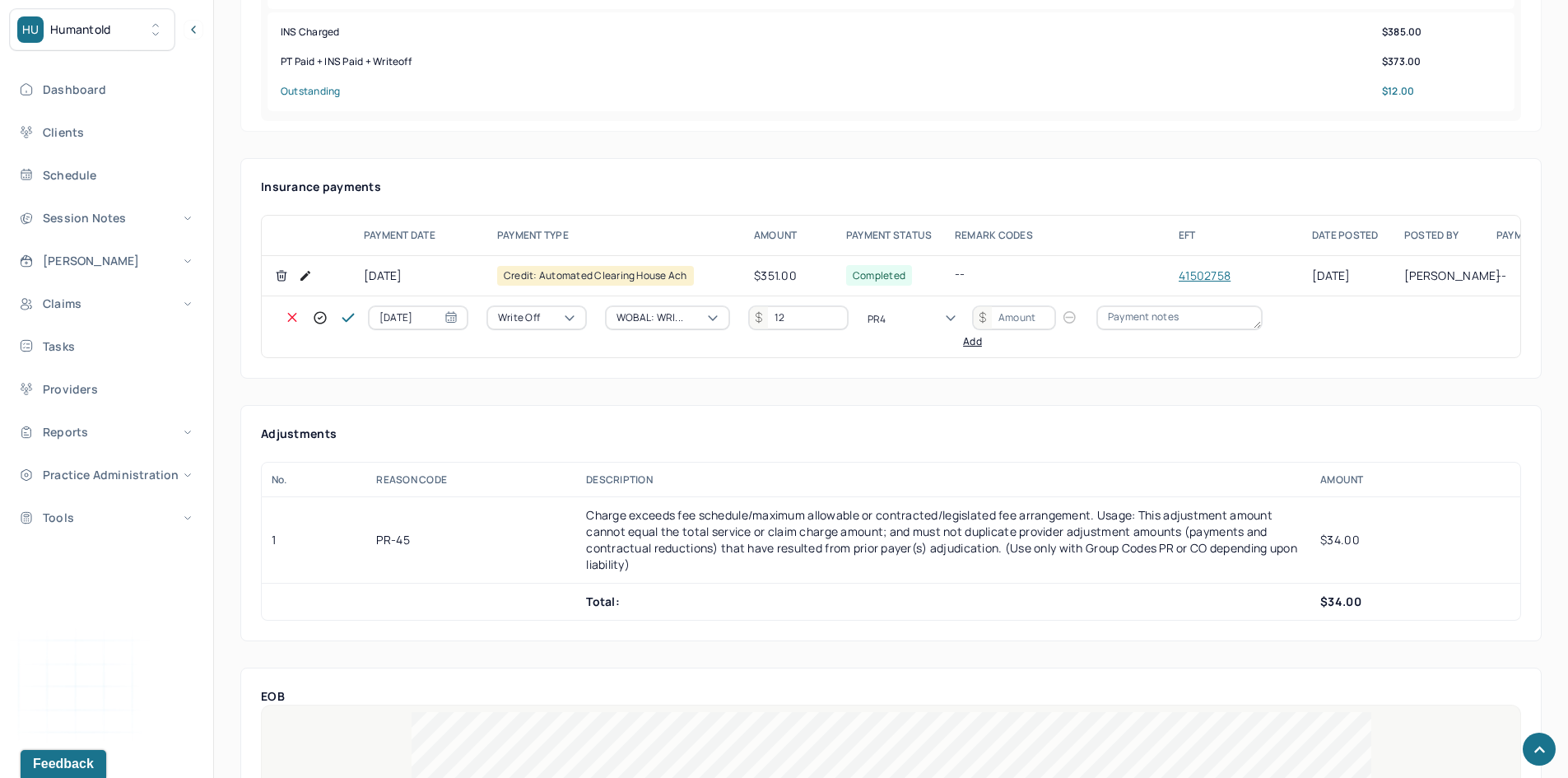 type on "PR45" 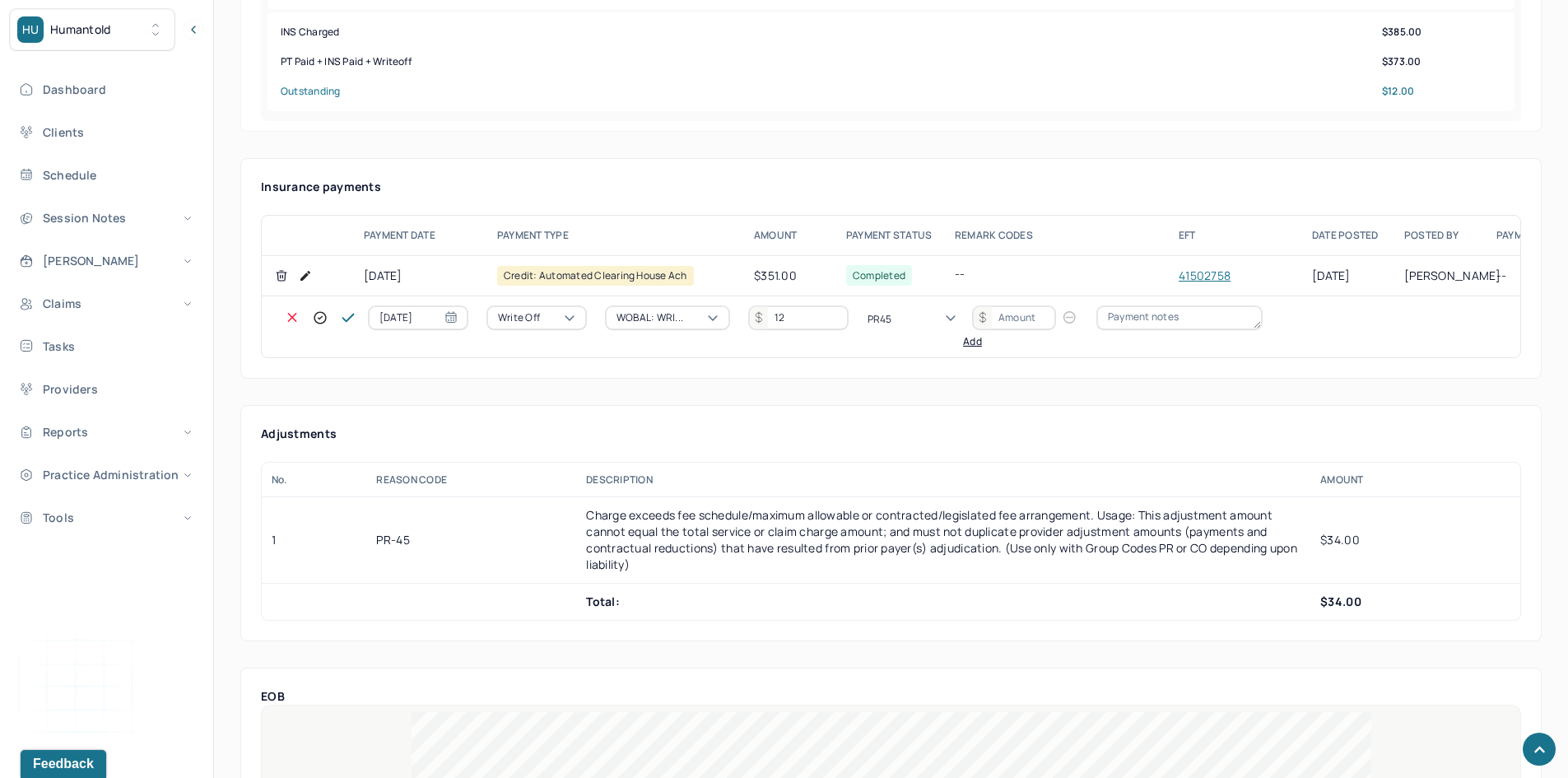 type 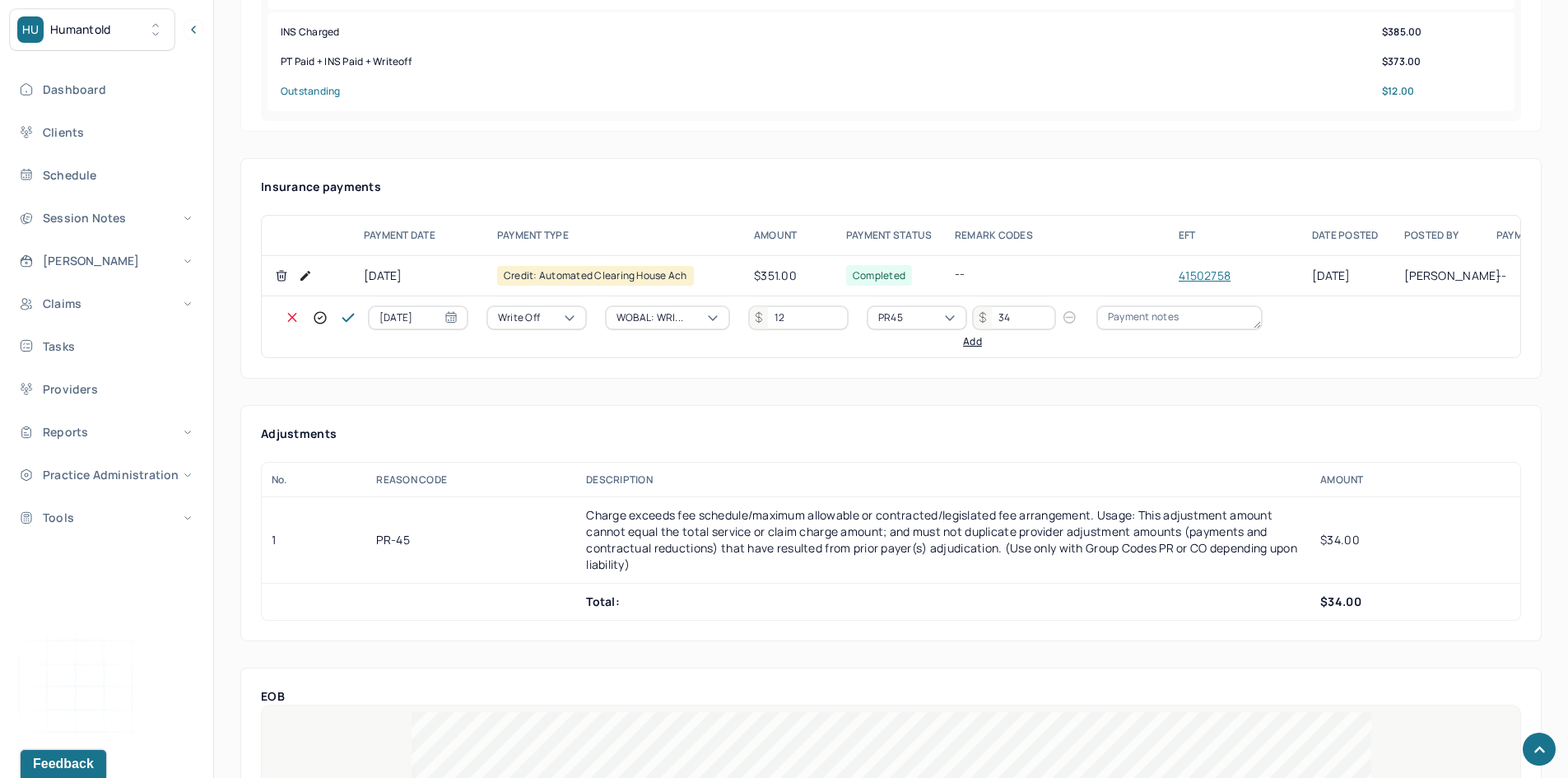 type on "34" 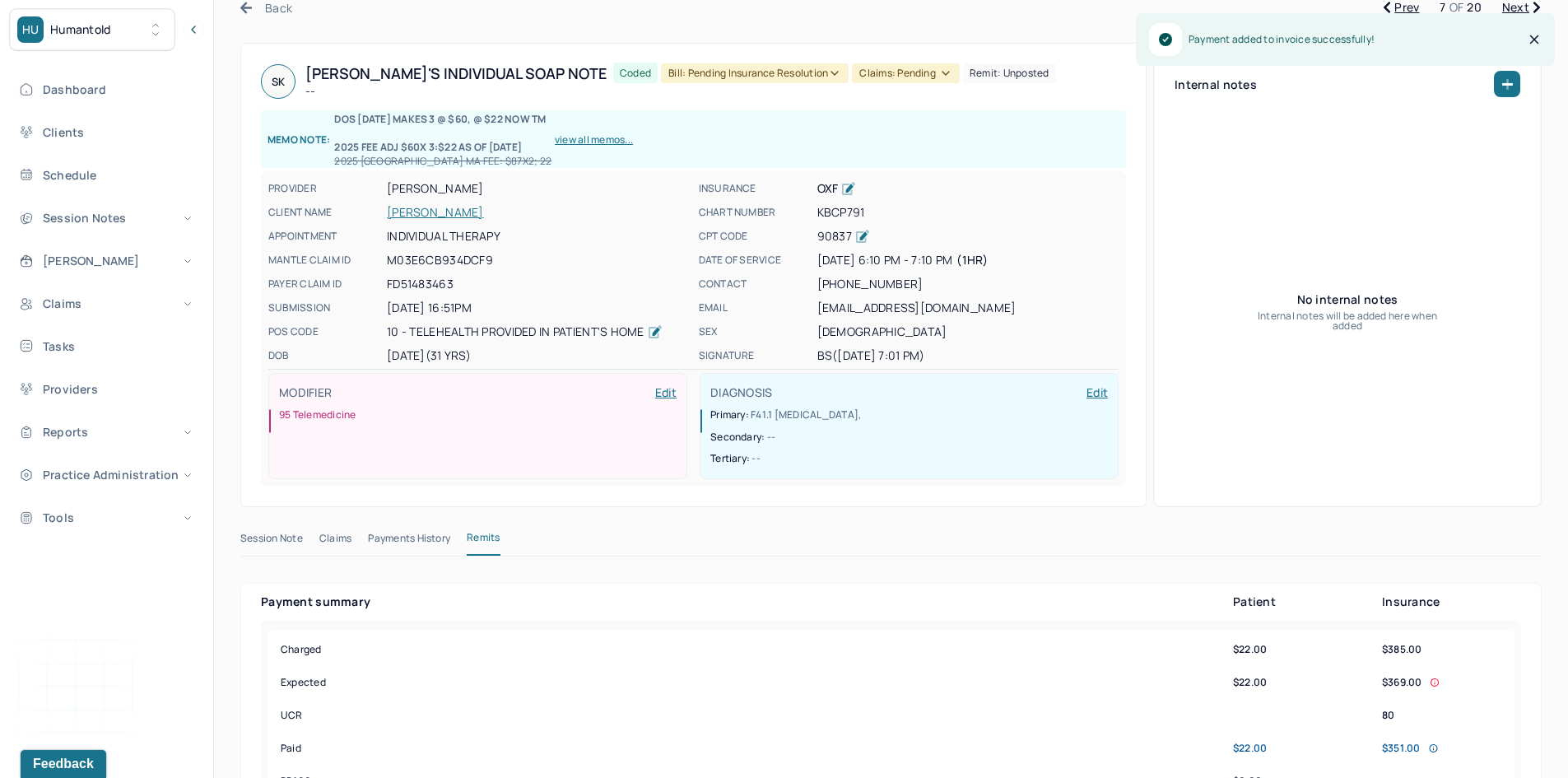 scroll, scrollTop: 0, scrollLeft: 0, axis: both 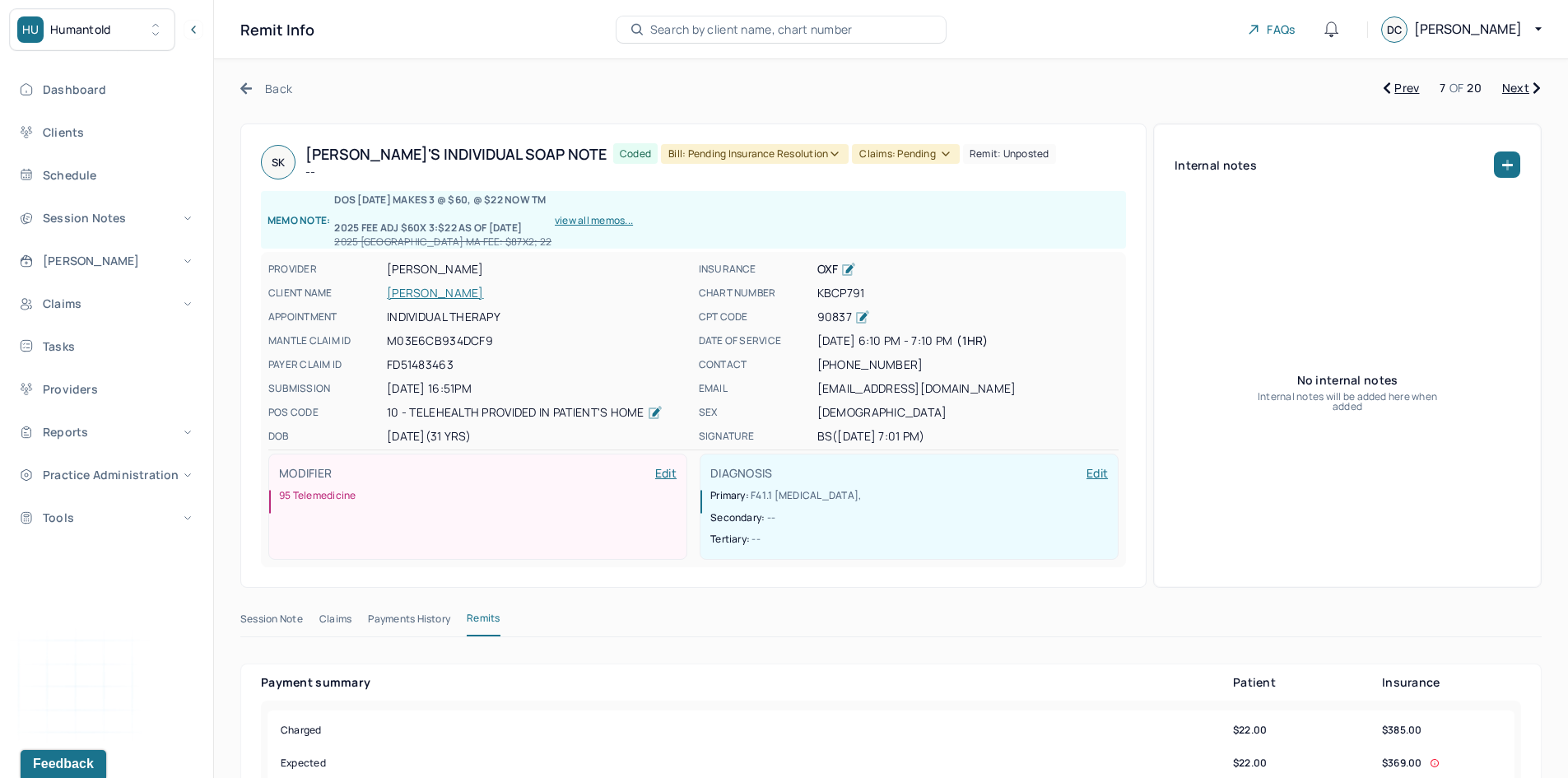 click on "Bill: Pending Insurance Resolution" at bounding box center (755, 154) 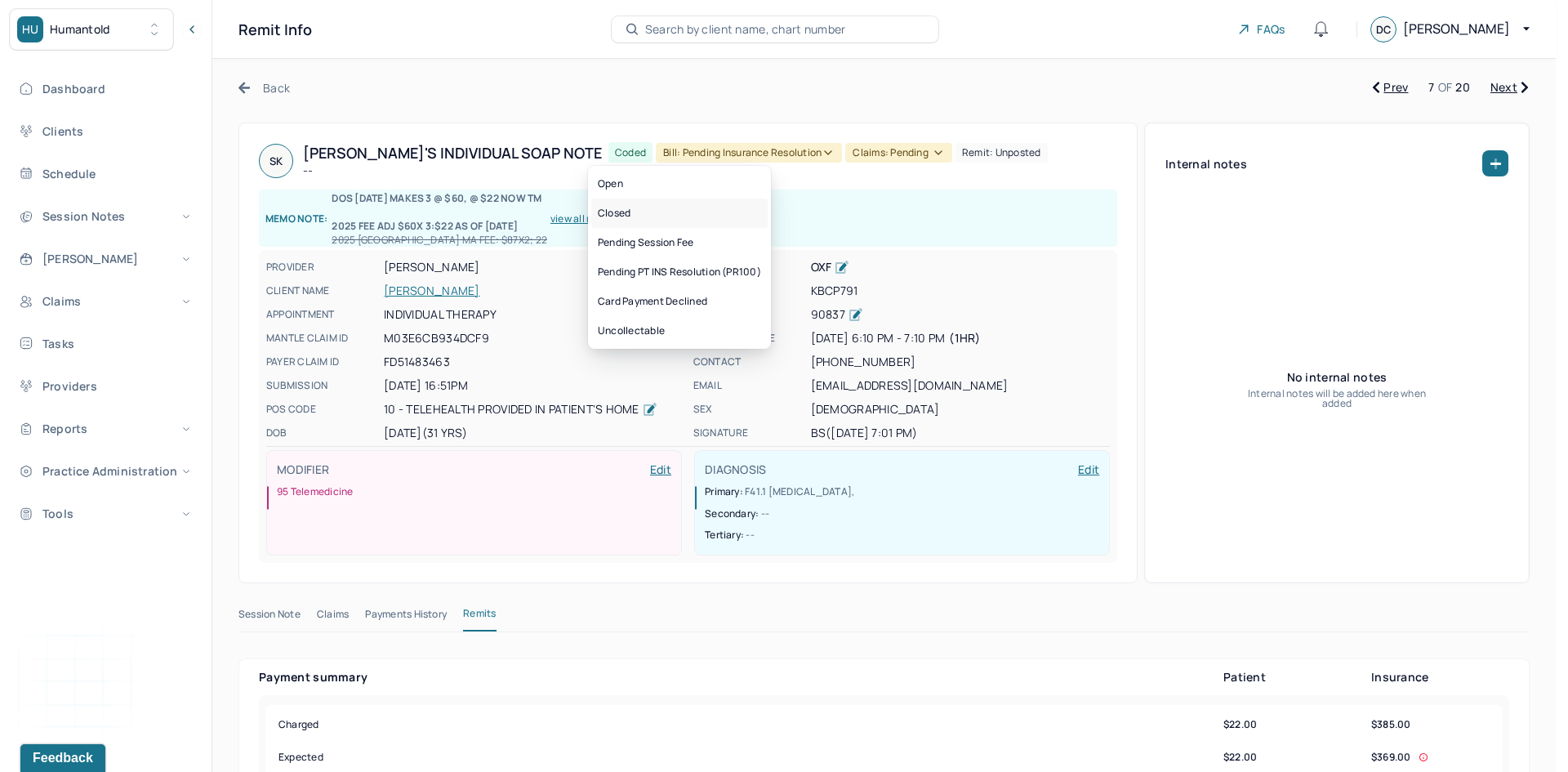 click on "Closed" at bounding box center [679, 213] 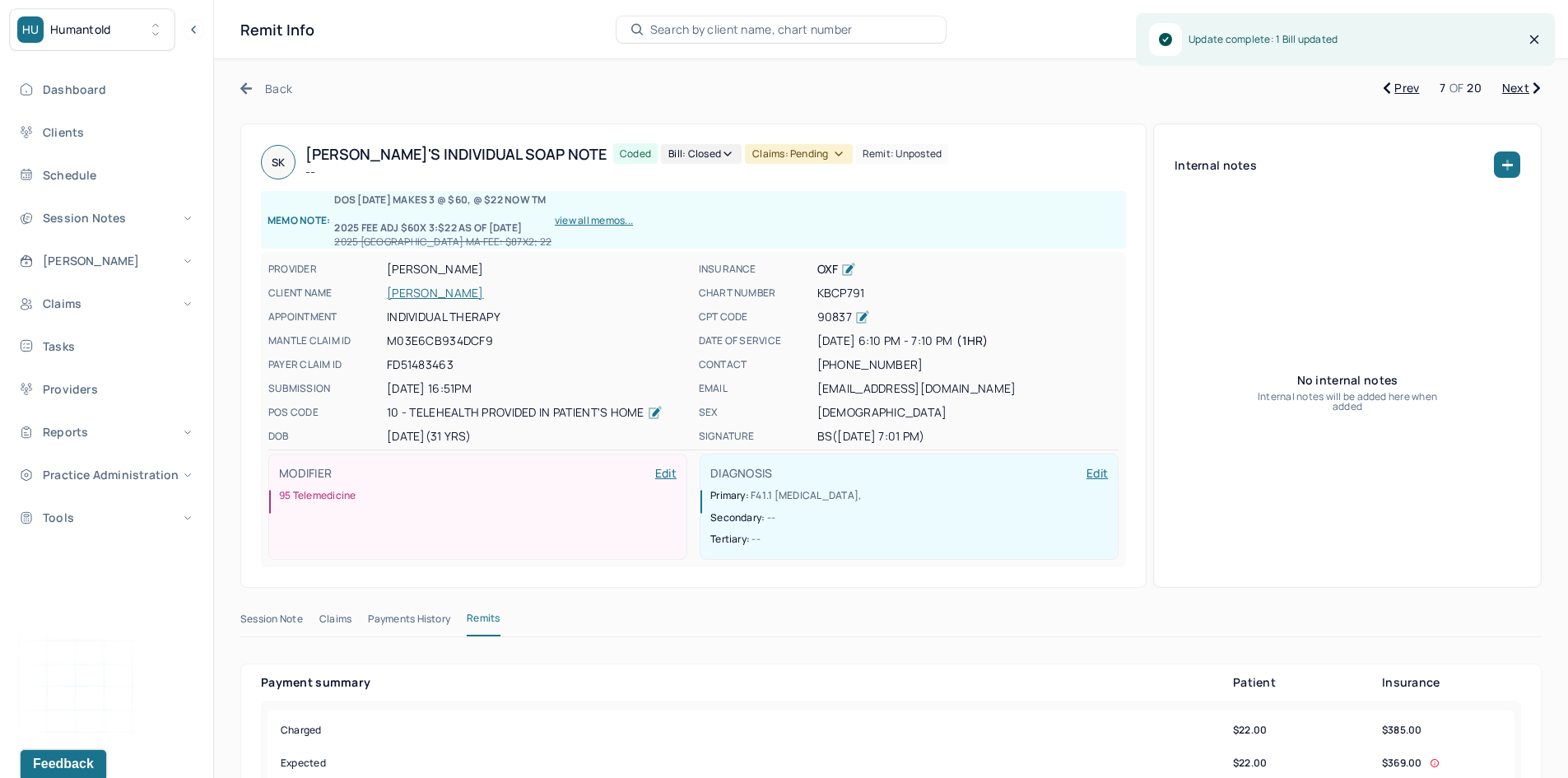 click 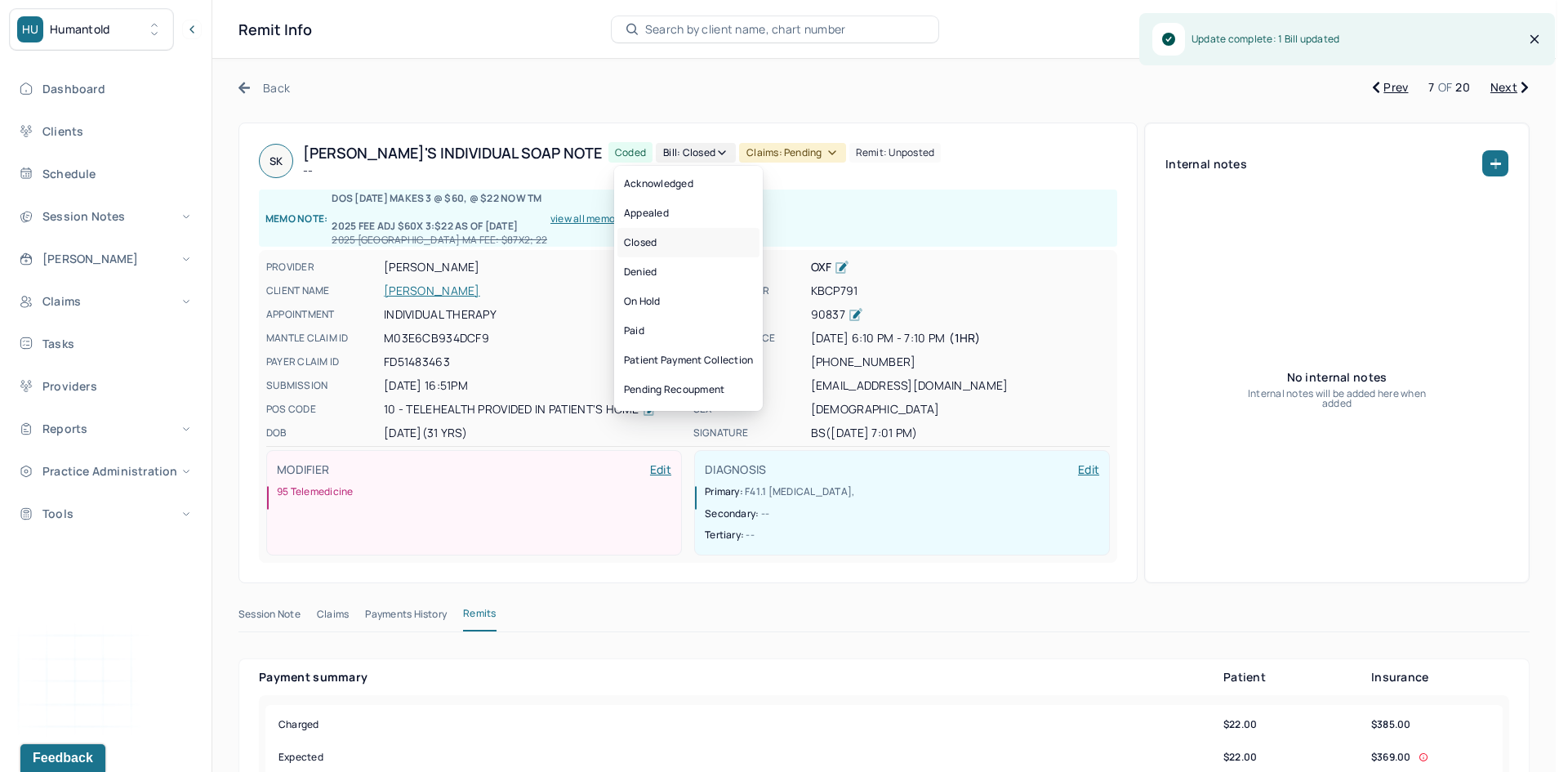 click on "Closed" at bounding box center [688, 243] 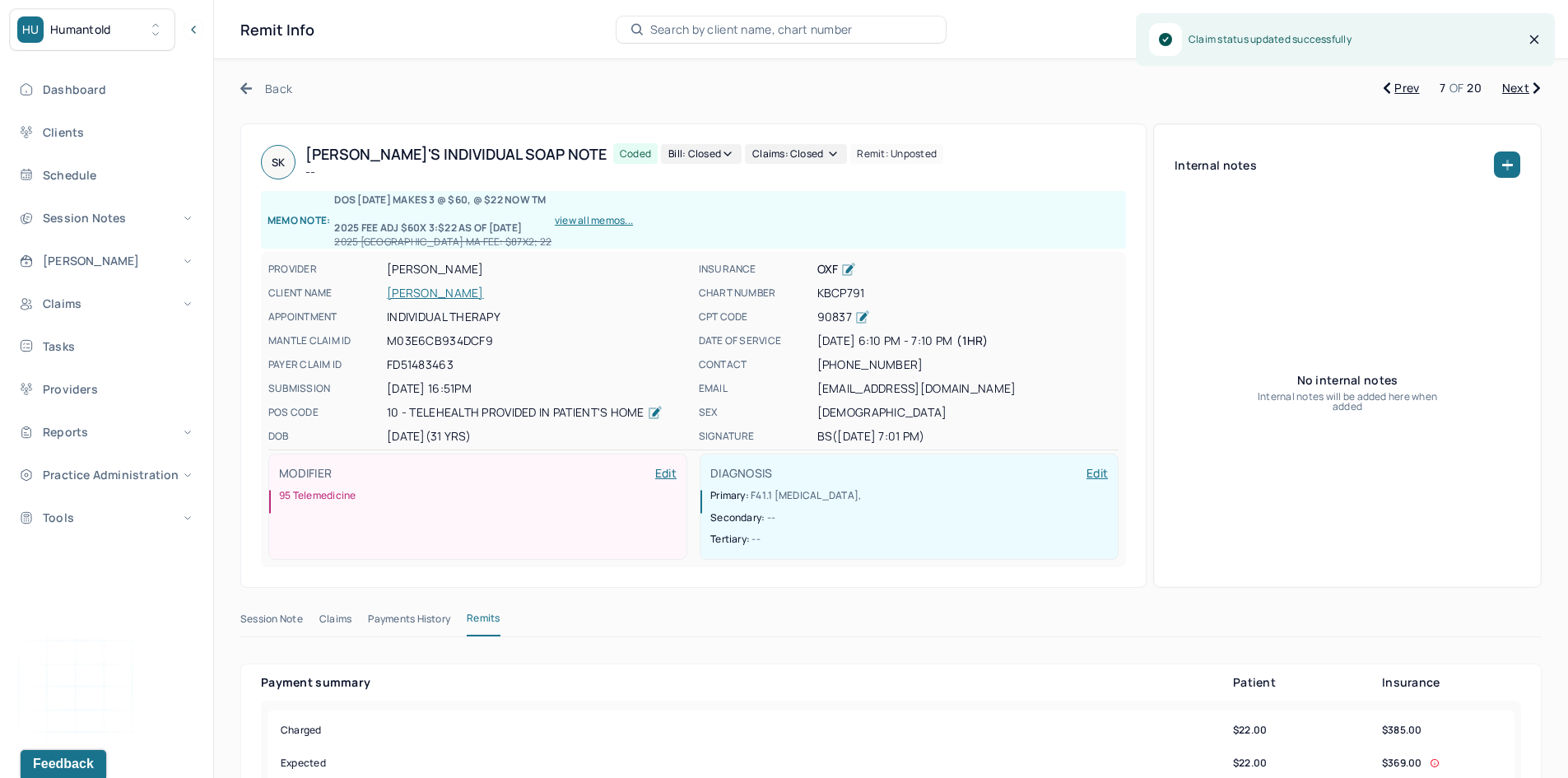 click on "Next" at bounding box center [1521, 88] 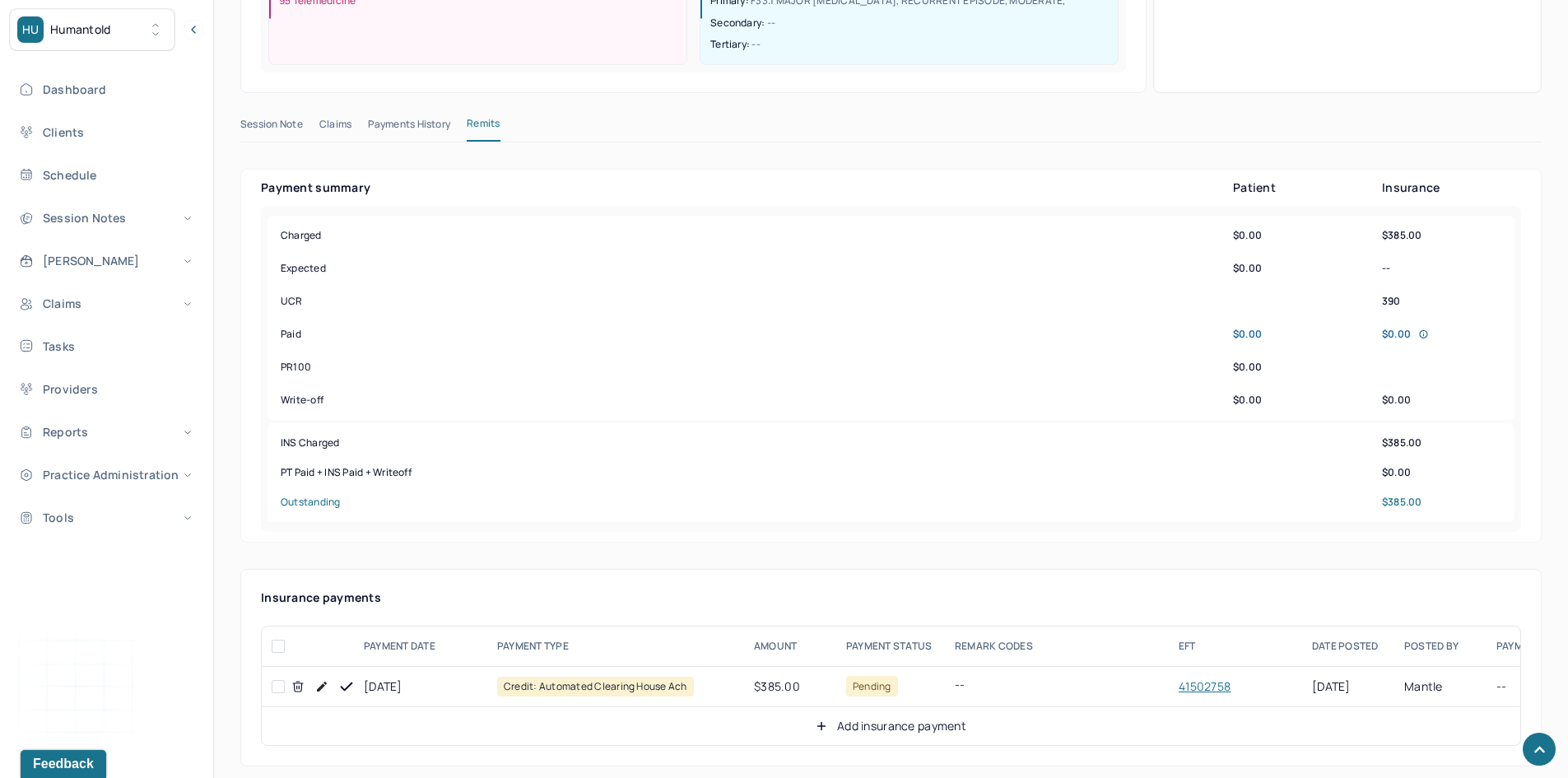 scroll, scrollTop: 576, scrollLeft: 0, axis: vertical 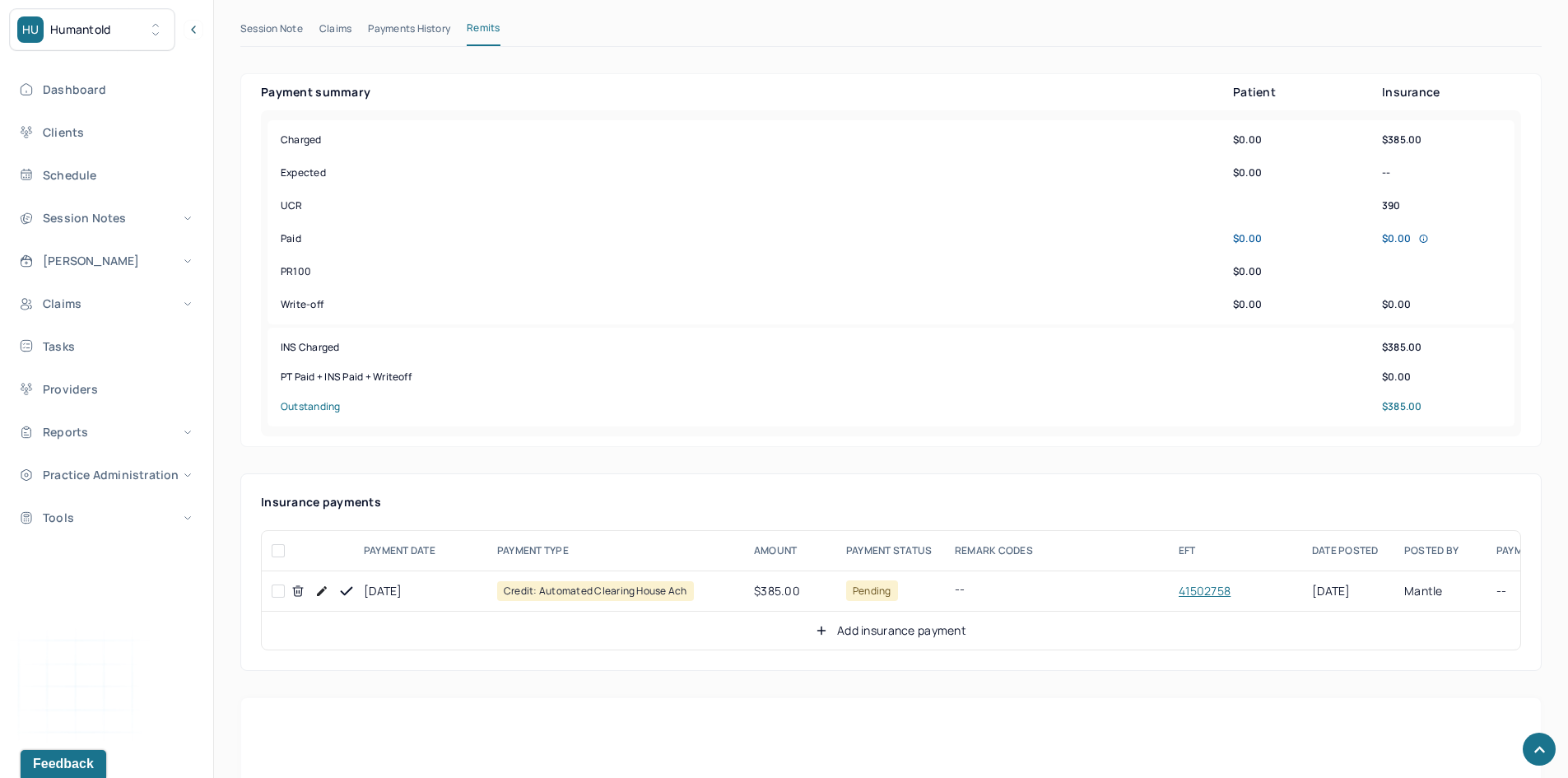 click at bounding box center (278, 591) 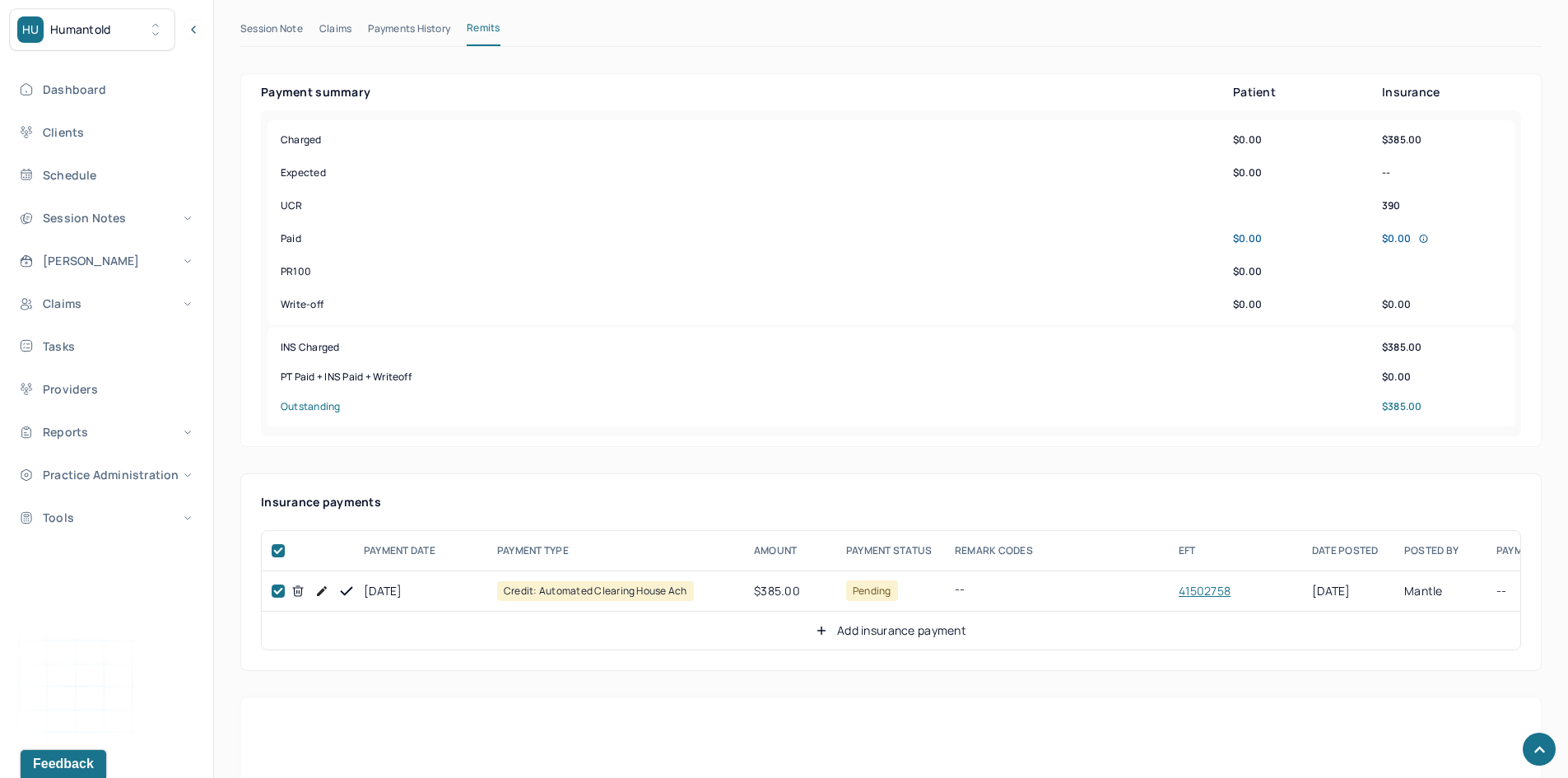checkbox on "true" 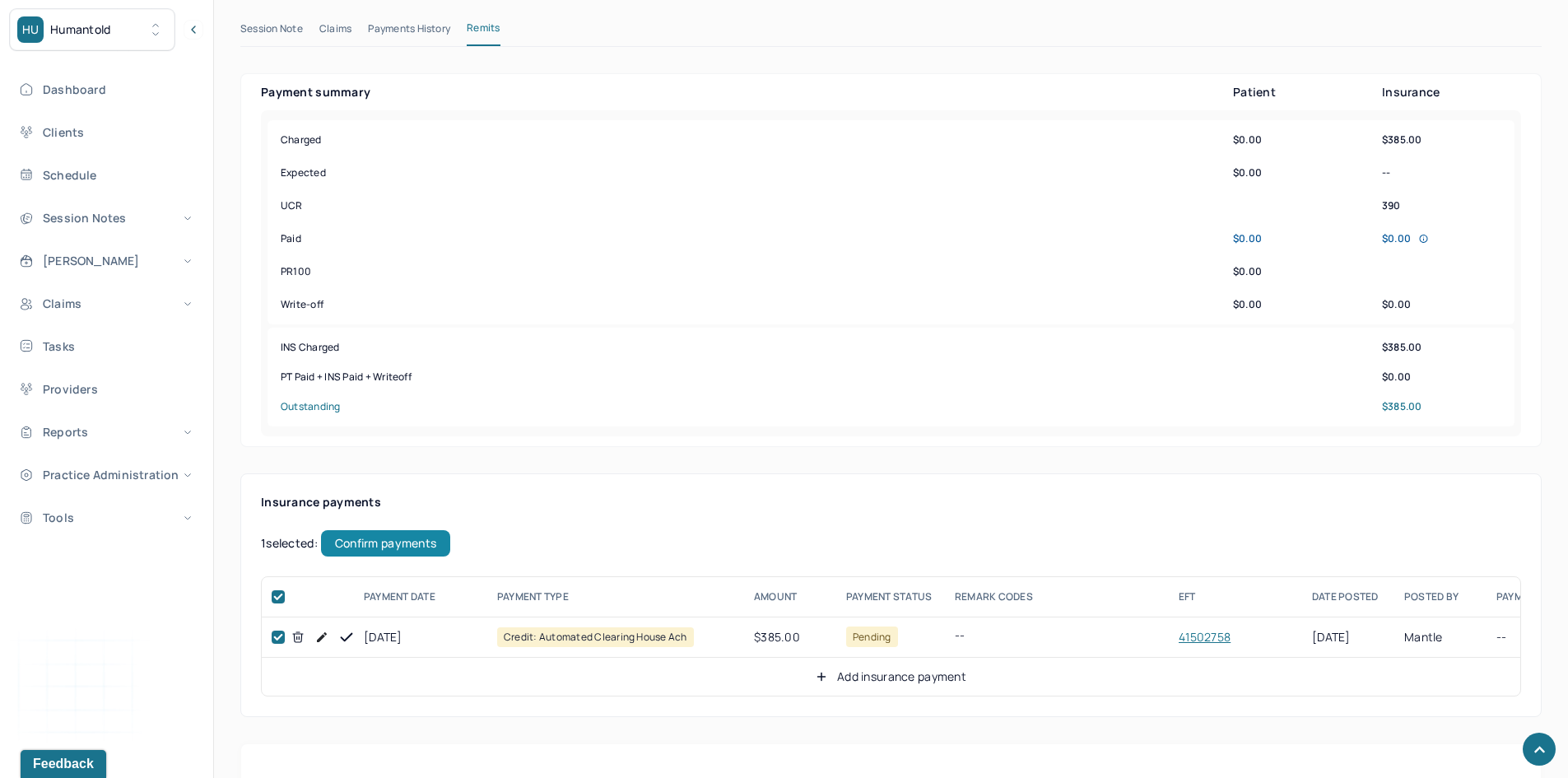 click on "Confirm payments" at bounding box center [385, 543] 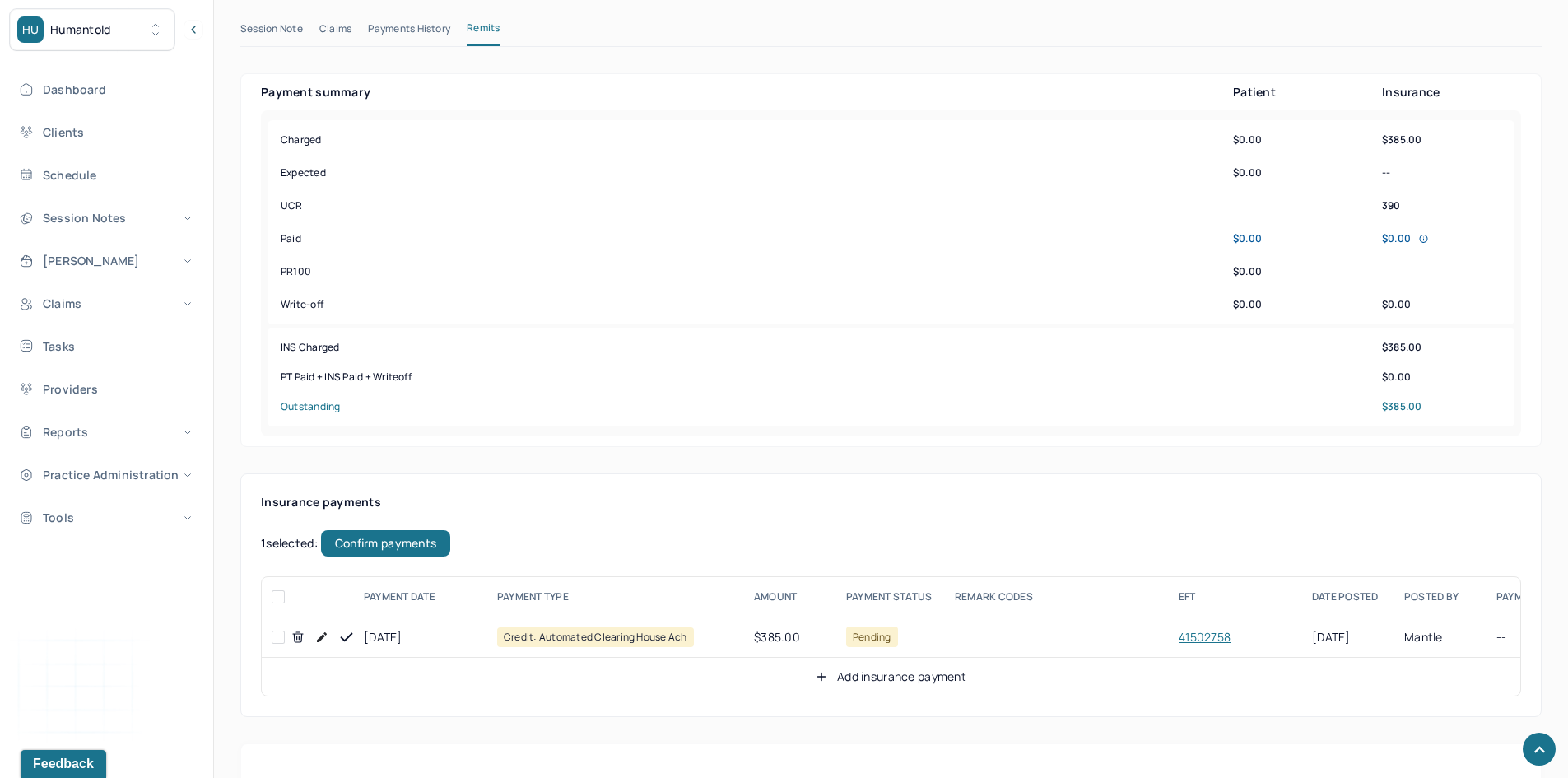 checkbox on "false" 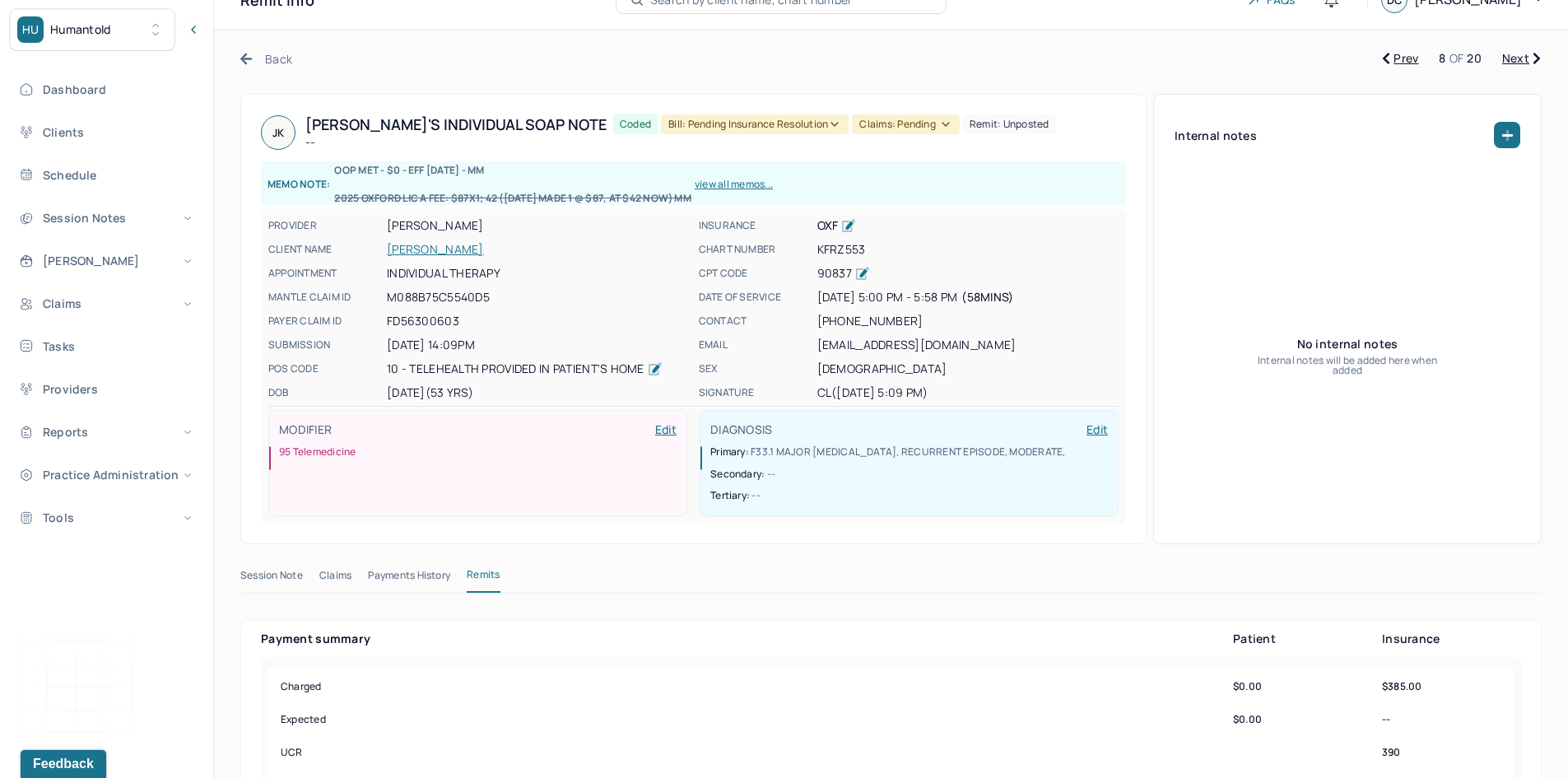 scroll, scrollTop: 0, scrollLeft: 0, axis: both 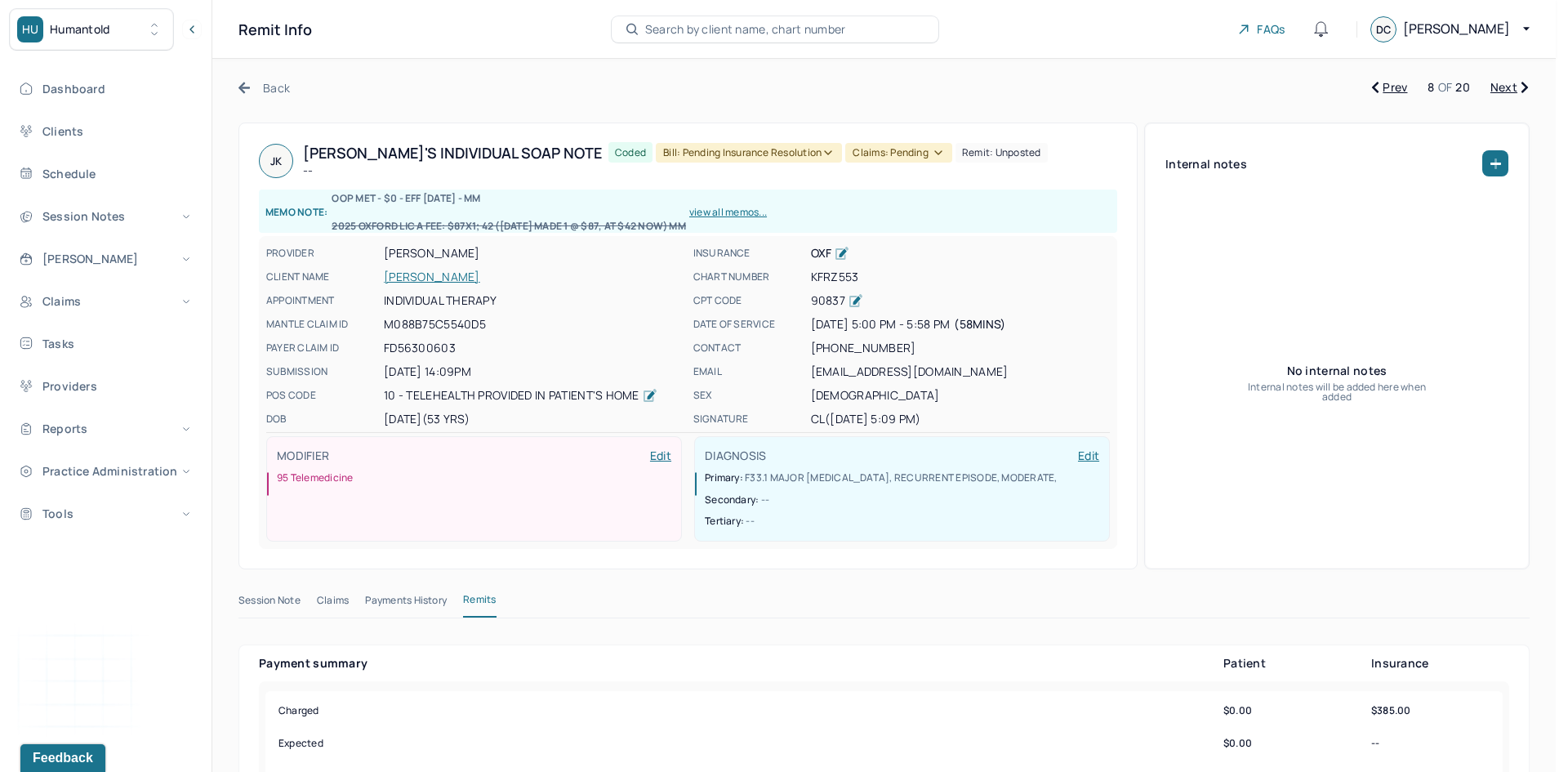 click on "Bill: Pending Insurance Resolution" at bounding box center [749, 153] 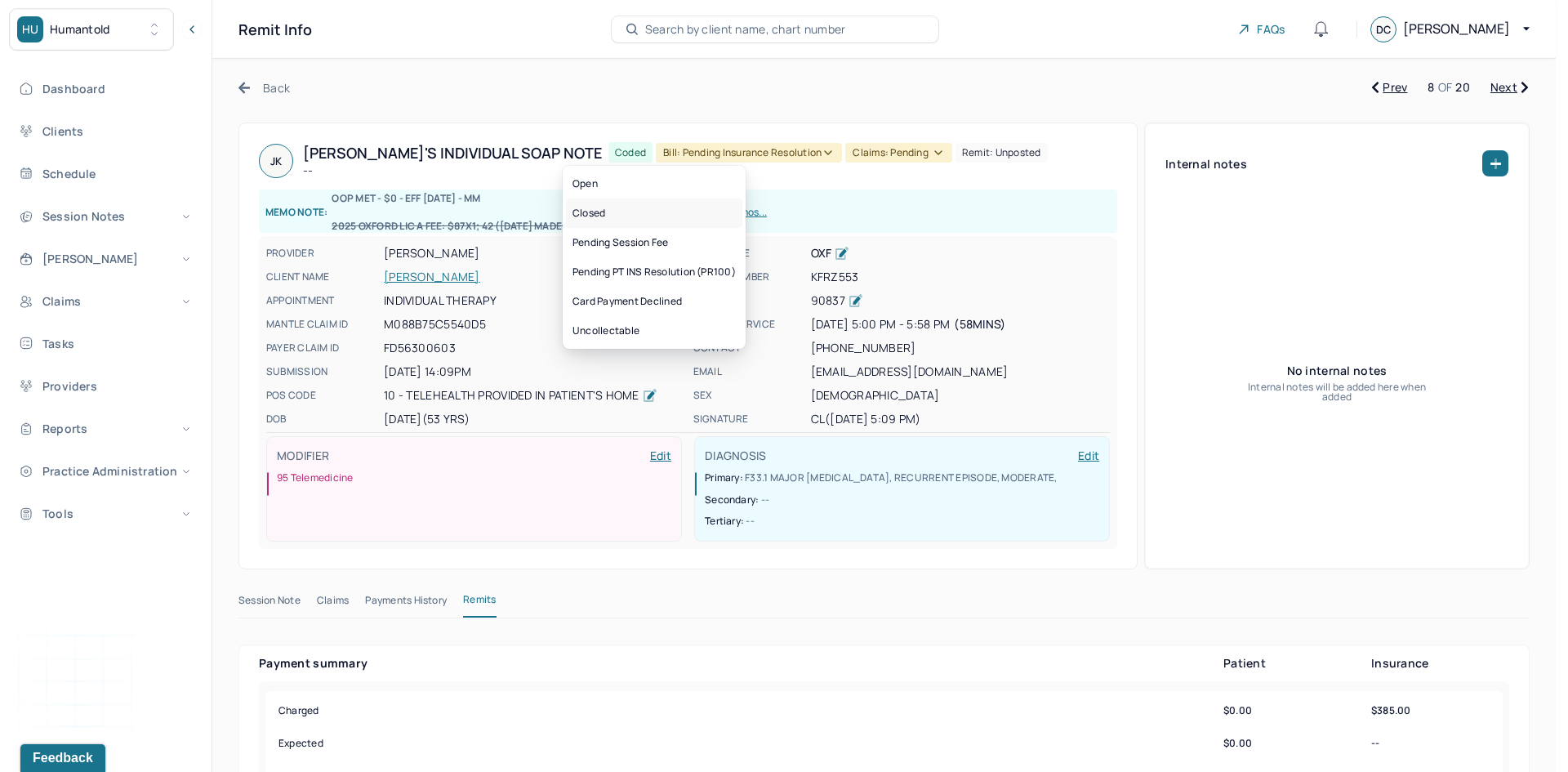 click on "Closed" at bounding box center [654, 213] 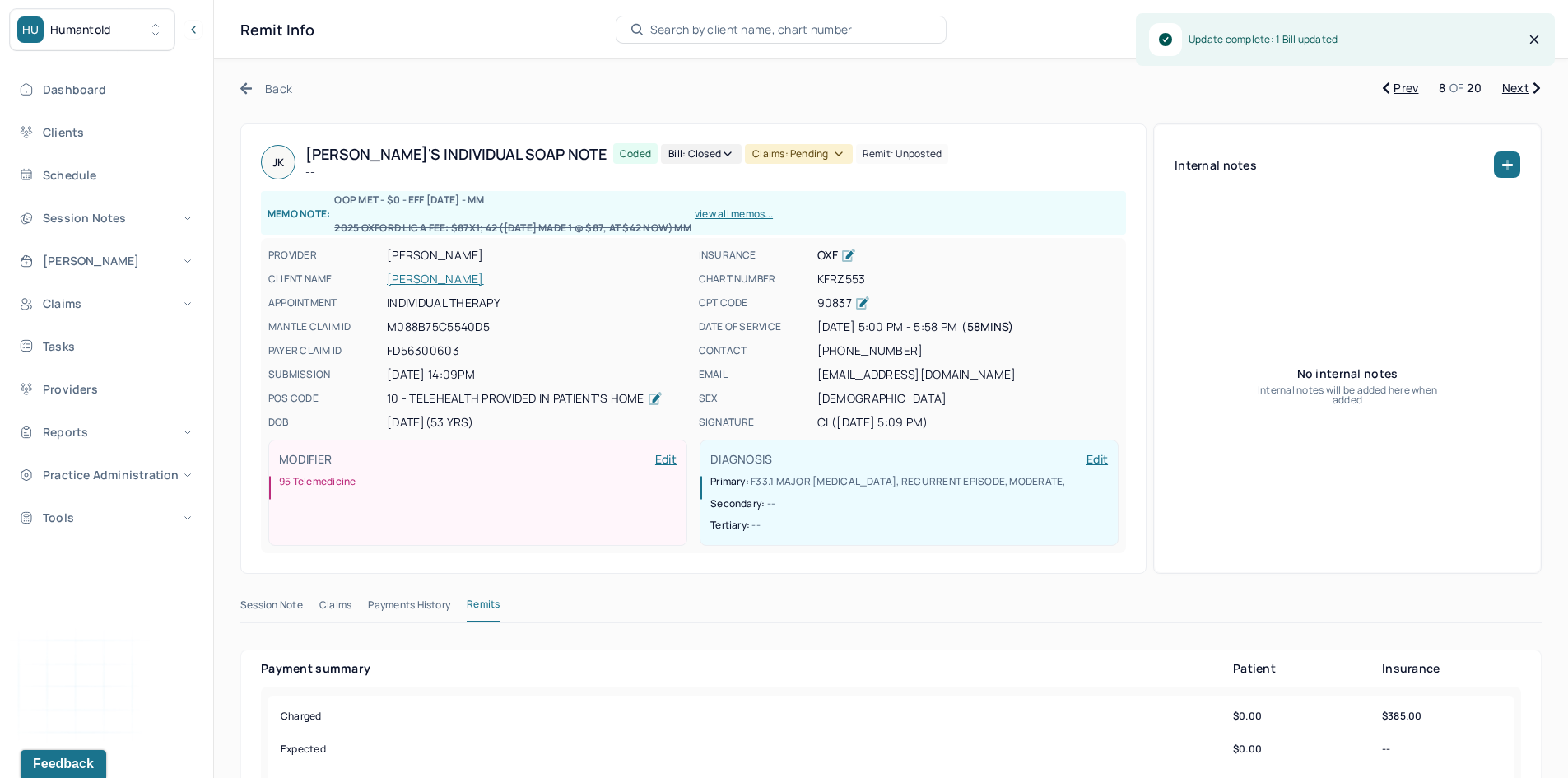 click on "Claims: pending" at bounding box center (798, 154) 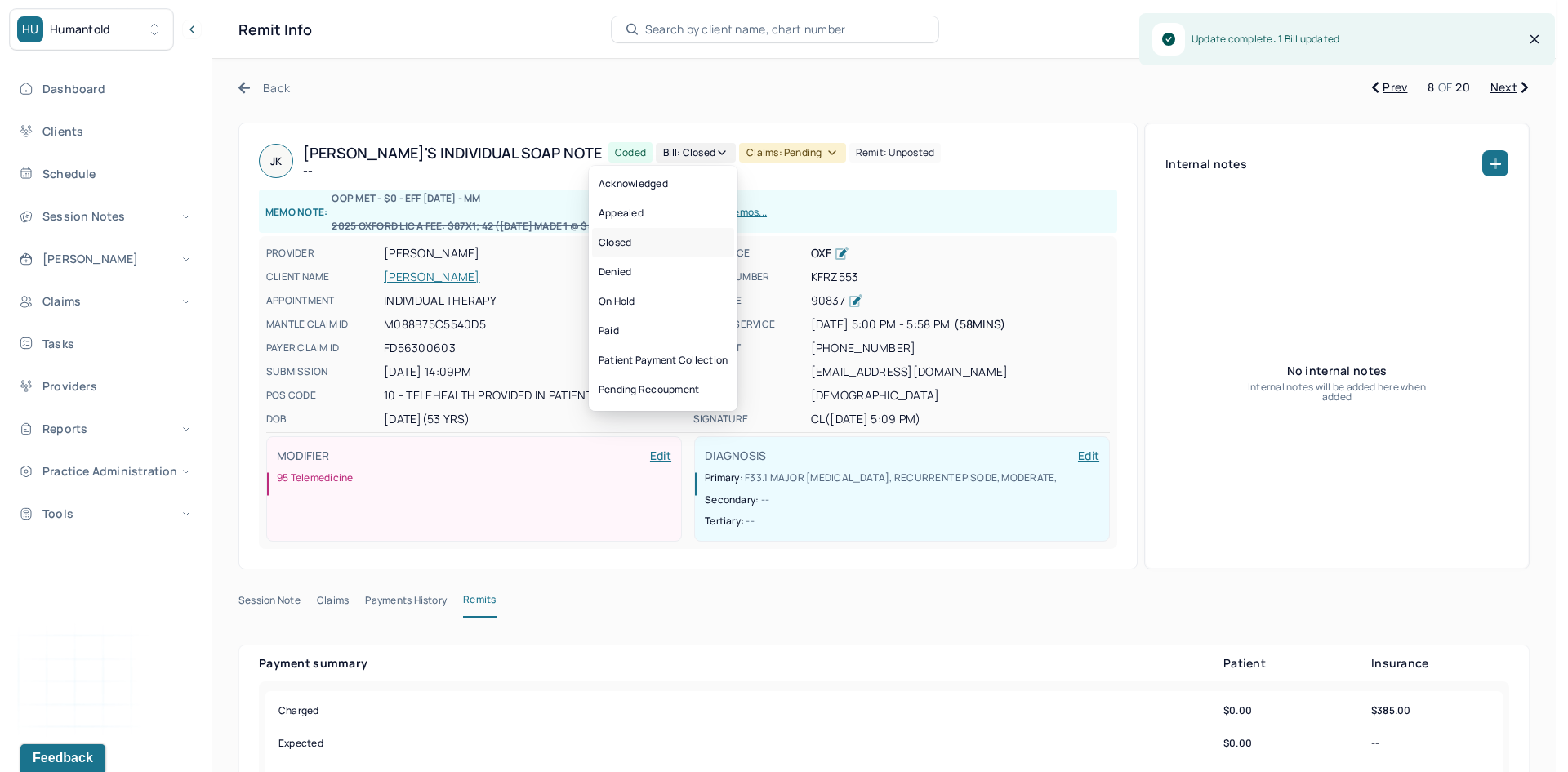 click on "Closed" at bounding box center (663, 243) 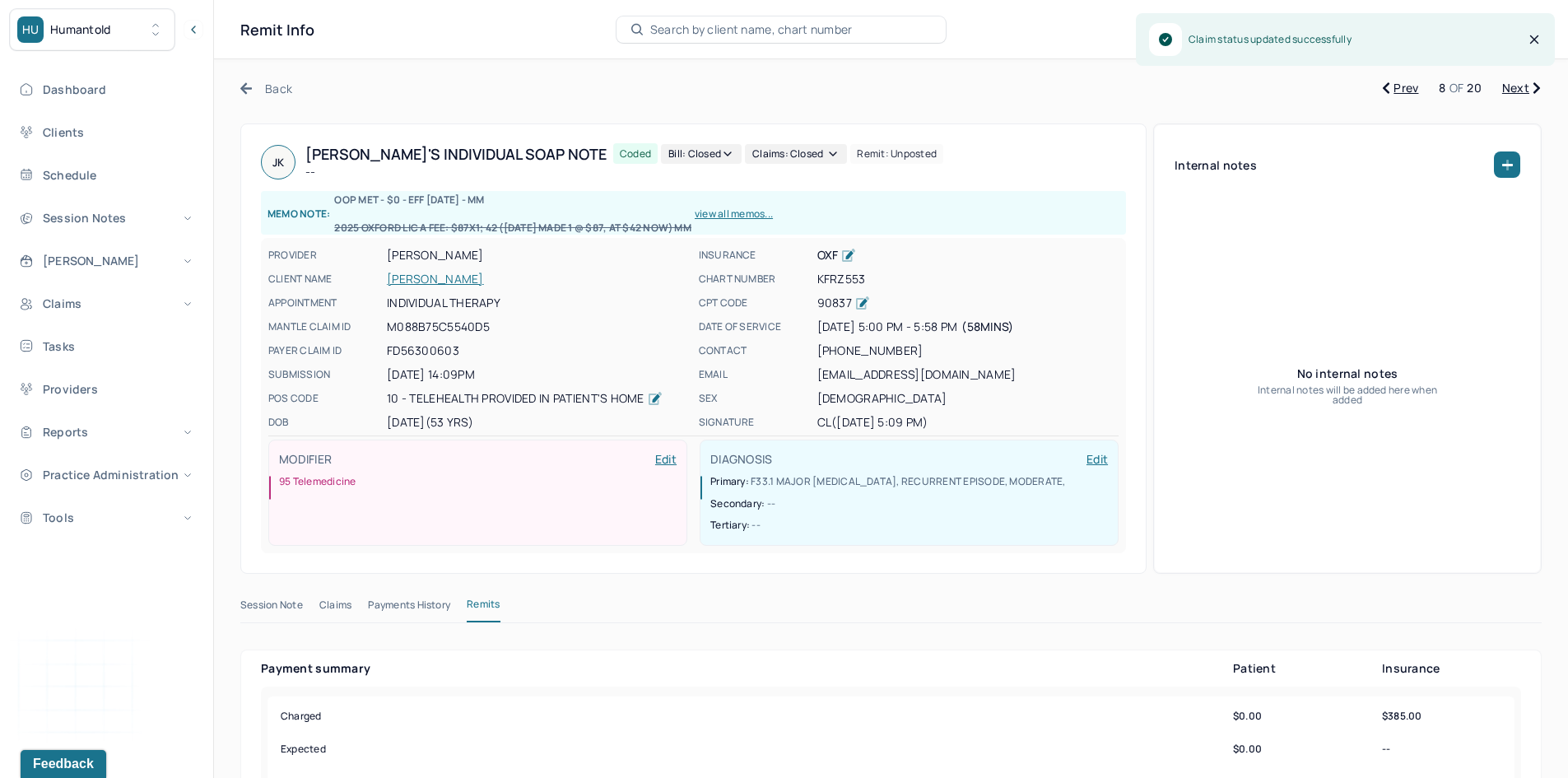 click on "Next" at bounding box center [1521, 88] 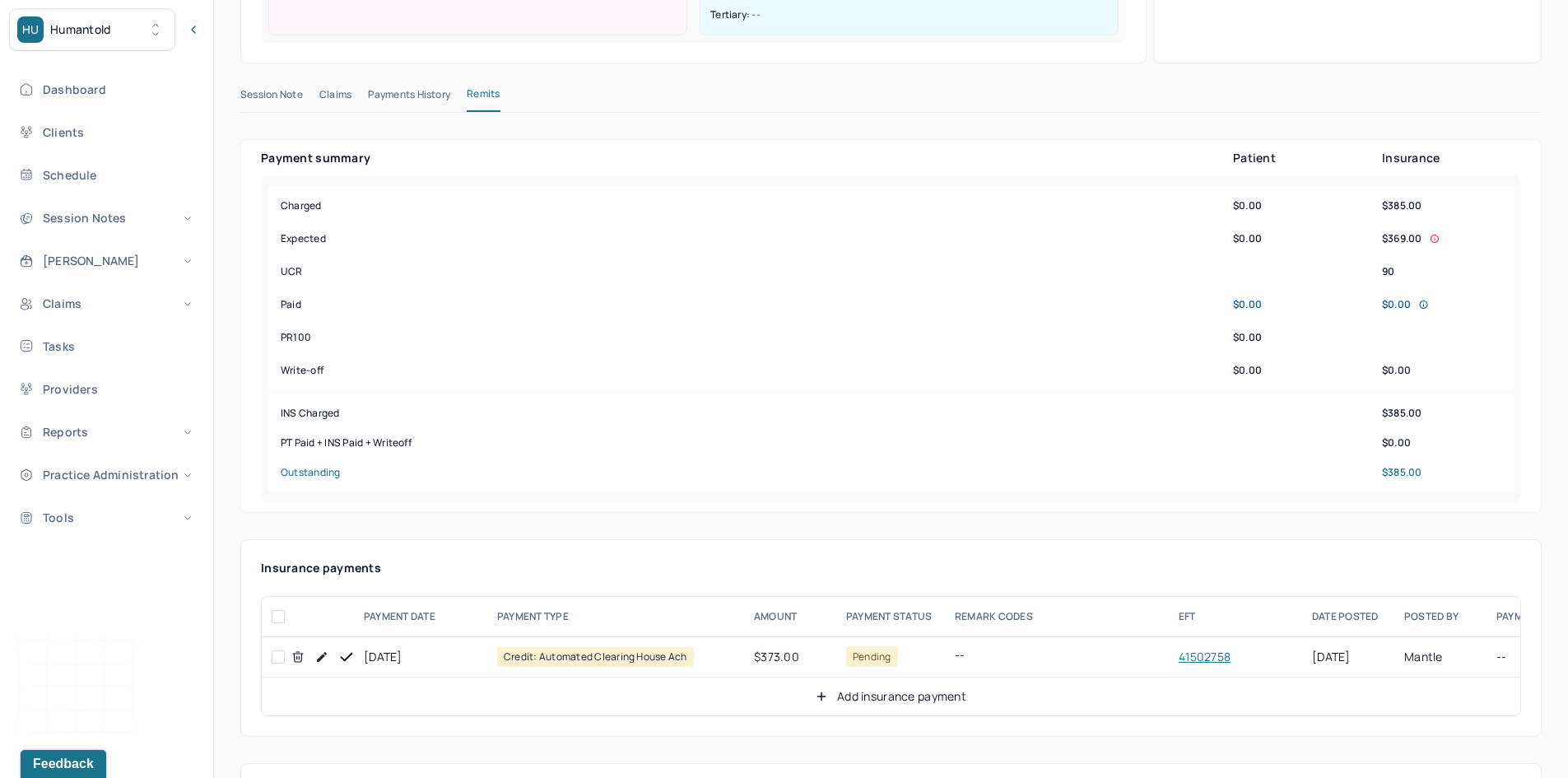 scroll, scrollTop: 659, scrollLeft: 0, axis: vertical 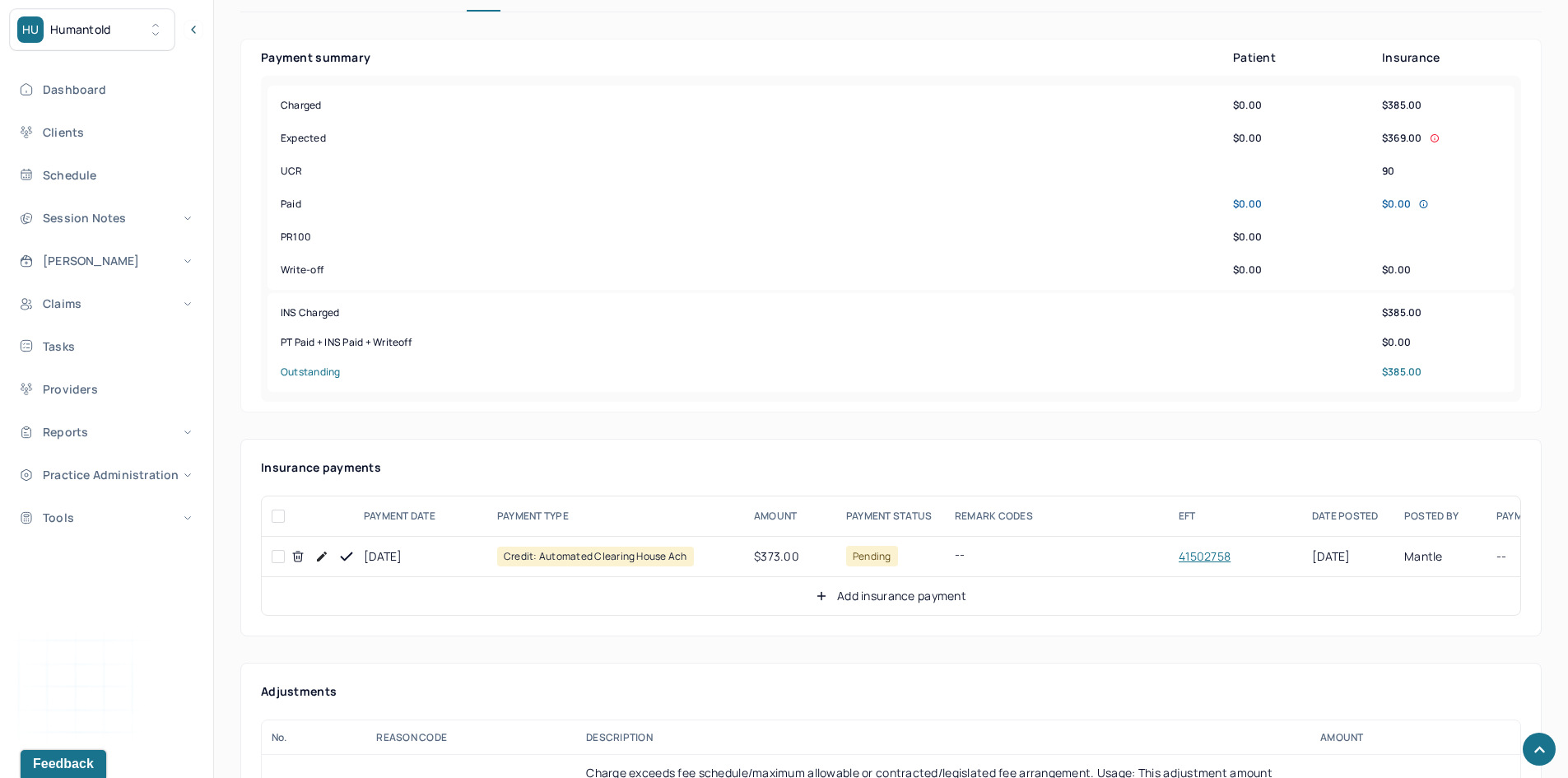 click at bounding box center [278, 557] 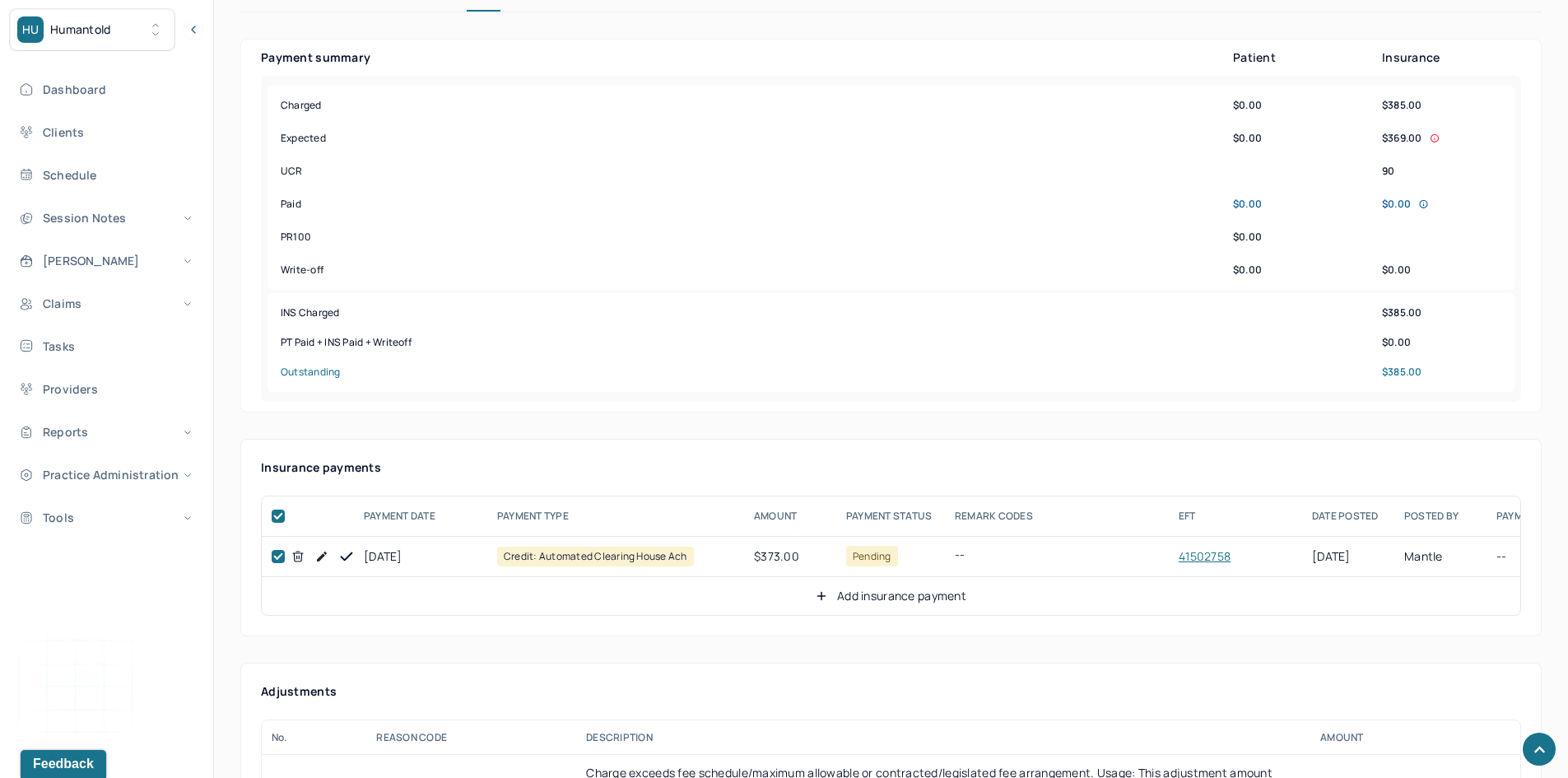 checkbox on "true" 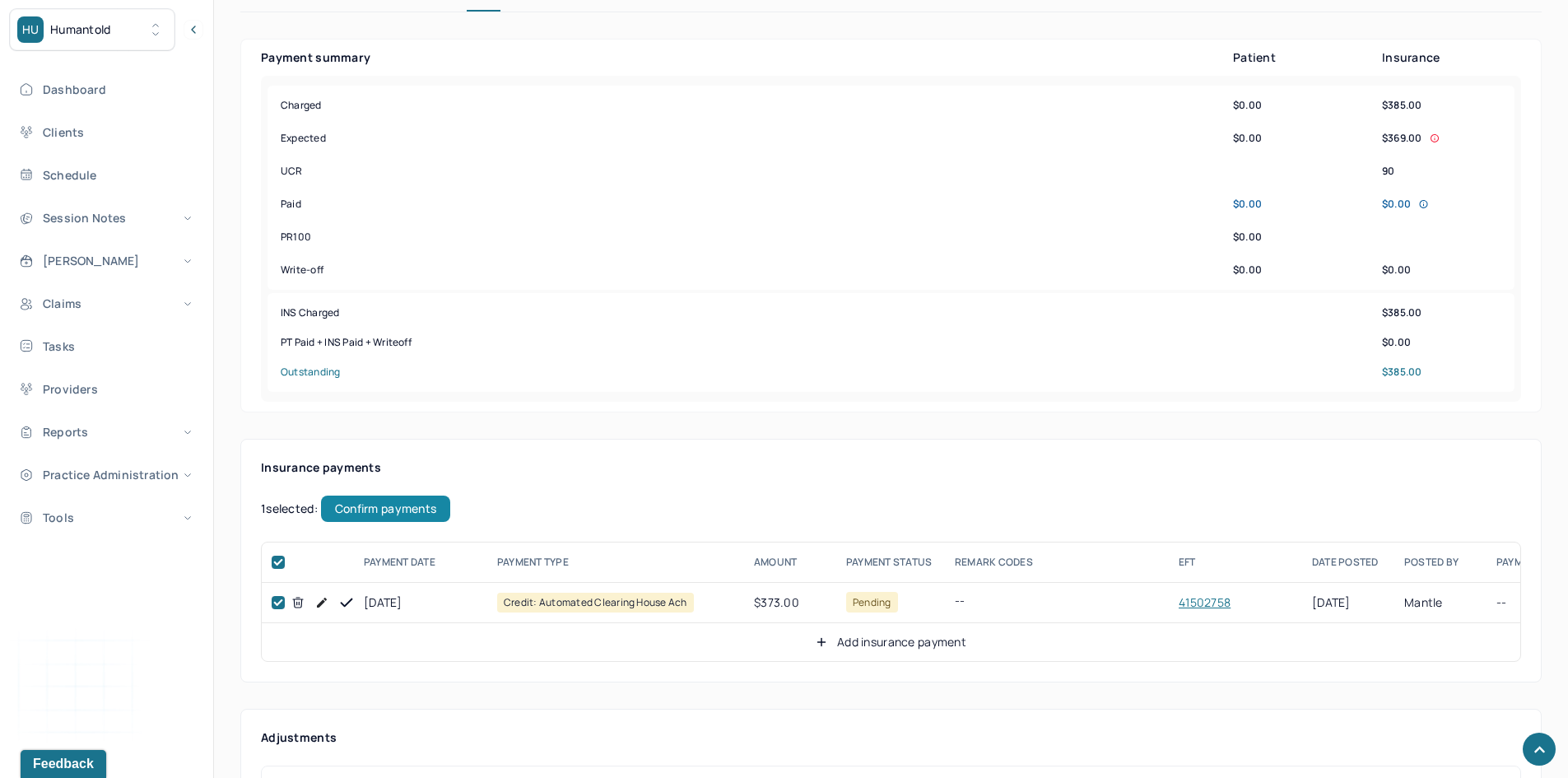 click on "Confirm payments" at bounding box center [385, 509] 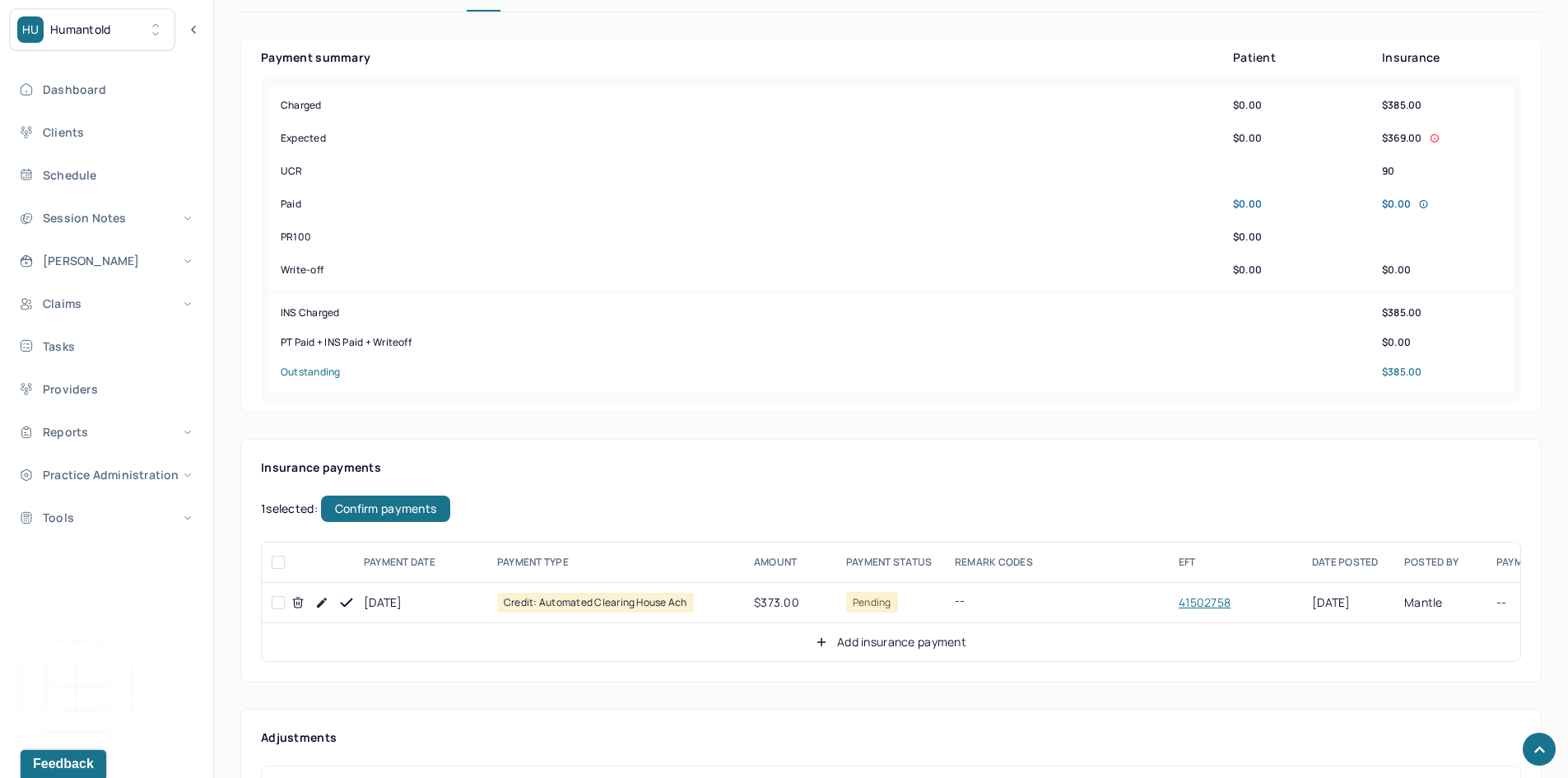 checkbox on "false" 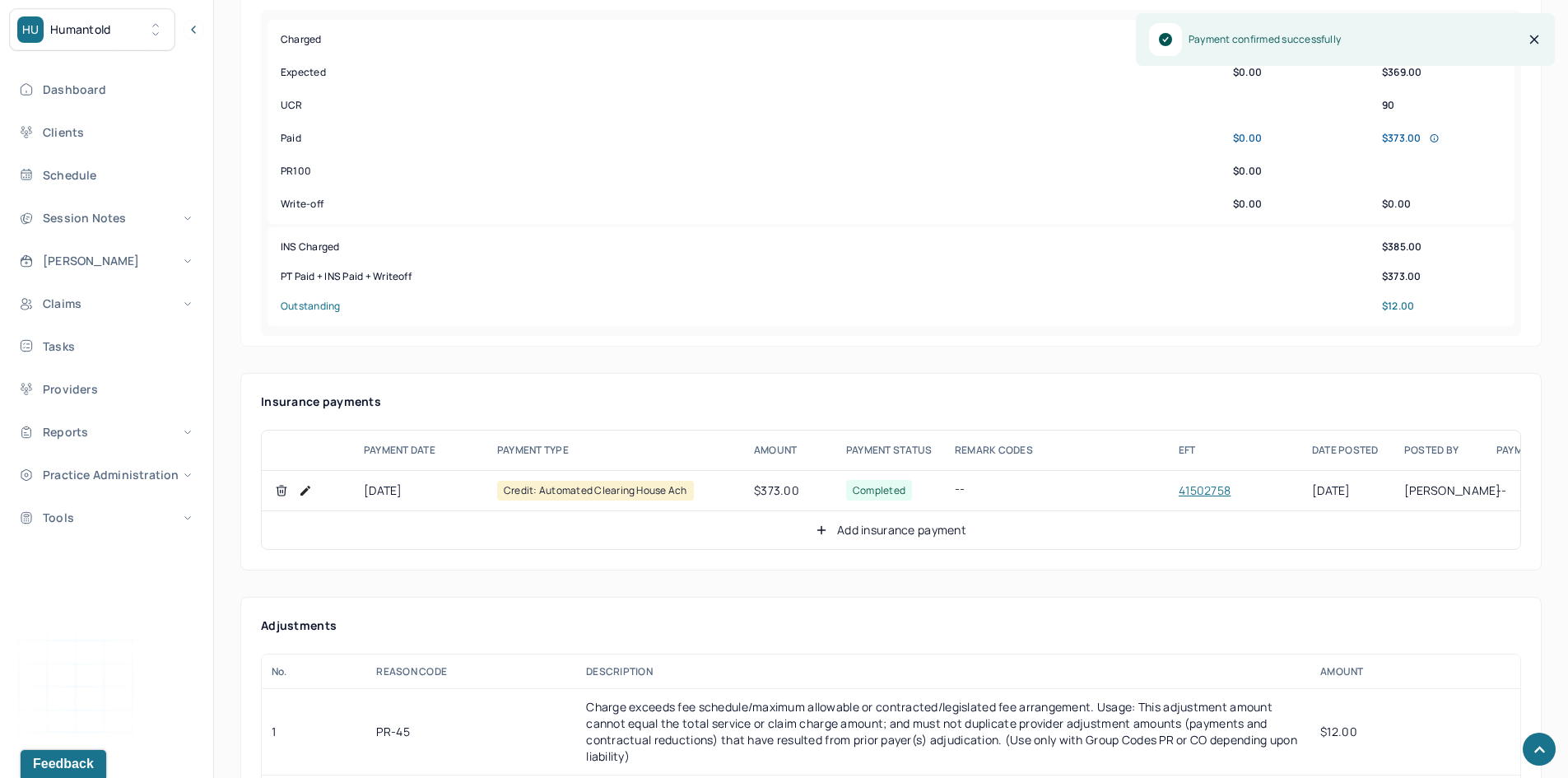 scroll, scrollTop: 906, scrollLeft: 0, axis: vertical 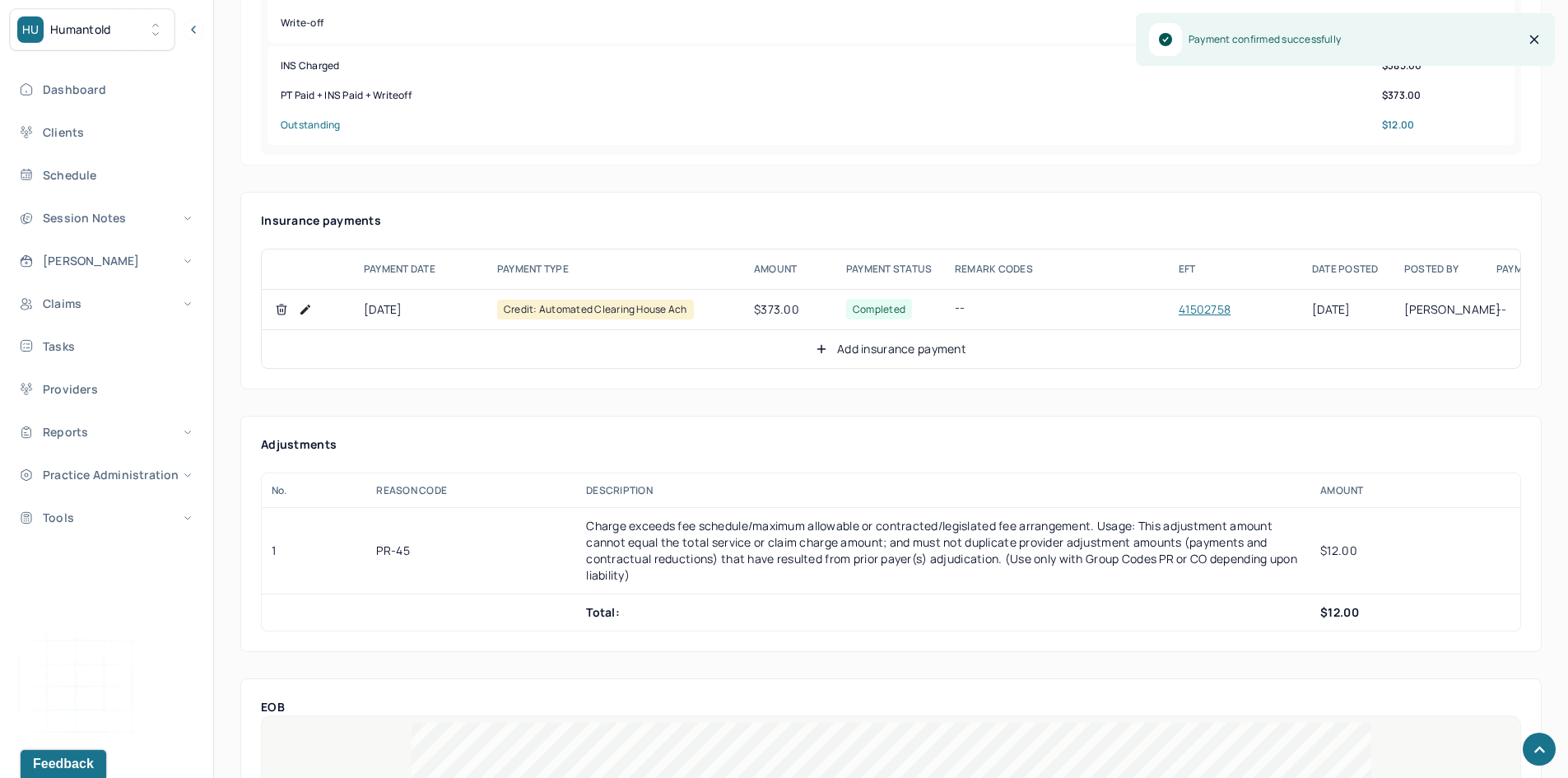 click on "Add insurance payment" at bounding box center [891, 349] 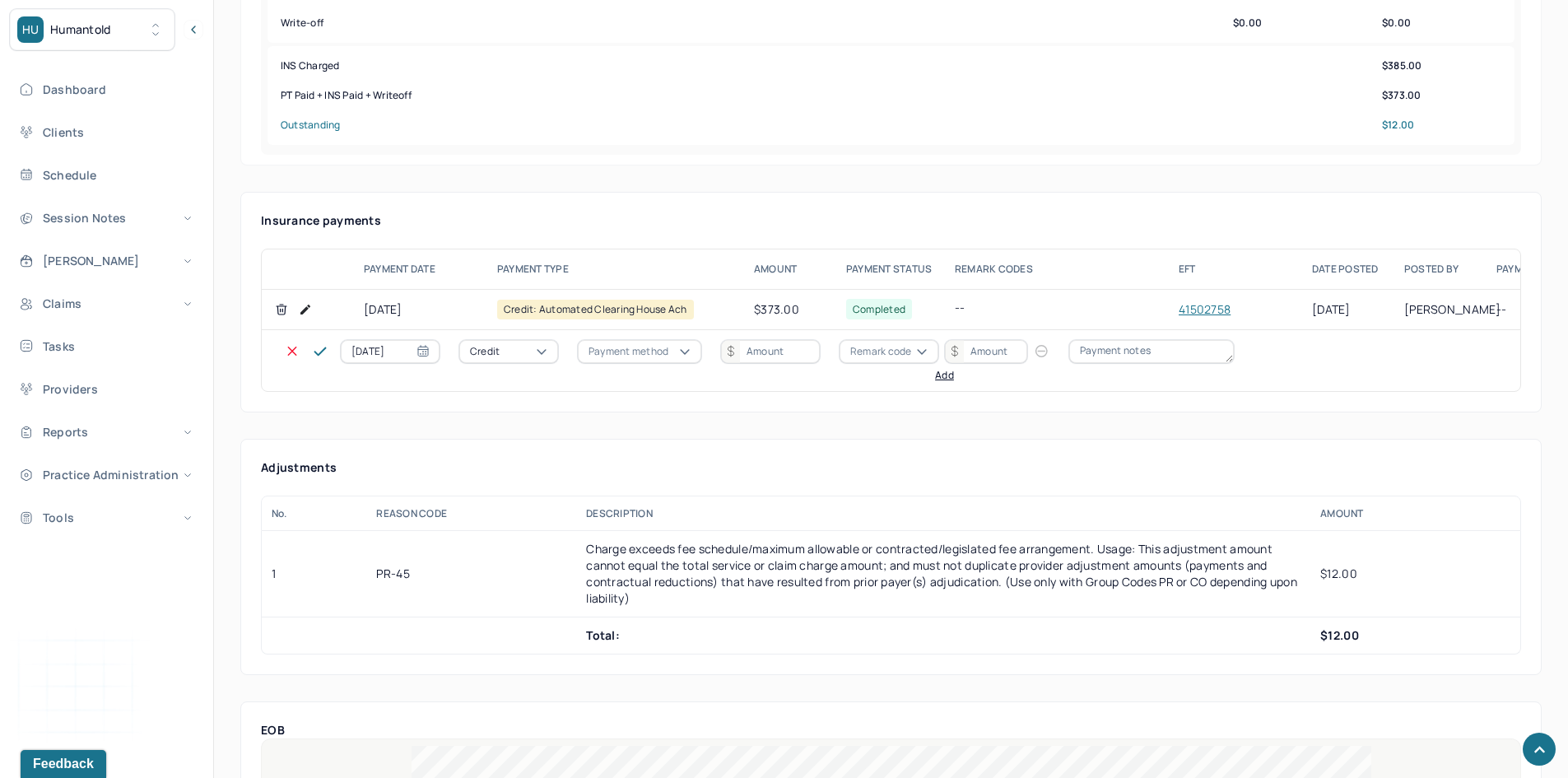 click on "Credit" at bounding box center [509, 352] 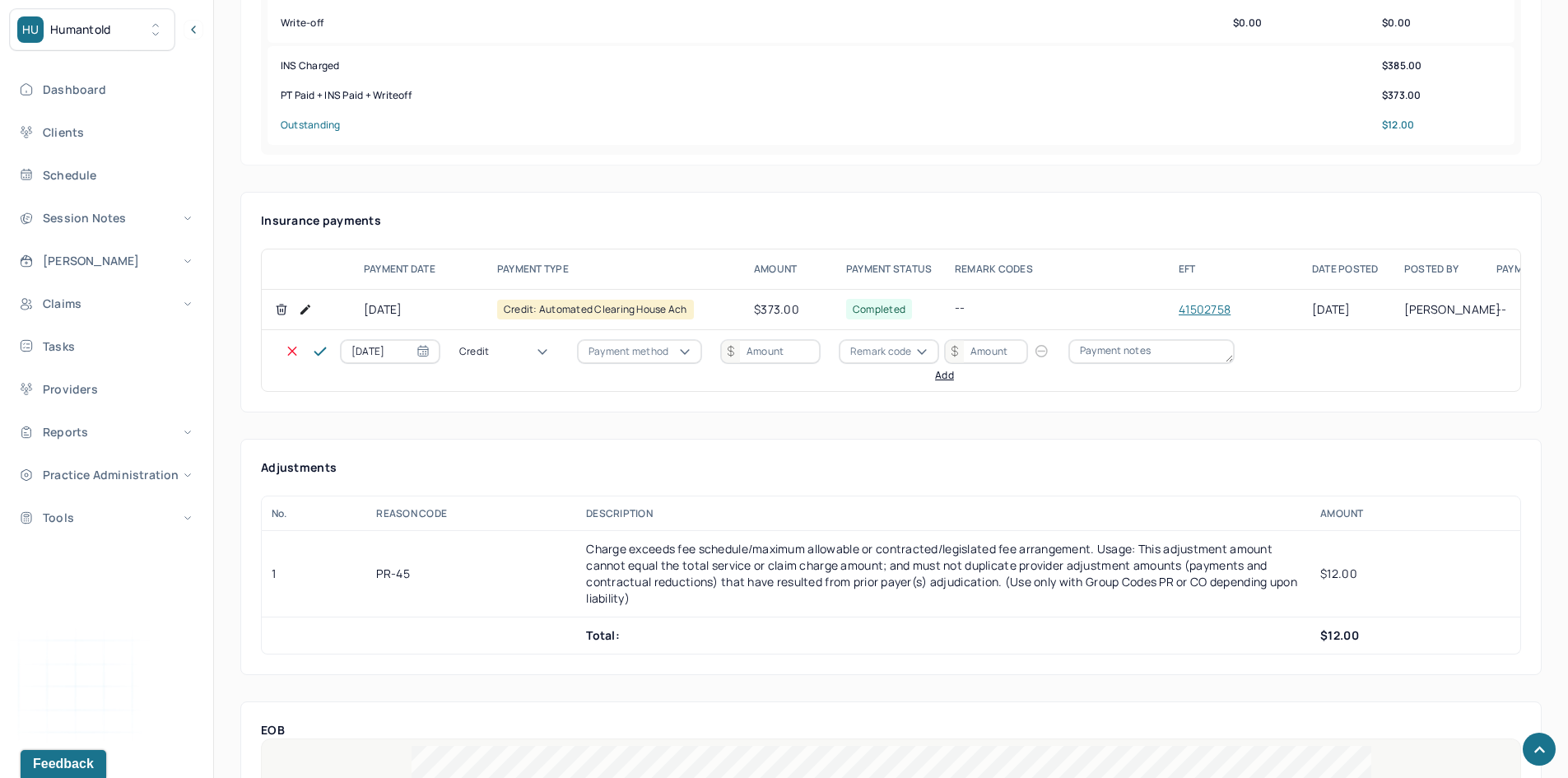 drag, startPoint x: 514, startPoint y: 420, endPoint x: 625, endPoint y: 391, distance: 114.72576 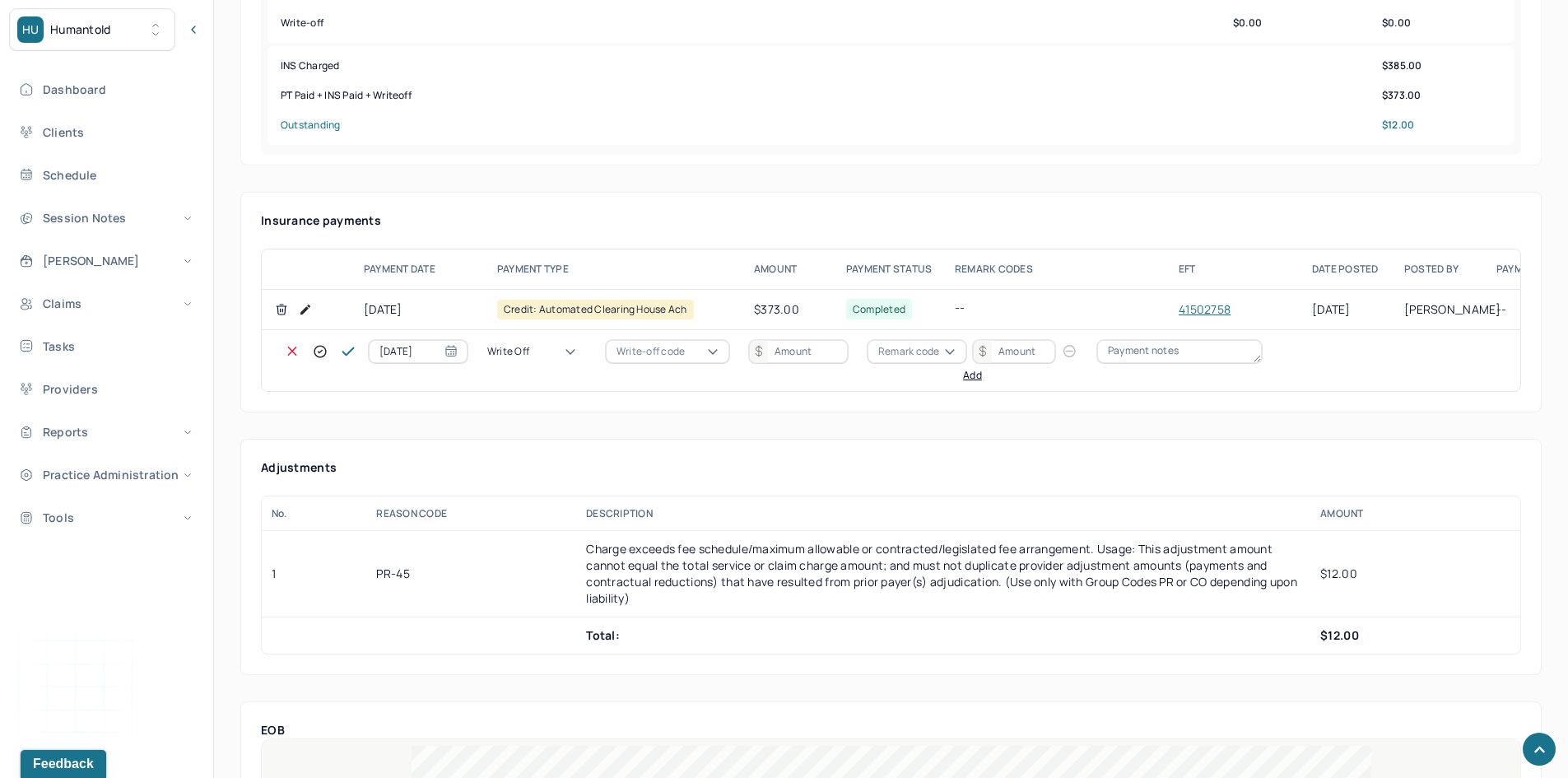 click on "Write-off code" at bounding box center (650, 352) 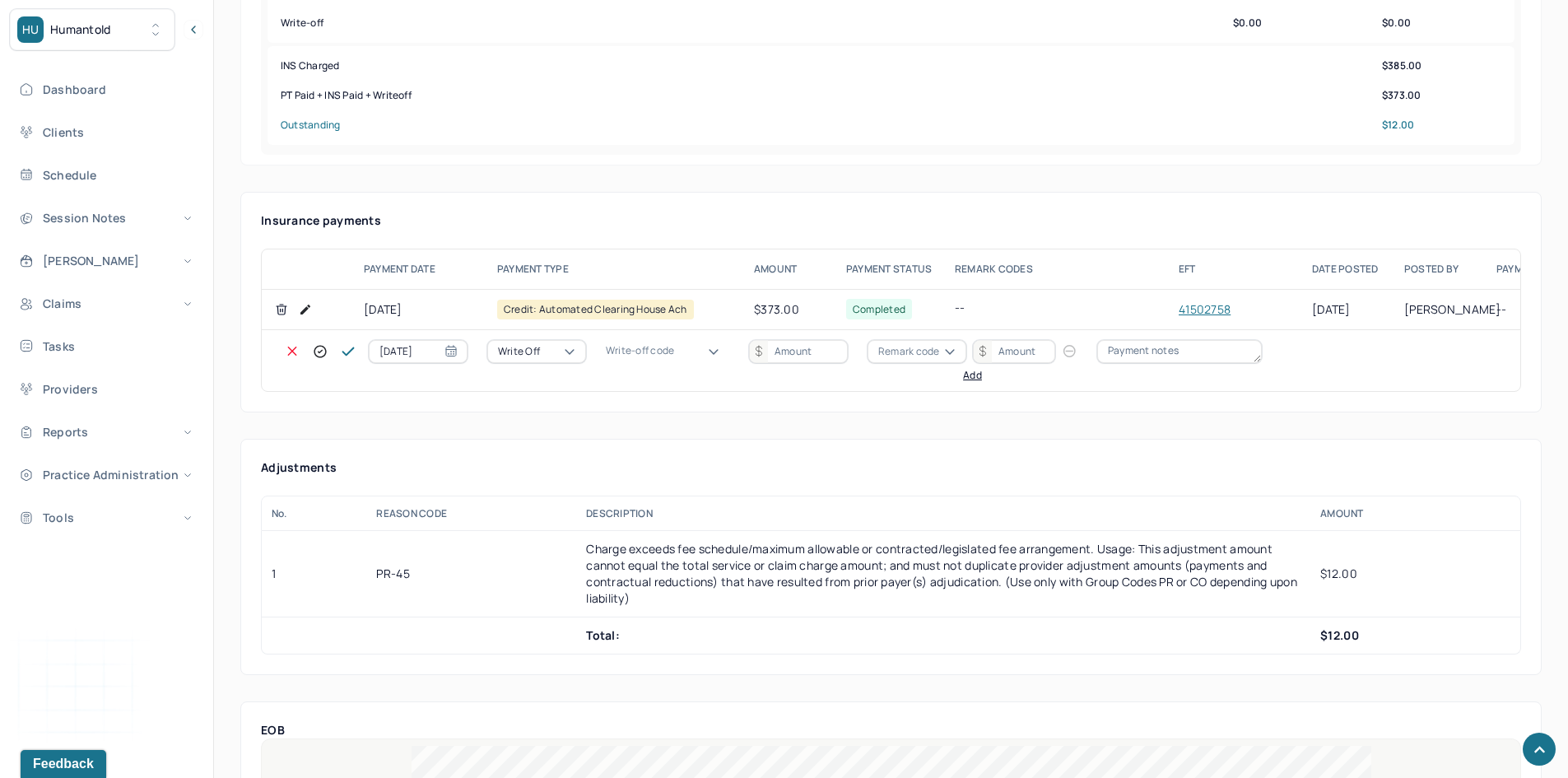 click on "WOBAL: WRITE OFF - BALANCE (INSADJ)" at bounding box center (82, 2544) 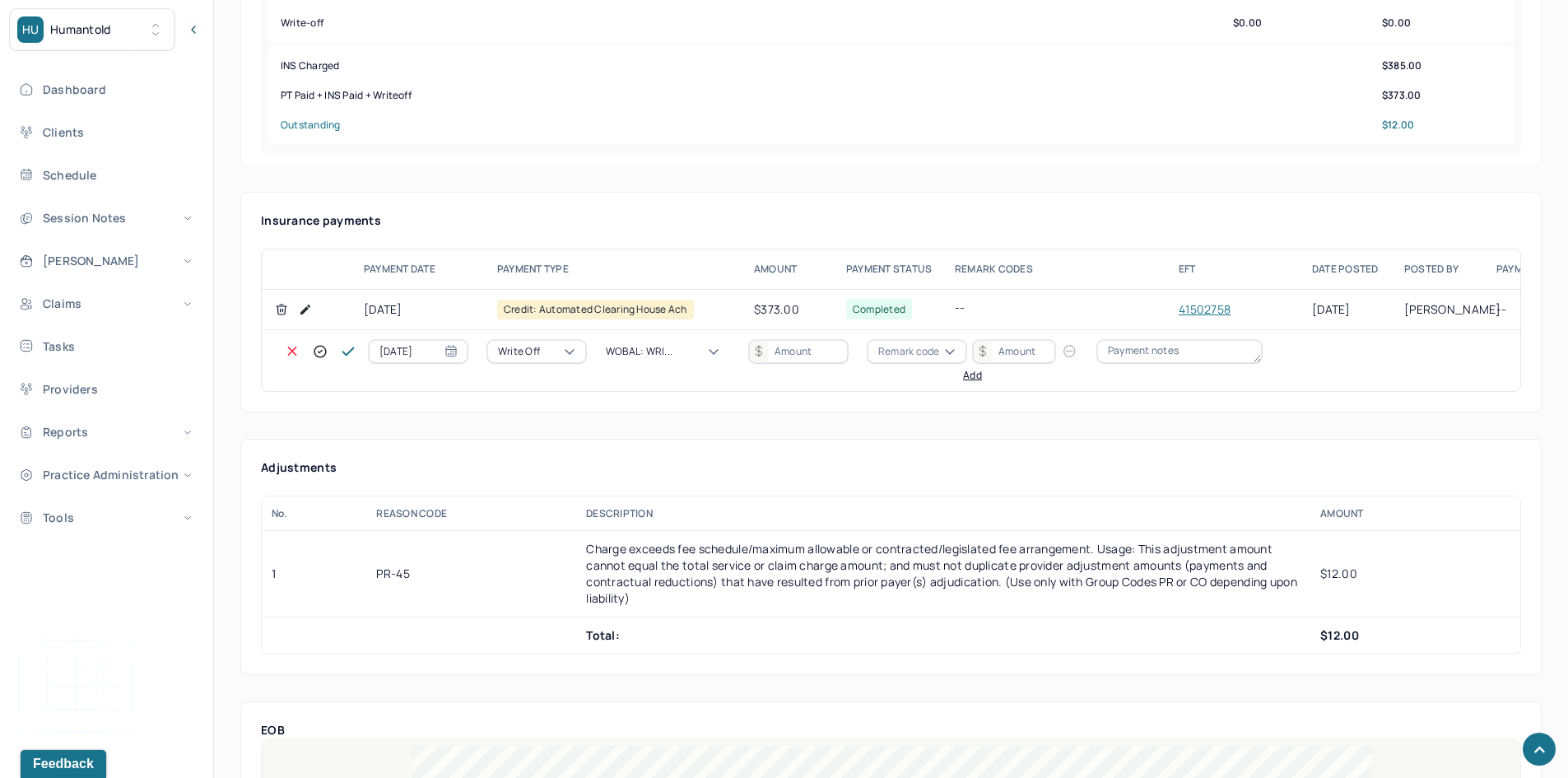 click at bounding box center [798, 352] 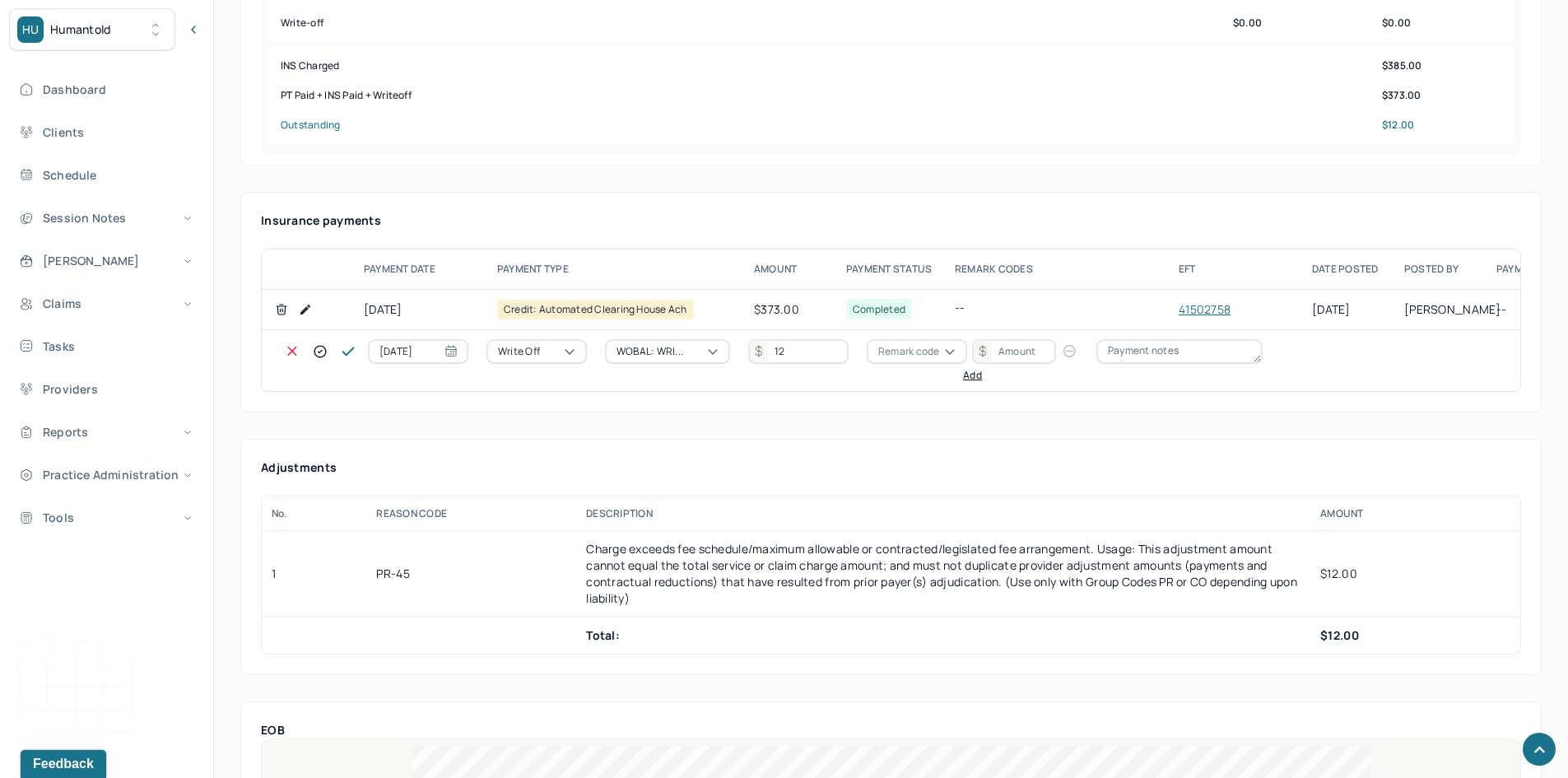 type on "12" 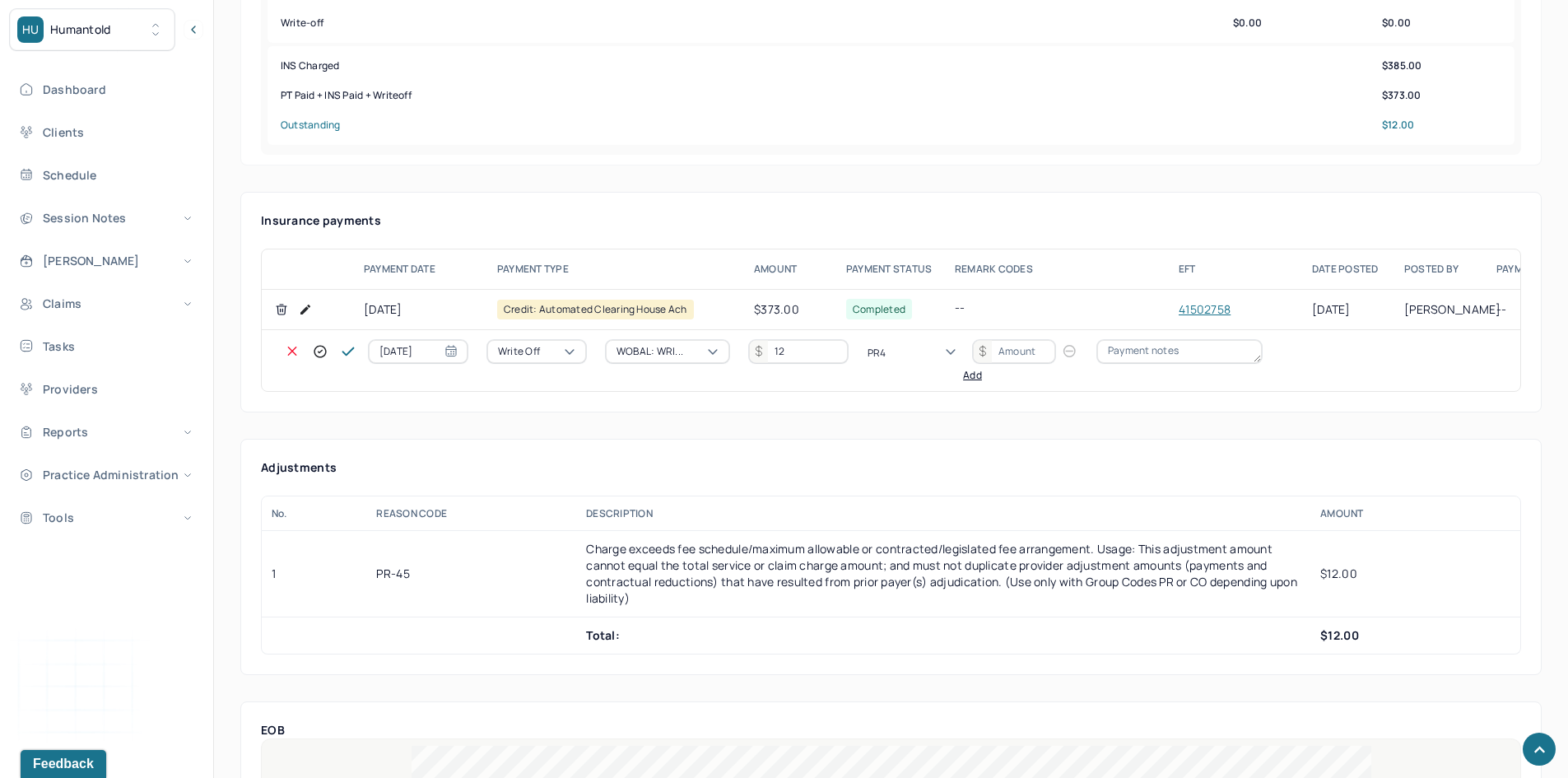 type on "PR45" 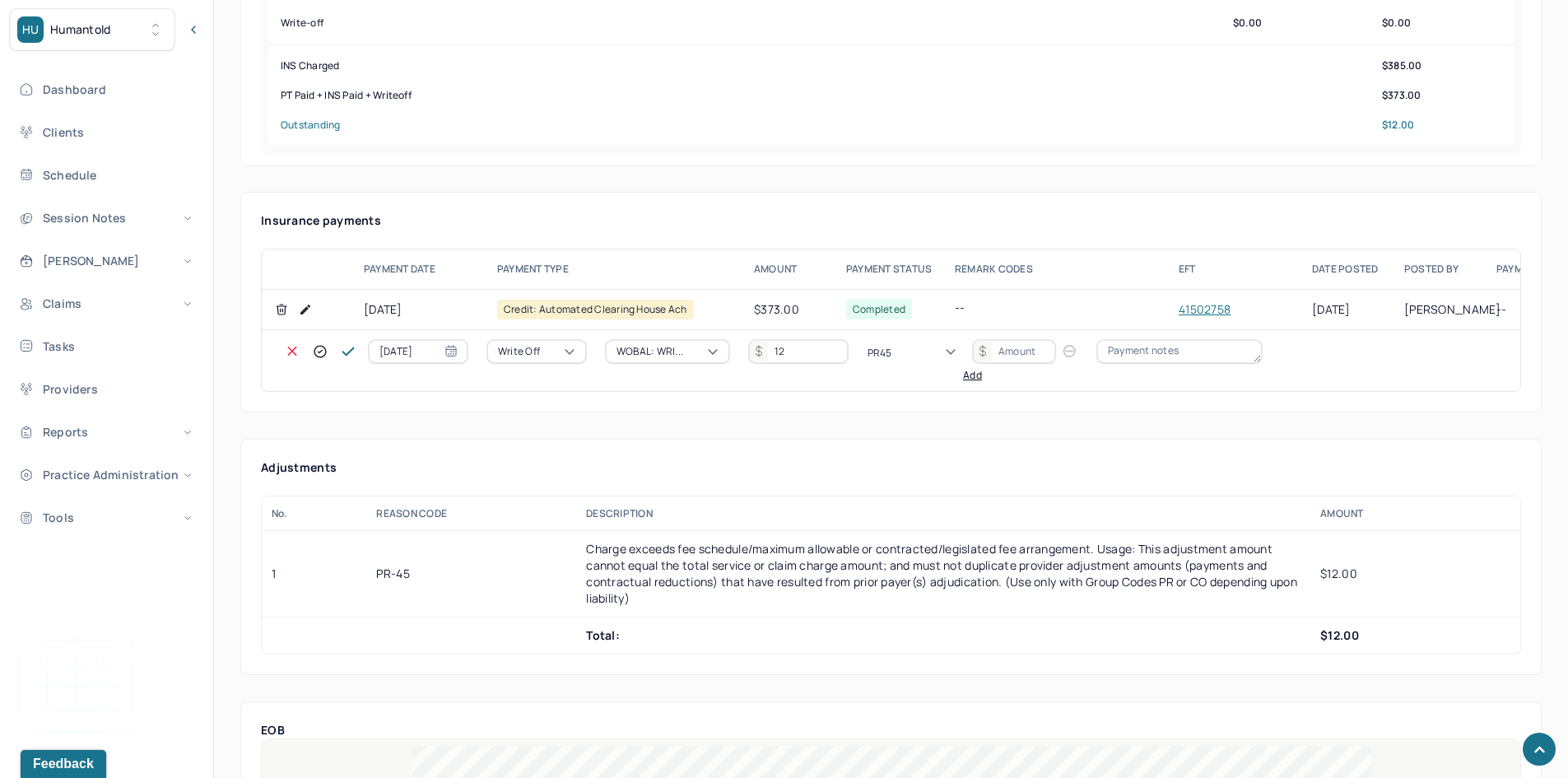 type 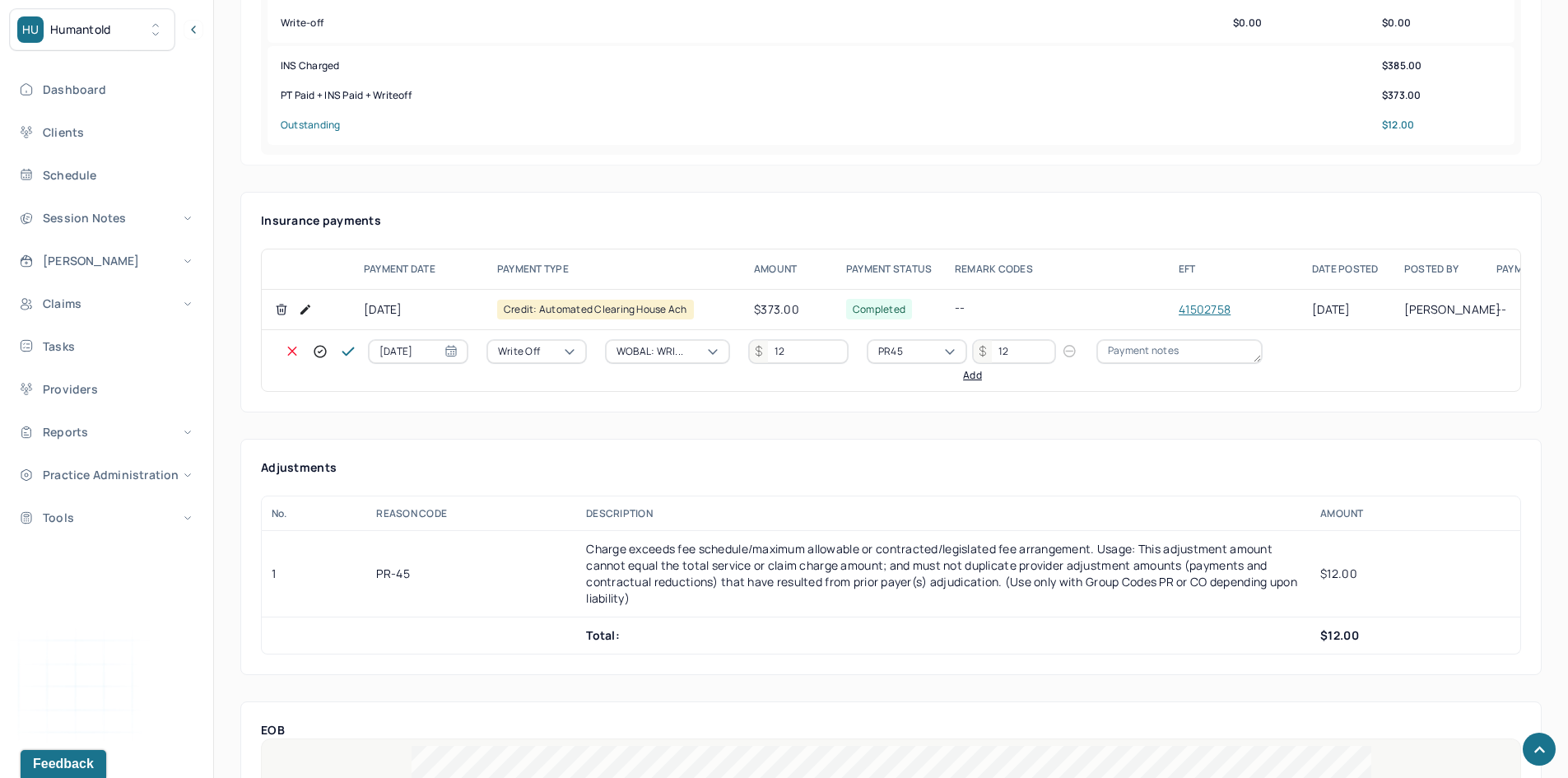 type on "12" 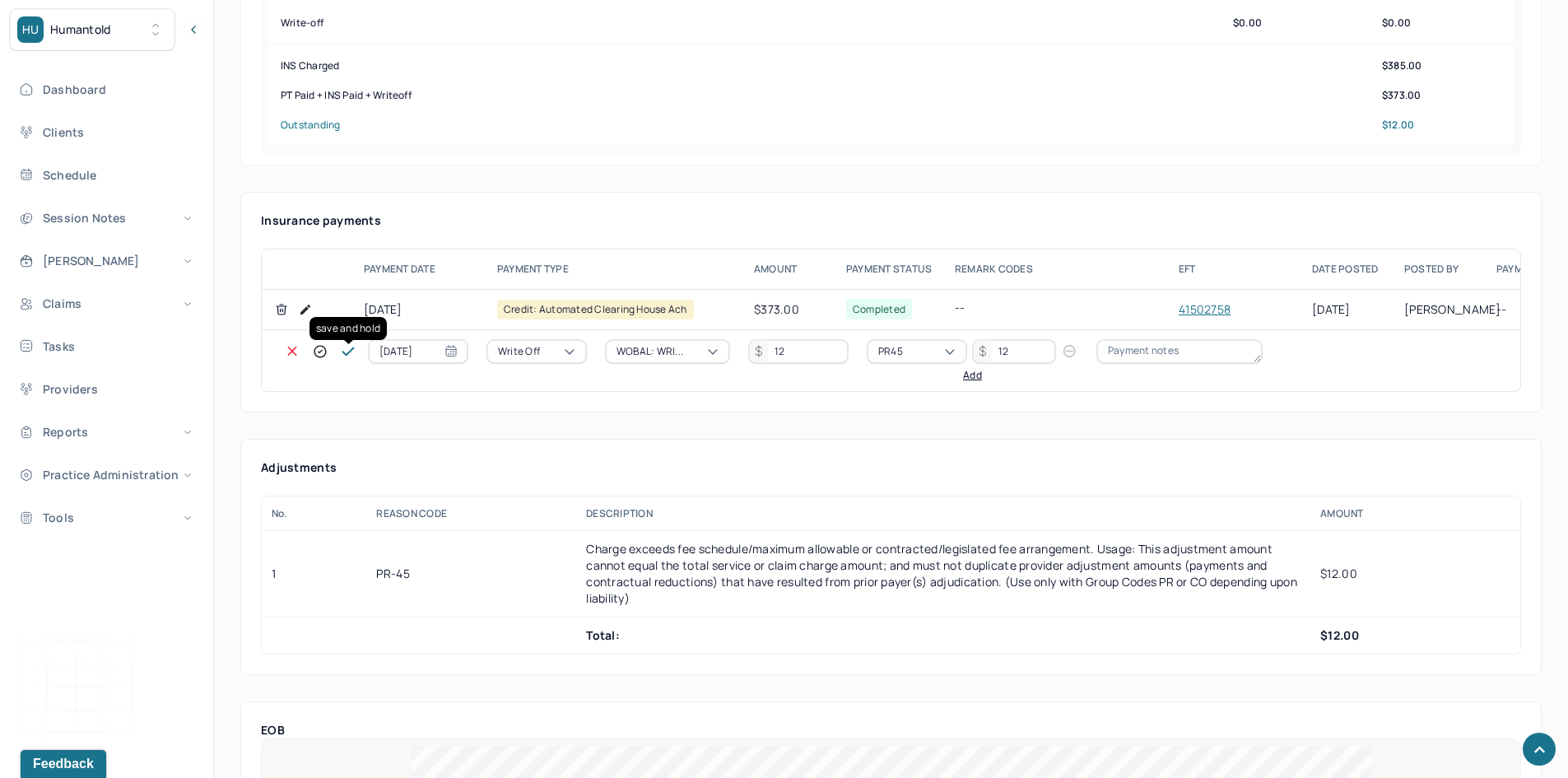 click 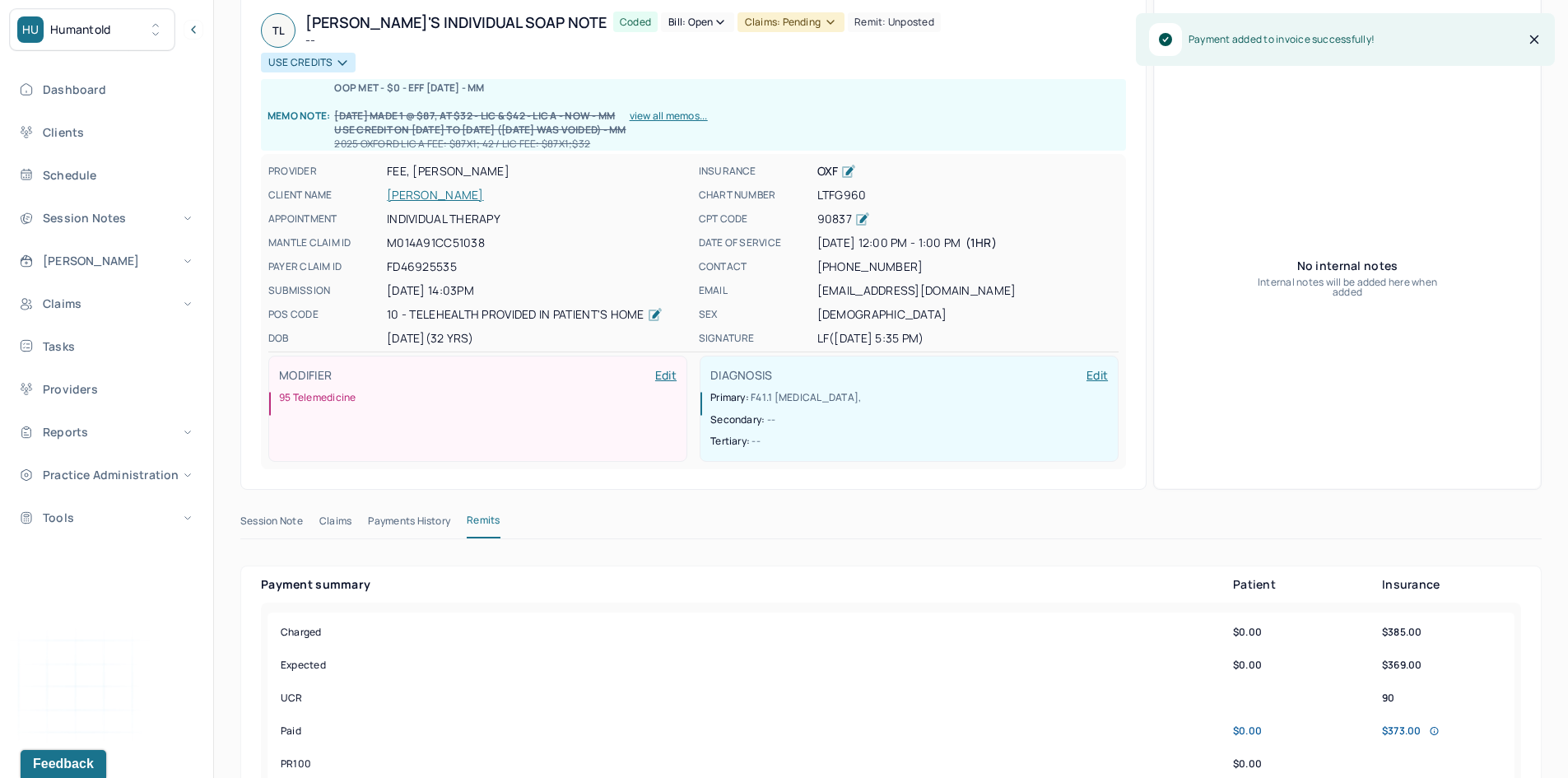 scroll, scrollTop: 0, scrollLeft: 0, axis: both 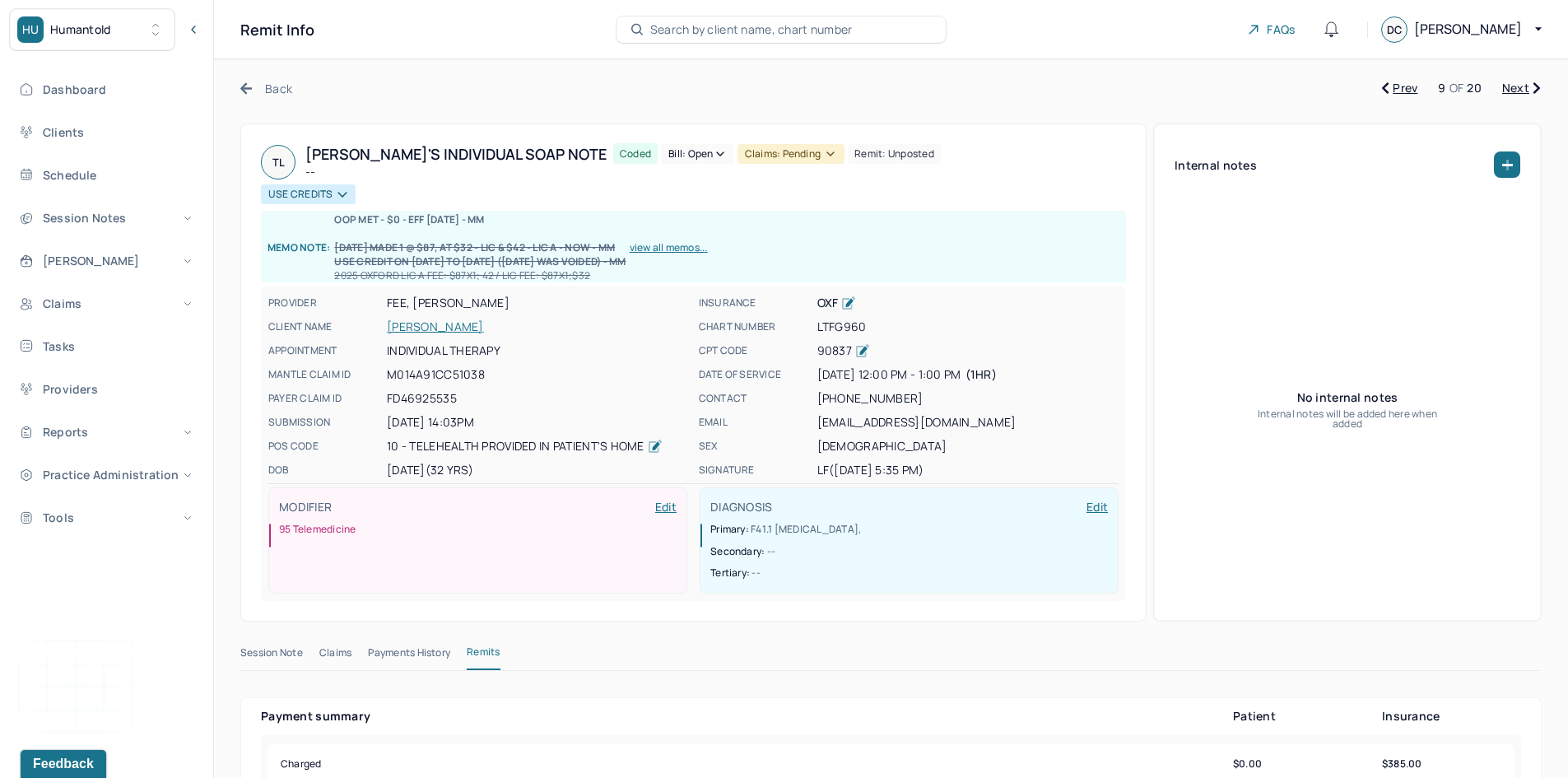 click on "Bill: Open" at bounding box center (697, 154) 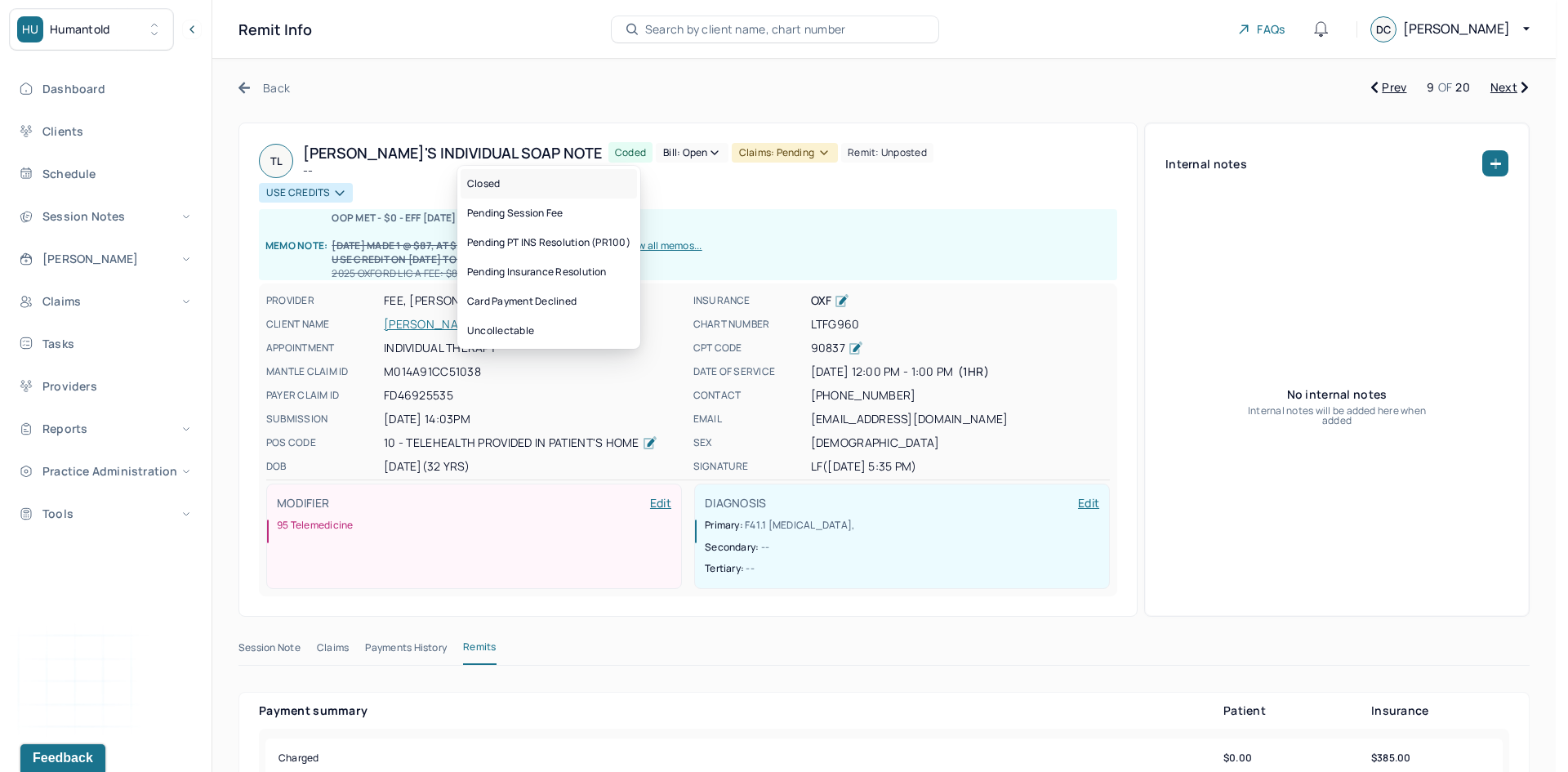 click on "Closed" at bounding box center (549, 184) 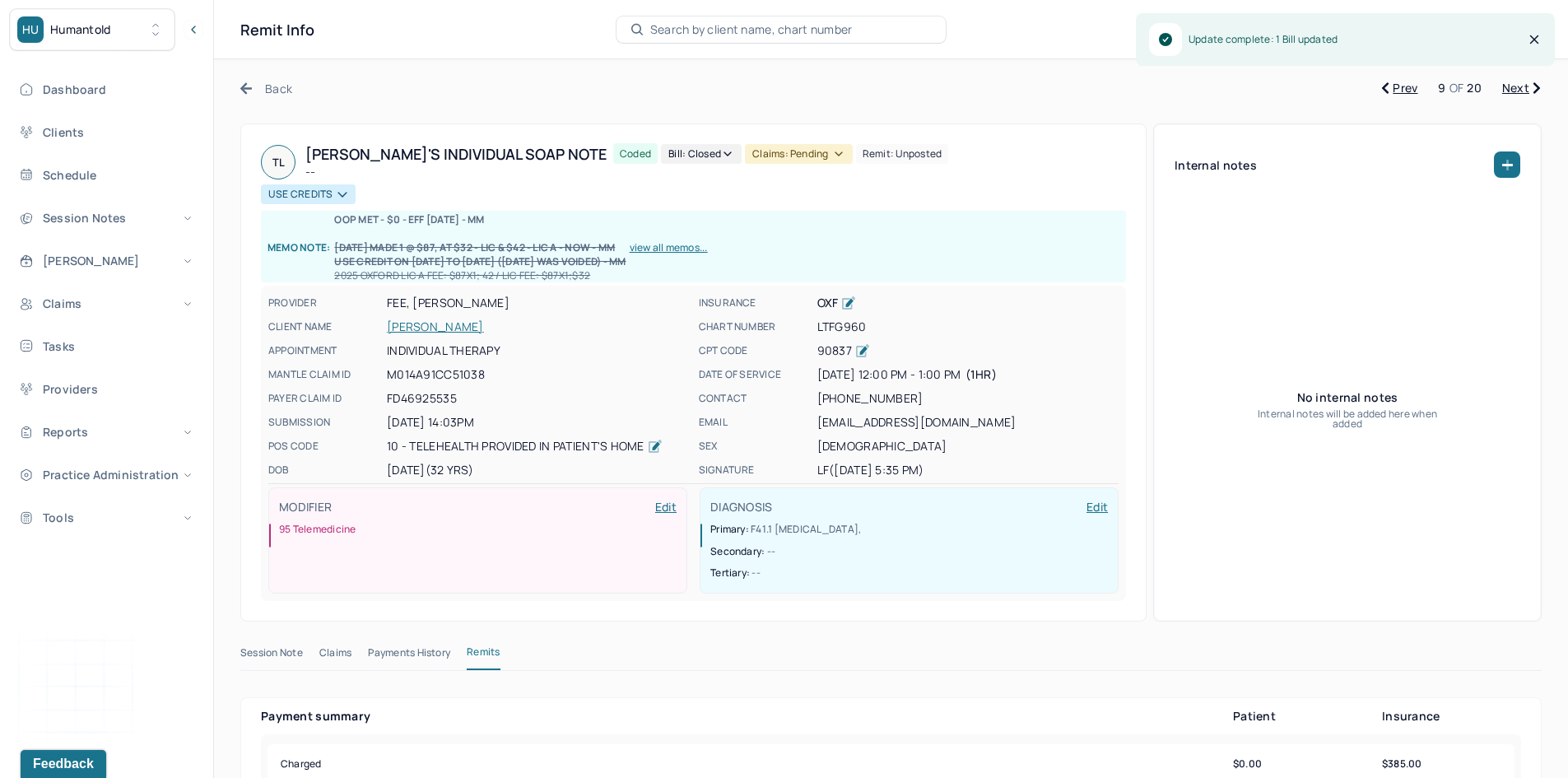 click on "Claims: pending" at bounding box center [798, 154] 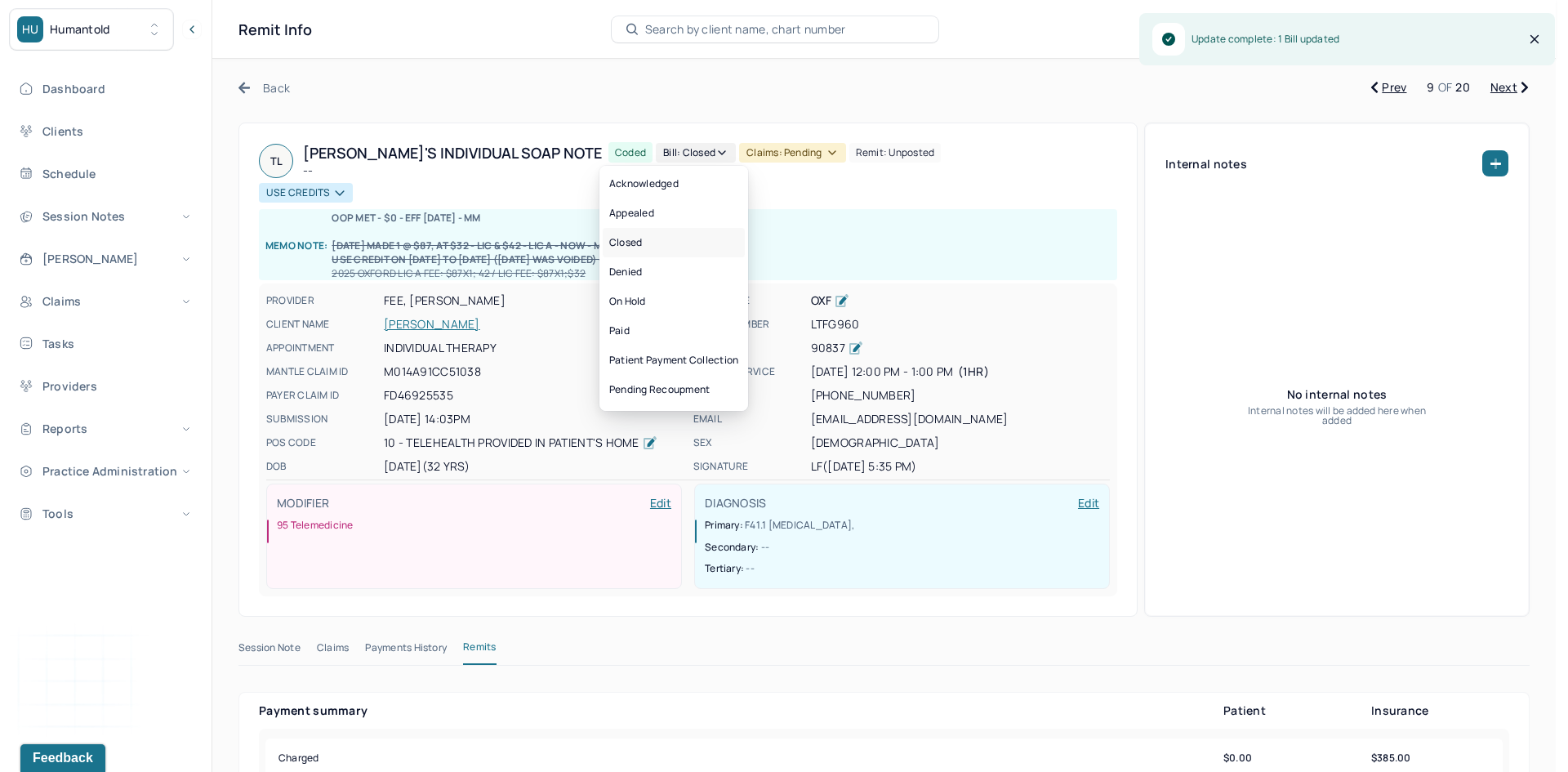click on "Closed" at bounding box center (674, 243) 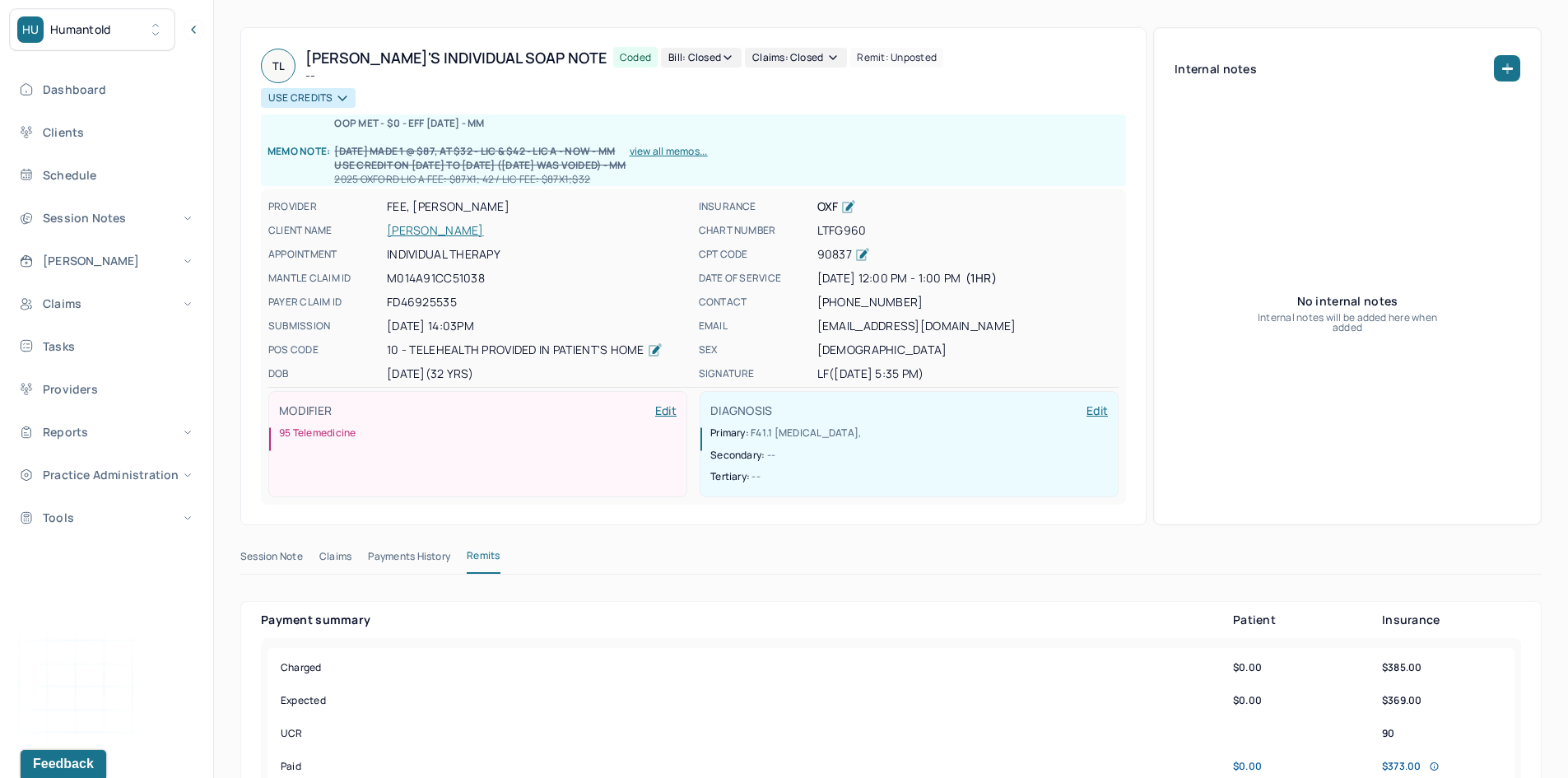 scroll, scrollTop: 0, scrollLeft: 0, axis: both 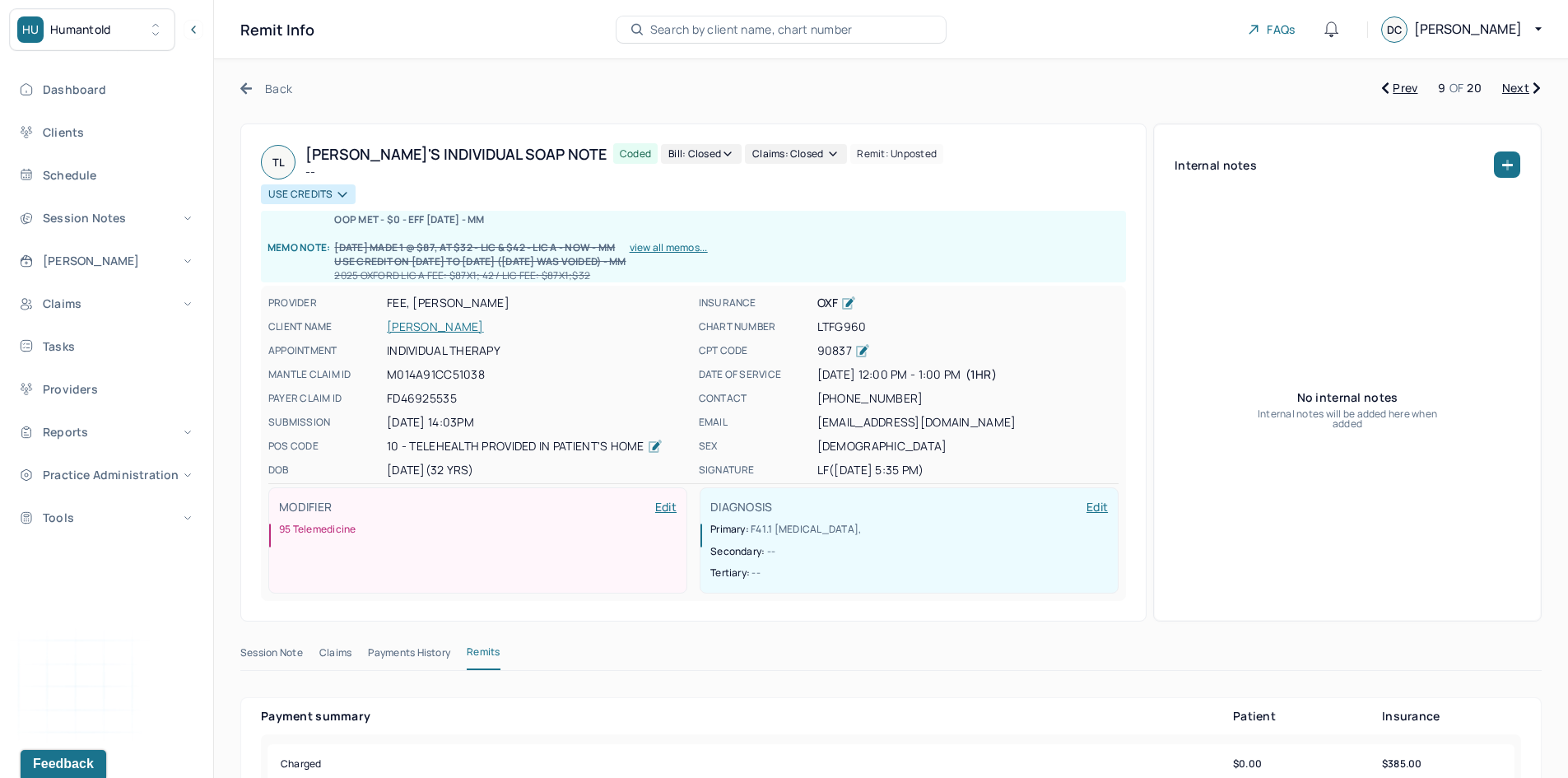 click on "Next" at bounding box center (1521, 88) 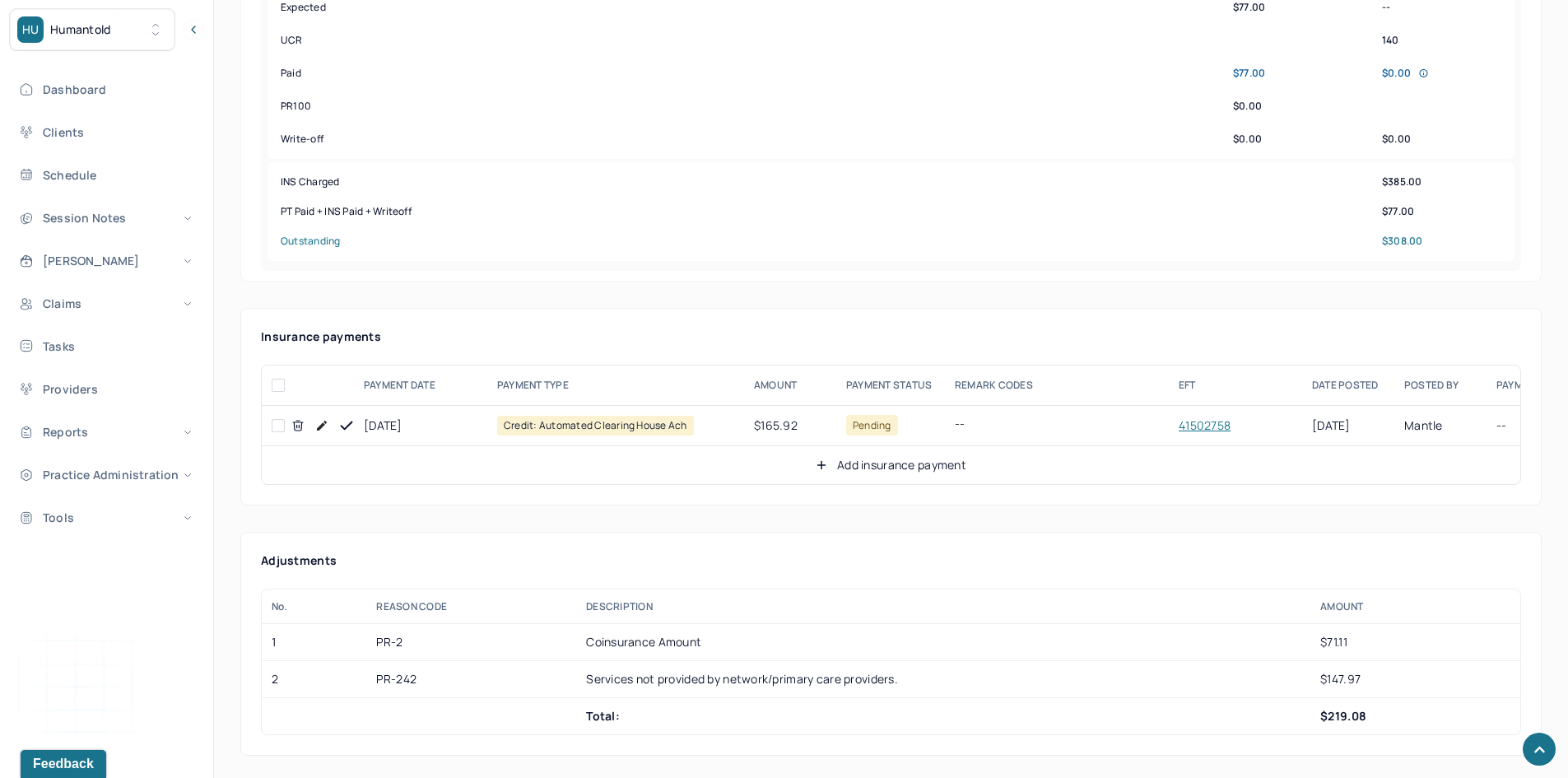 scroll, scrollTop: 741, scrollLeft: 0, axis: vertical 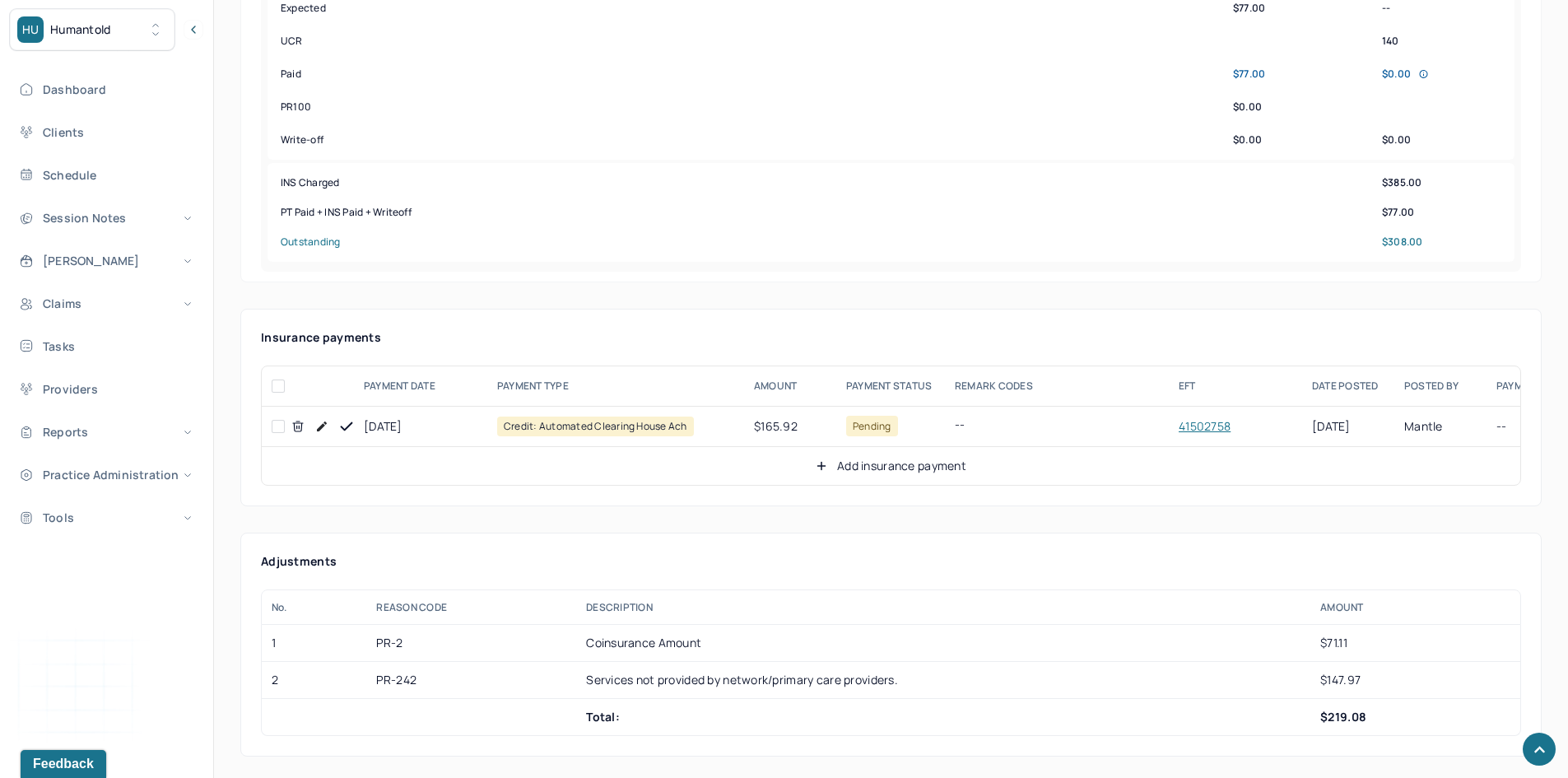 click at bounding box center (278, 426) 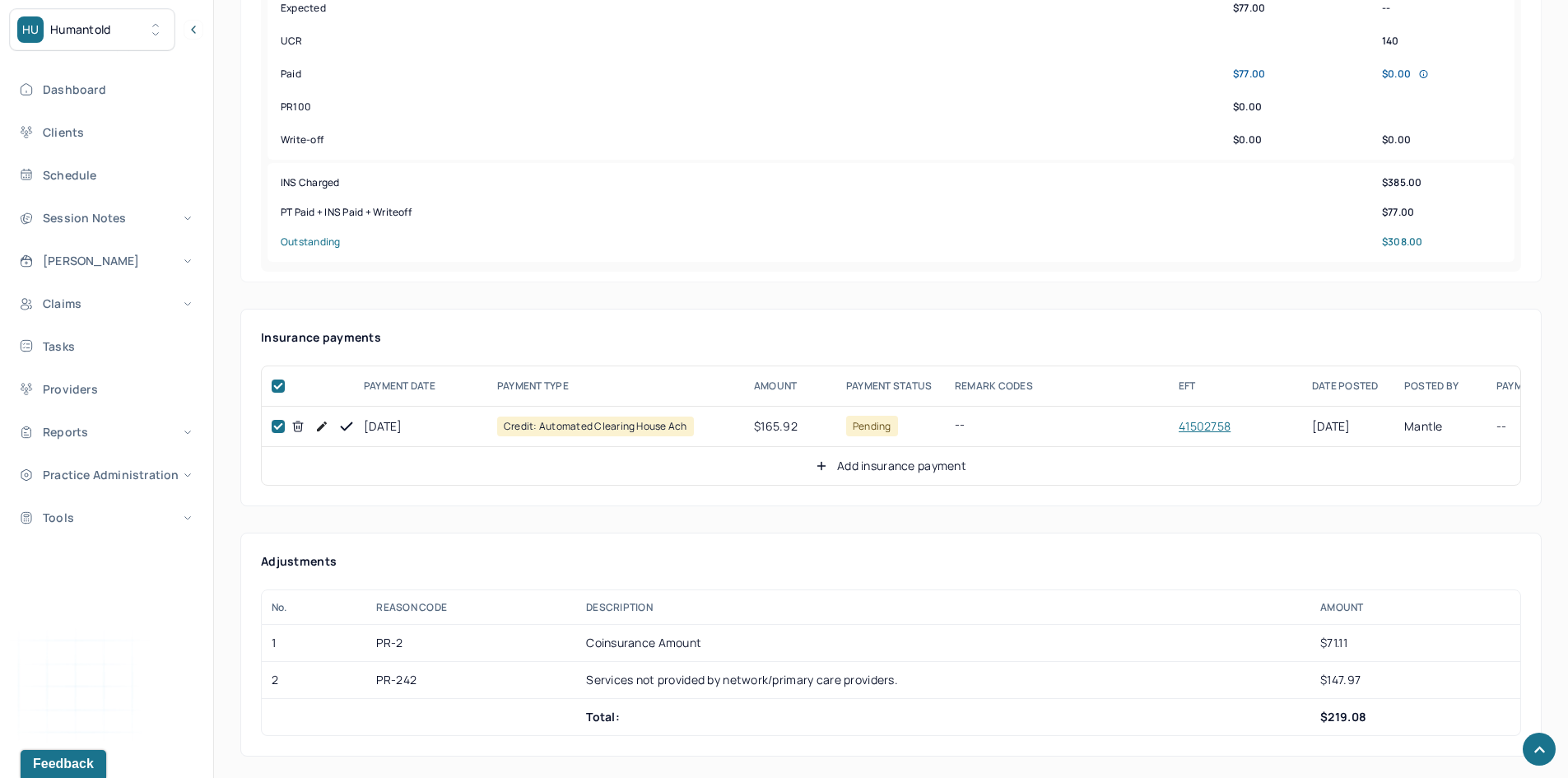 checkbox on "true" 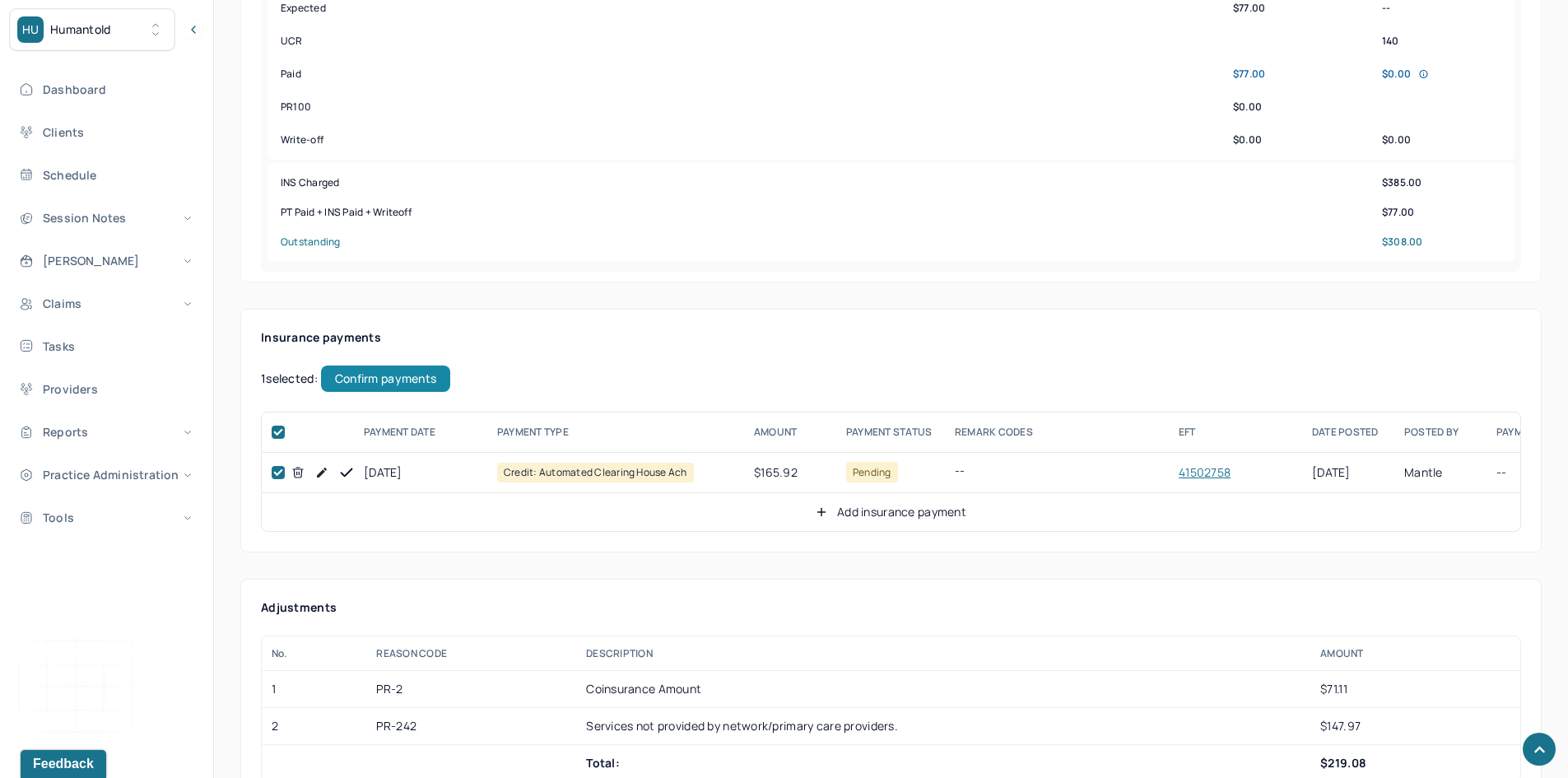 click on "Confirm payments" at bounding box center [385, 379] 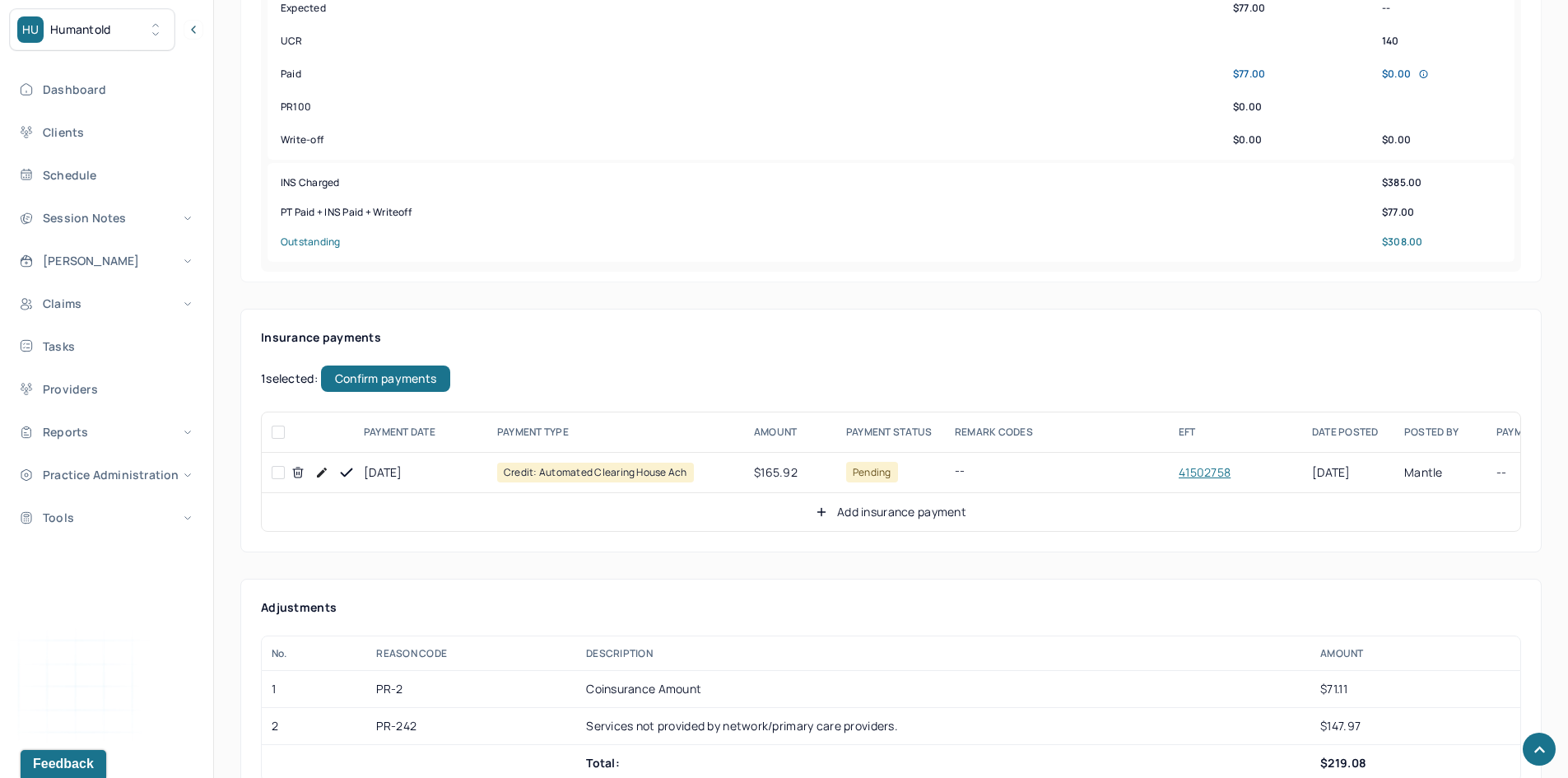 checkbox on "false" 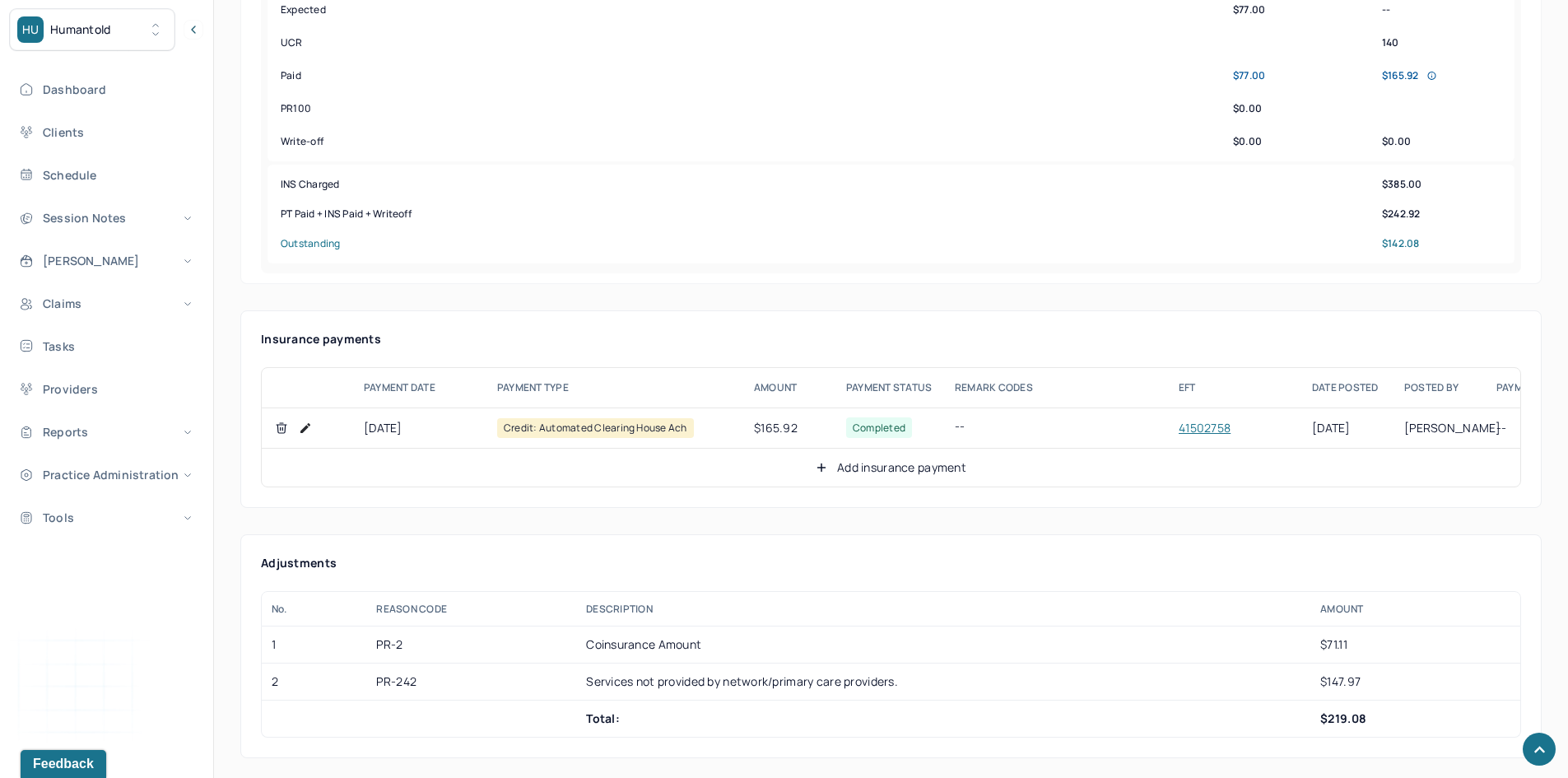 scroll, scrollTop: 741, scrollLeft: 0, axis: vertical 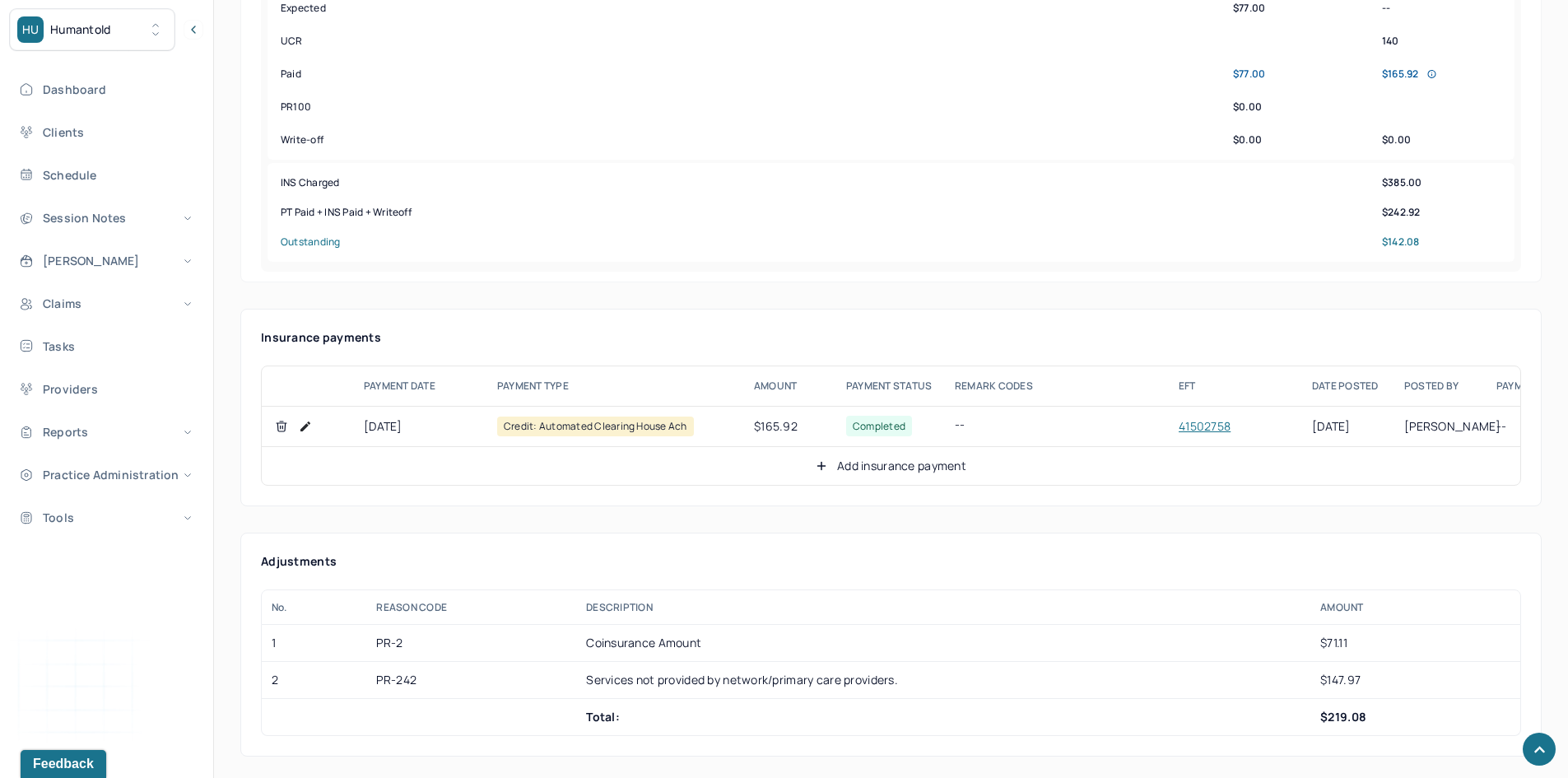 click 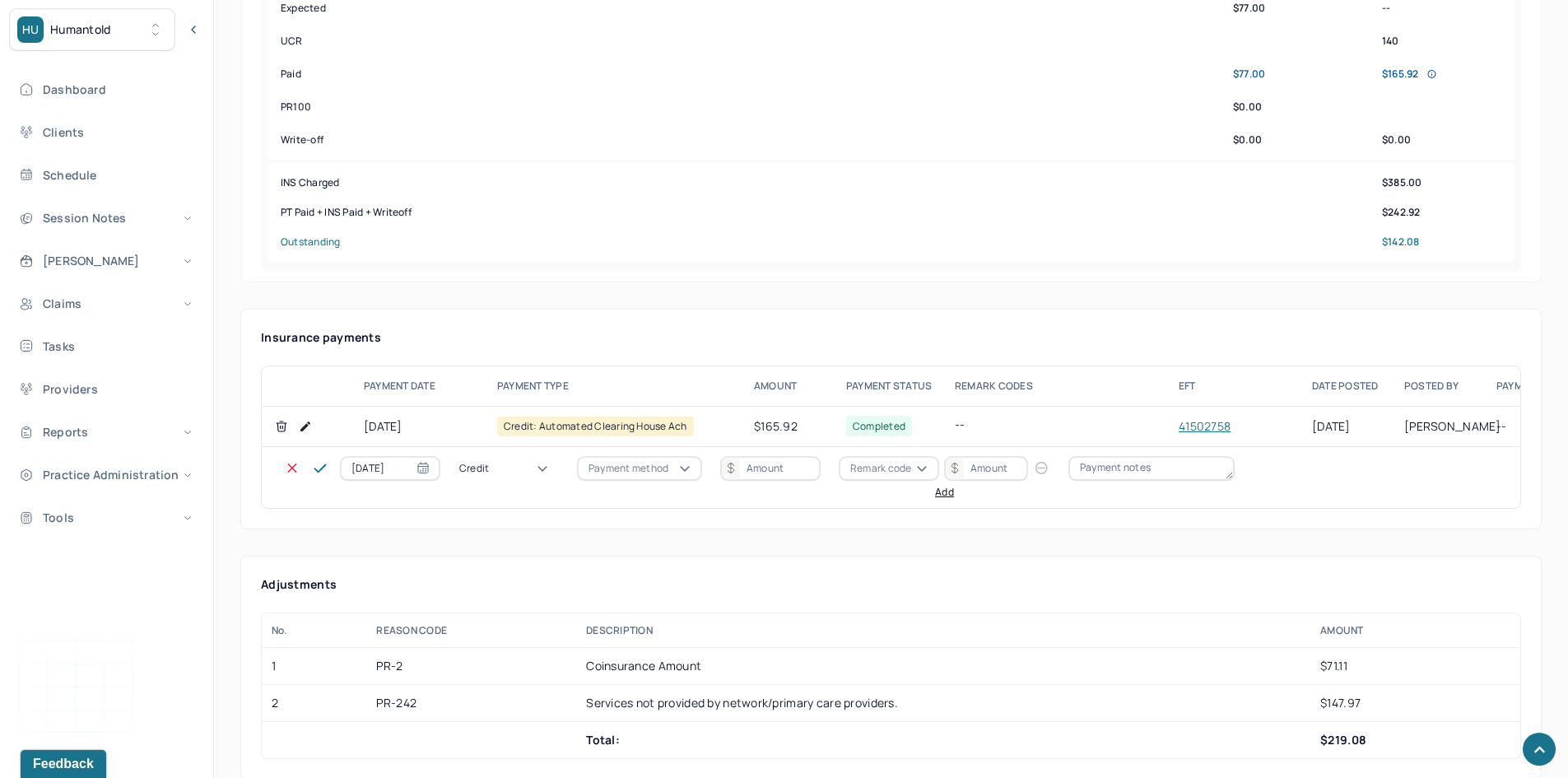 click on "Credit" at bounding box center (509, 468) 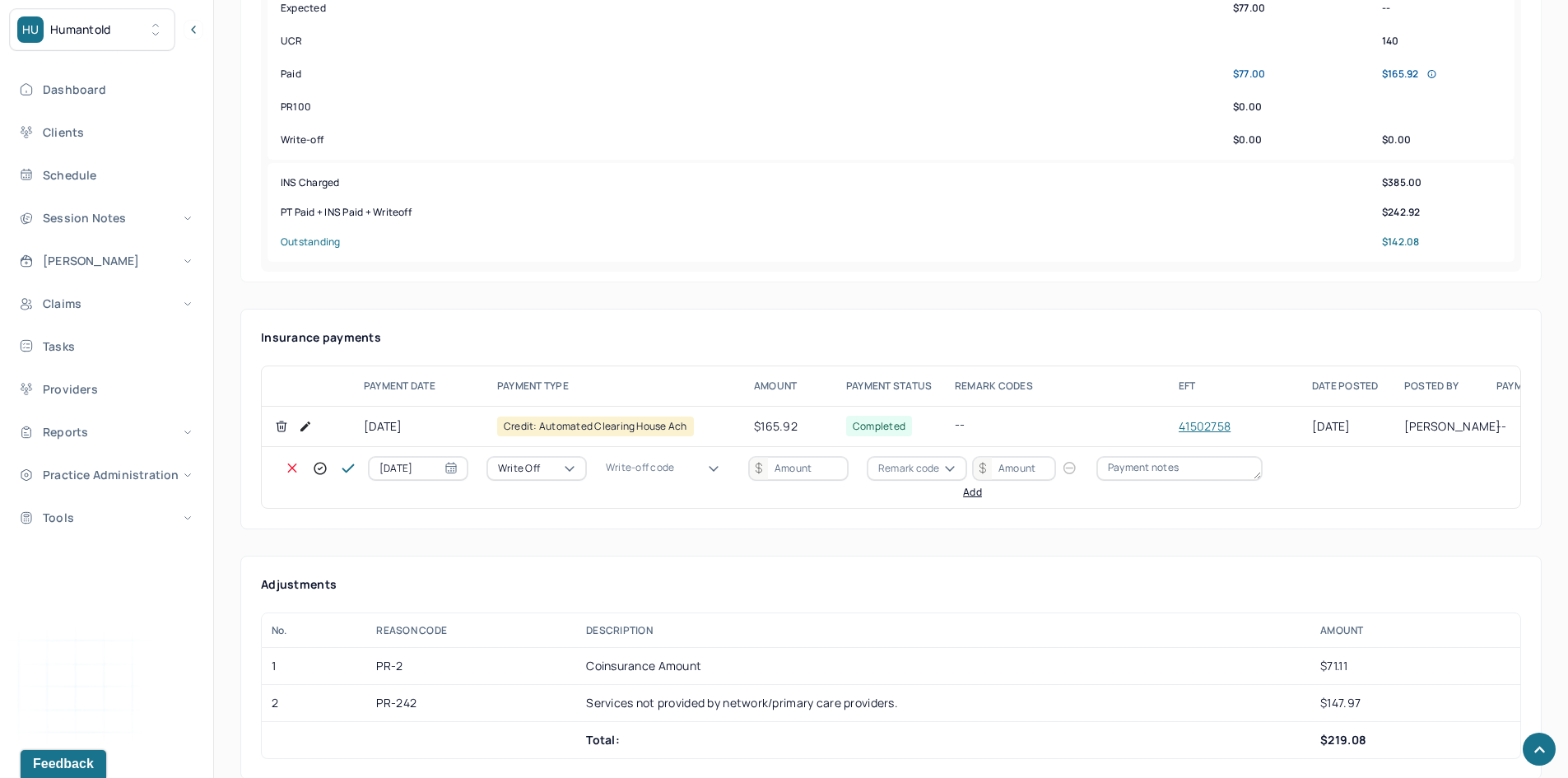 click on "Write-off code" at bounding box center [640, 468] 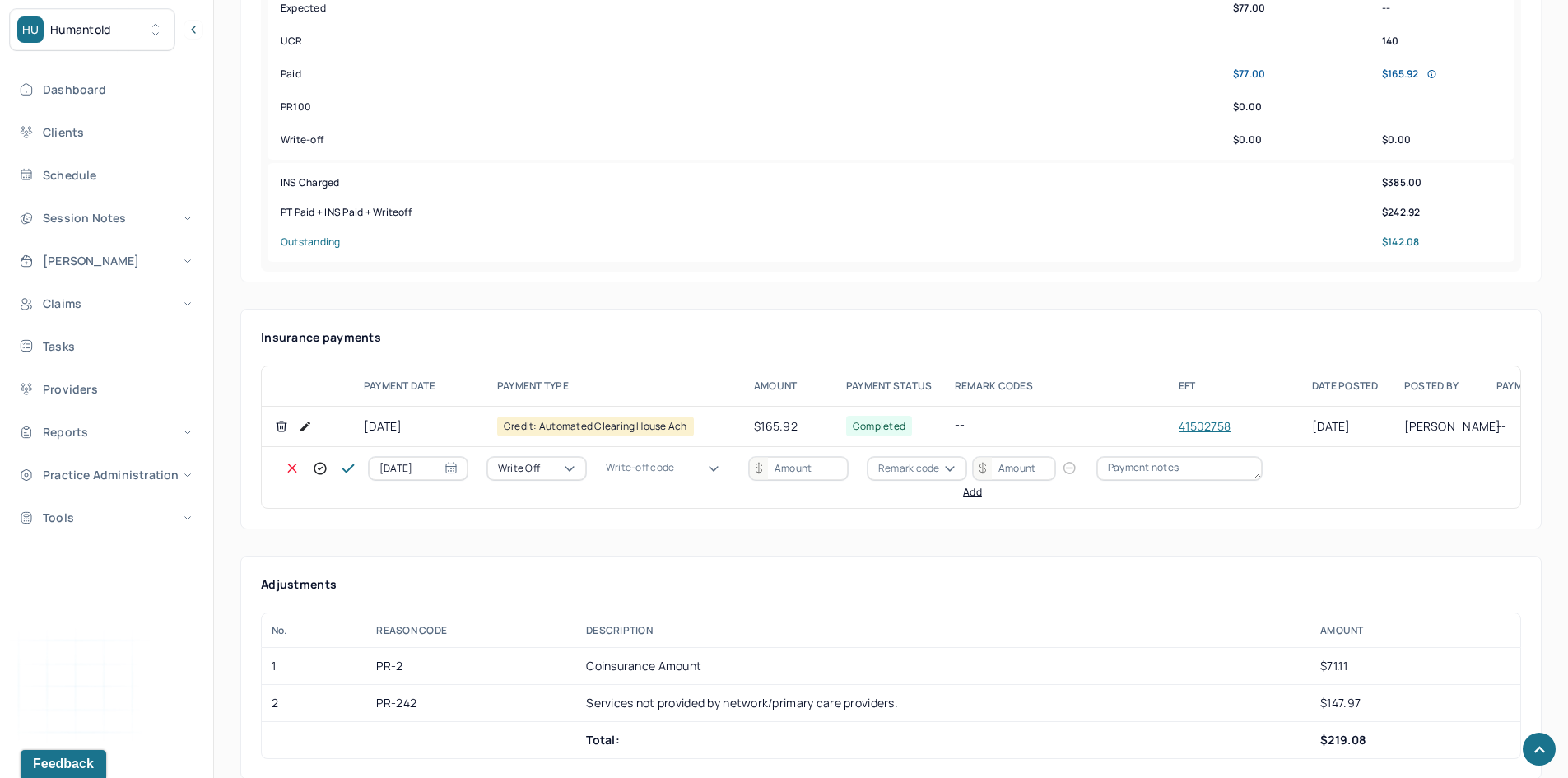 click on "WOBAL: WRITE OFF - BALANCE (INSADJ)" at bounding box center (82, 2648) 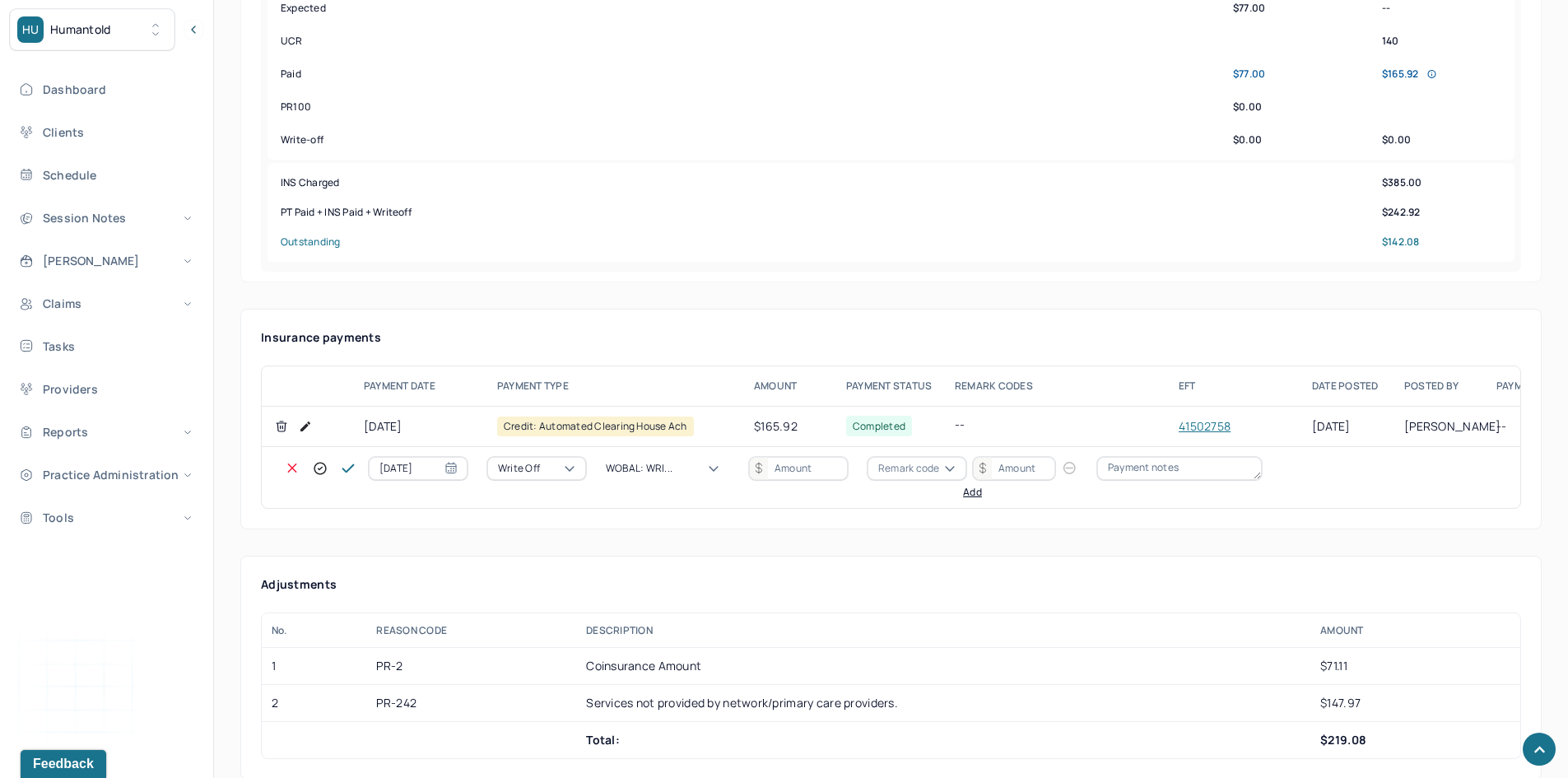 click at bounding box center [798, 468] 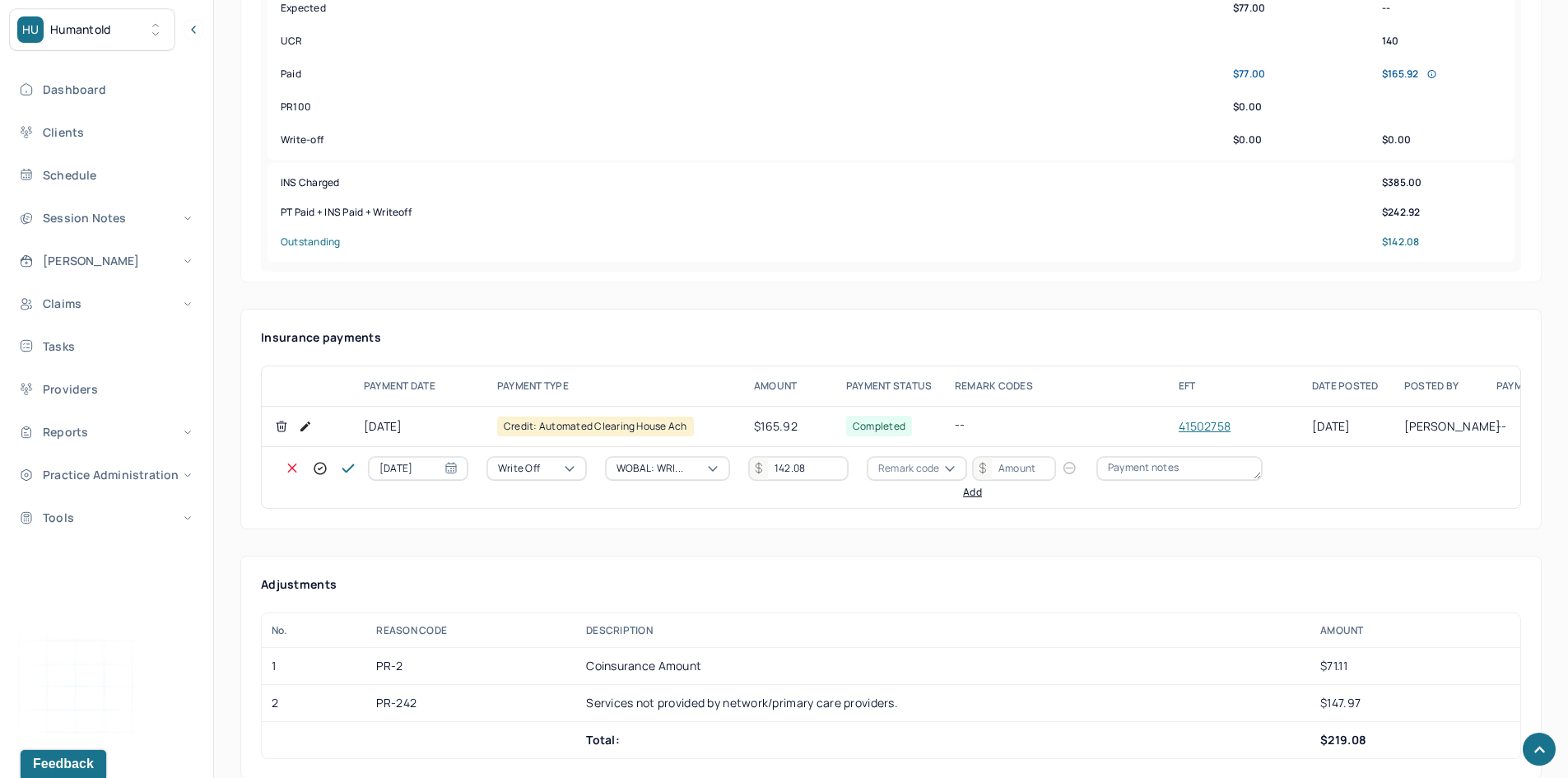 type on "142.08" 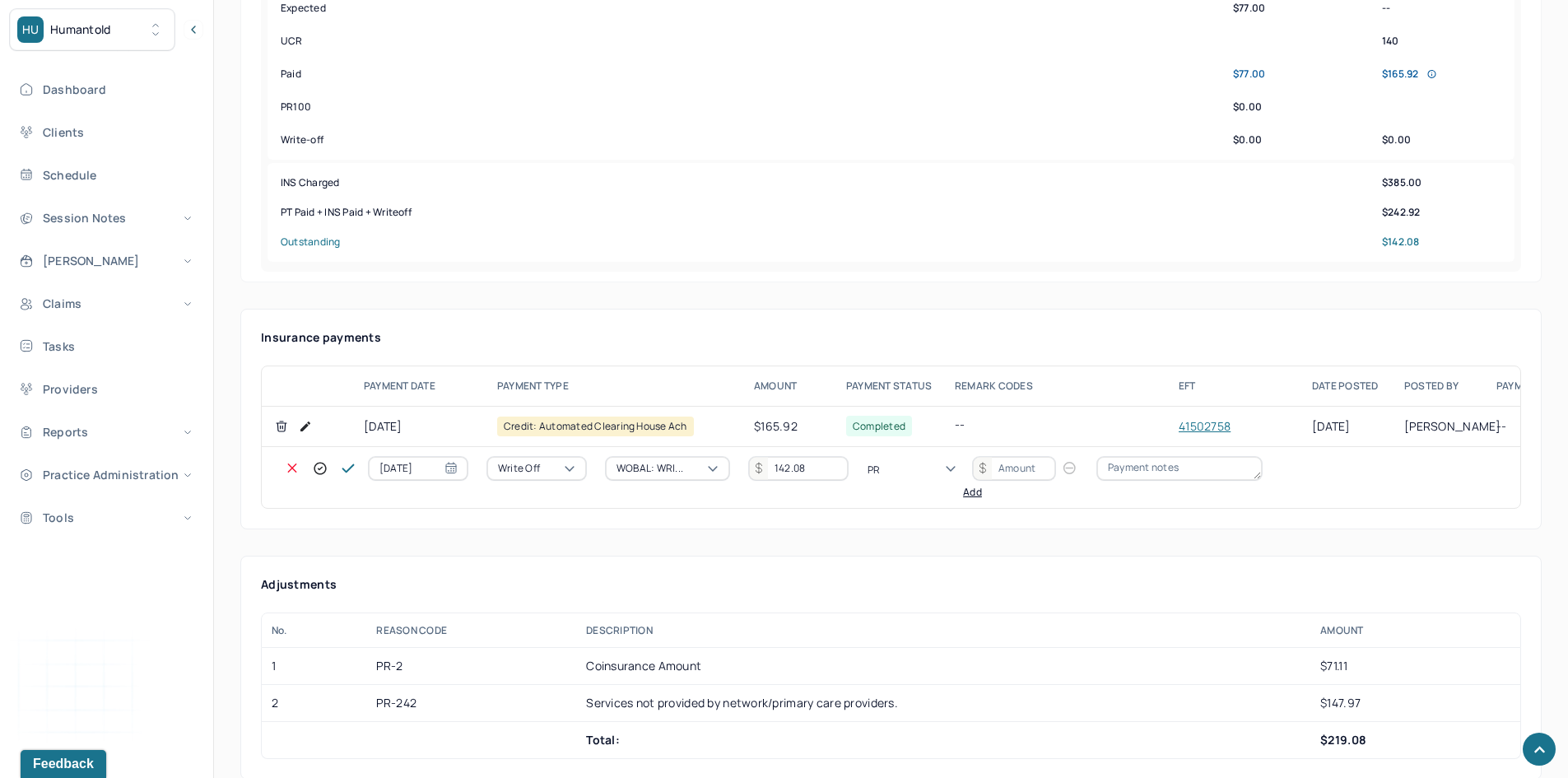 type on "PR2" 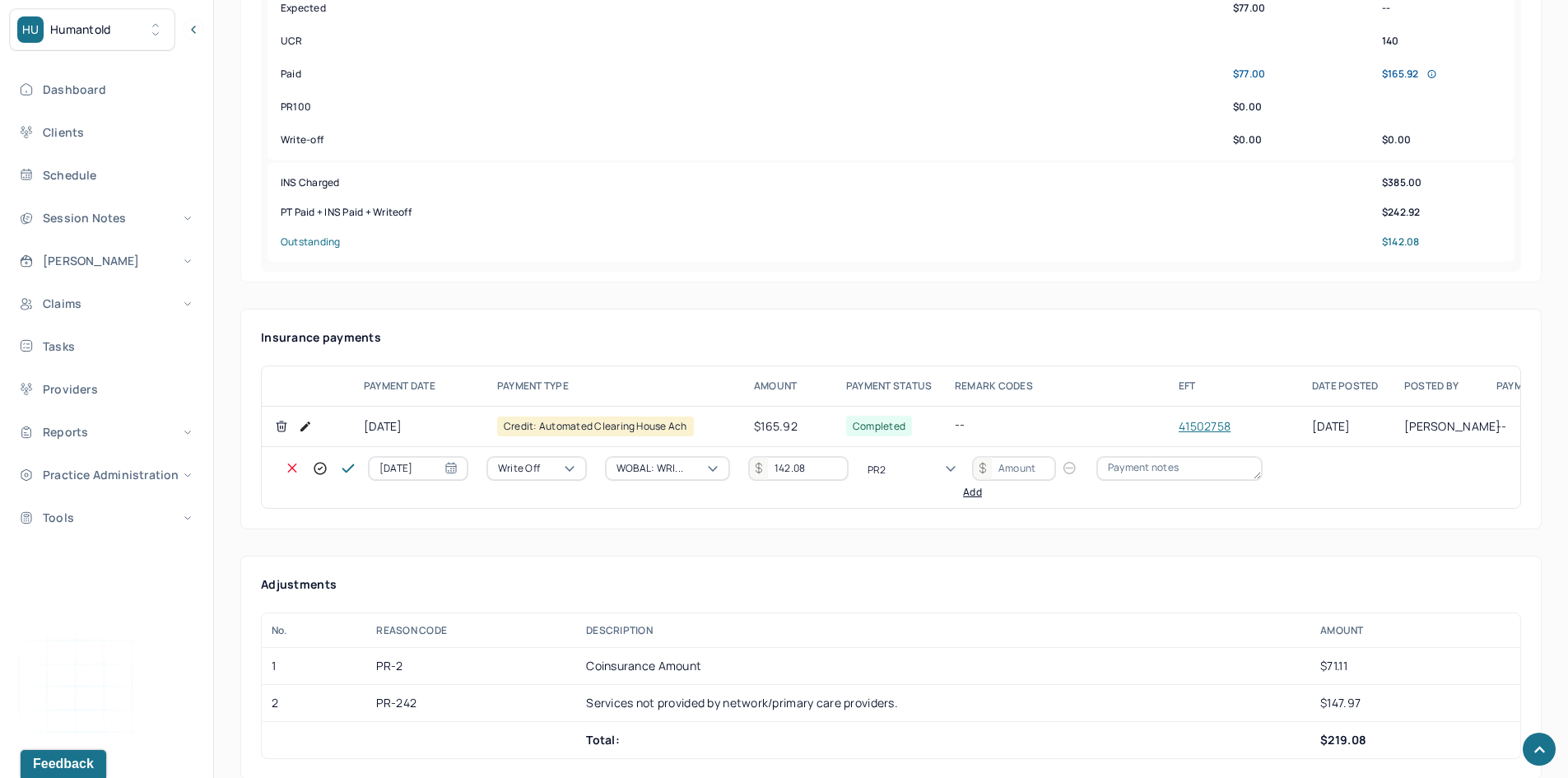 type 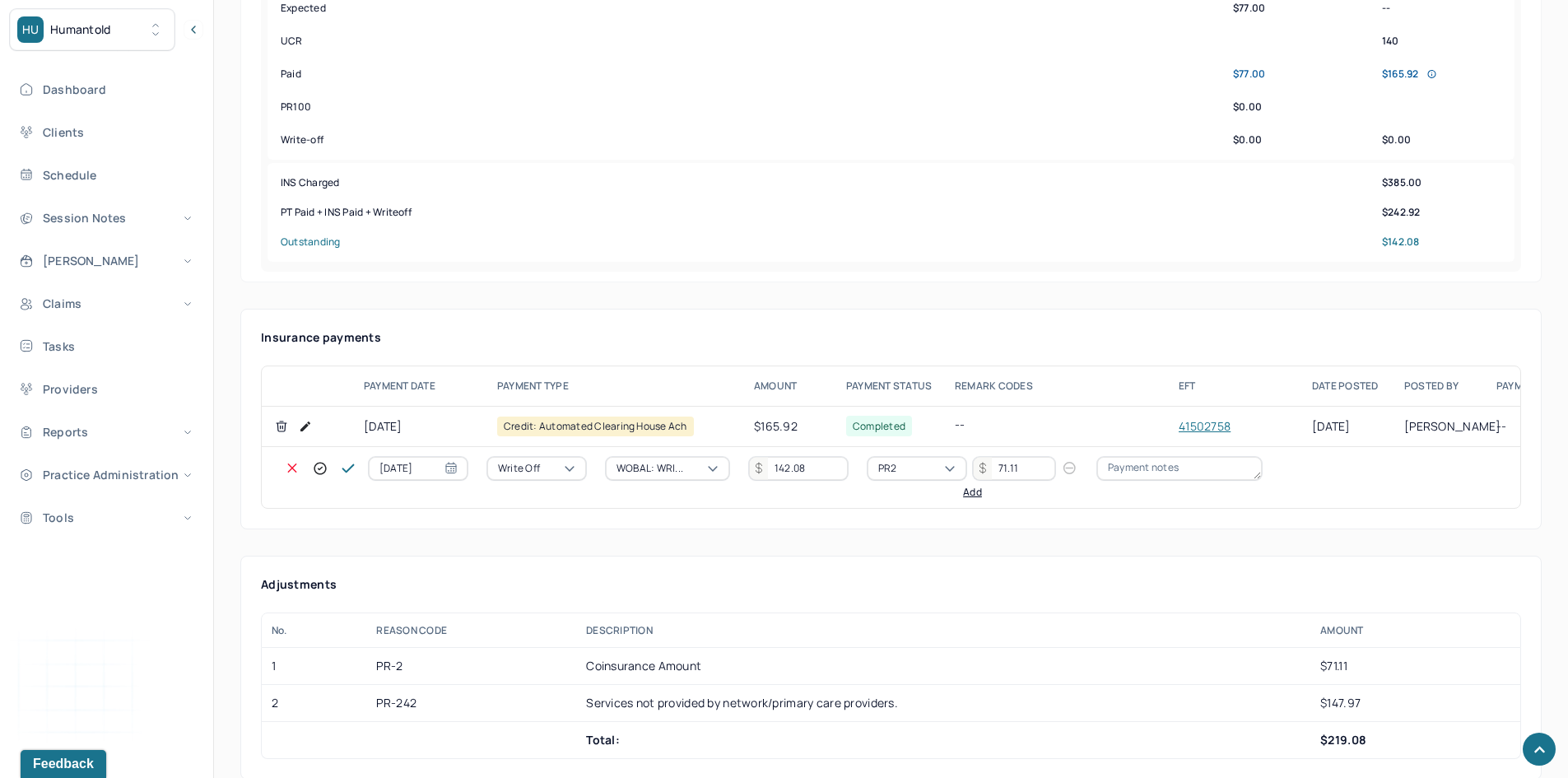 type on "71.11" 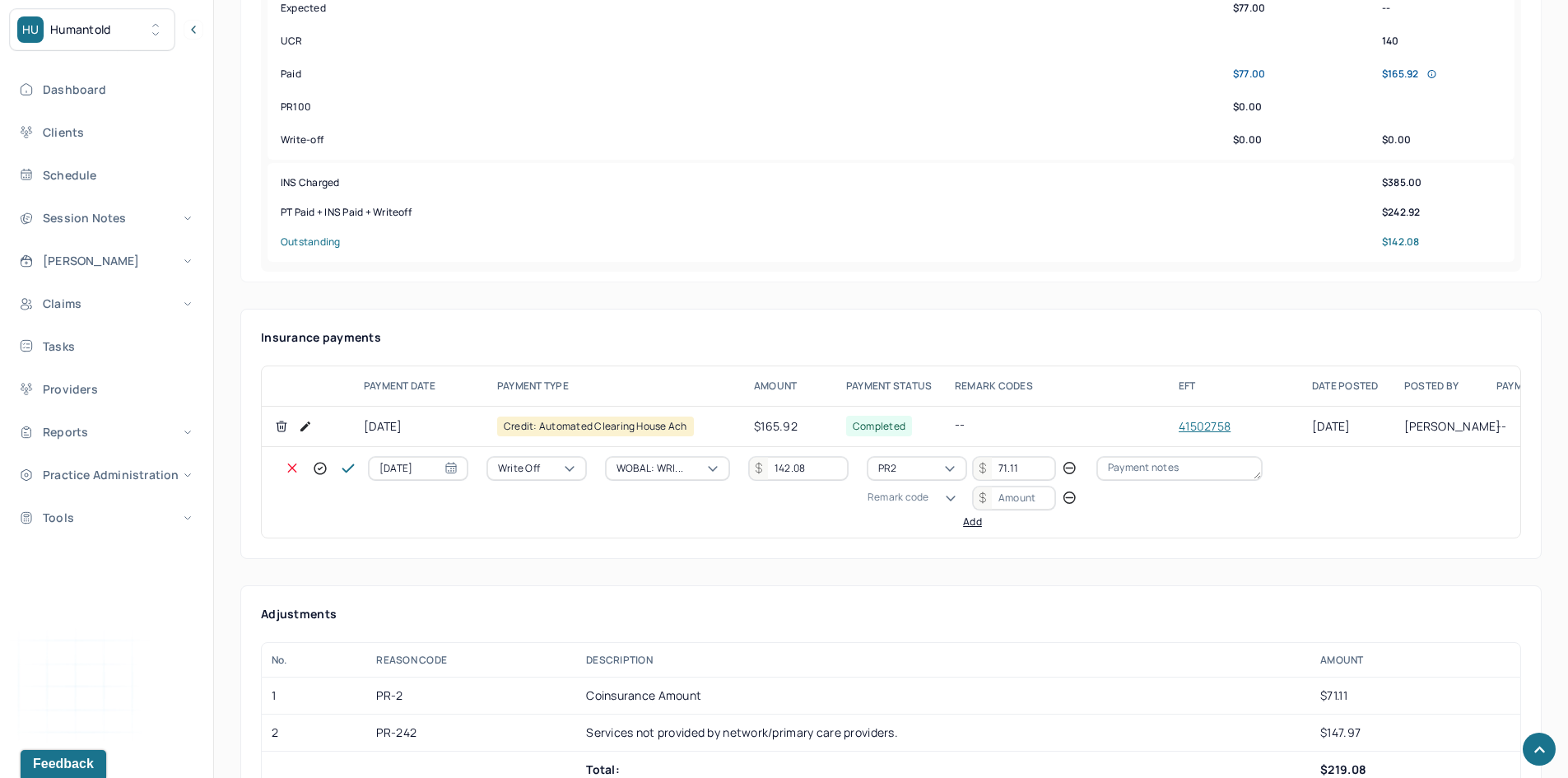 click on "Remark code" at bounding box center [898, 497] 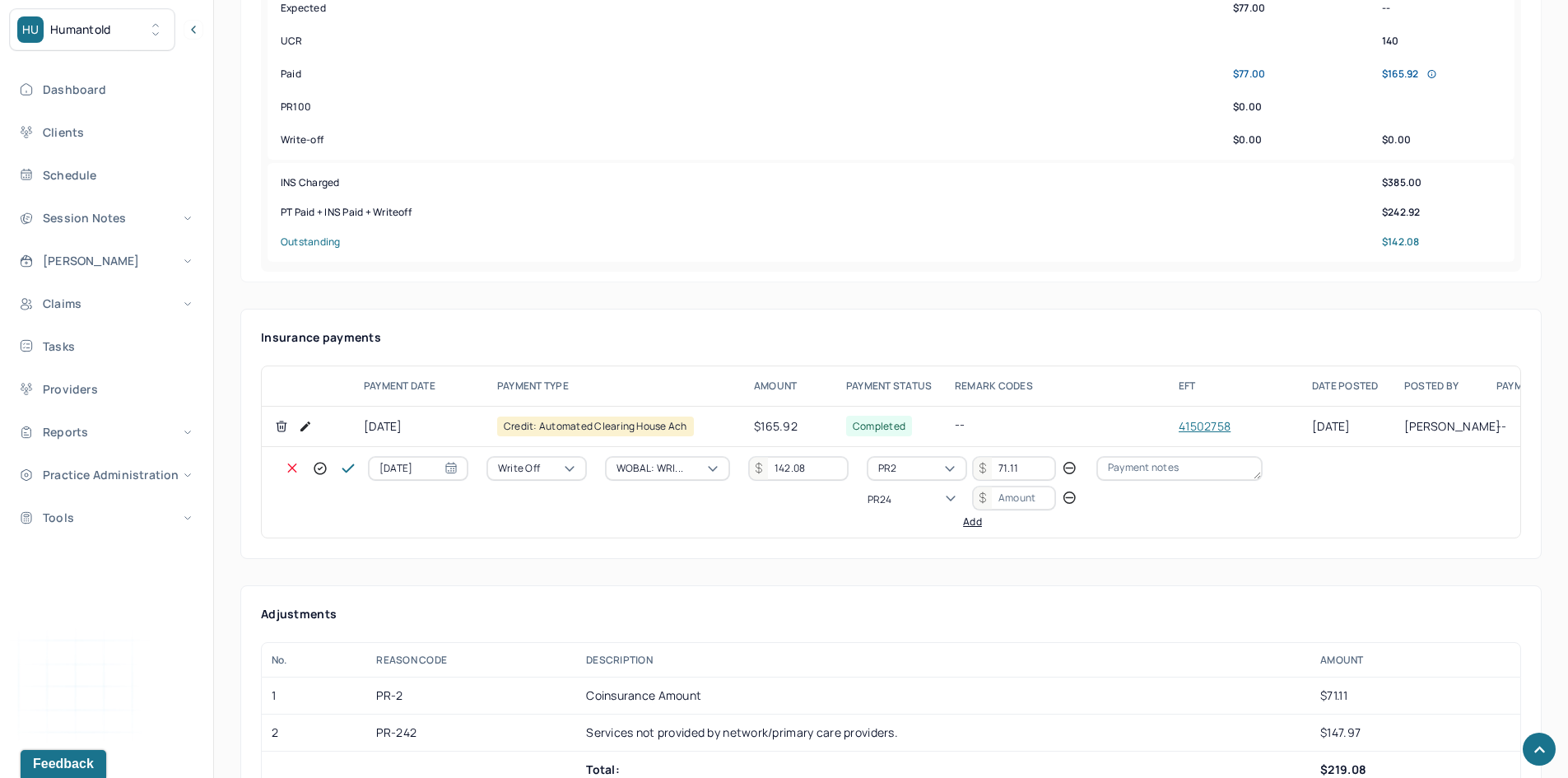 scroll, scrollTop: 0, scrollLeft: 0, axis: both 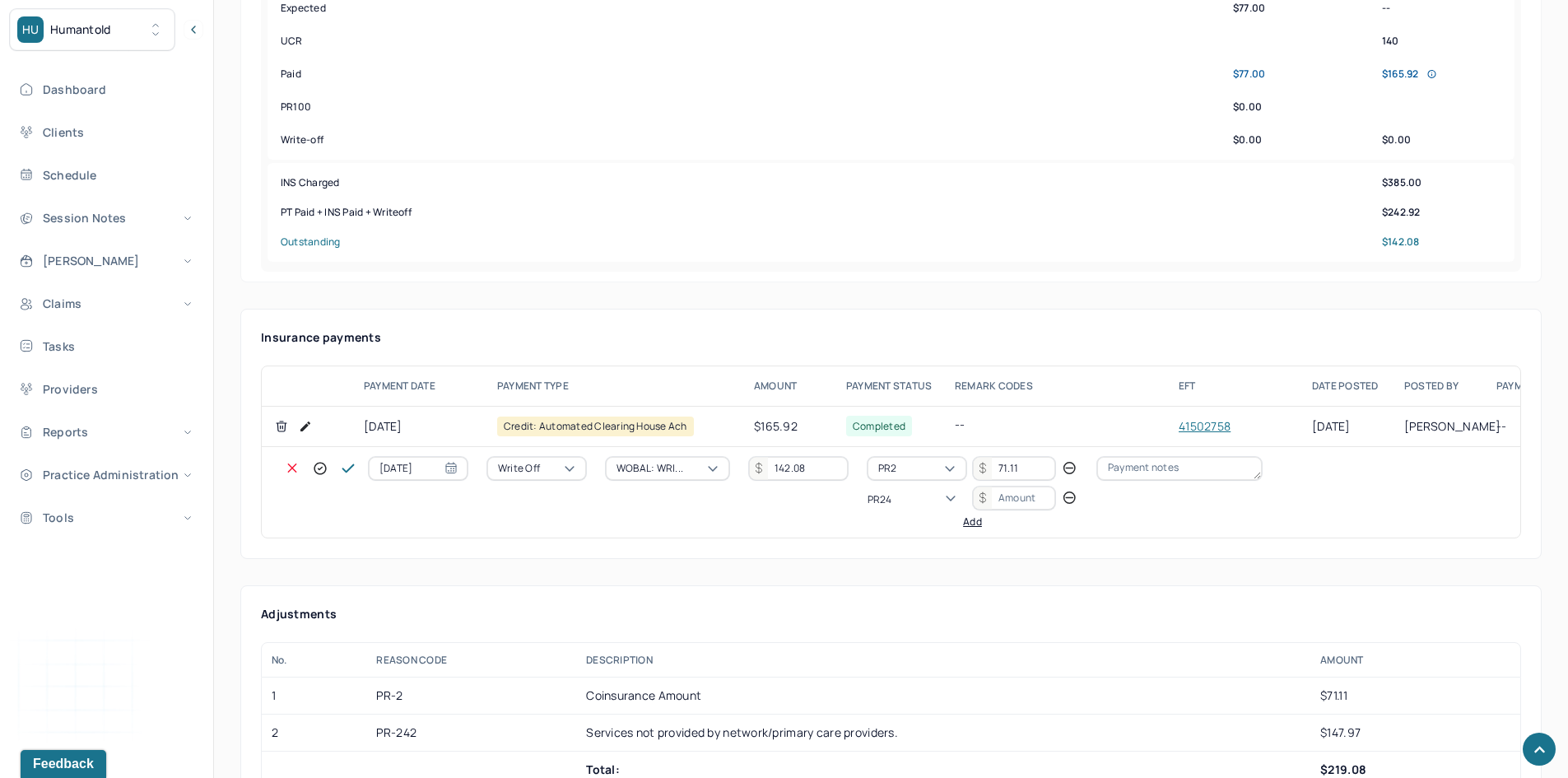 type on "PR242" 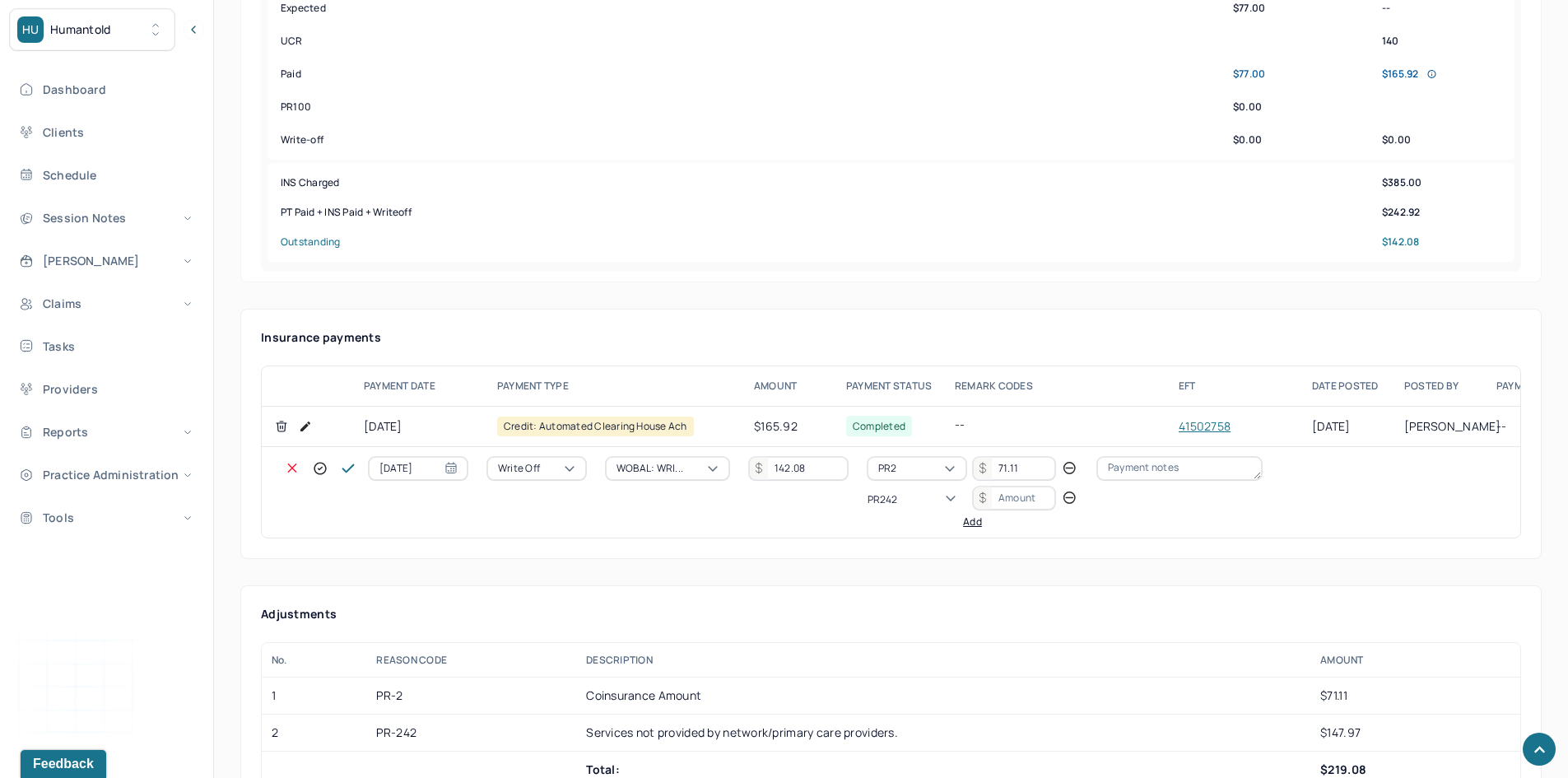 type 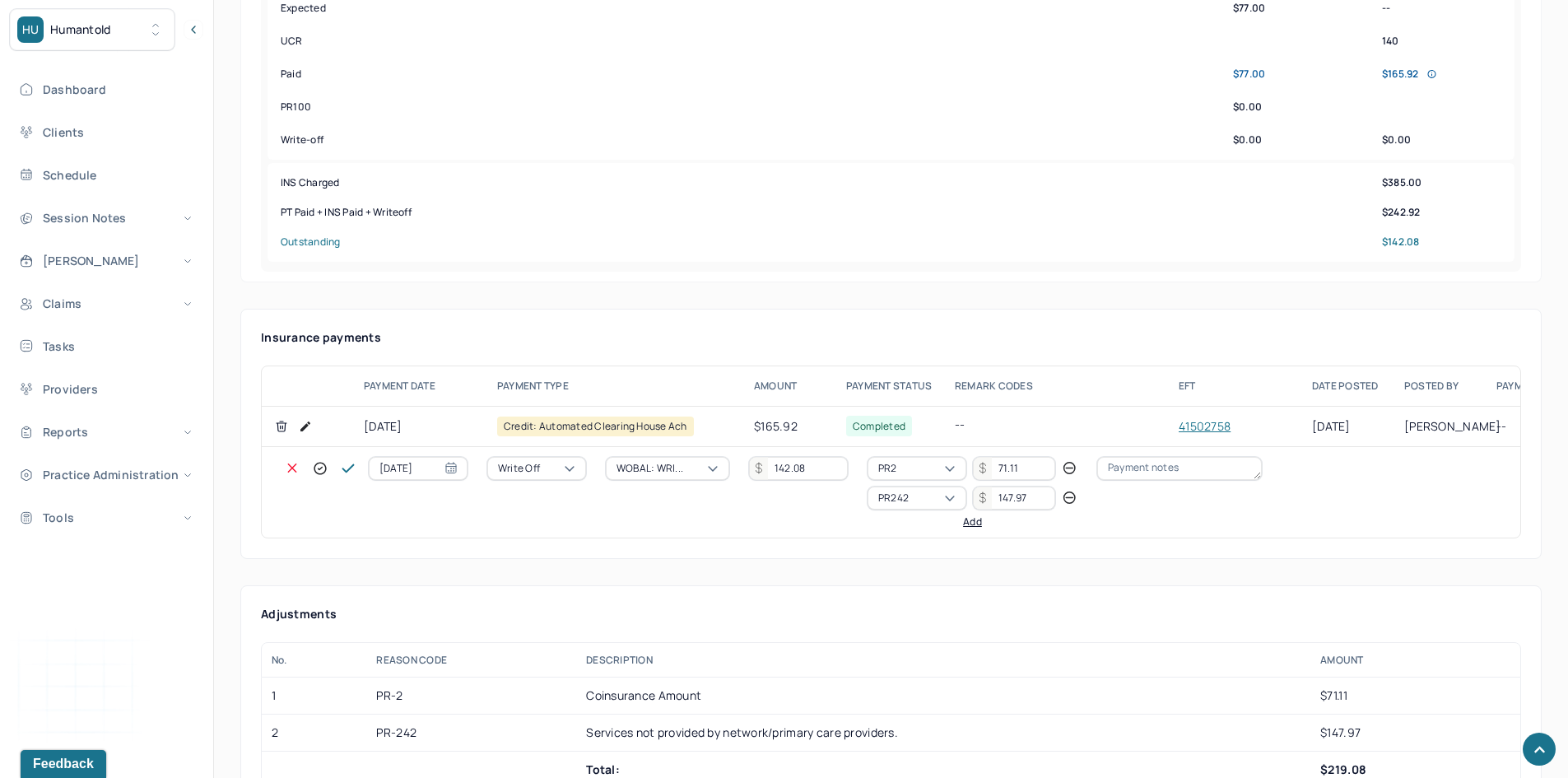 type on "147.97" 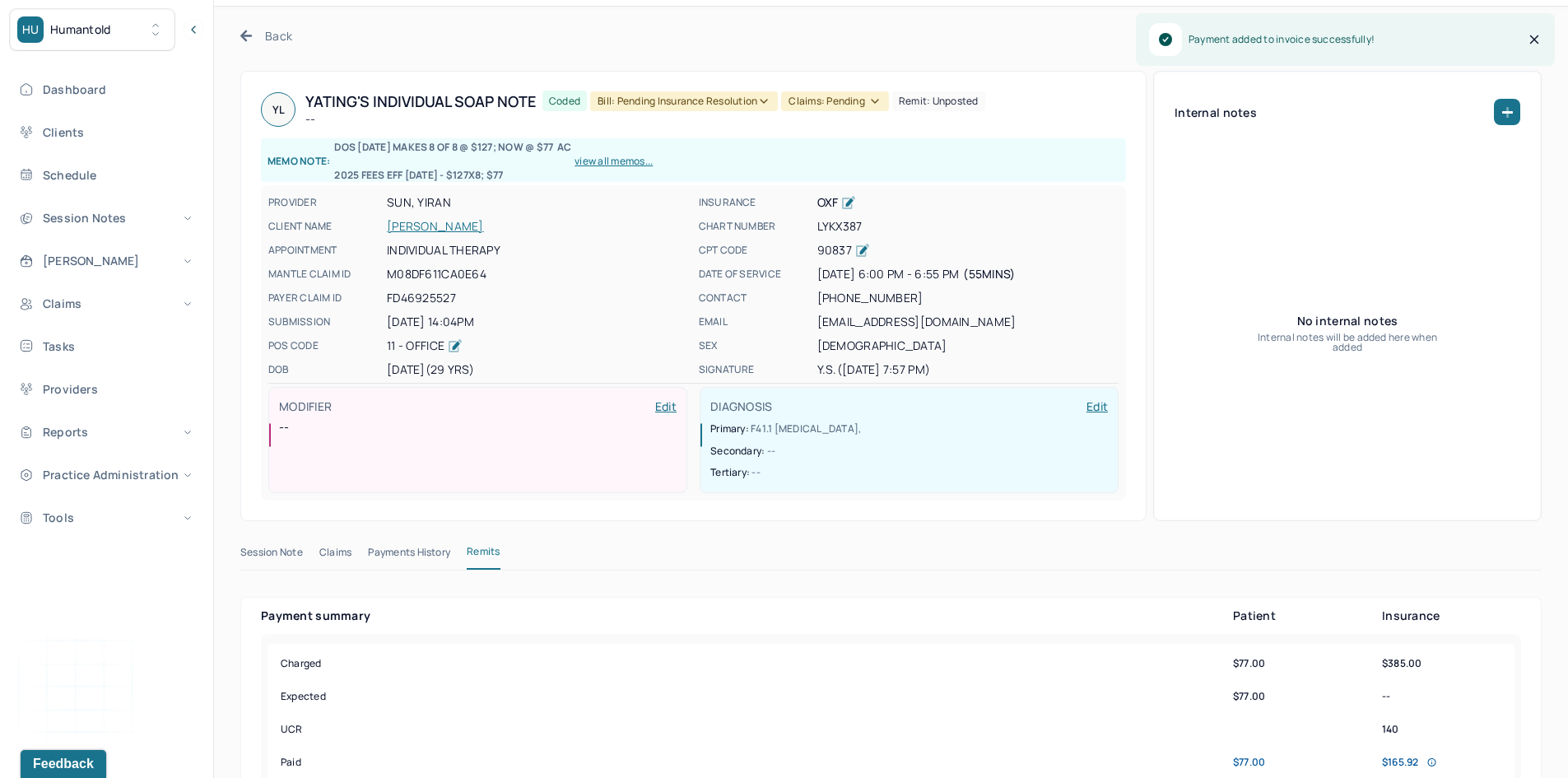 scroll, scrollTop: 0, scrollLeft: 0, axis: both 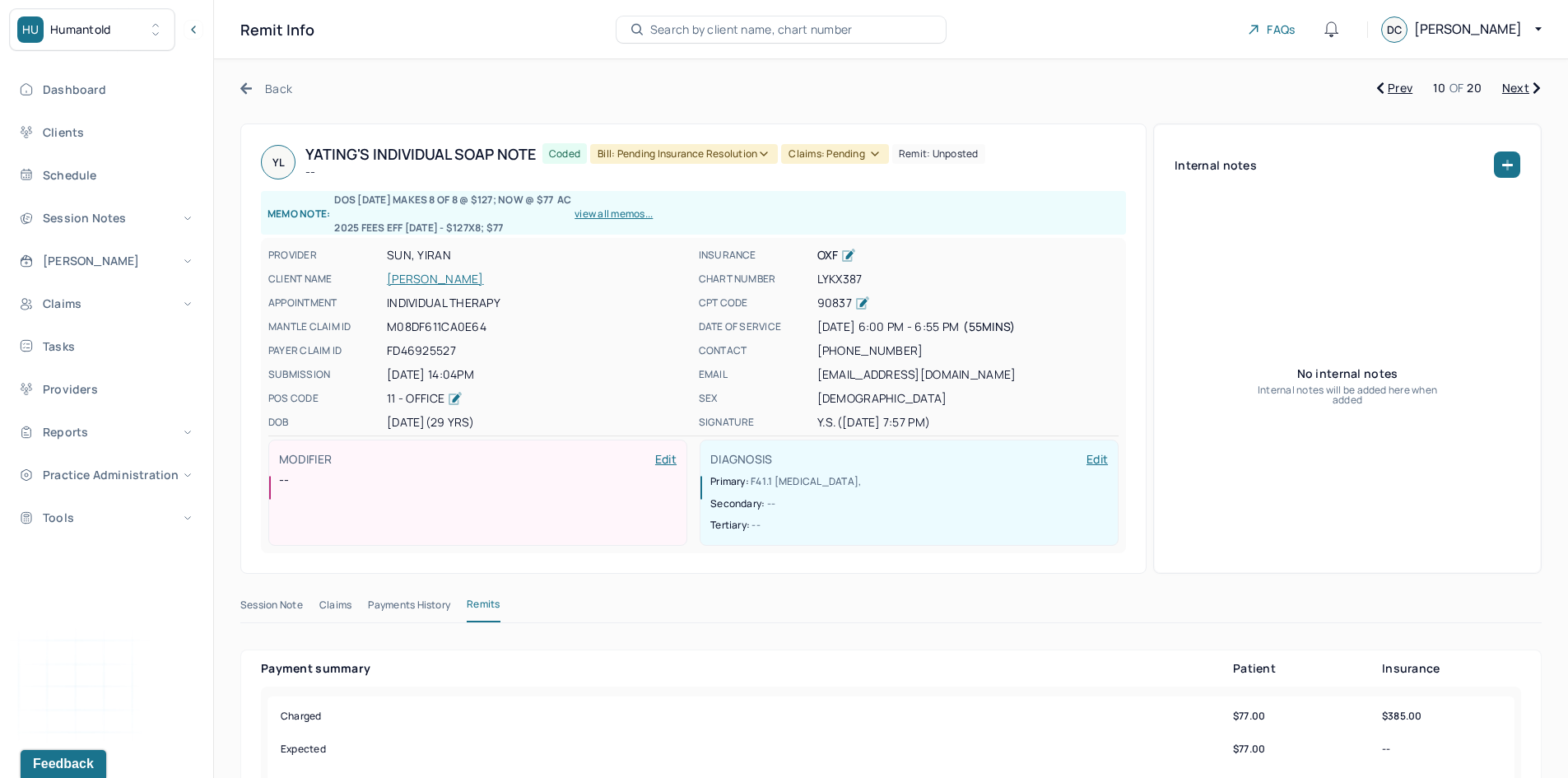 click on "Bill: Pending Insurance Resolution" at bounding box center (684, 154) 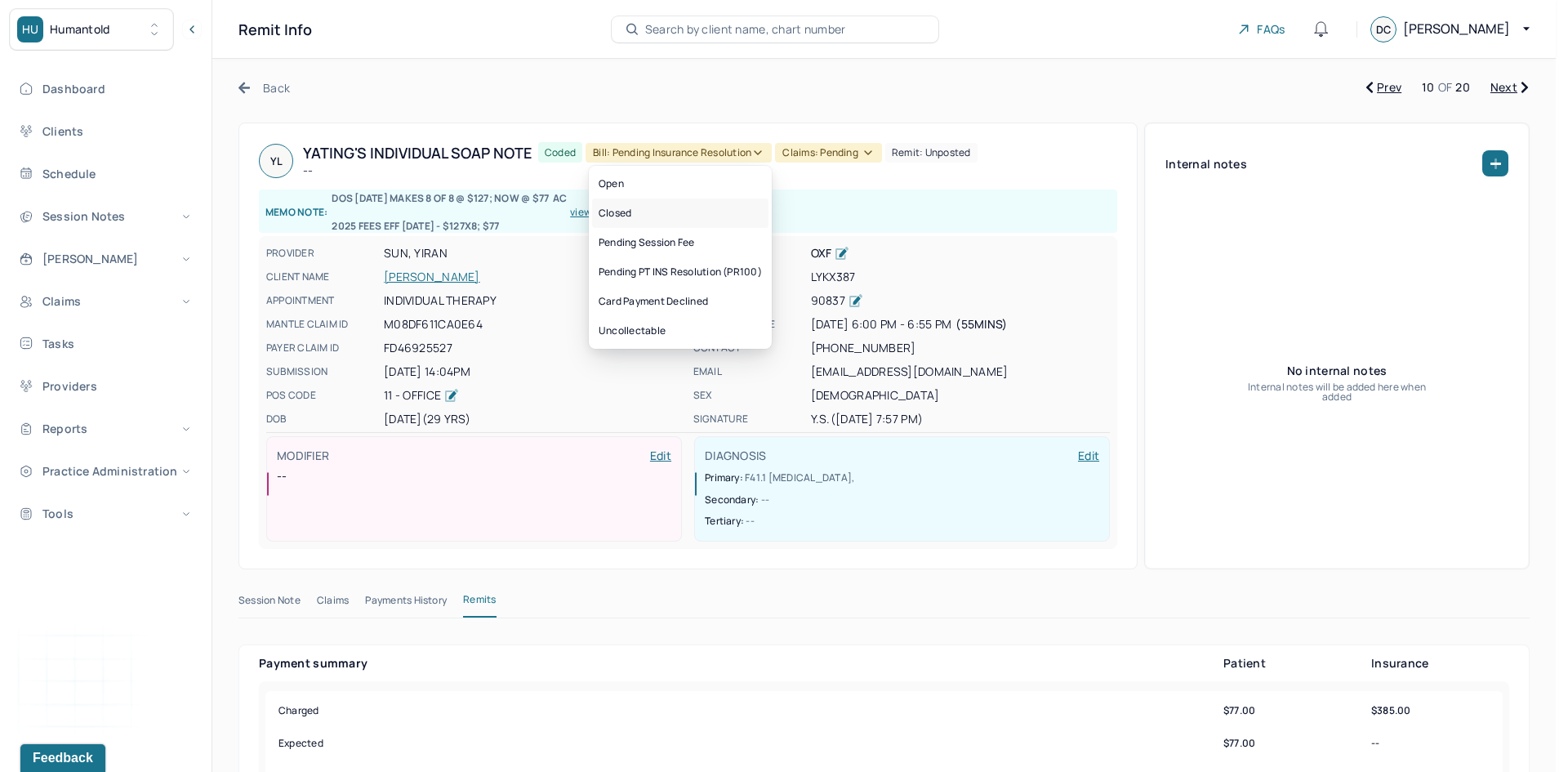 click on "Closed" at bounding box center [680, 213] 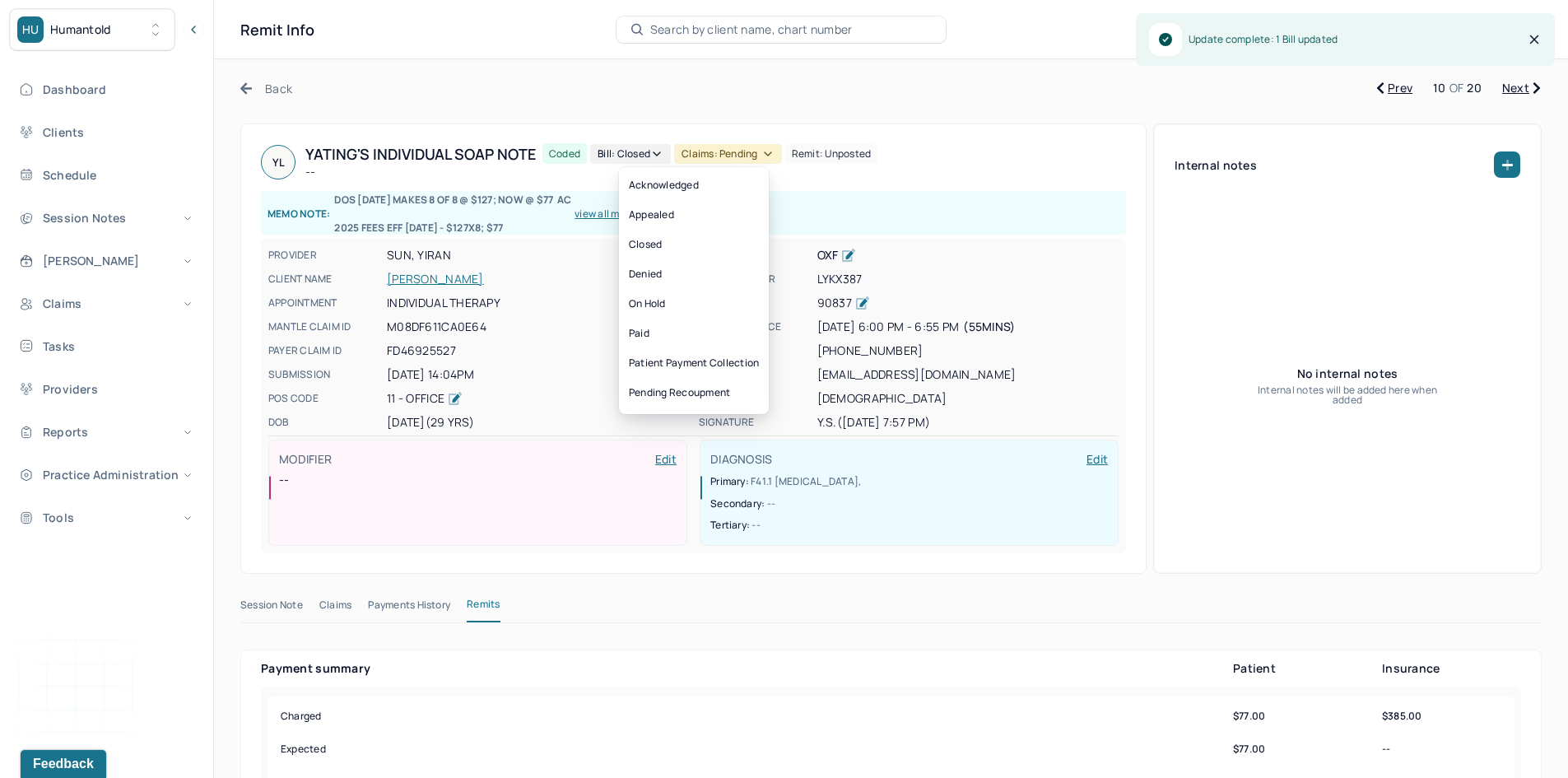 click on "Claims: pending" at bounding box center [728, 154] 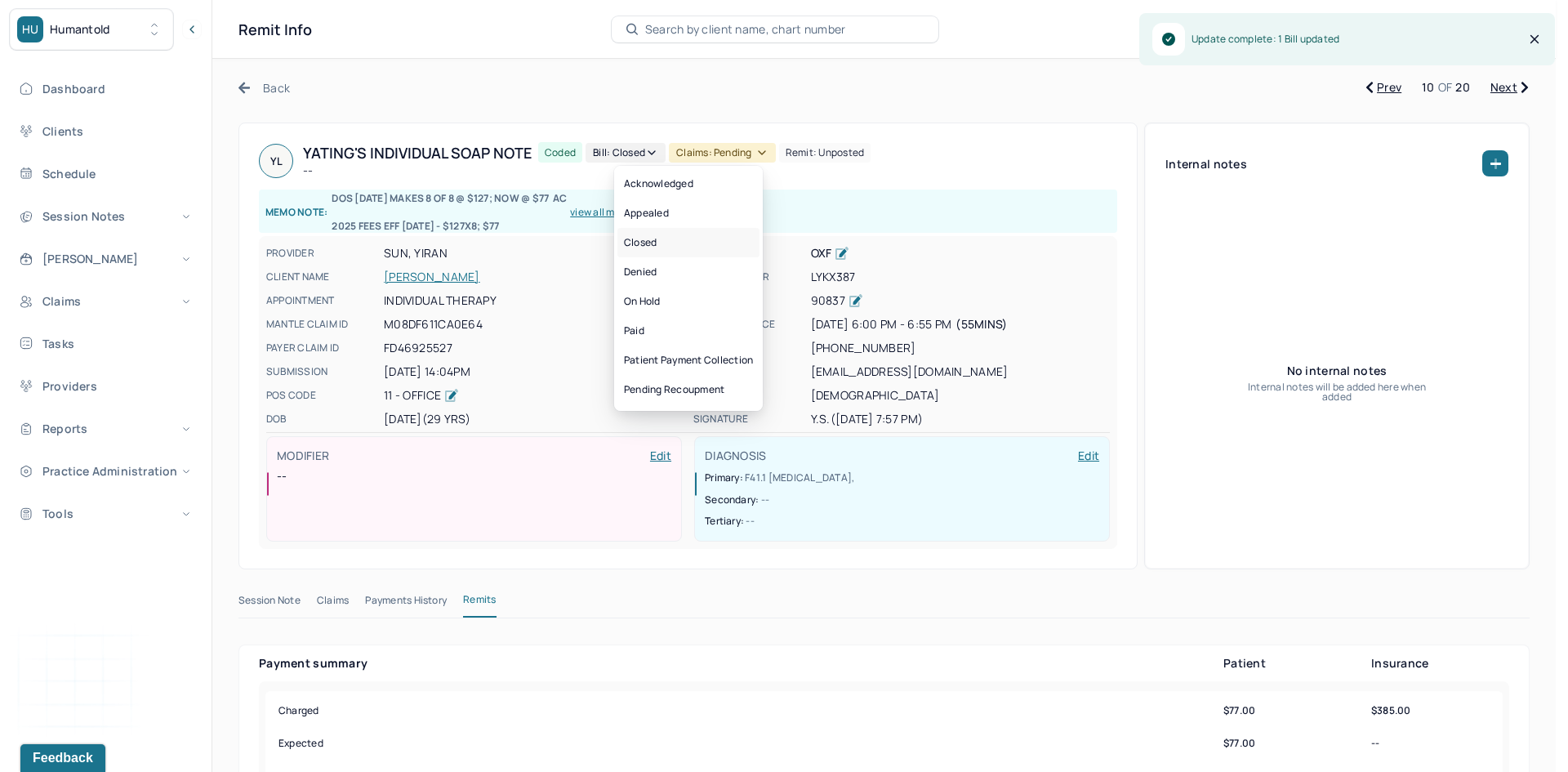 click on "Closed" at bounding box center (688, 243) 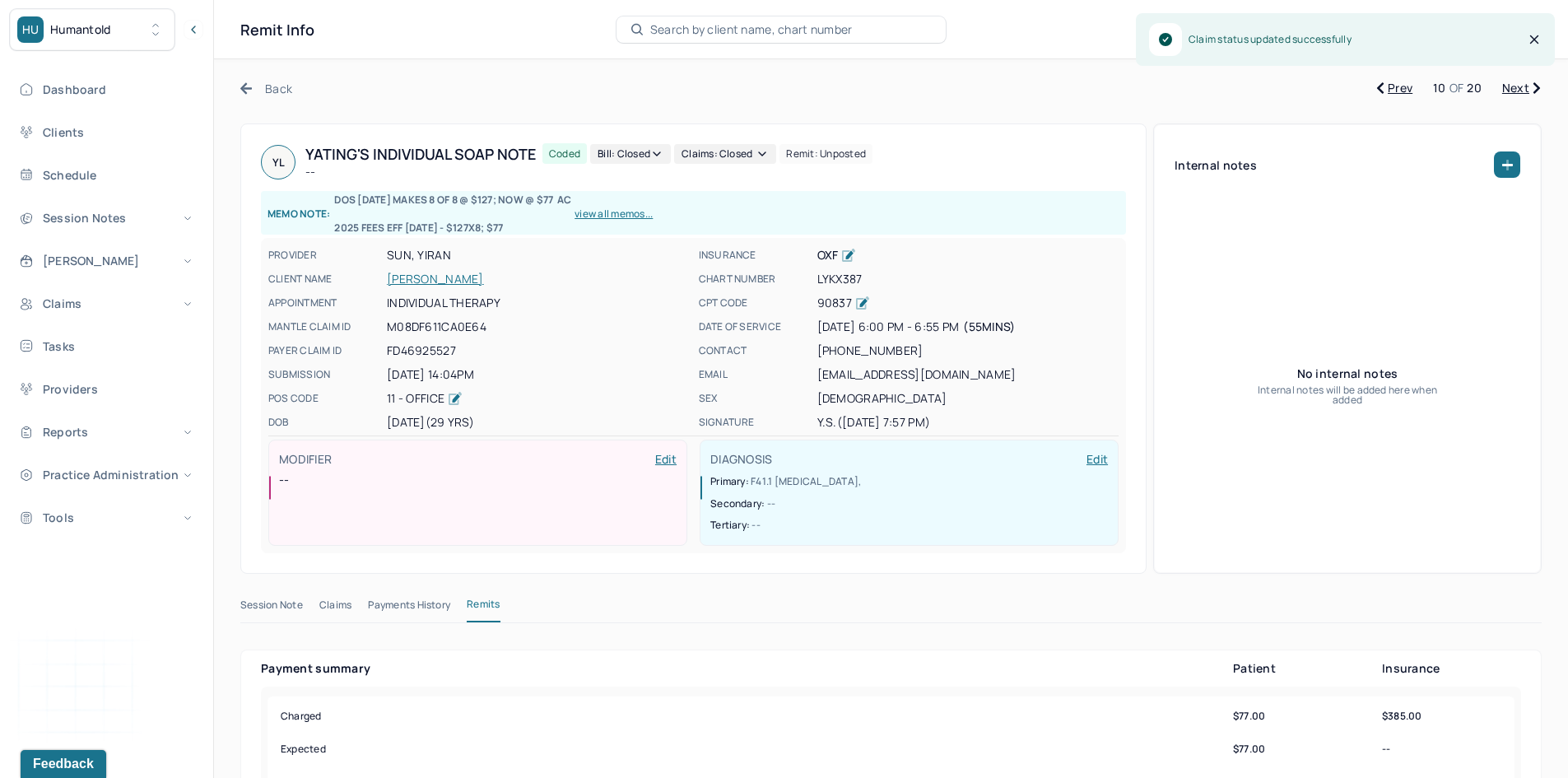 click on "Next" at bounding box center (1521, 88) 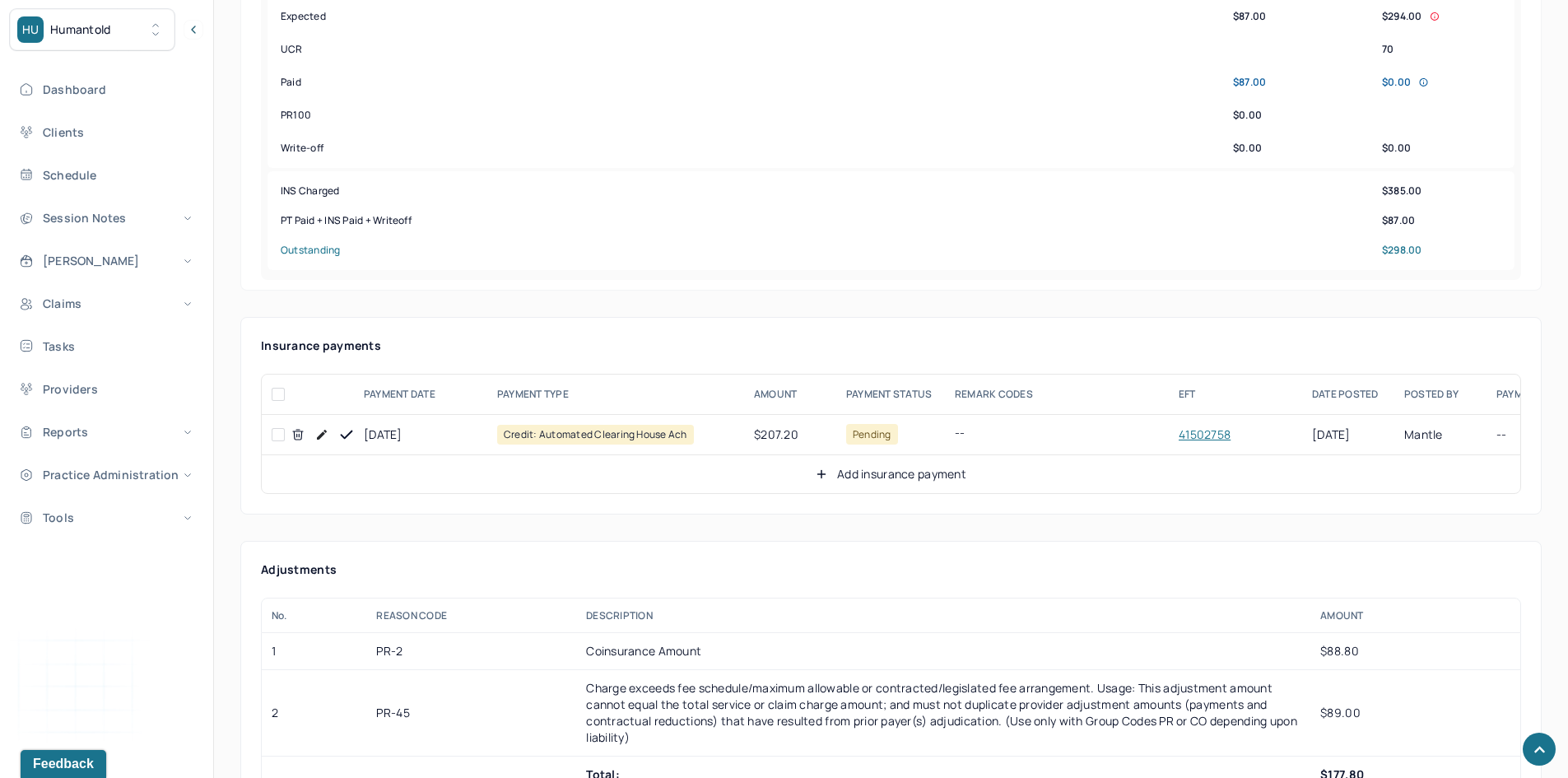 scroll, scrollTop: 741, scrollLeft: 0, axis: vertical 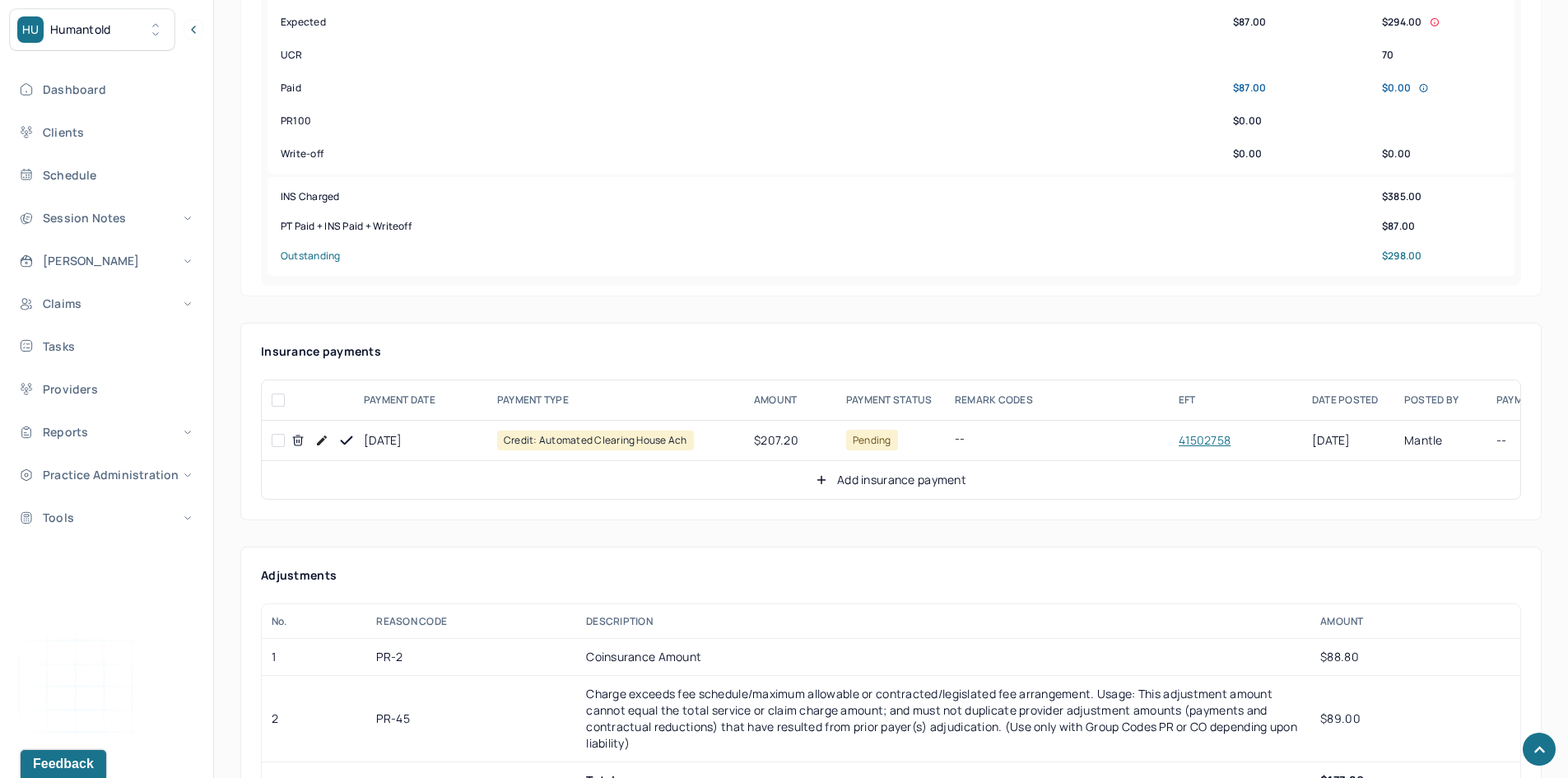 click at bounding box center (278, 440) 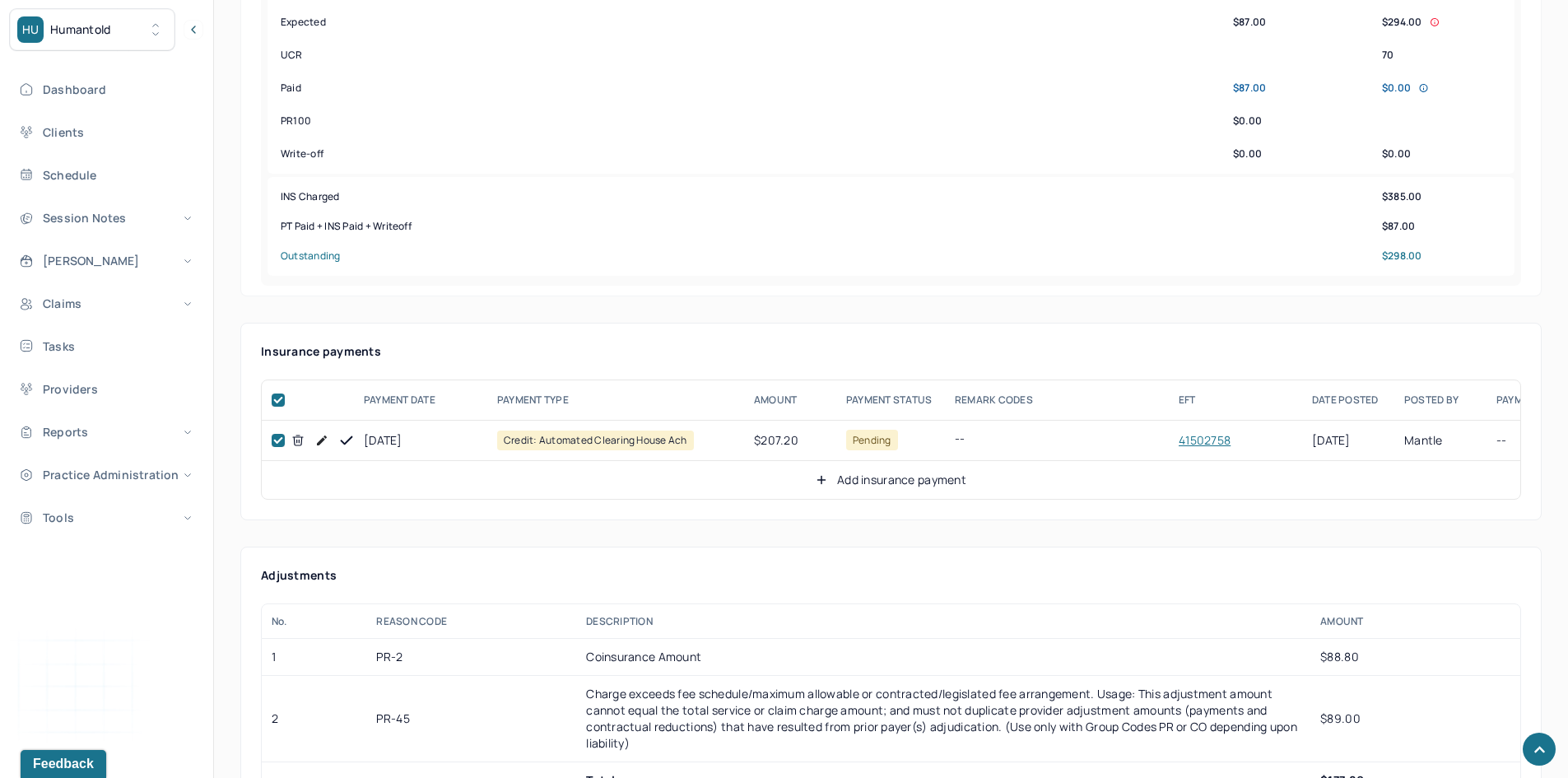checkbox on "true" 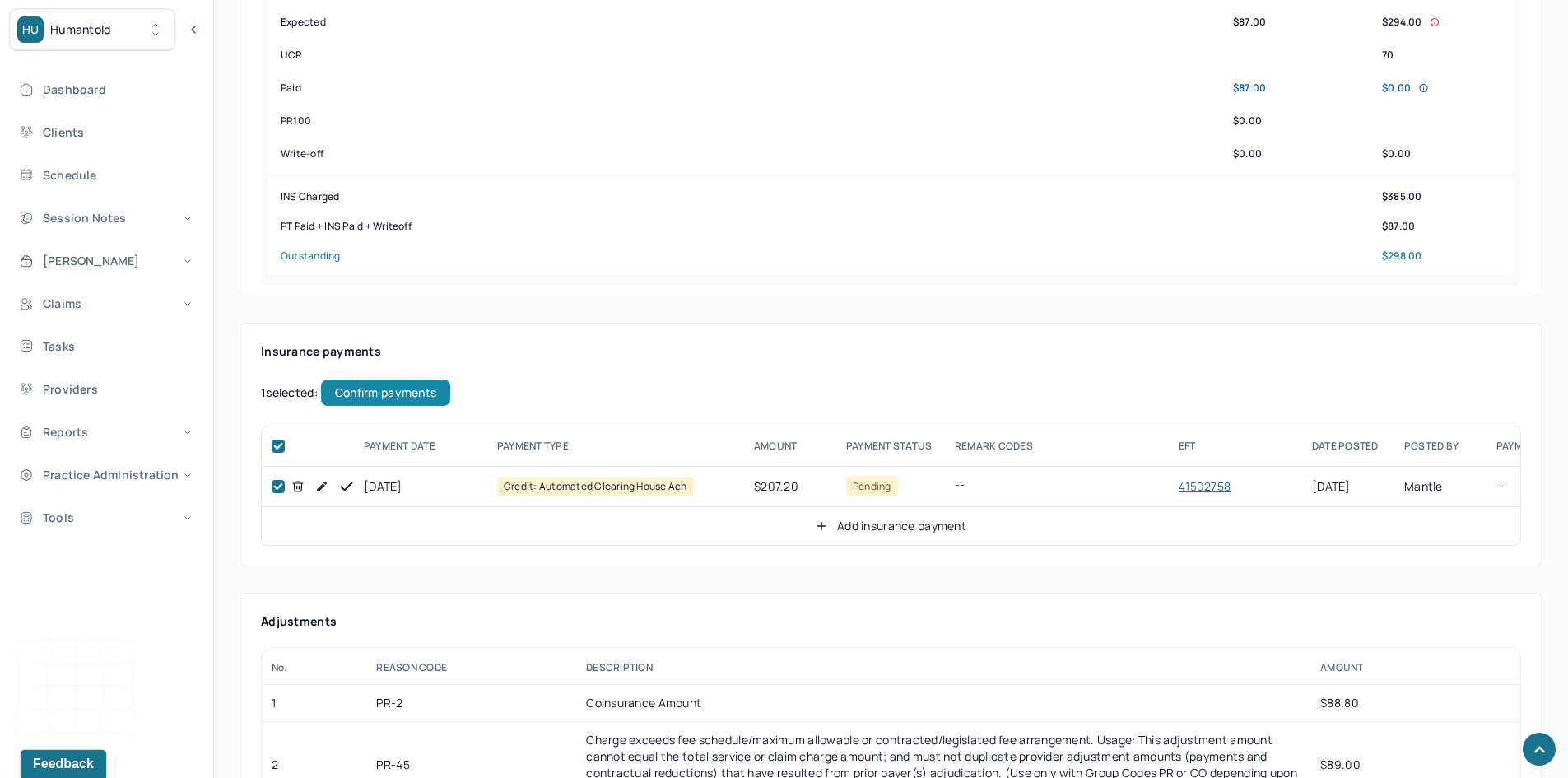 click on "Confirm payments" at bounding box center (385, 393) 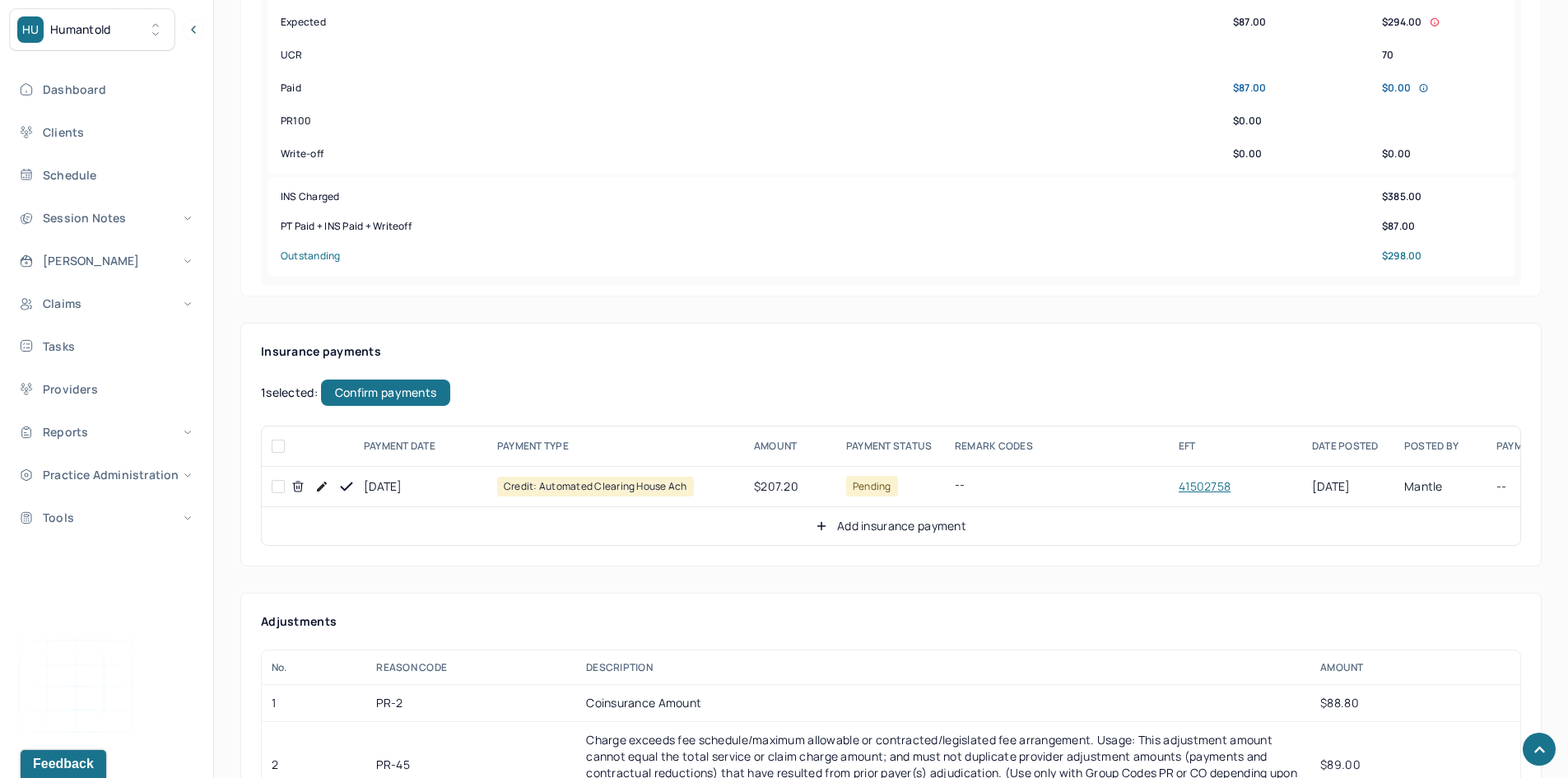 checkbox on "false" 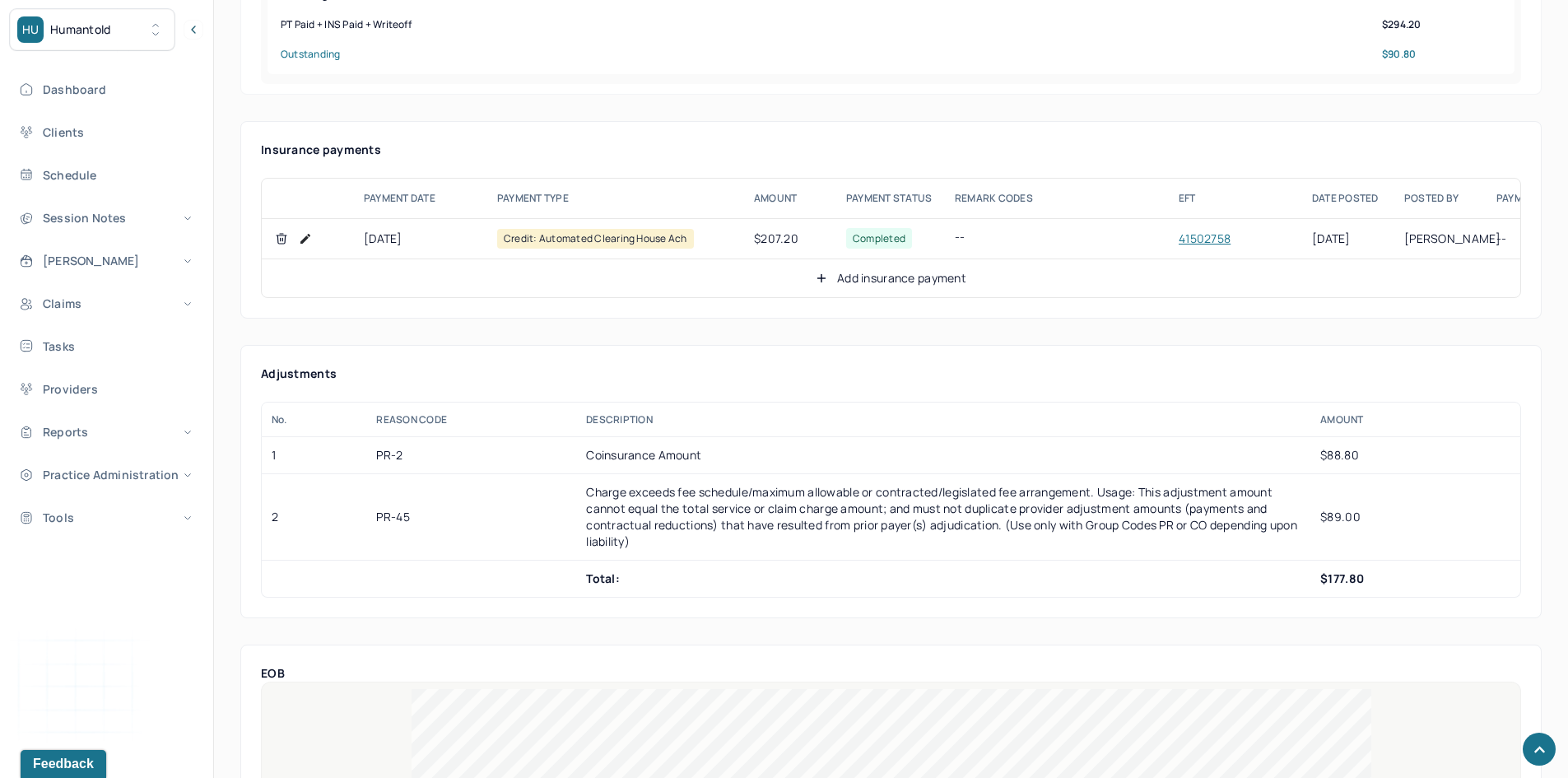 scroll, scrollTop: 906, scrollLeft: 0, axis: vertical 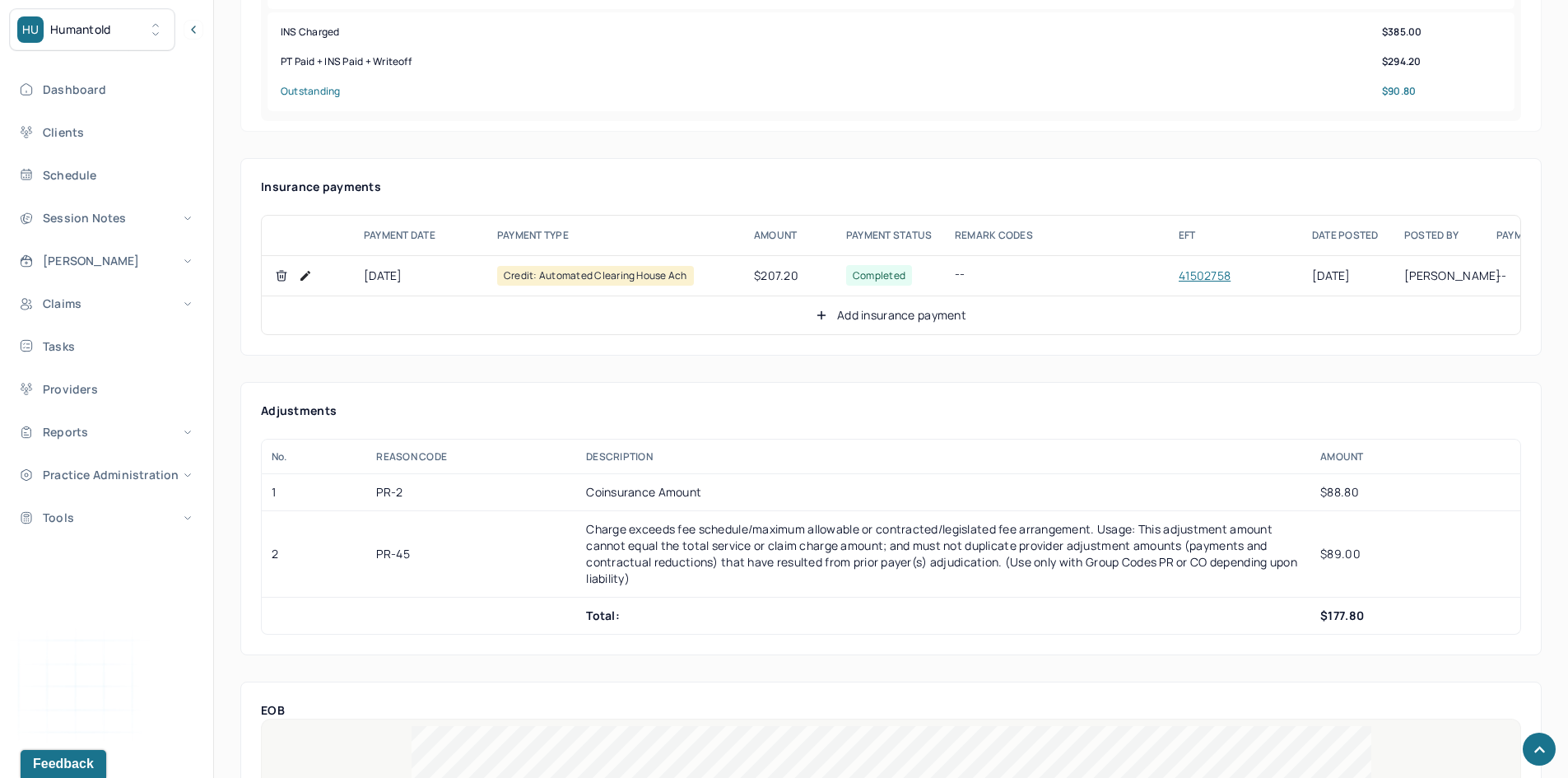 click 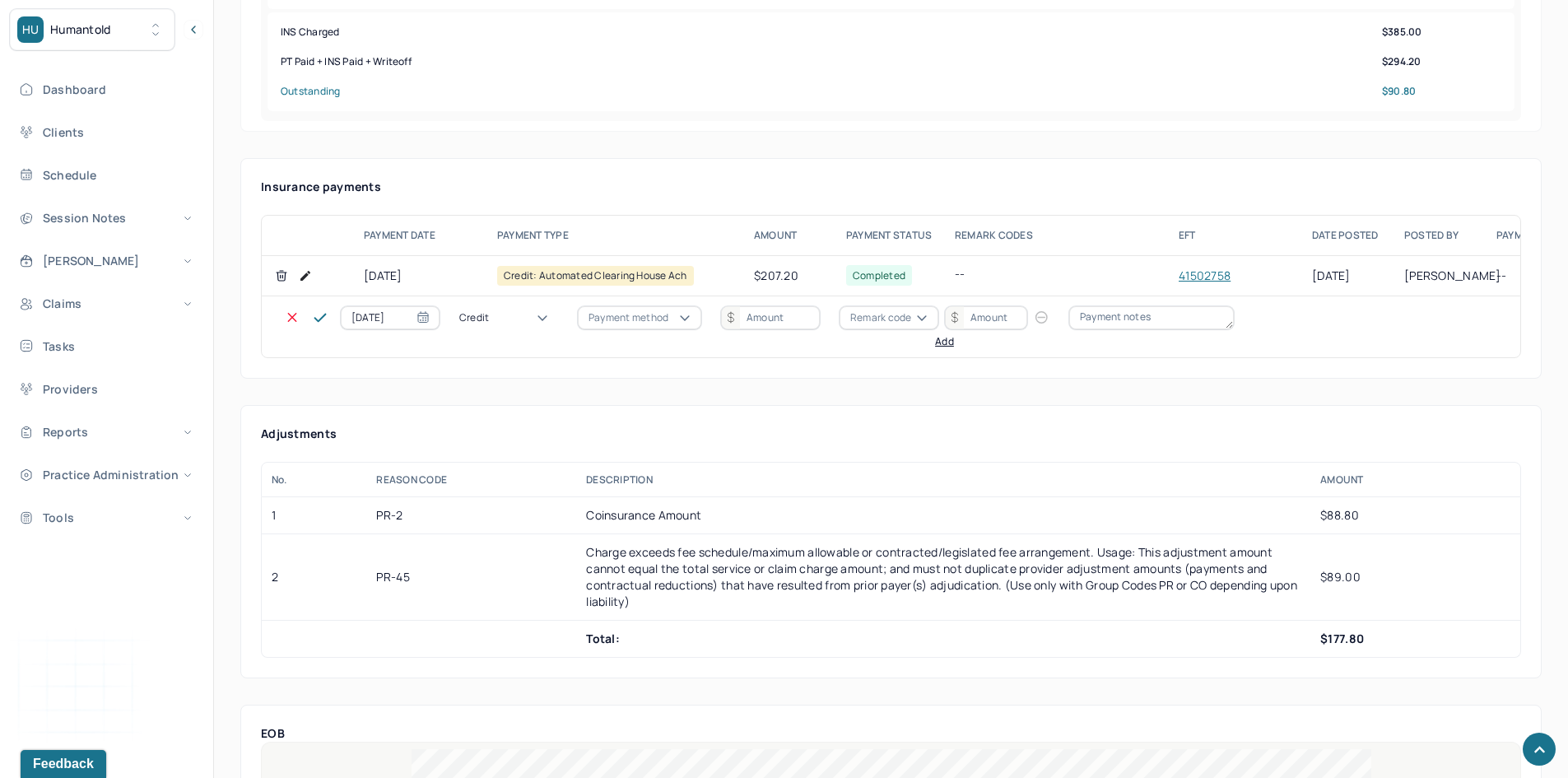 click on "Credit" at bounding box center (474, 318) 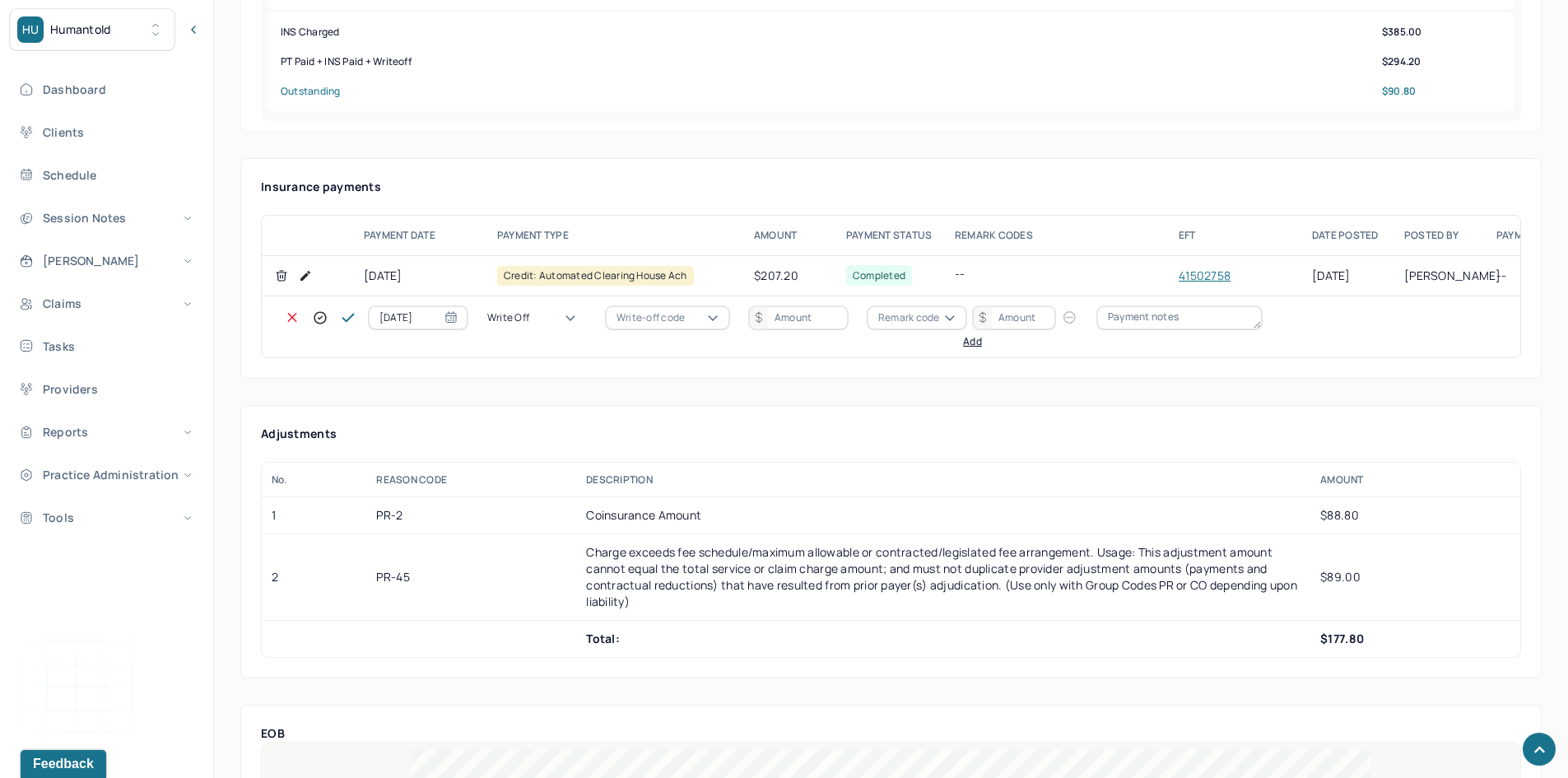 click on "Write-off code" at bounding box center [668, 318] 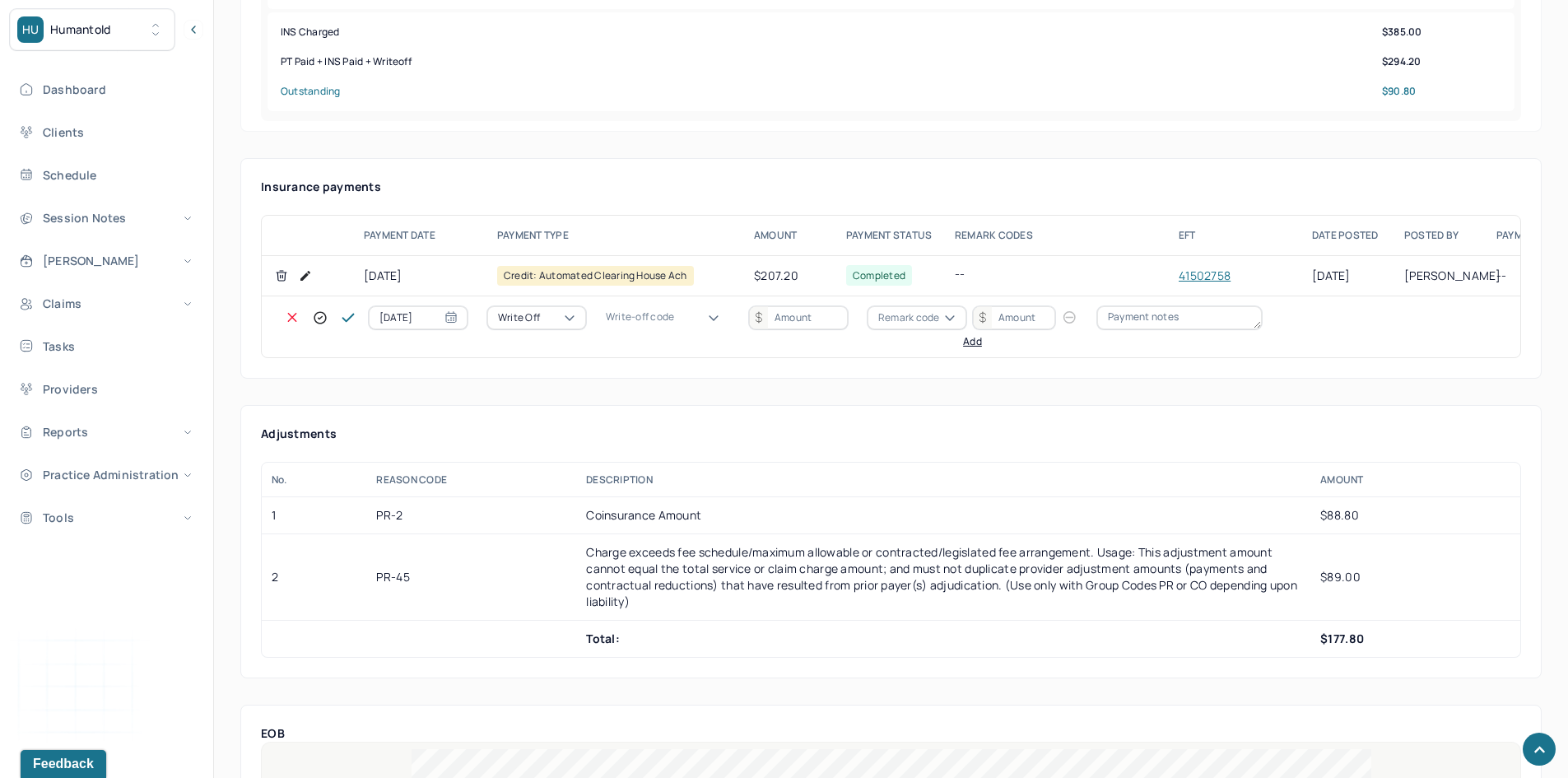 click on "WOBAL: WRITE OFF - BALANCE (INSADJ)" at bounding box center (82, 2547) 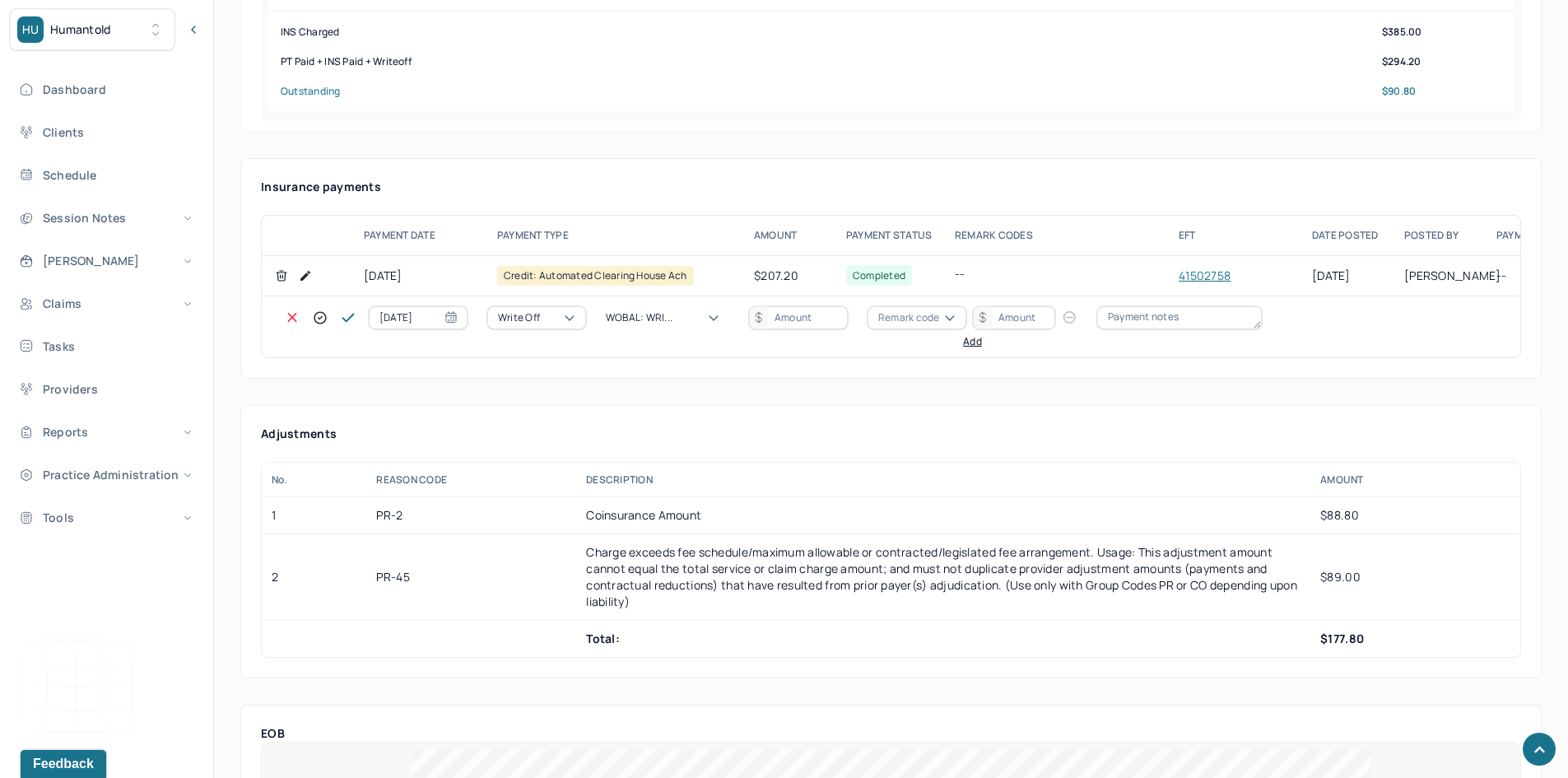 click at bounding box center (798, 318) 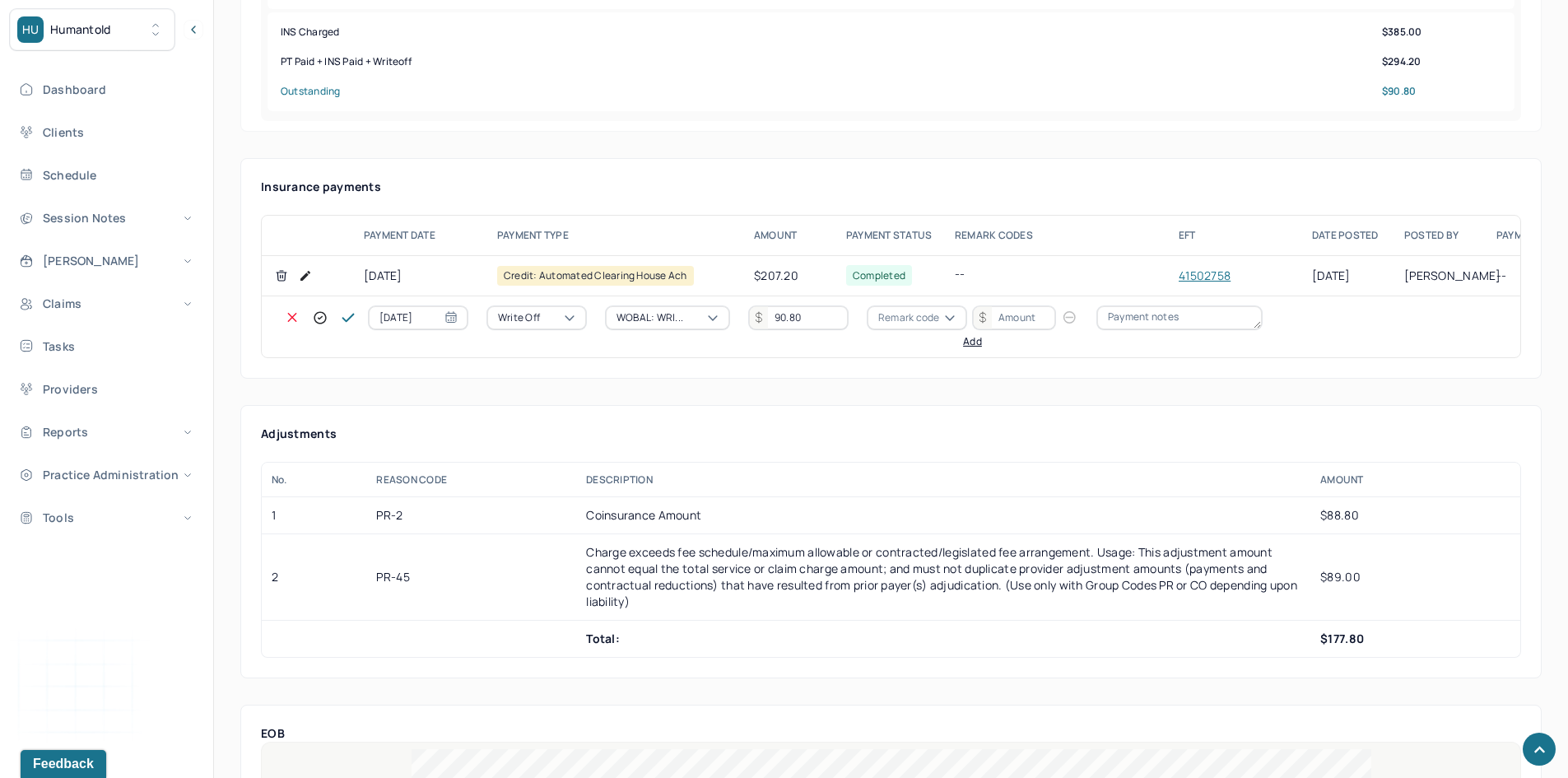 type on "90.80" 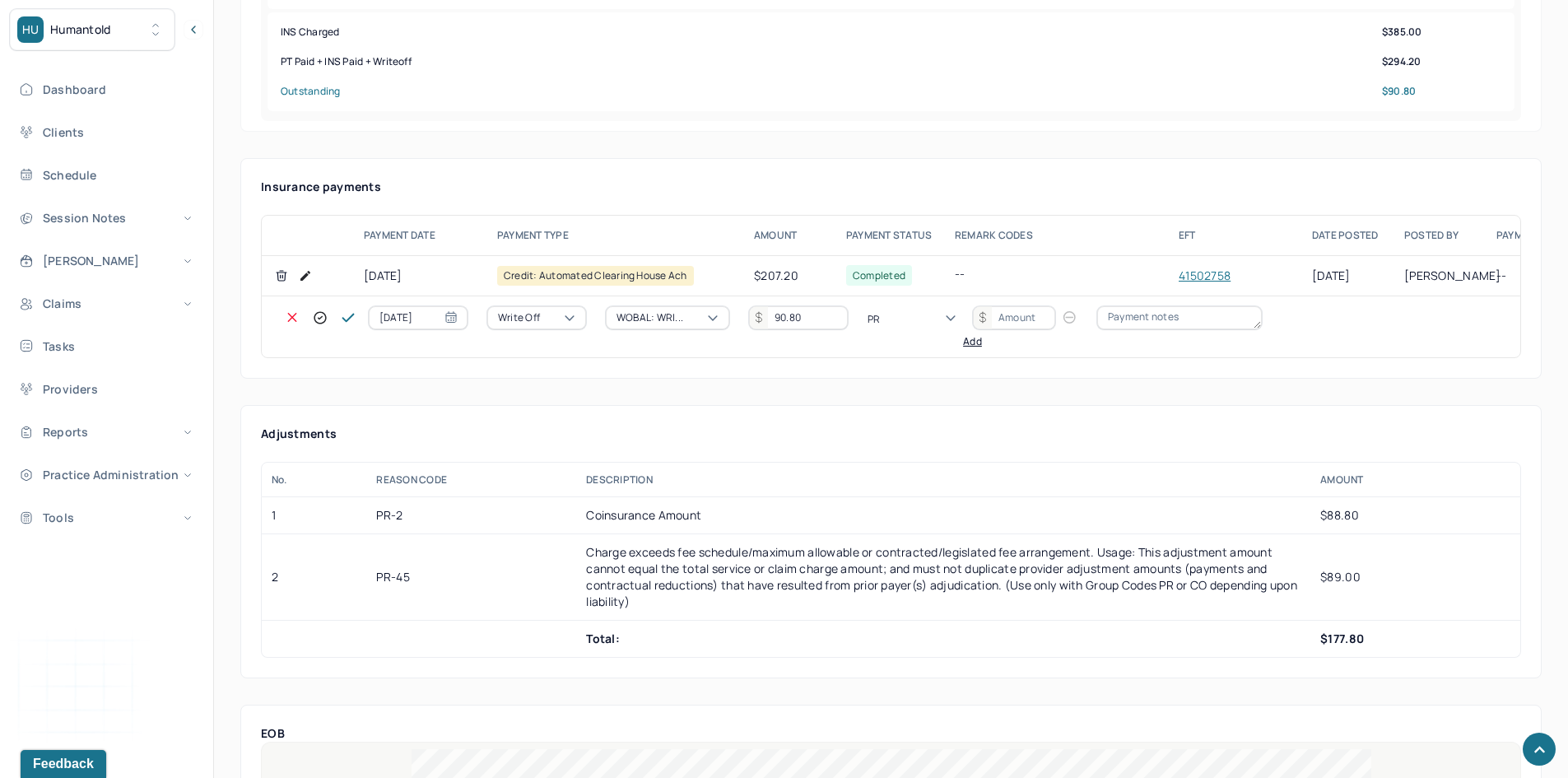 type on "PR2" 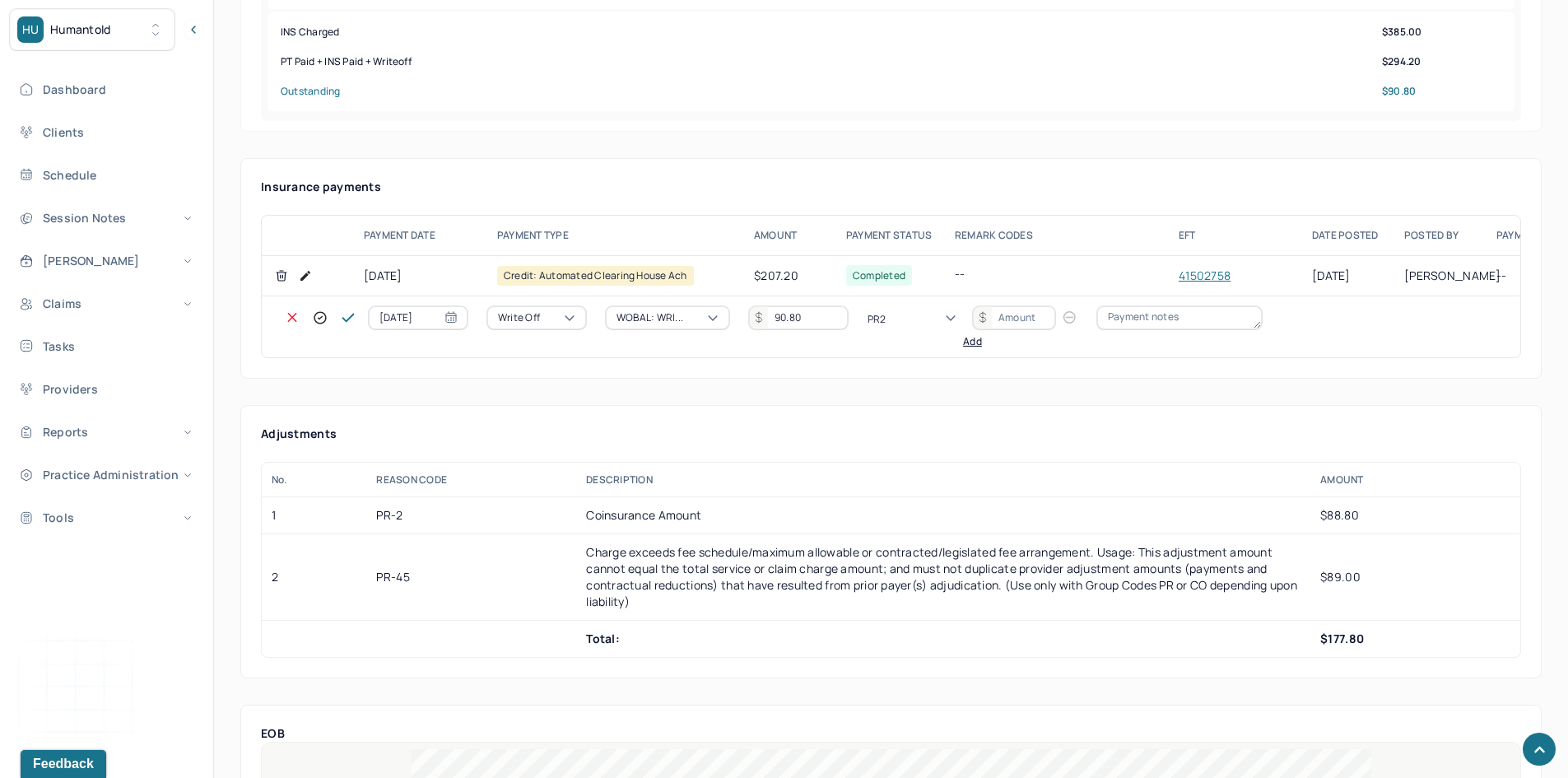 type 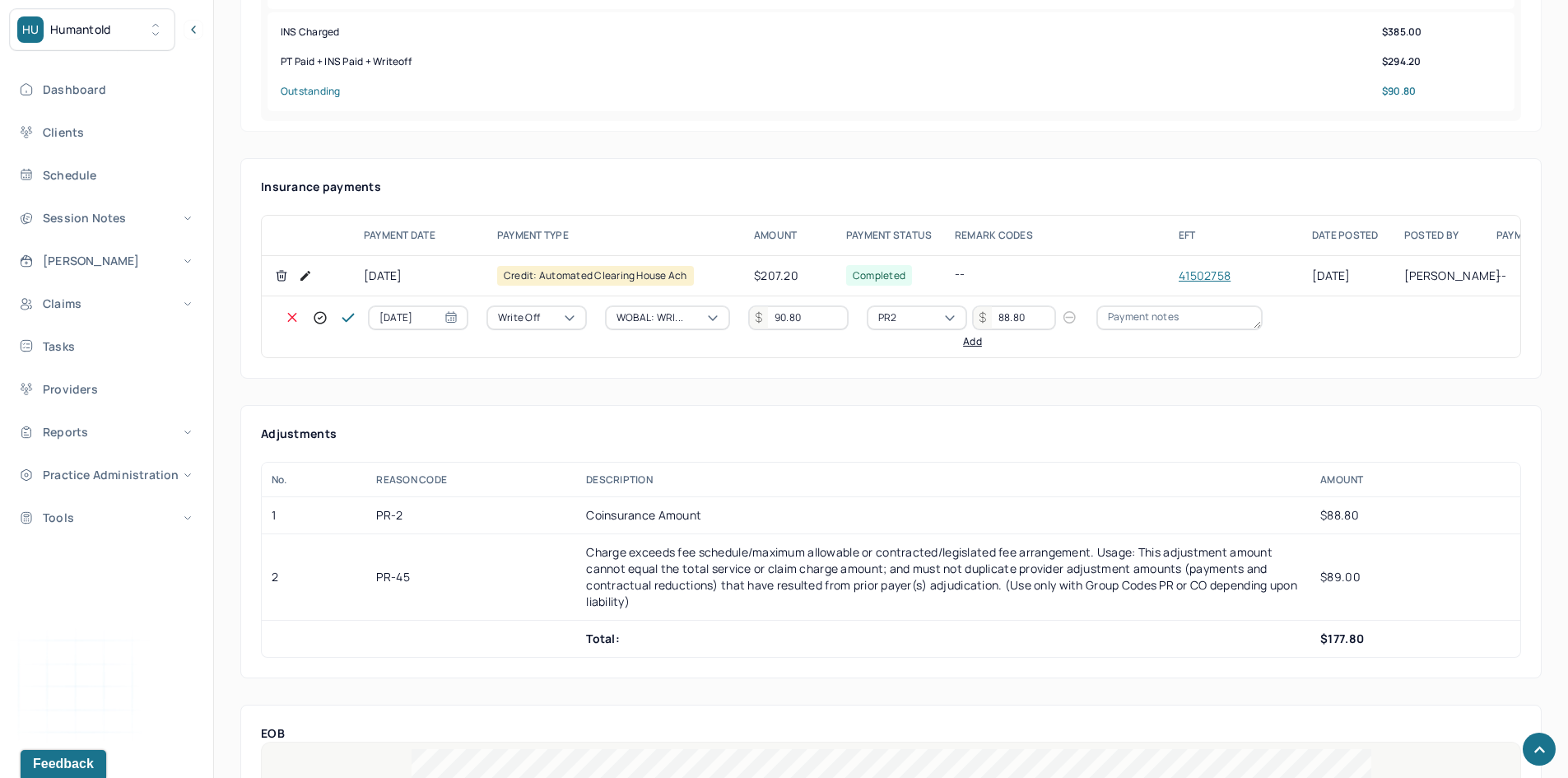 type on "88.80" 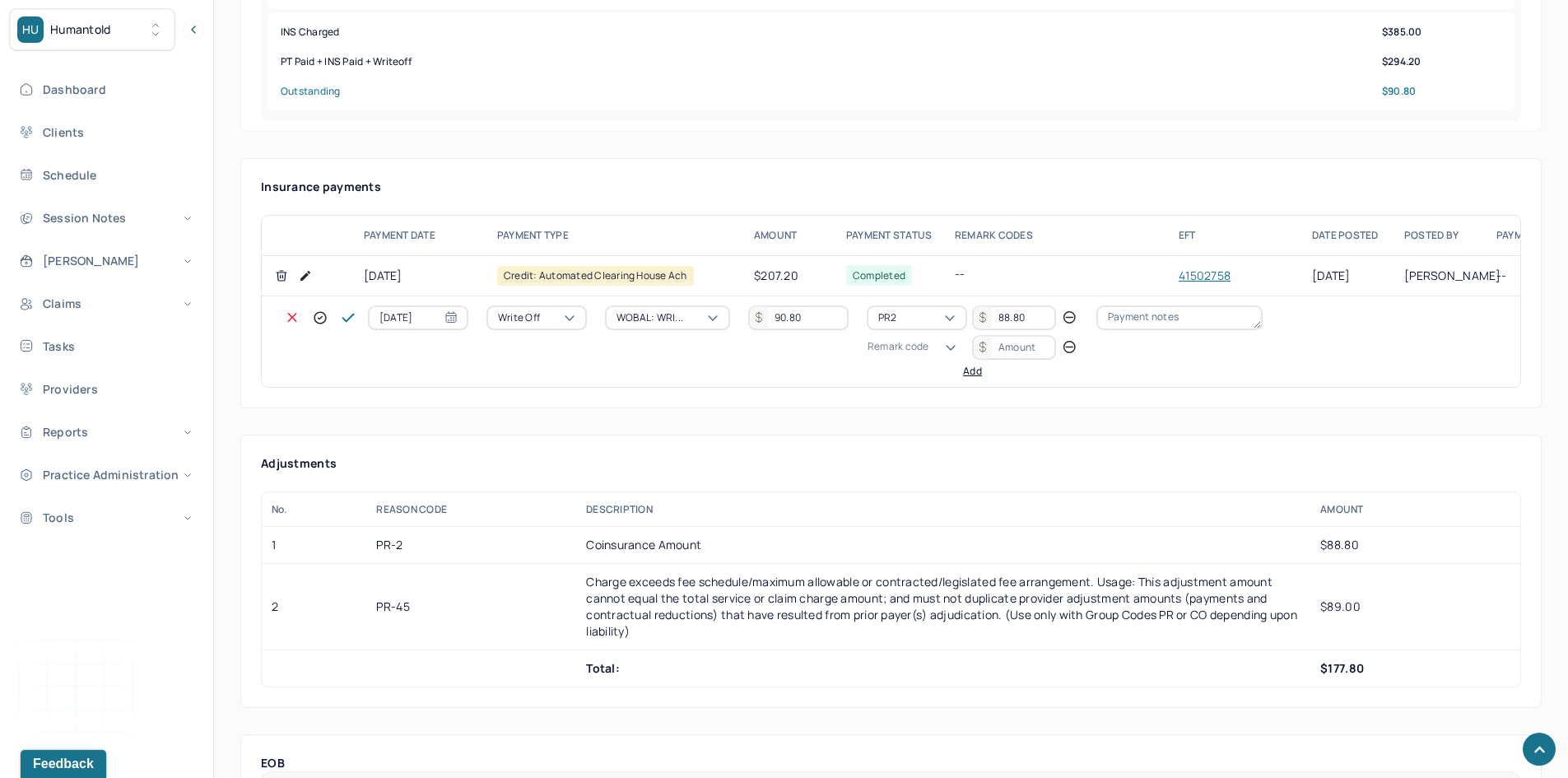 click on "Remark code" at bounding box center (898, 347) 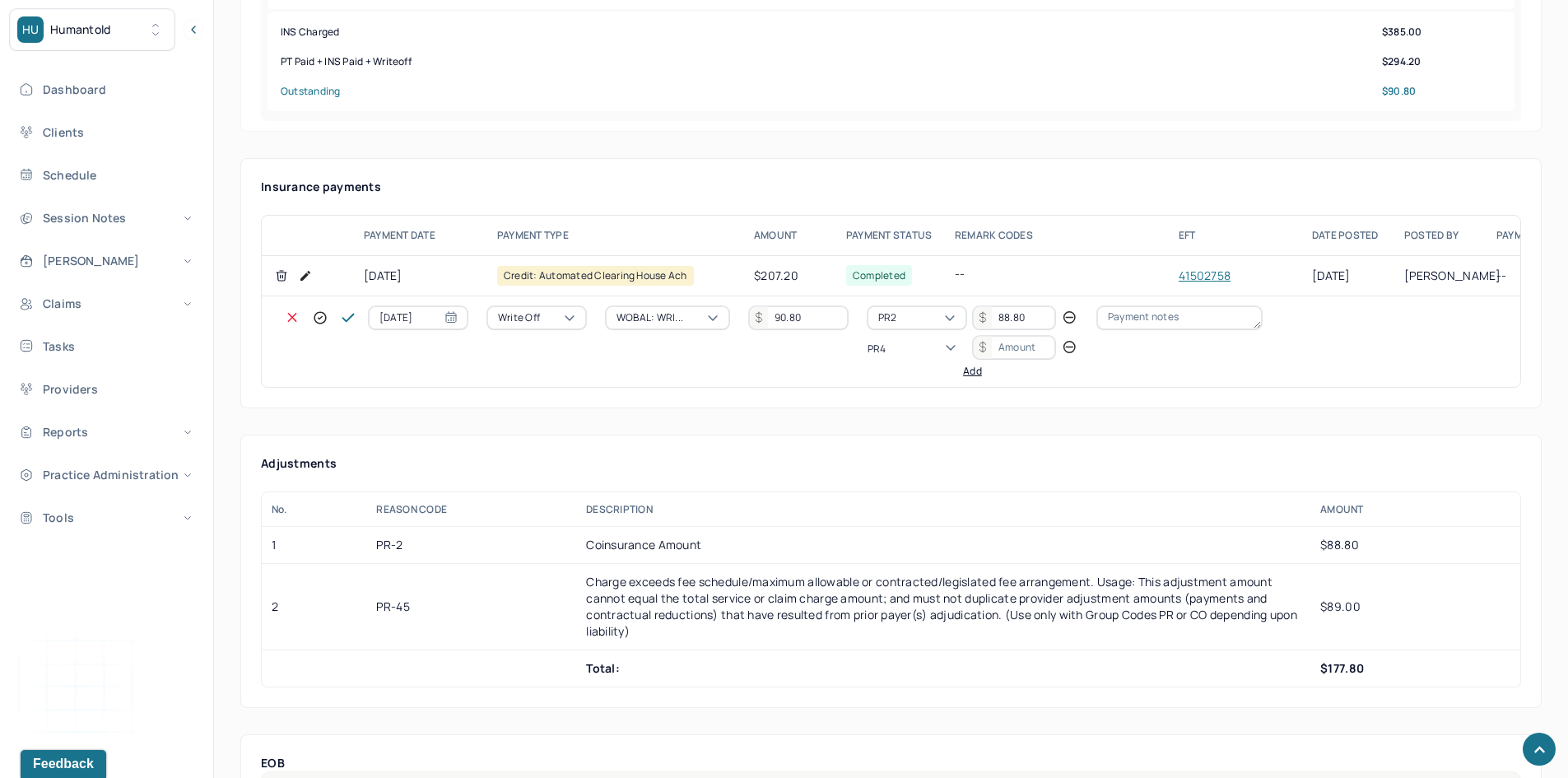 scroll, scrollTop: 0, scrollLeft: 0, axis: both 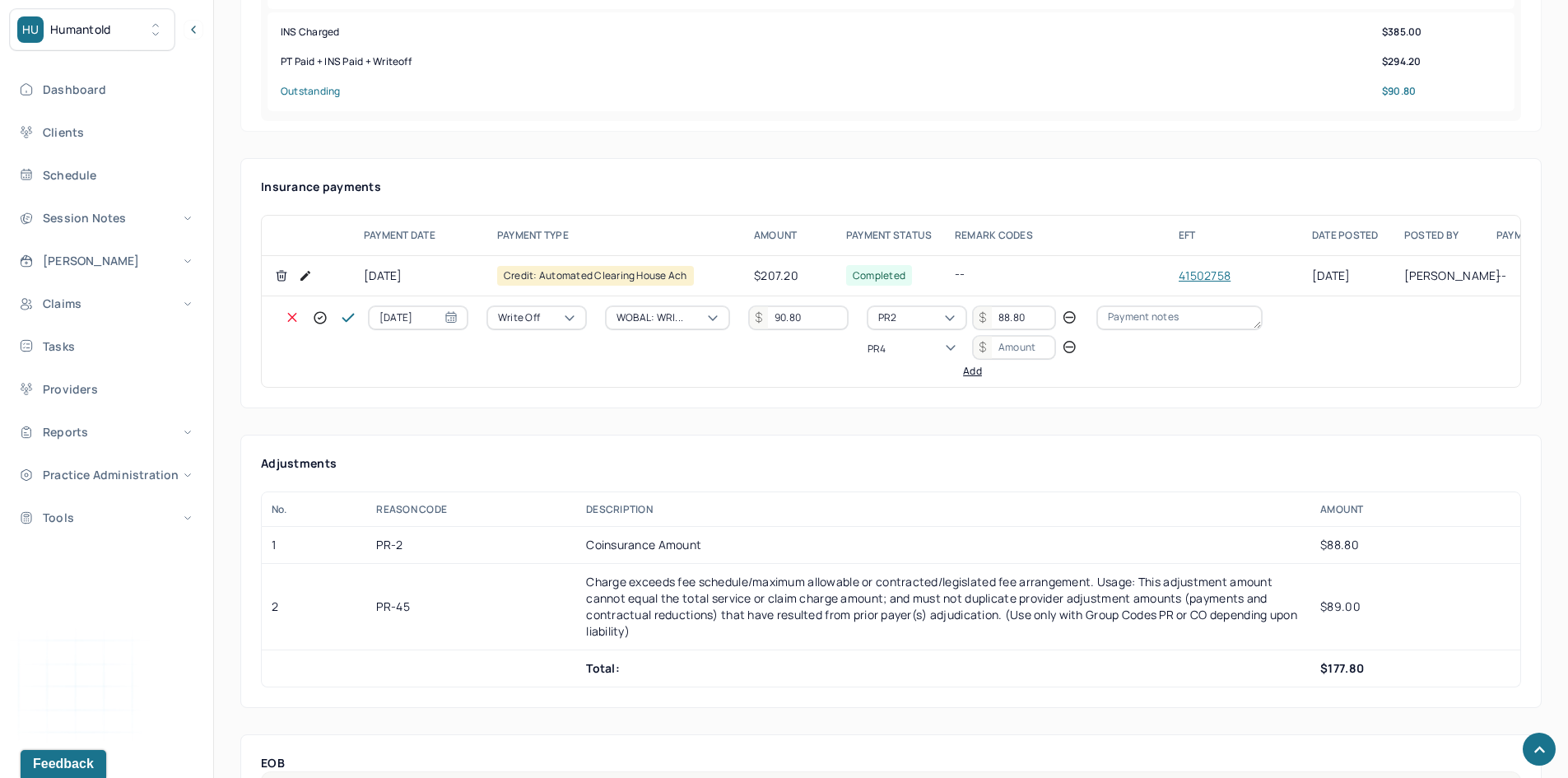 type on "PR45" 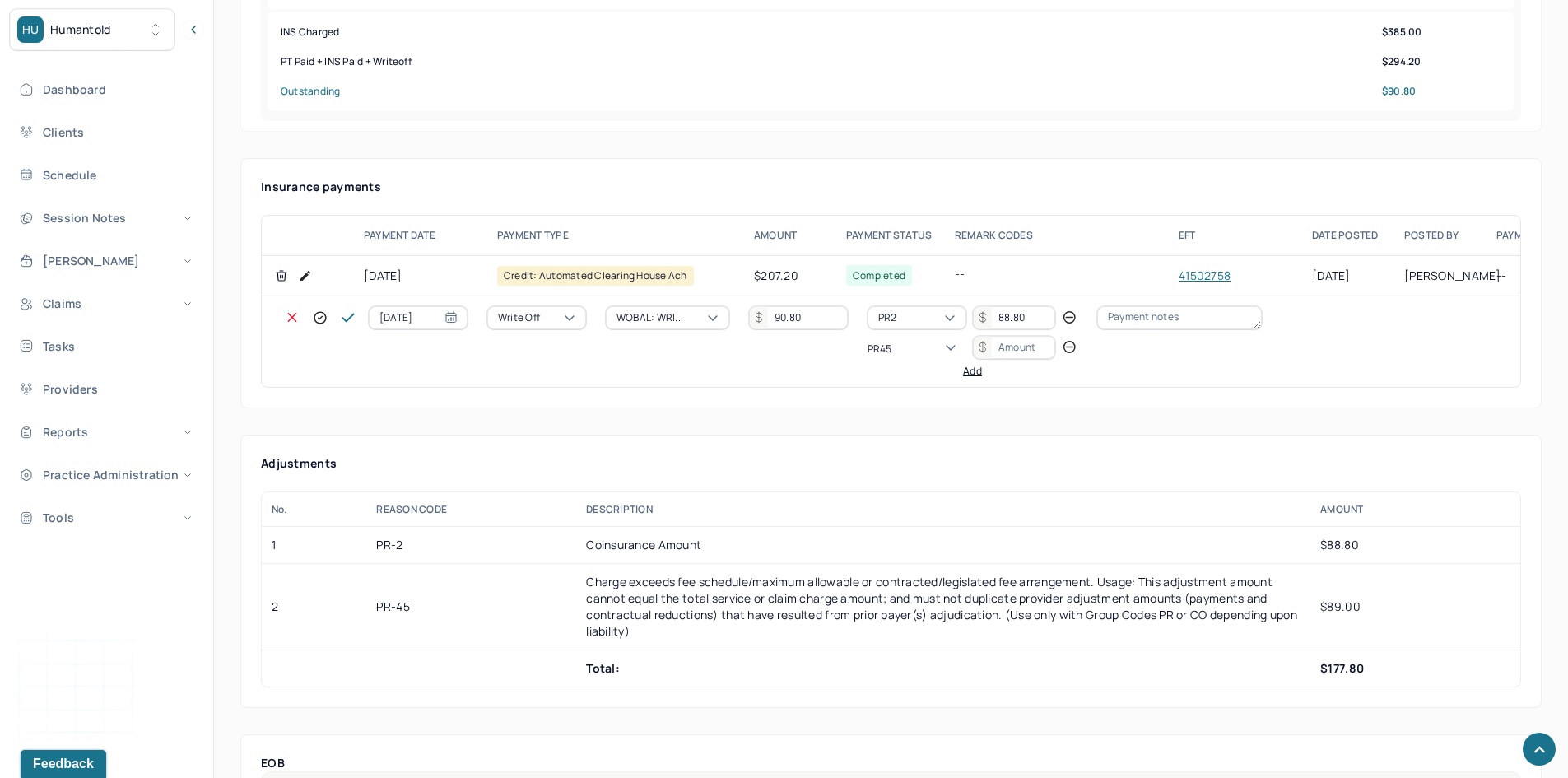 type 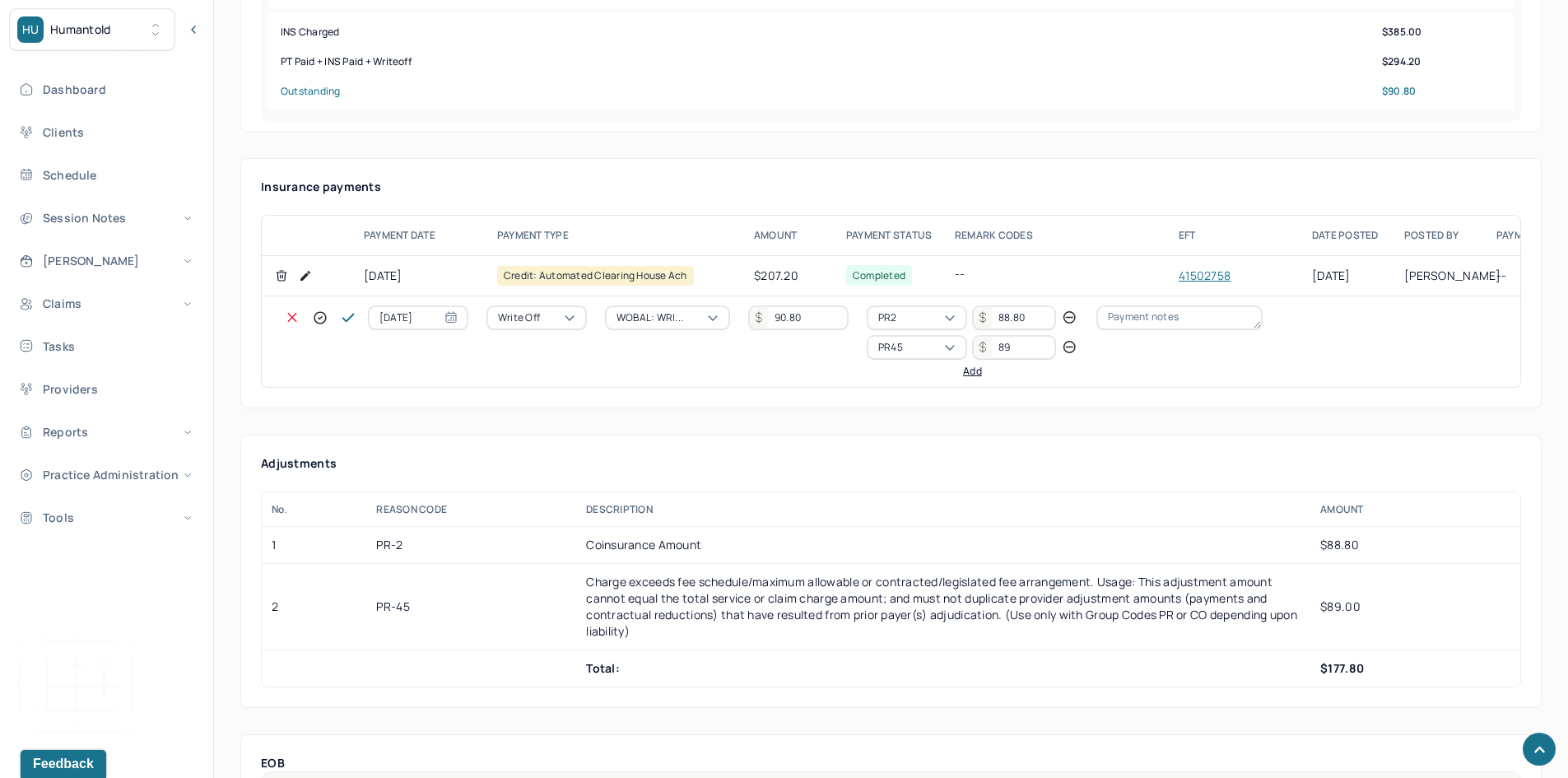 type on "89" 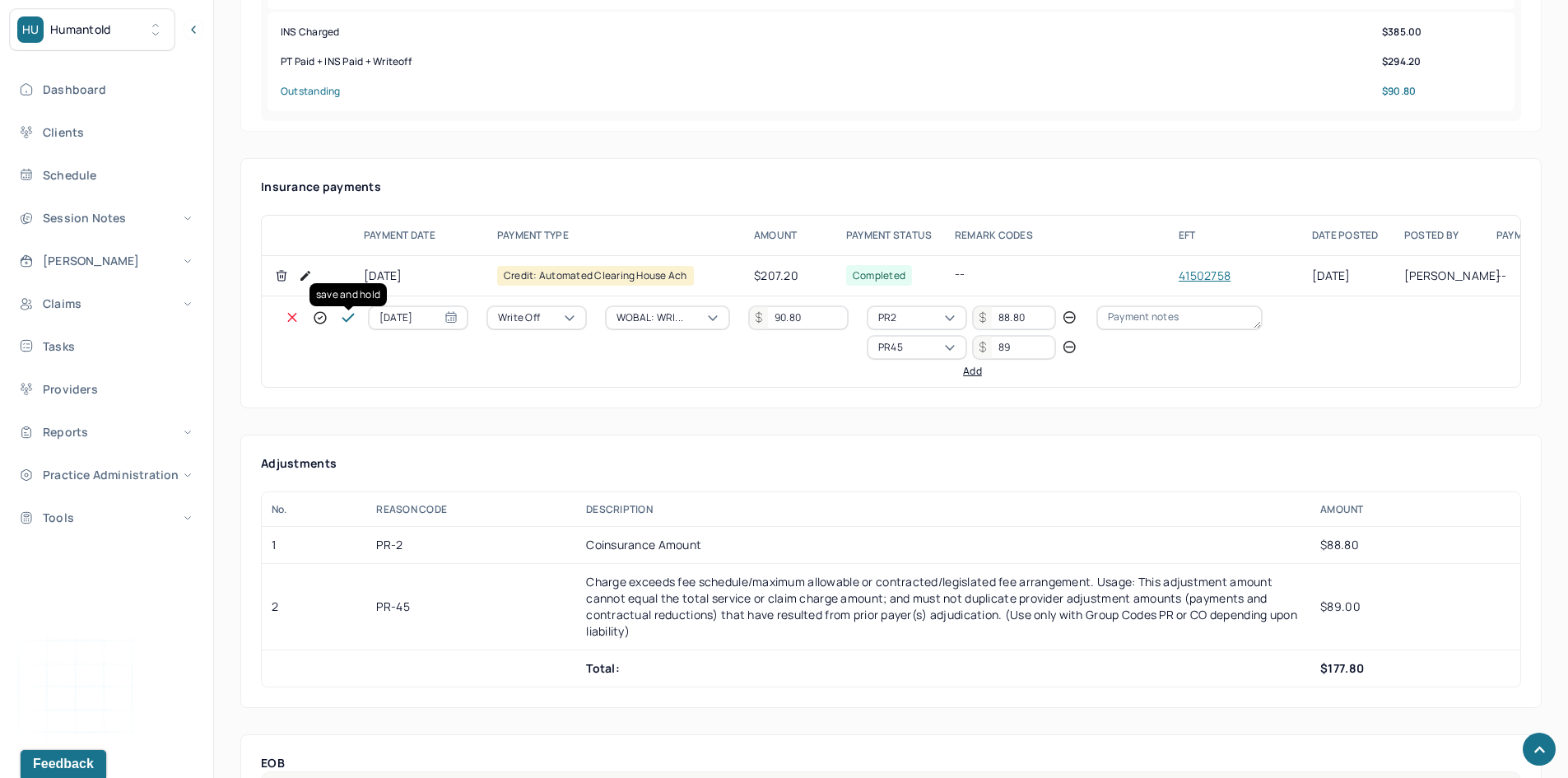 click 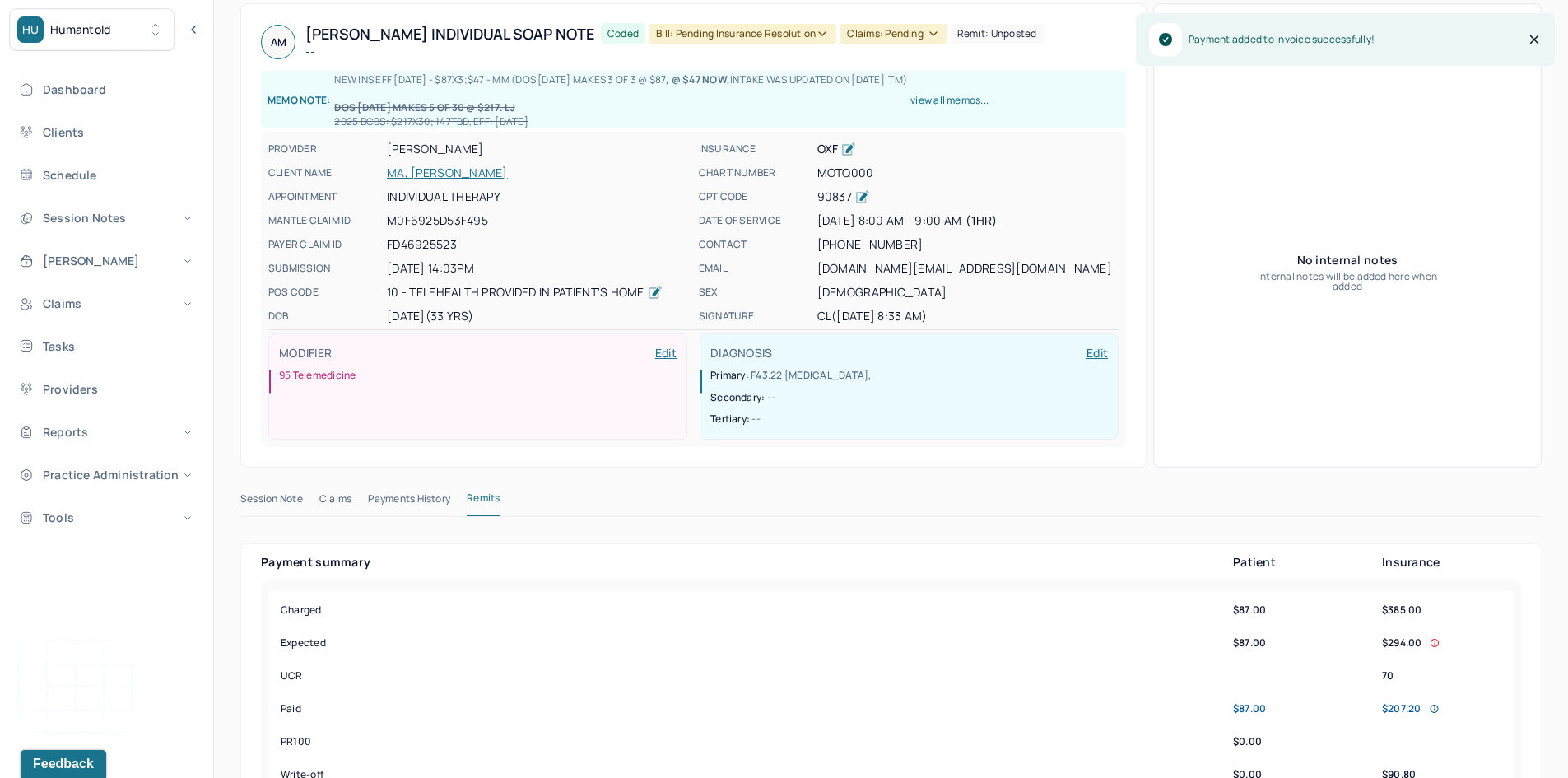 scroll, scrollTop: 0, scrollLeft: 0, axis: both 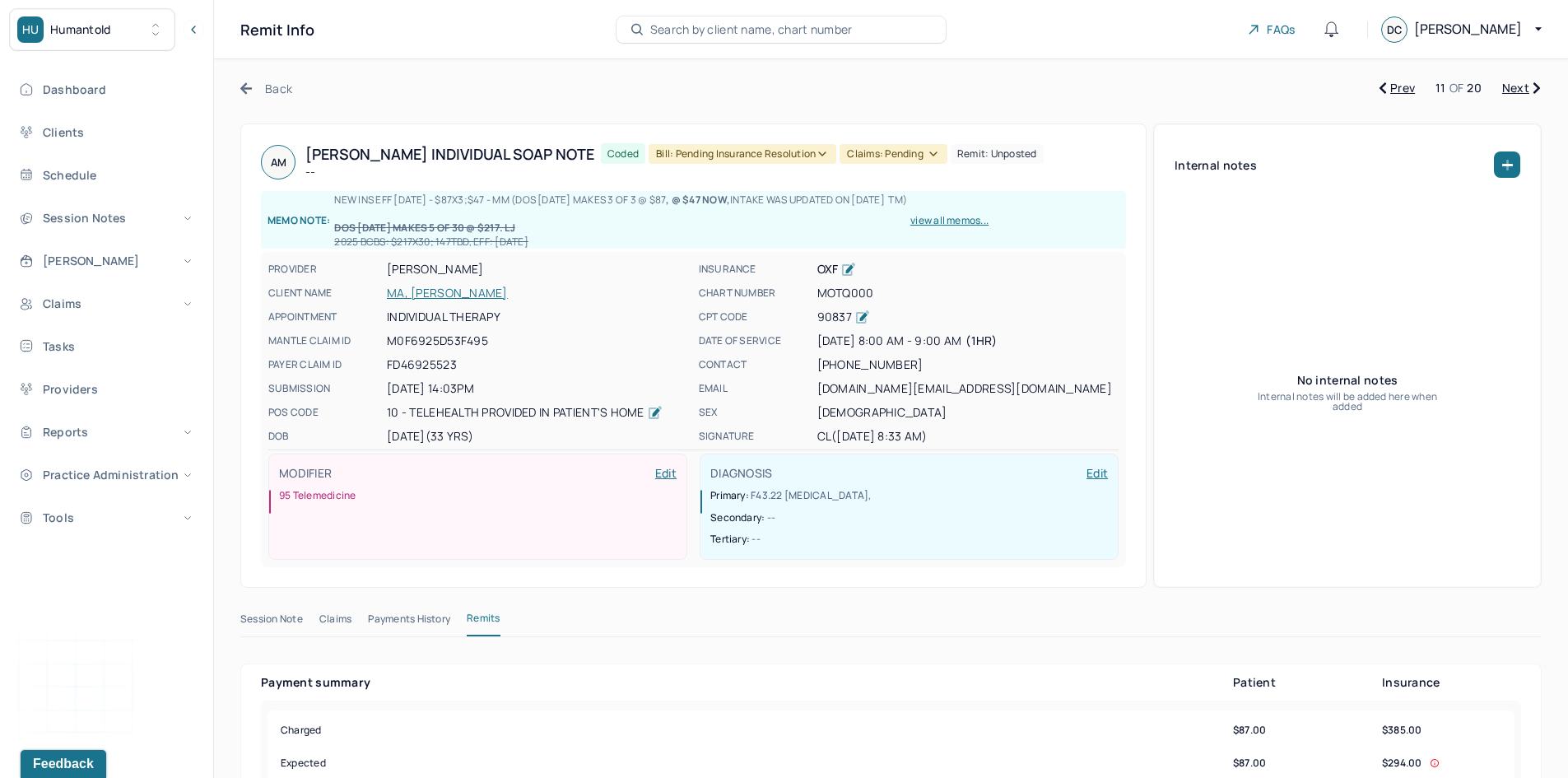 click on "Bill: Pending Insurance Resolution" at bounding box center (742, 154) 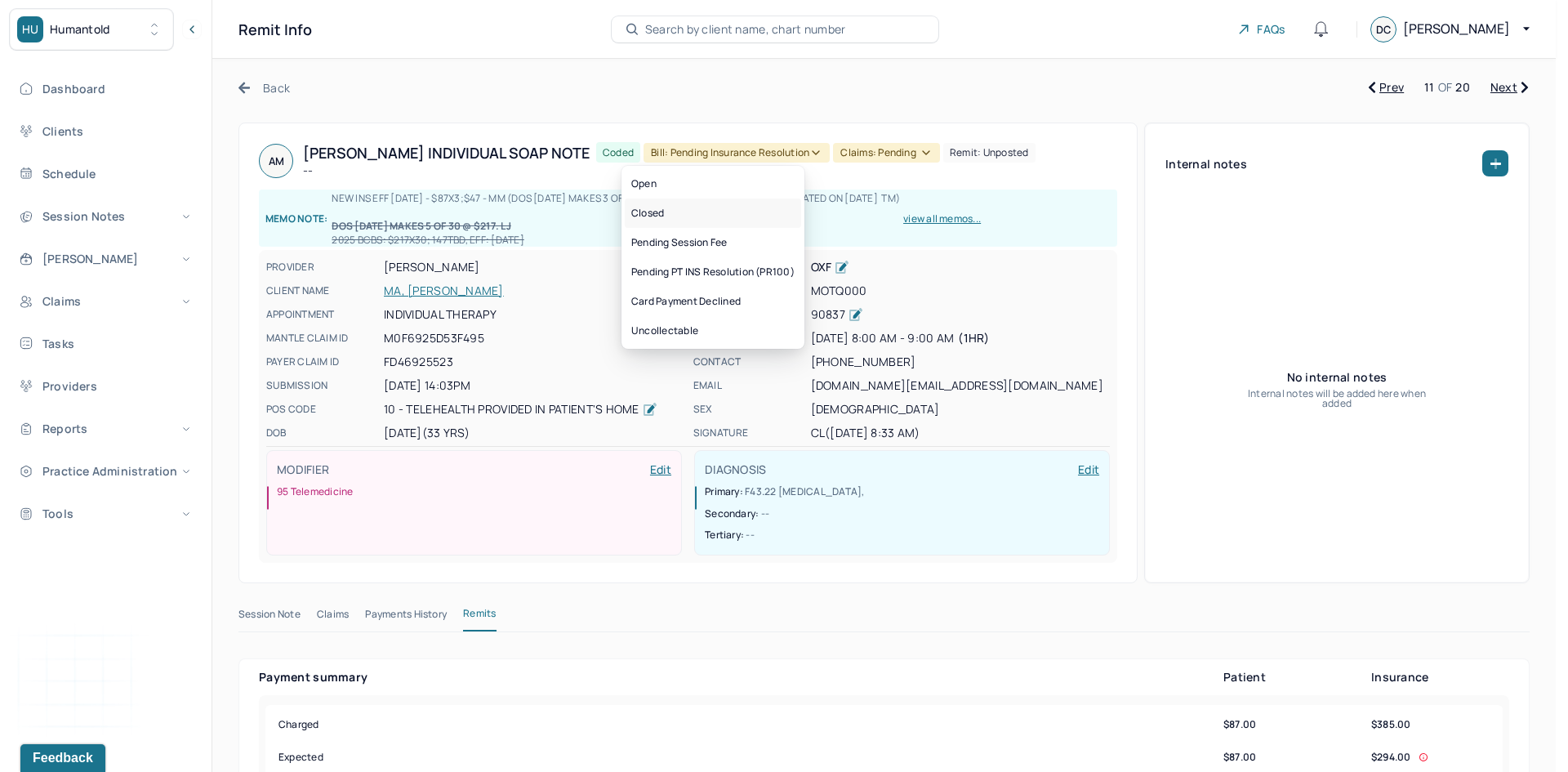 click on "Closed" at bounding box center [713, 213] 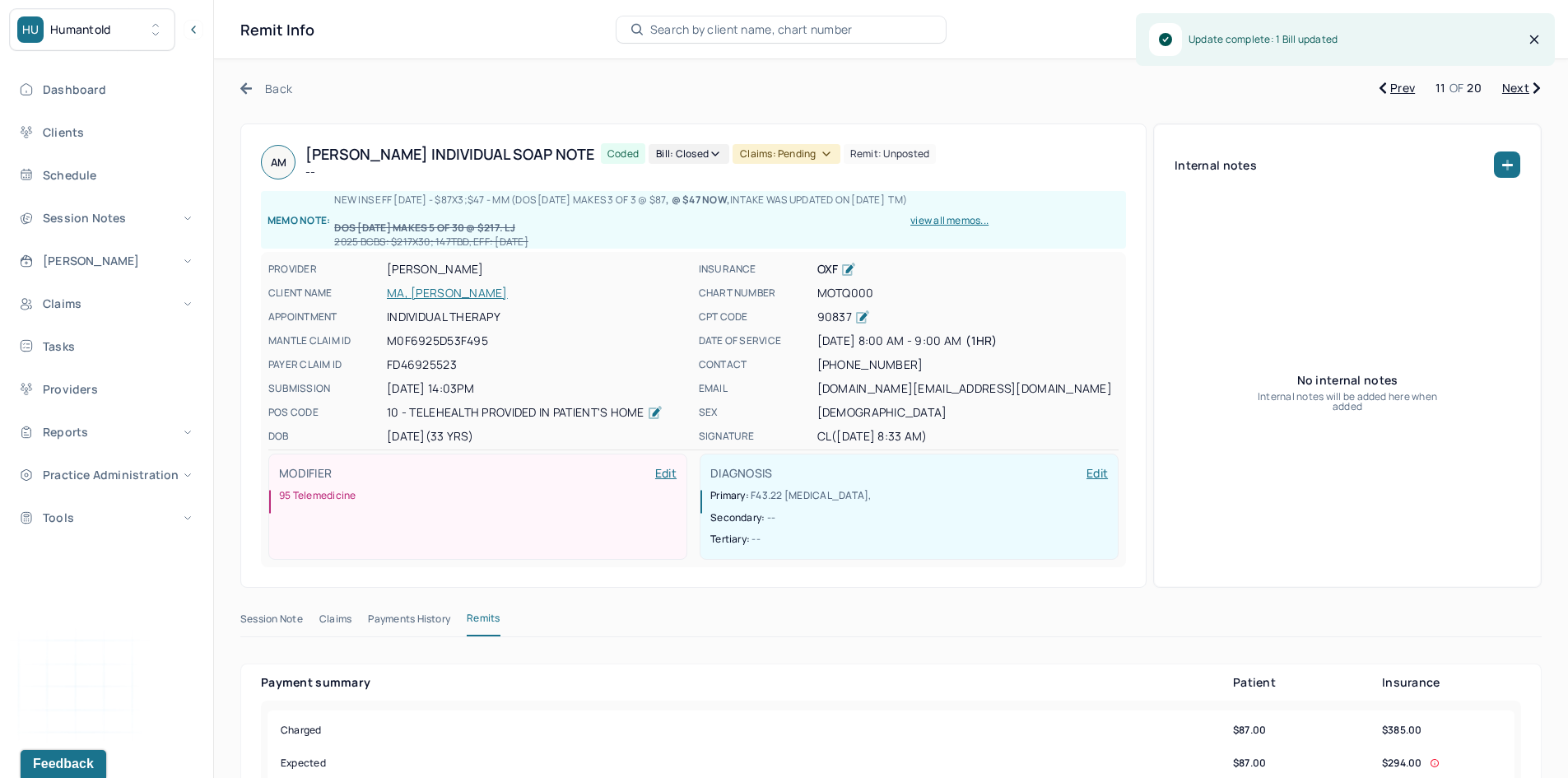 click on "Claims: pending" at bounding box center (786, 154) 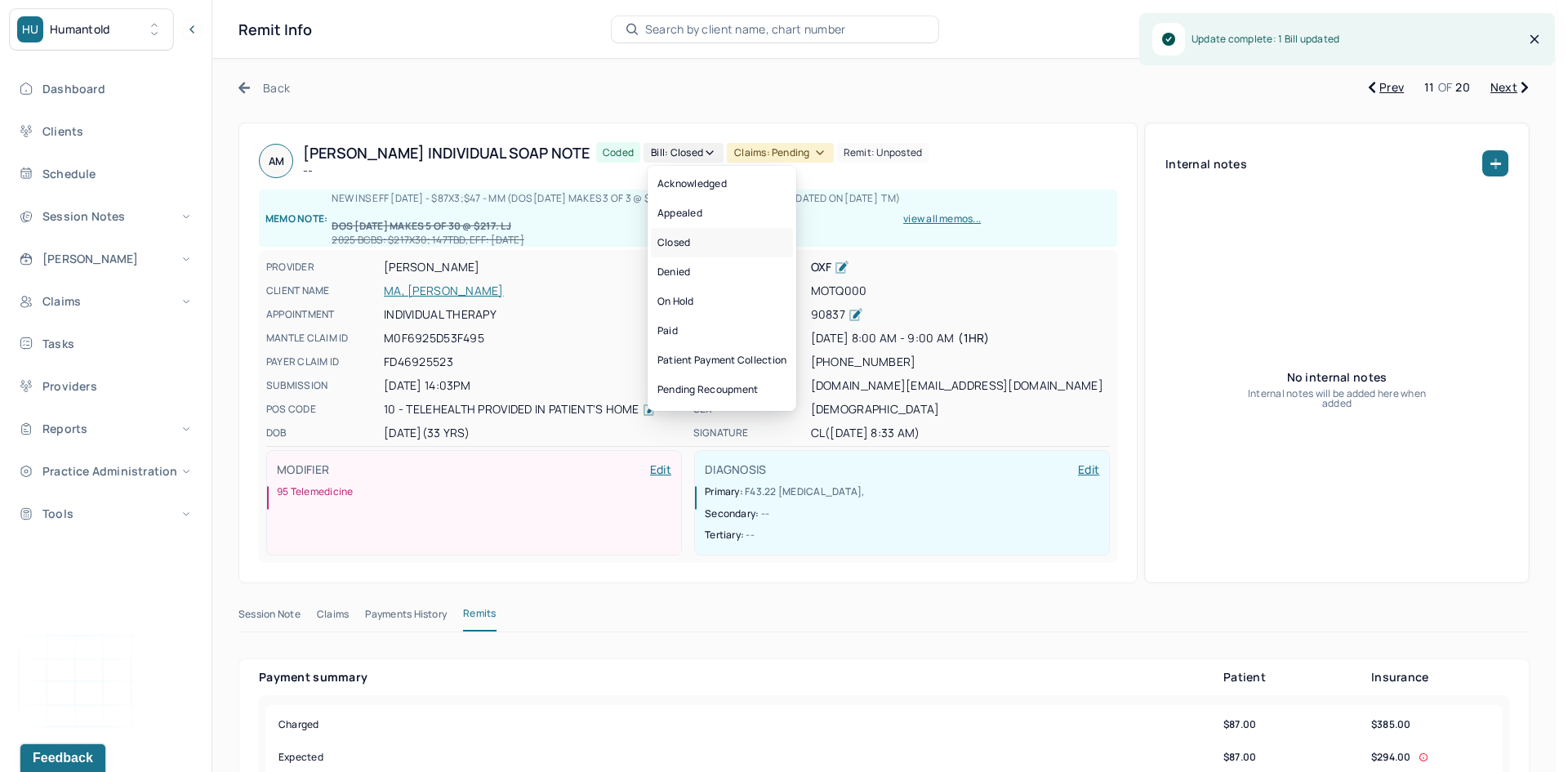 click on "Closed" at bounding box center [722, 243] 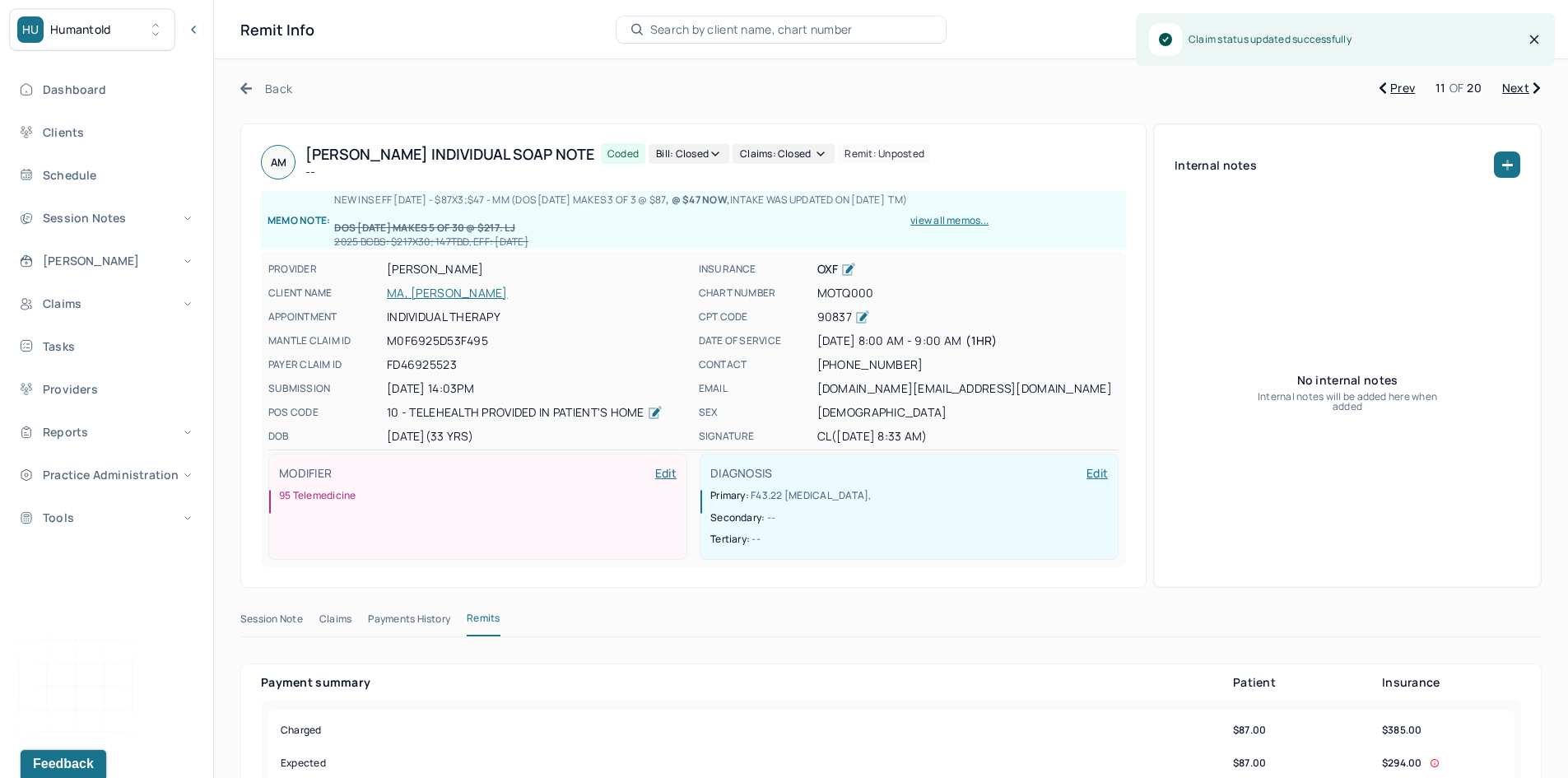 click on "Next" at bounding box center [1521, 88] 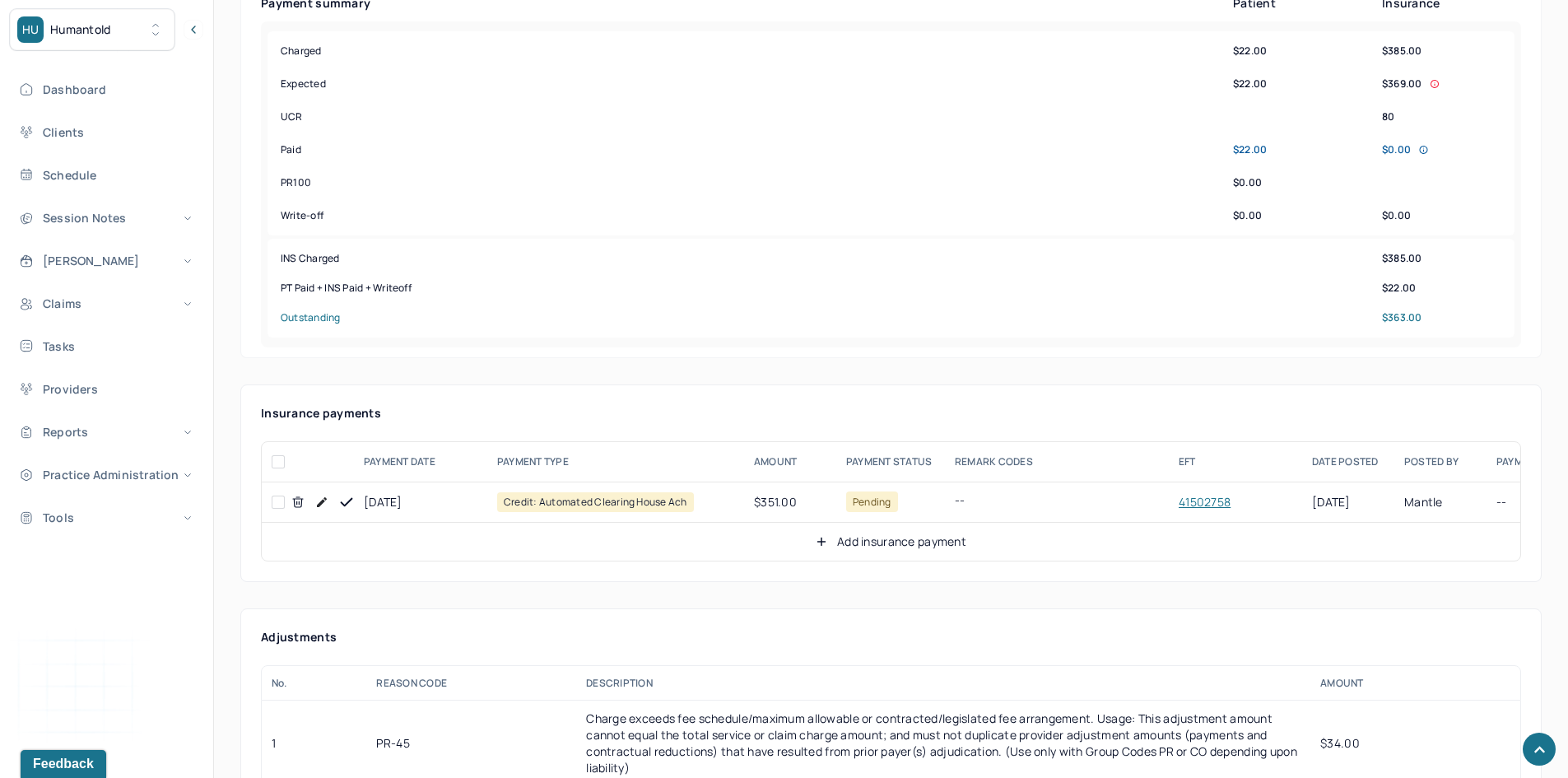 scroll, scrollTop: 659, scrollLeft: 0, axis: vertical 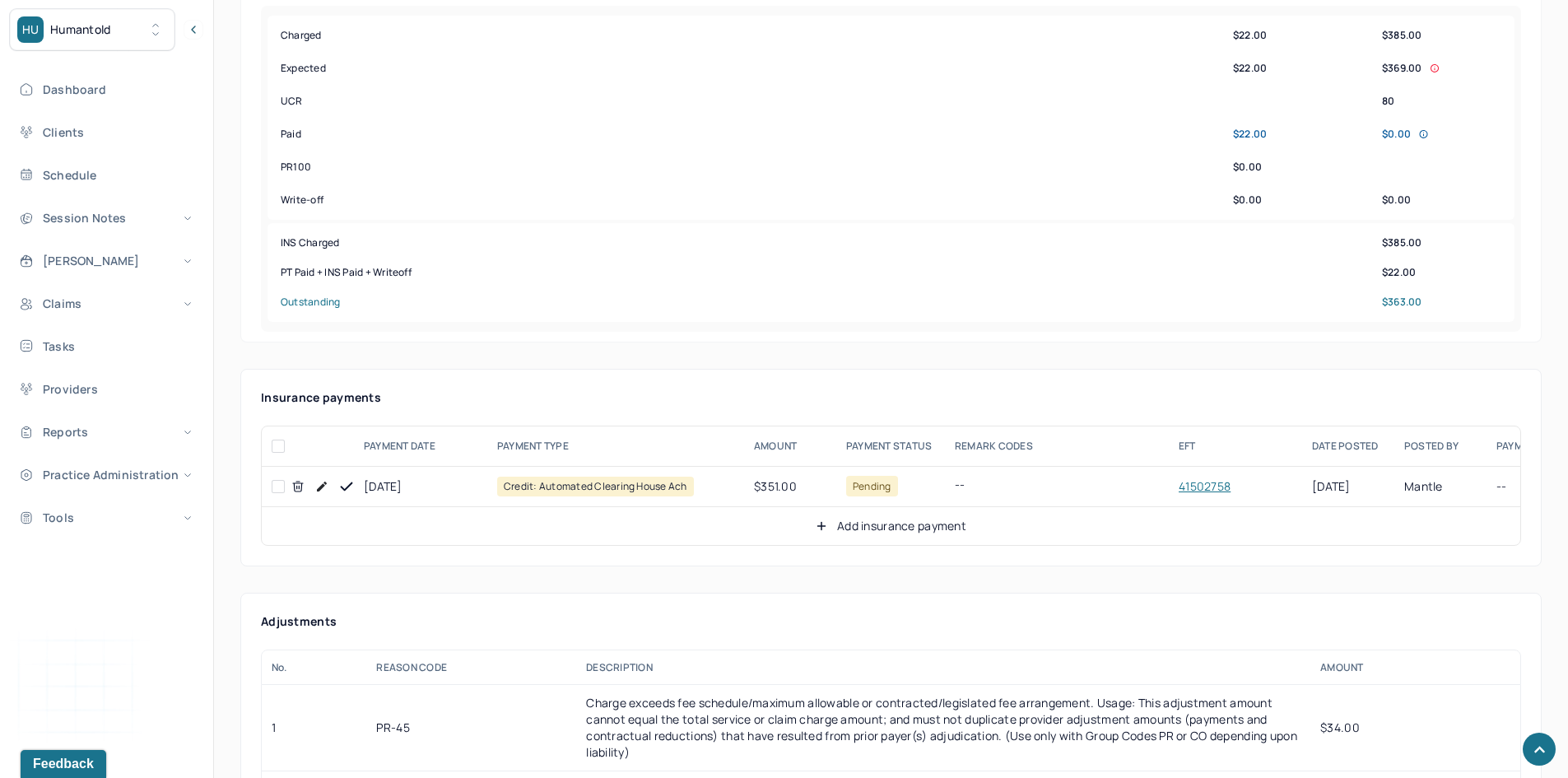 drag, startPoint x: 275, startPoint y: 486, endPoint x: 352, endPoint y: 454, distance: 83.38465 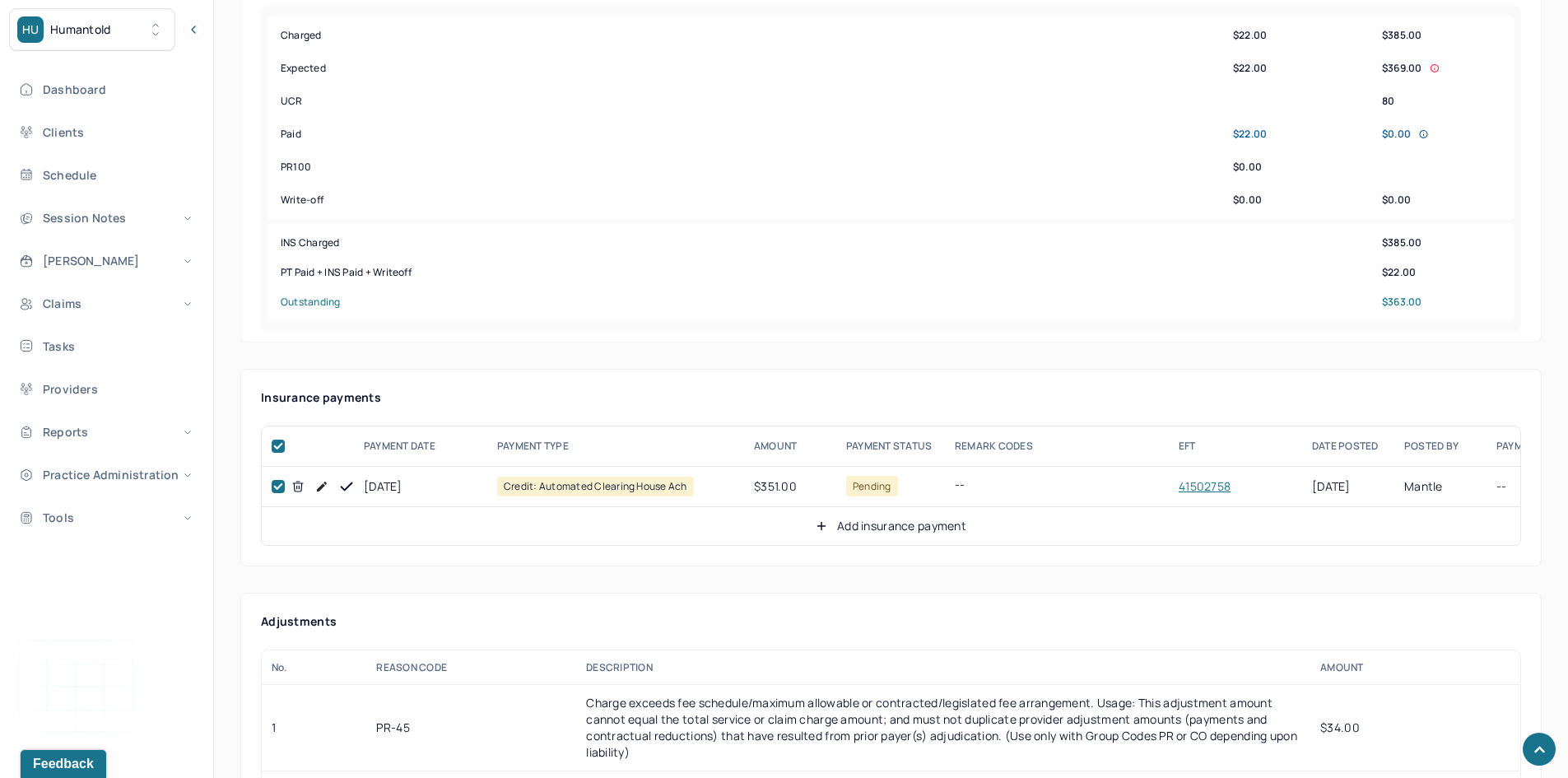 checkbox on "true" 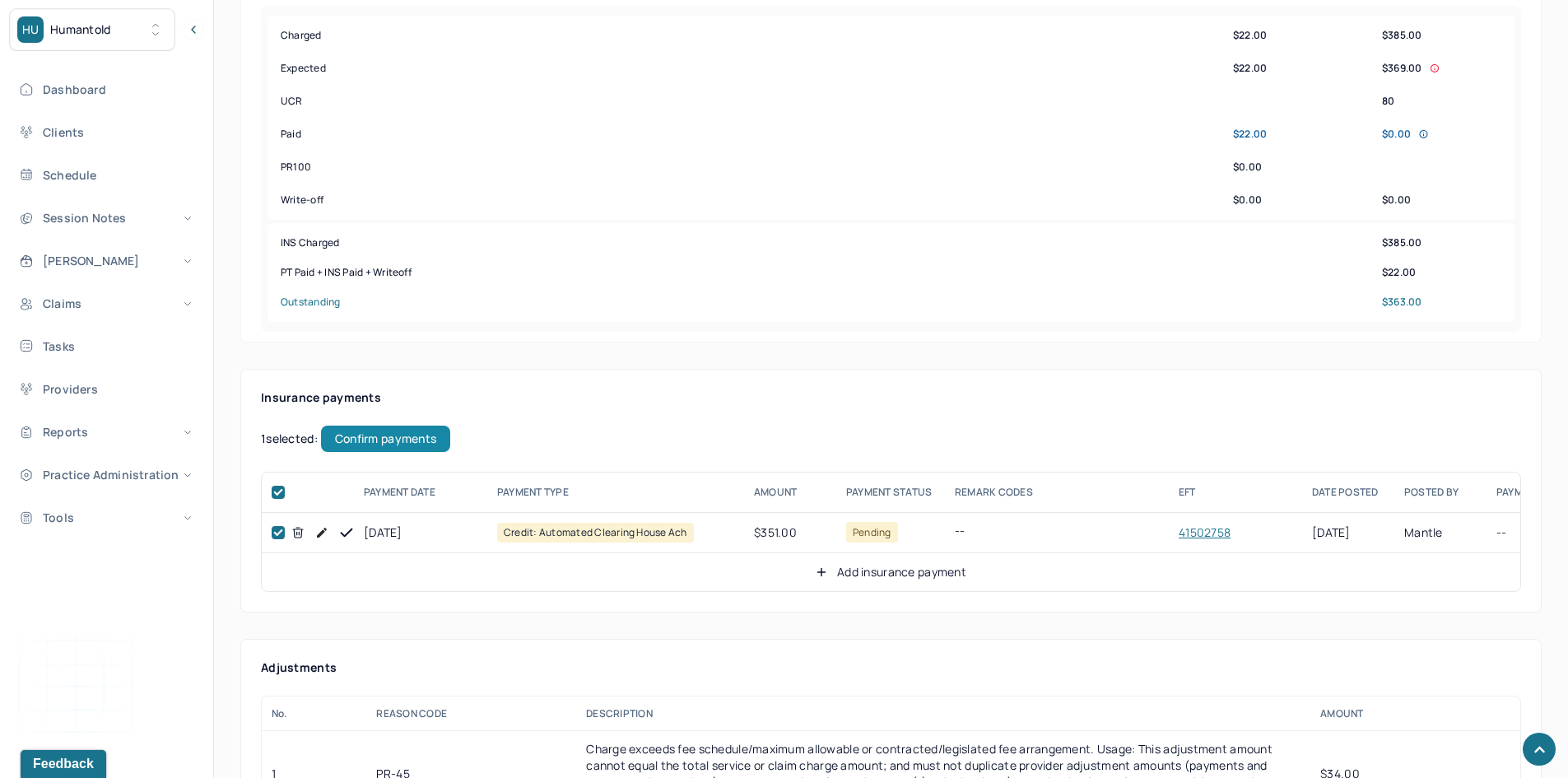 click on "Confirm payments" at bounding box center (385, 439) 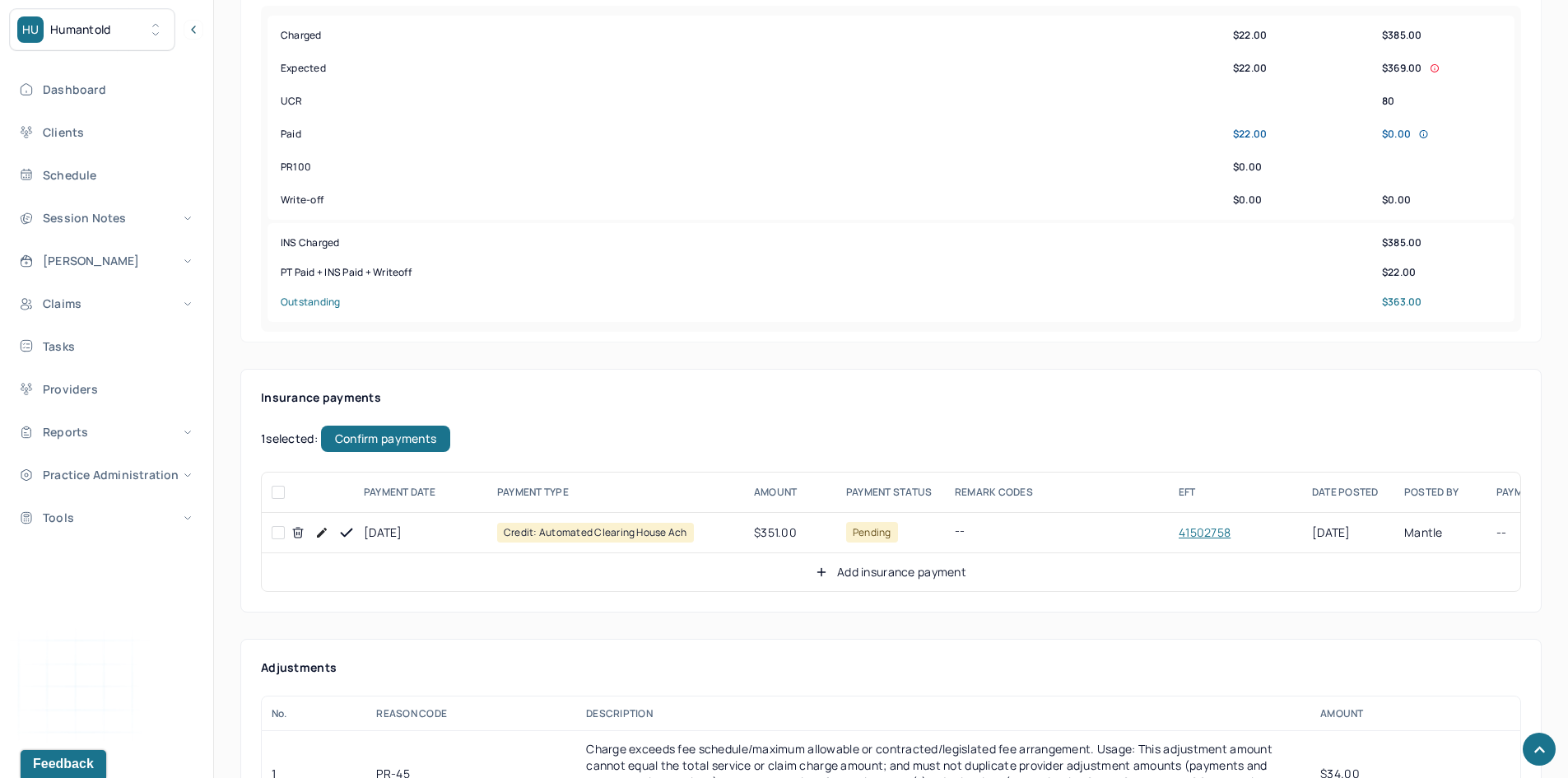 checkbox on "false" 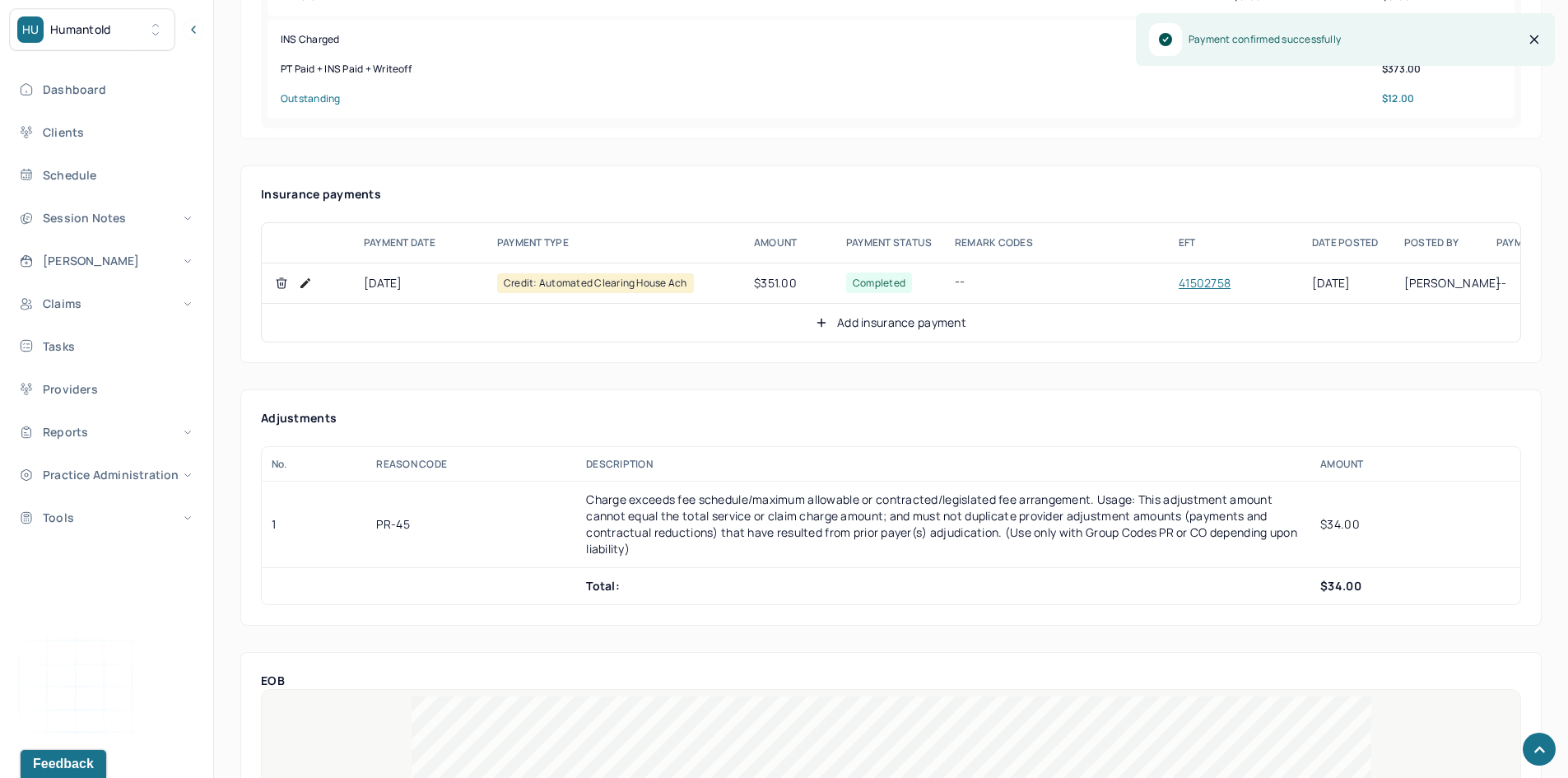 scroll, scrollTop: 823, scrollLeft: 0, axis: vertical 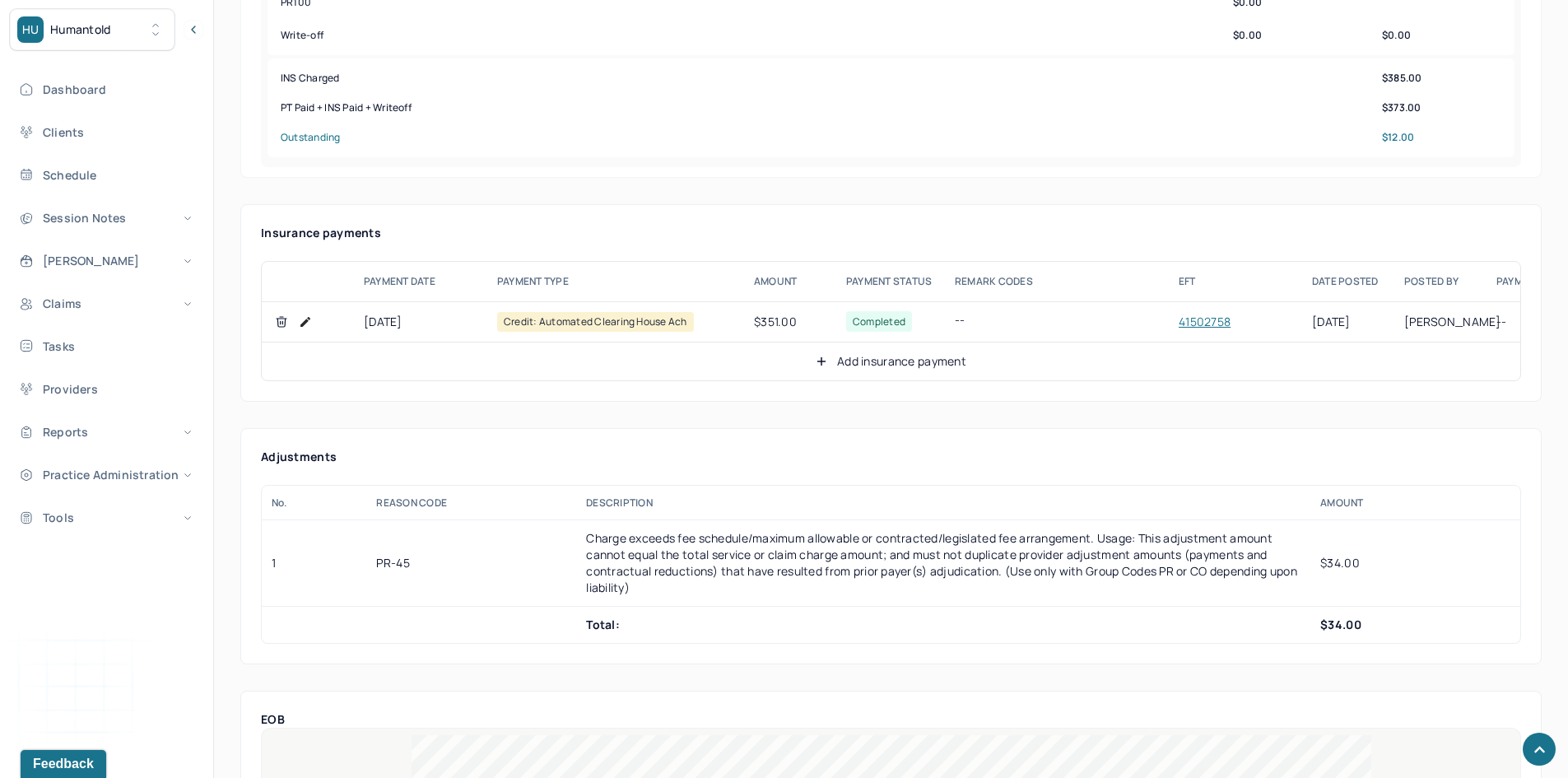 click 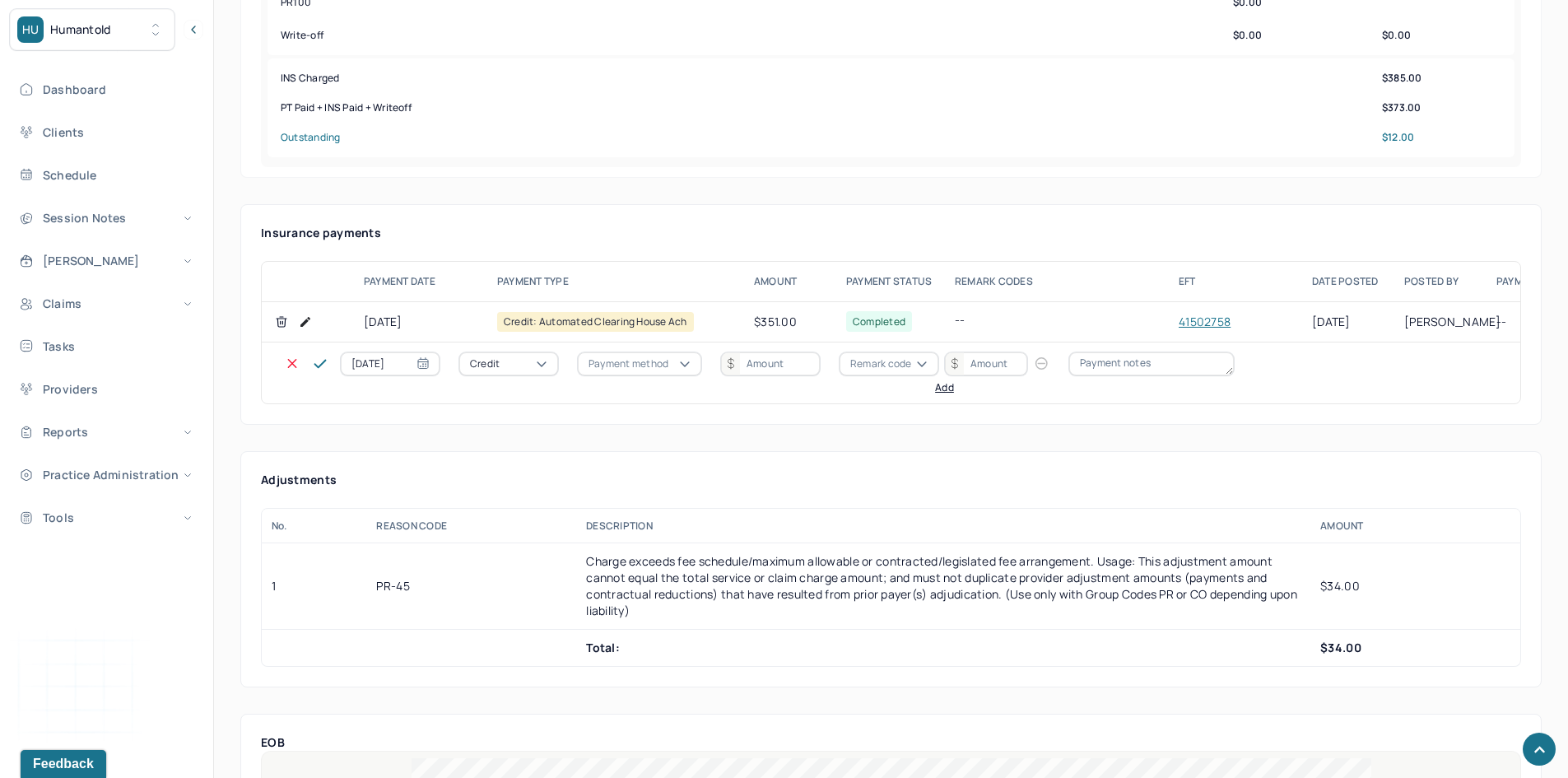 click on "Credit" at bounding box center (509, 364) 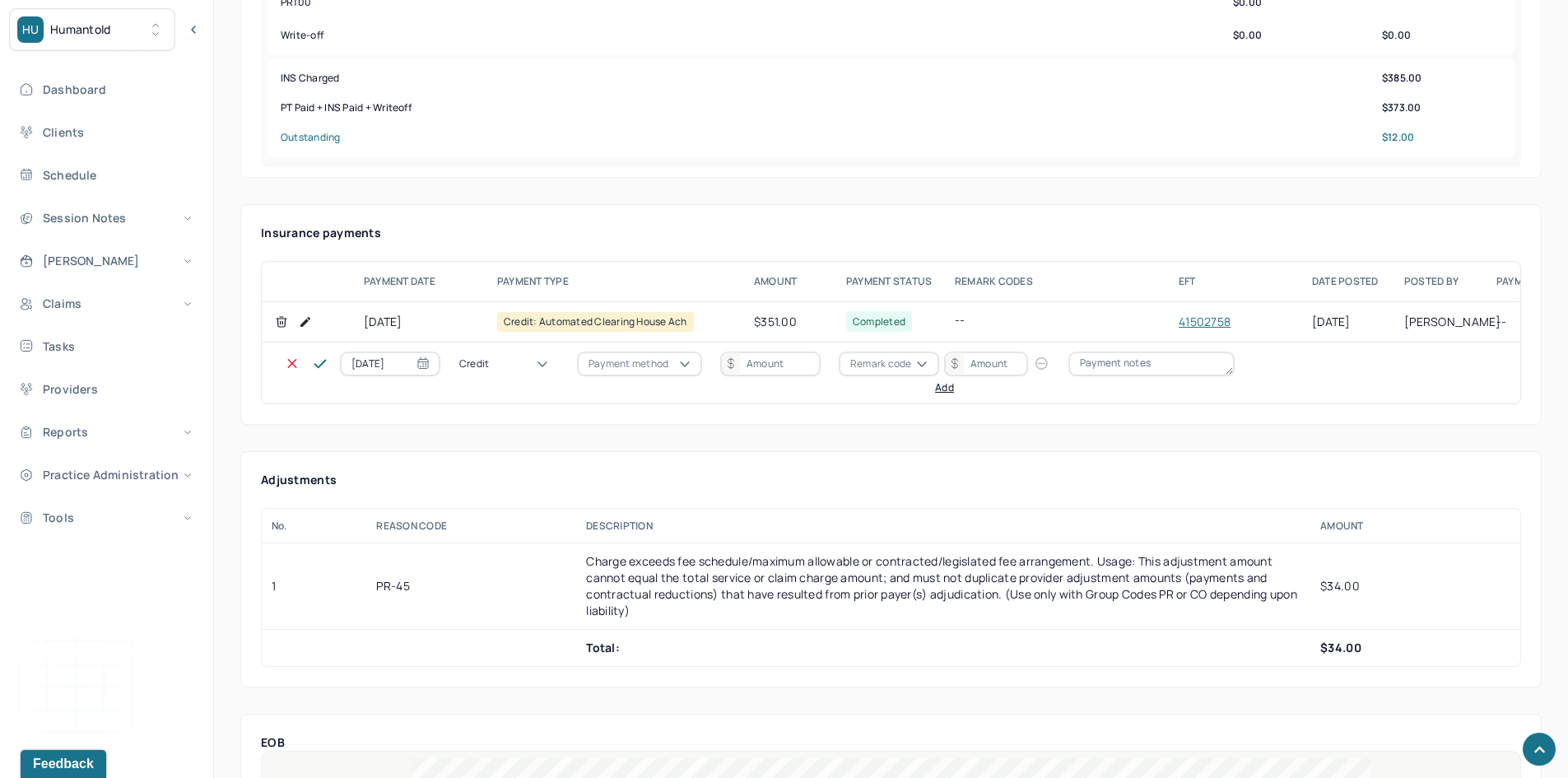 click on "Write off" at bounding box center (49, 2540) 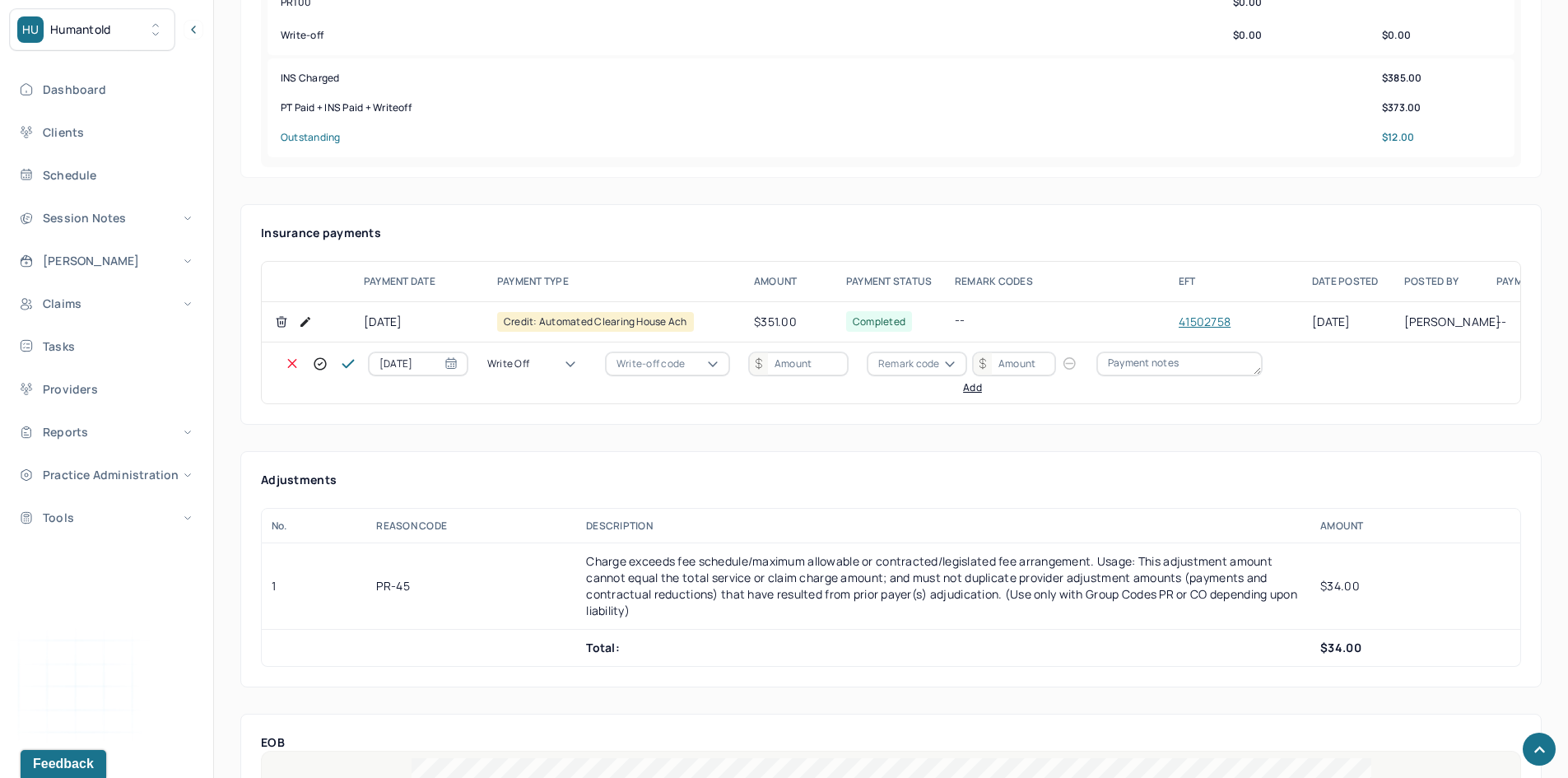 click on "[DATE] option Write off, selected. Write off Write-off code Remark code       Add" at bounding box center [825, 373] 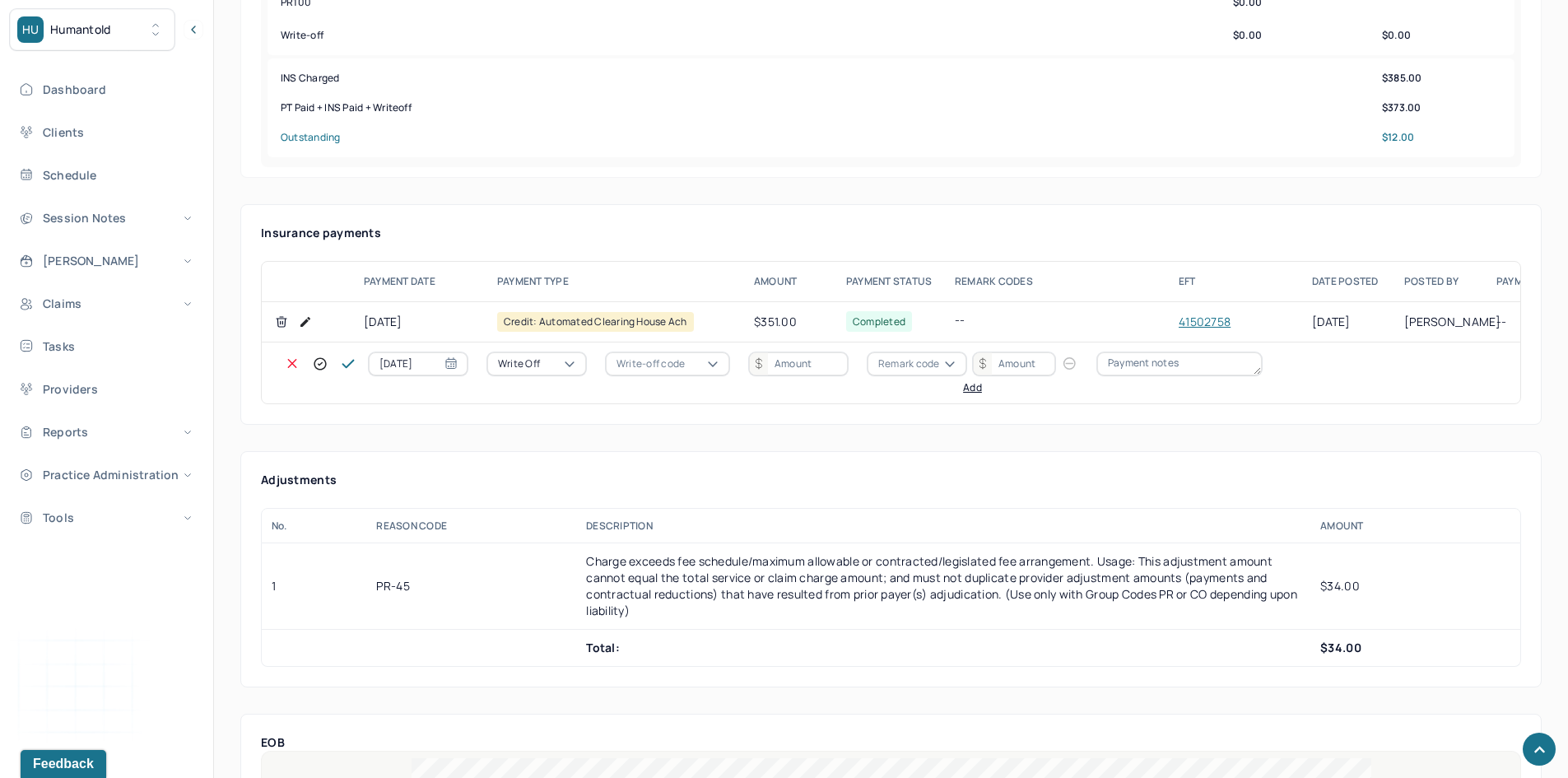 click on "Write-off code" at bounding box center (650, 364) 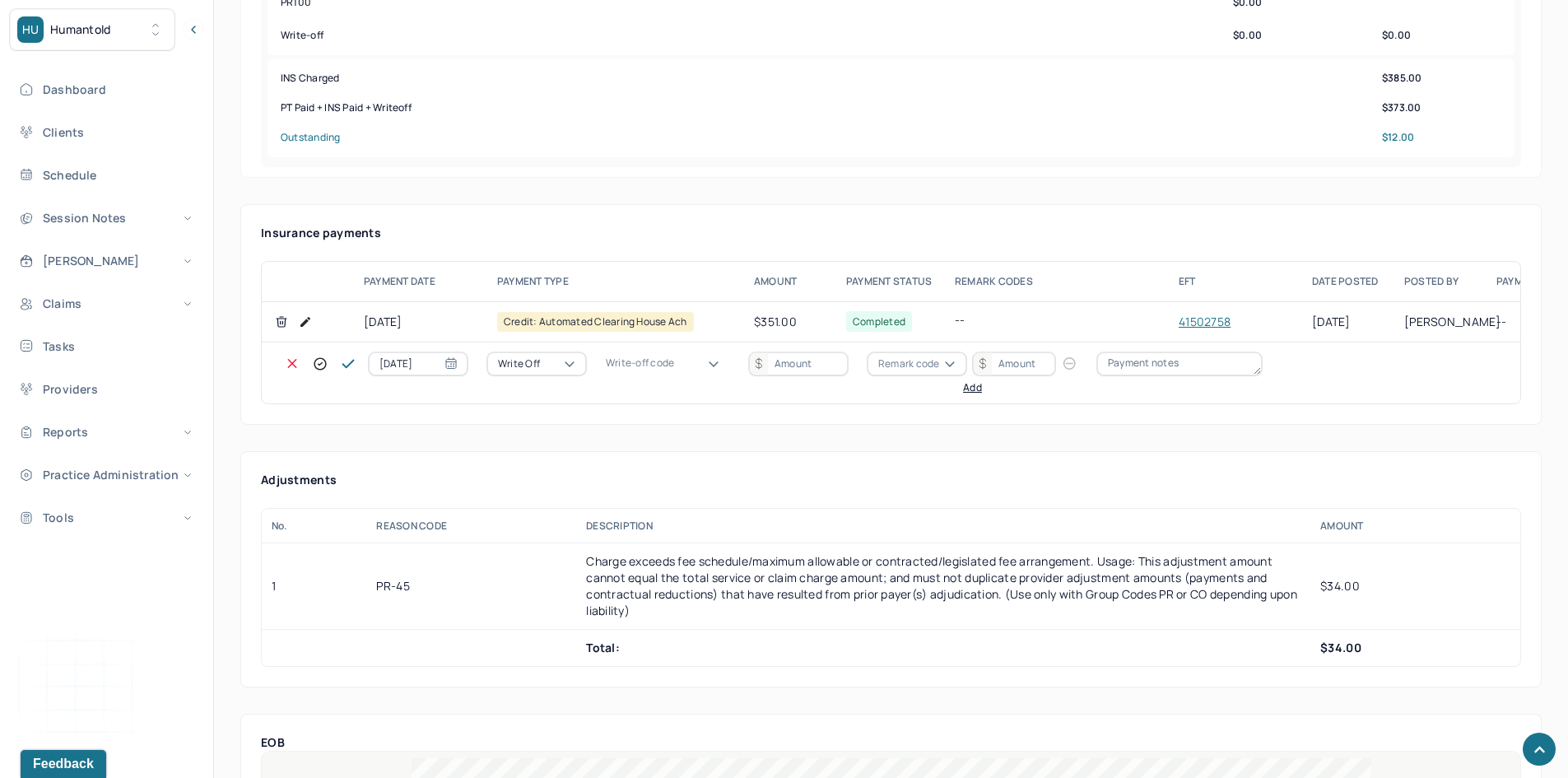 click on "WOBAL: WRITE OFF - BALANCE (INSADJ)" at bounding box center (82, 2556) 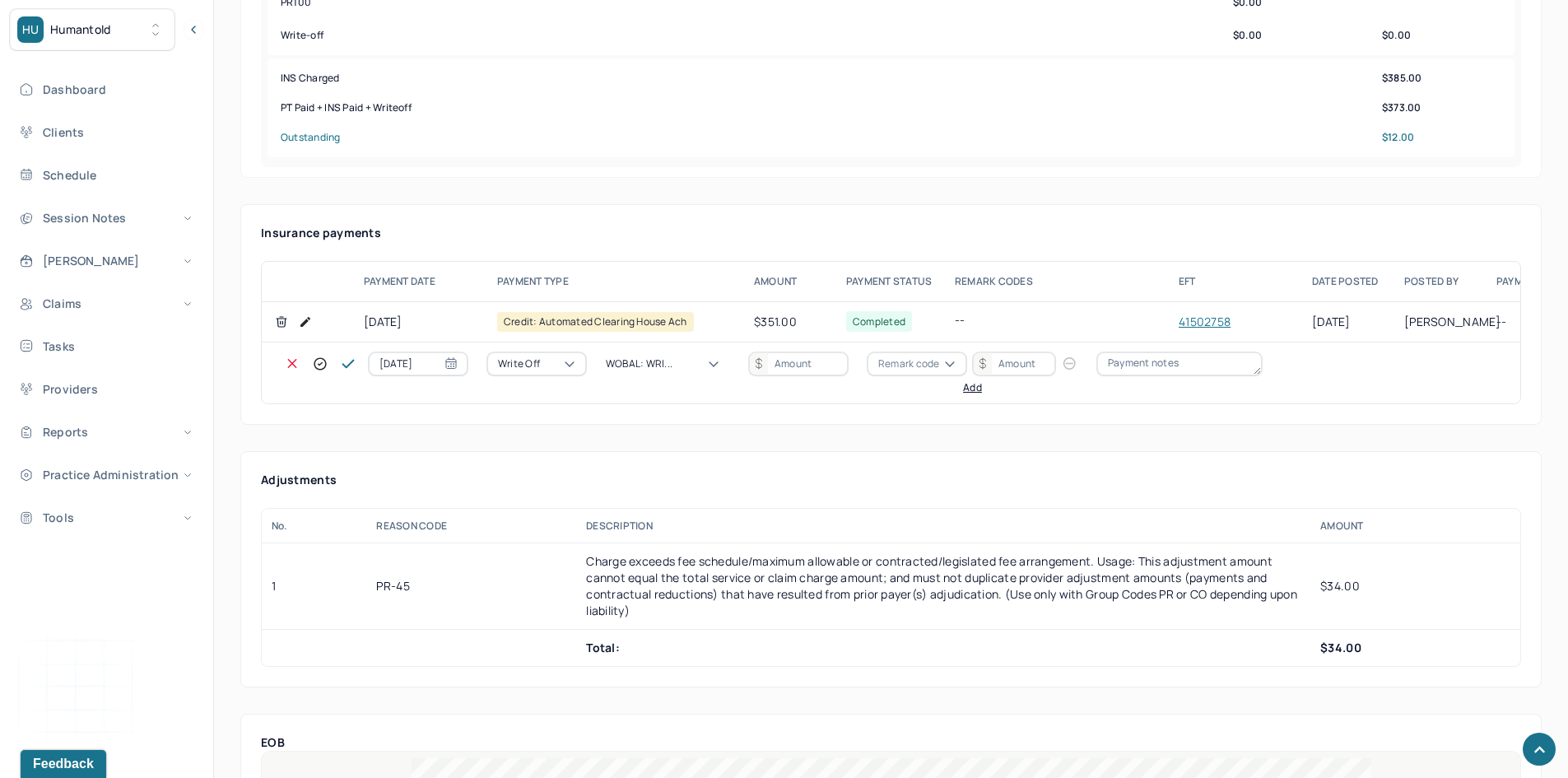 click at bounding box center [798, 364] 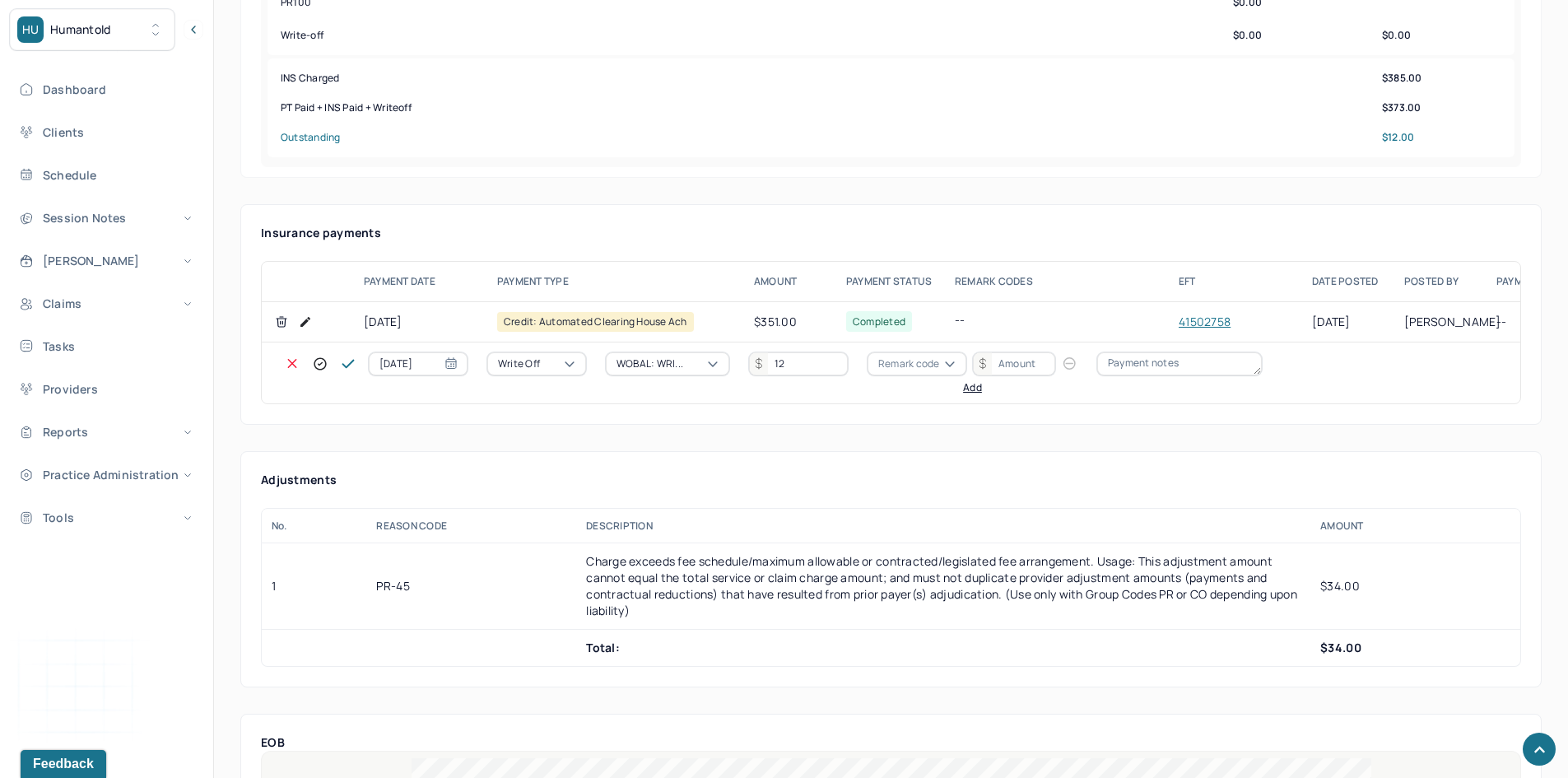 type on "12" 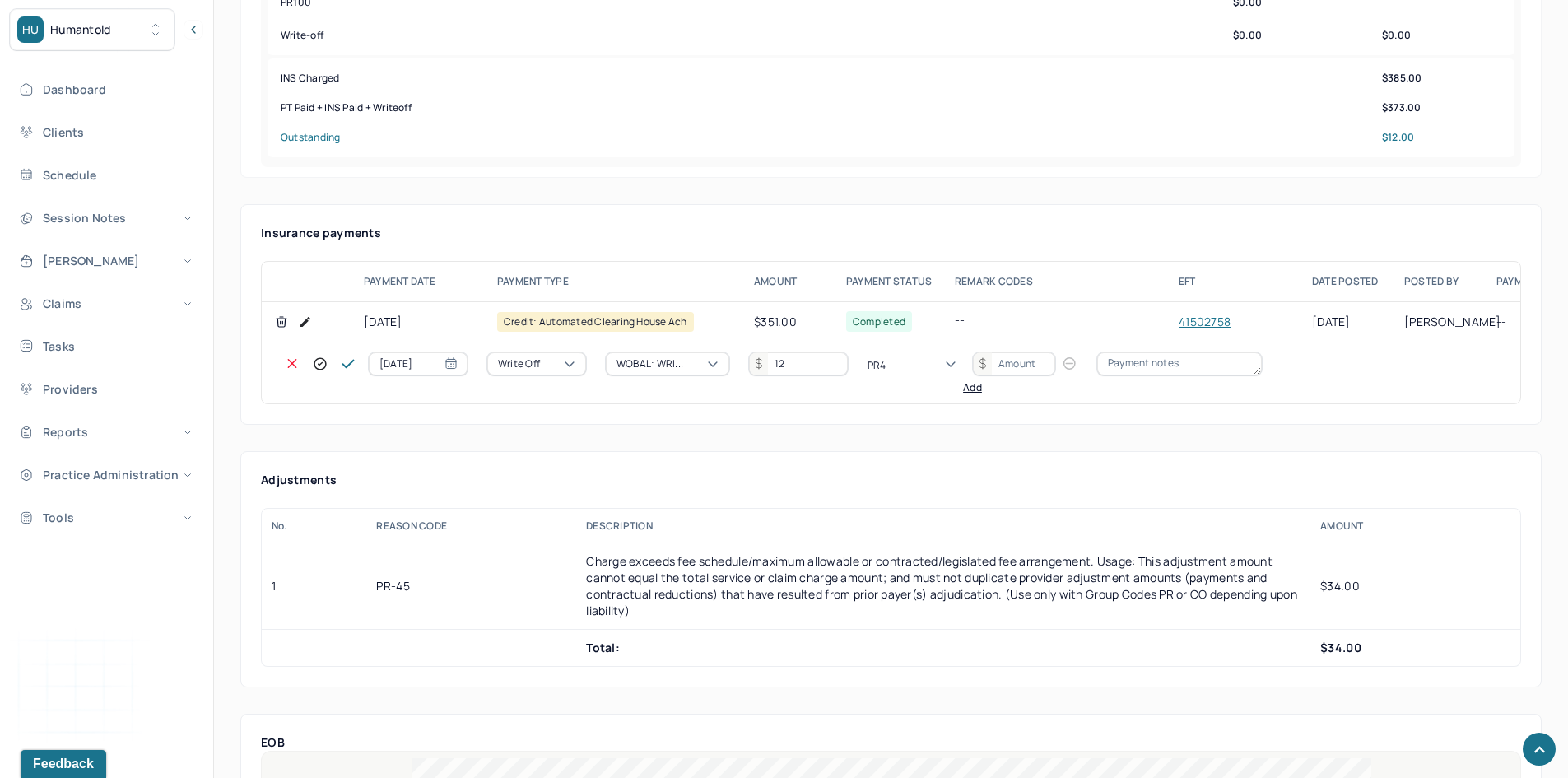 type on "PR45" 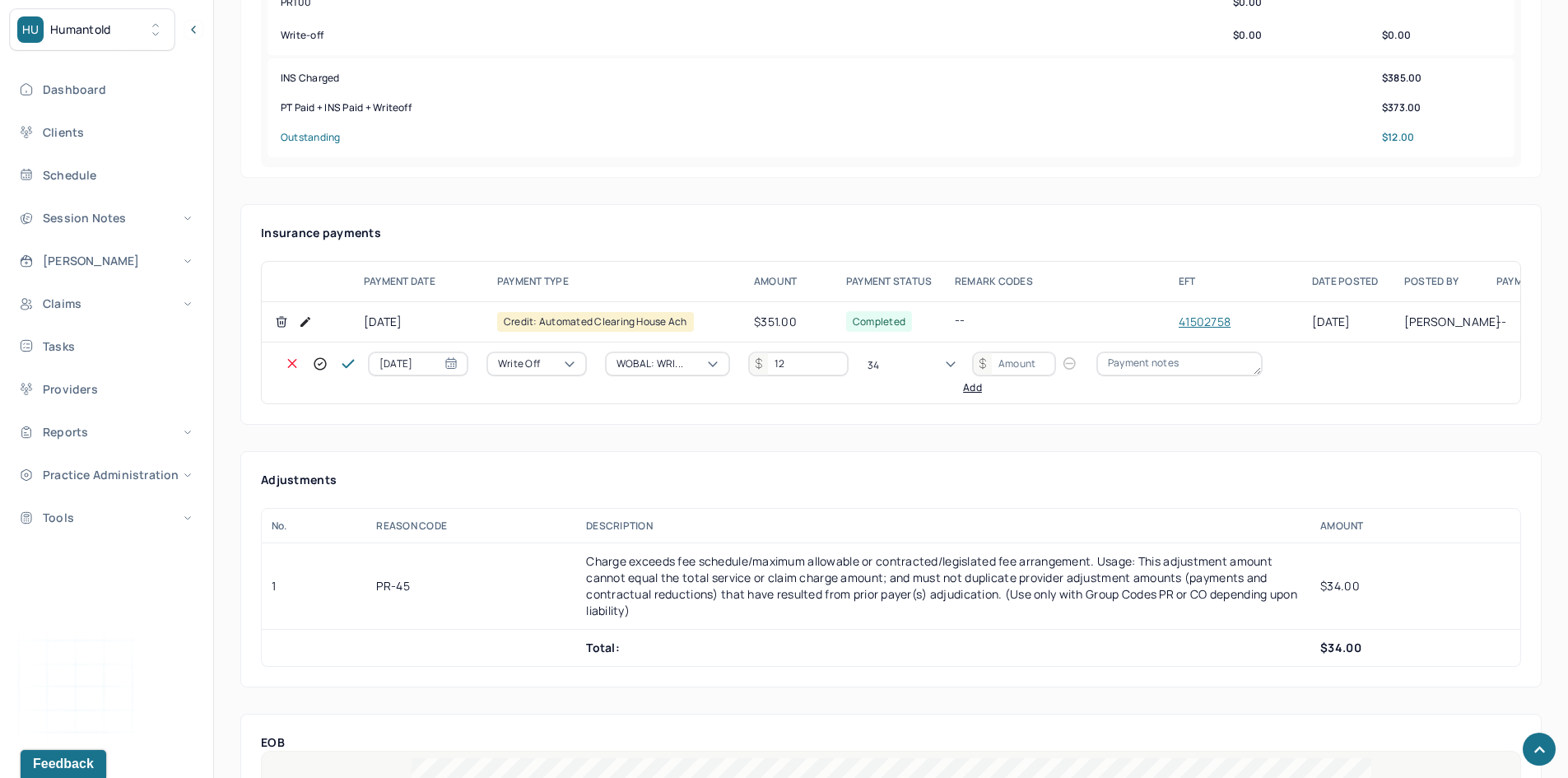type on "3" 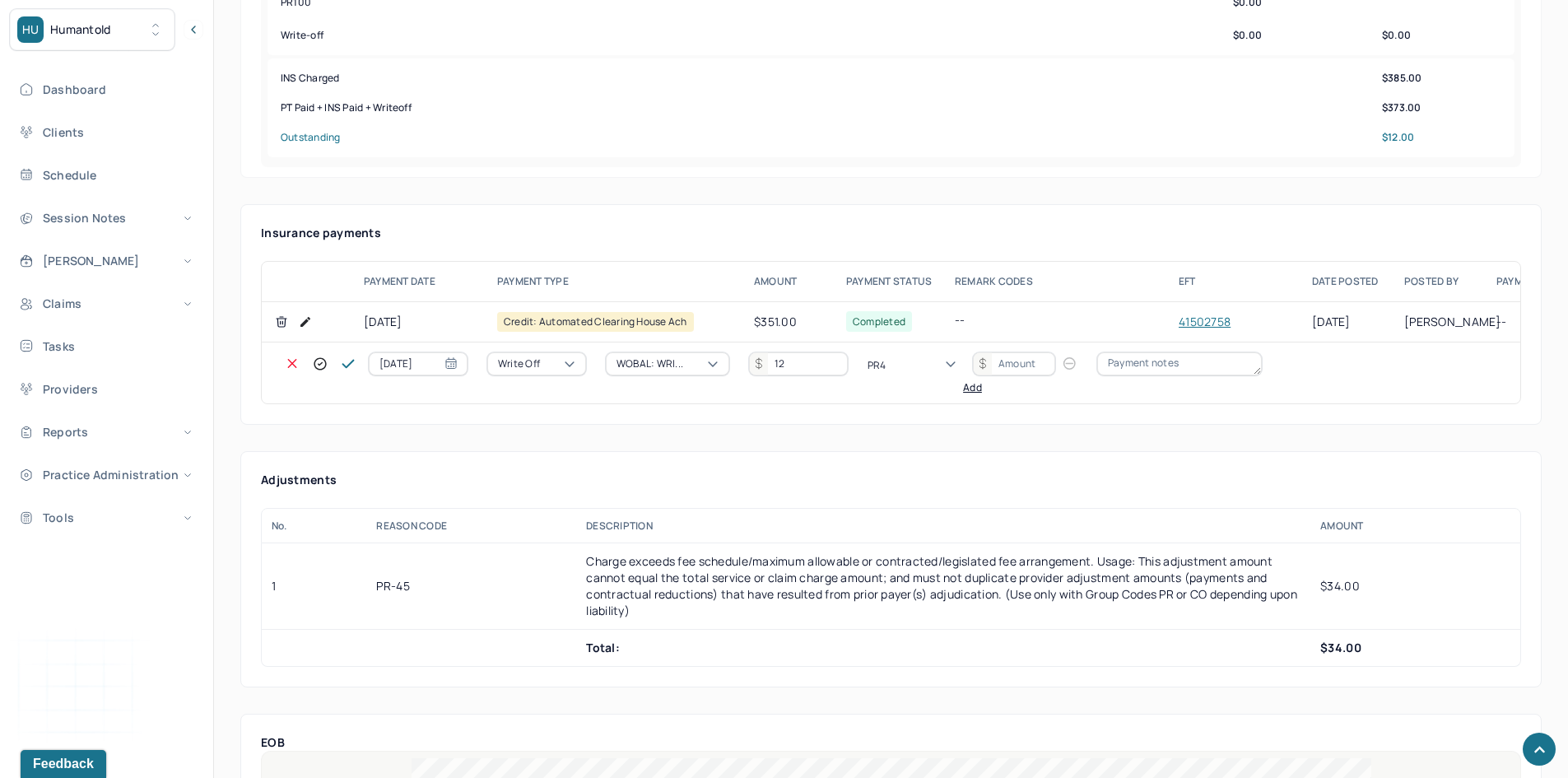 type on "PR45" 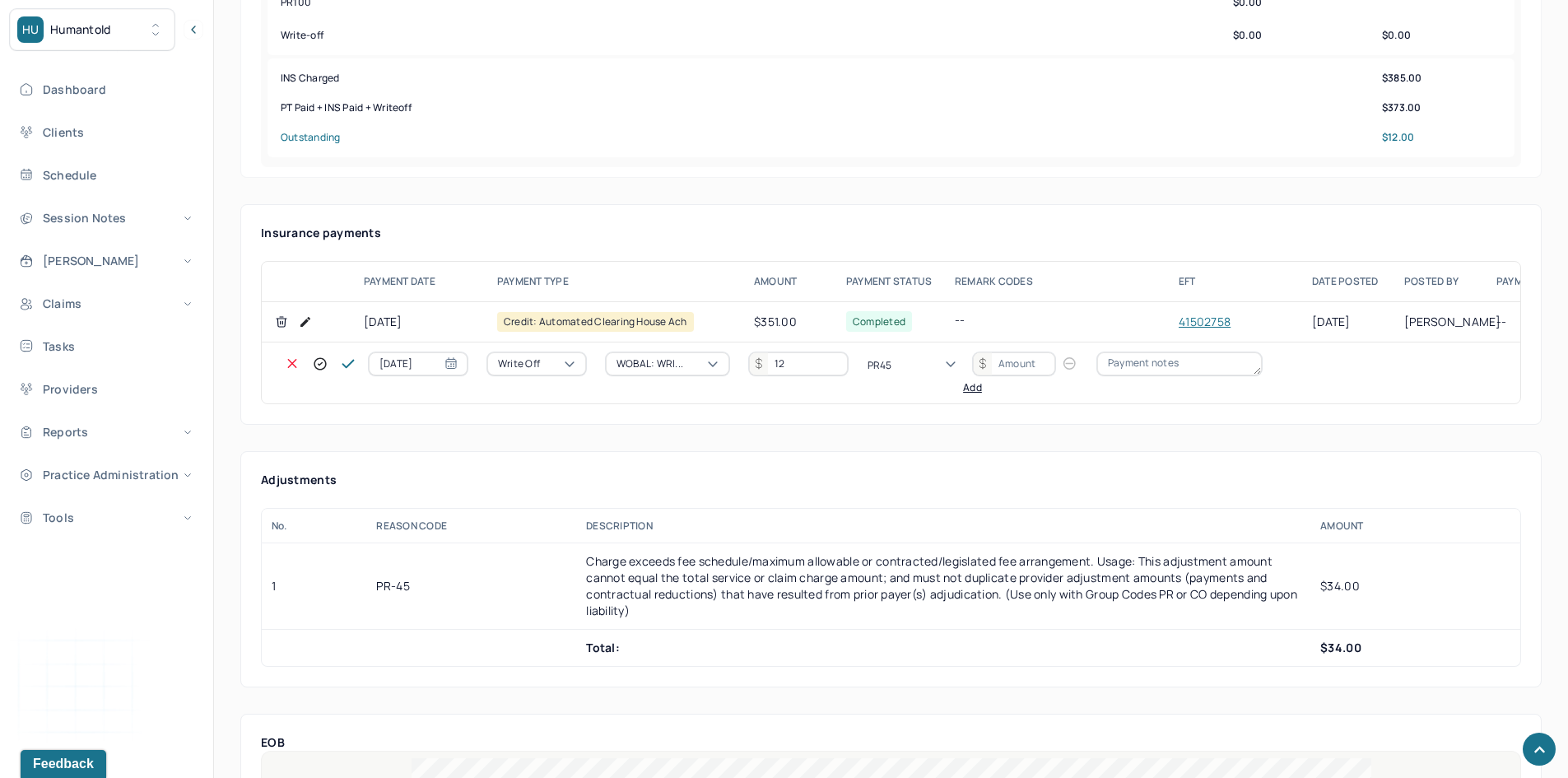 type 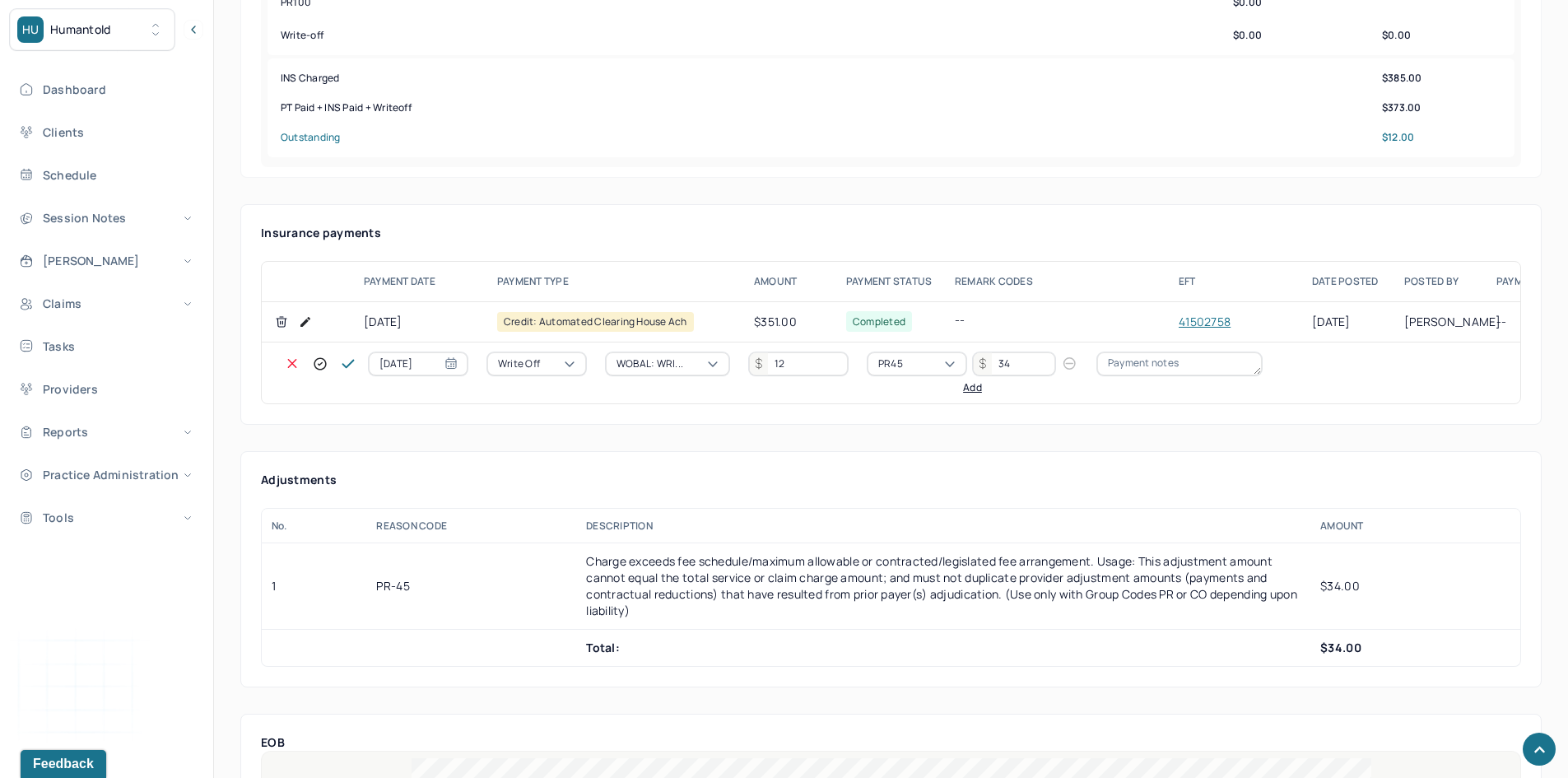 type on "34" 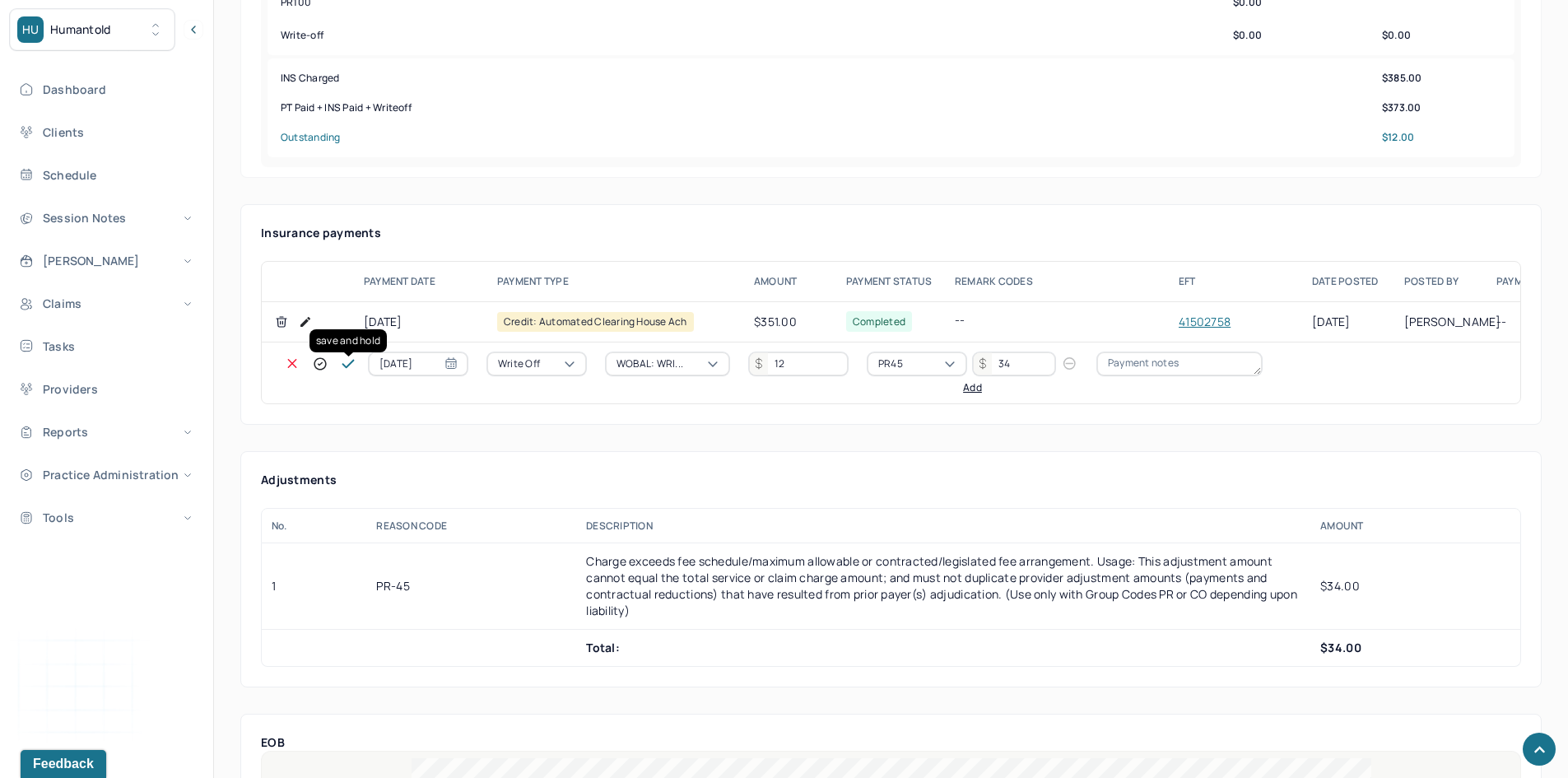 click 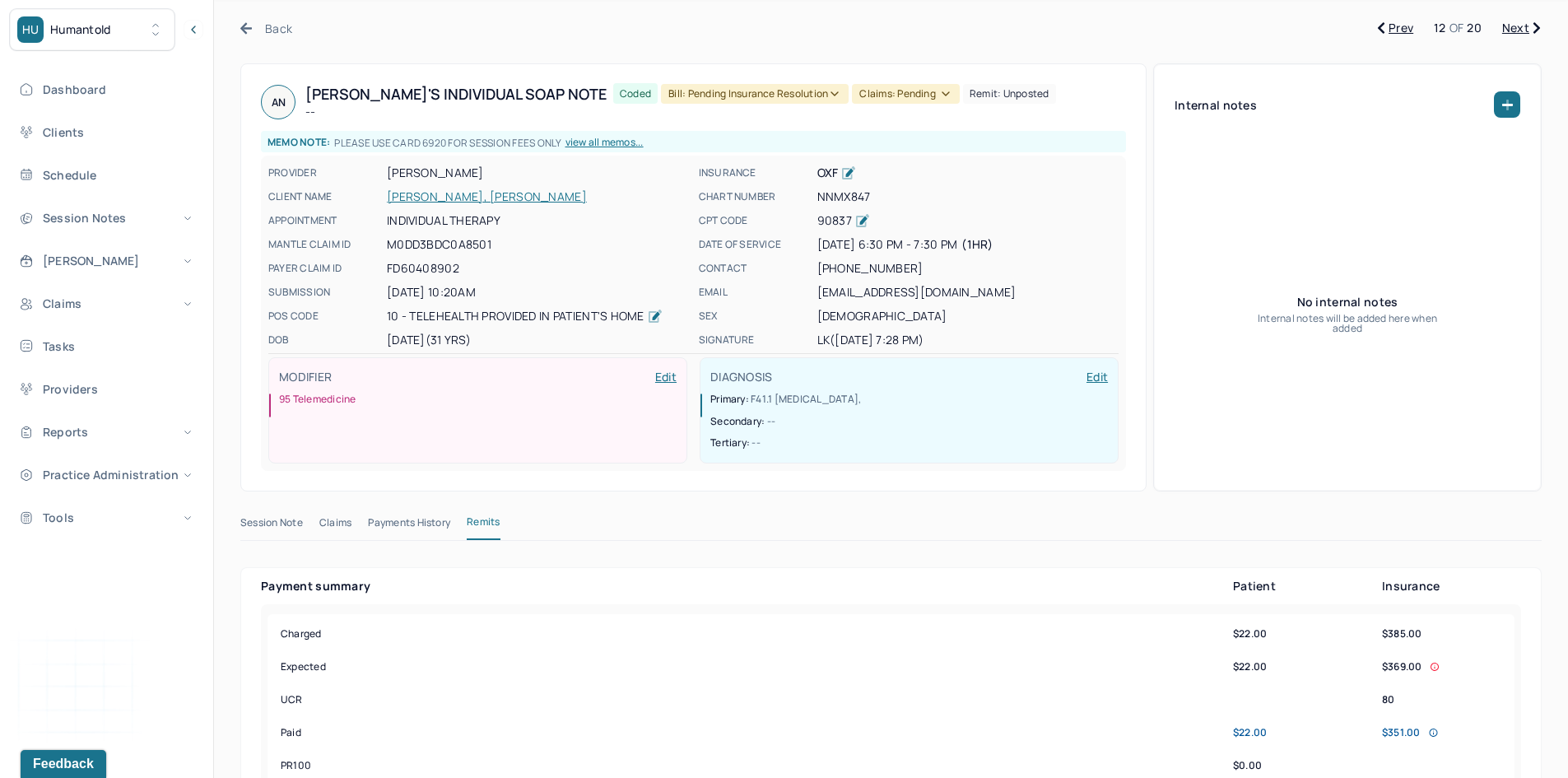 scroll, scrollTop: 0, scrollLeft: 0, axis: both 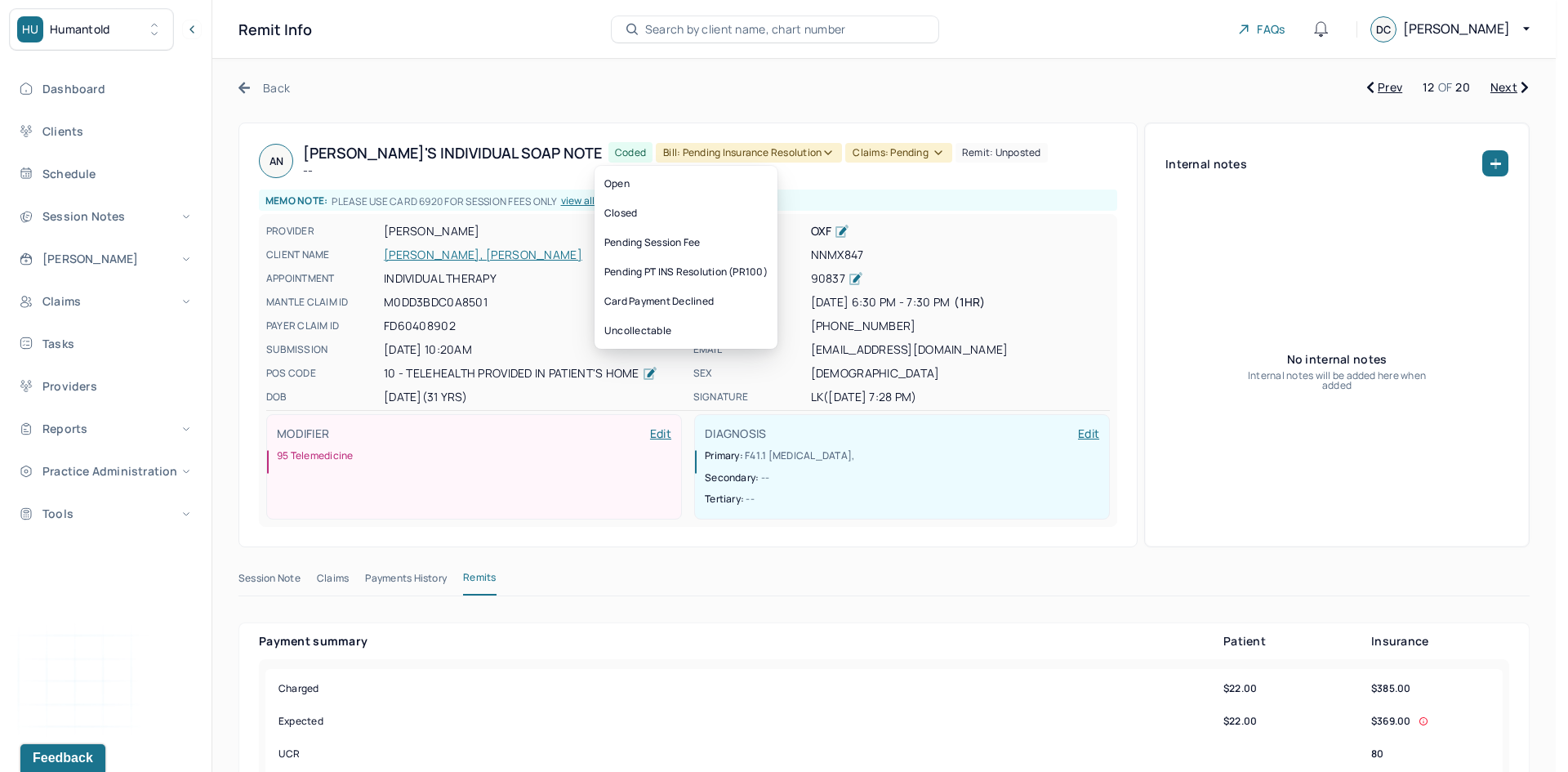 click on "Bill: Pending Insurance Resolution" at bounding box center (749, 153) 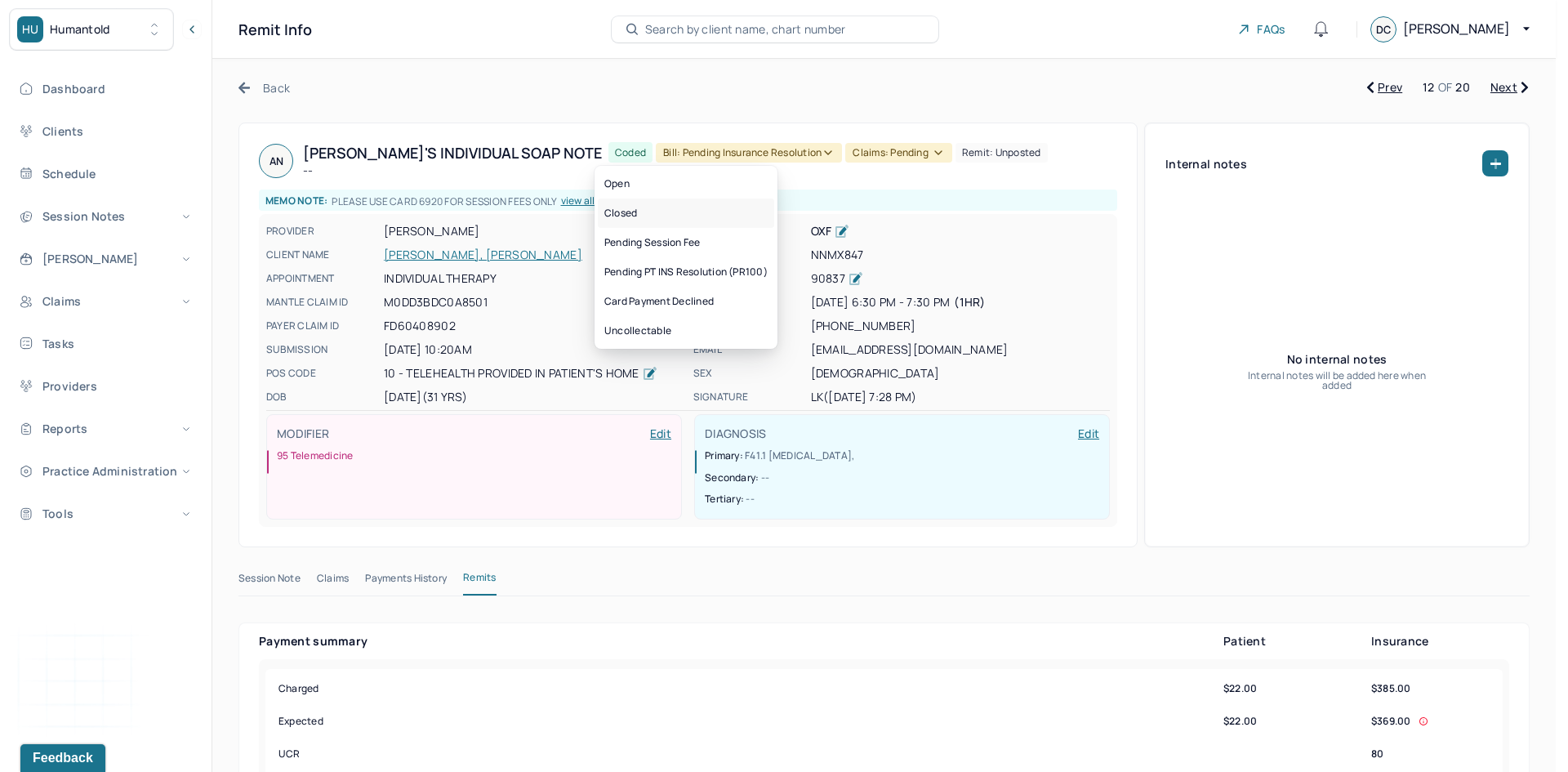 click on "Closed" at bounding box center [686, 213] 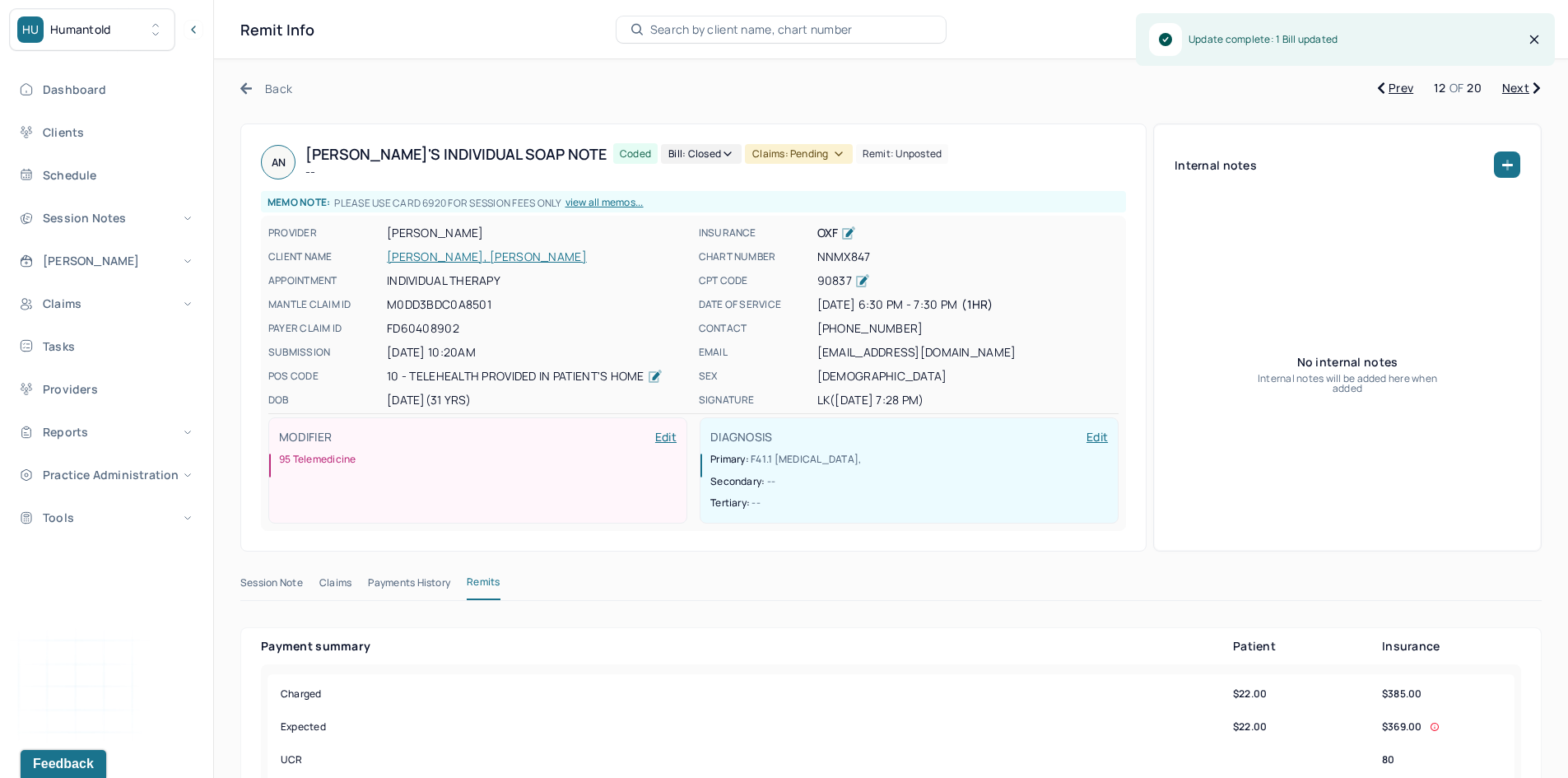 click on "Claims: pending" at bounding box center [798, 154] 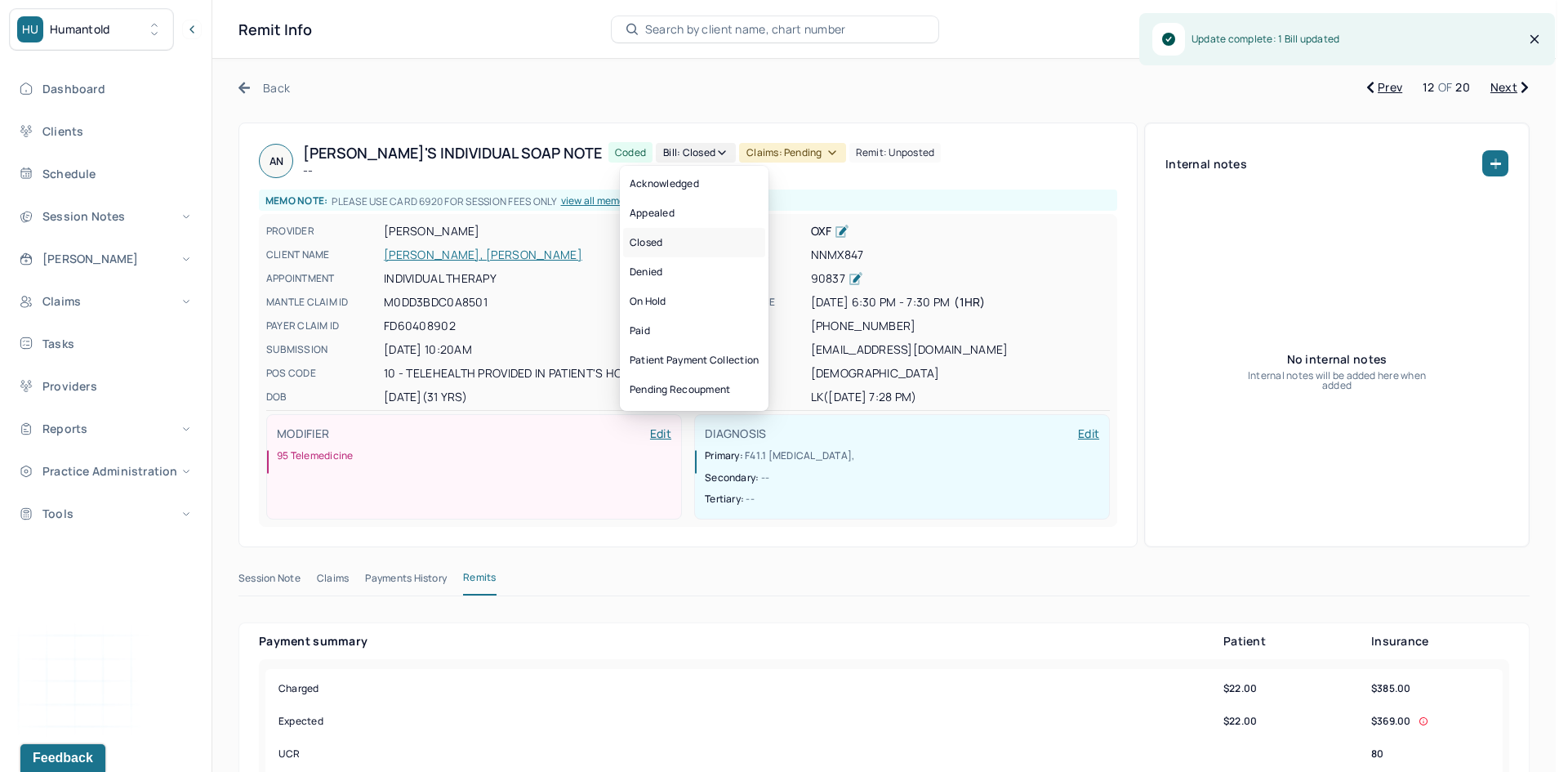 click on "Closed" at bounding box center [694, 243] 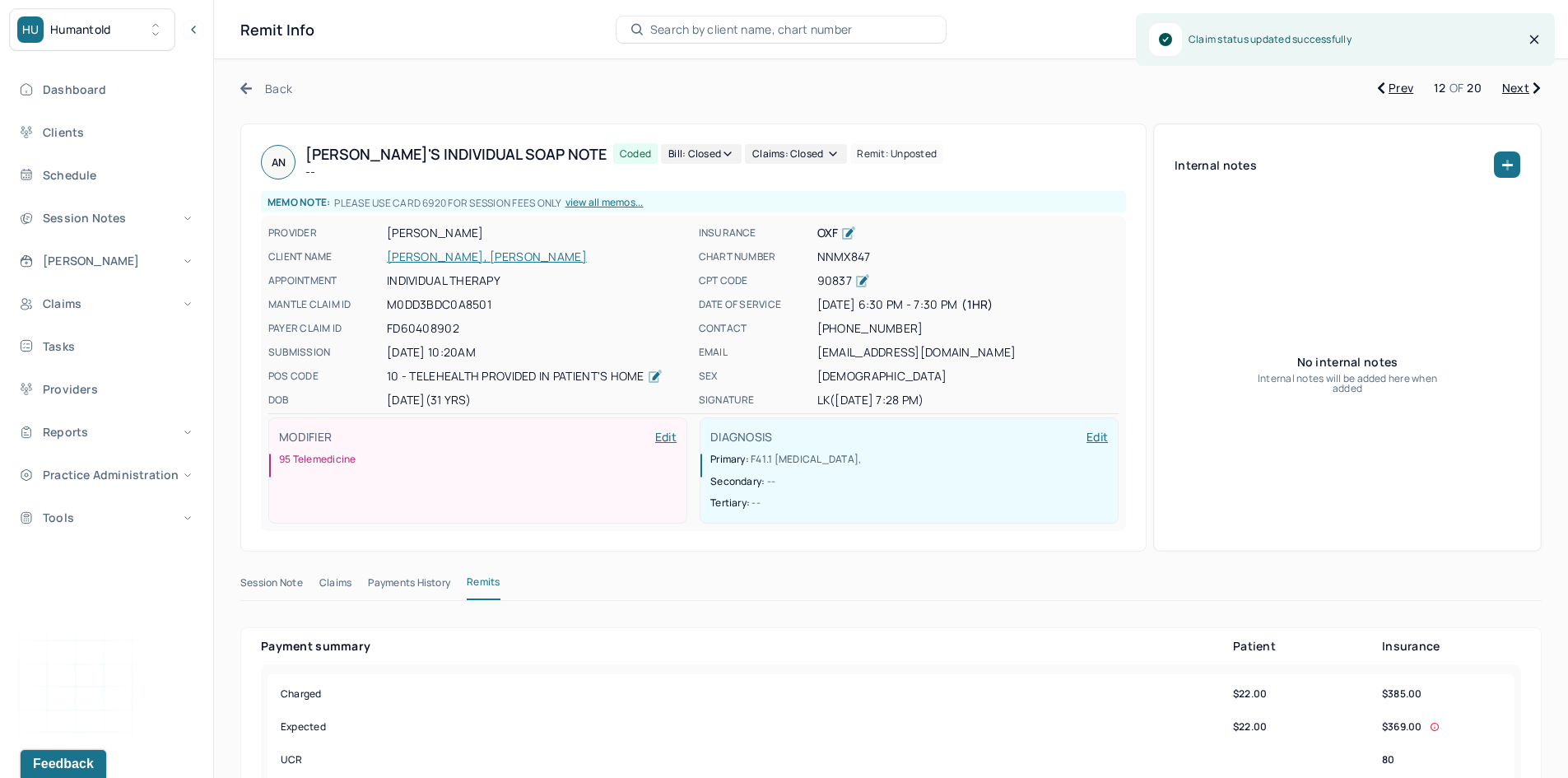 click on "Next" at bounding box center [1521, 88] 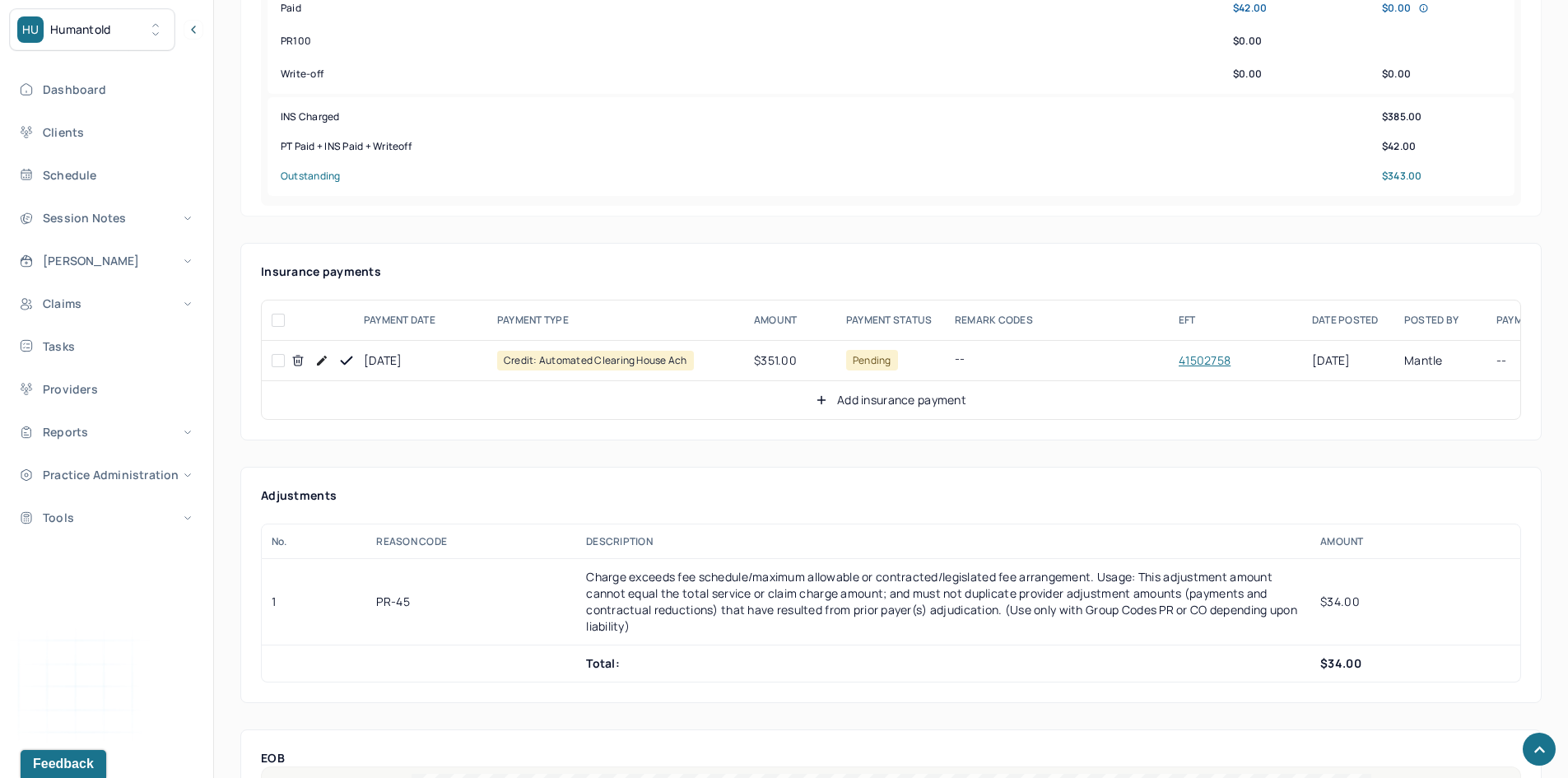 scroll, scrollTop: 906, scrollLeft: 0, axis: vertical 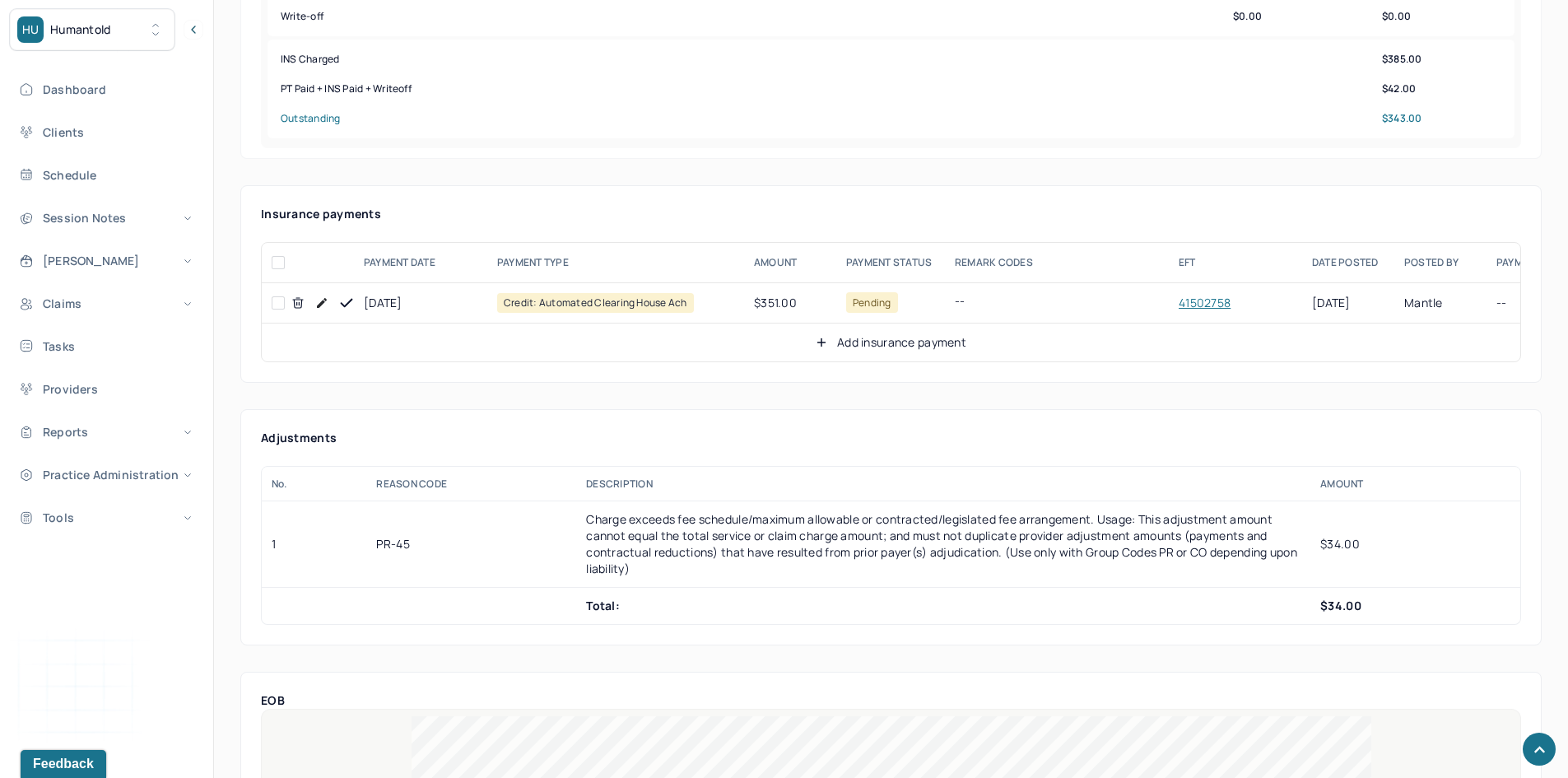 click at bounding box center [278, 303] 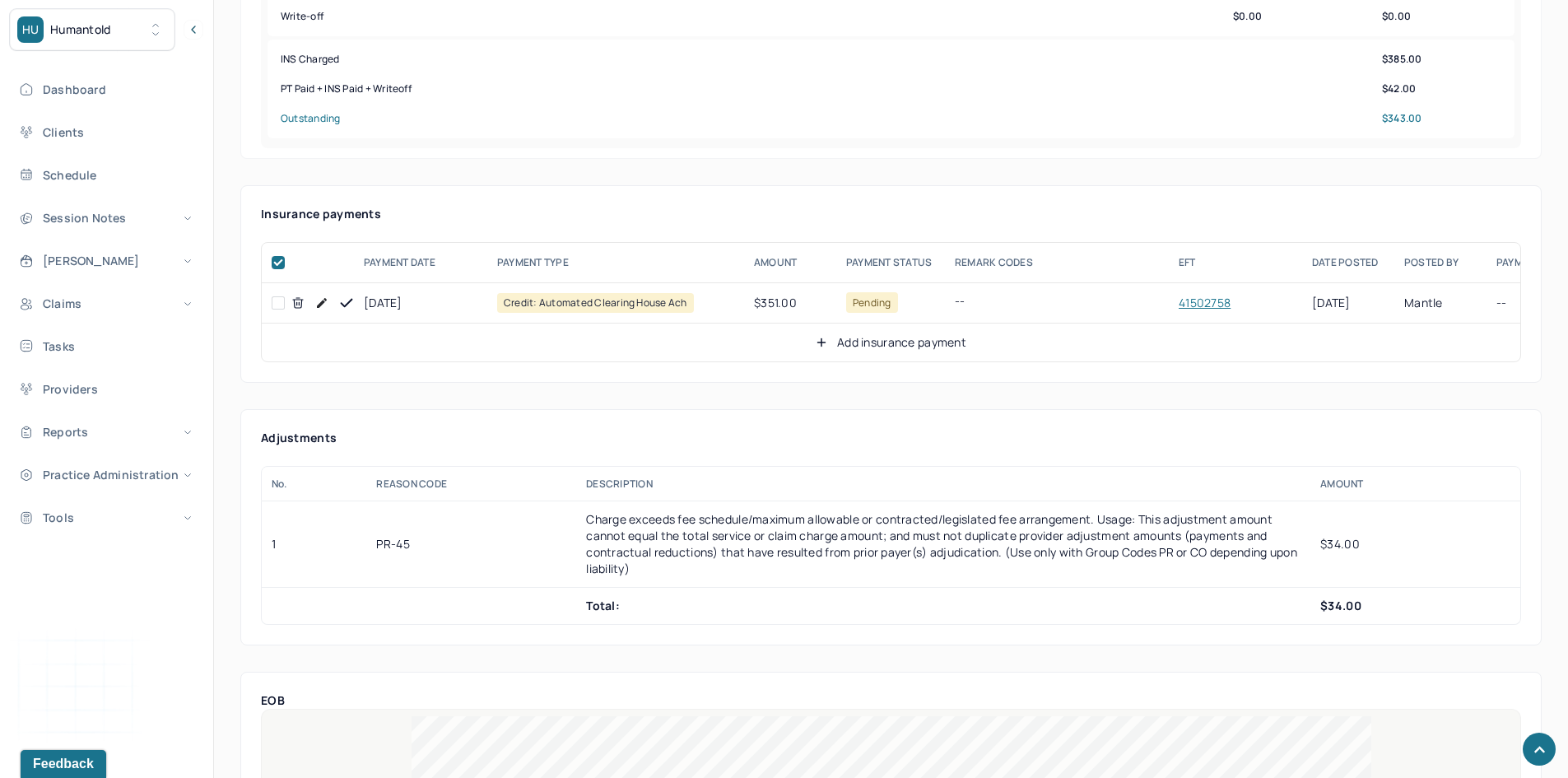 checkbox on "true" 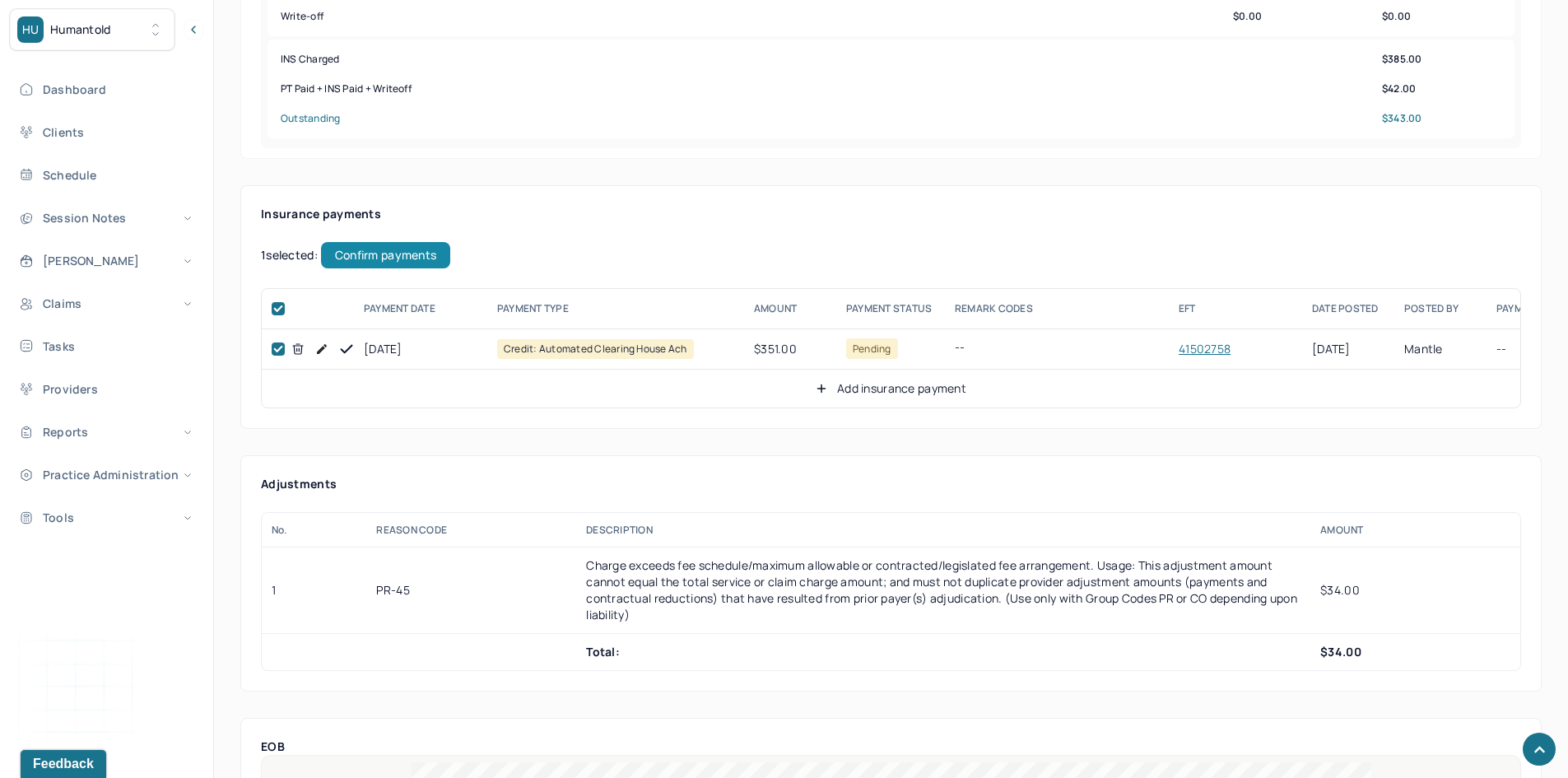click on "Confirm payments" at bounding box center (385, 255) 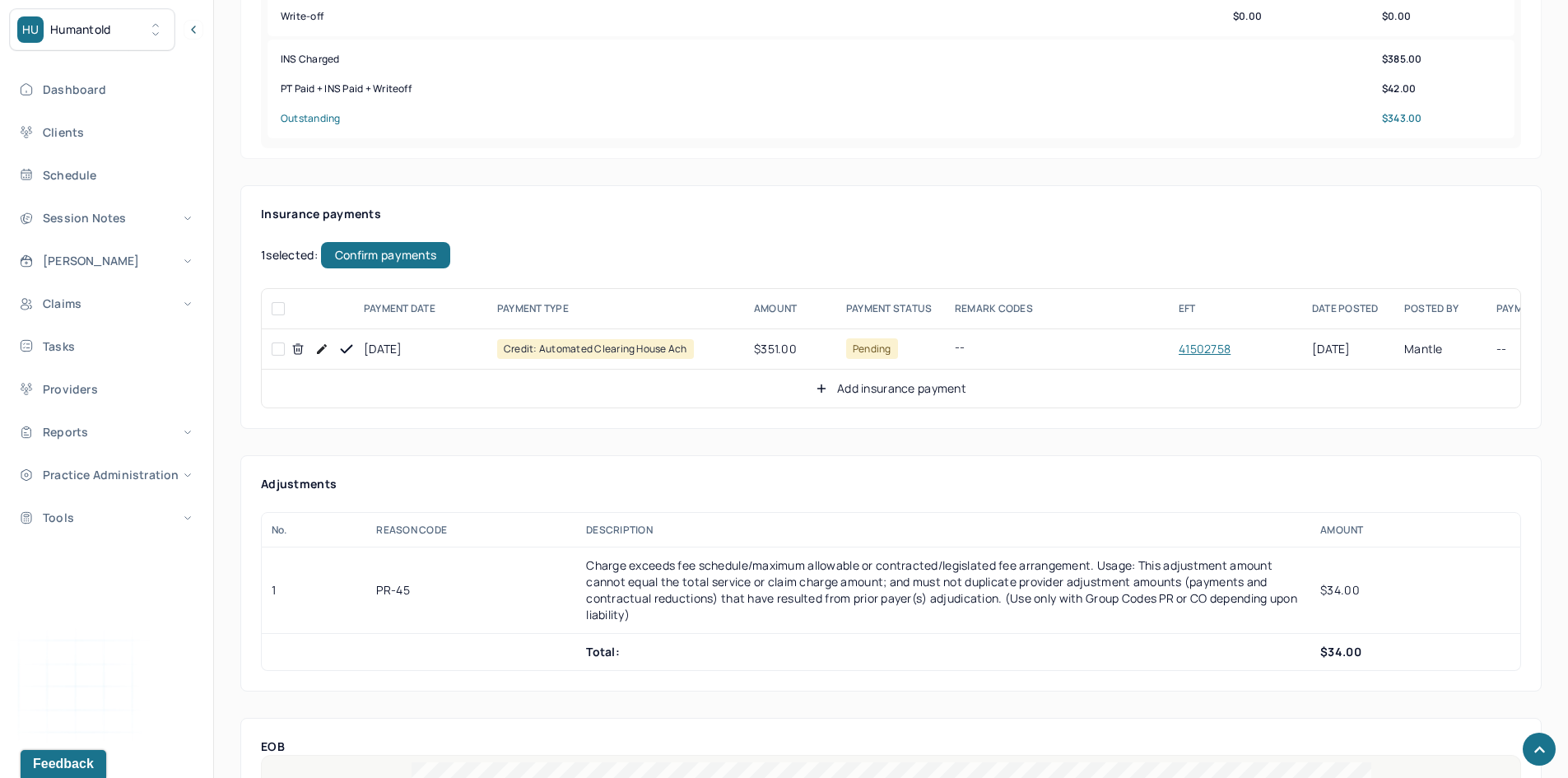 checkbox on "false" 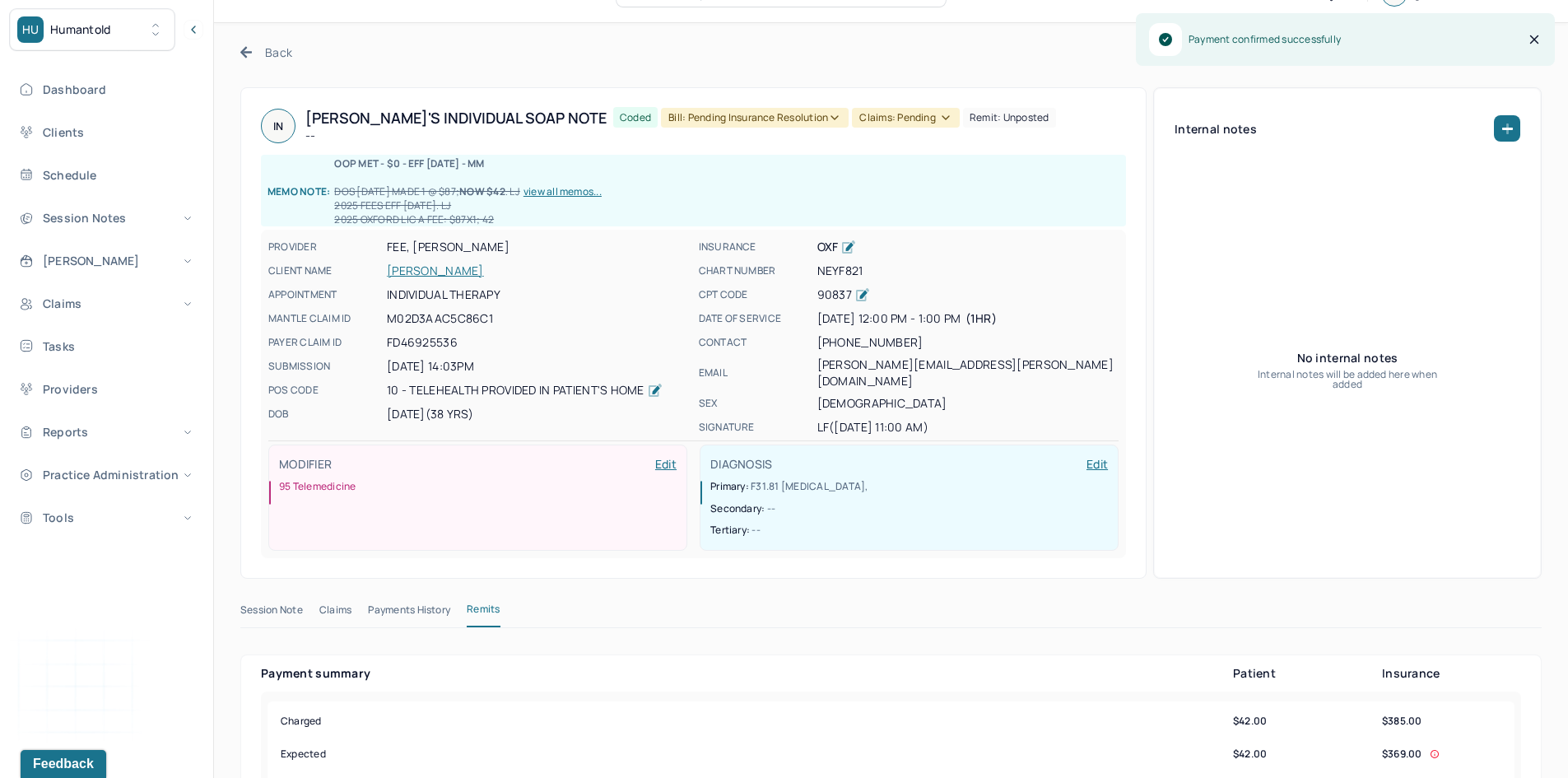 scroll, scrollTop: 0, scrollLeft: 0, axis: both 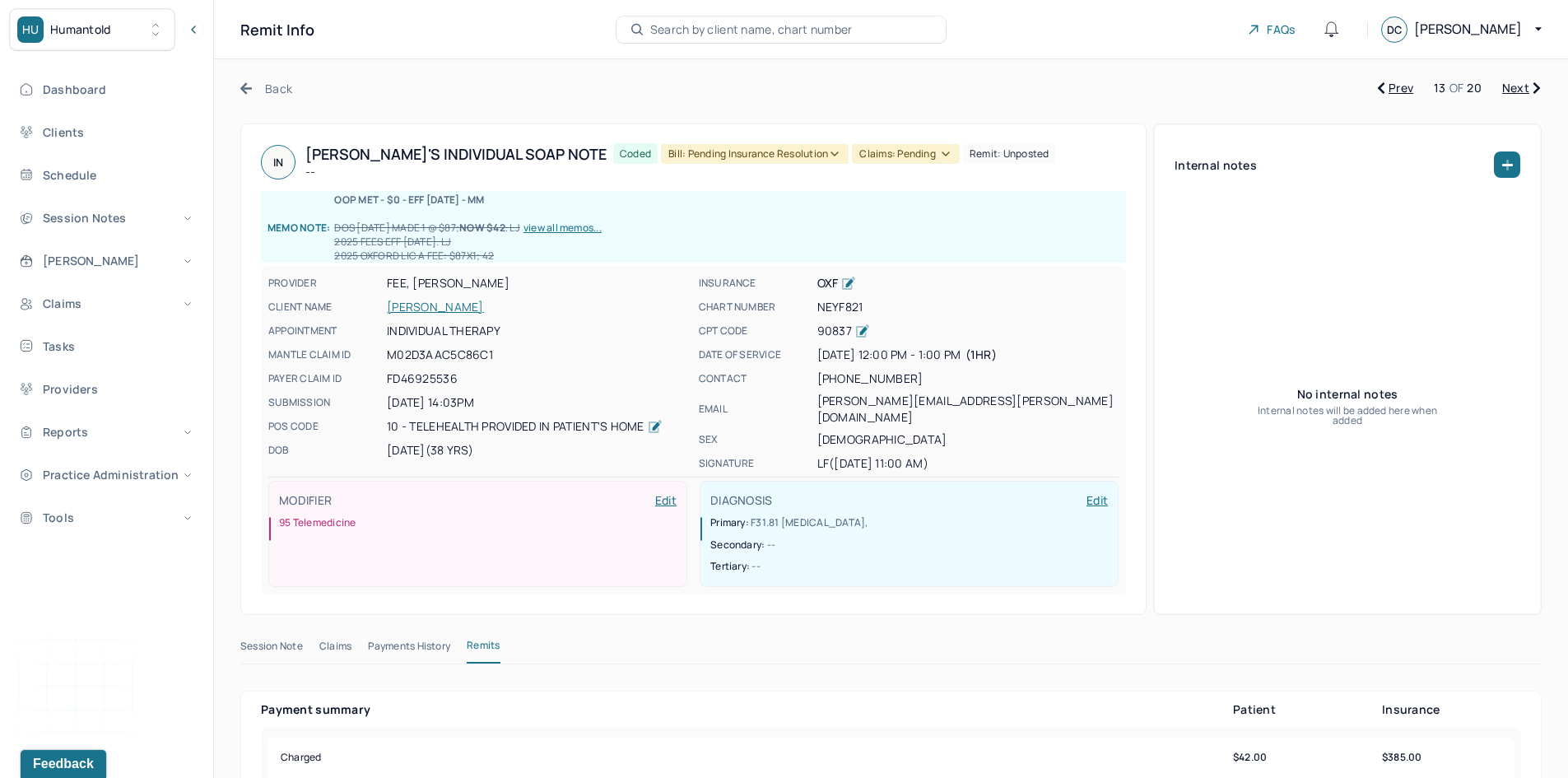 click on "[PERSON_NAME]" at bounding box center [537, 307] 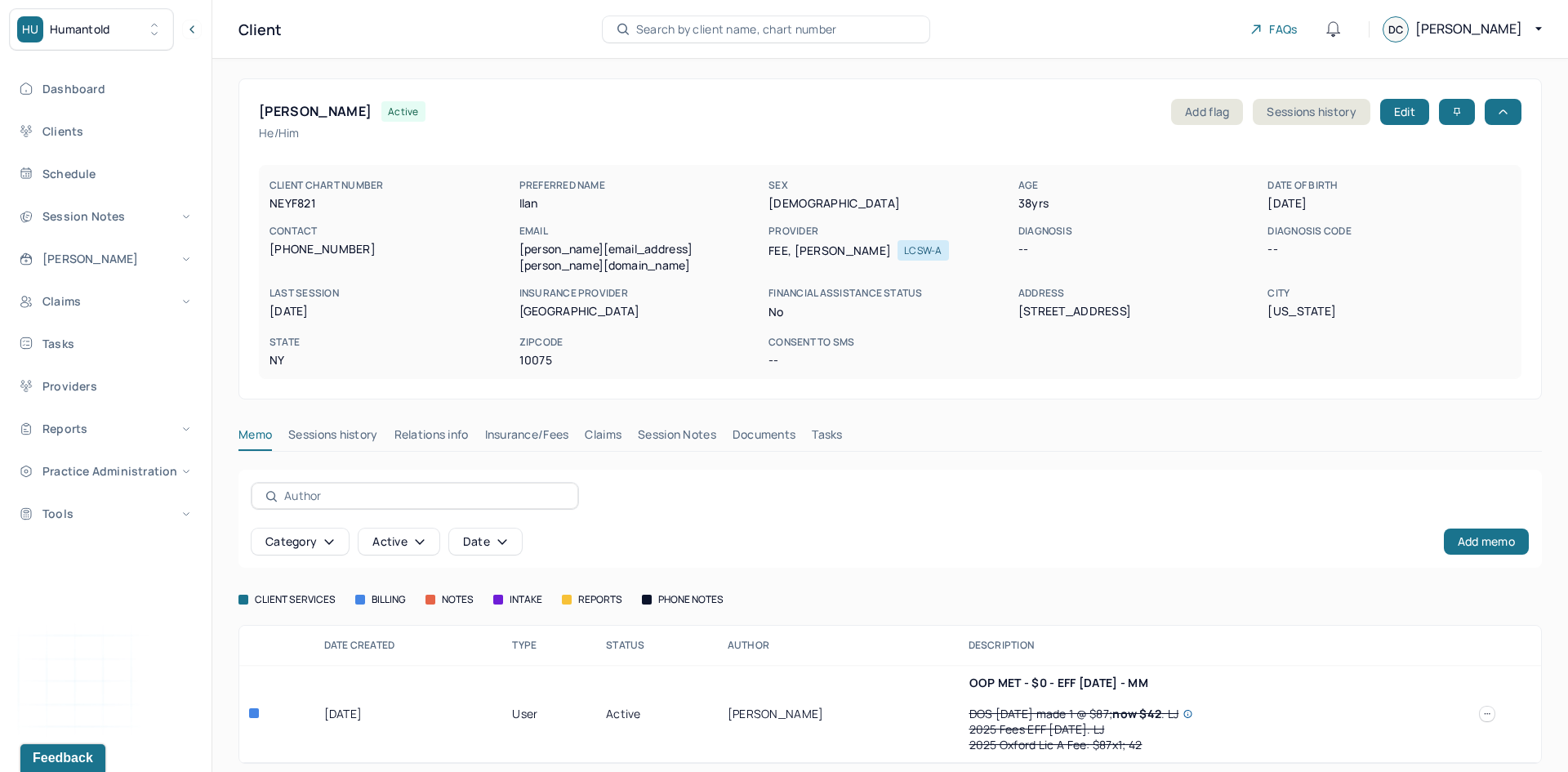 click on "Claims" at bounding box center (603, 438) 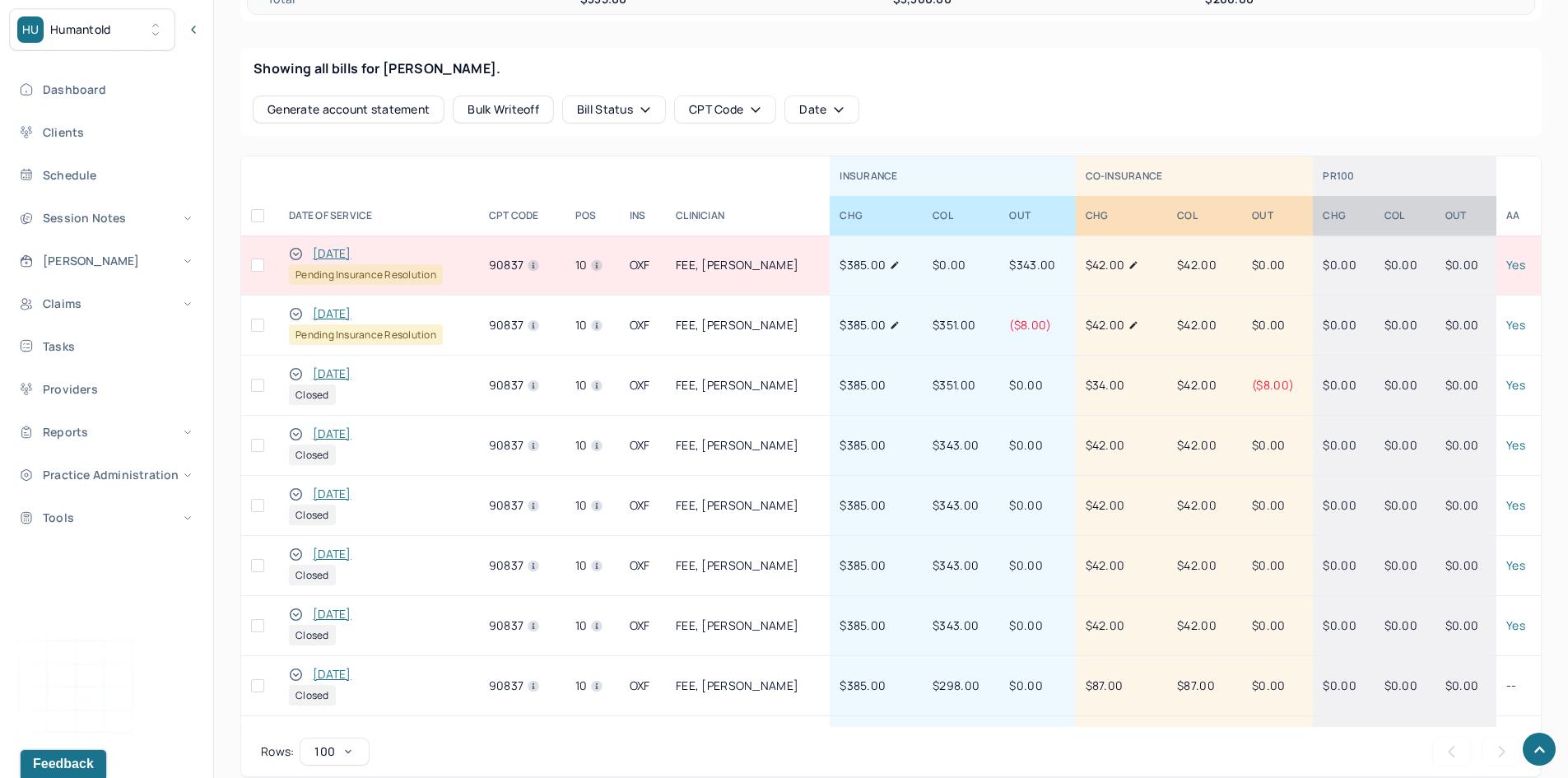 scroll, scrollTop: 659, scrollLeft: 0, axis: vertical 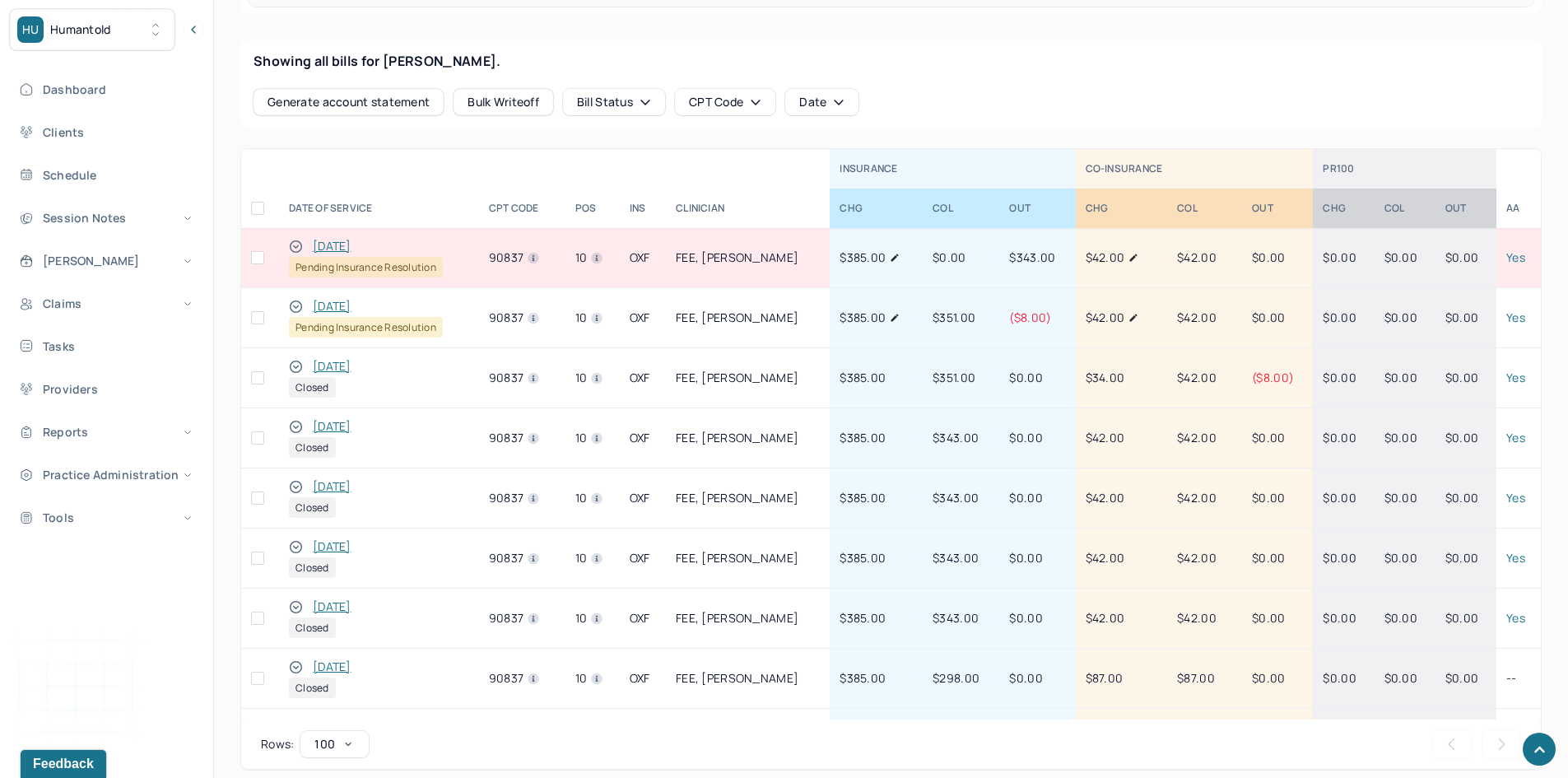 click on "[DATE]" at bounding box center (332, 306) 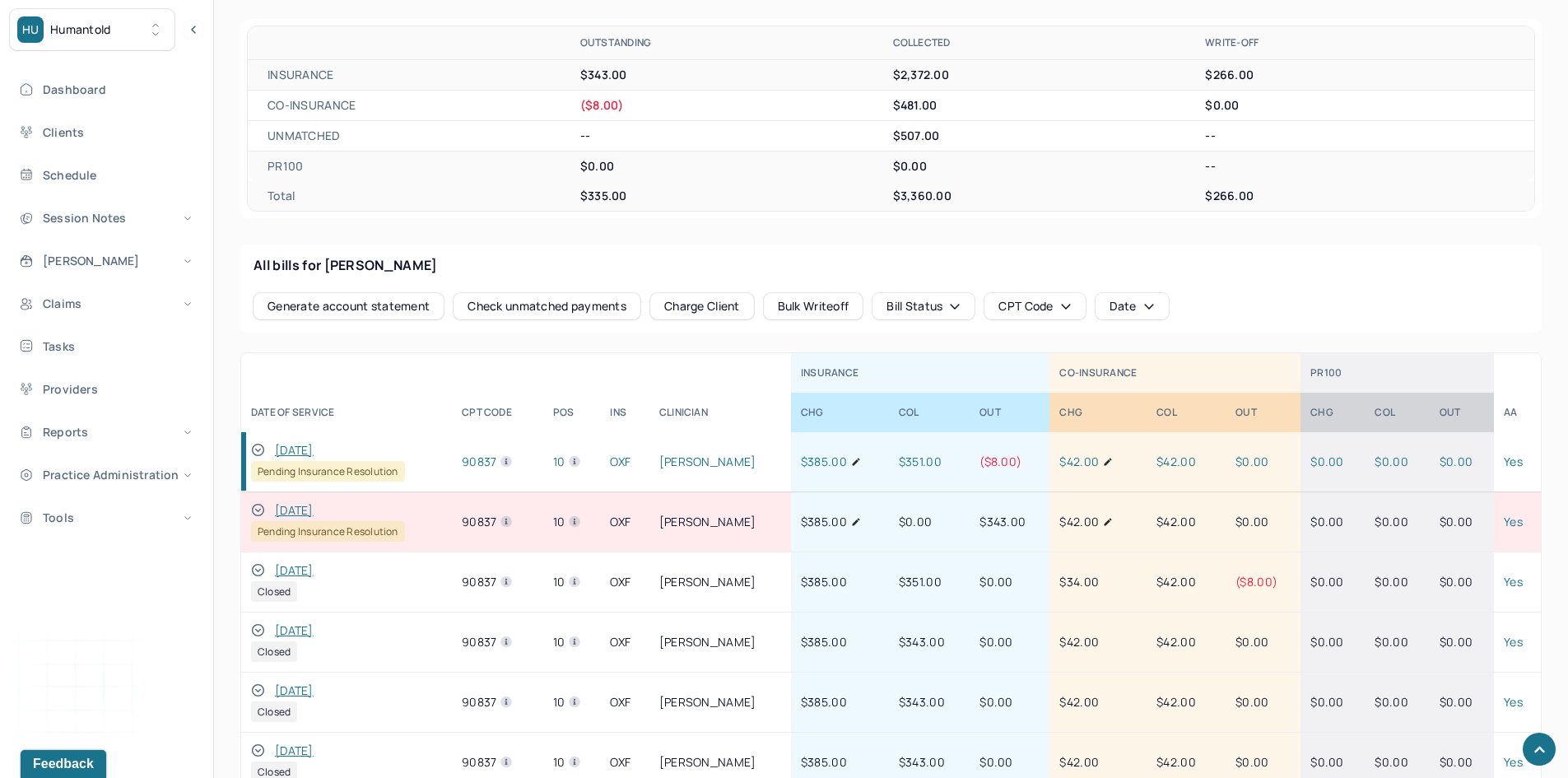 click 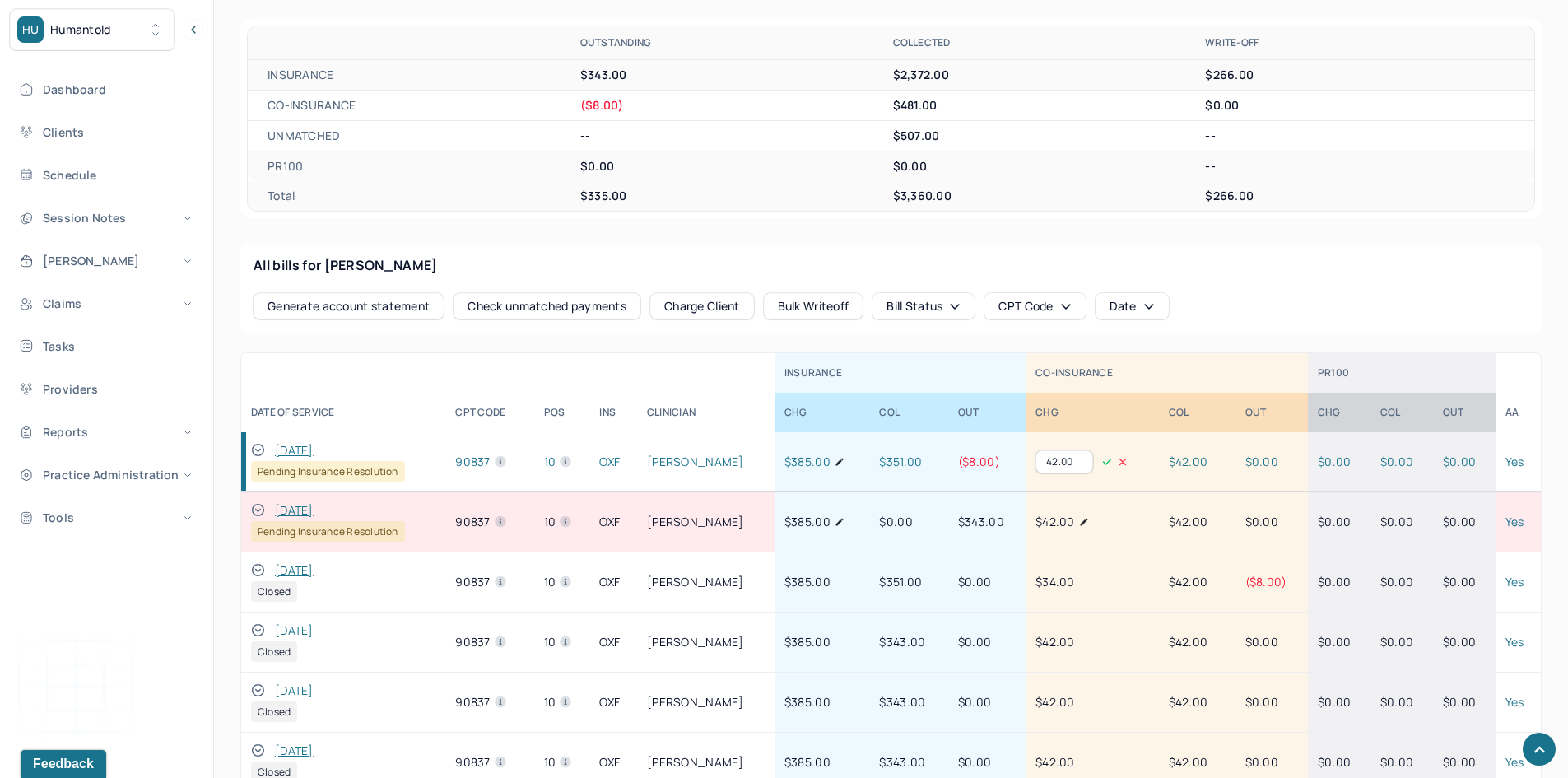 drag, startPoint x: 1063, startPoint y: 452, endPoint x: 964, endPoint y: 429, distance: 101.63661 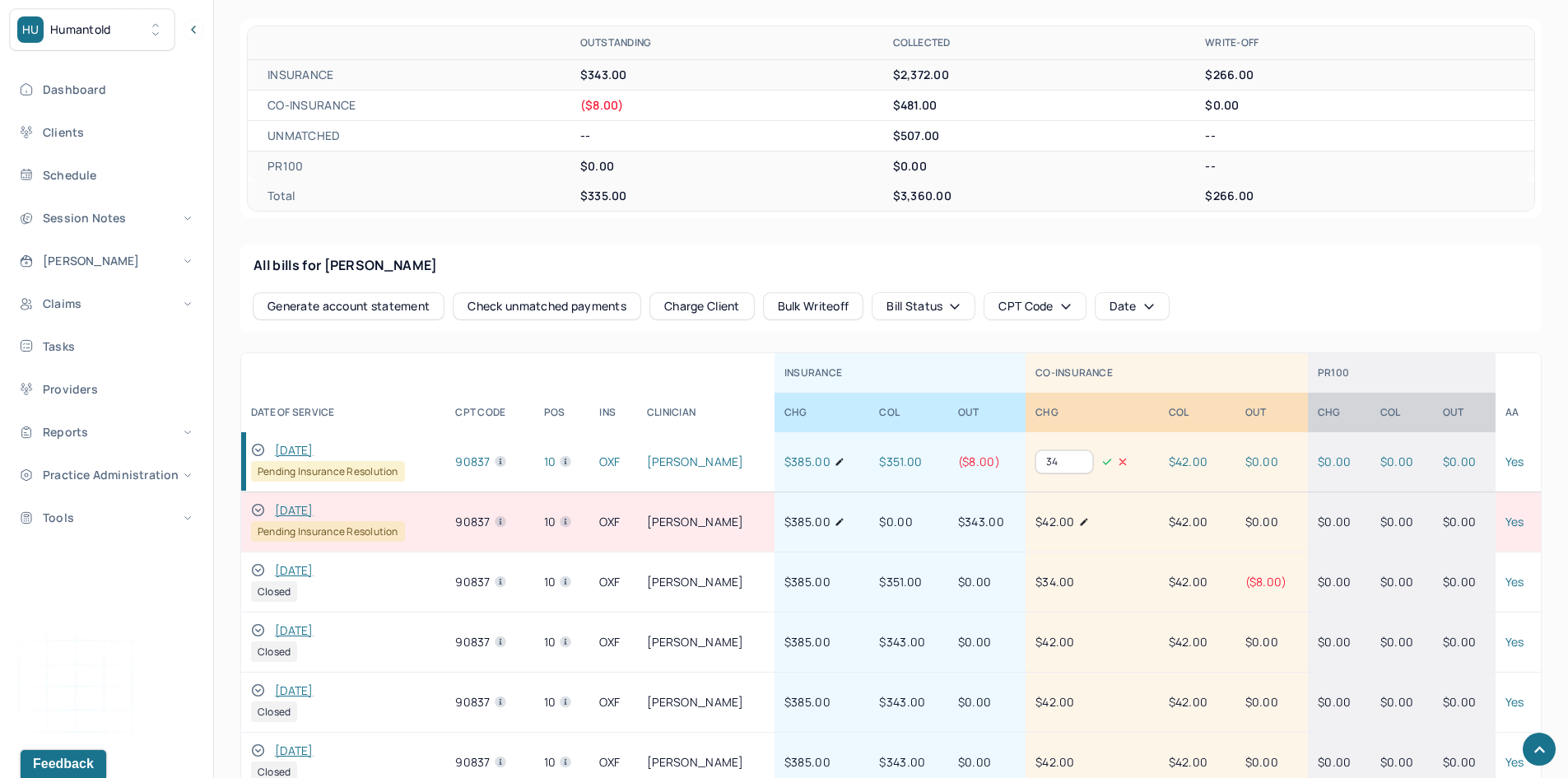 type on "34" 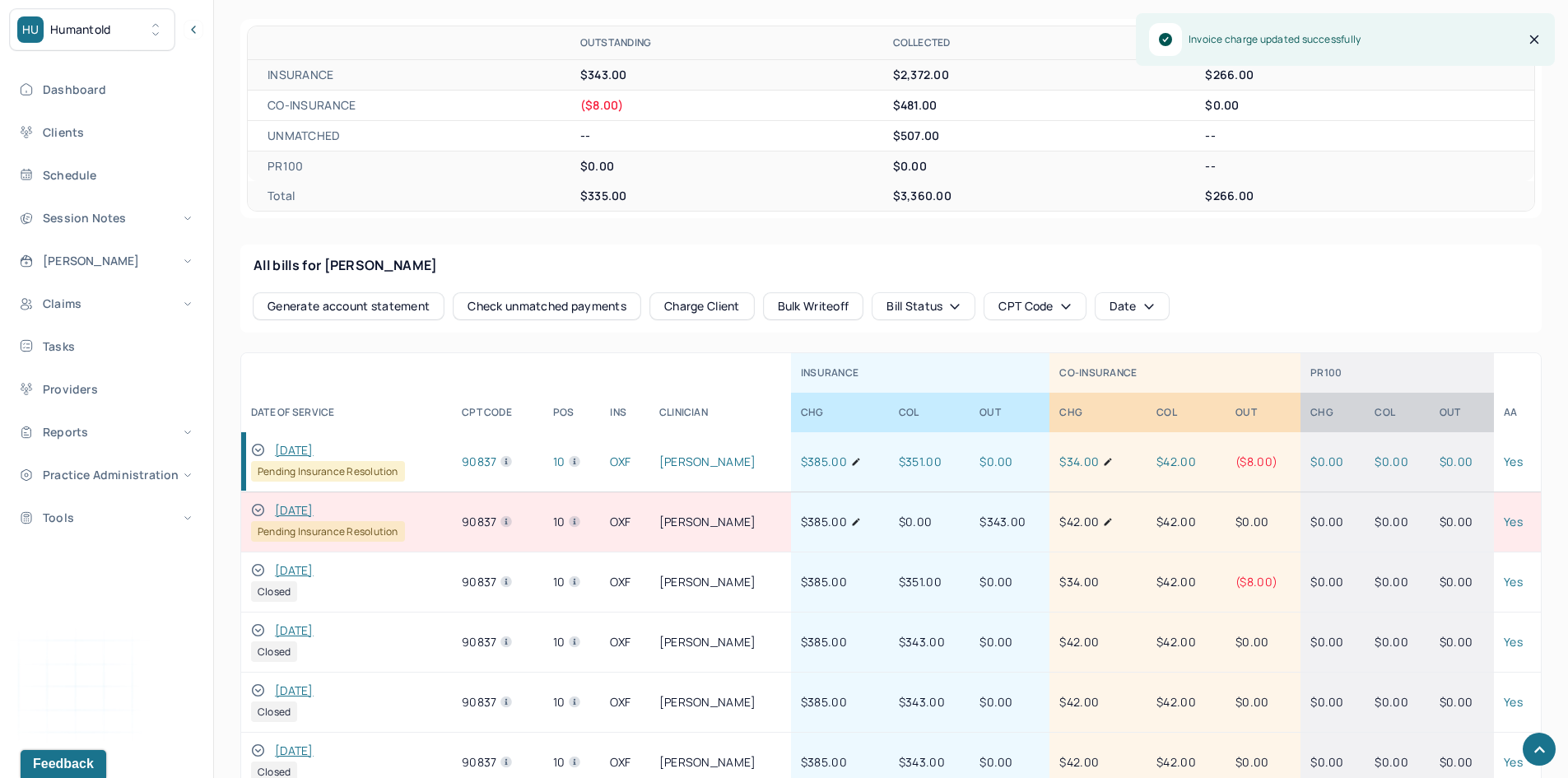 drag, startPoint x: 304, startPoint y: 434, endPoint x: 483, endPoint y: 296, distance: 226.0199 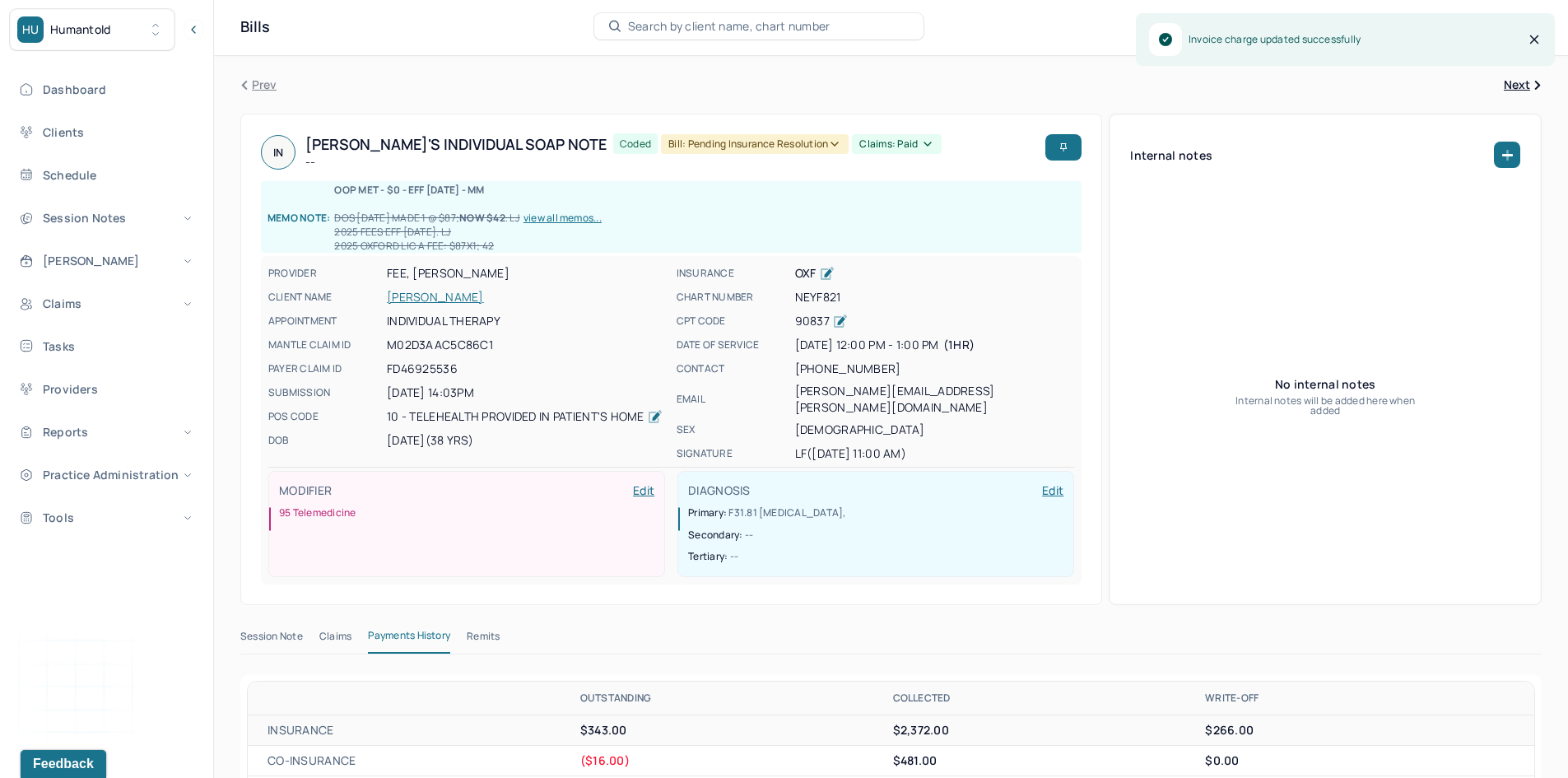 scroll, scrollTop: 0, scrollLeft: 0, axis: both 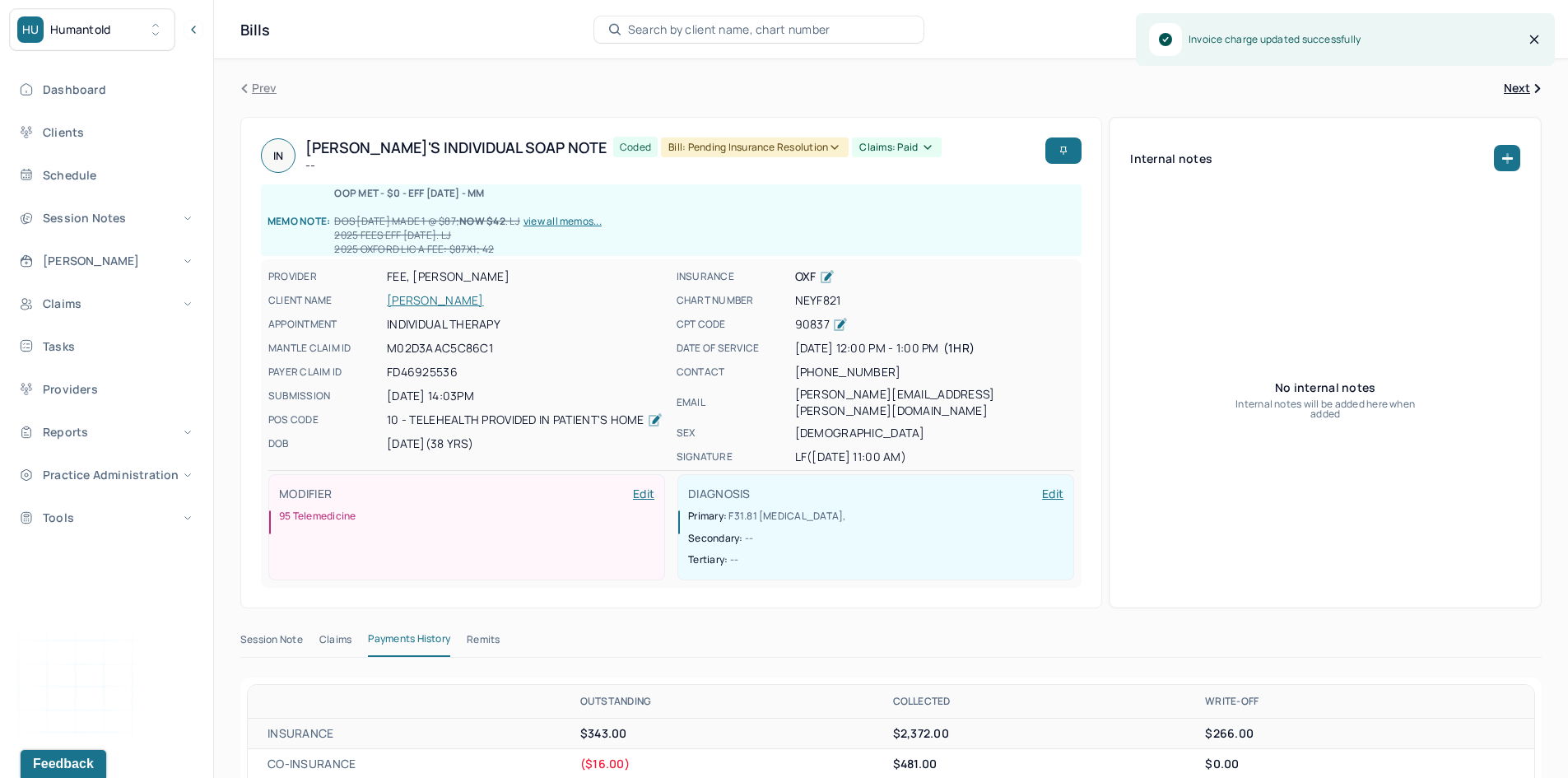 click on "Bill: Pending Insurance Resolution" at bounding box center [755, 147] 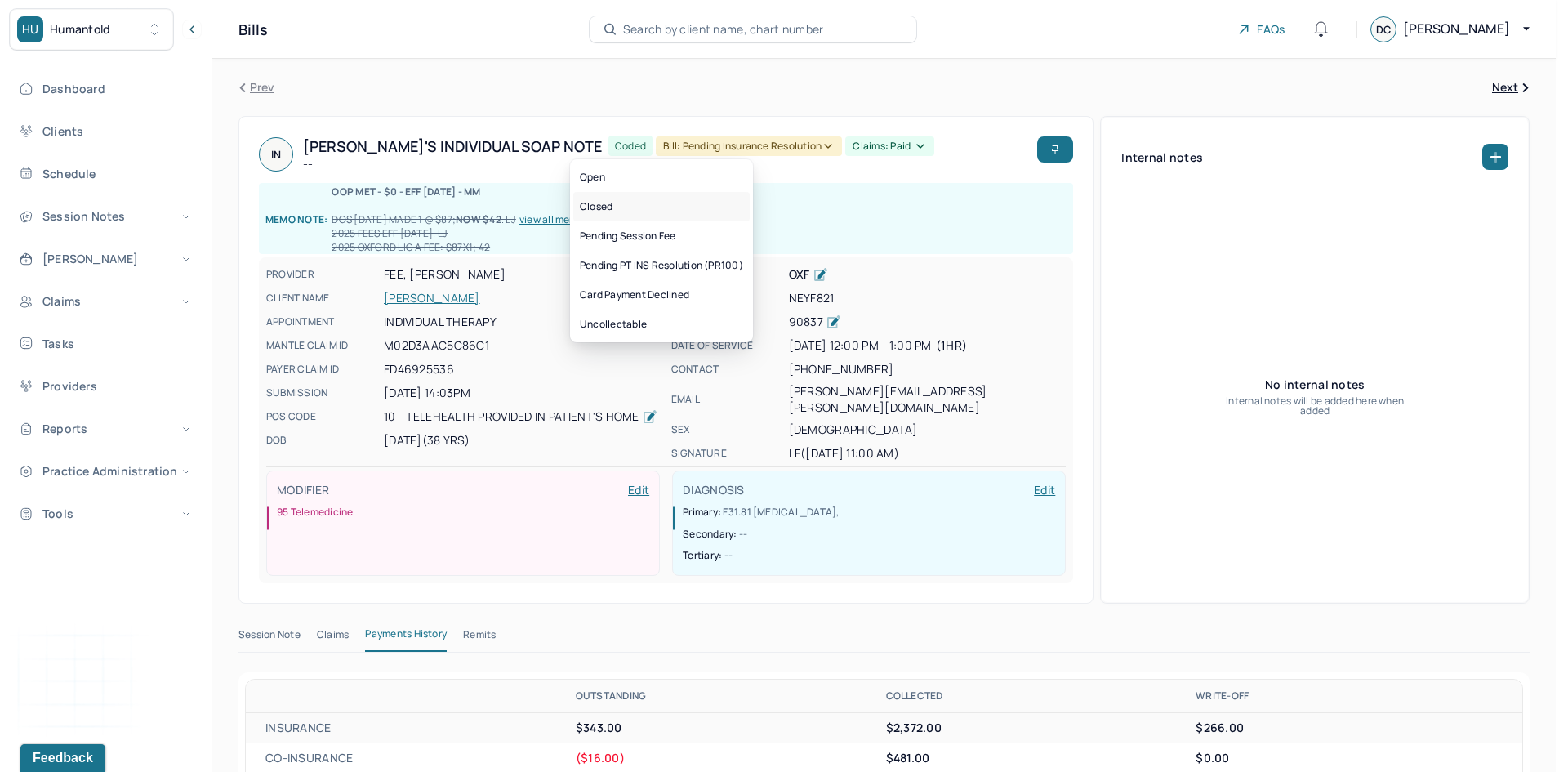 click on "Closed" at bounding box center (662, 207) 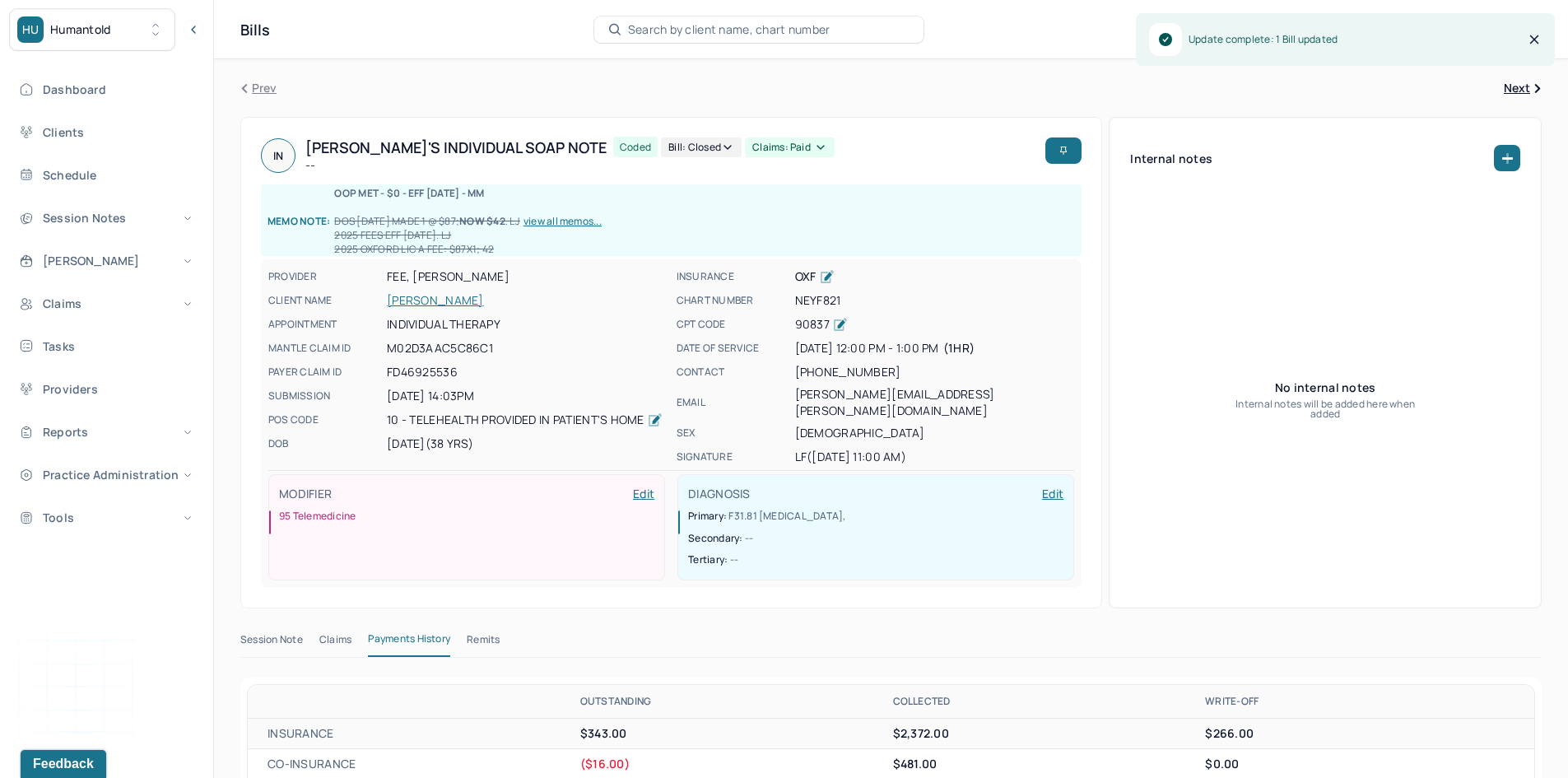 click on "IN Ilan's   Individual soap note -- Coded   Bill: Closed     Claims: paid" at bounding box center (649, 156) 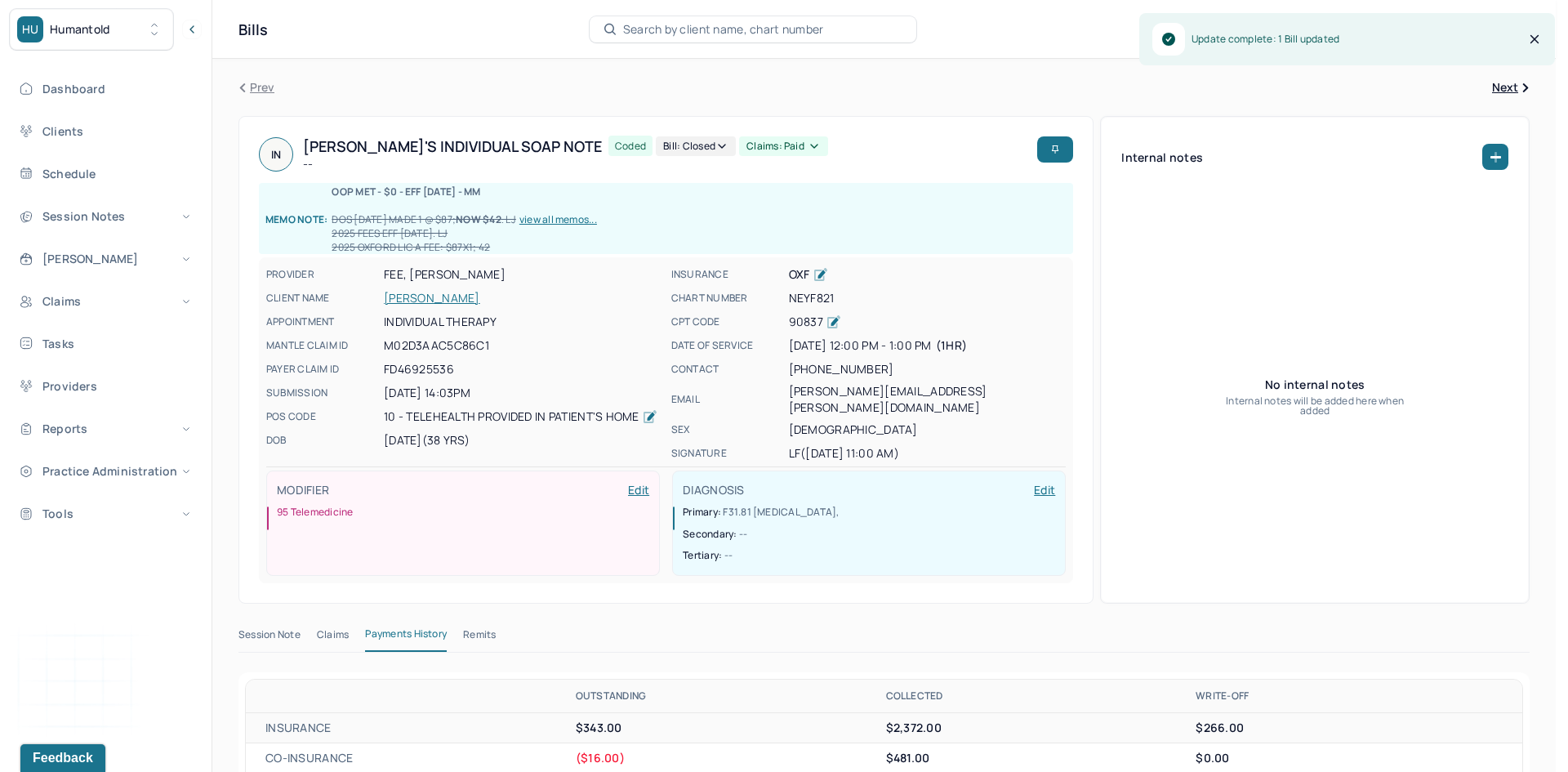 click on "Claims: paid" at bounding box center (783, 146) 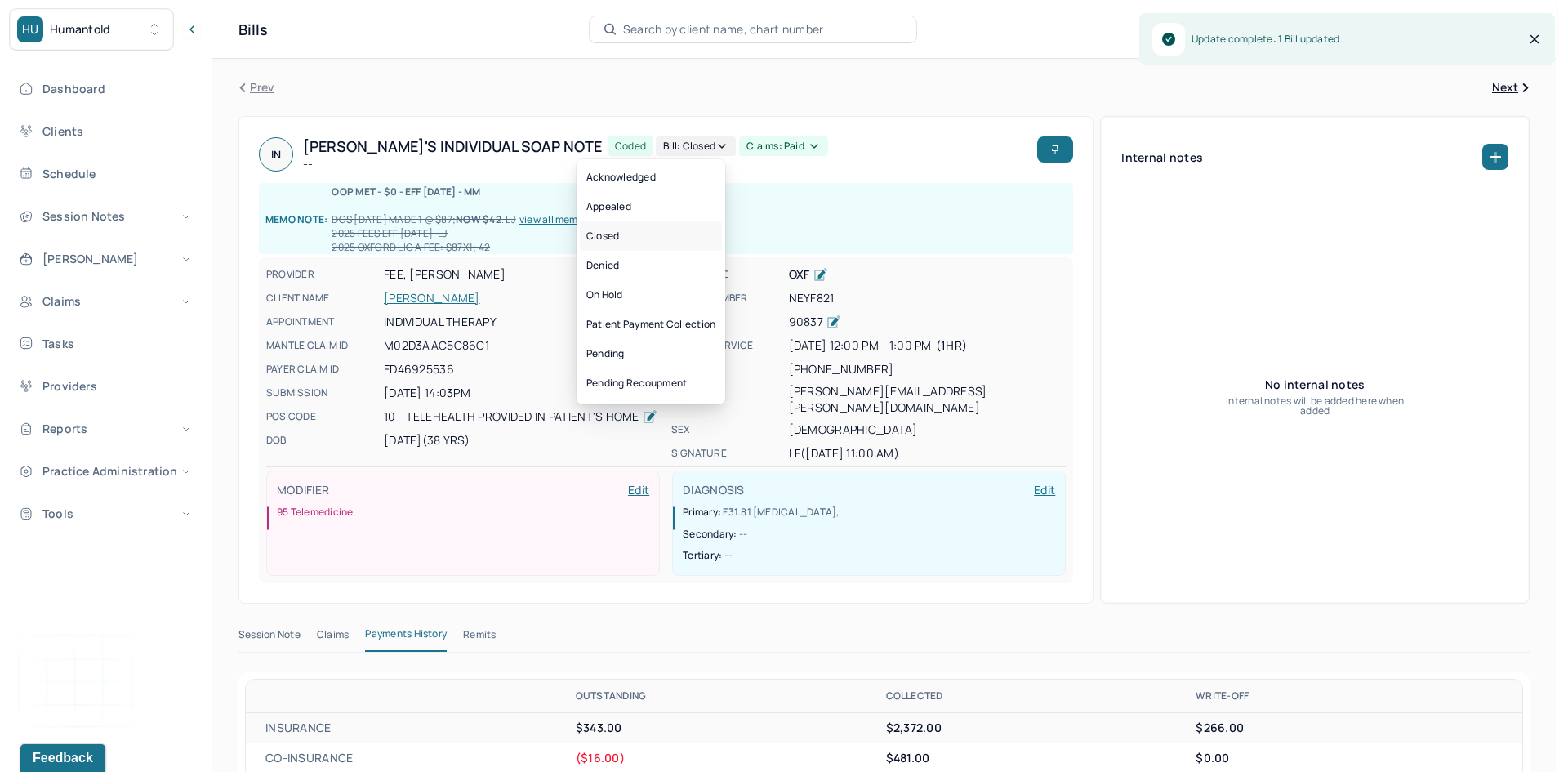 click on "Closed" at bounding box center (651, 236) 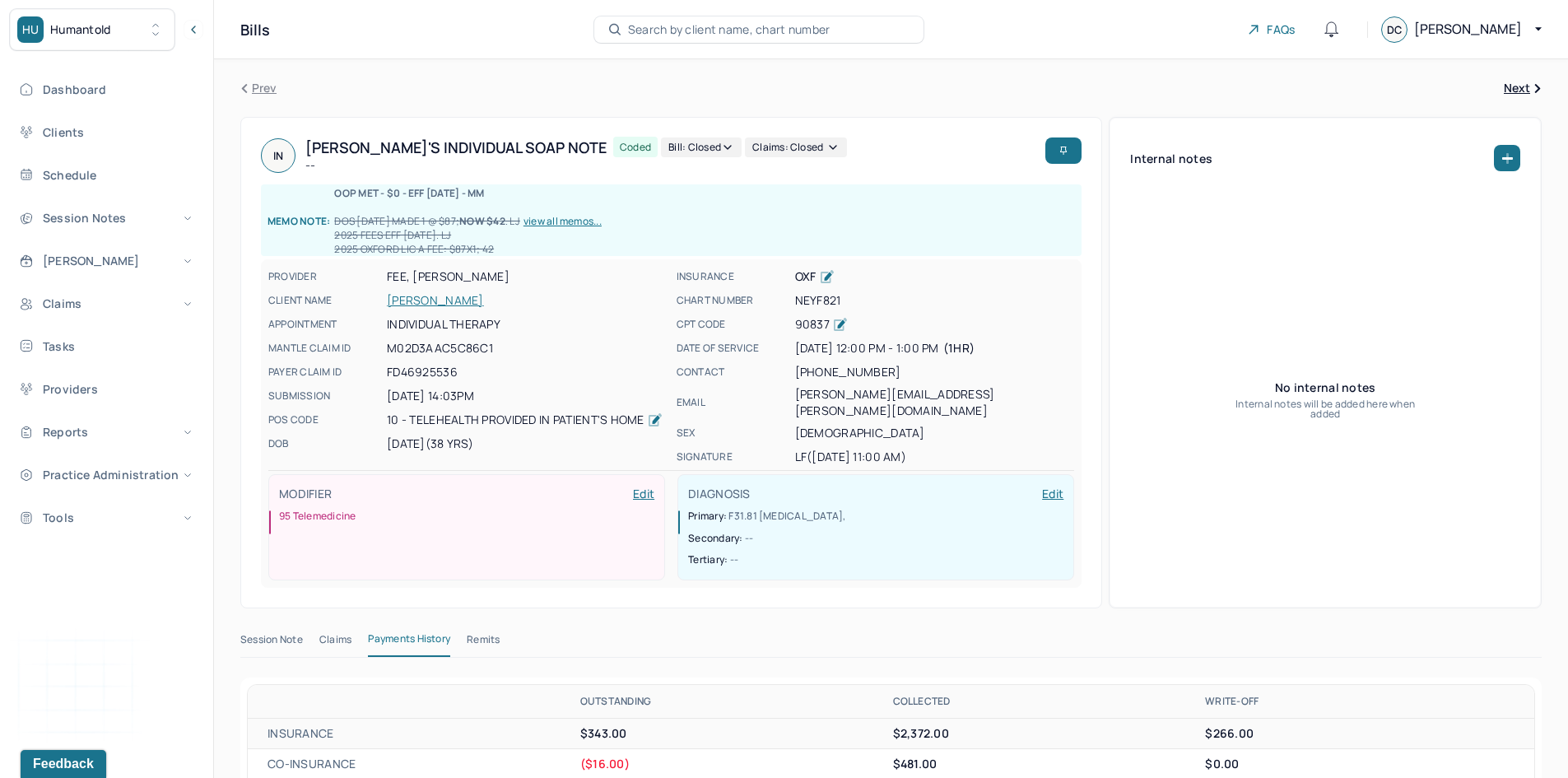 click on "Next" at bounding box center (1523, 88) 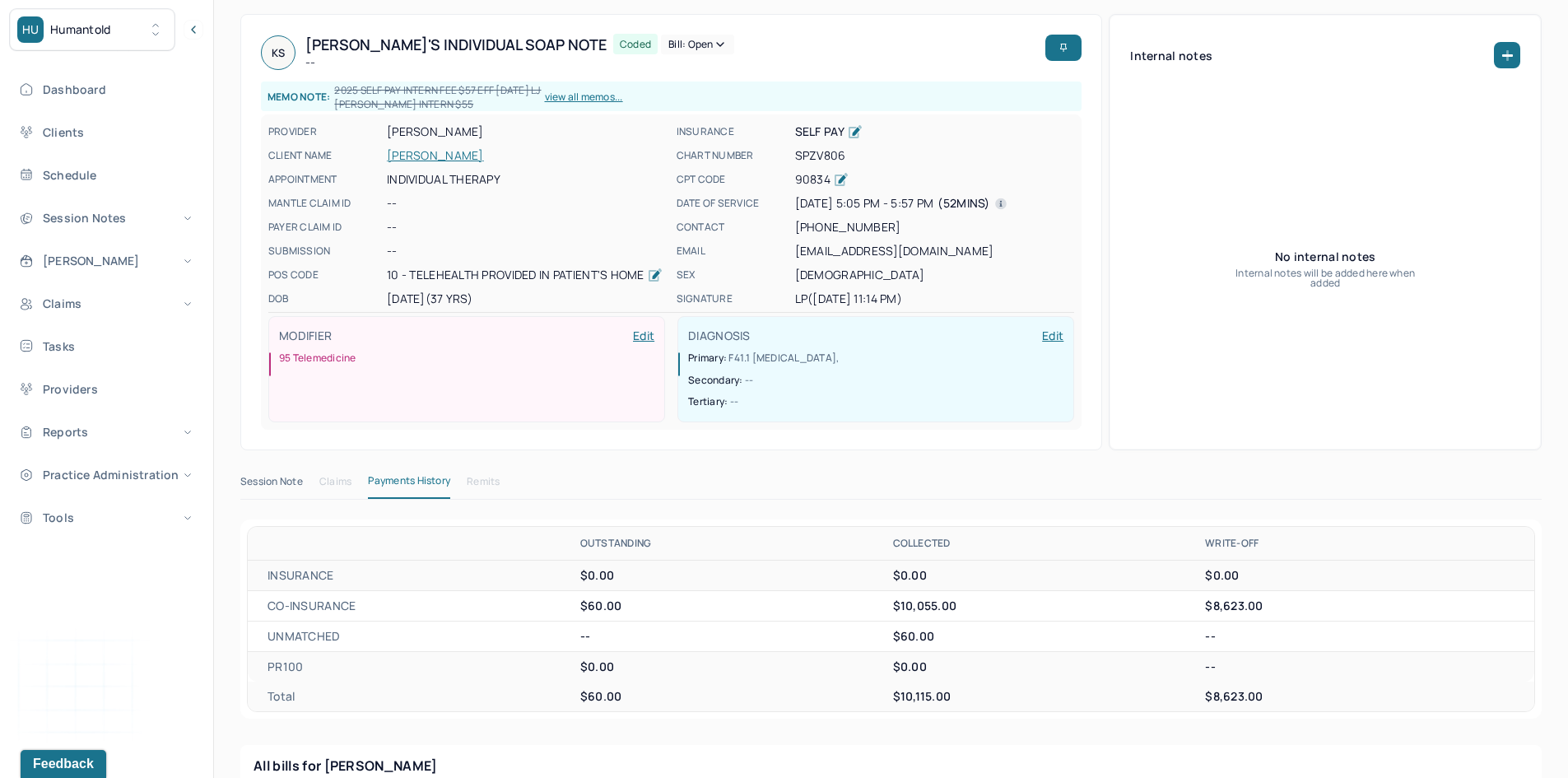 scroll, scrollTop: 0, scrollLeft: 0, axis: both 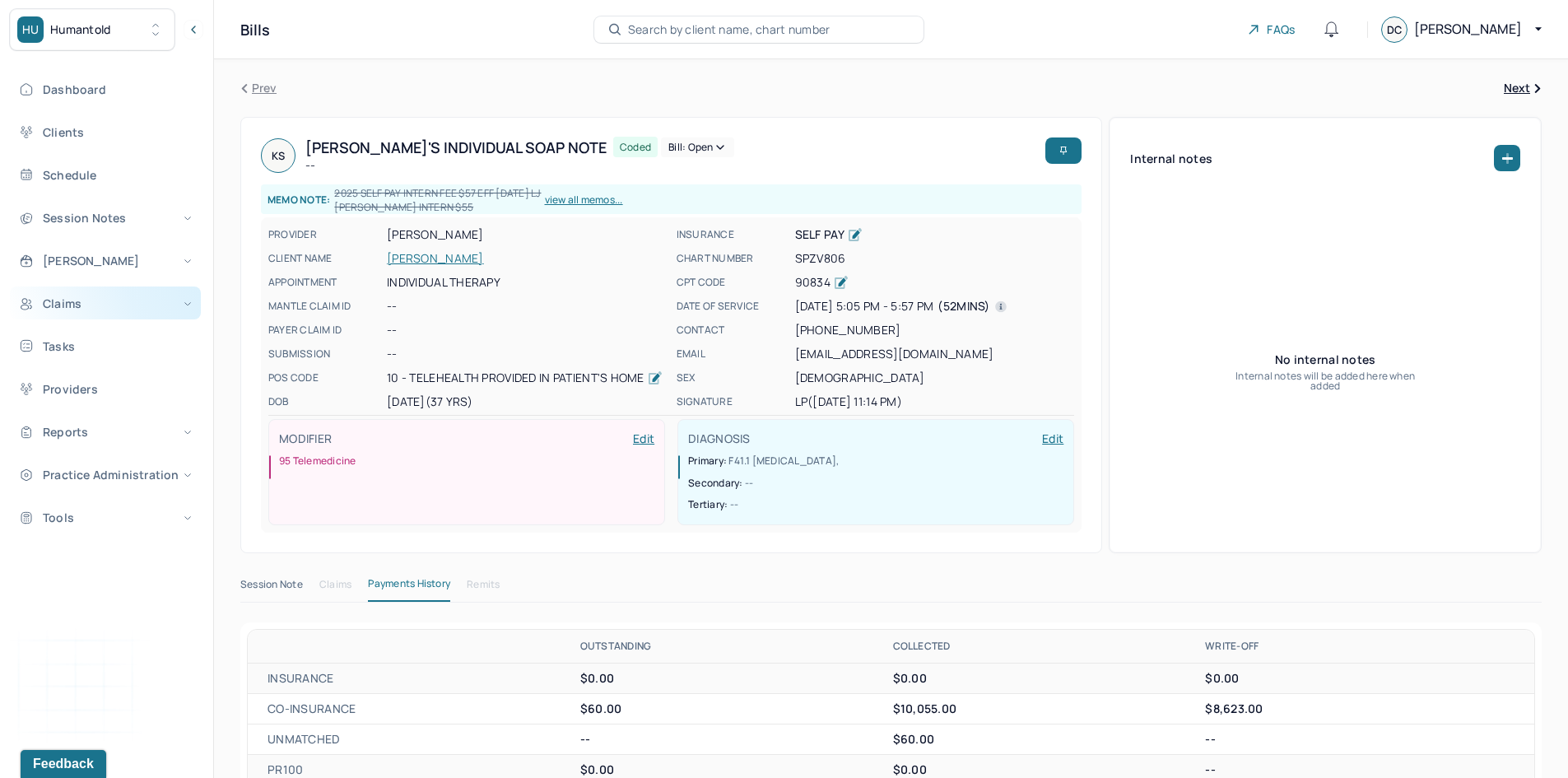 click on "Claims" at bounding box center (105, 303) 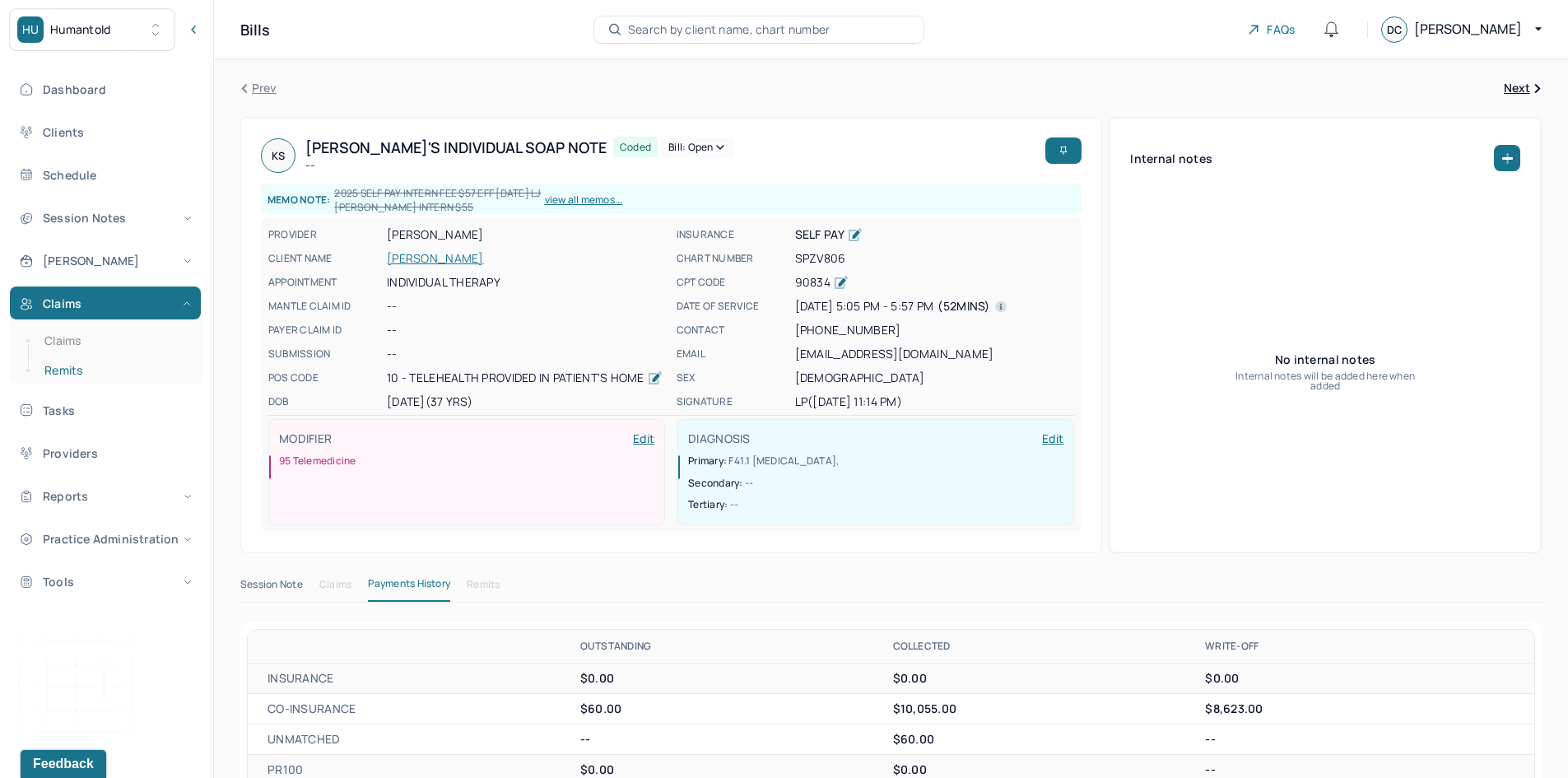 click on "Remits" at bounding box center (114, 370) 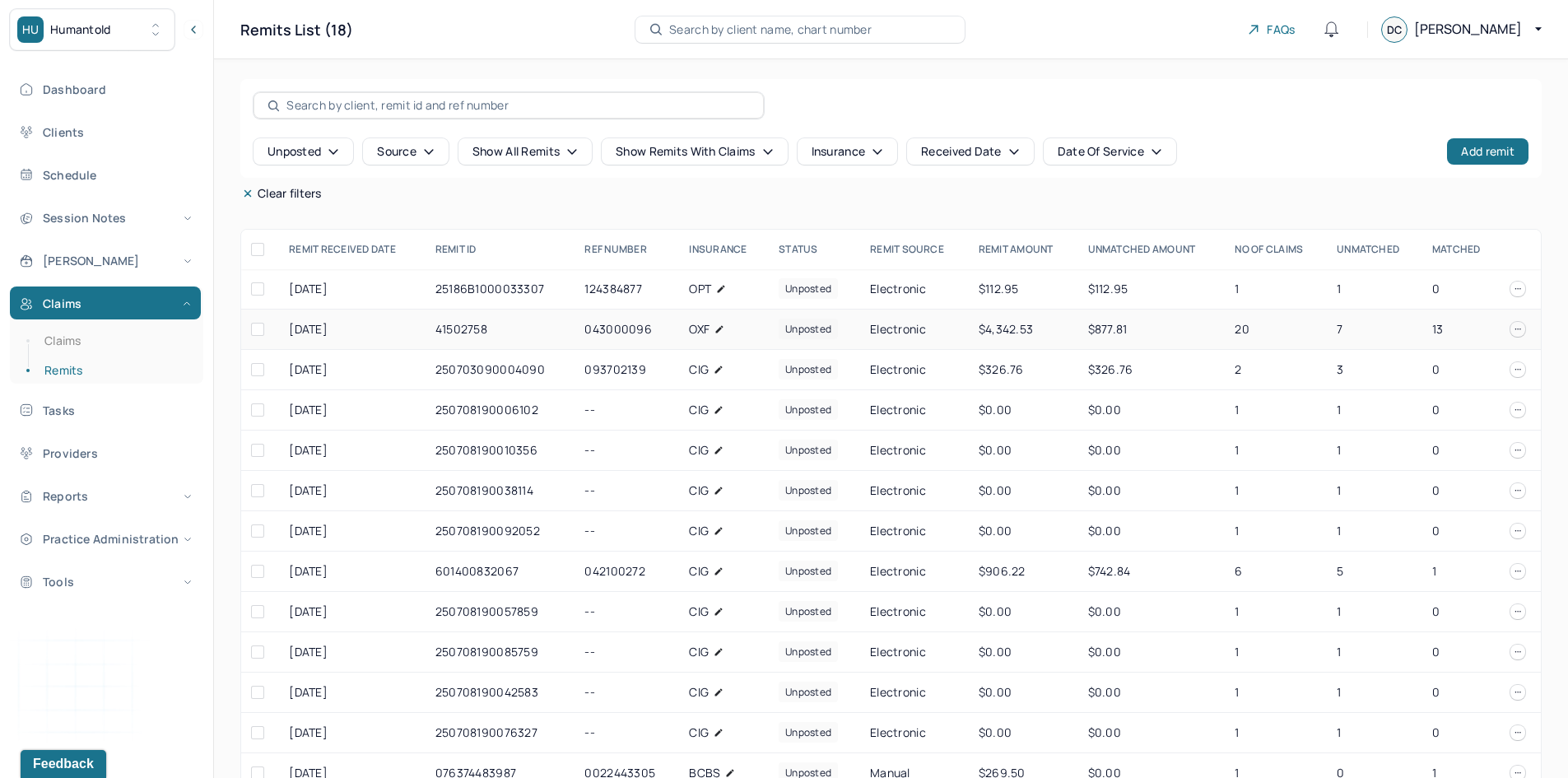 click on "OXF" at bounding box center (699, 329) 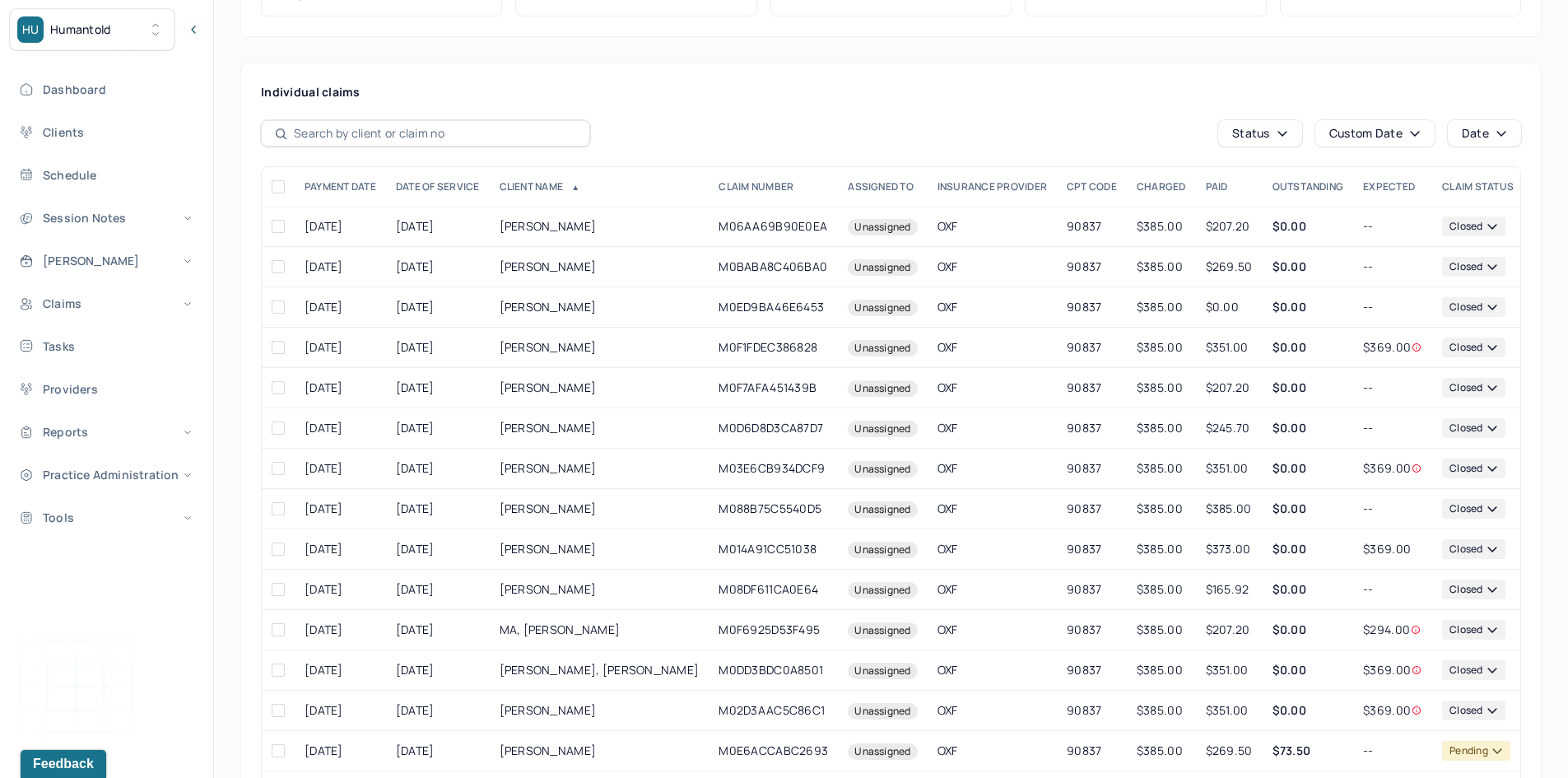 scroll, scrollTop: 247, scrollLeft: 0, axis: vertical 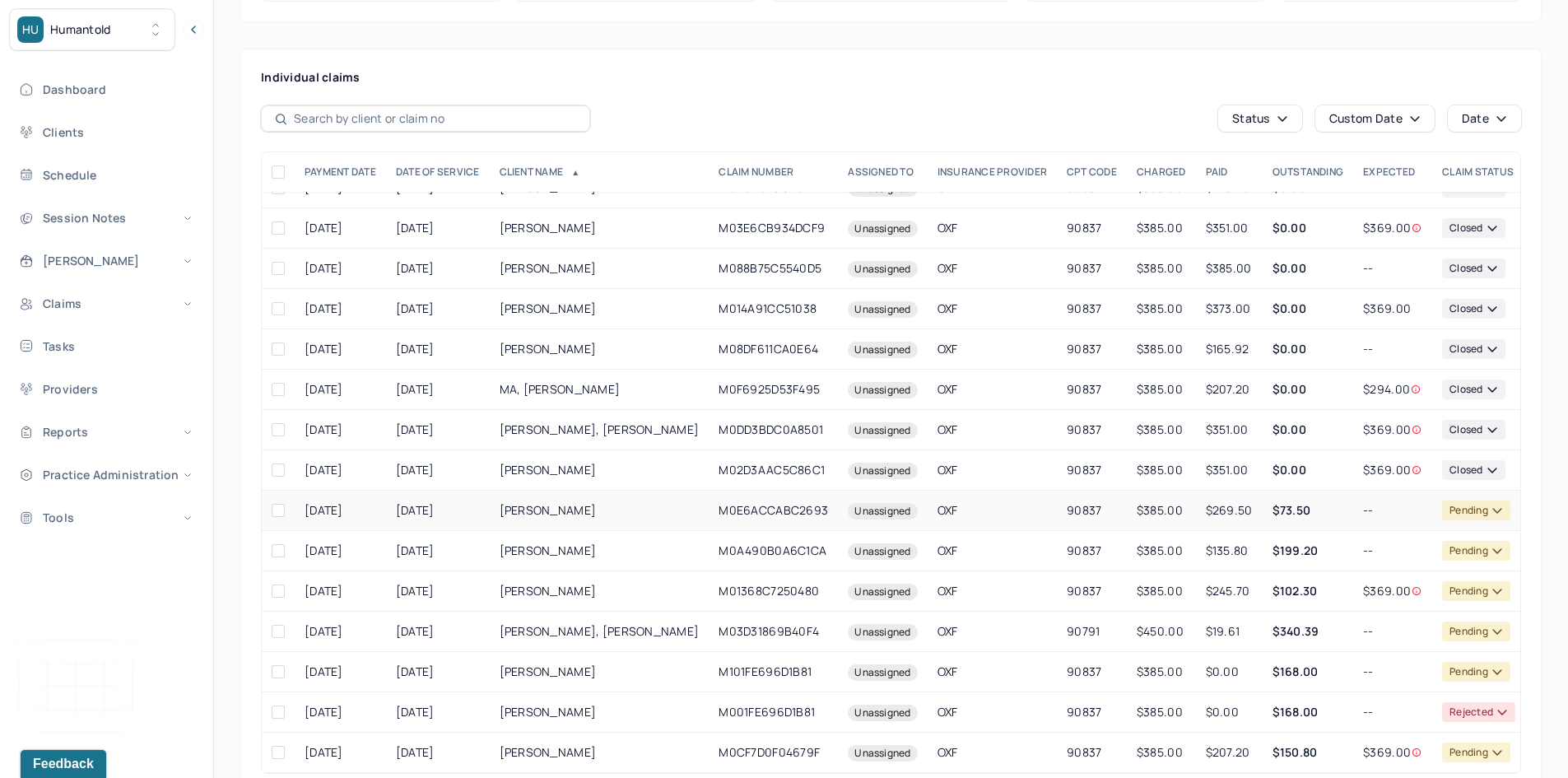click on "M0E6ACCABC2693" at bounding box center [773, 510] 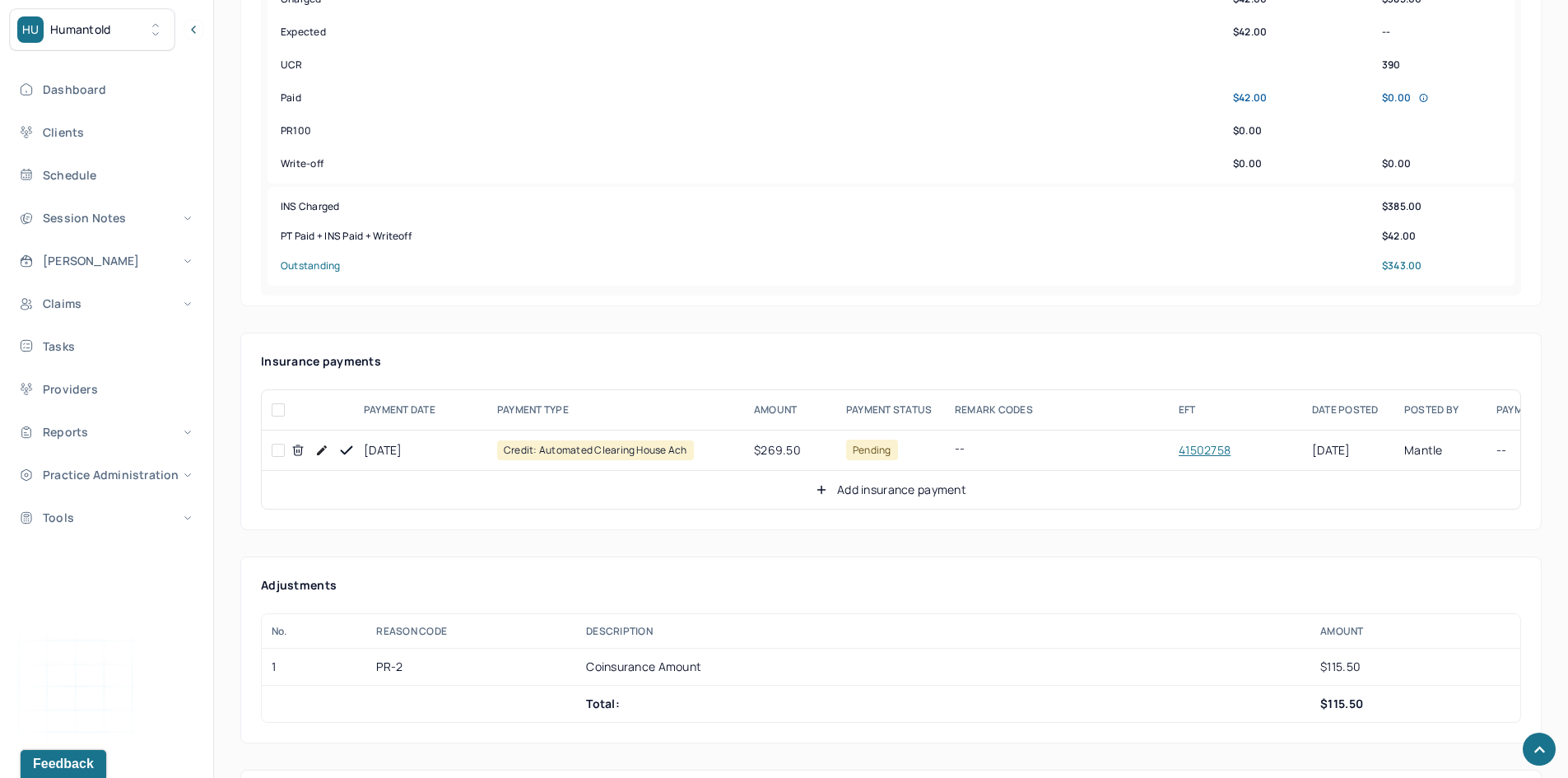 scroll, scrollTop: 741, scrollLeft: 0, axis: vertical 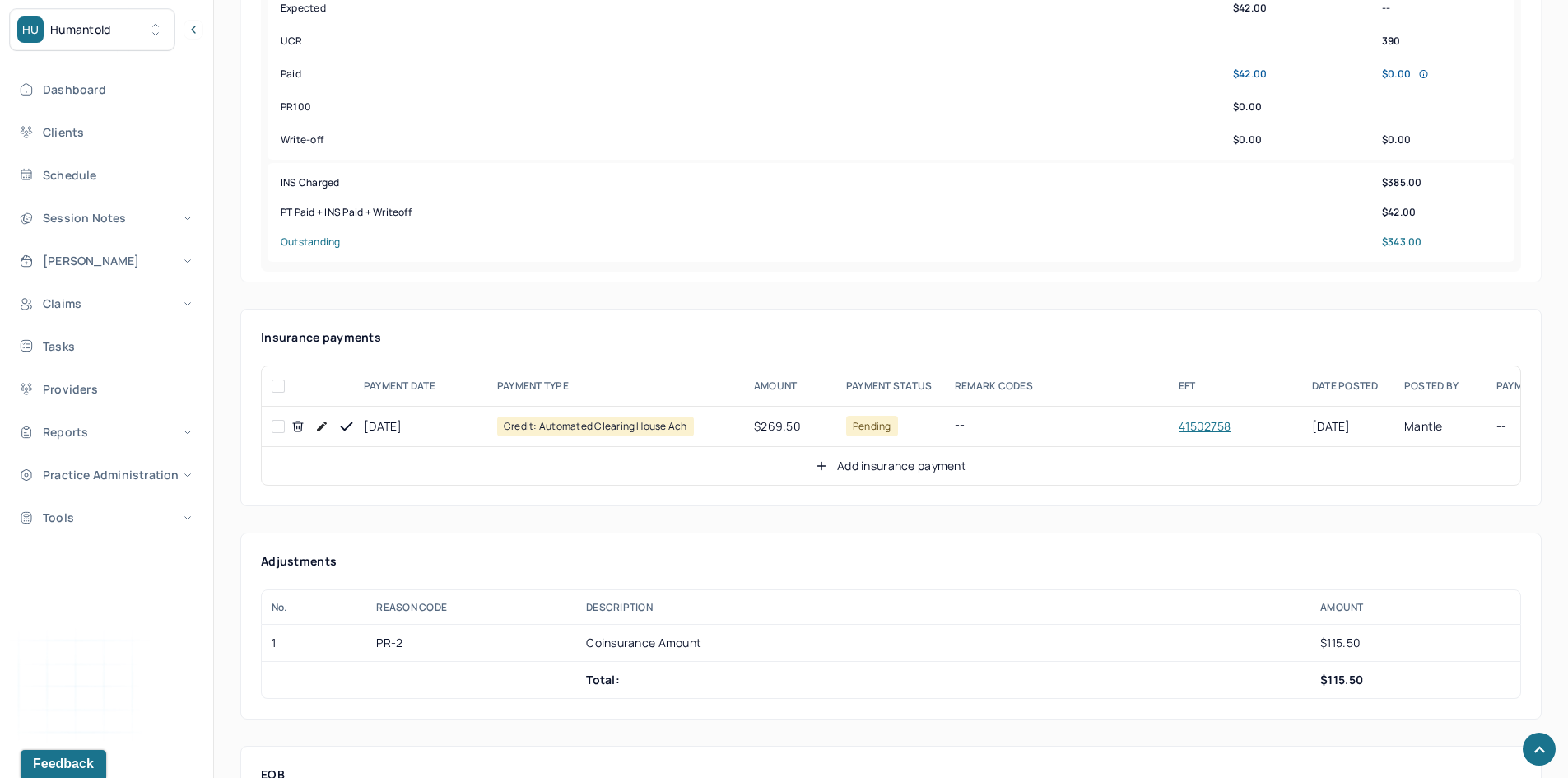 click at bounding box center [278, 426] 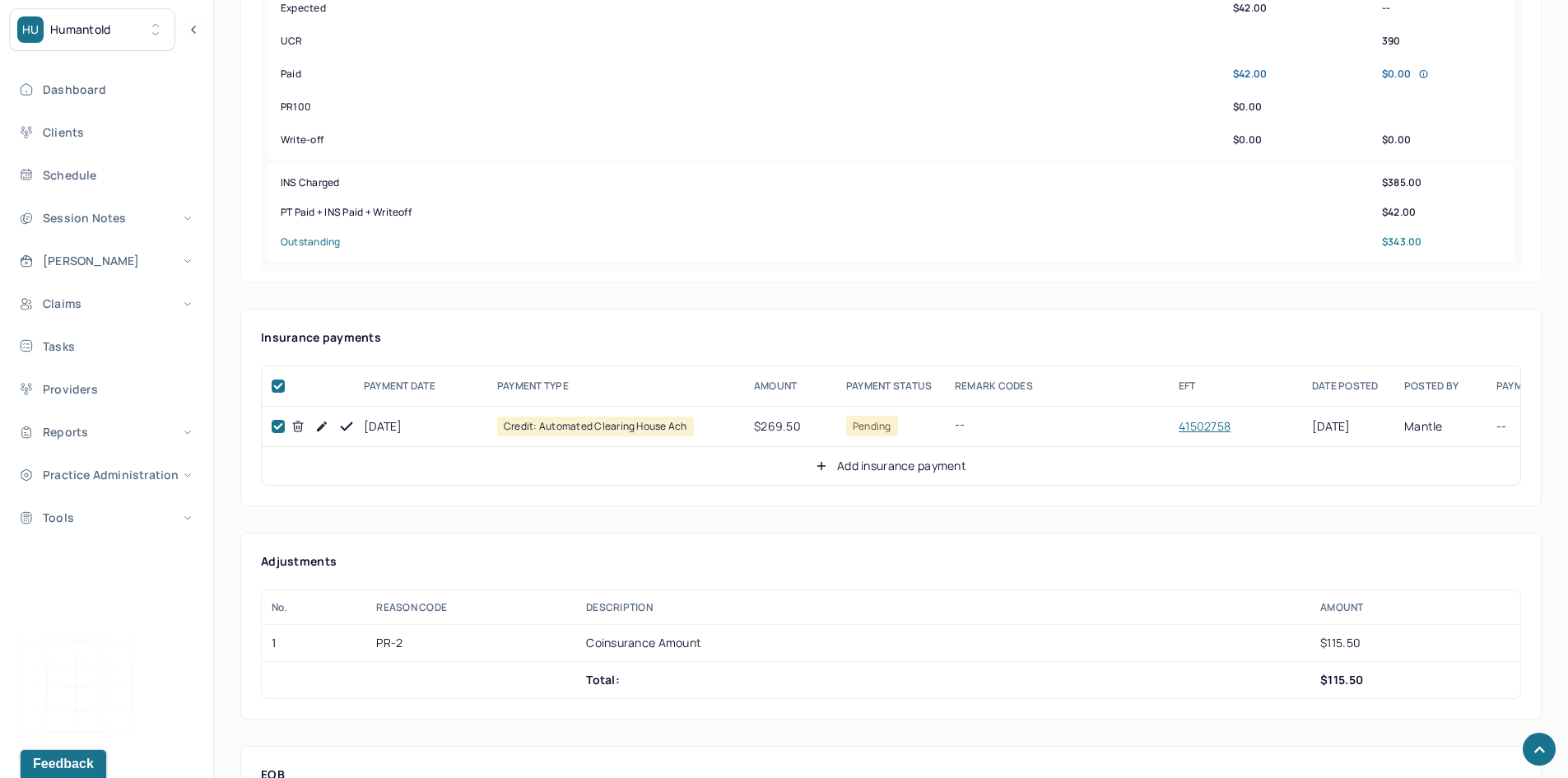 checkbox on "true" 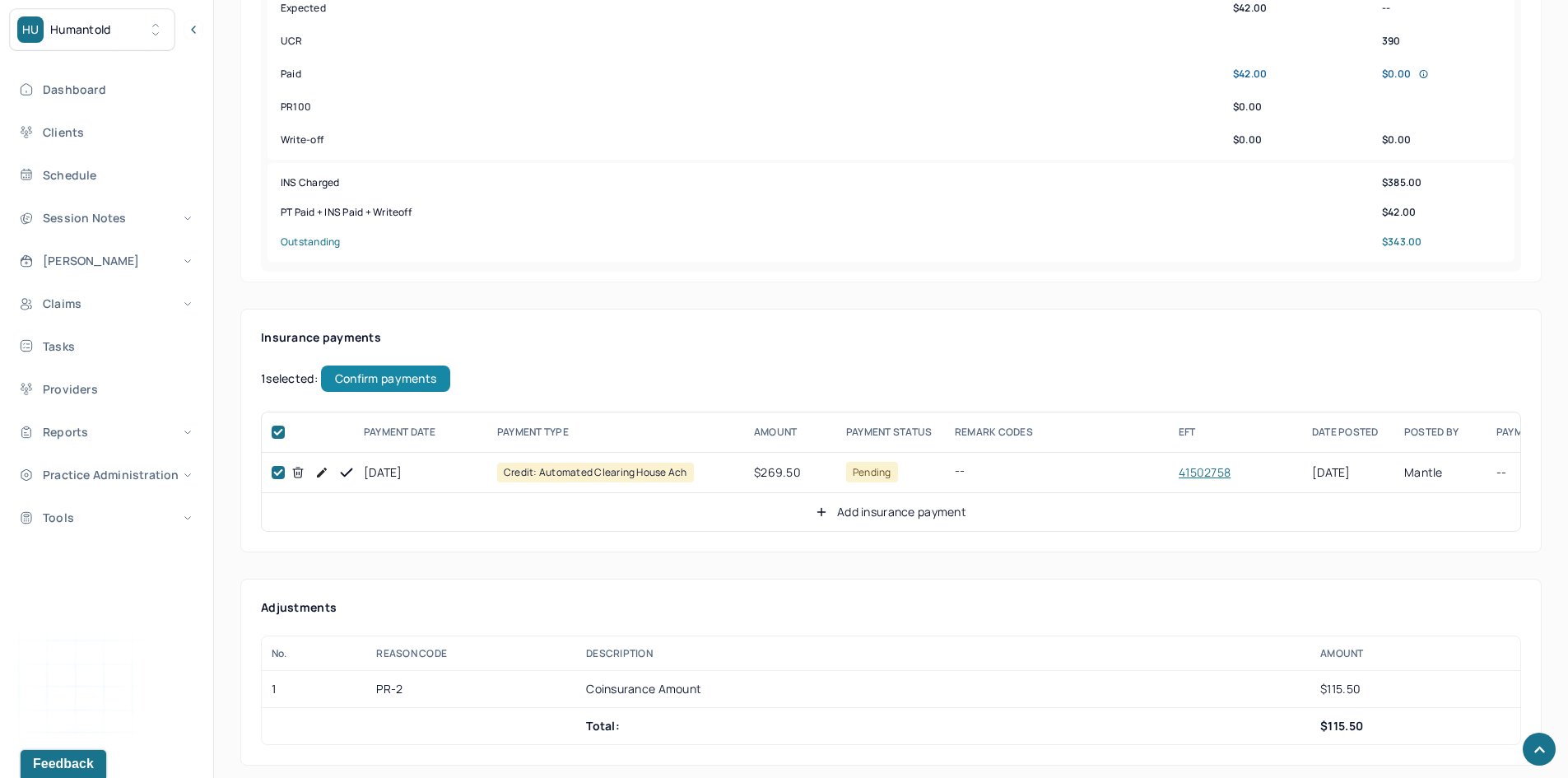 click on "Confirm payments" at bounding box center [385, 379] 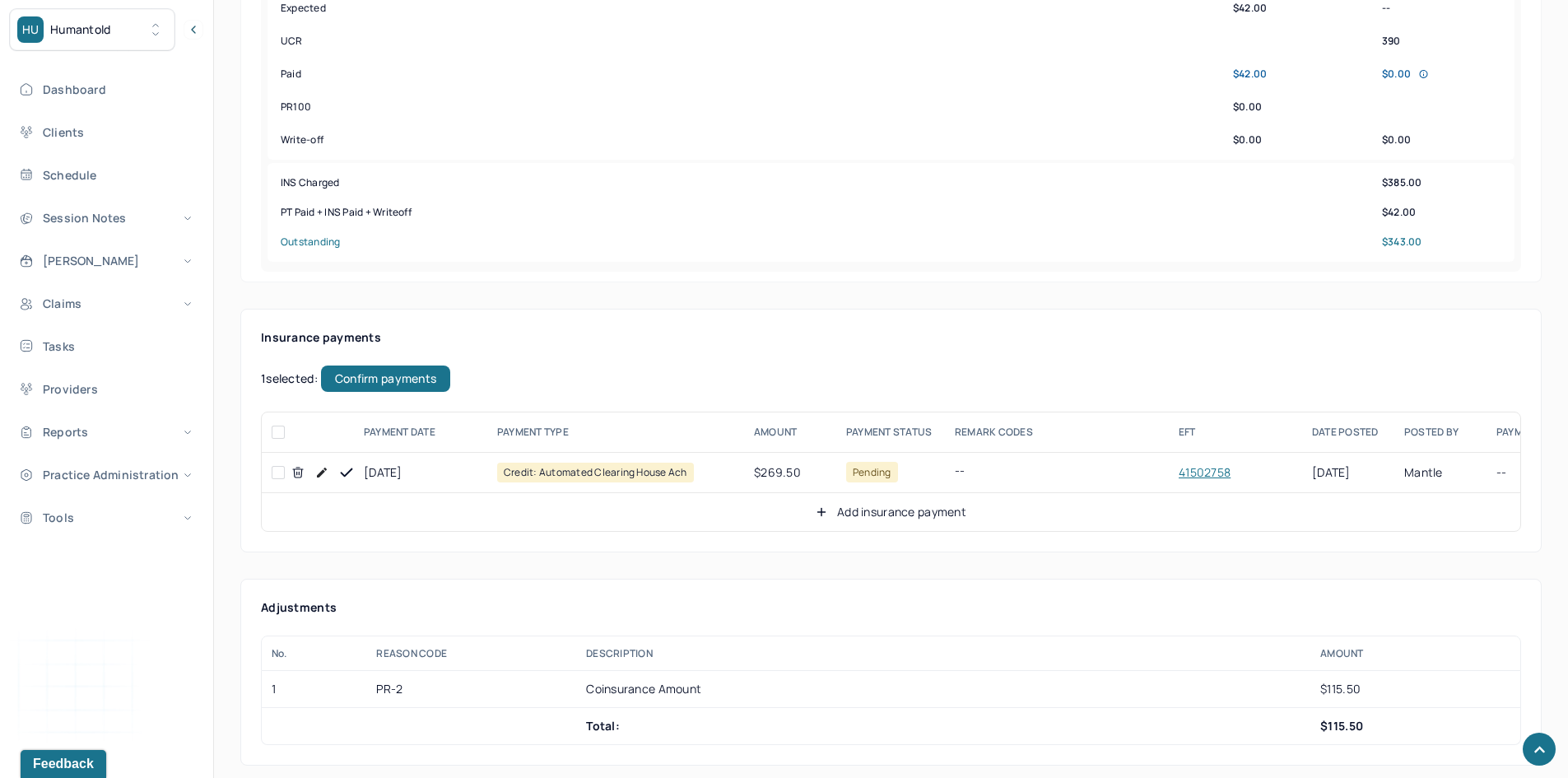 checkbox on "false" 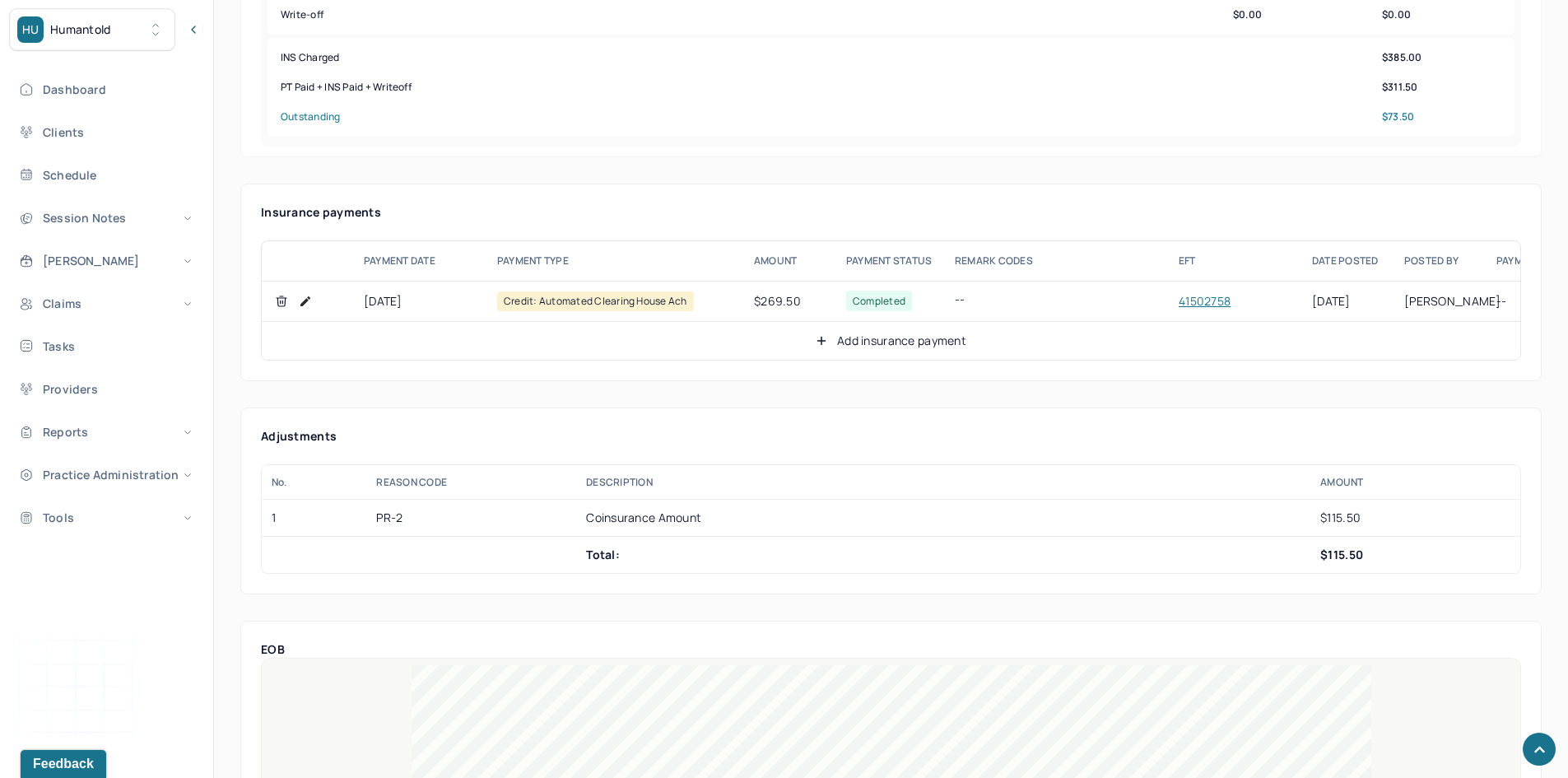 scroll, scrollTop: 906, scrollLeft: 0, axis: vertical 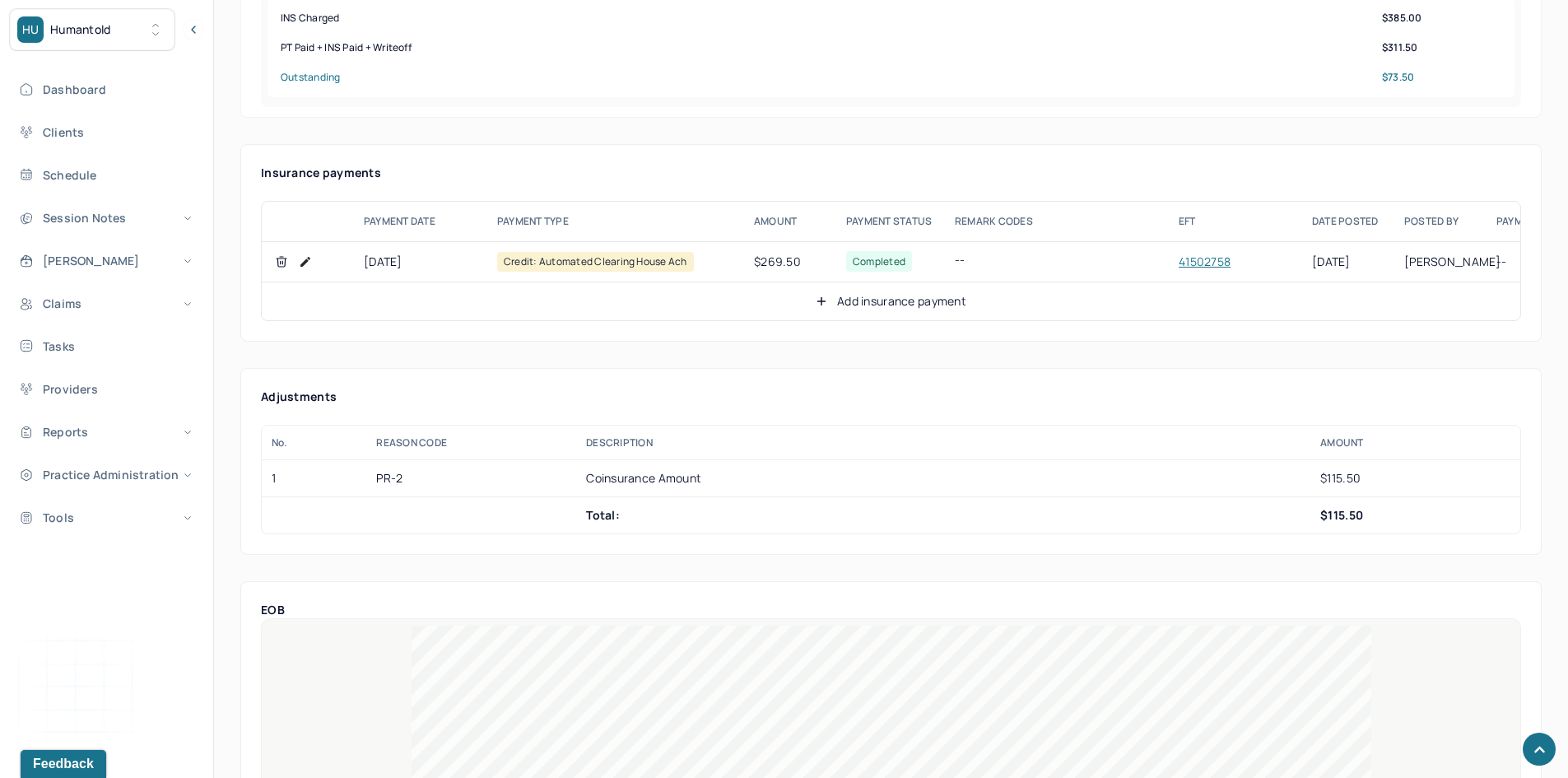 click 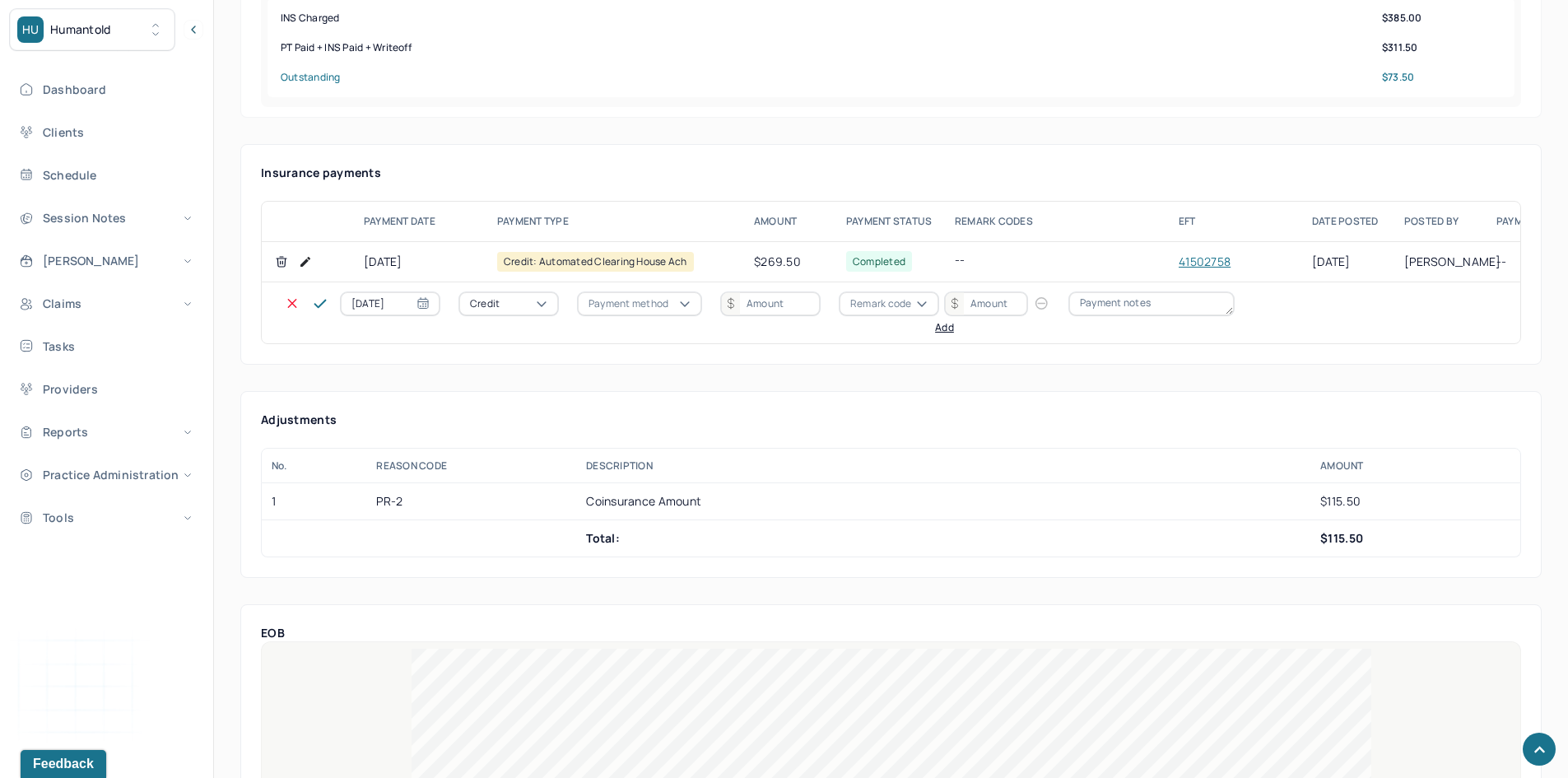 click on "Credit" at bounding box center [509, 304] 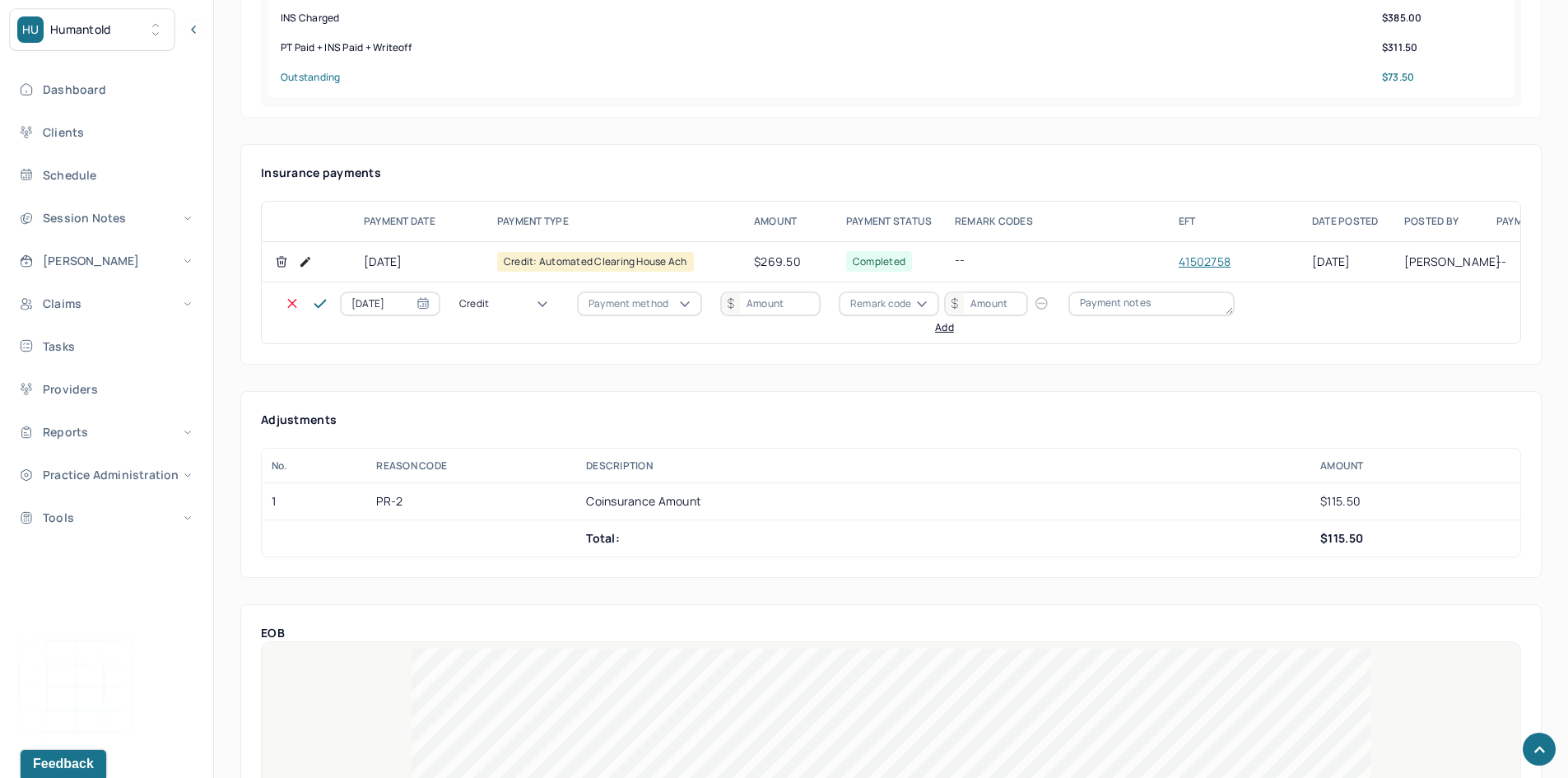 click on "Write off" at bounding box center (49, 2430) 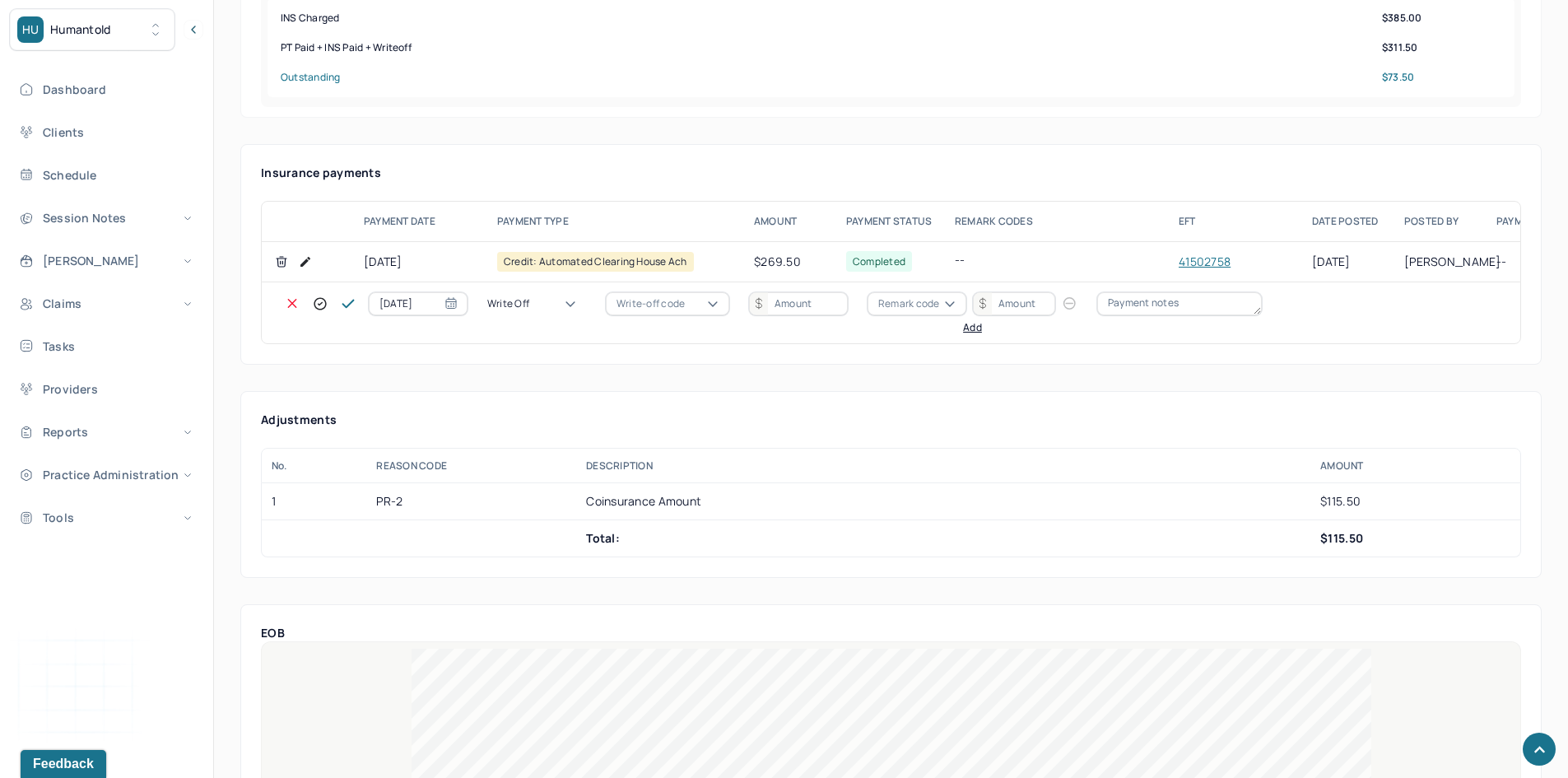 click on "Write-off code" at bounding box center (650, 304) 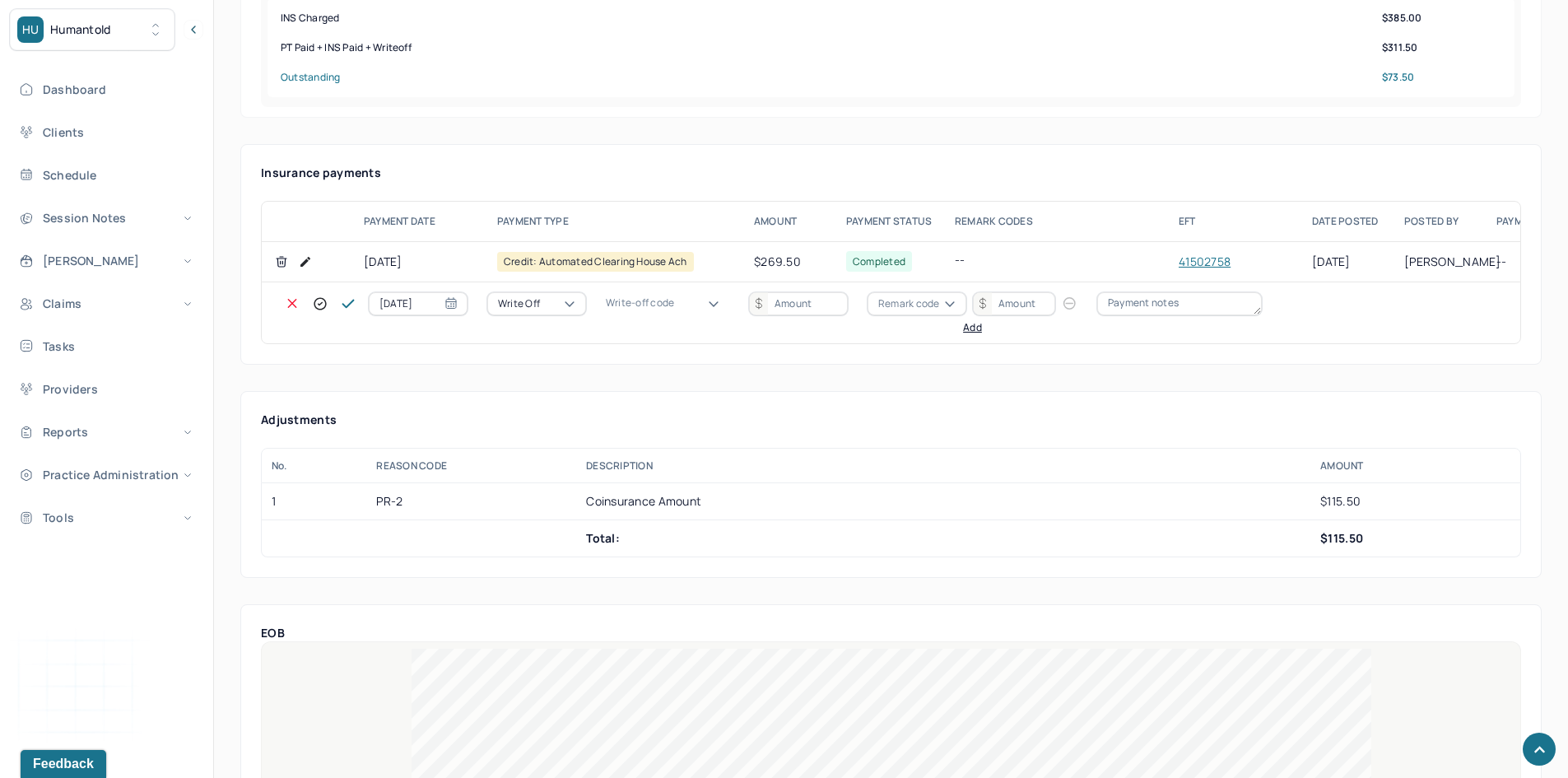 click on "WOBAL: WRITE OFF - BALANCE (INSADJ)" at bounding box center (82, 2447) 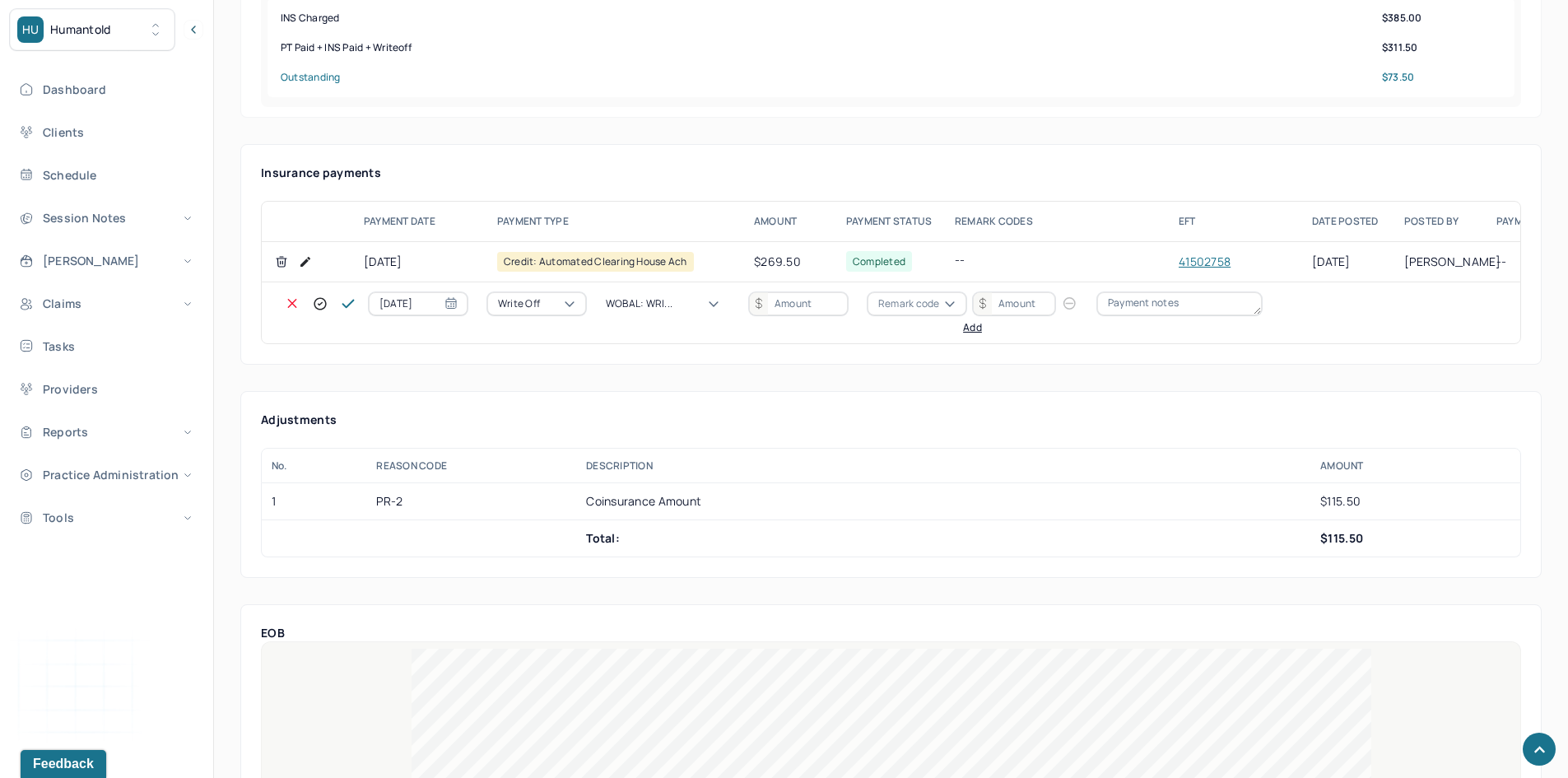 click at bounding box center [798, 304] 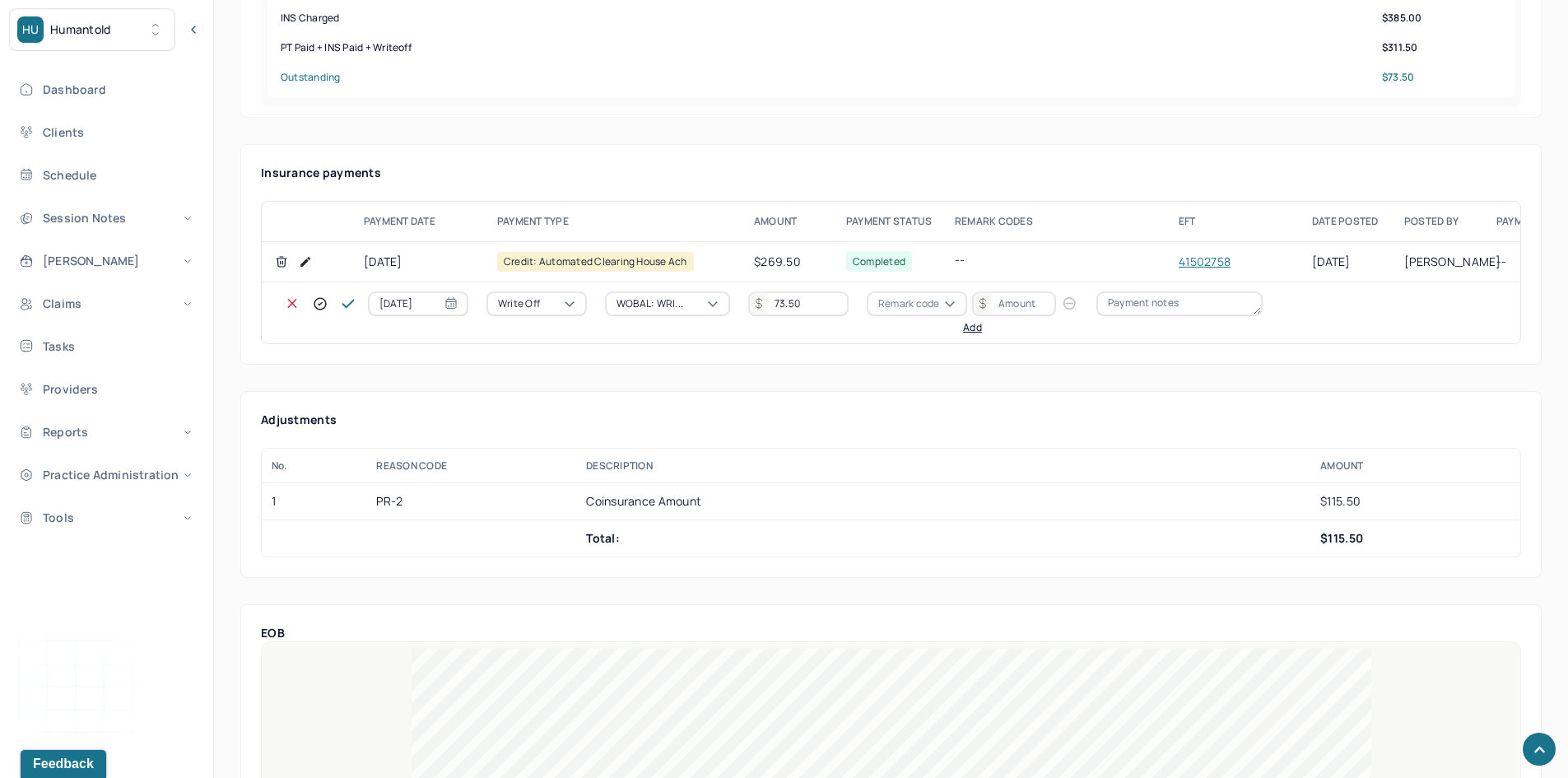 type on "73.50" 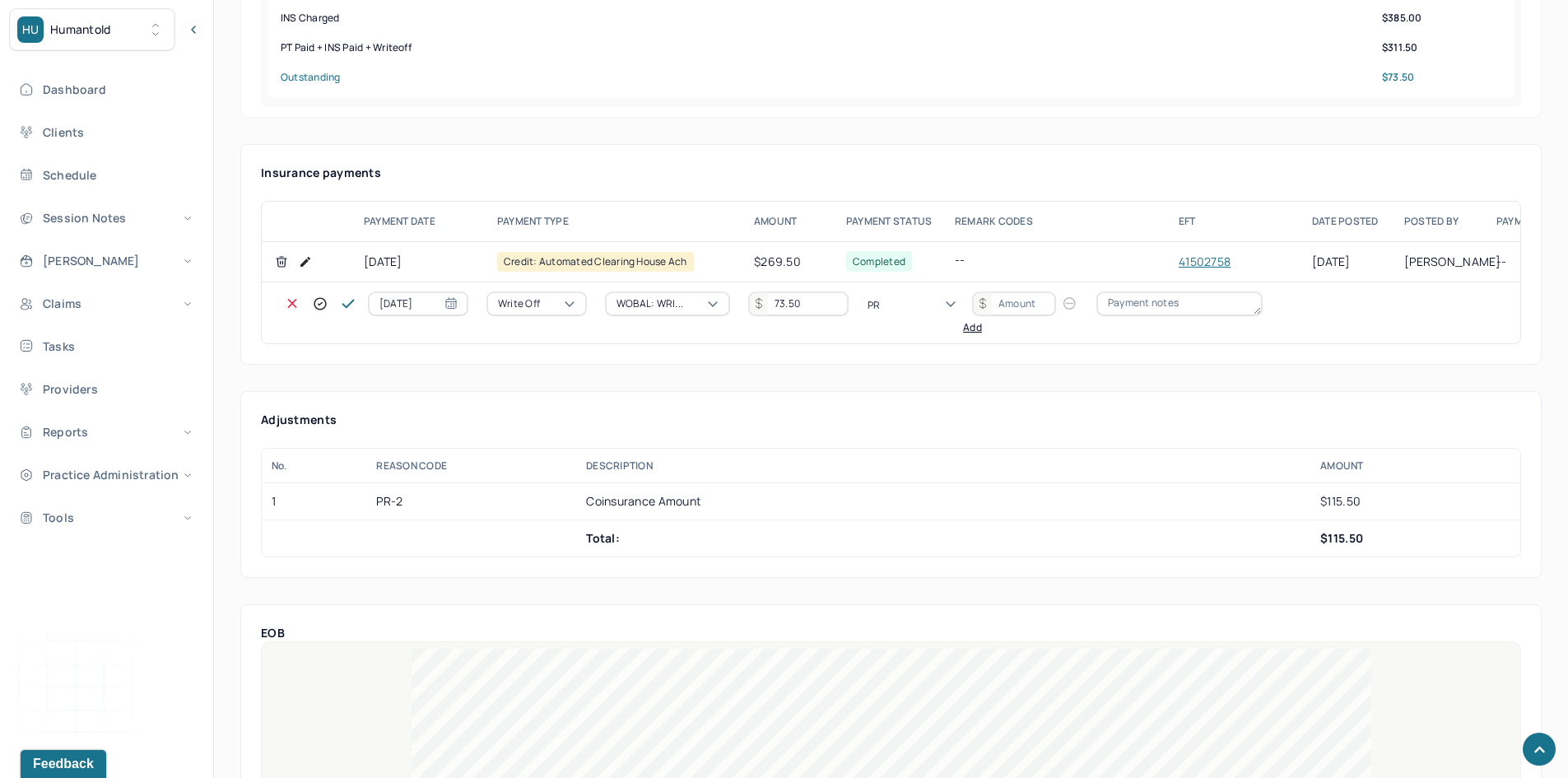 type on "PR2" 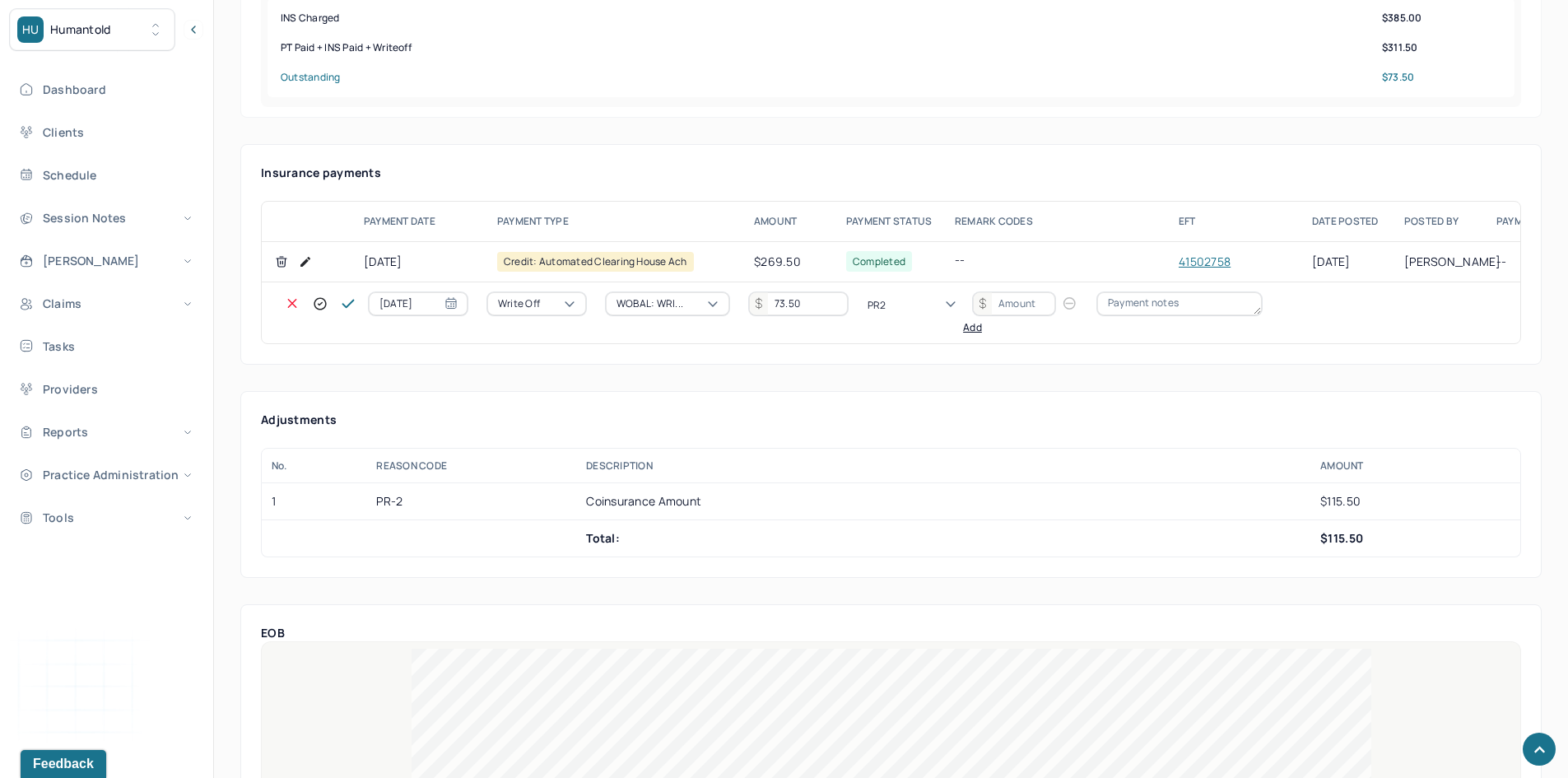 type 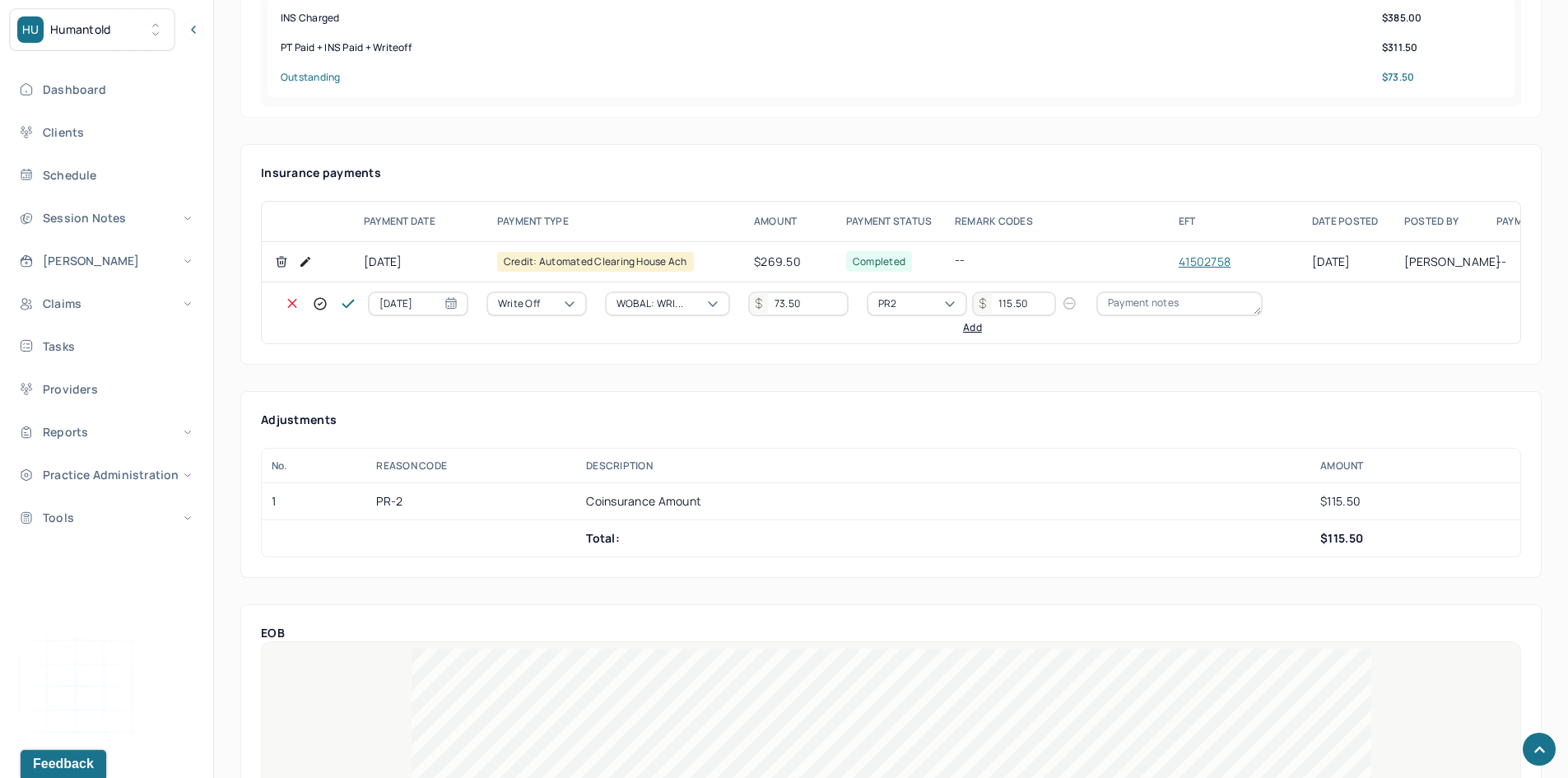 type on "115.50" 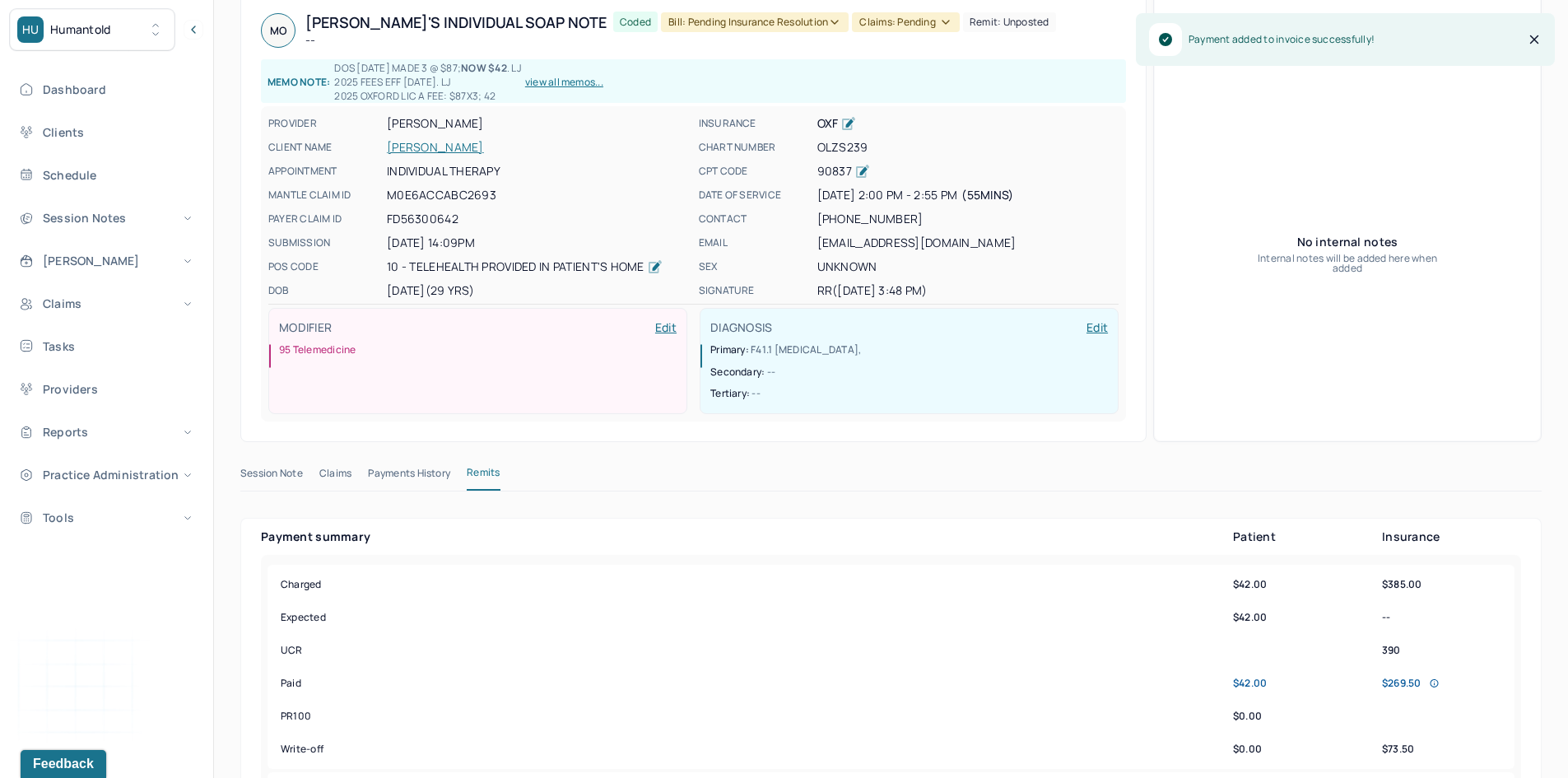 scroll, scrollTop: 0, scrollLeft: 0, axis: both 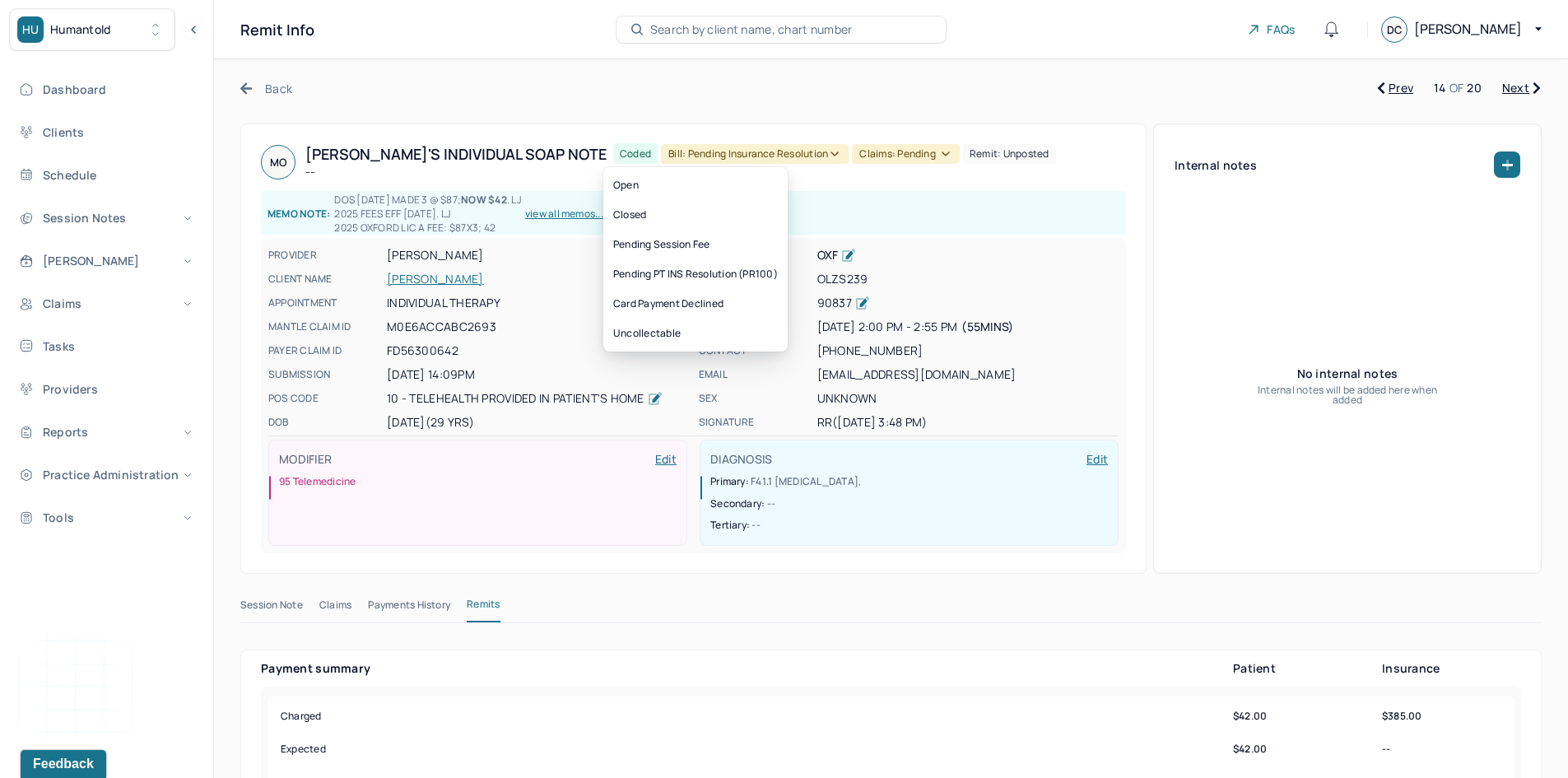 click on "Bill: Pending Insurance Resolution" at bounding box center [755, 154] 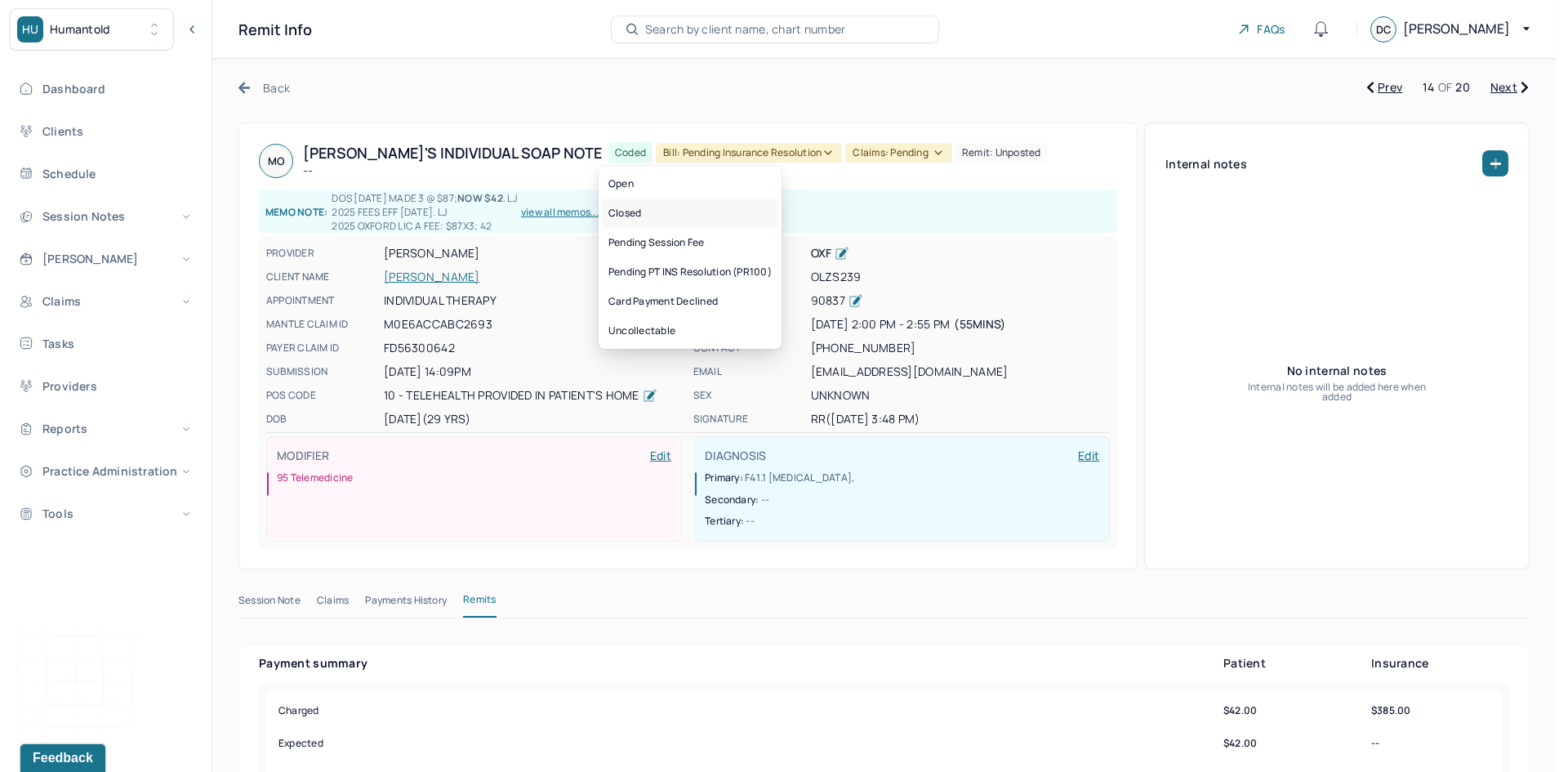 click on "Closed" at bounding box center (690, 213) 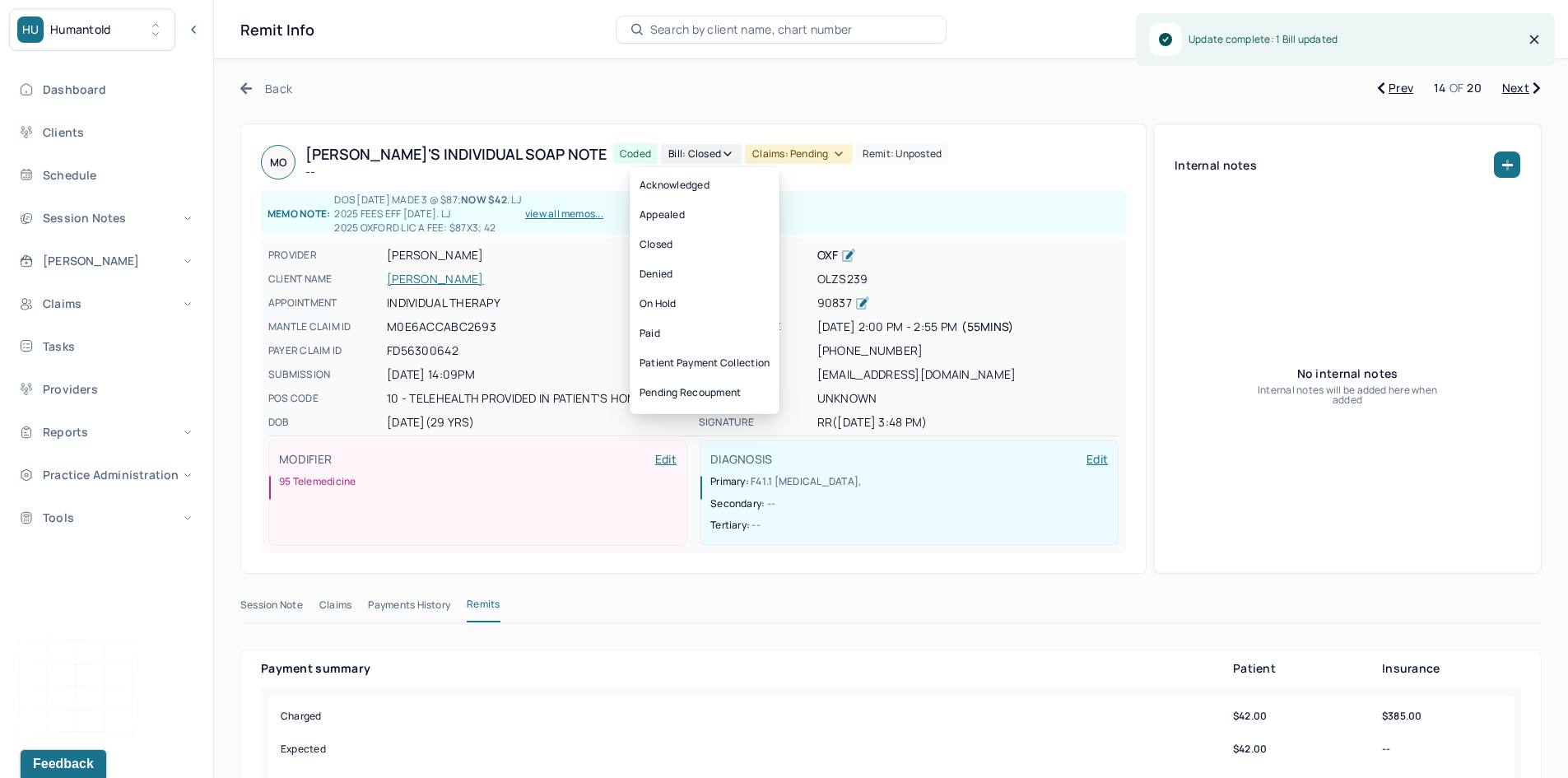 click on "Claims: pending" at bounding box center (798, 154) 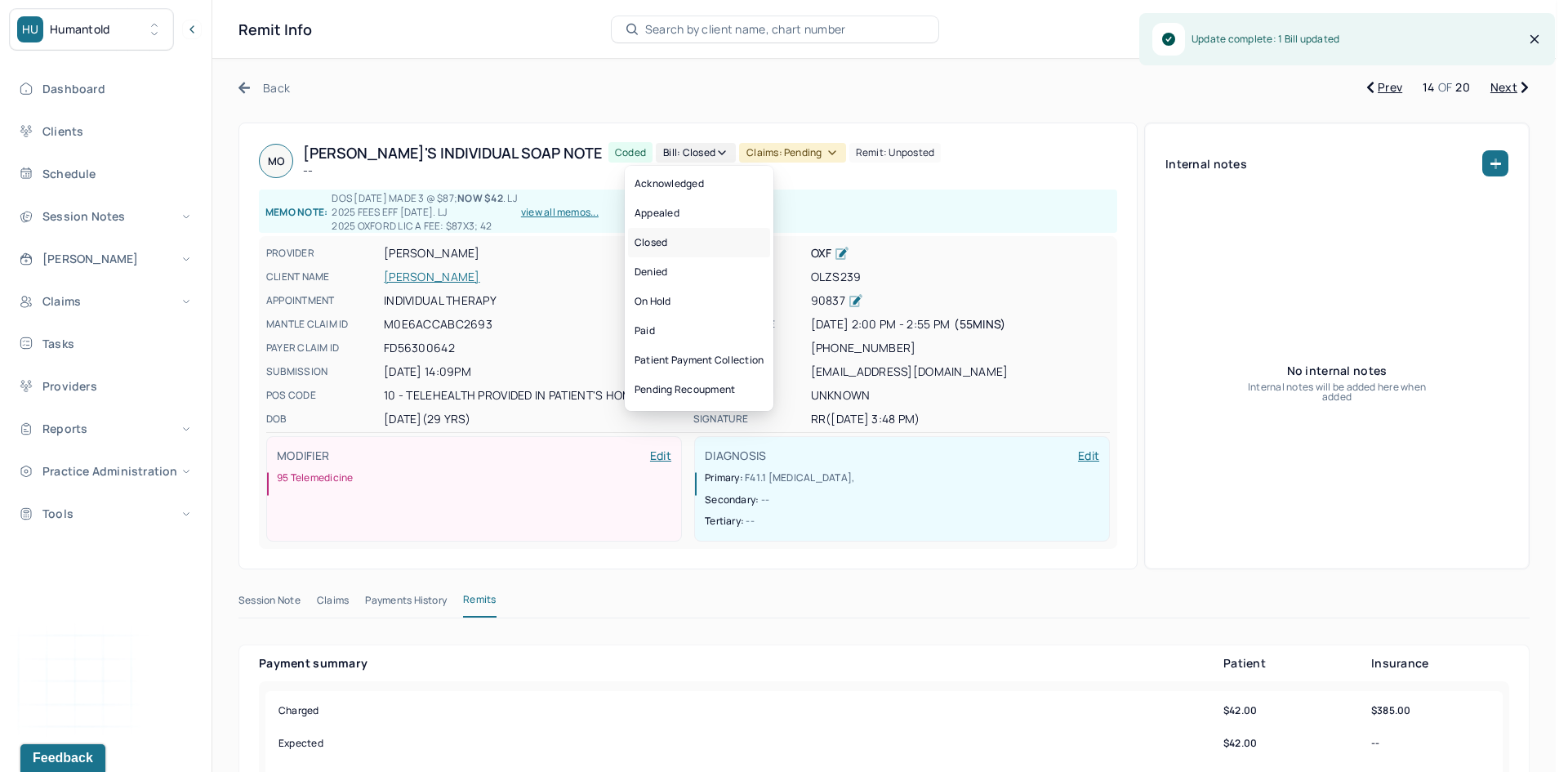 click on "Closed" at bounding box center [699, 243] 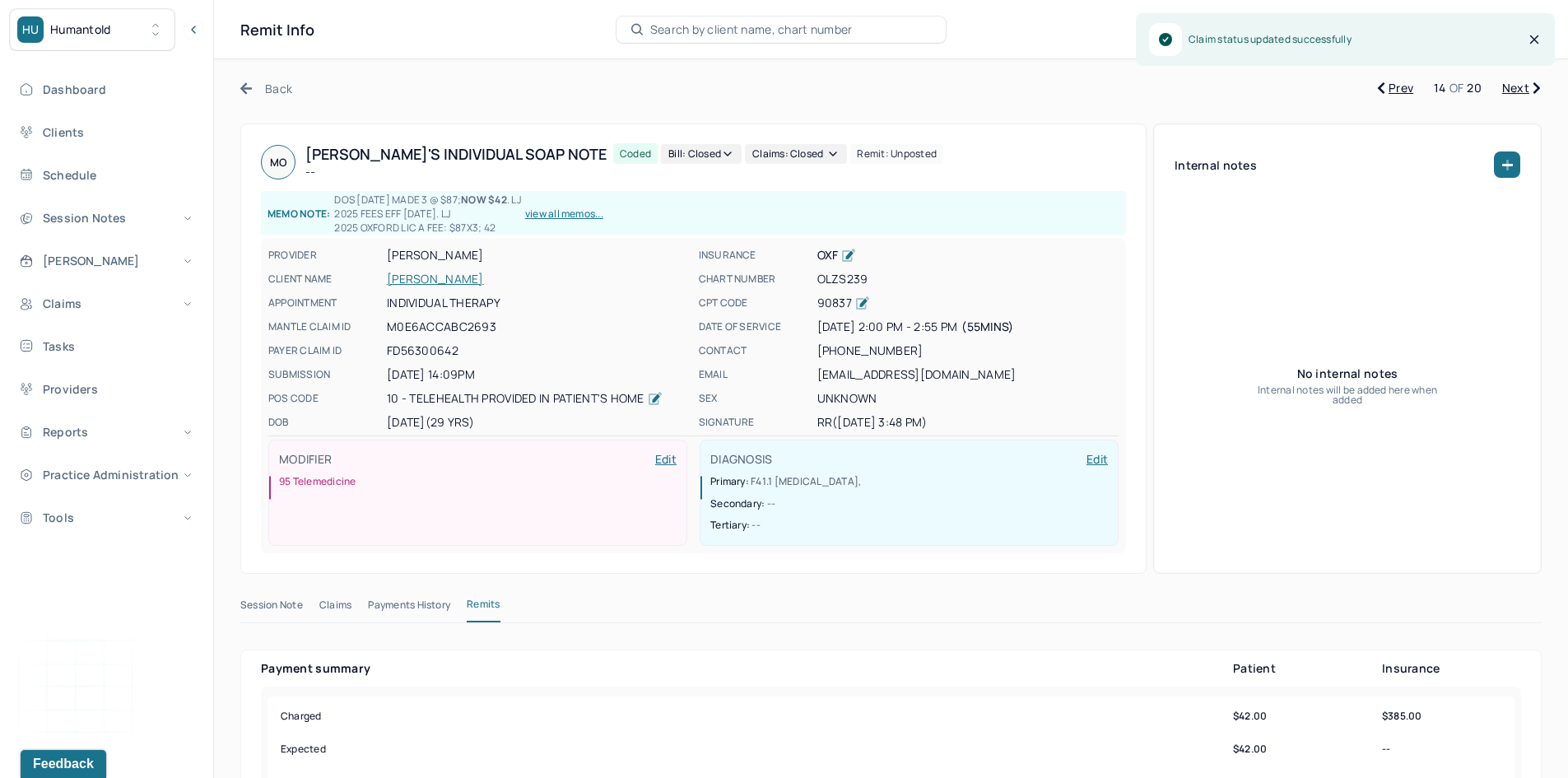 click on "Next" at bounding box center (1521, 88) 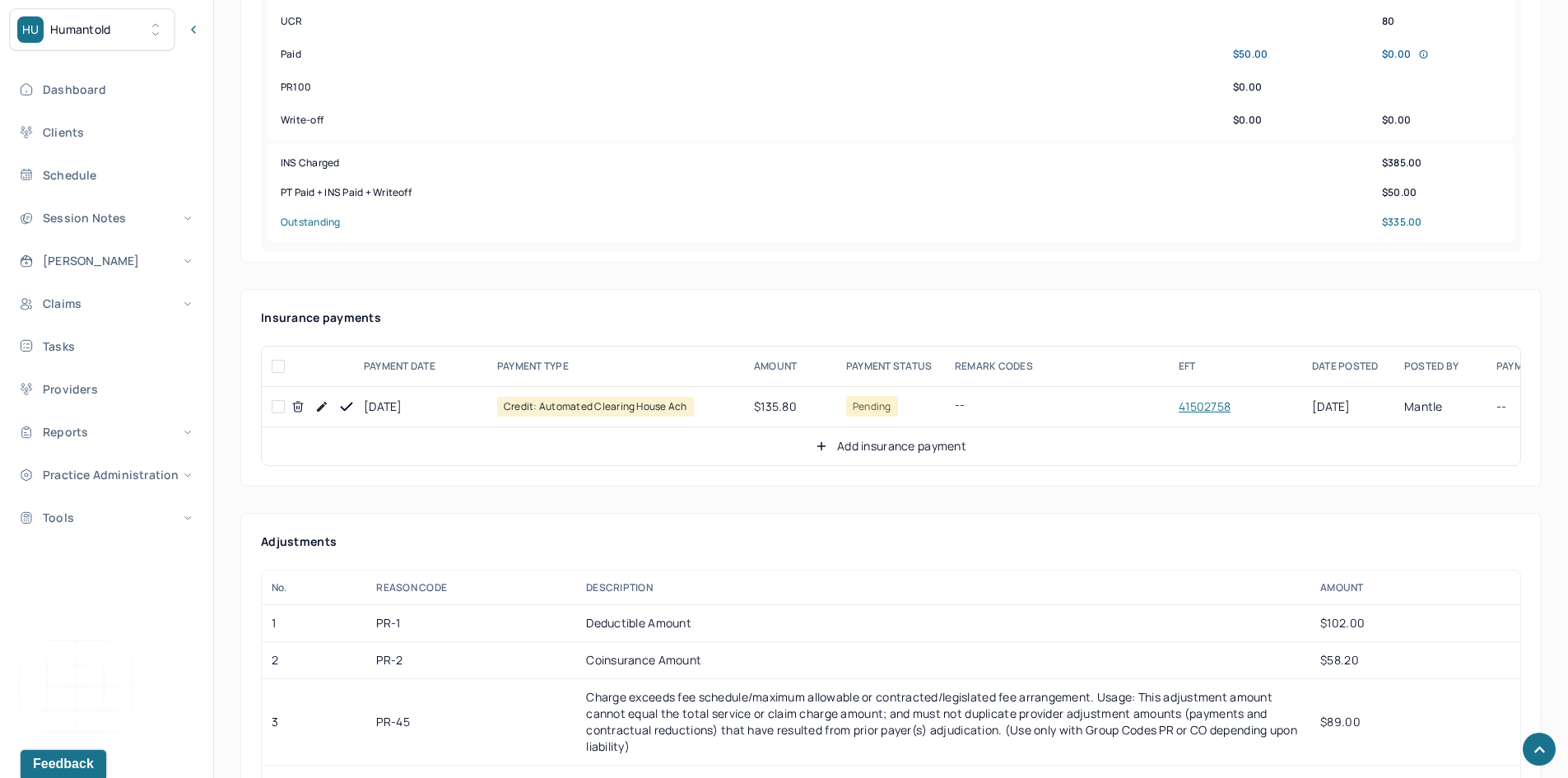 scroll, scrollTop: 906, scrollLeft: 0, axis: vertical 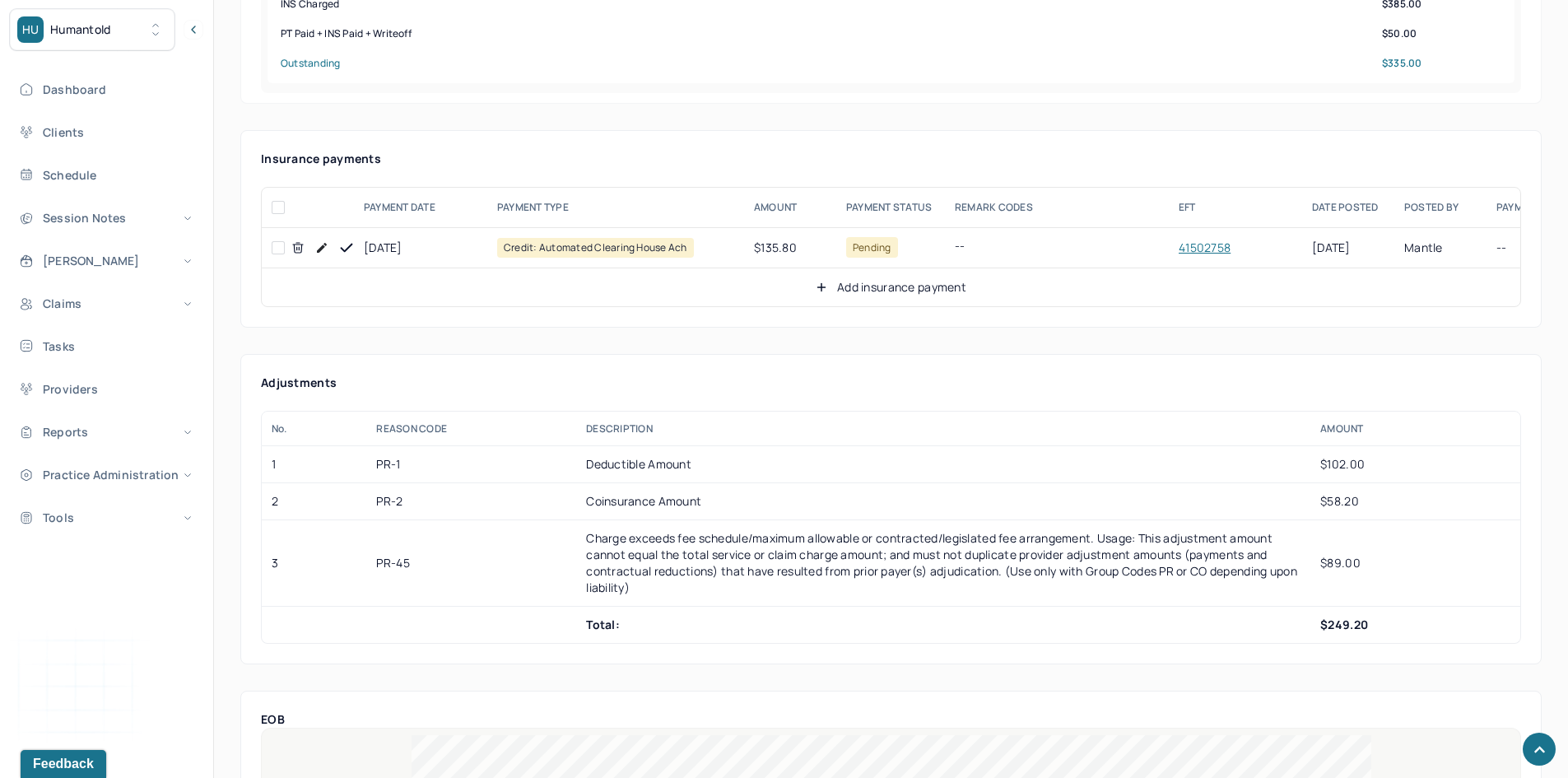 click at bounding box center [278, 248] 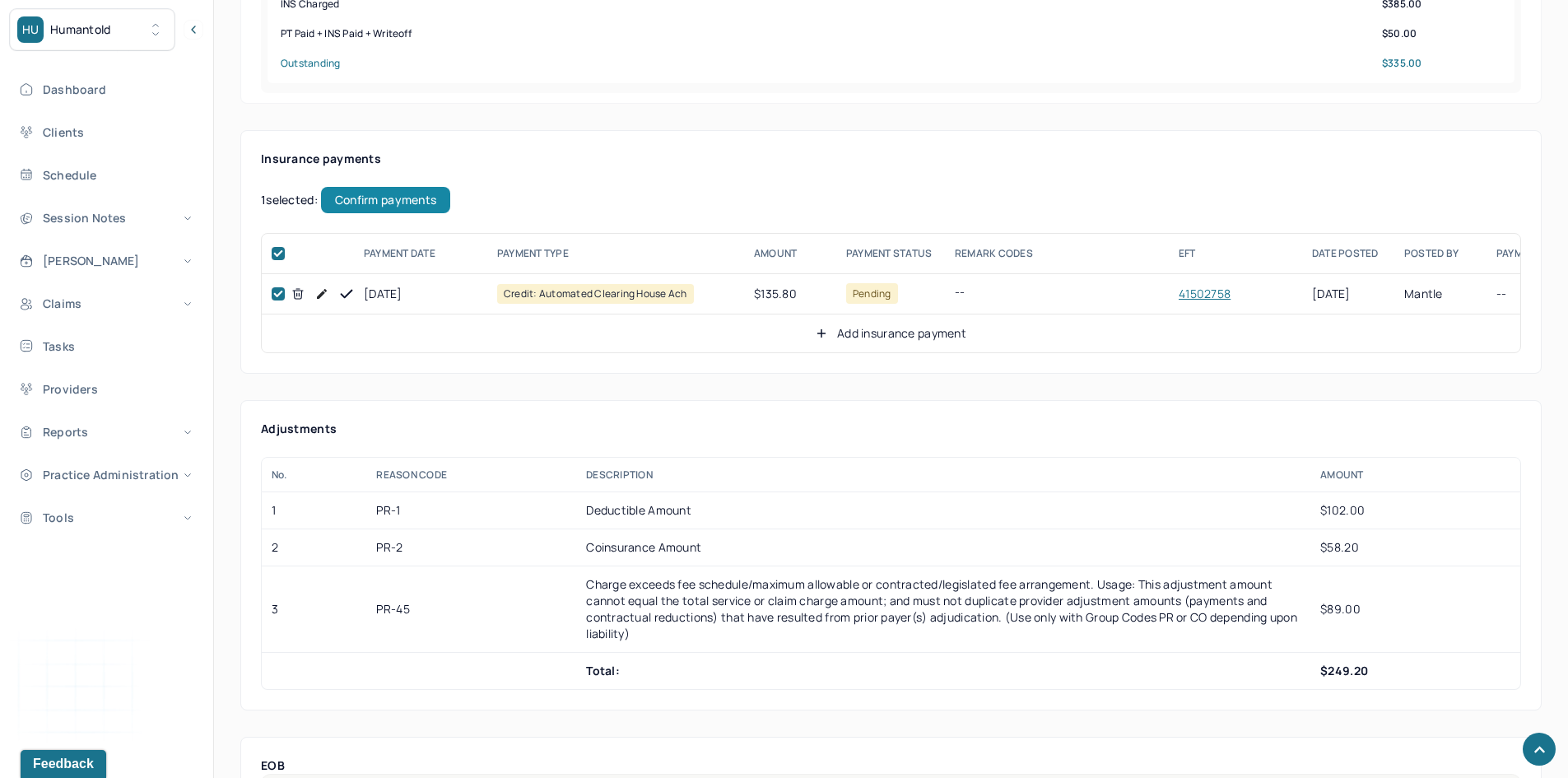 click on "Confirm payments" at bounding box center [385, 200] 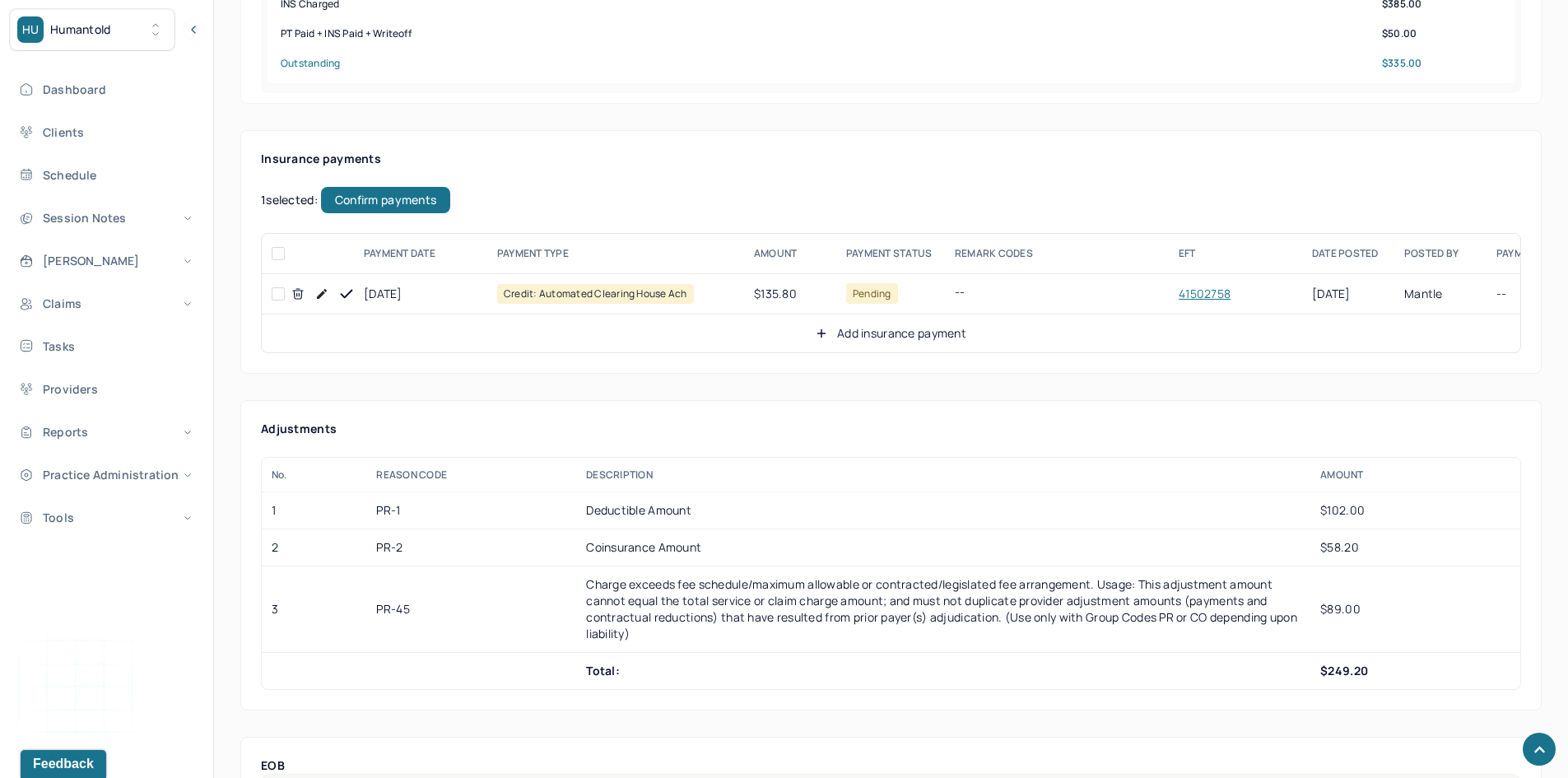 checkbox on "false" 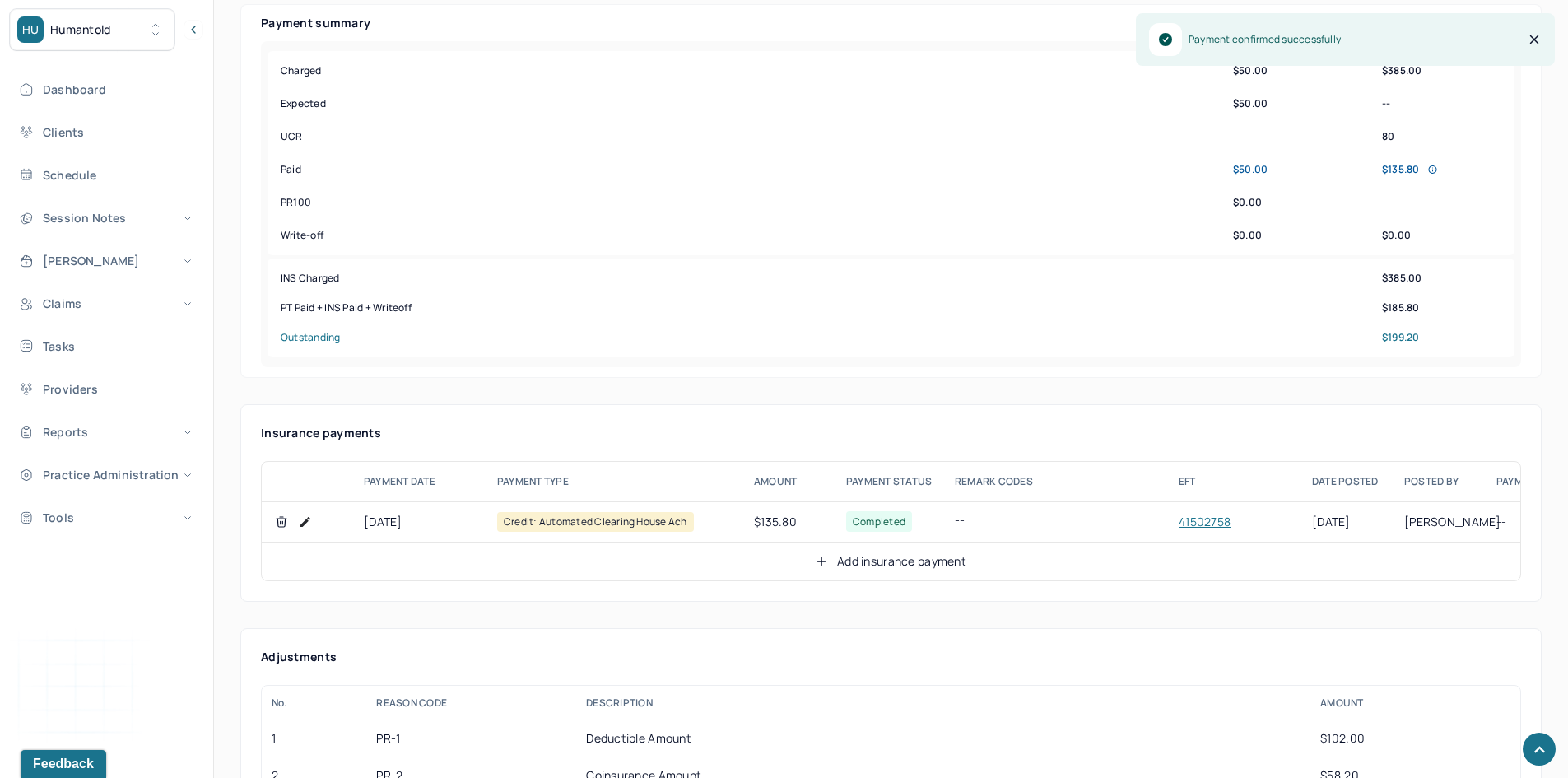 scroll, scrollTop: 823, scrollLeft: 0, axis: vertical 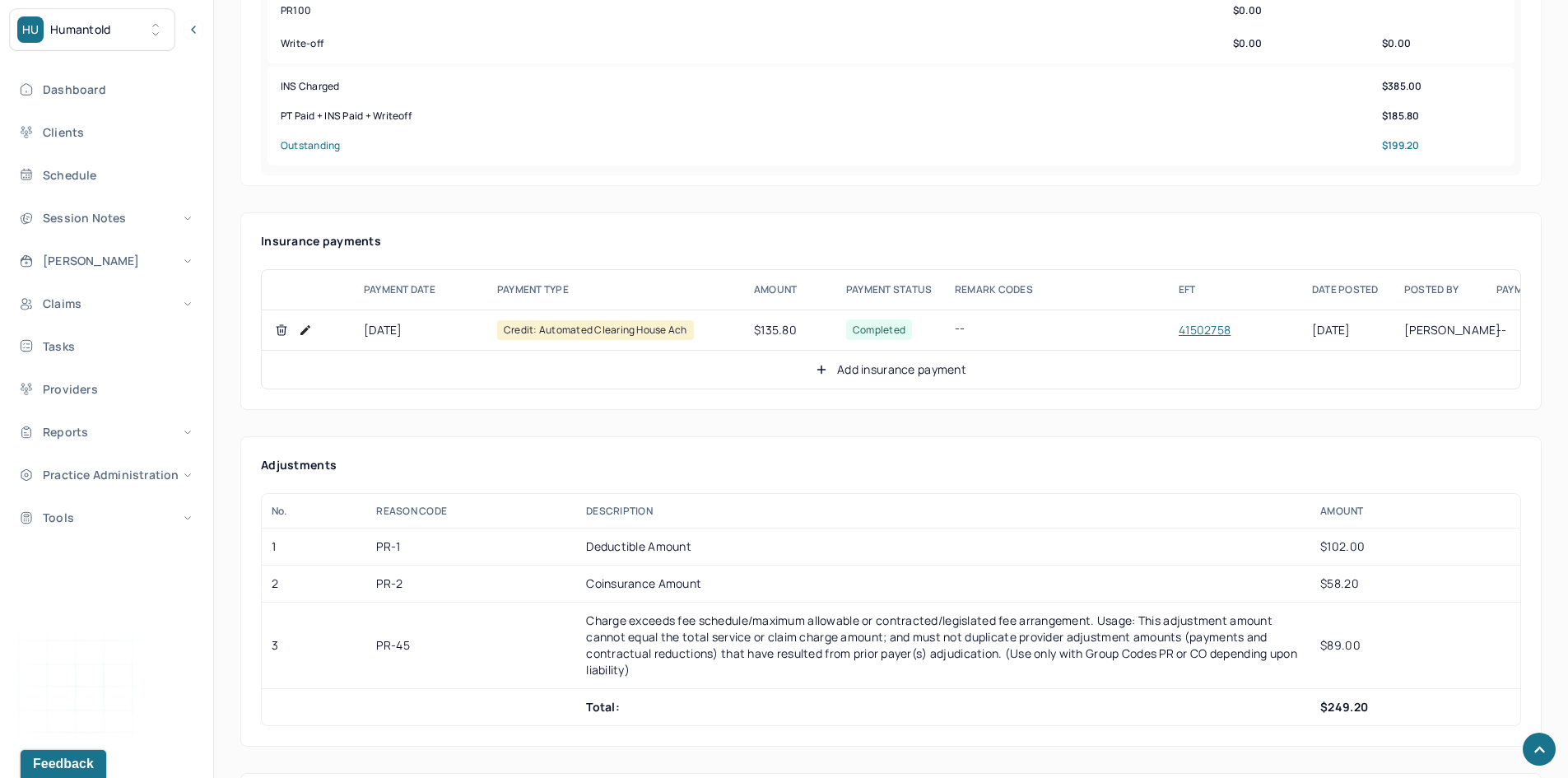 click 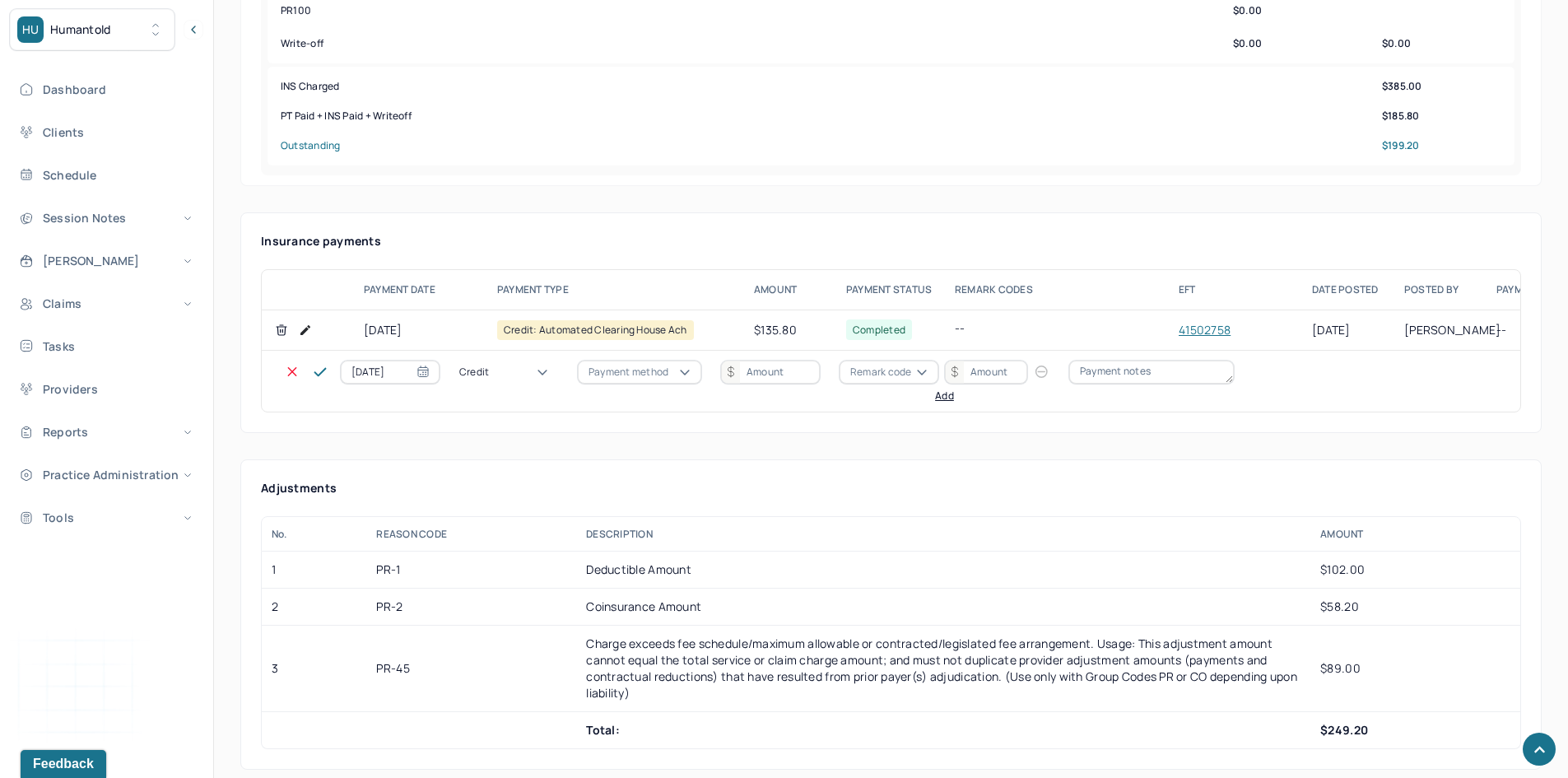 click on "Credit" at bounding box center [509, 372] 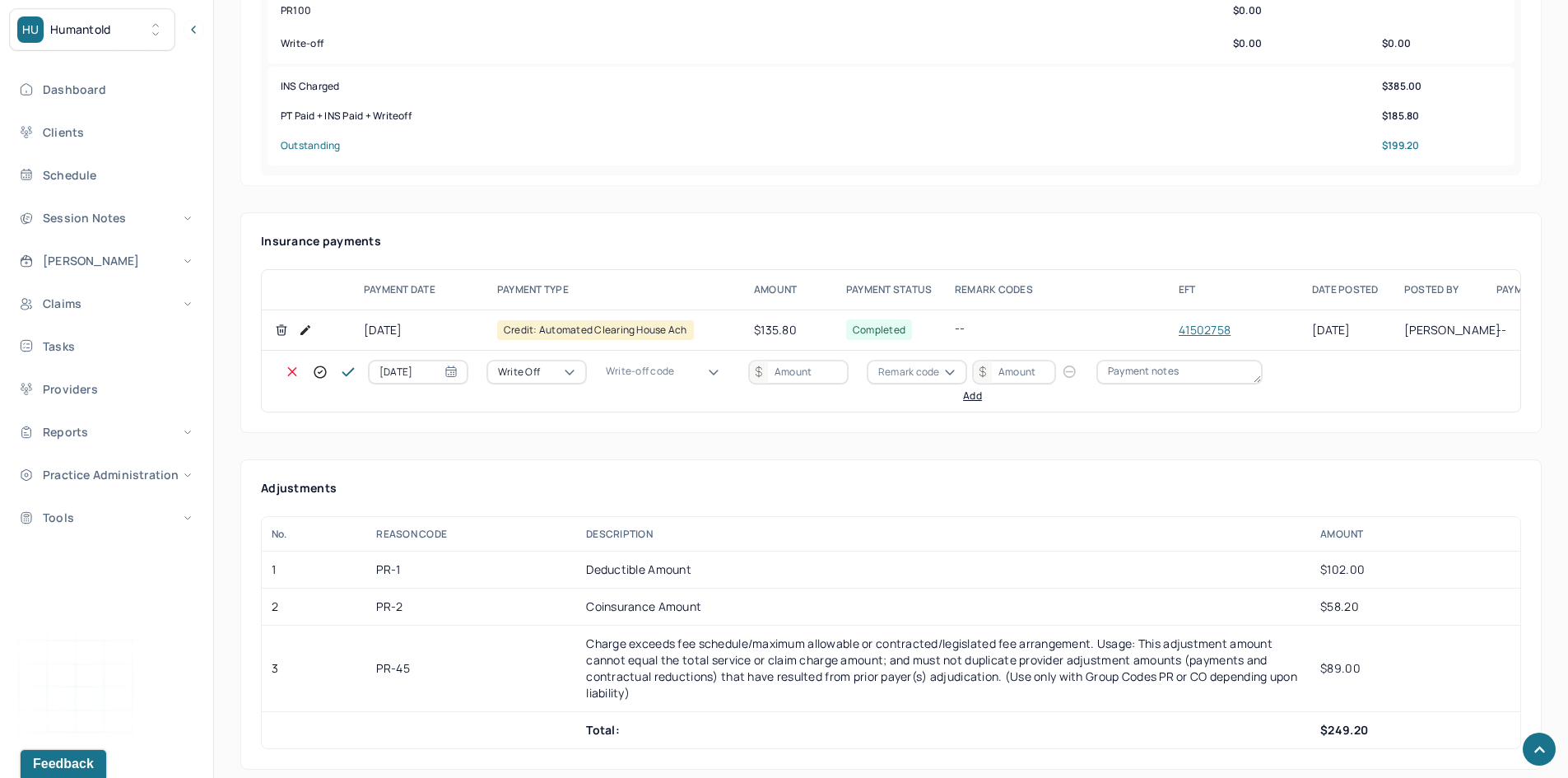 click on "Write-off code" at bounding box center [640, 371] 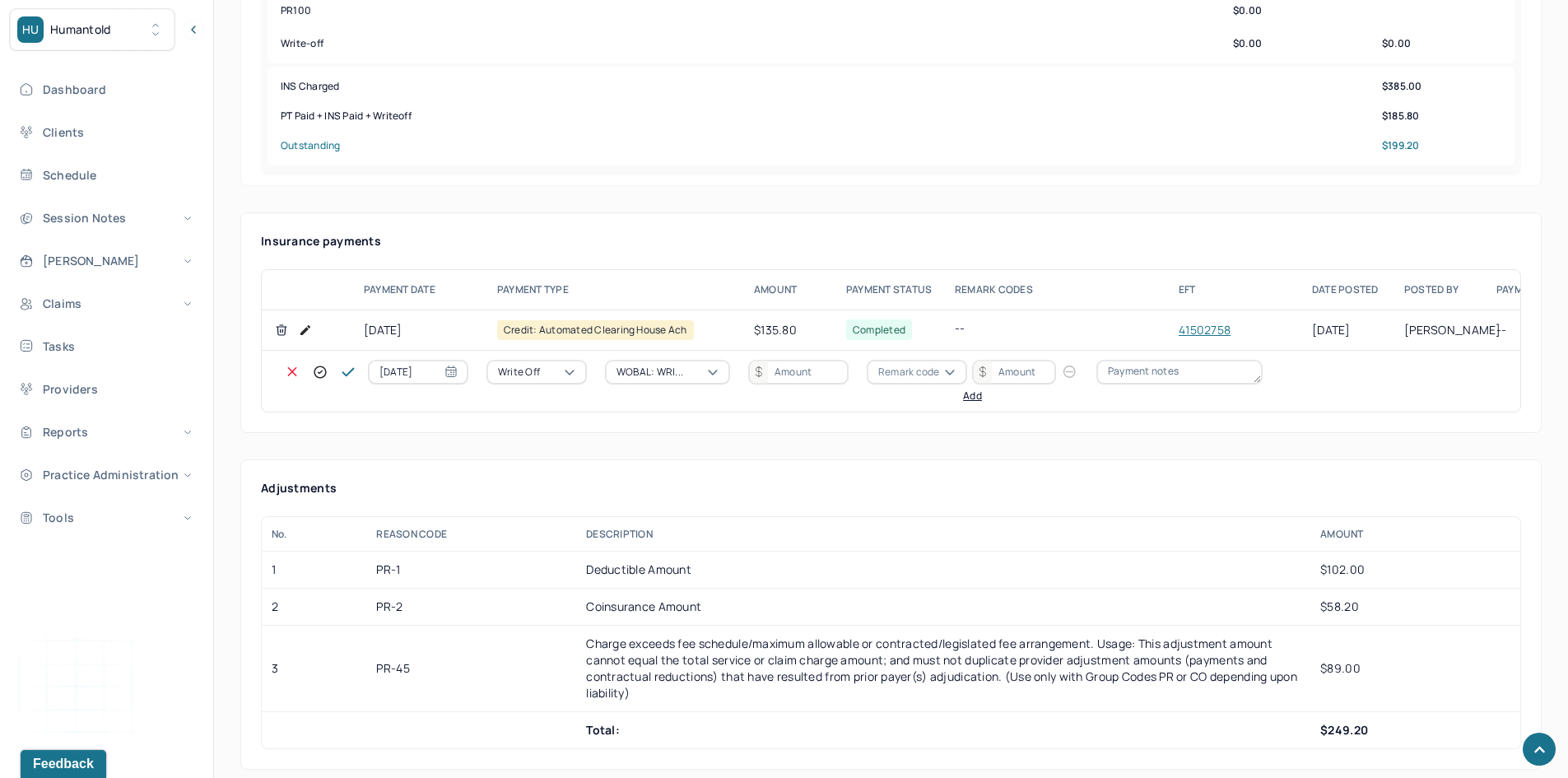 click at bounding box center (798, 372) 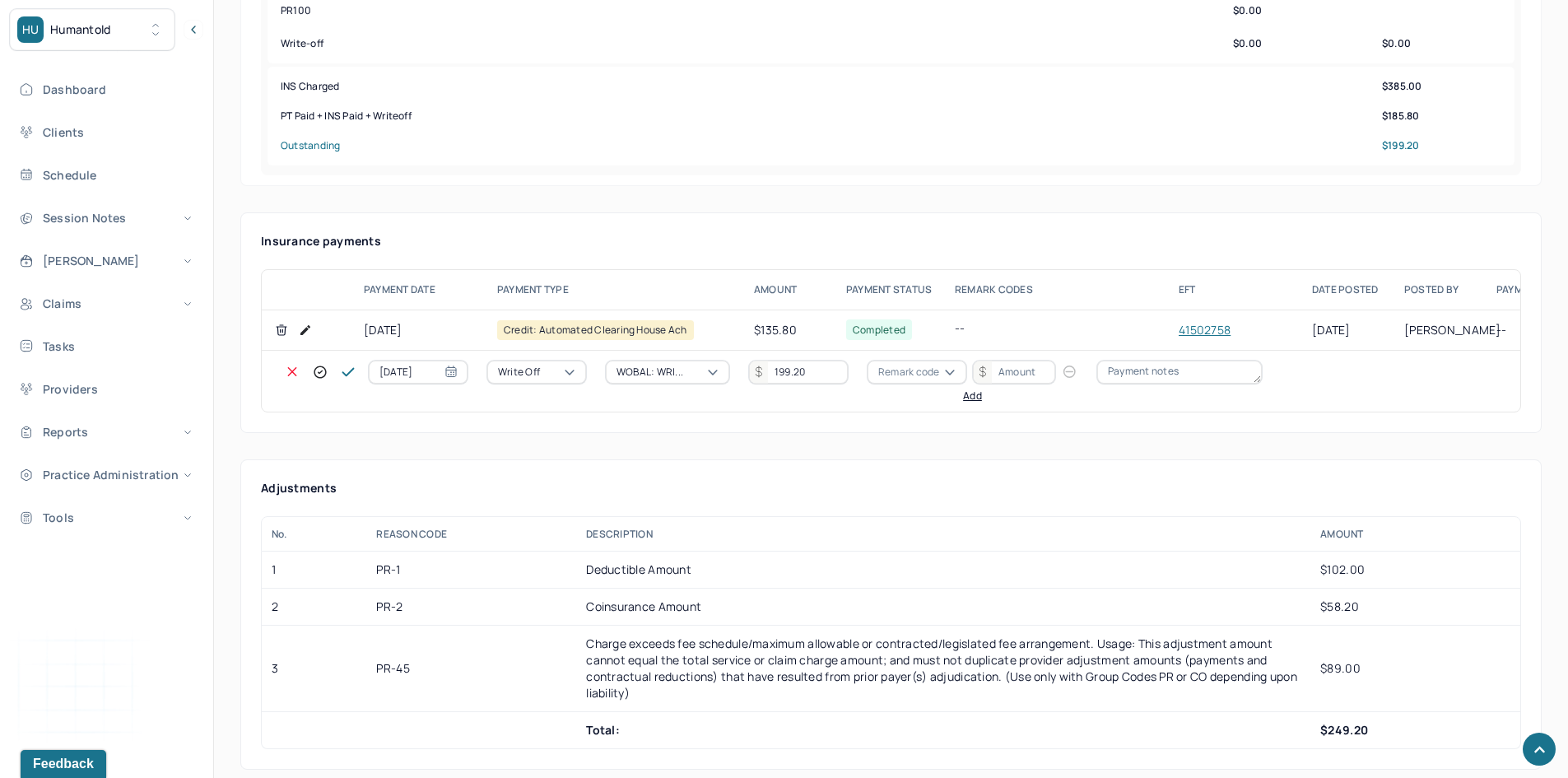 type on "199.20" 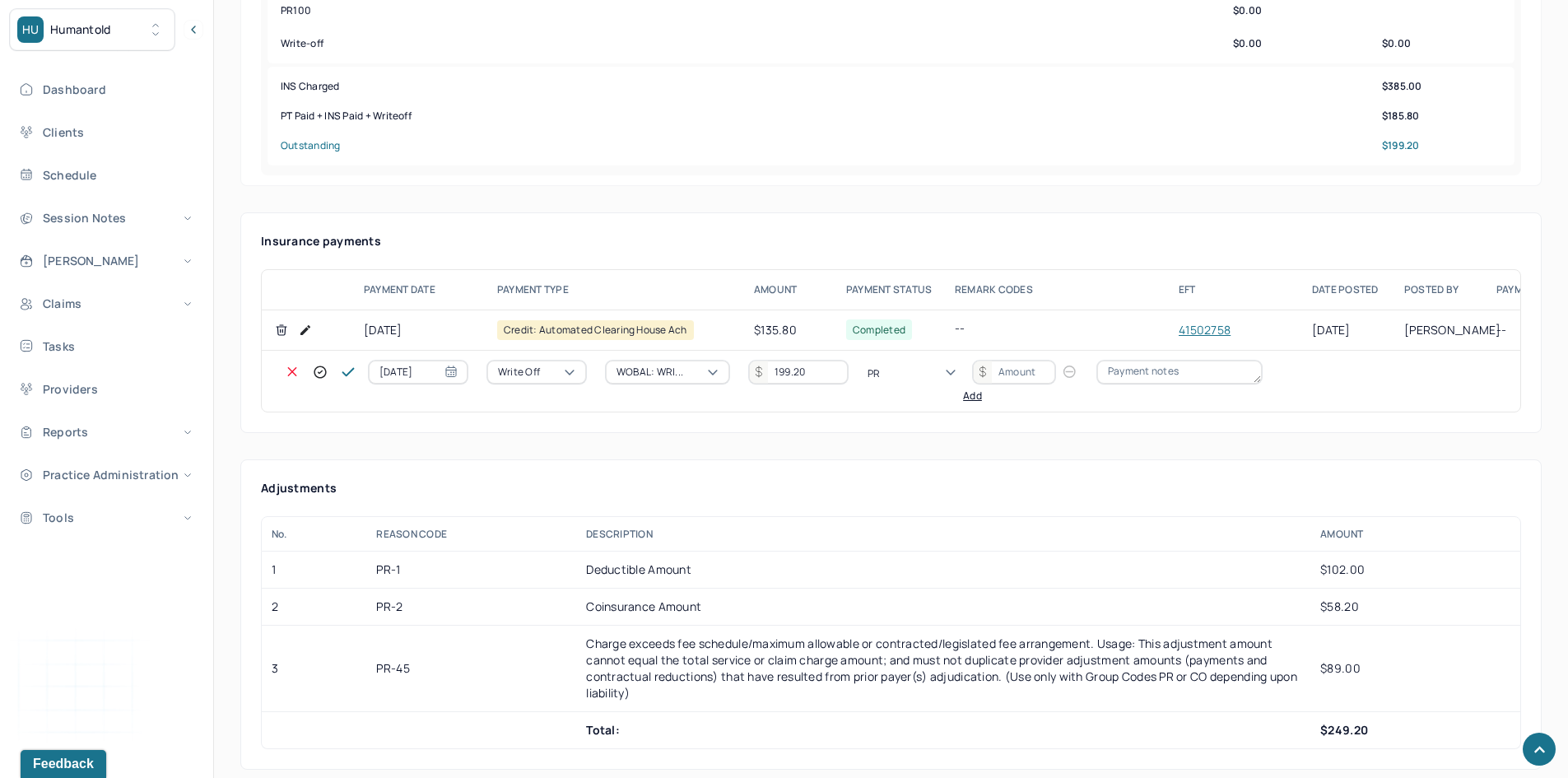 type on "PR1" 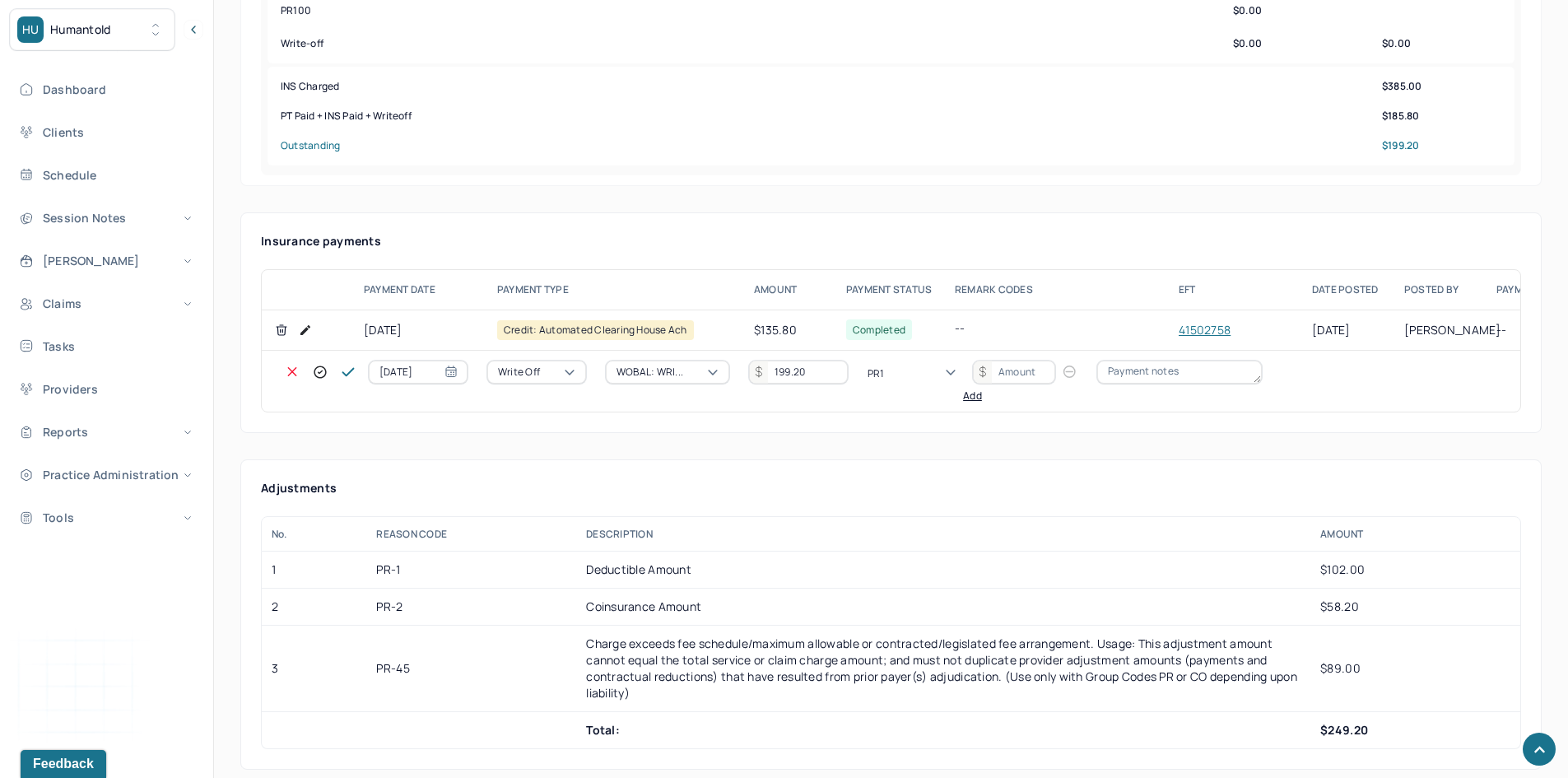 type 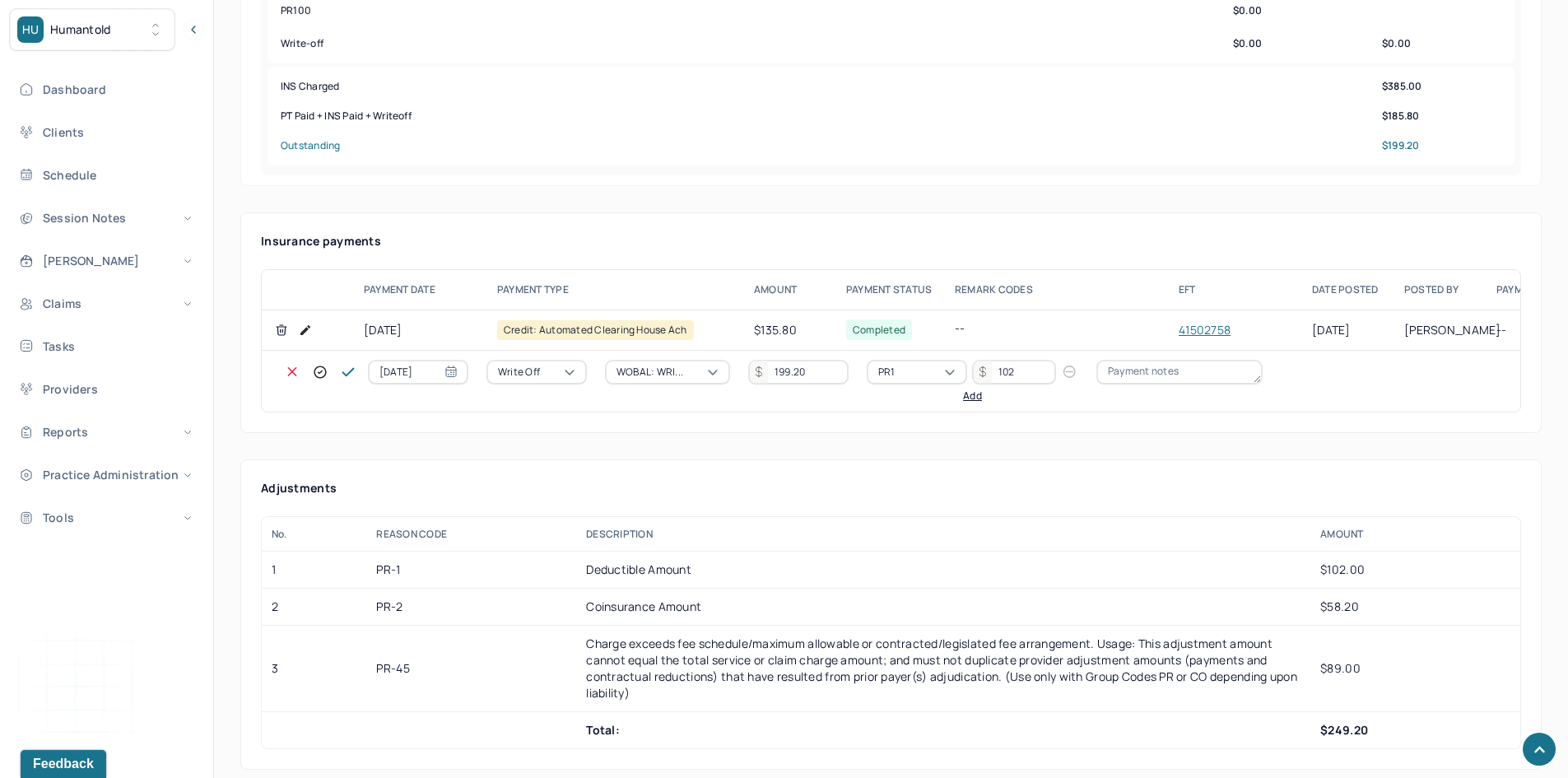 type on "102" 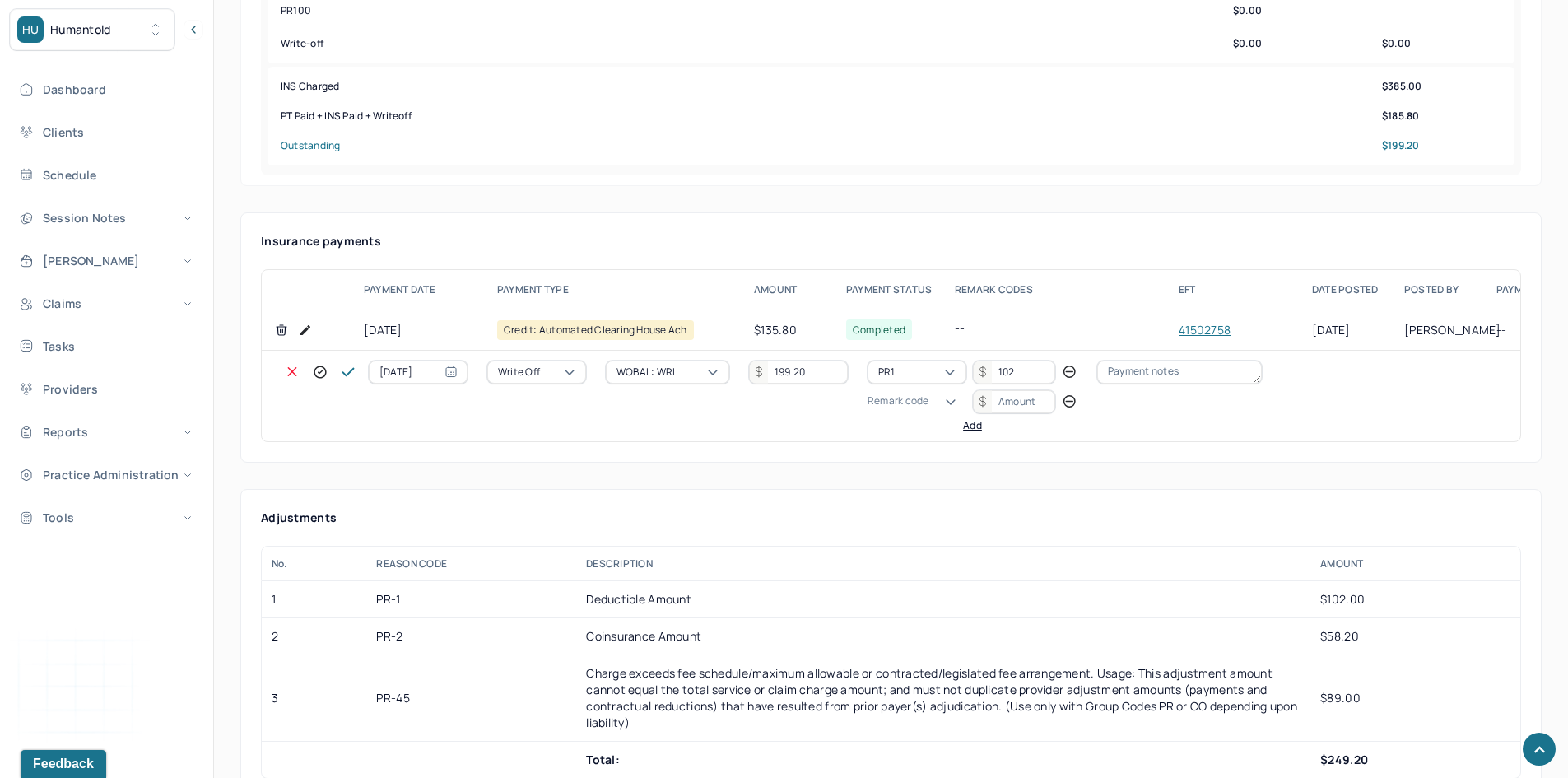 click on "Remark code" at bounding box center [898, 401] 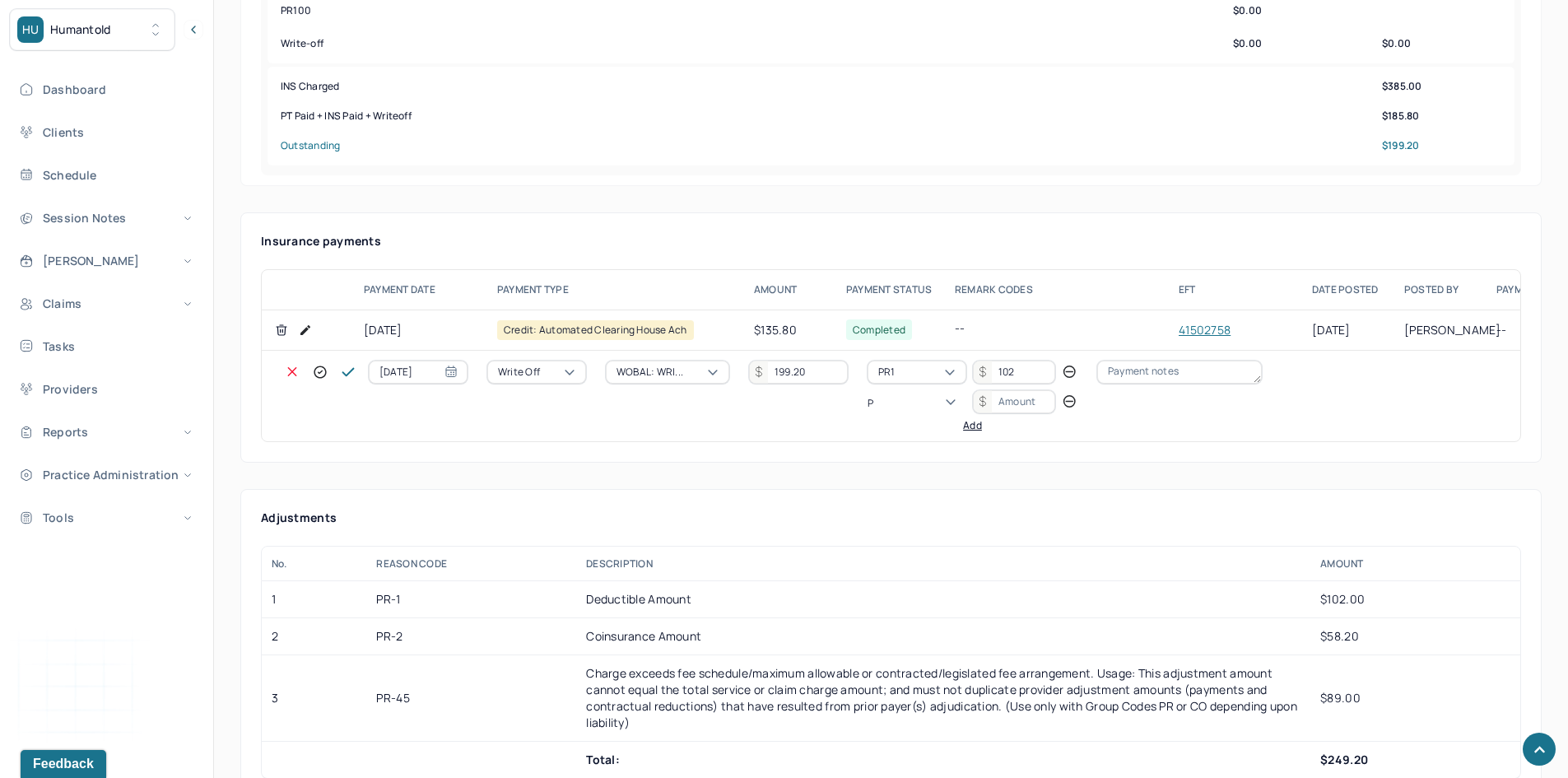 scroll, scrollTop: 102, scrollLeft: 0, axis: vertical 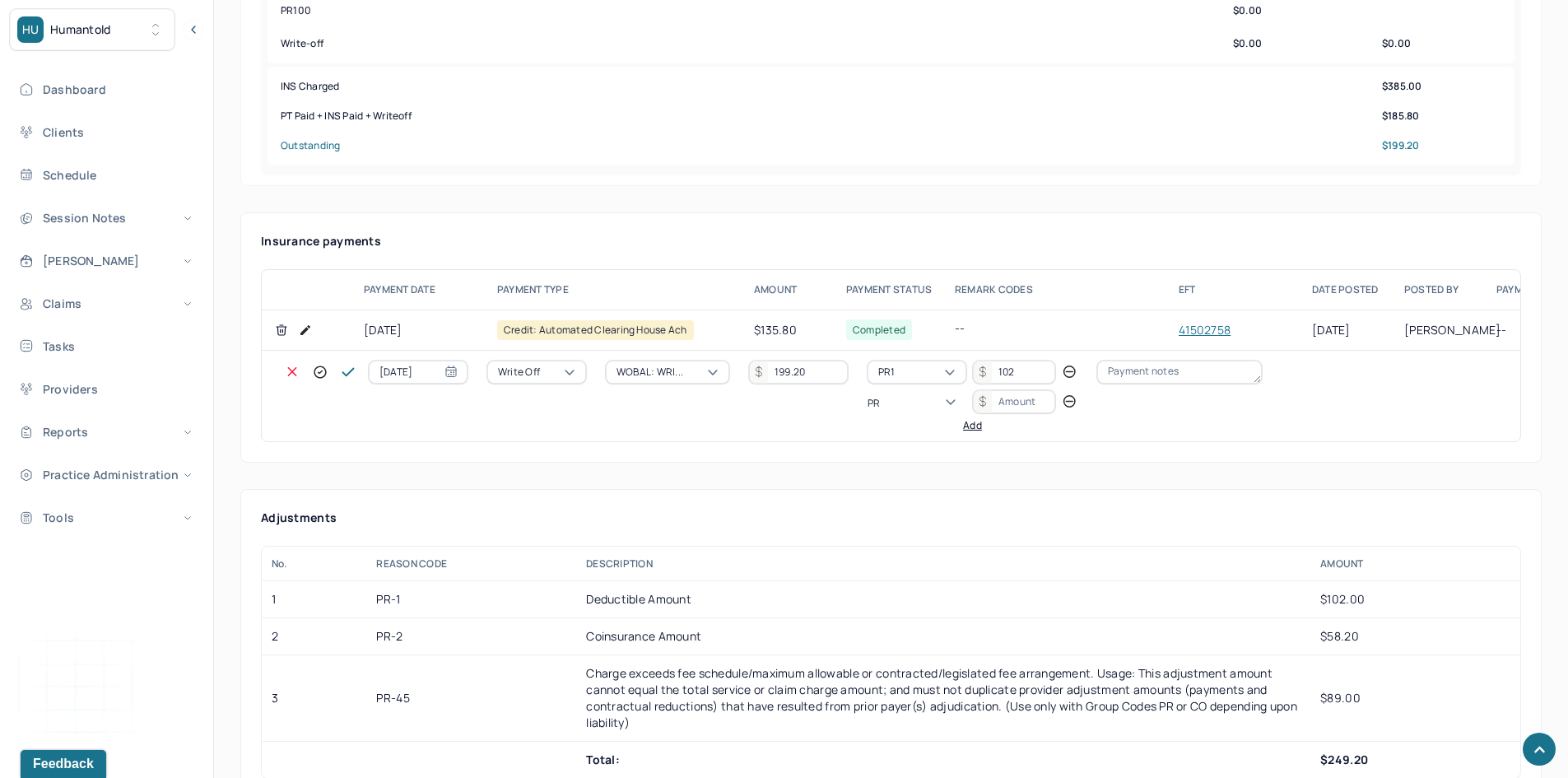 type on "PR2" 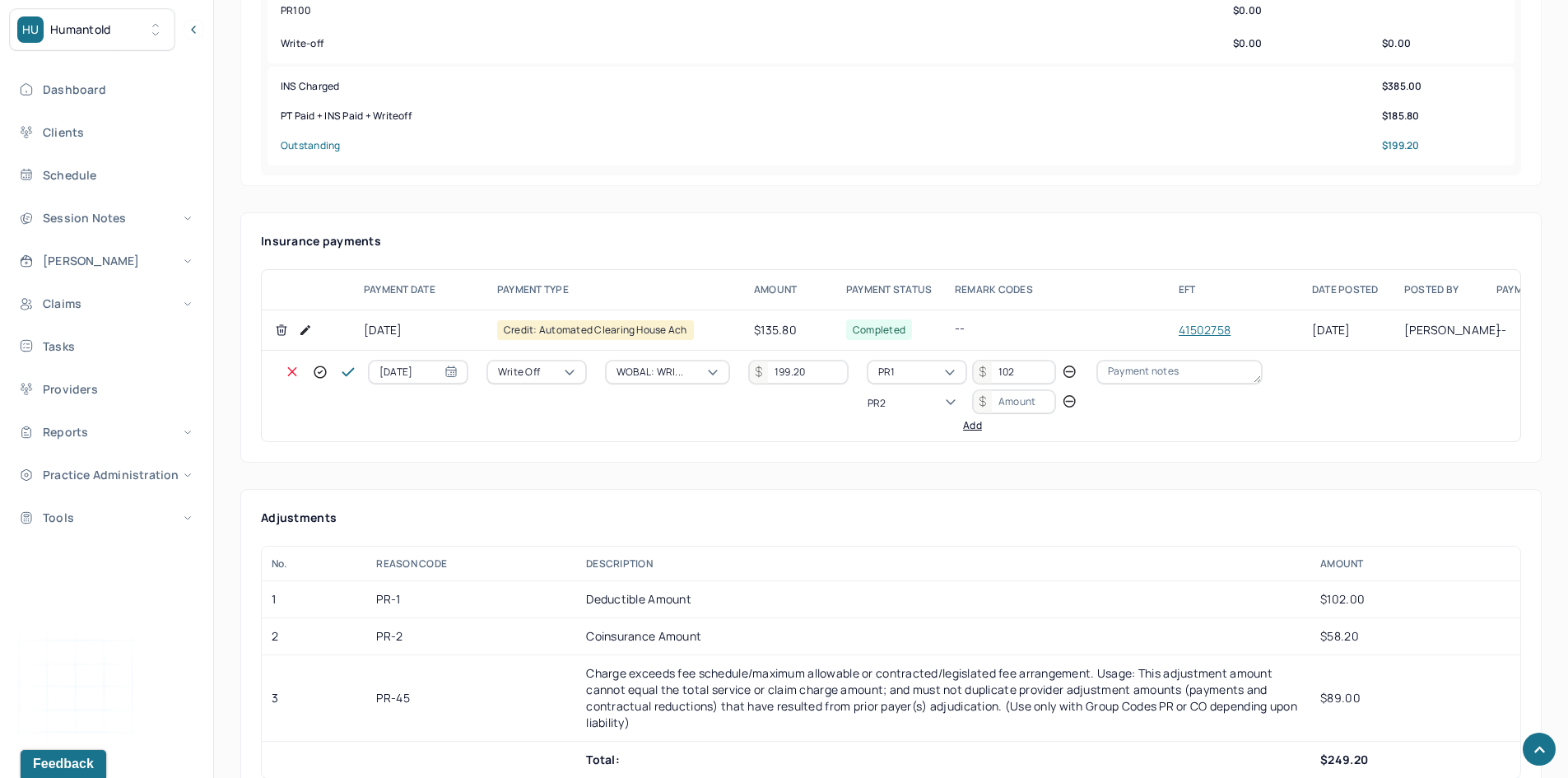 type 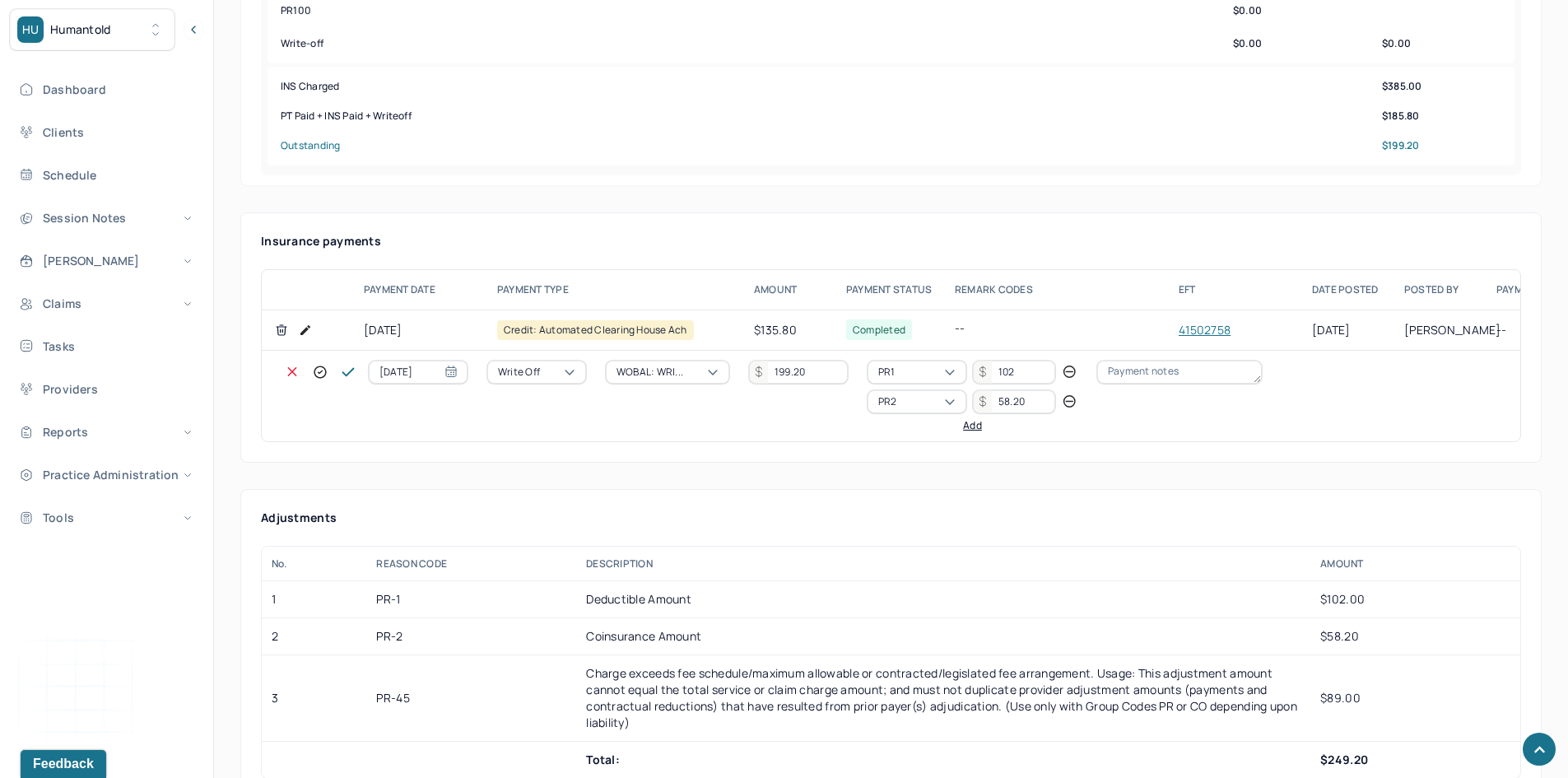type on "58.20" 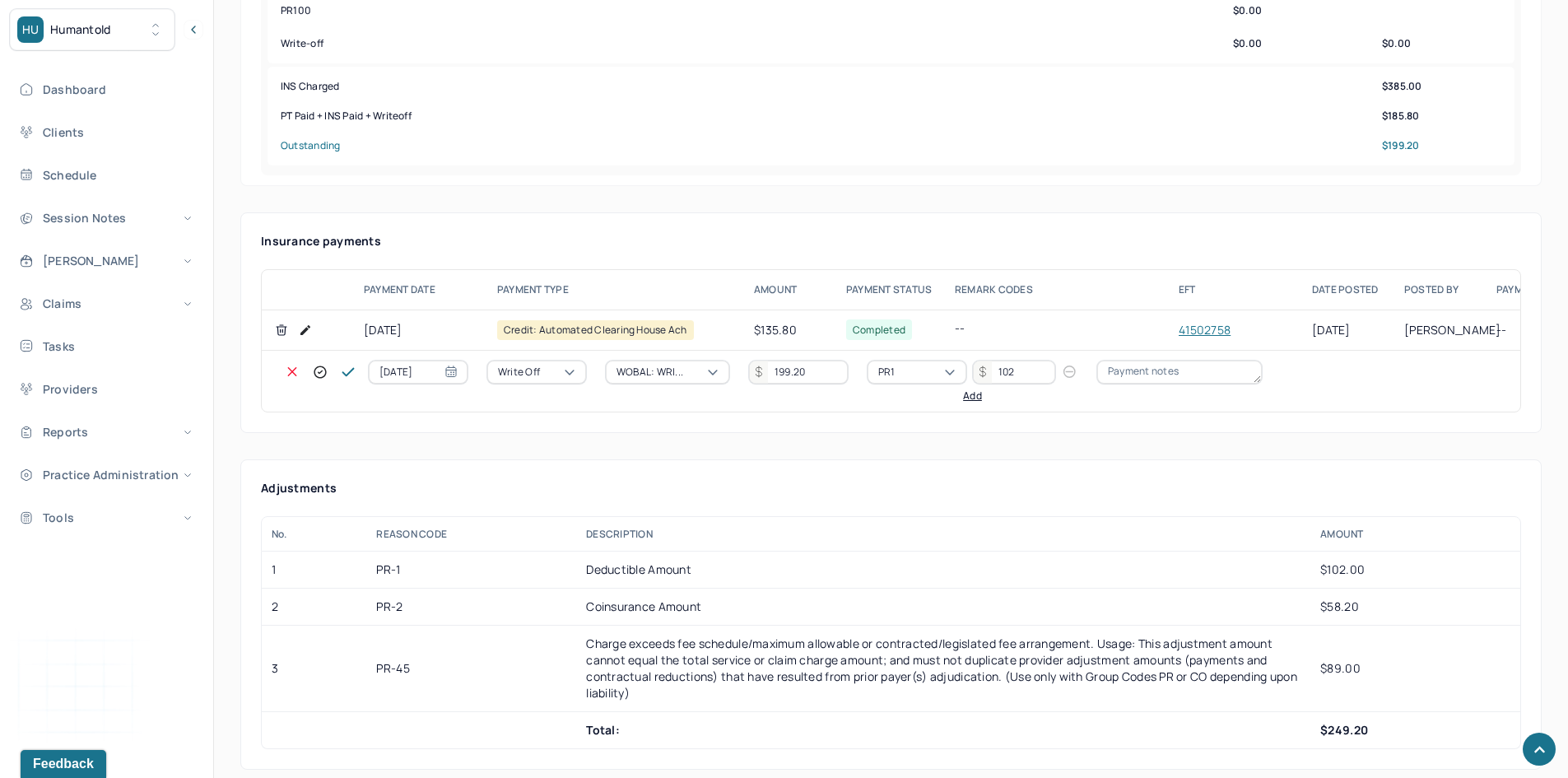 click on "Add" at bounding box center (972, 396) 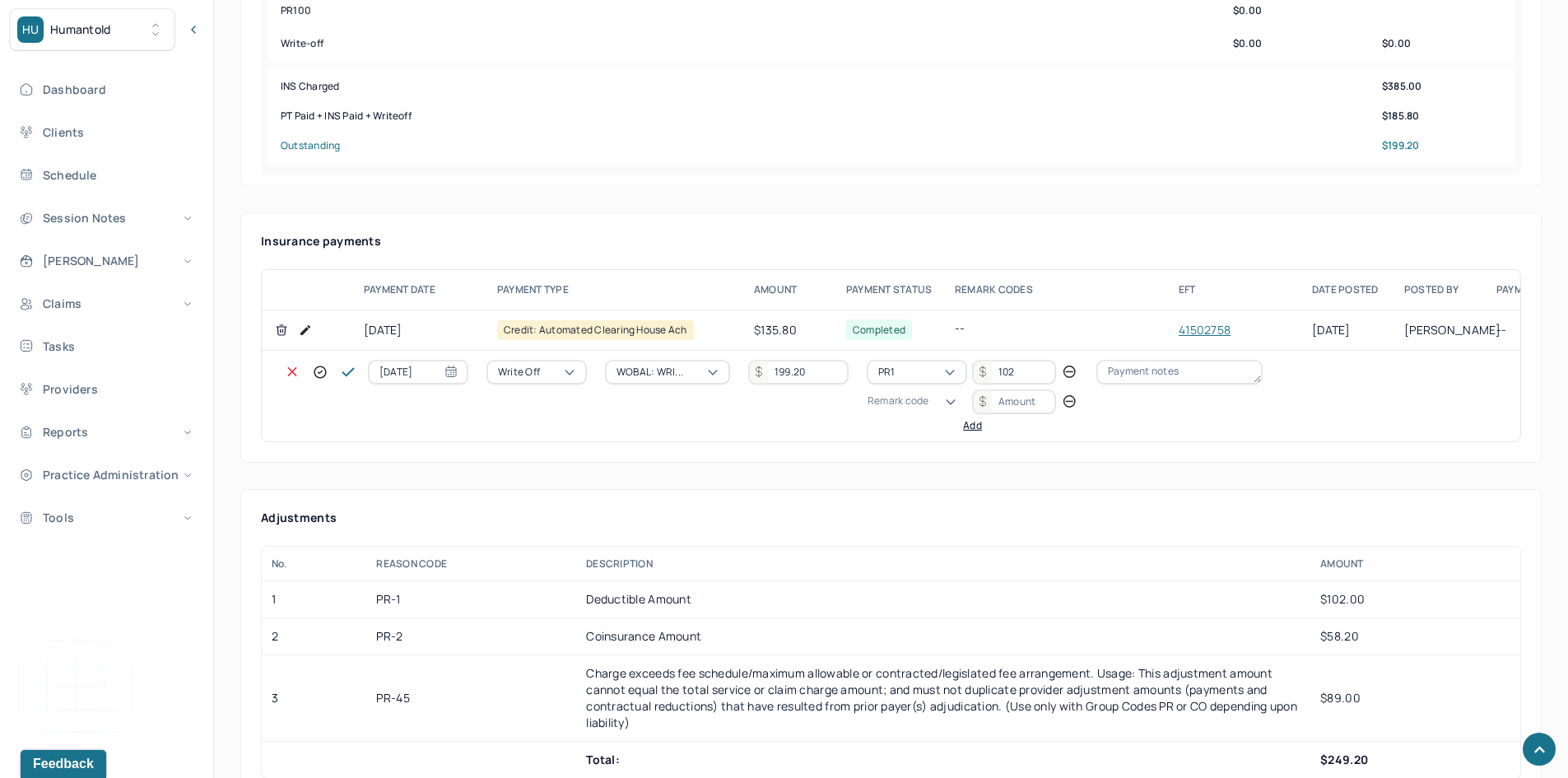 click on "Remark code" at bounding box center [898, 401] 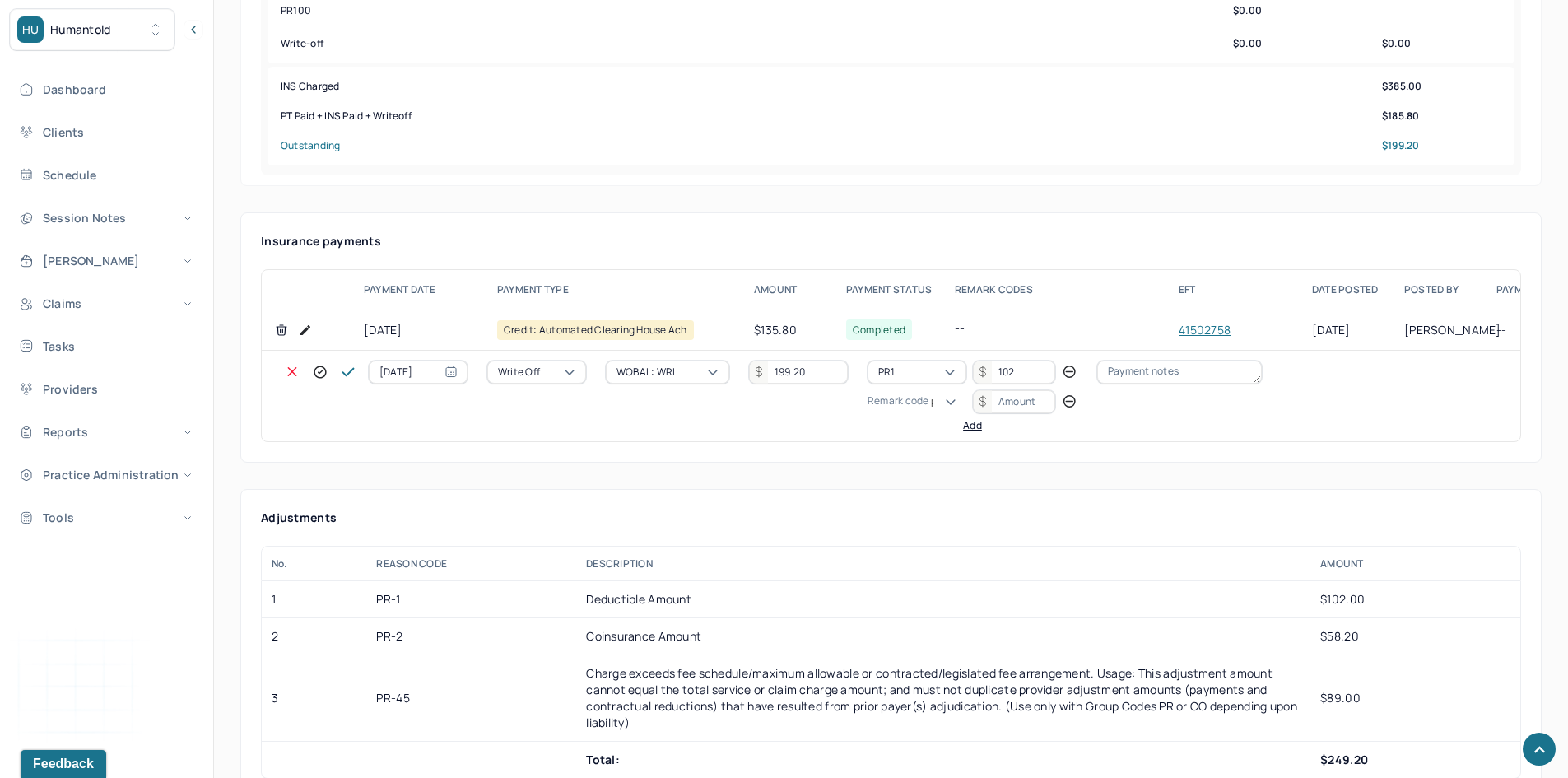 scroll, scrollTop: 102, scrollLeft: 0, axis: vertical 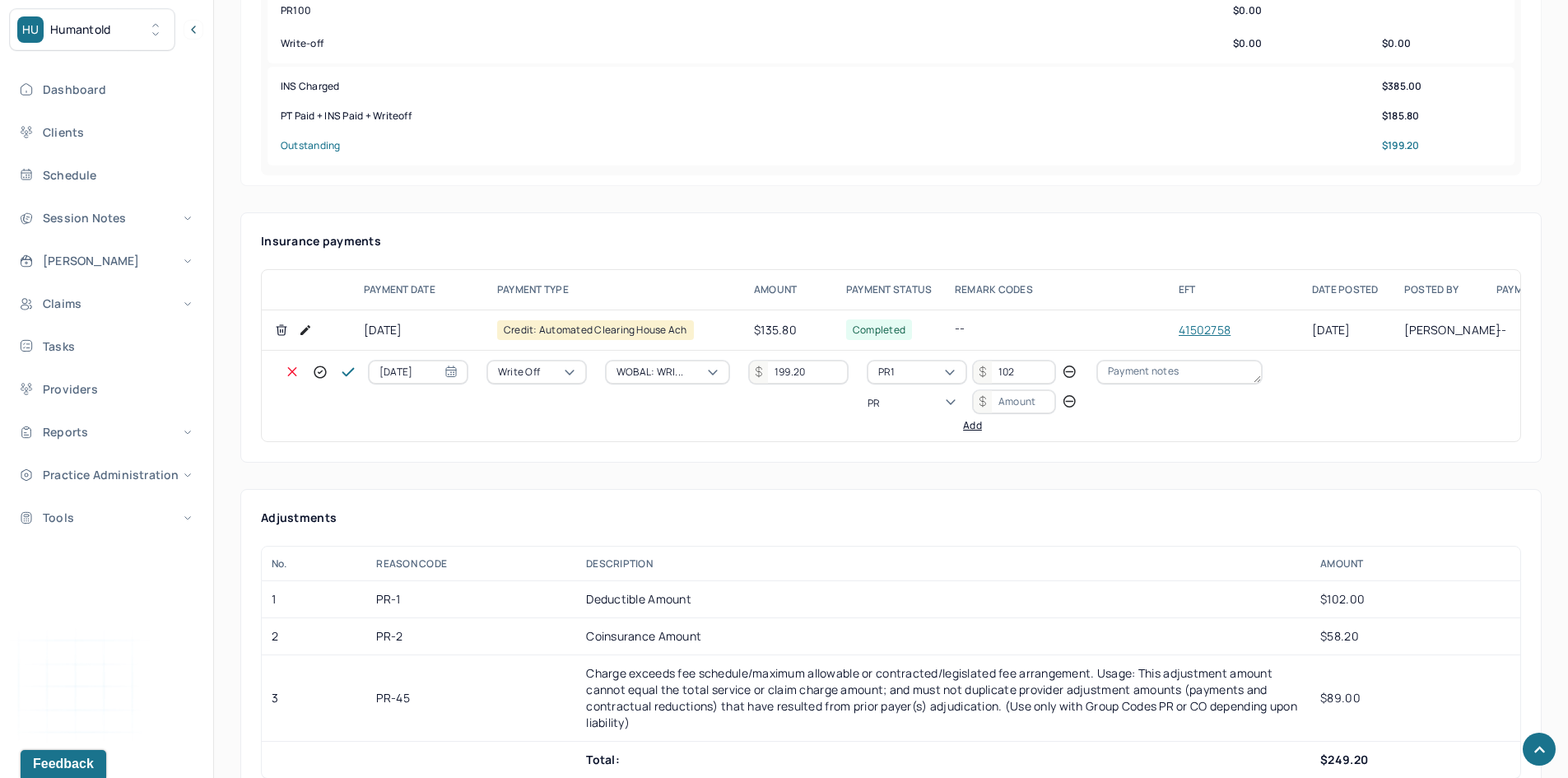 type on "PR2" 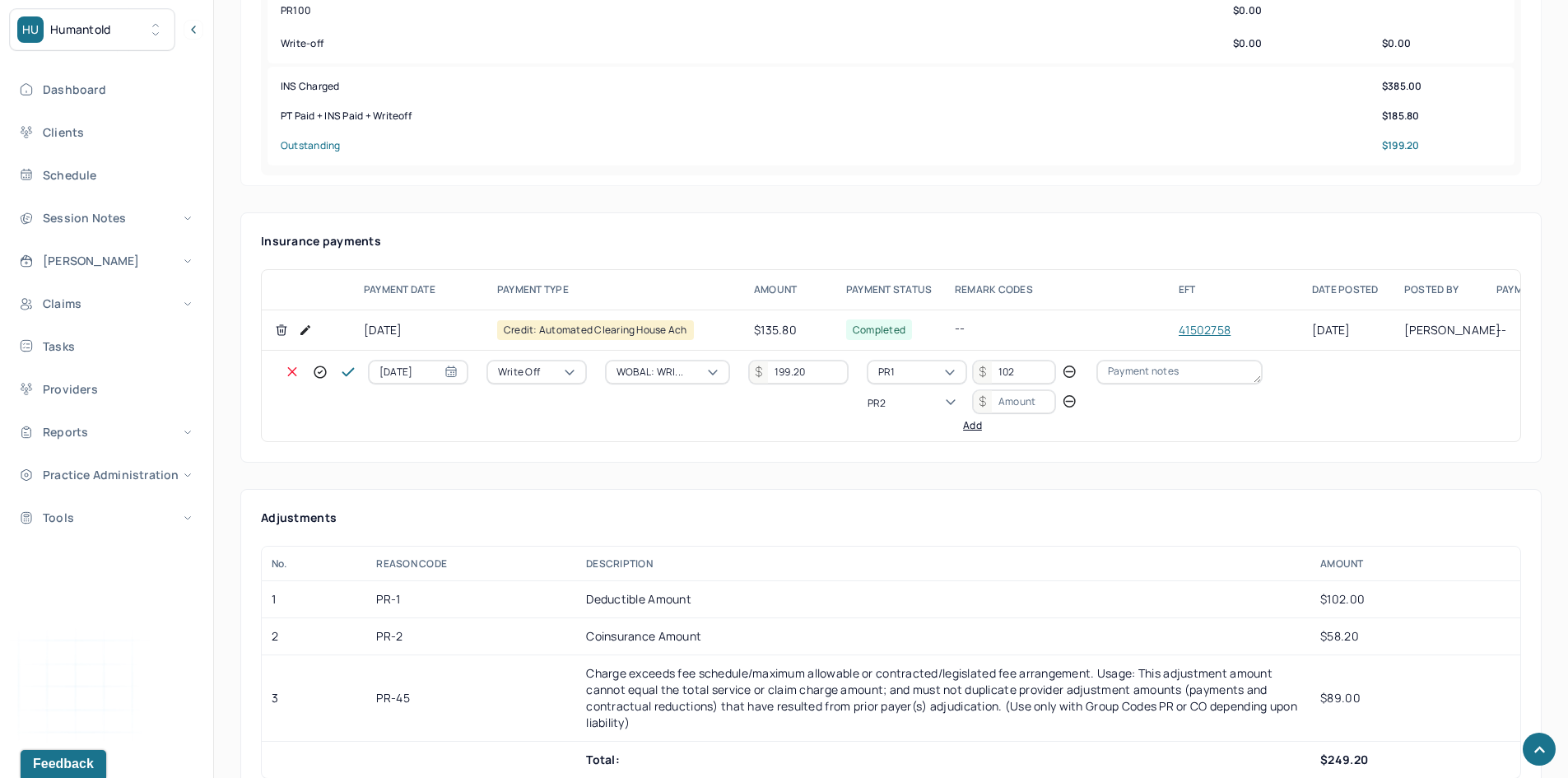 type 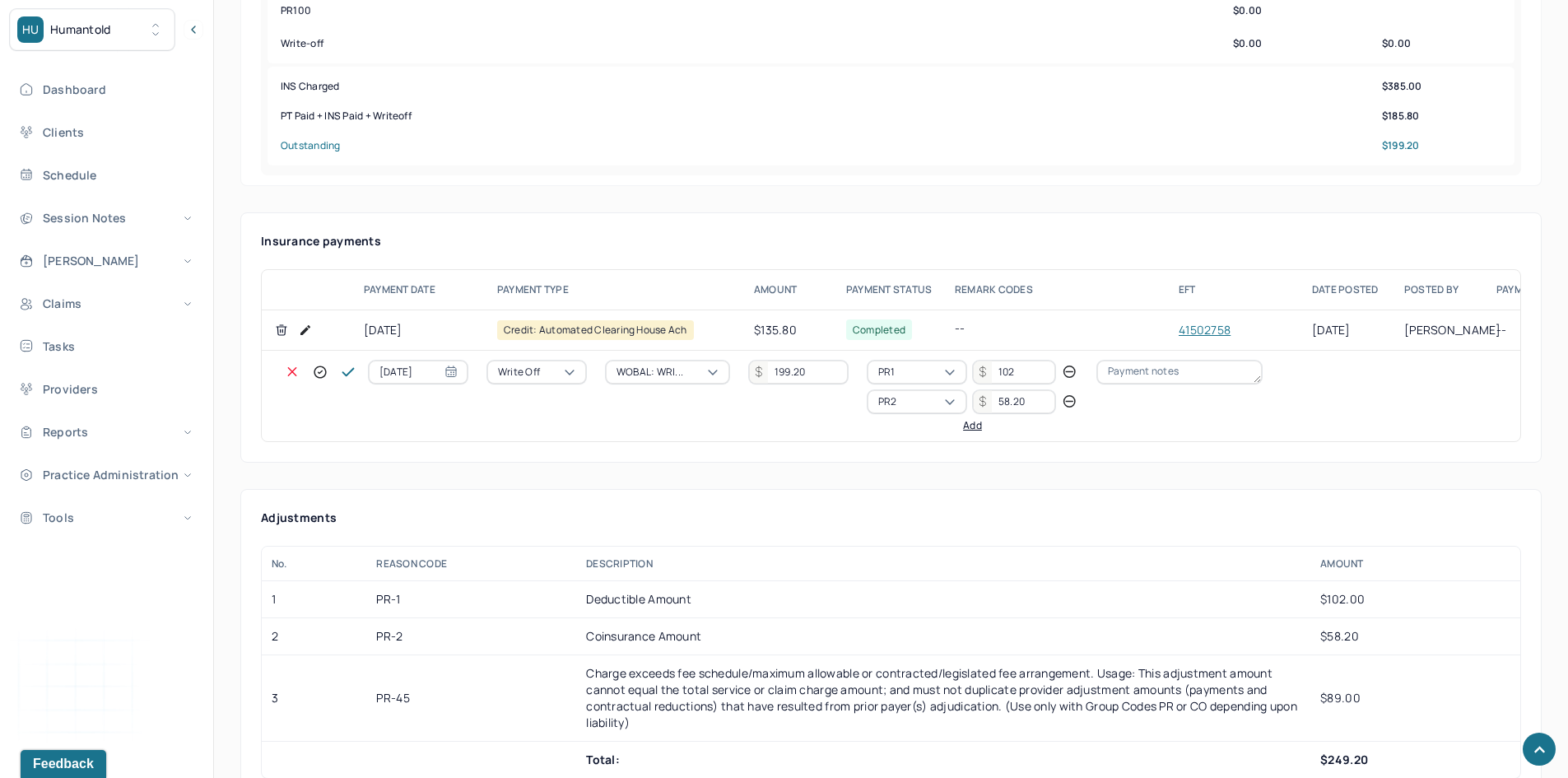 type on "58.20" 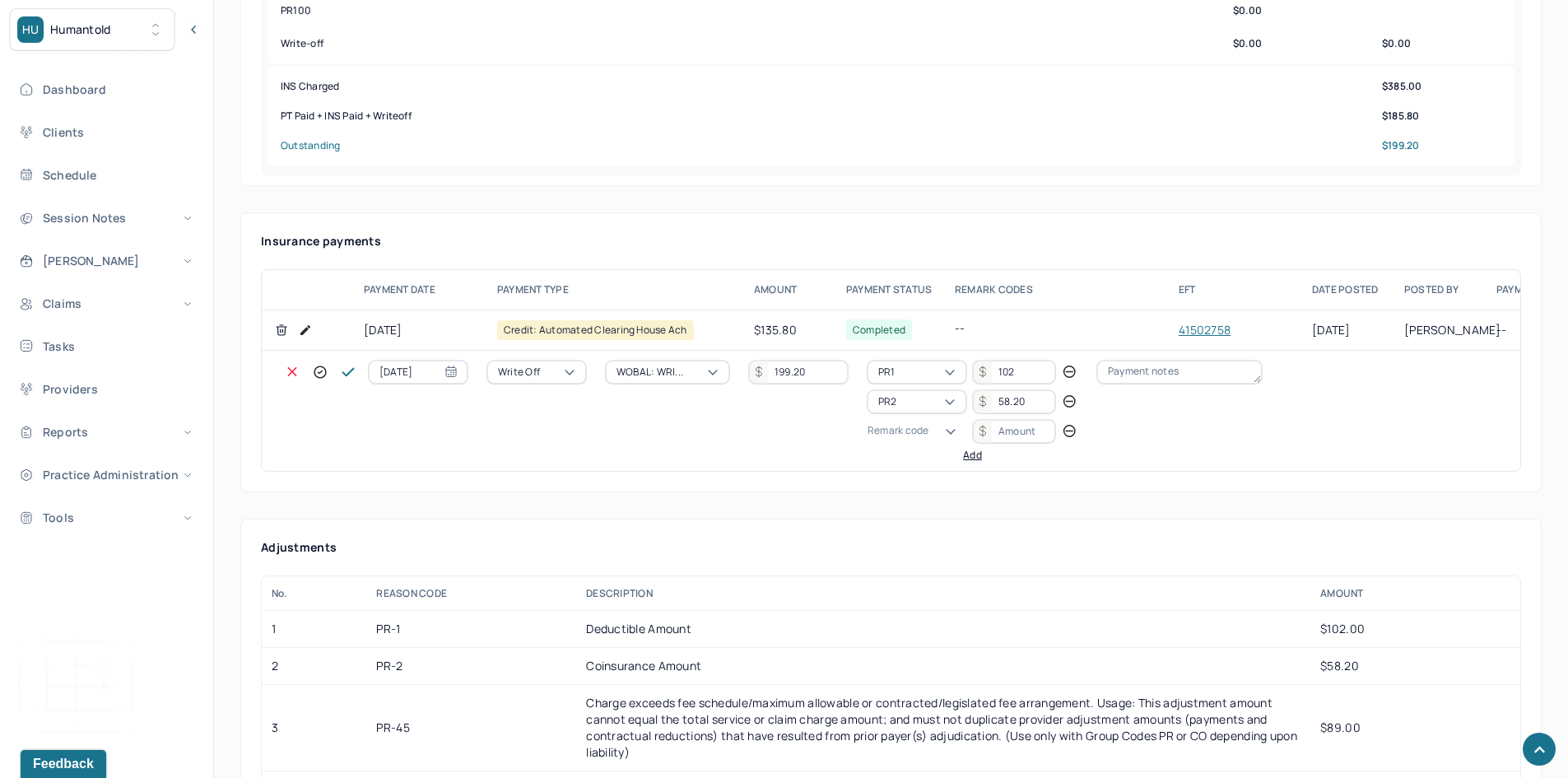 click on "Remark code" at bounding box center (898, 431) 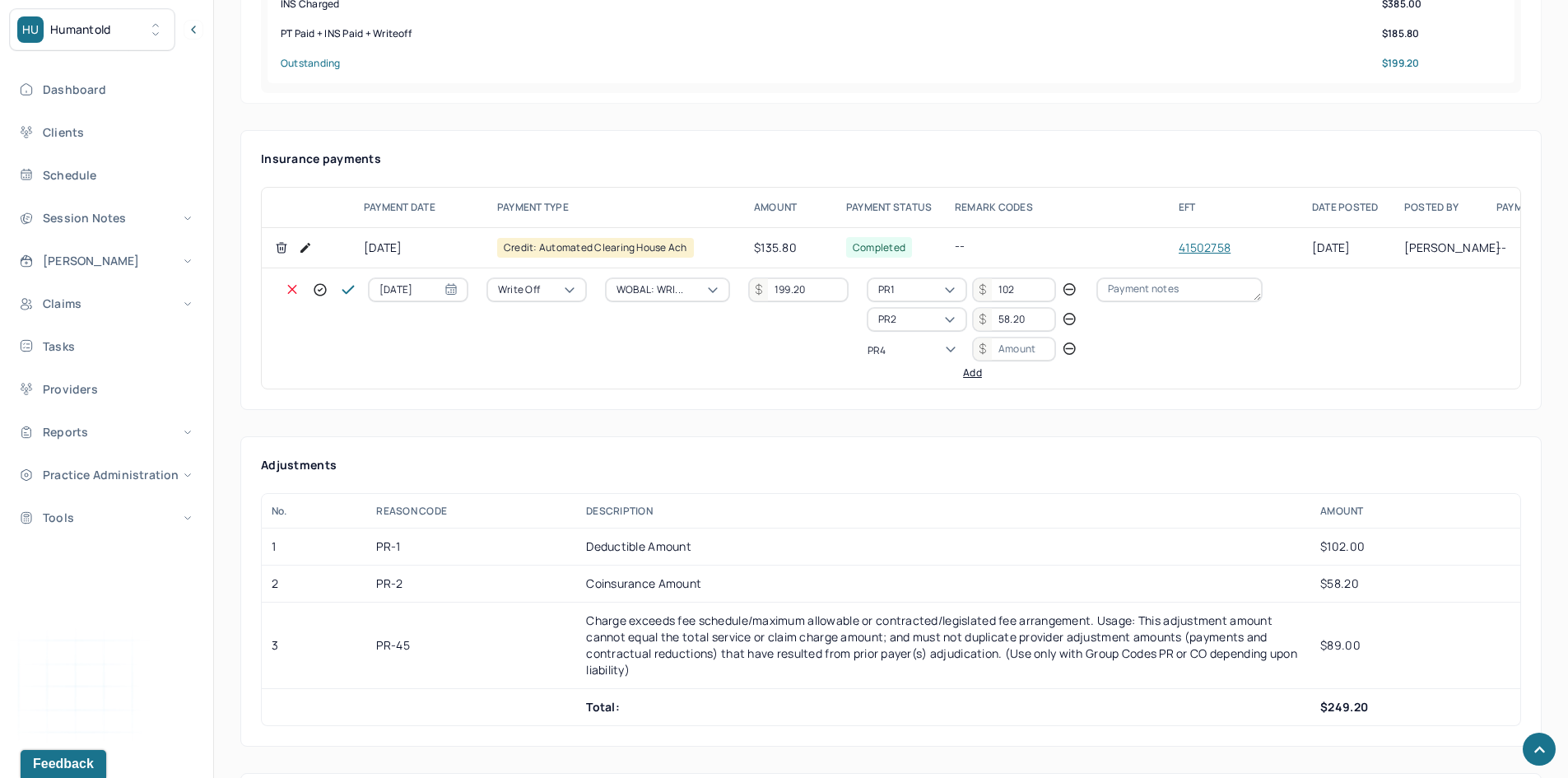 scroll, scrollTop: 0, scrollLeft: 0, axis: both 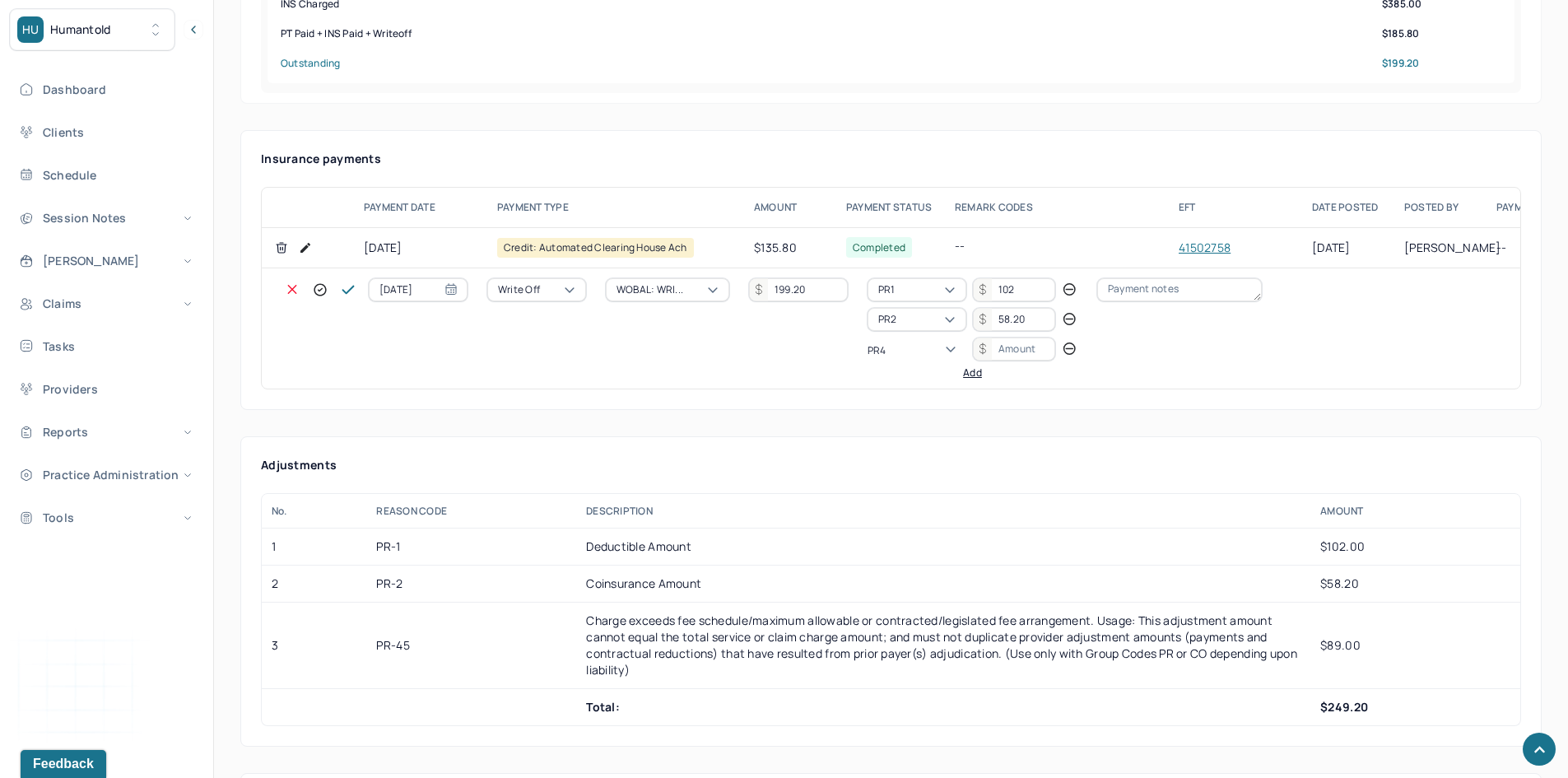 type on "PR45" 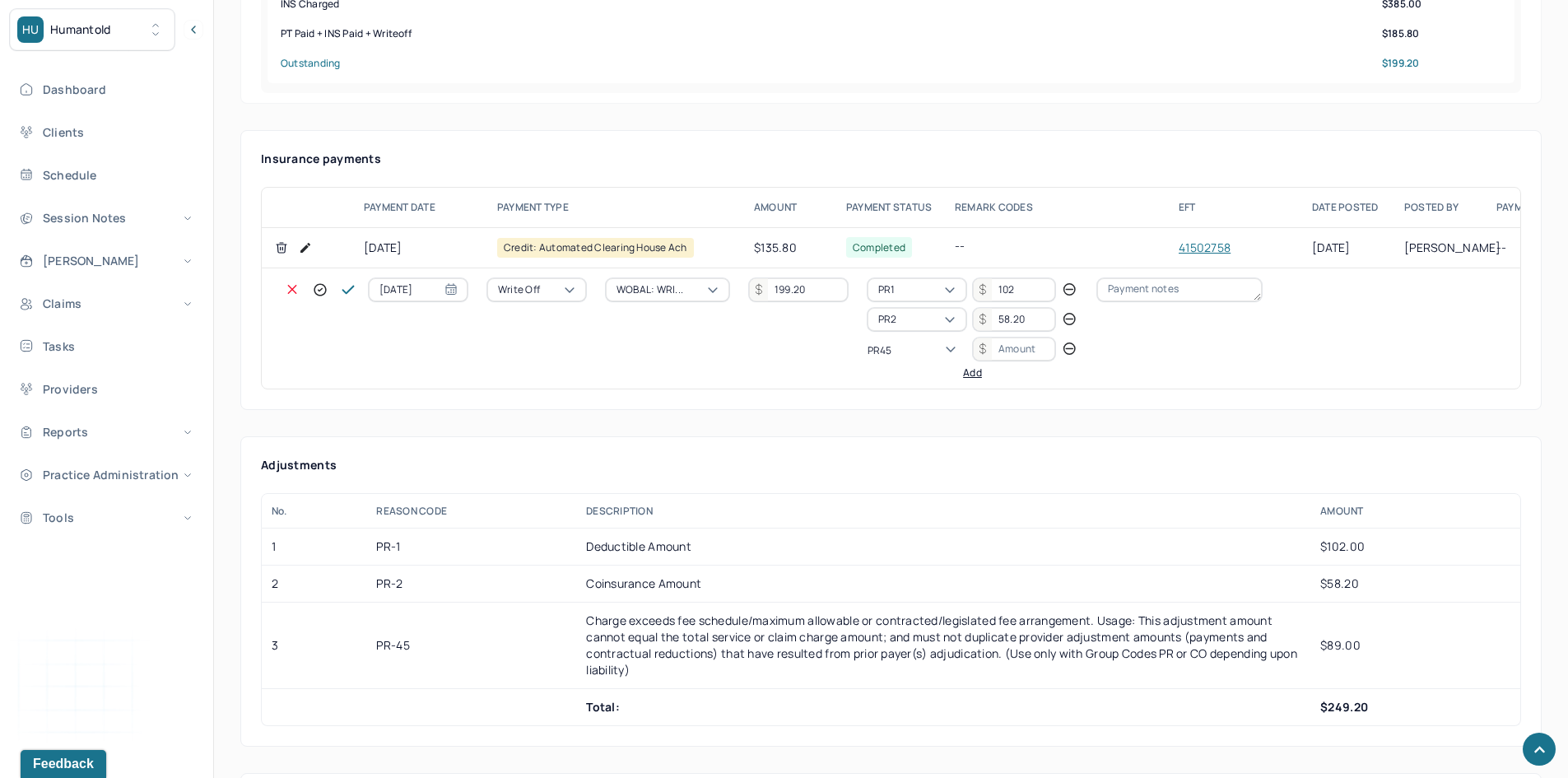 type 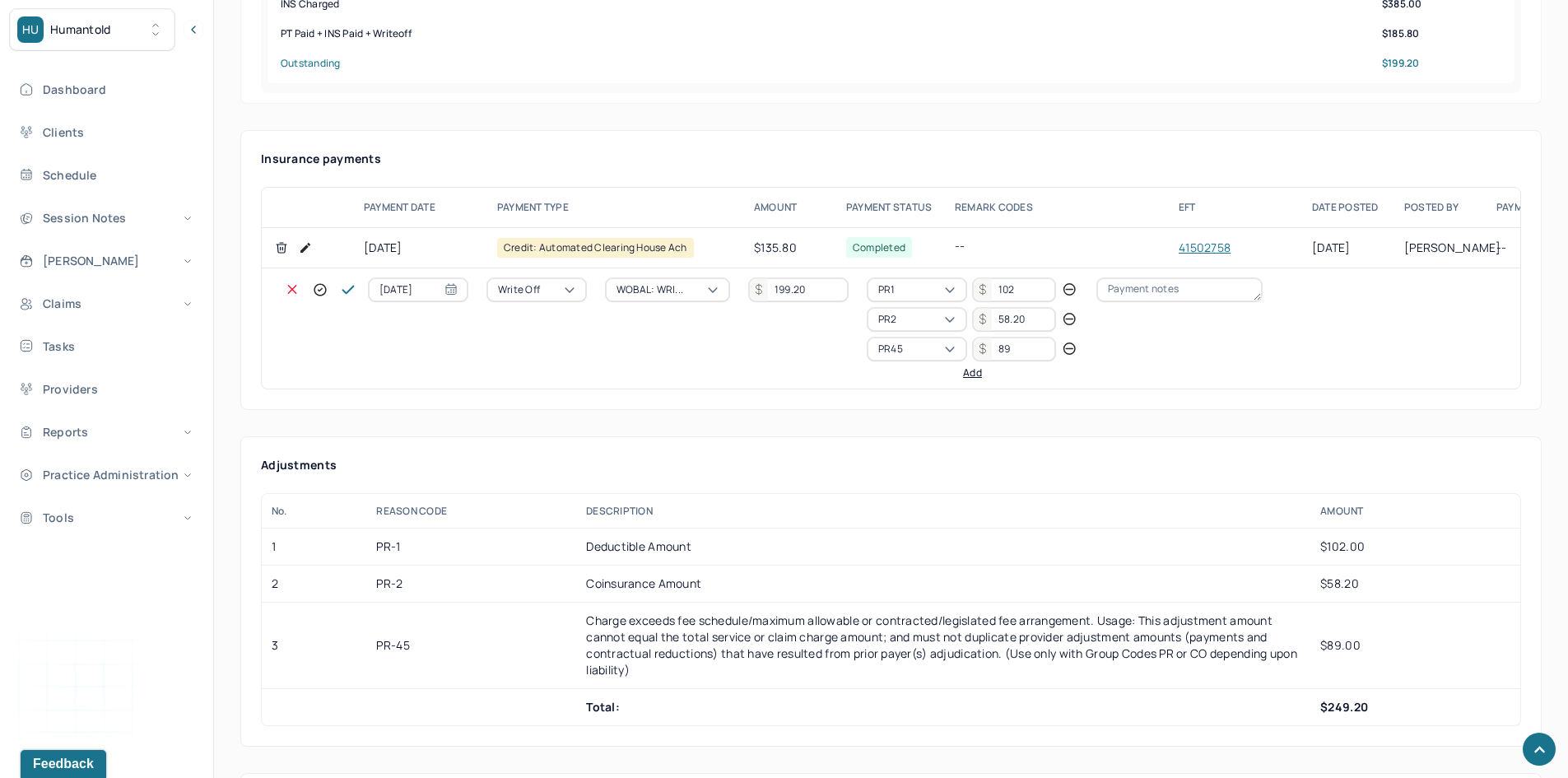 type on "89" 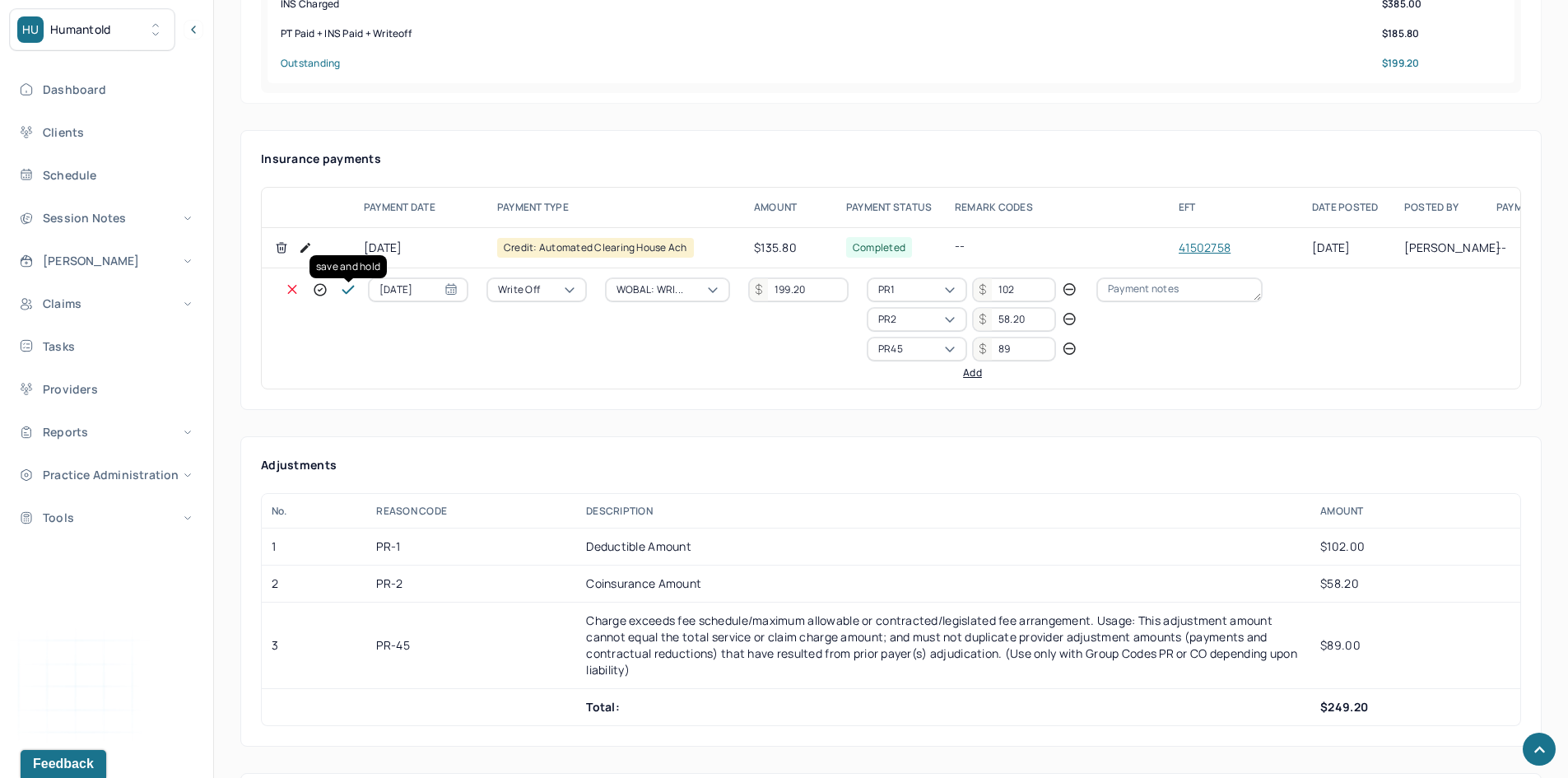 click 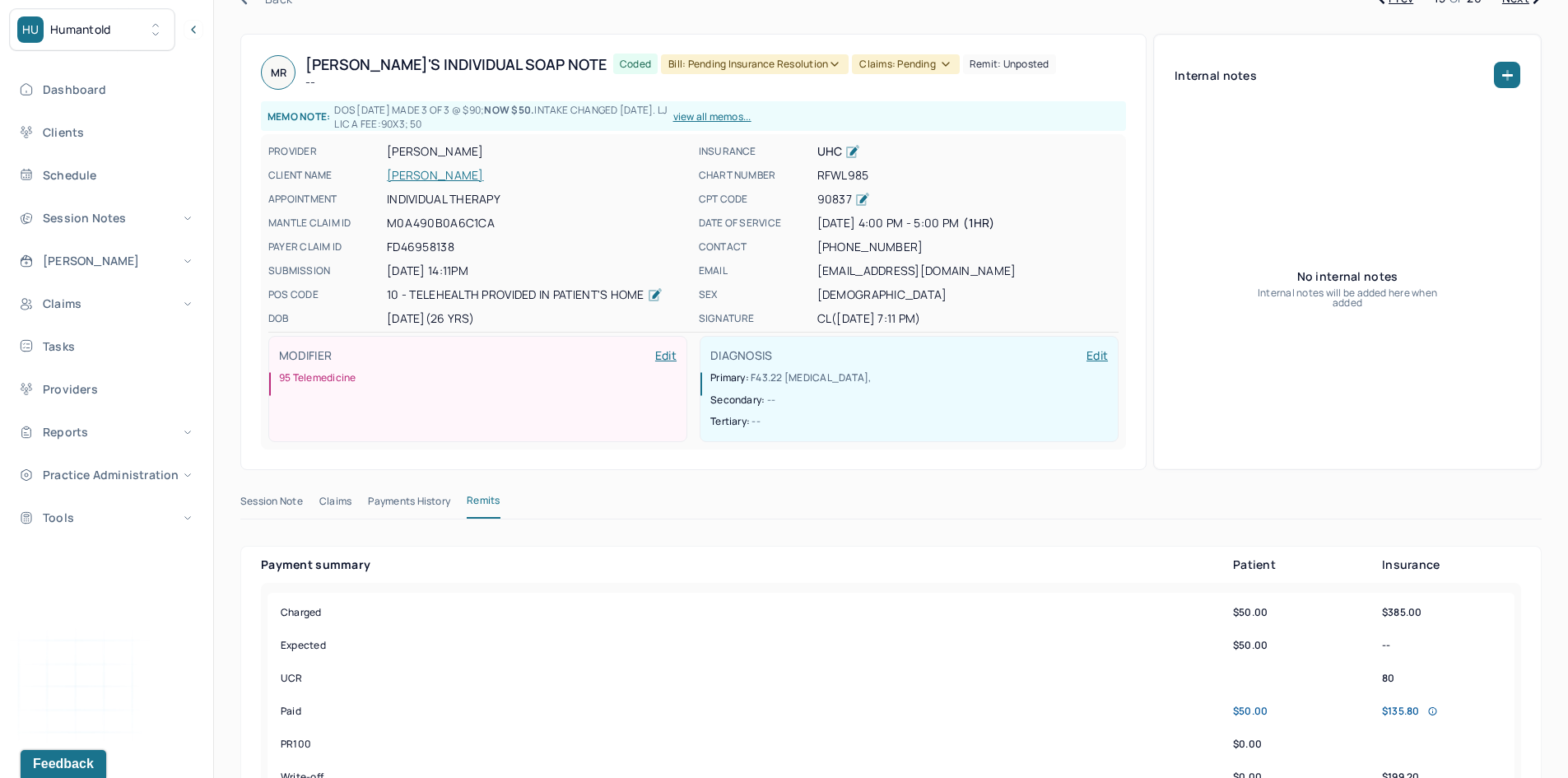 scroll, scrollTop: 0, scrollLeft: 0, axis: both 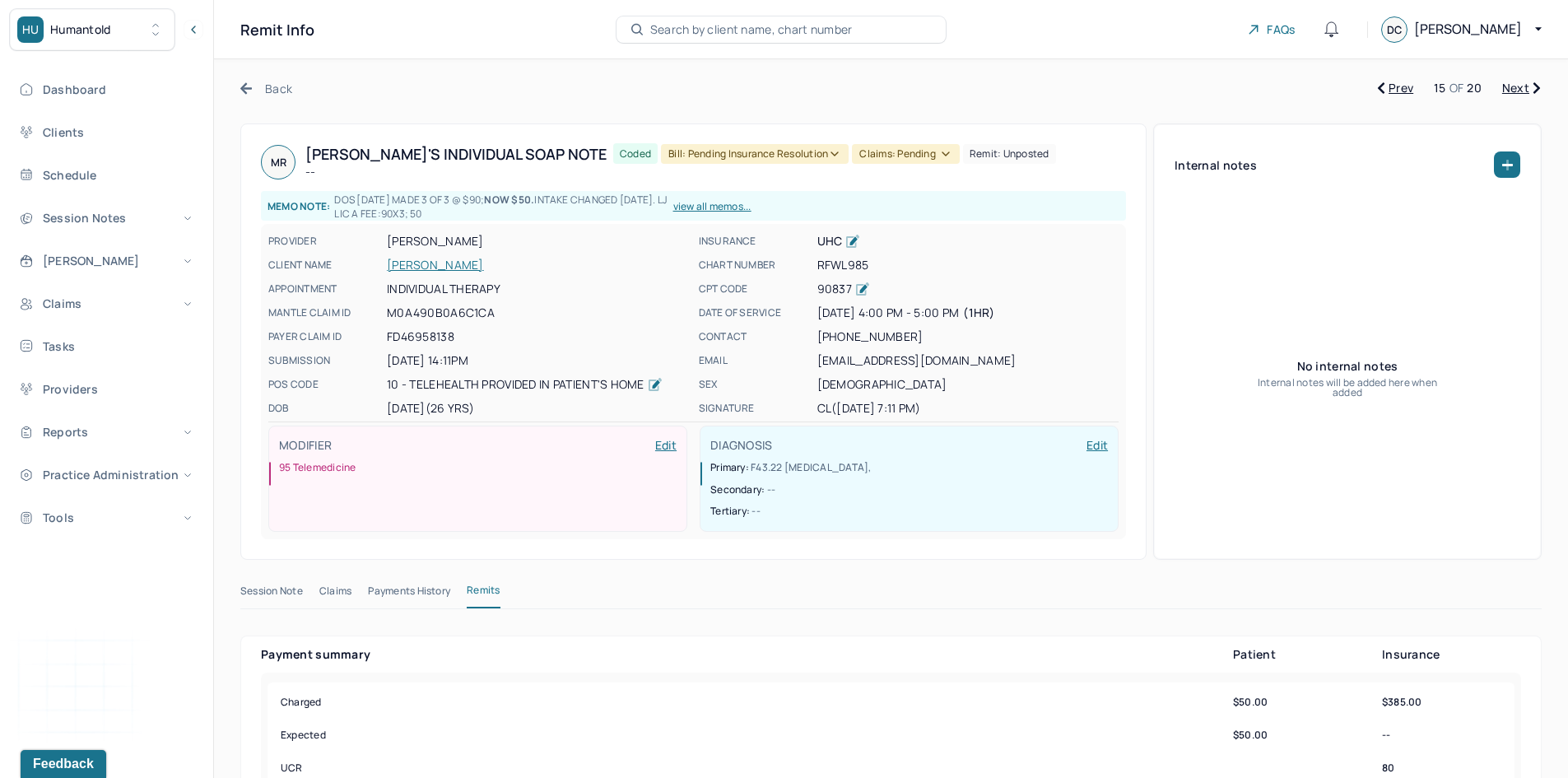 click on "Bill: Pending Insurance Resolution" at bounding box center [755, 154] 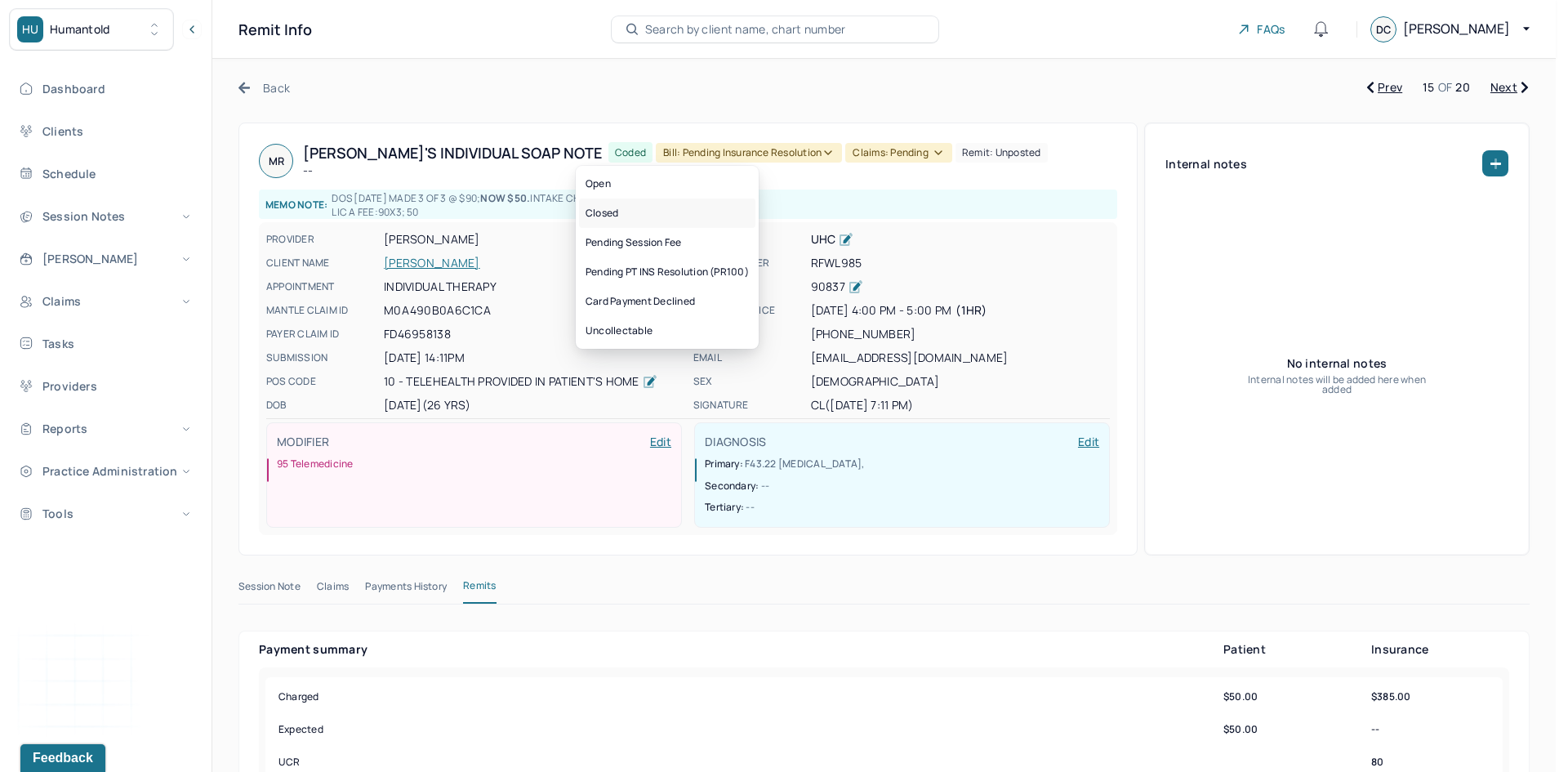 click on "Closed" at bounding box center [667, 213] 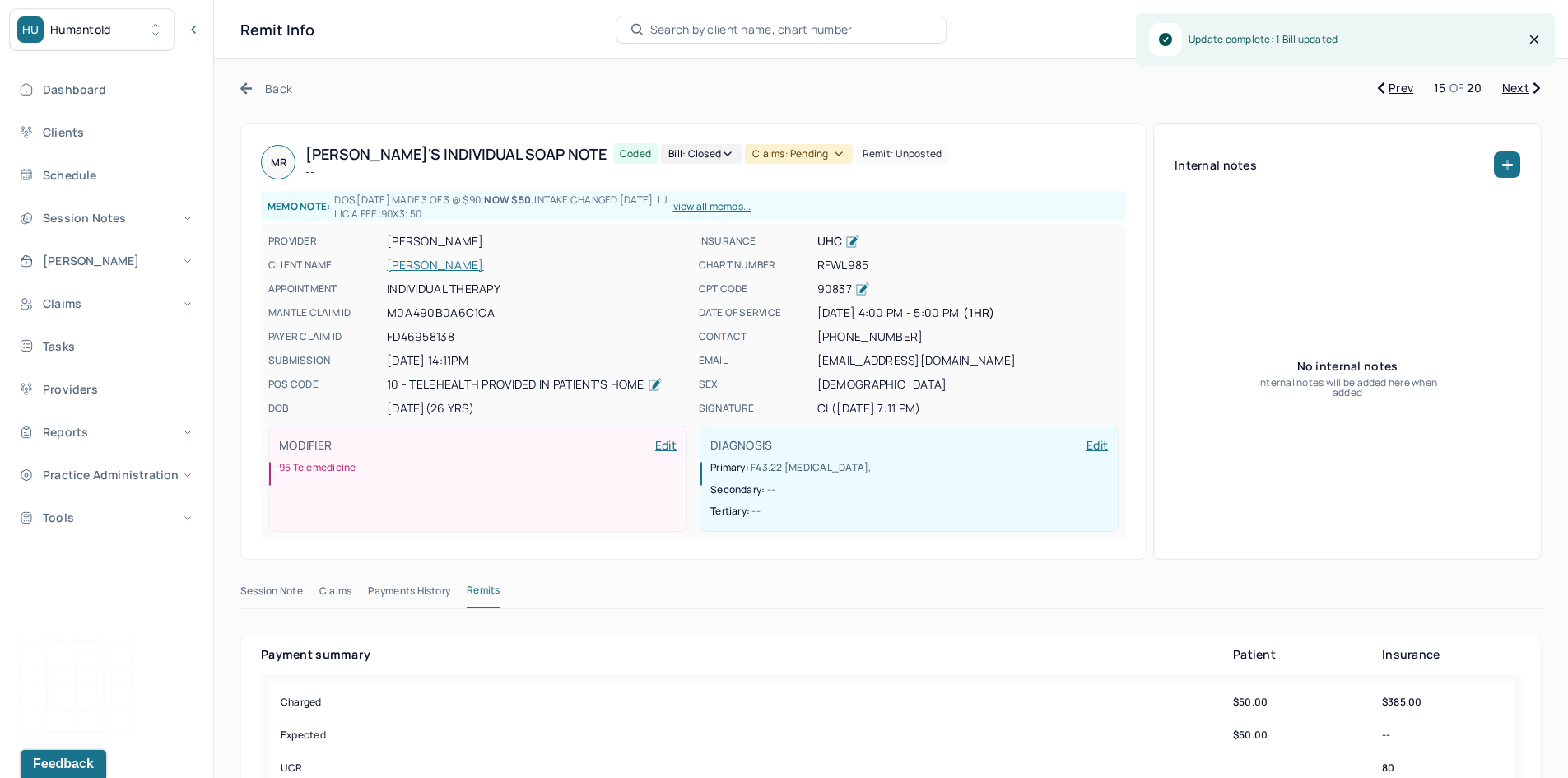 click on "Claims: pending" at bounding box center [798, 154] 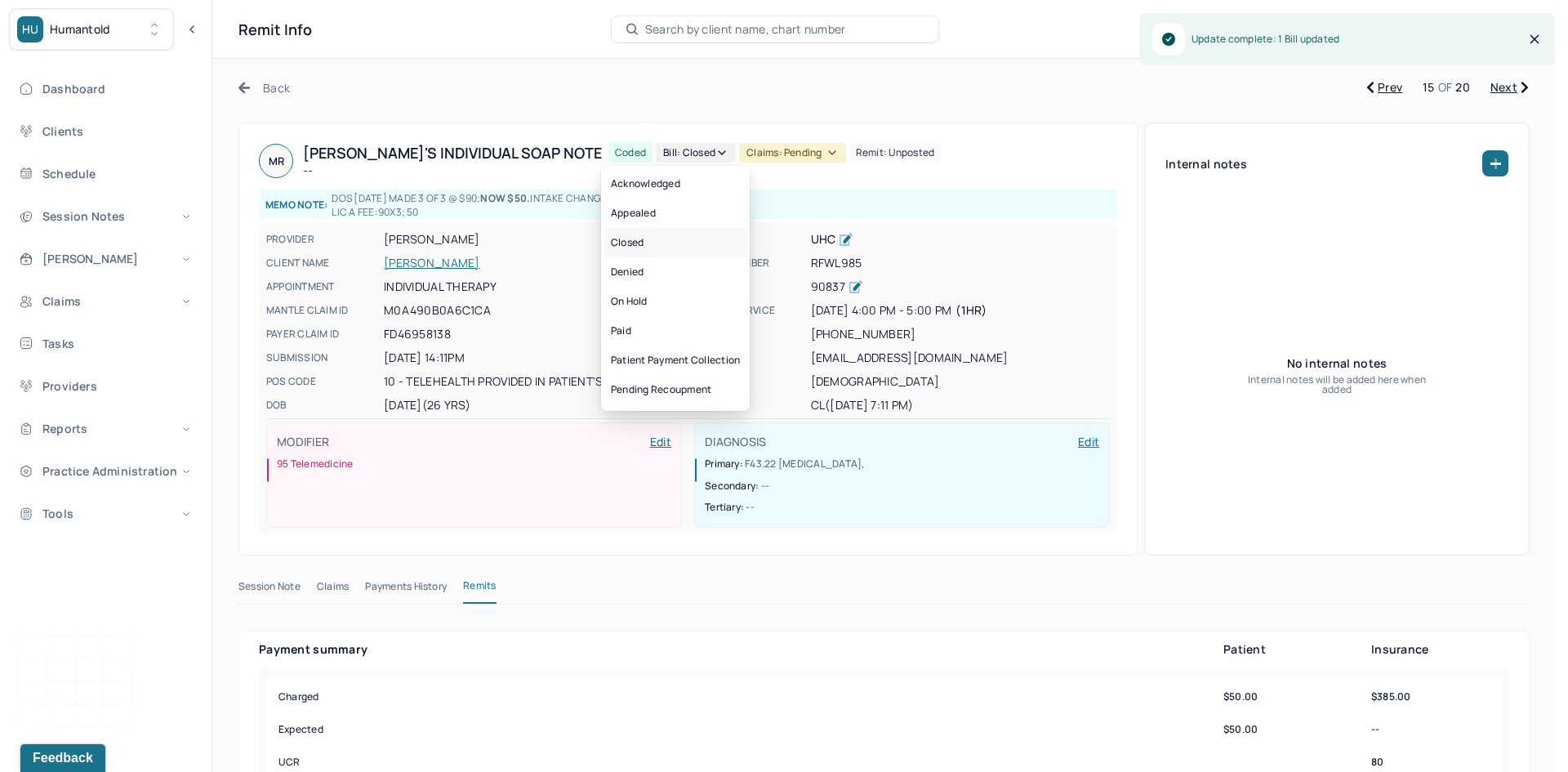 click on "Closed" at bounding box center (675, 243) 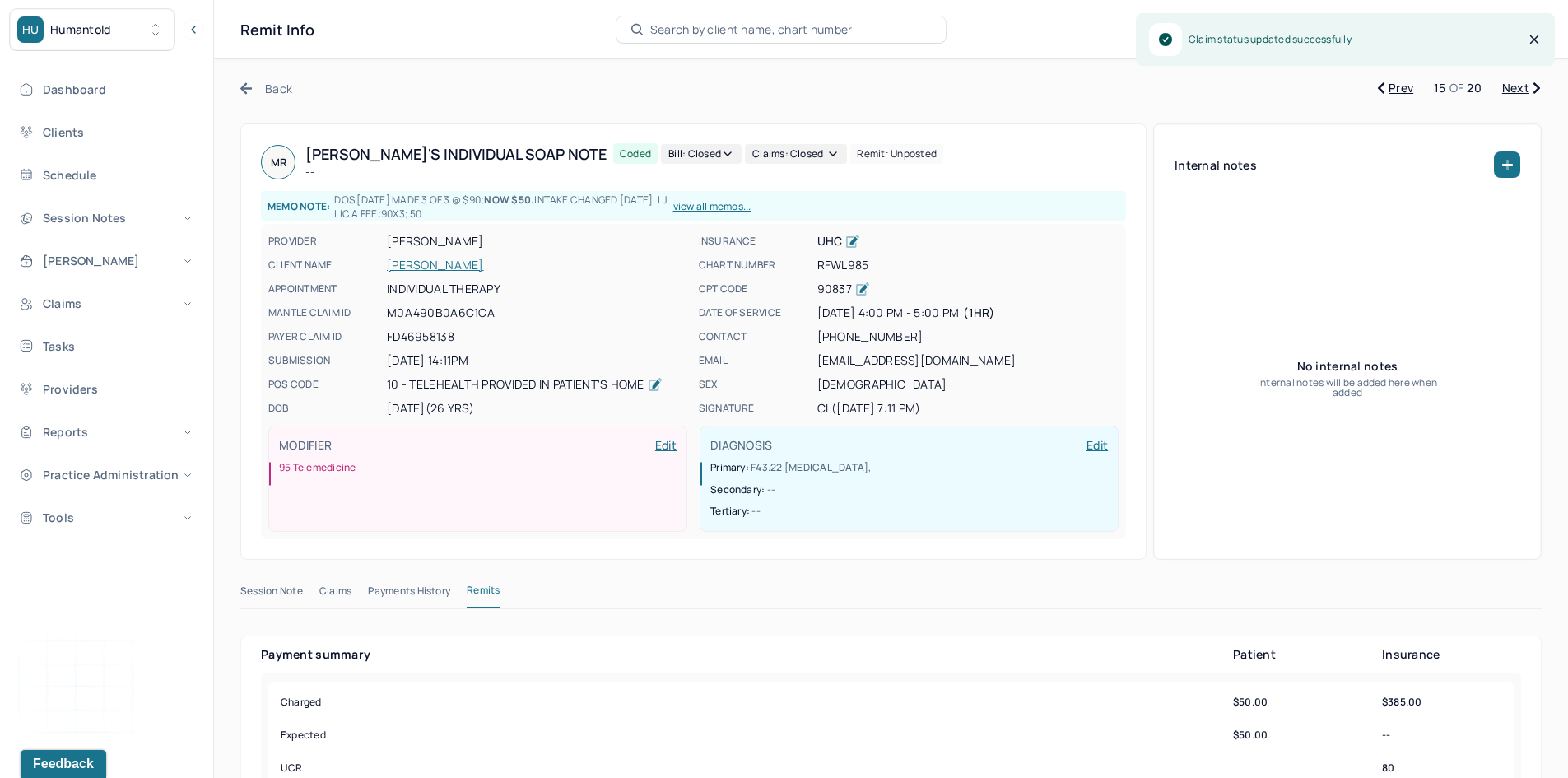 click on "Next" at bounding box center (1521, 88) 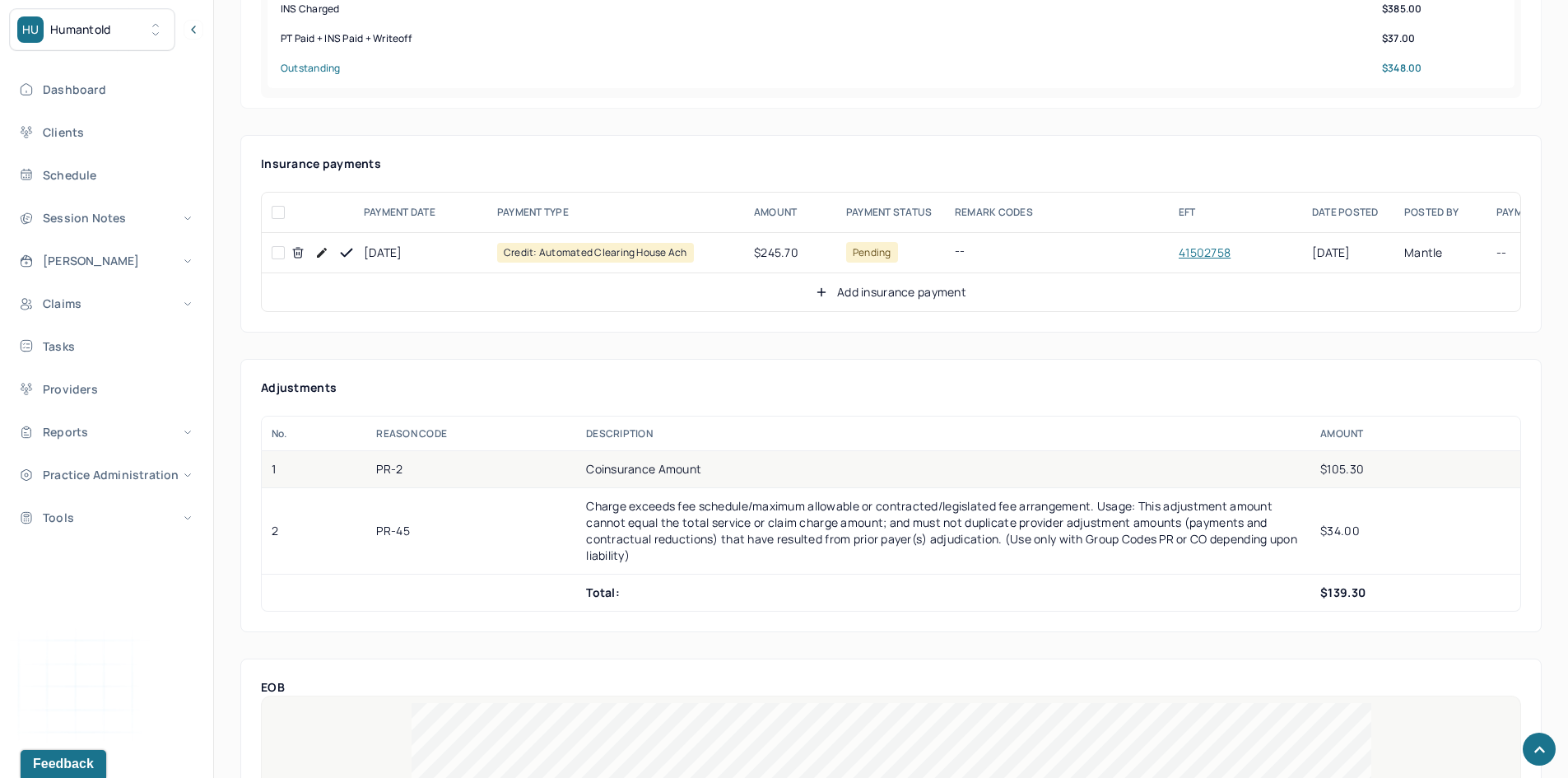 scroll, scrollTop: 659, scrollLeft: 0, axis: vertical 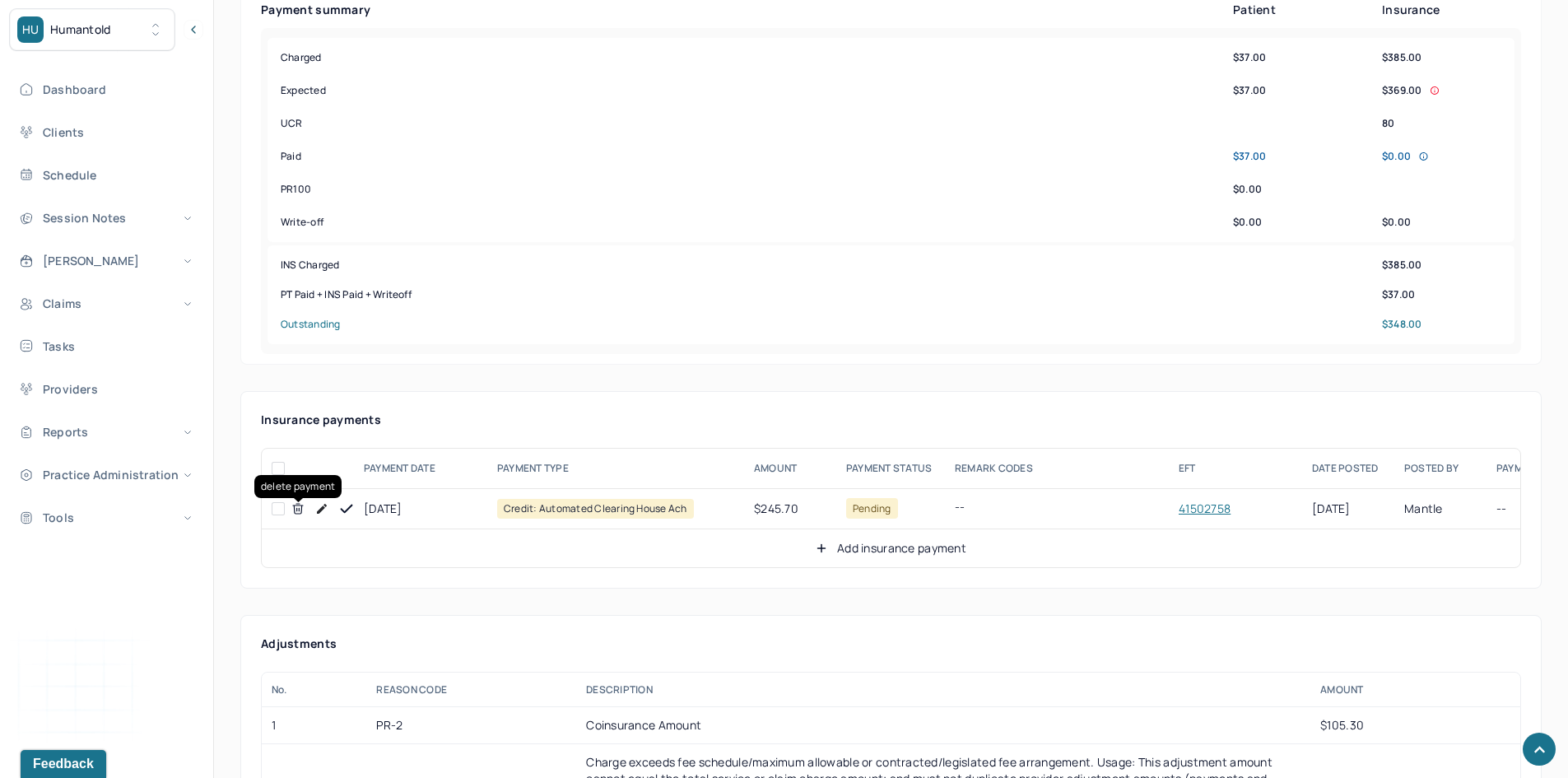click at bounding box center (278, 509) 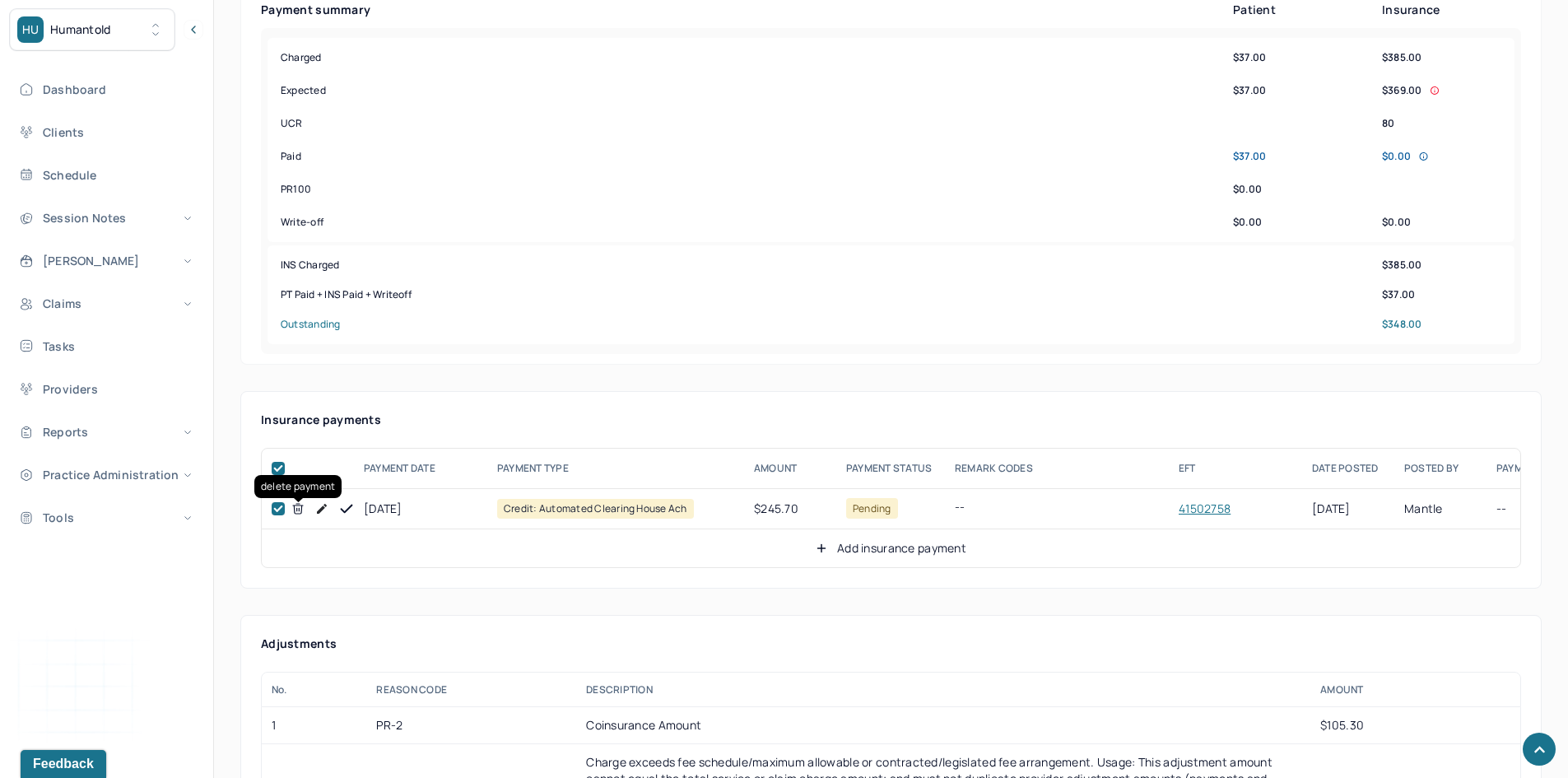 checkbox on "true" 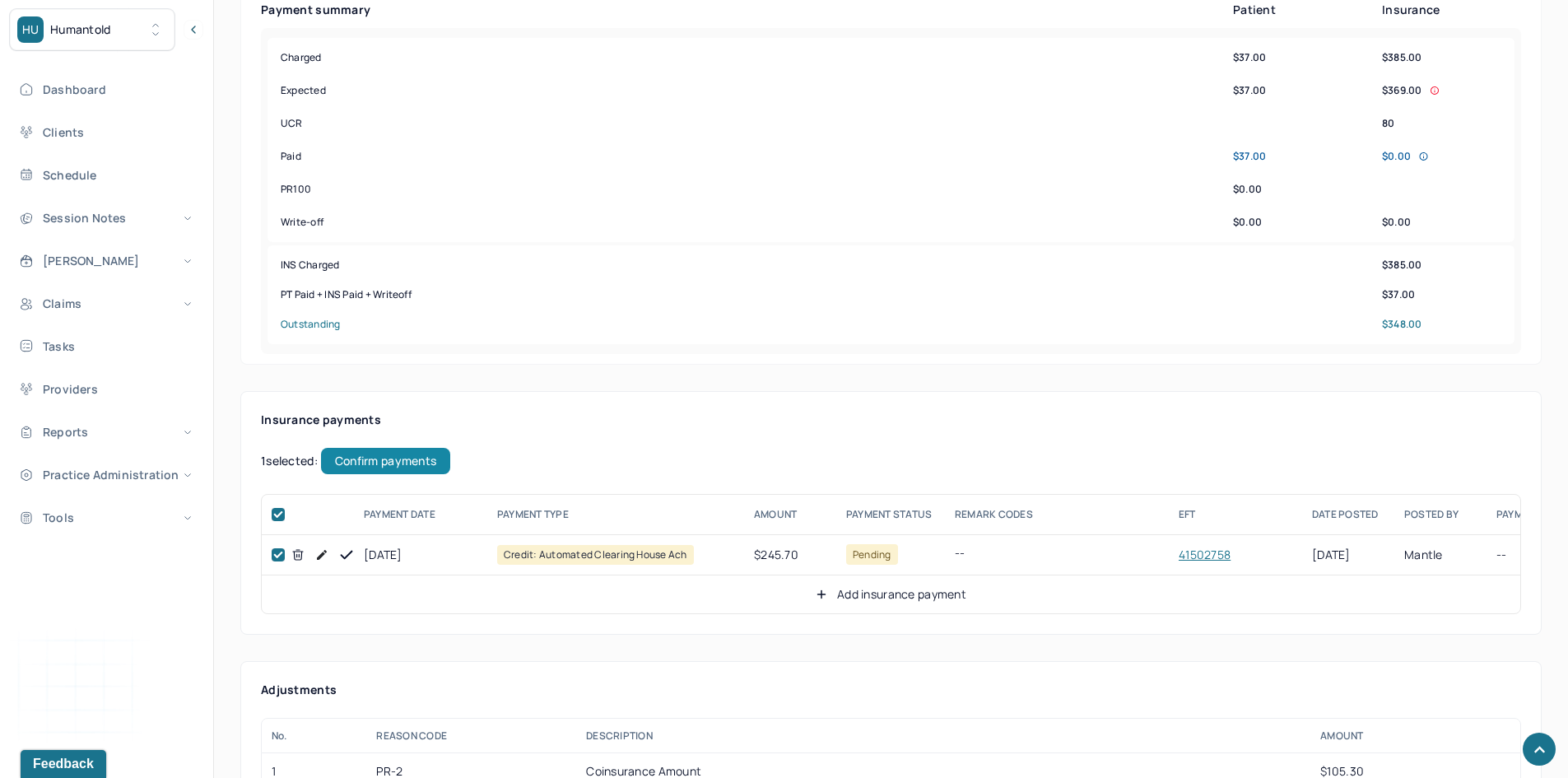 click on "Confirm payments" at bounding box center (385, 461) 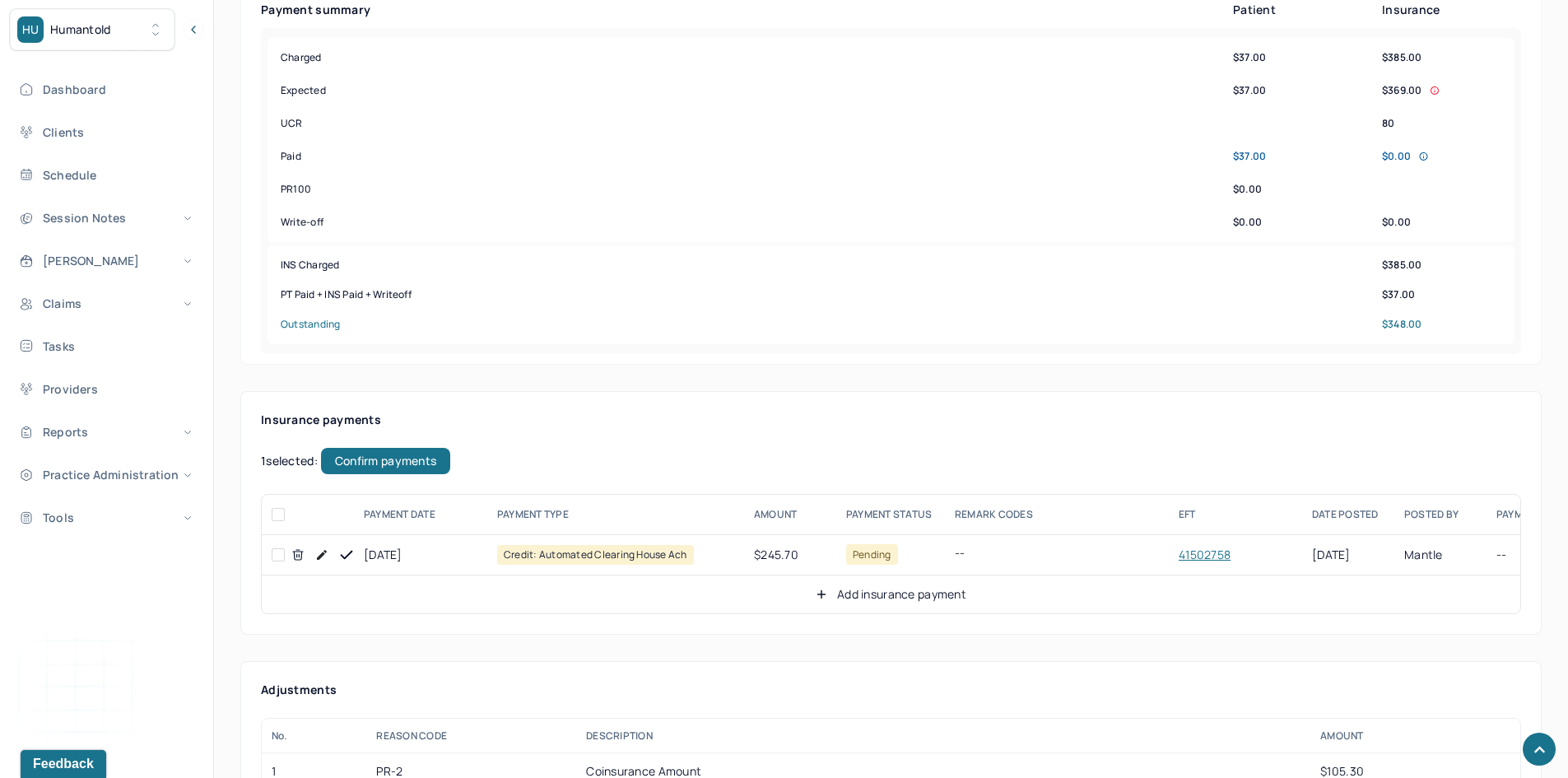 checkbox on "false" 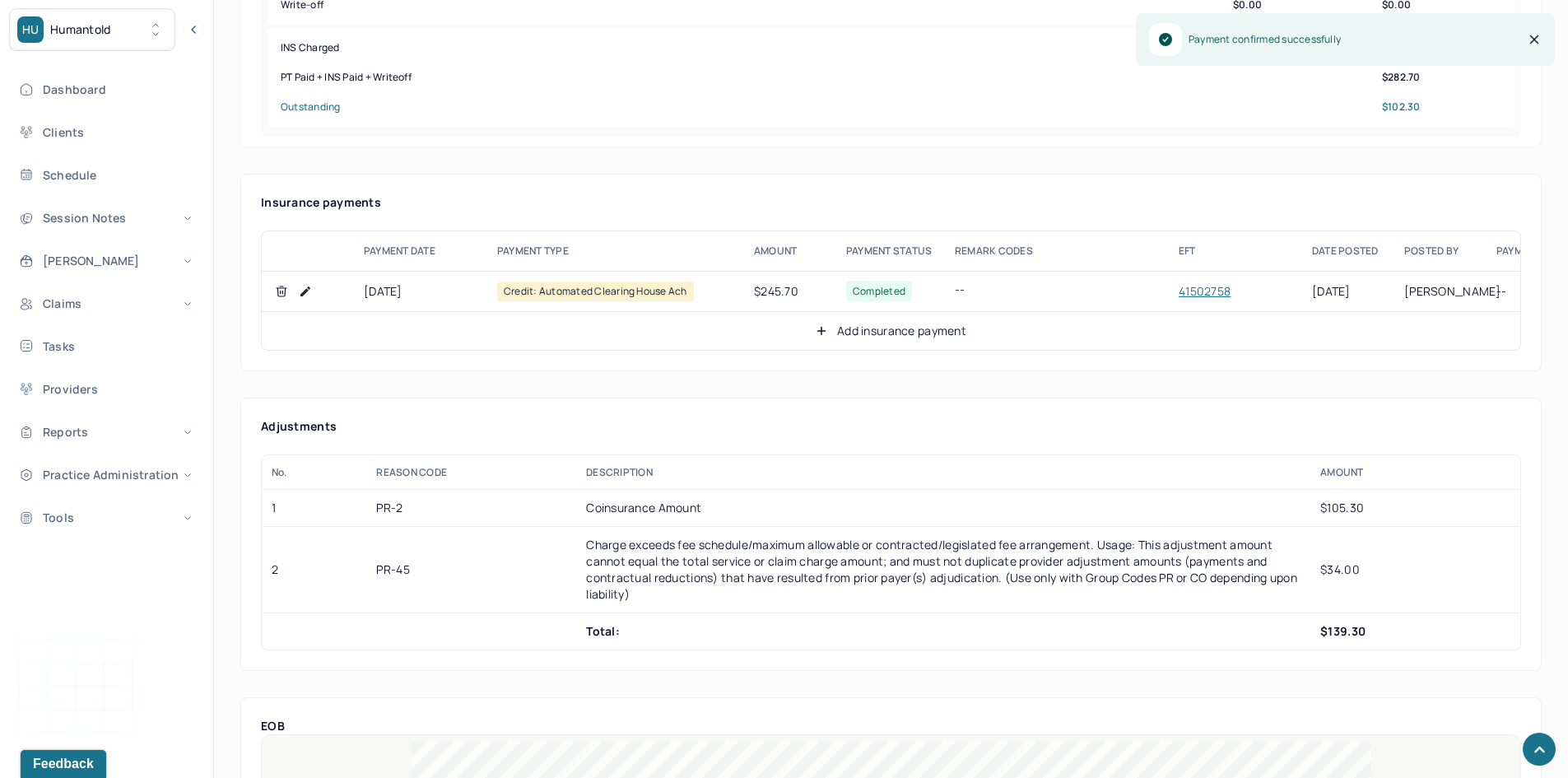 scroll, scrollTop: 906, scrollLeft: 0, axis: vertical 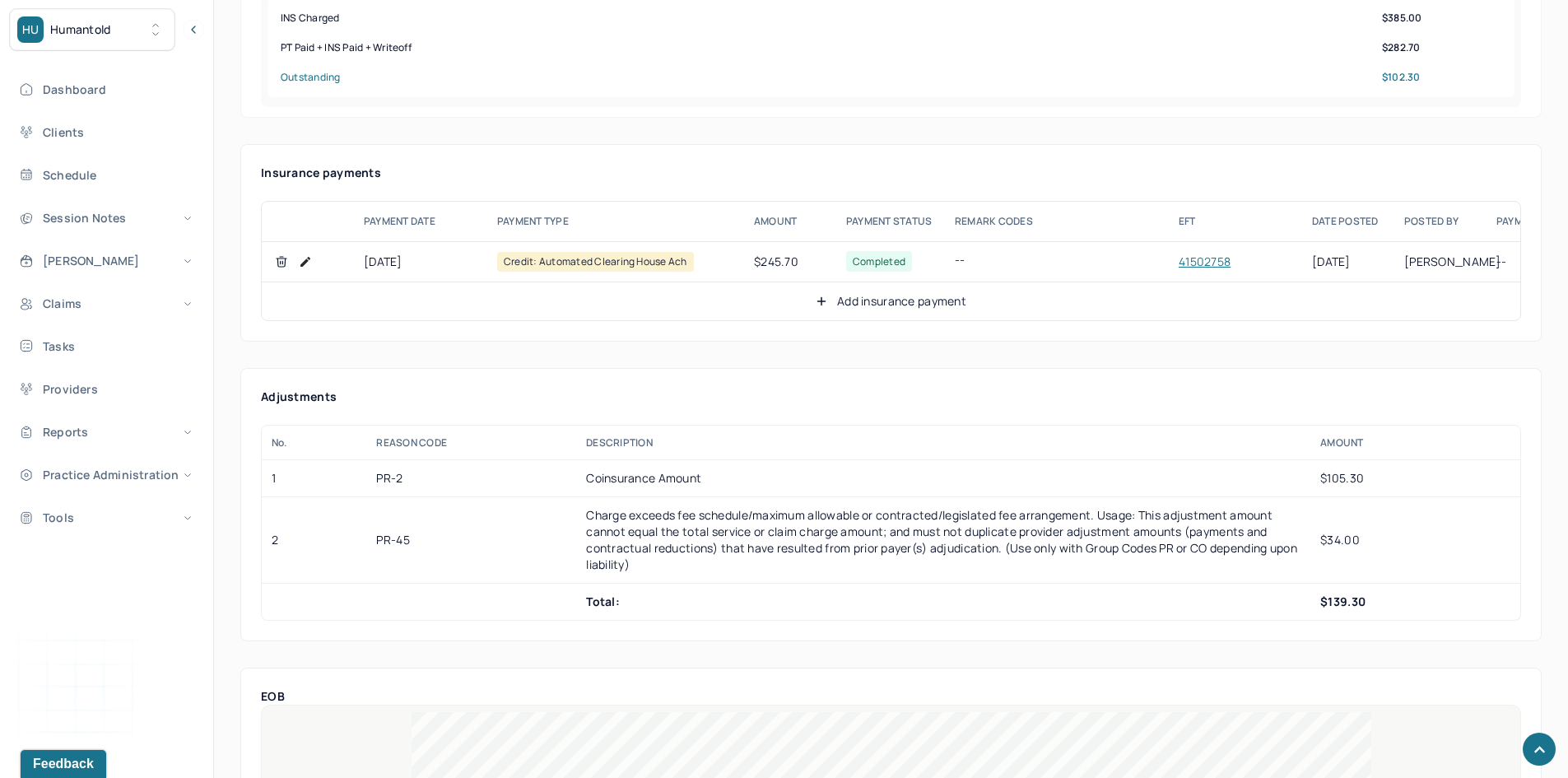 click 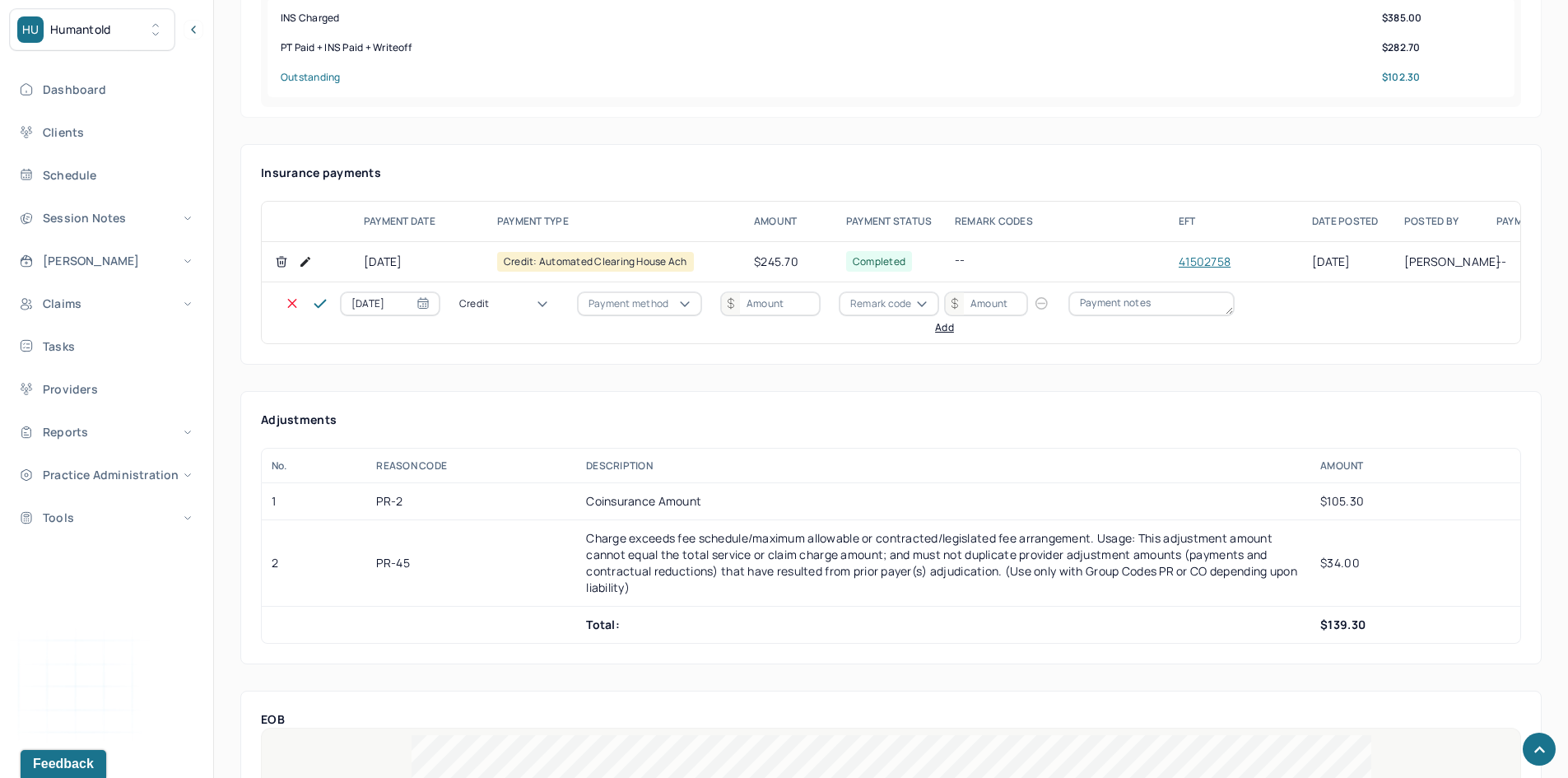click on "Credit" at bounding box center [509, 304] 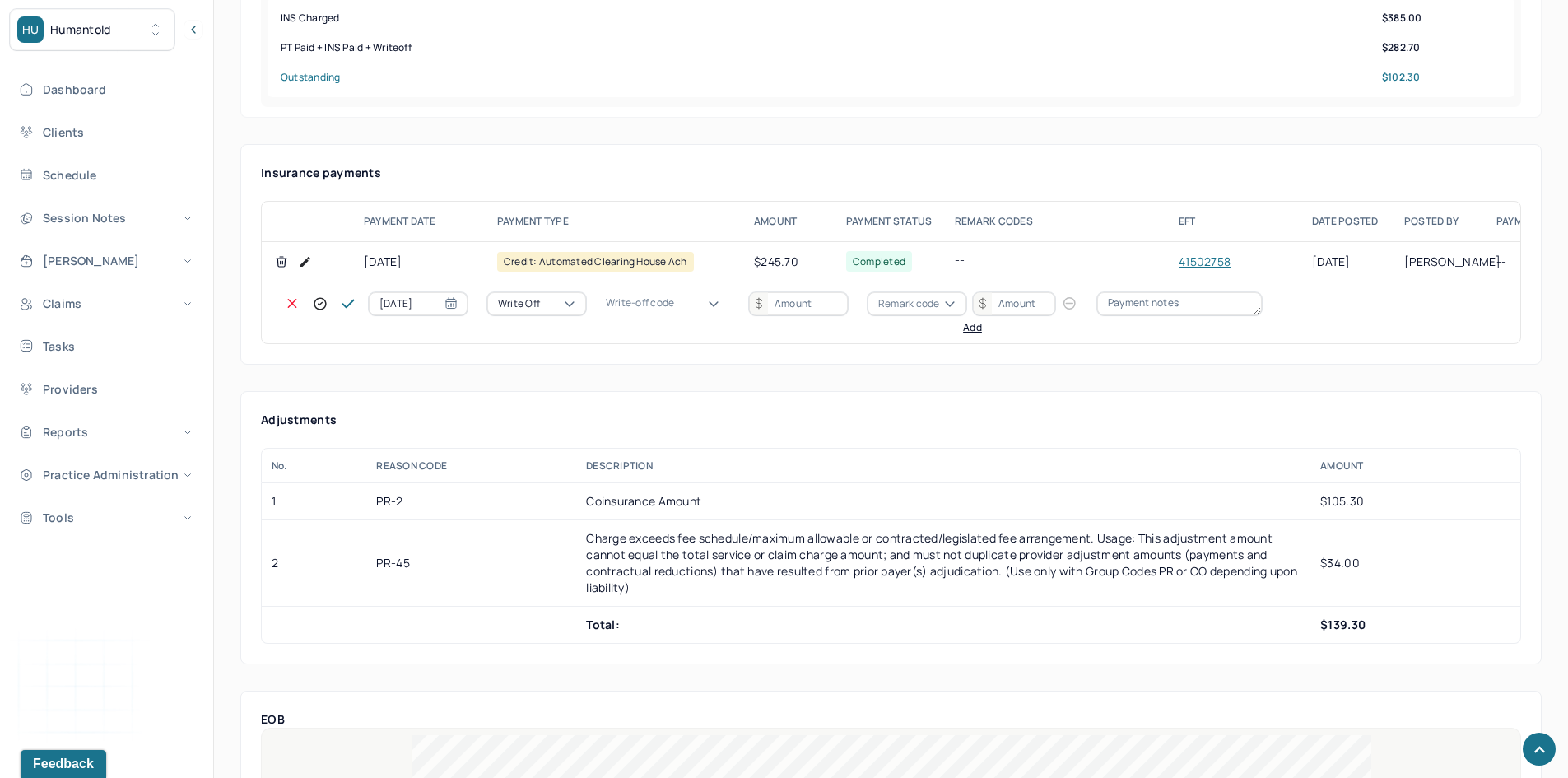 click on "Write-off code" at bounding box center (640, 303) 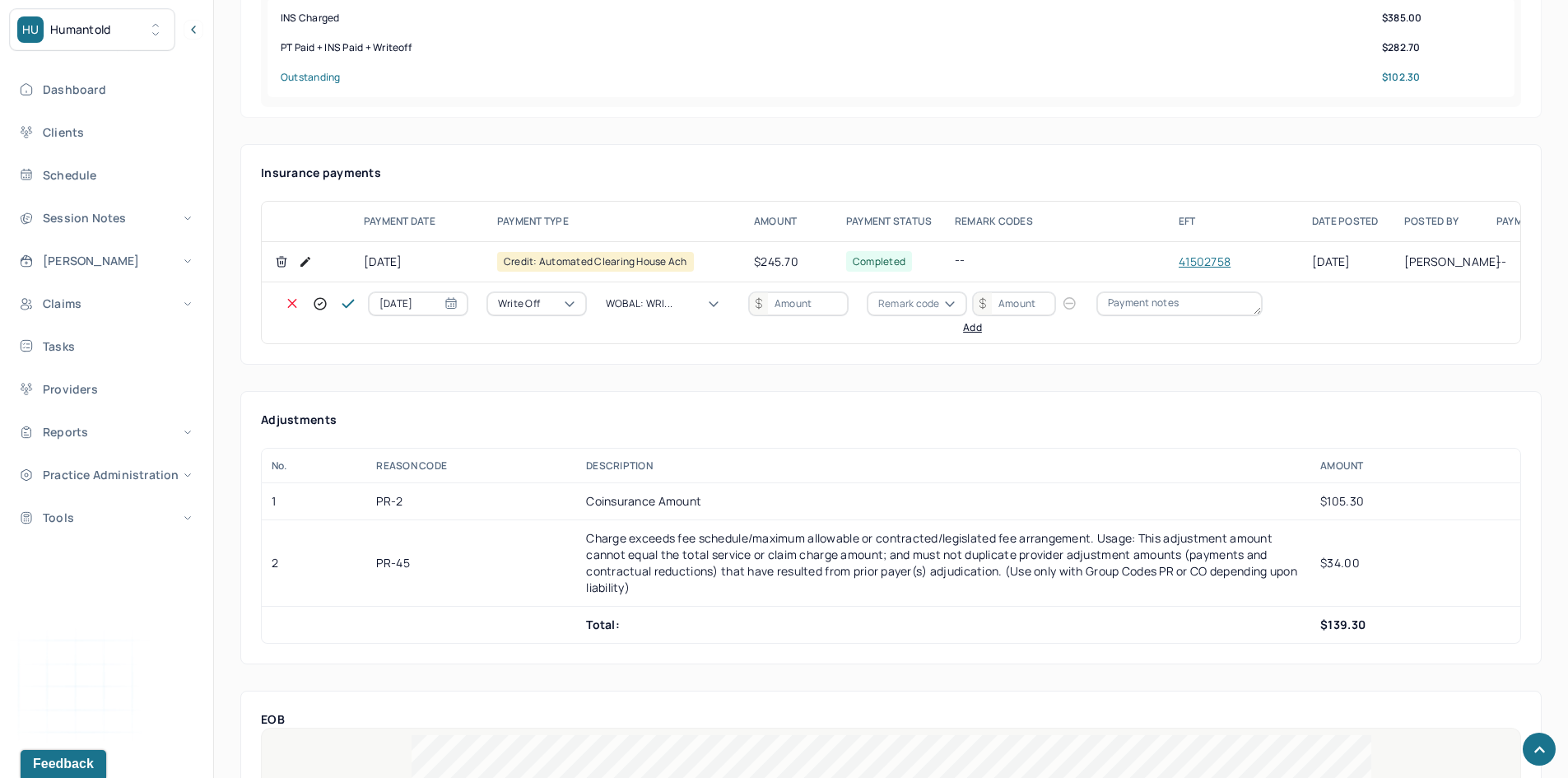 click at bounding box center (798, 304) 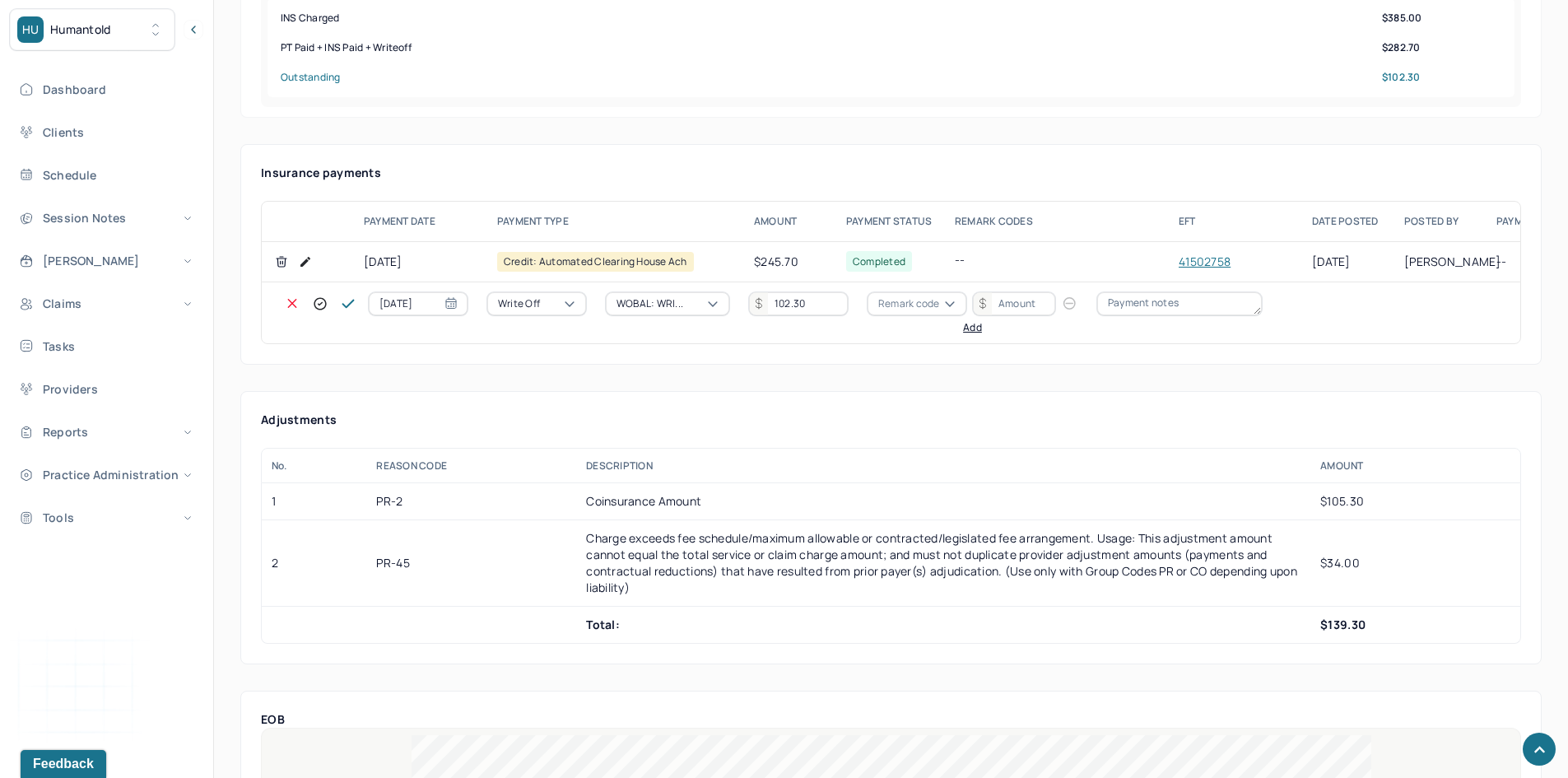 type on "102.30" 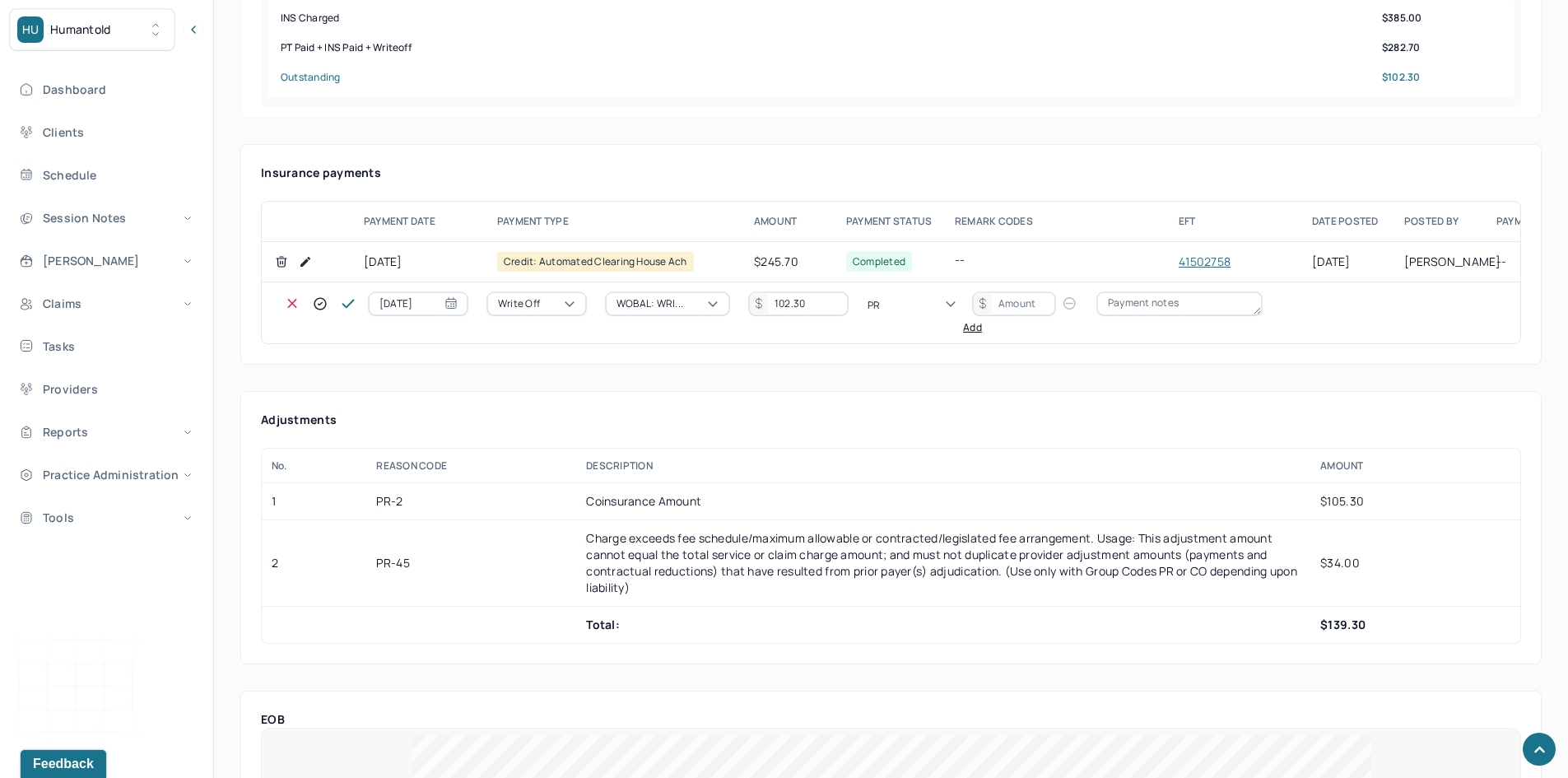 type on "PR2" 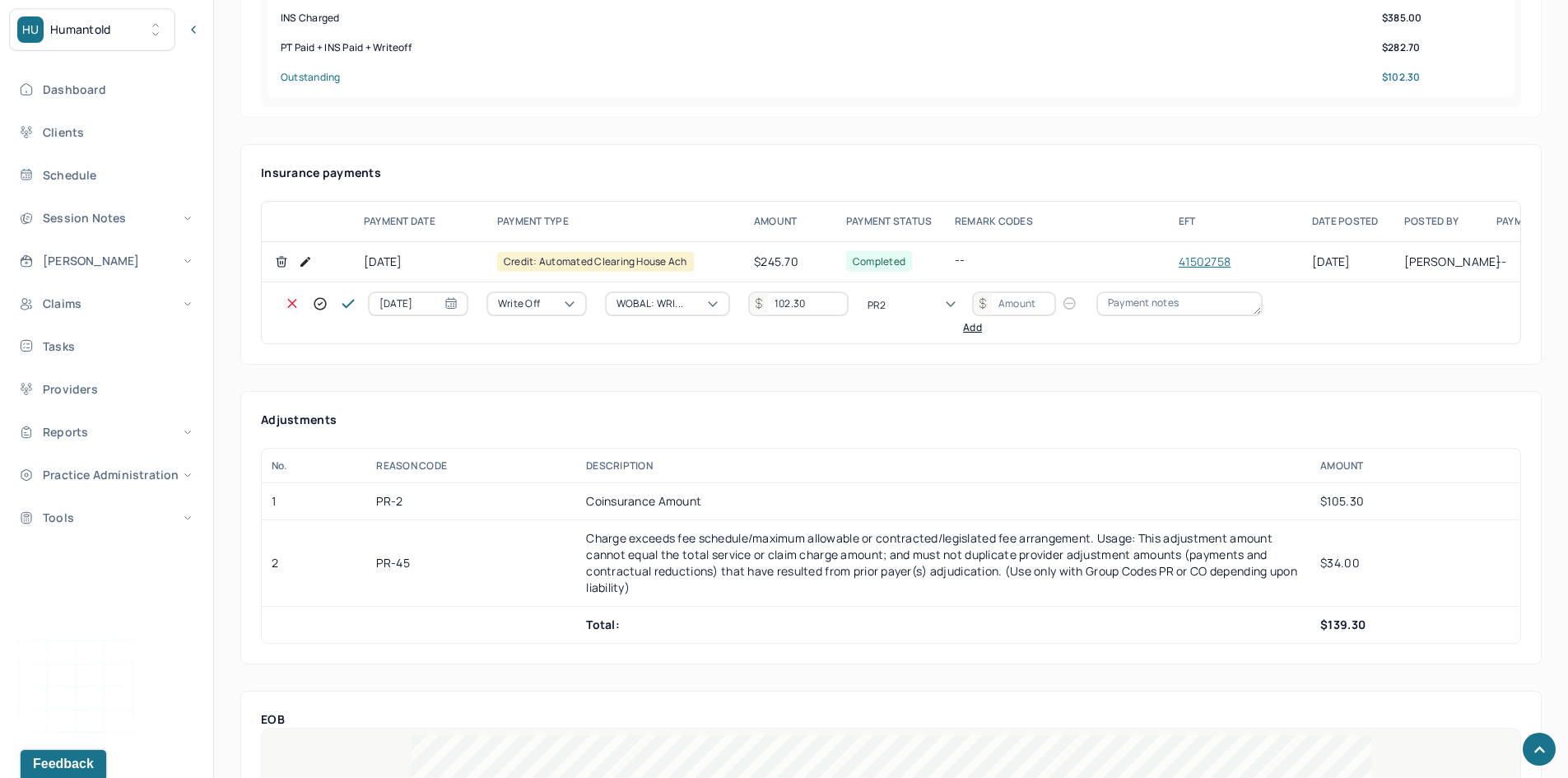 type 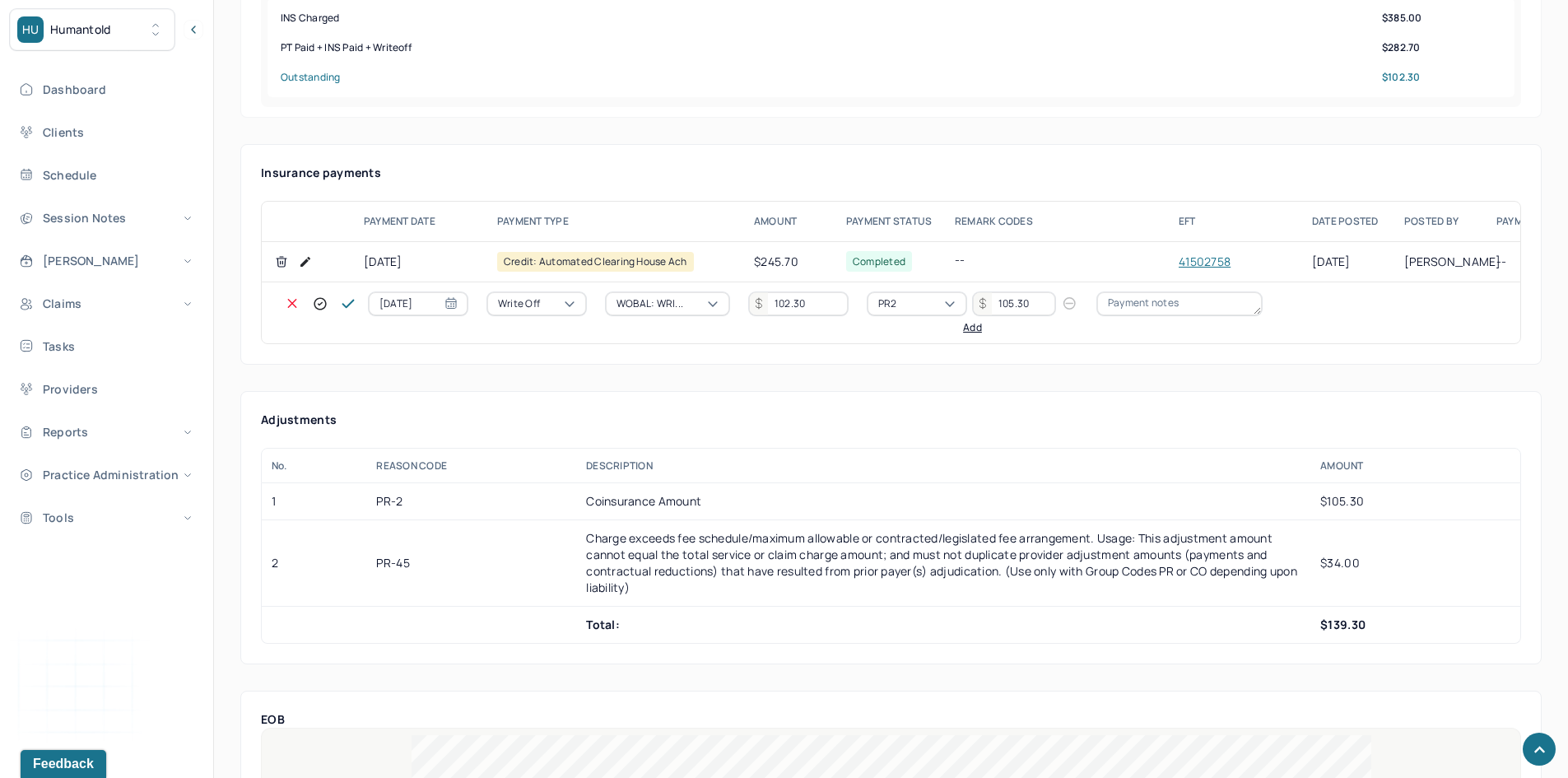 type on "105.30" 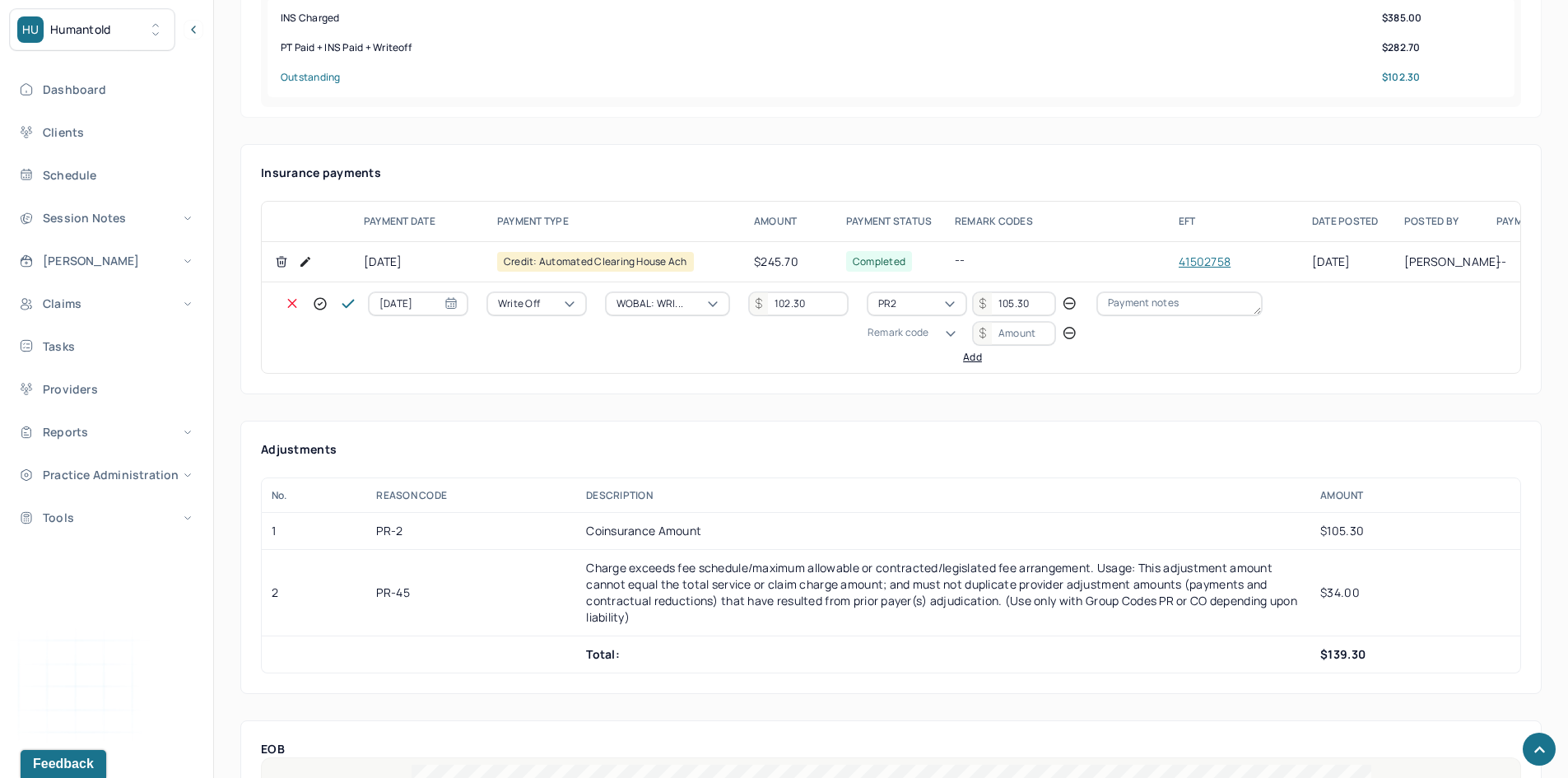 click on "Remark code" at bounding box center (898, 333) 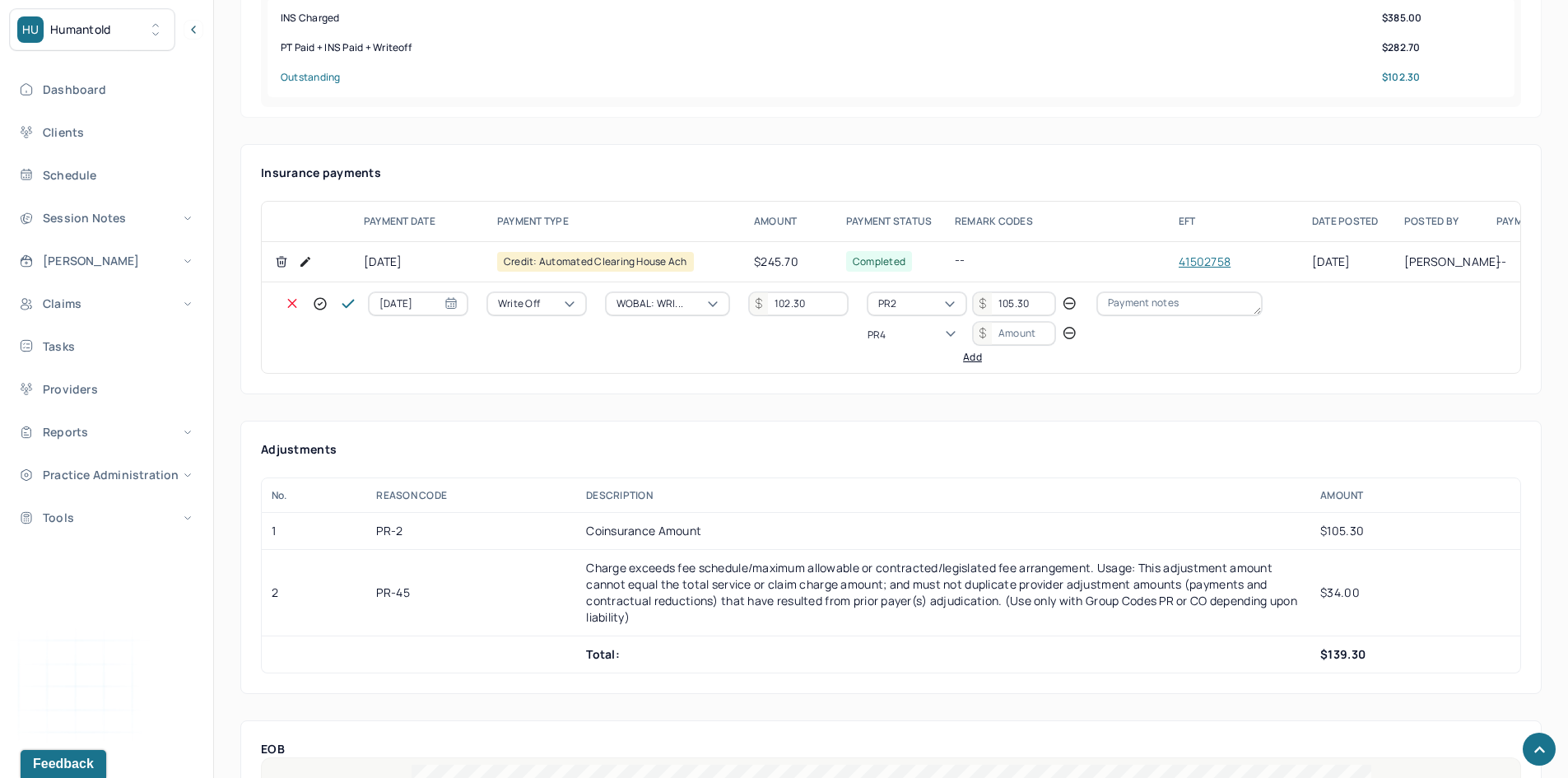 scroll, scrollTop: 0, scrollLeft: 0, axis: both 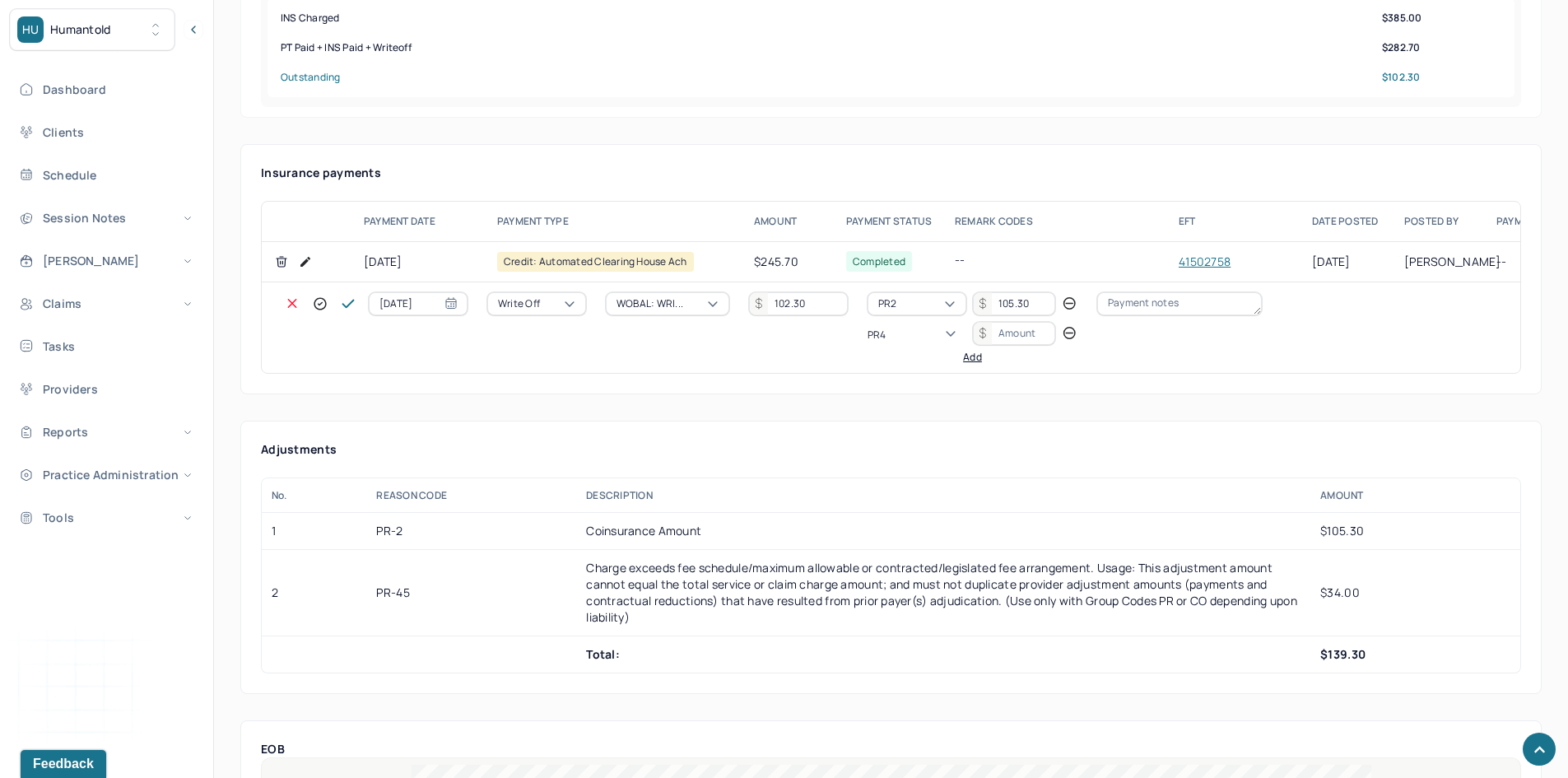 type on "PR45" 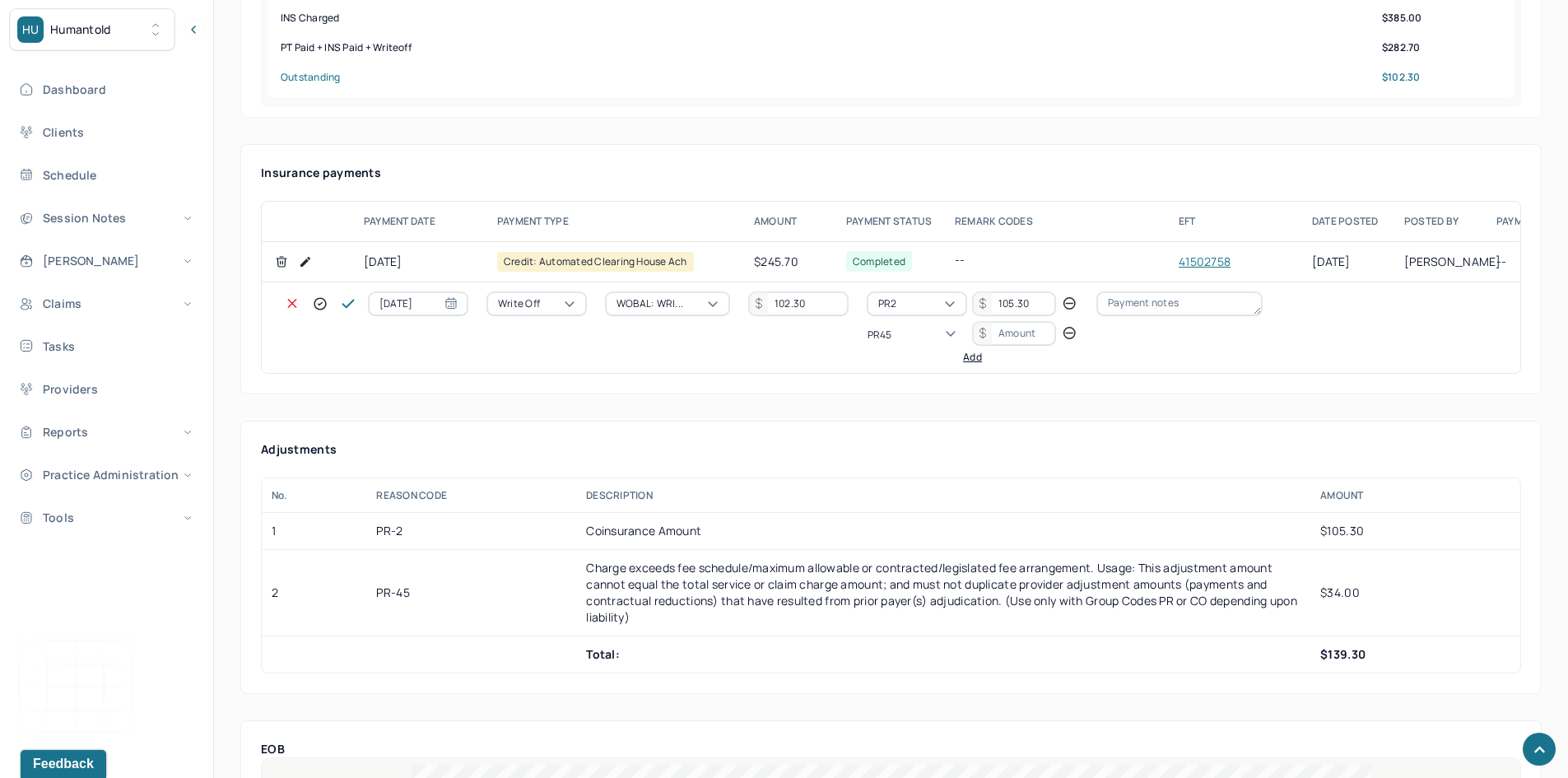 type 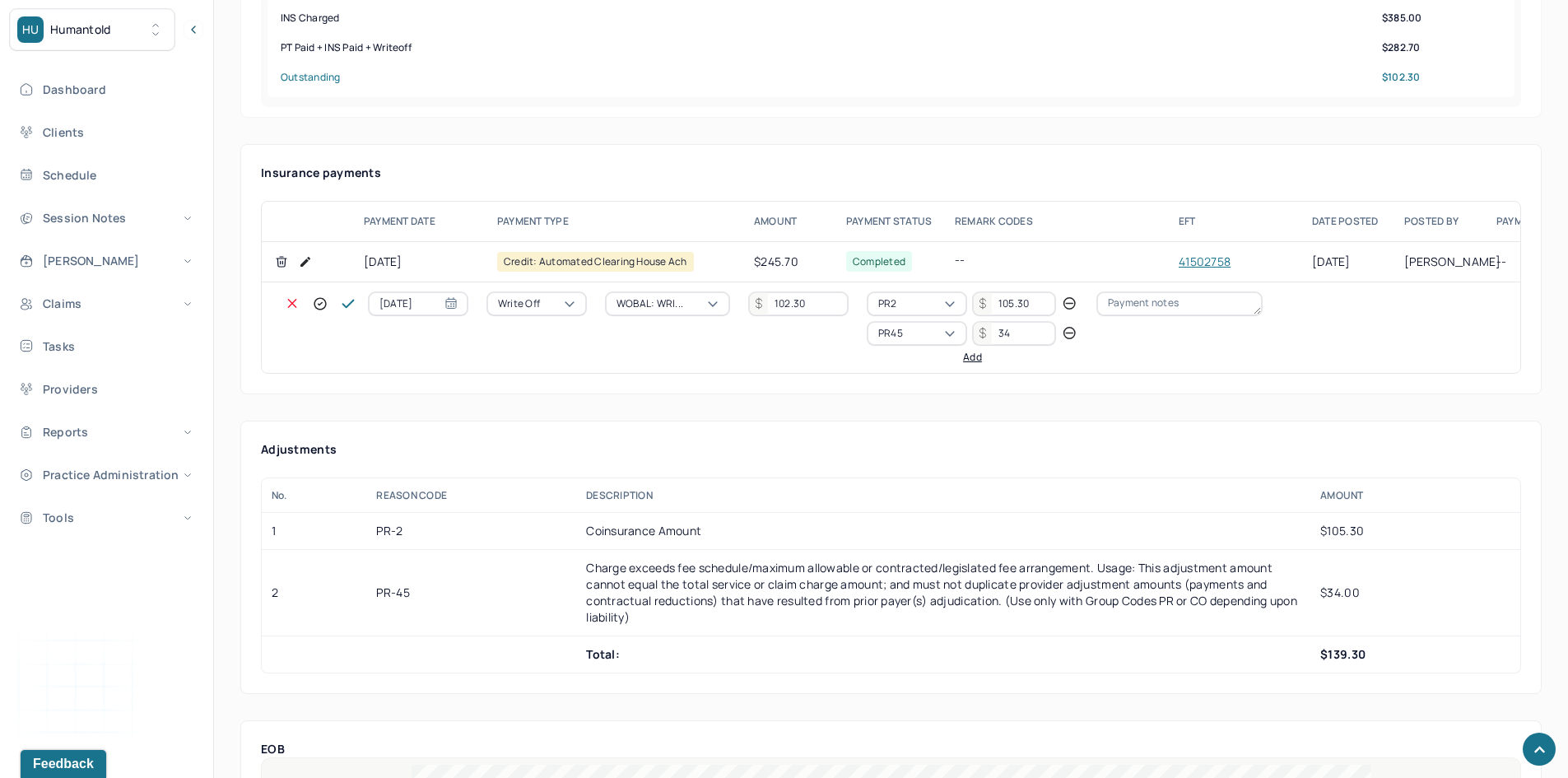 type on "34" 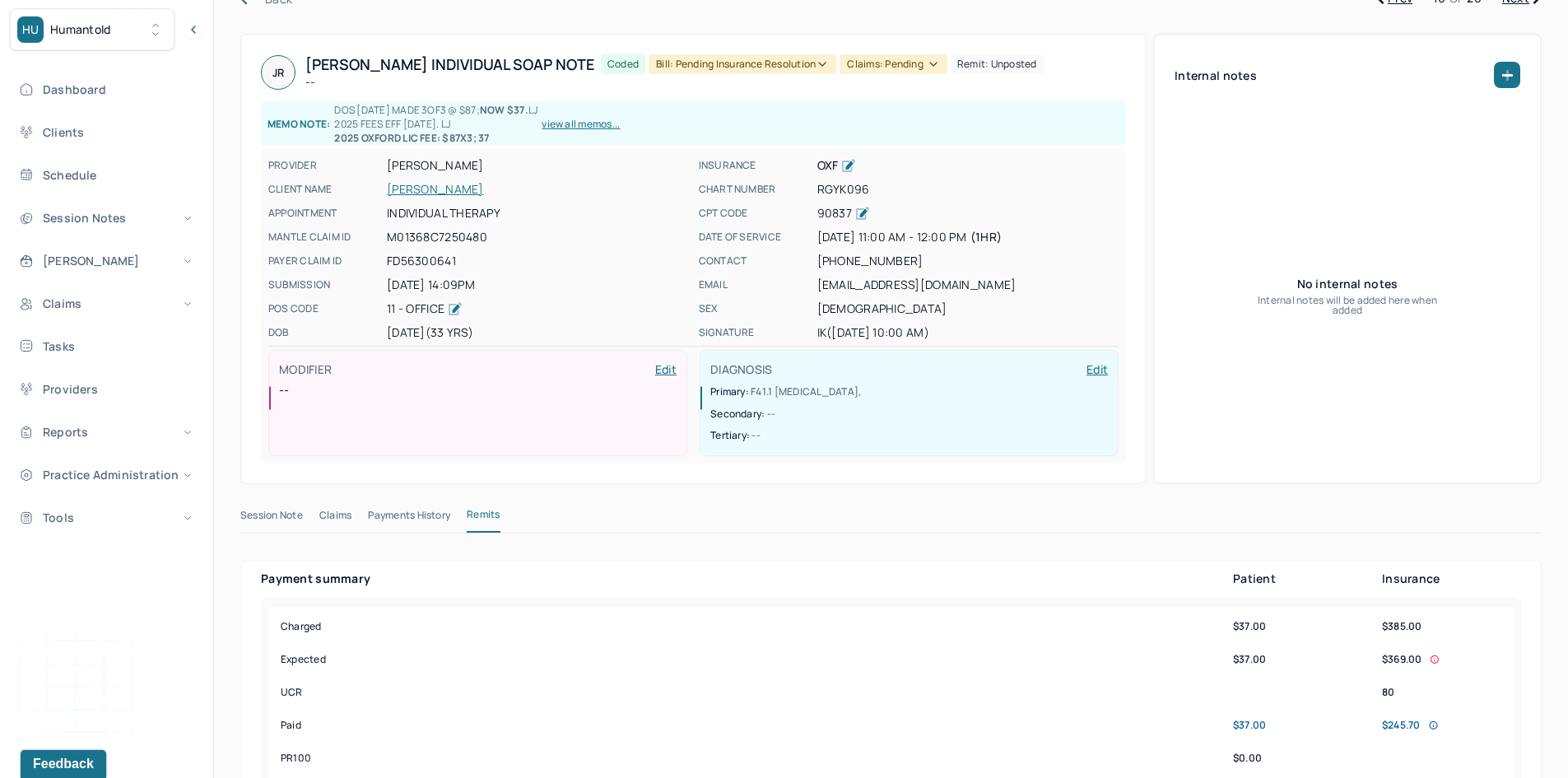 scroll, scrollTop: 0, scrollLeft: 0, axis: both 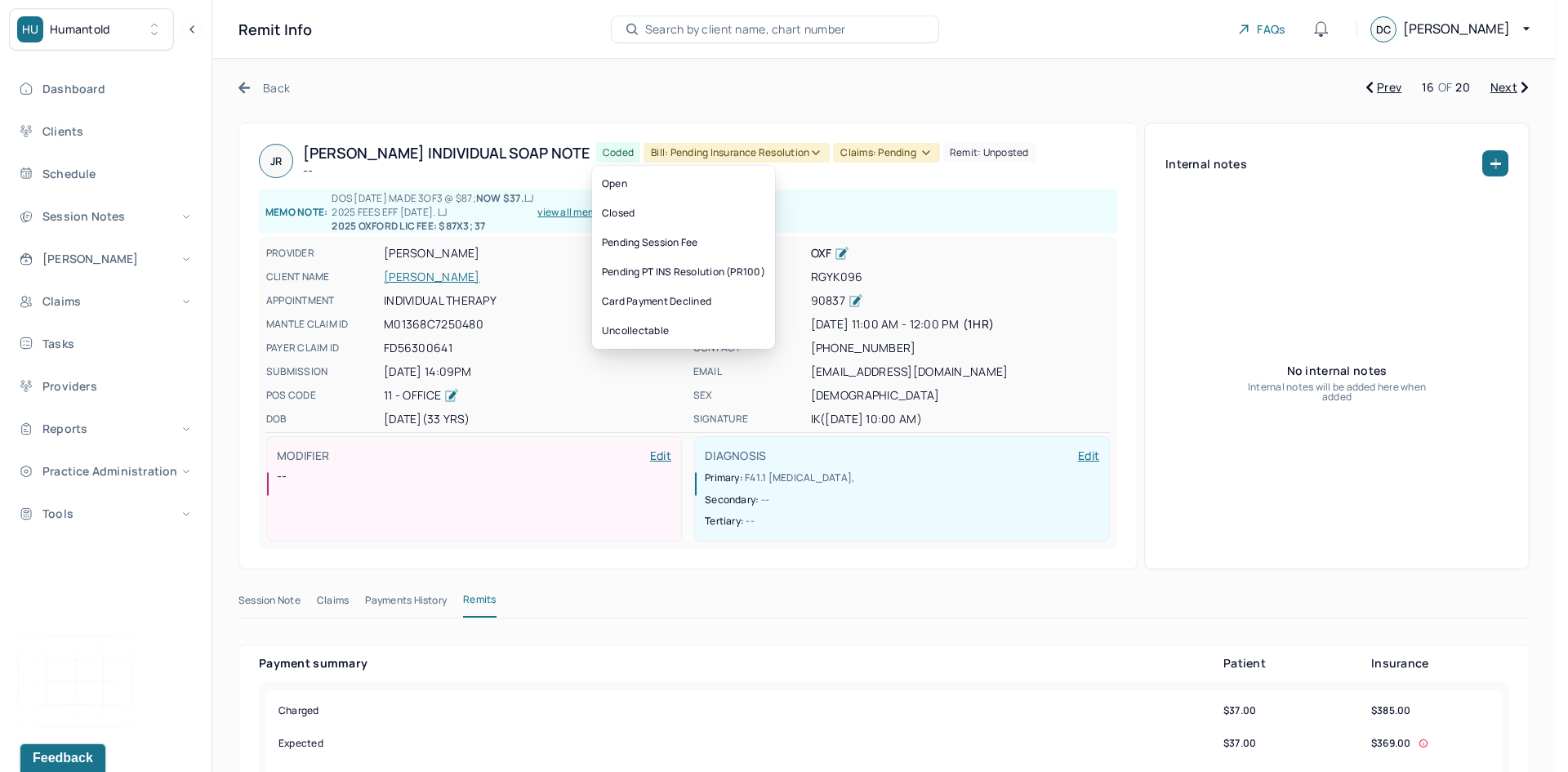 click on "Bill: Pending Insurance Resolution" at bounding box center (737, 153) 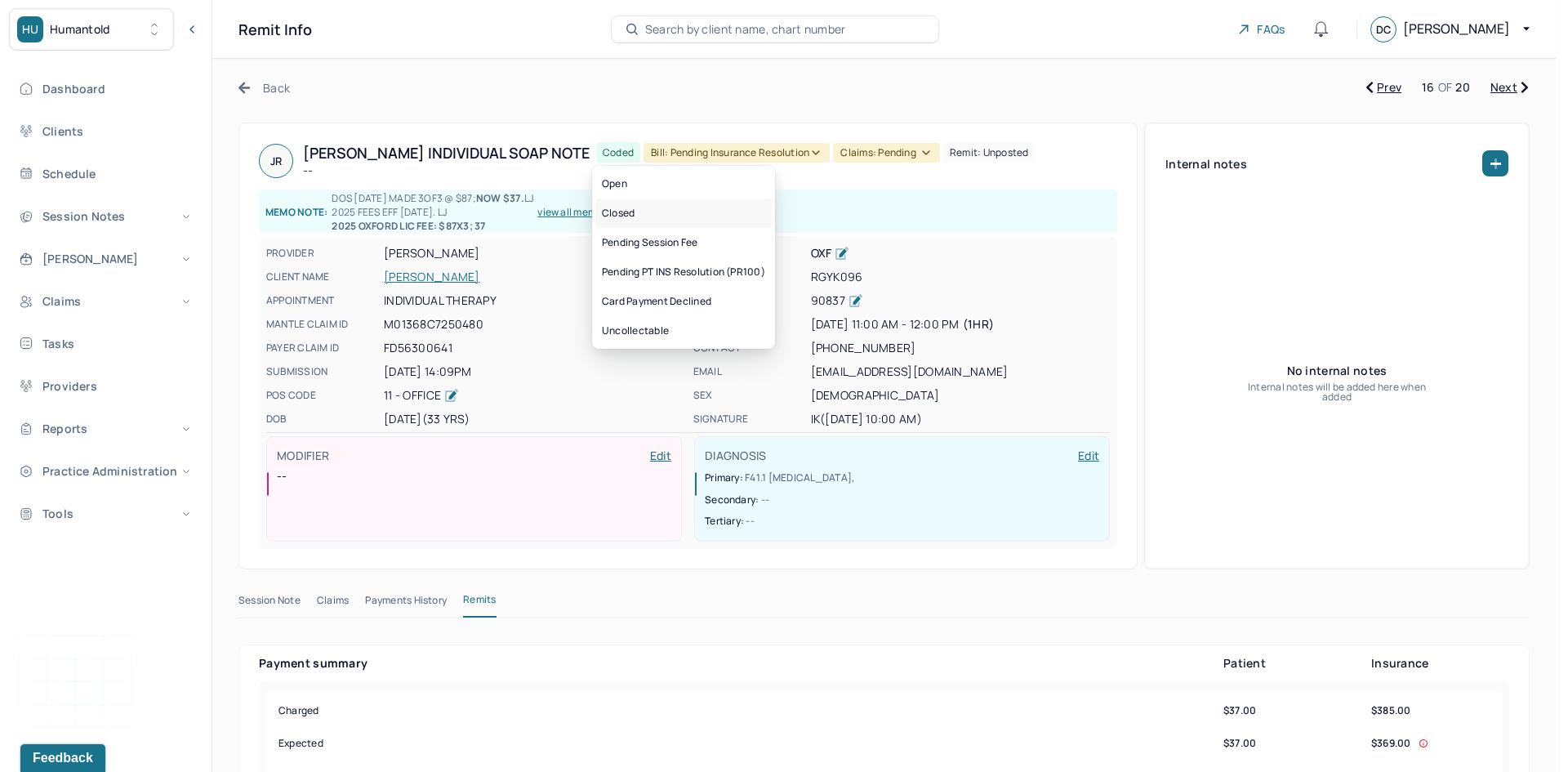click on "Closed" at bounding box center [684, 213] 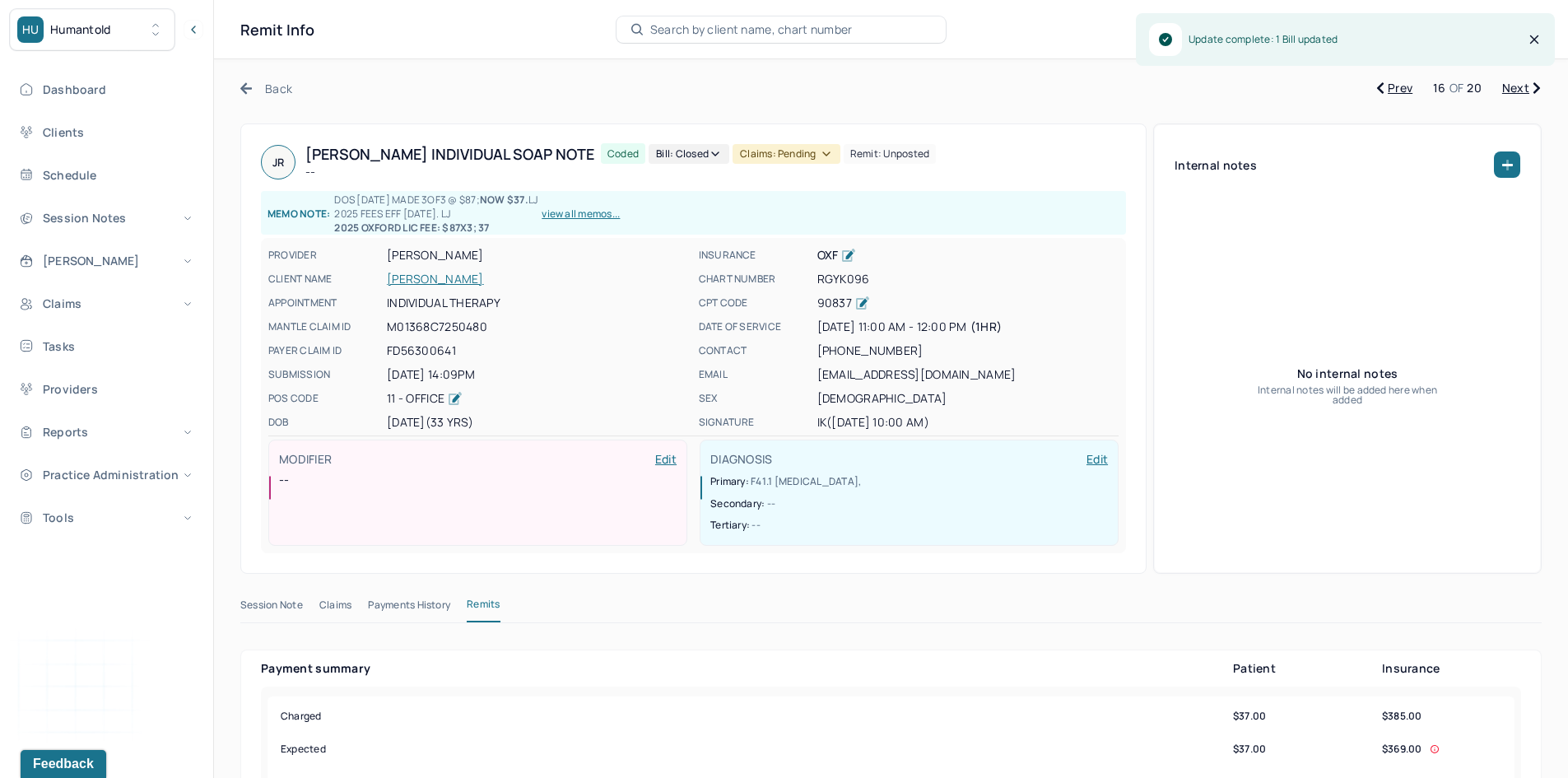 click on "Claims: pending" at bounding box center [786, 154] 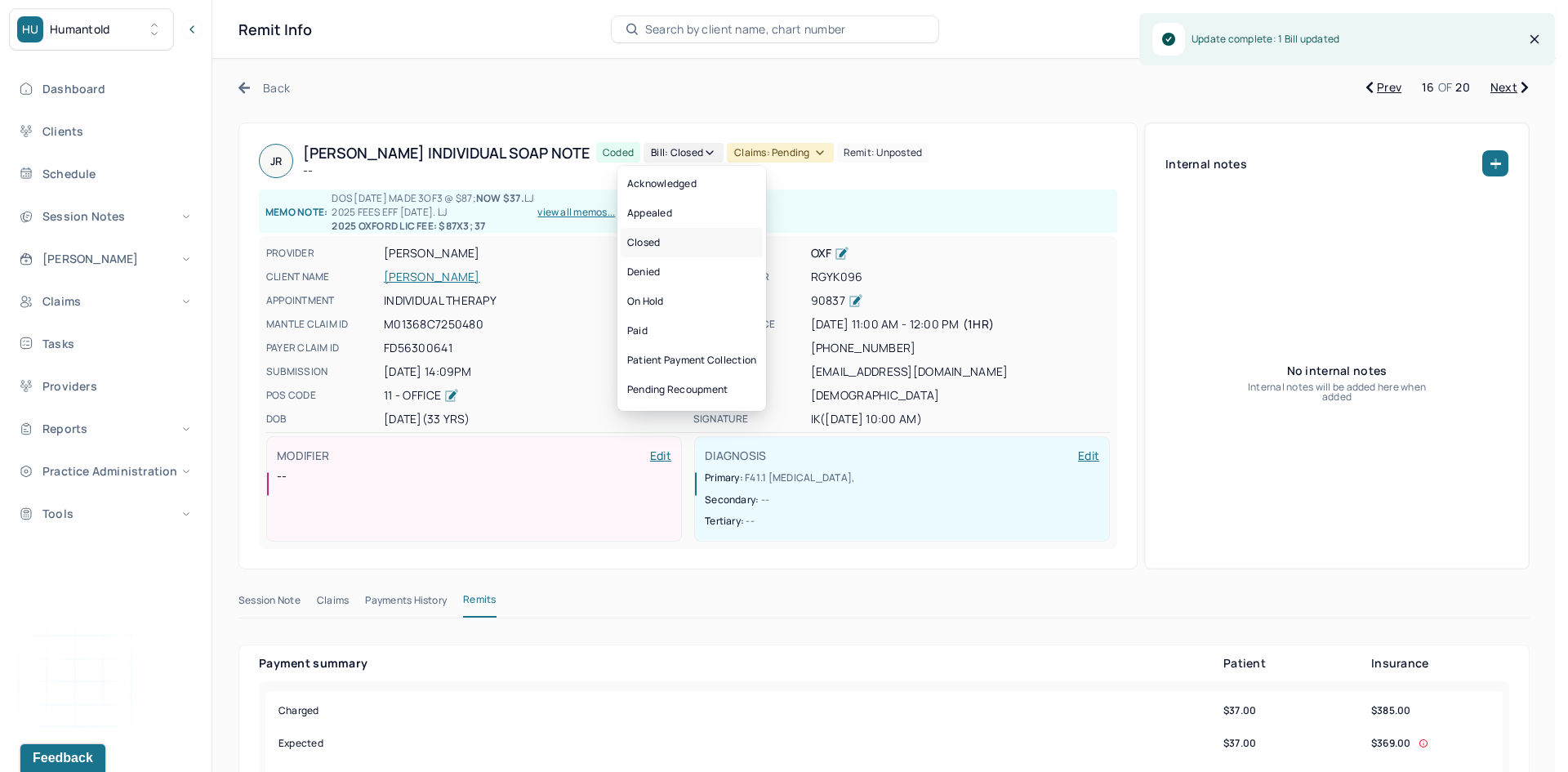 click on "Closed" at bounding box center (692, 243) 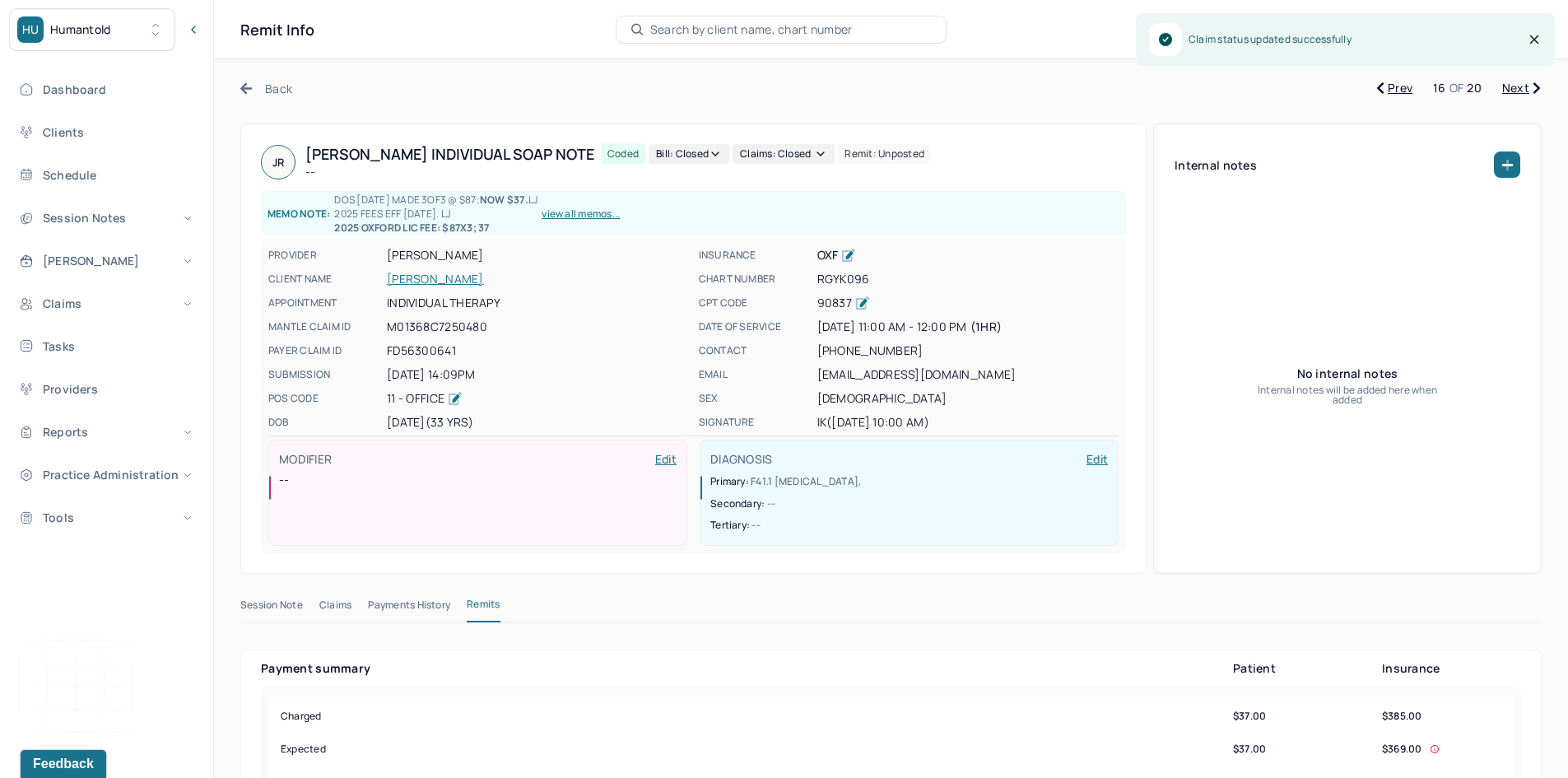 click on "Next" at bounding box center (1521, 88) 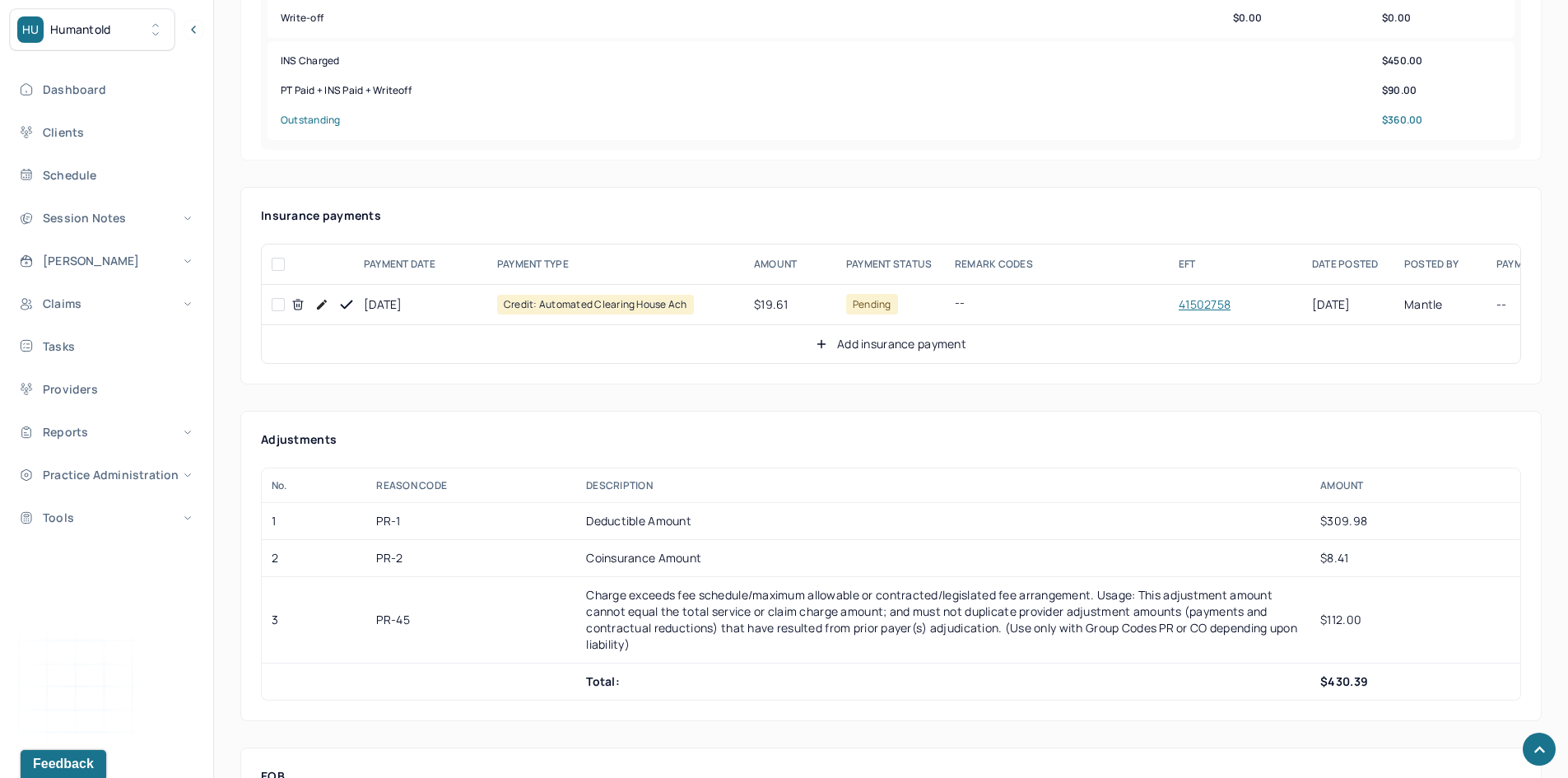 scroll, scrollTop: 988, scrollLeft: 0, axis: vertical 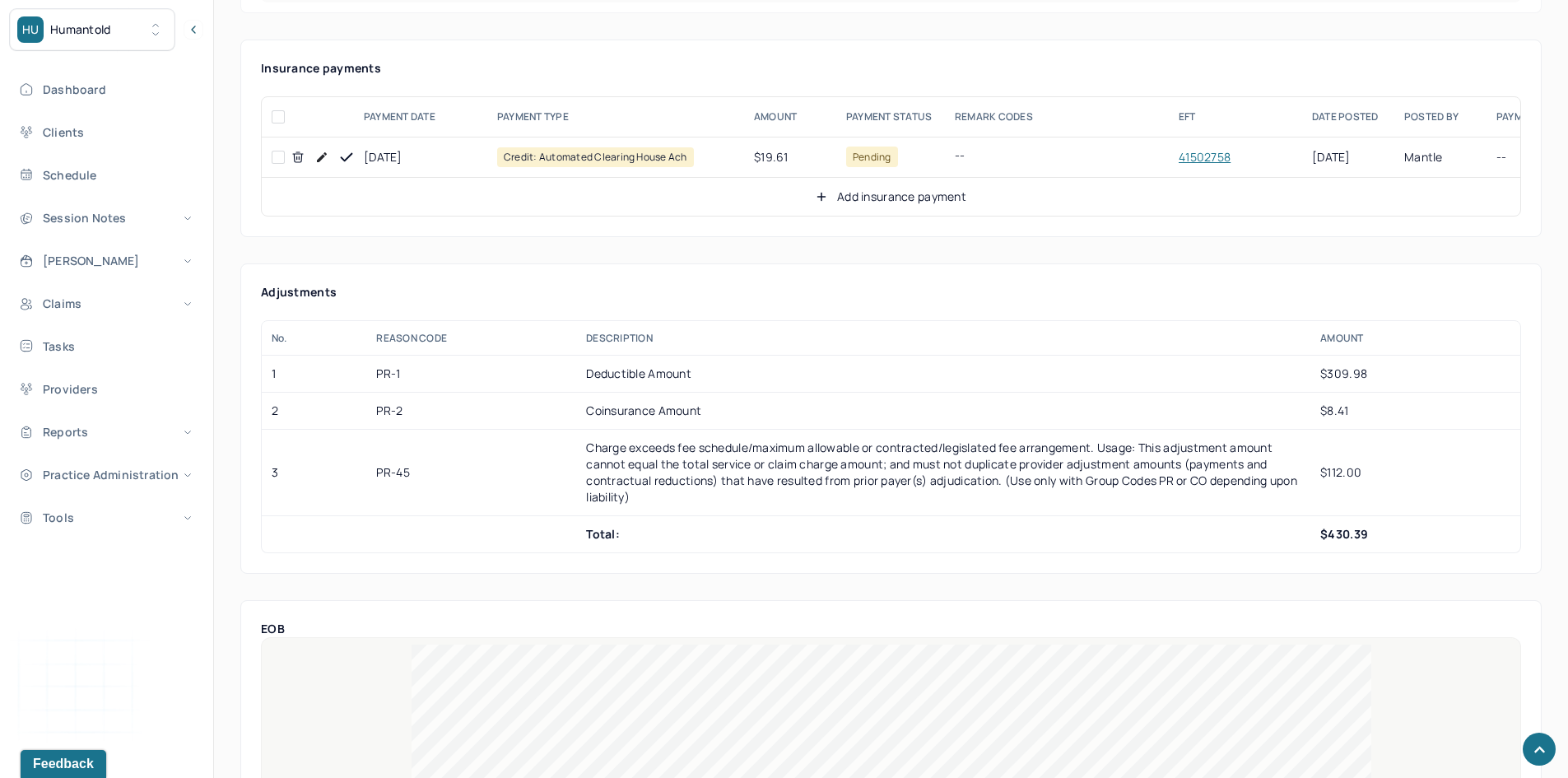 click at bounding box center [278, 157] 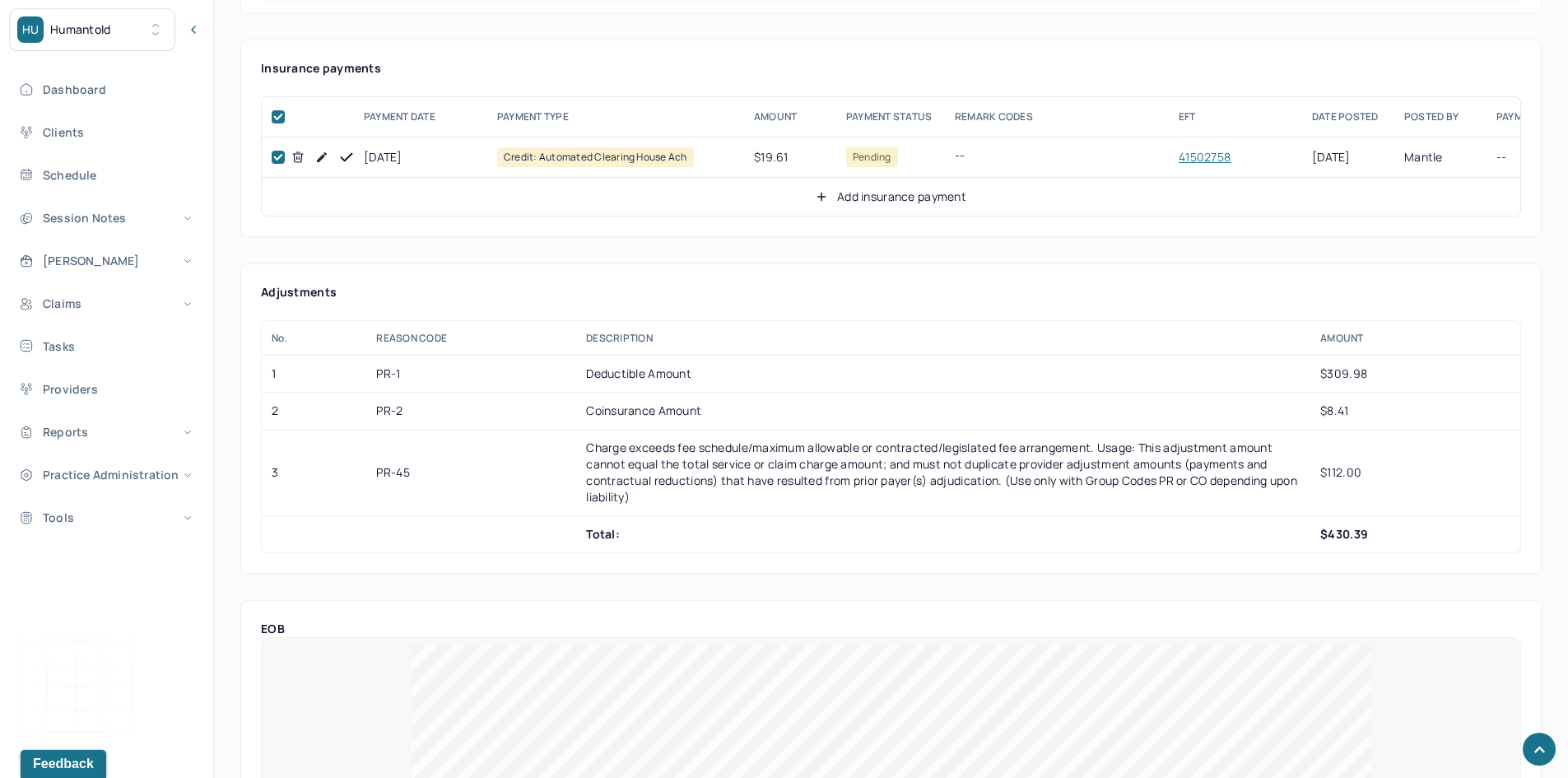 checkbox on "true" 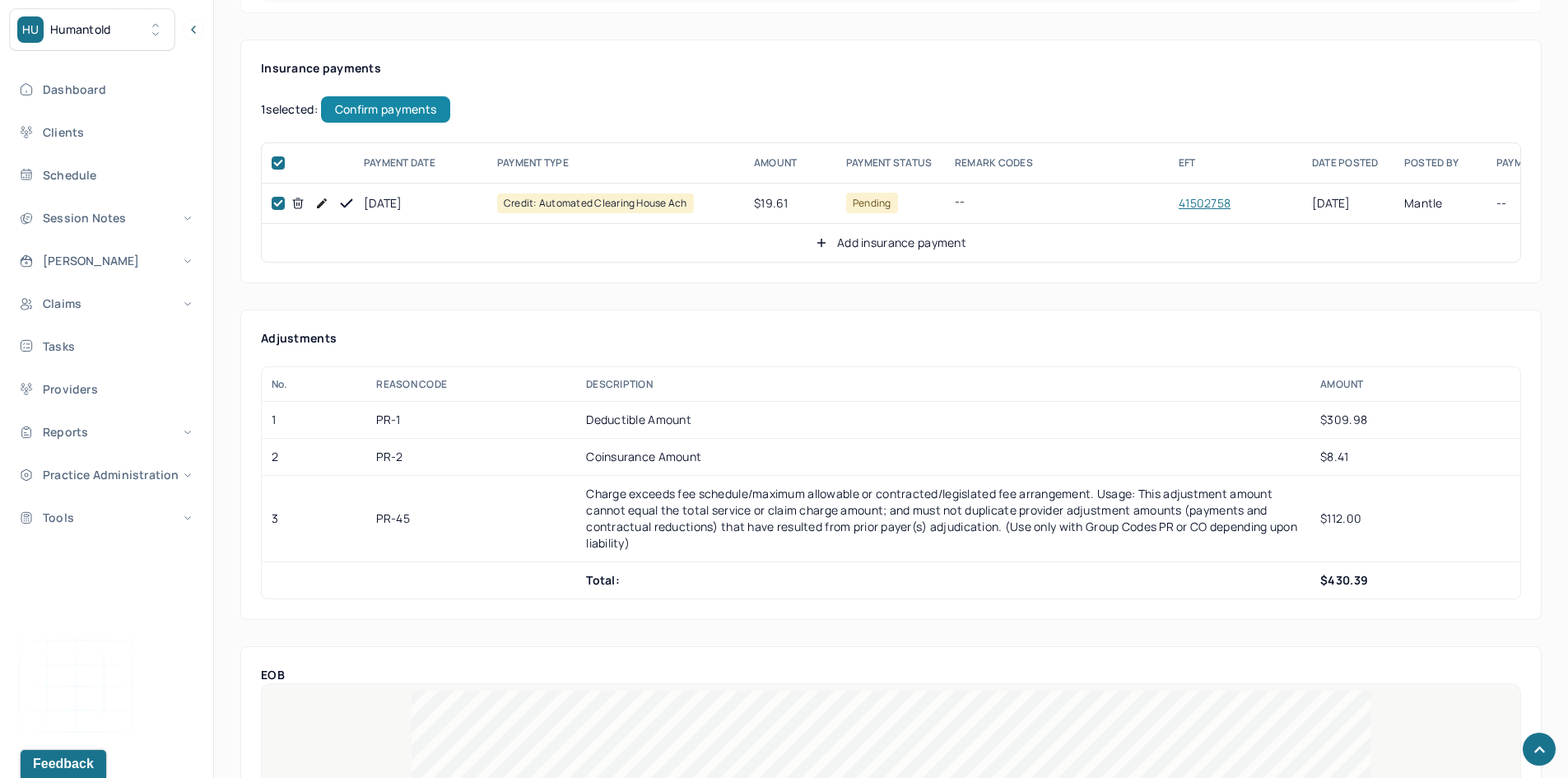click on "Confirm payments" at bounding box center (385, 109) 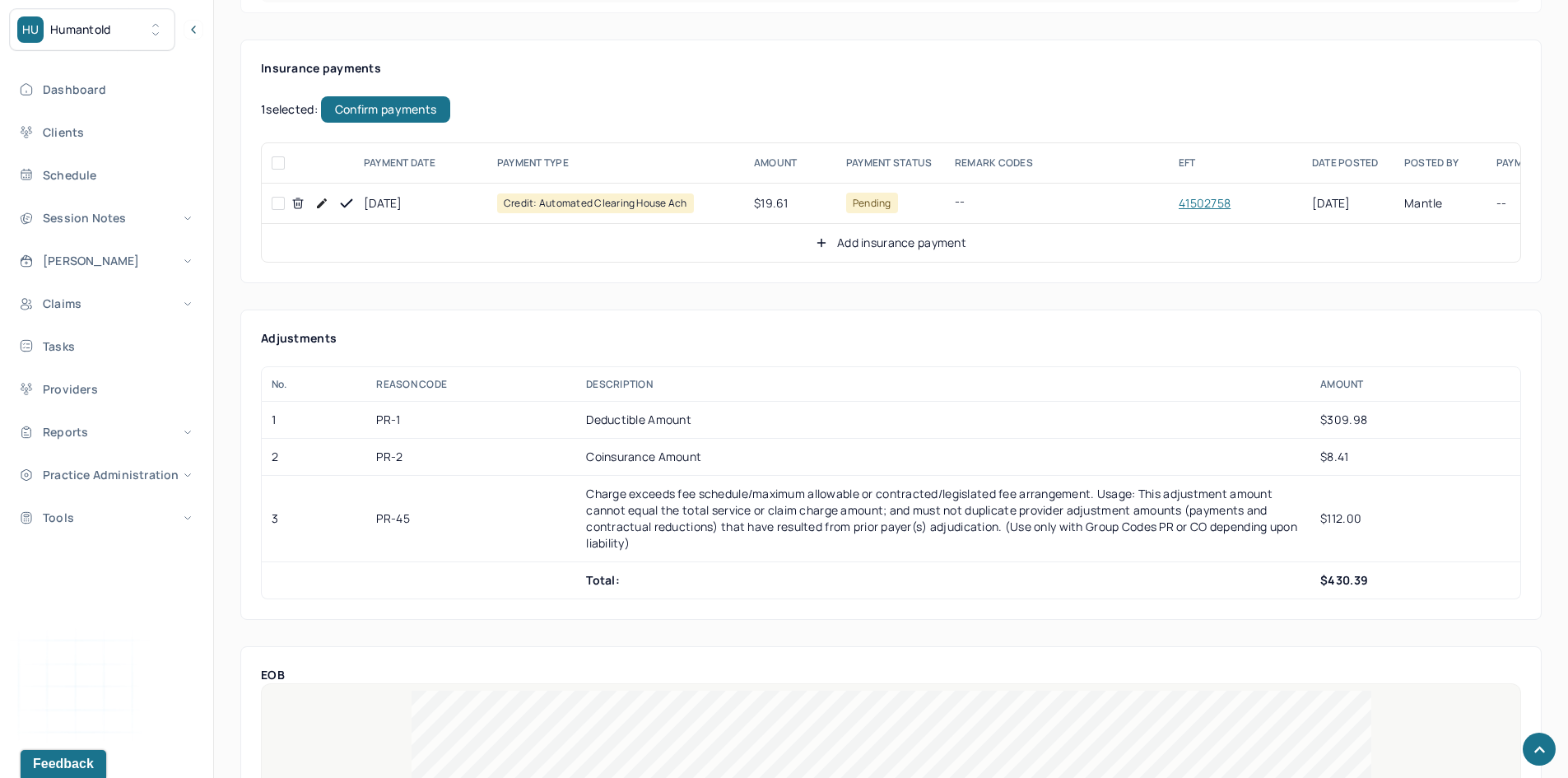 checkbox on "false" 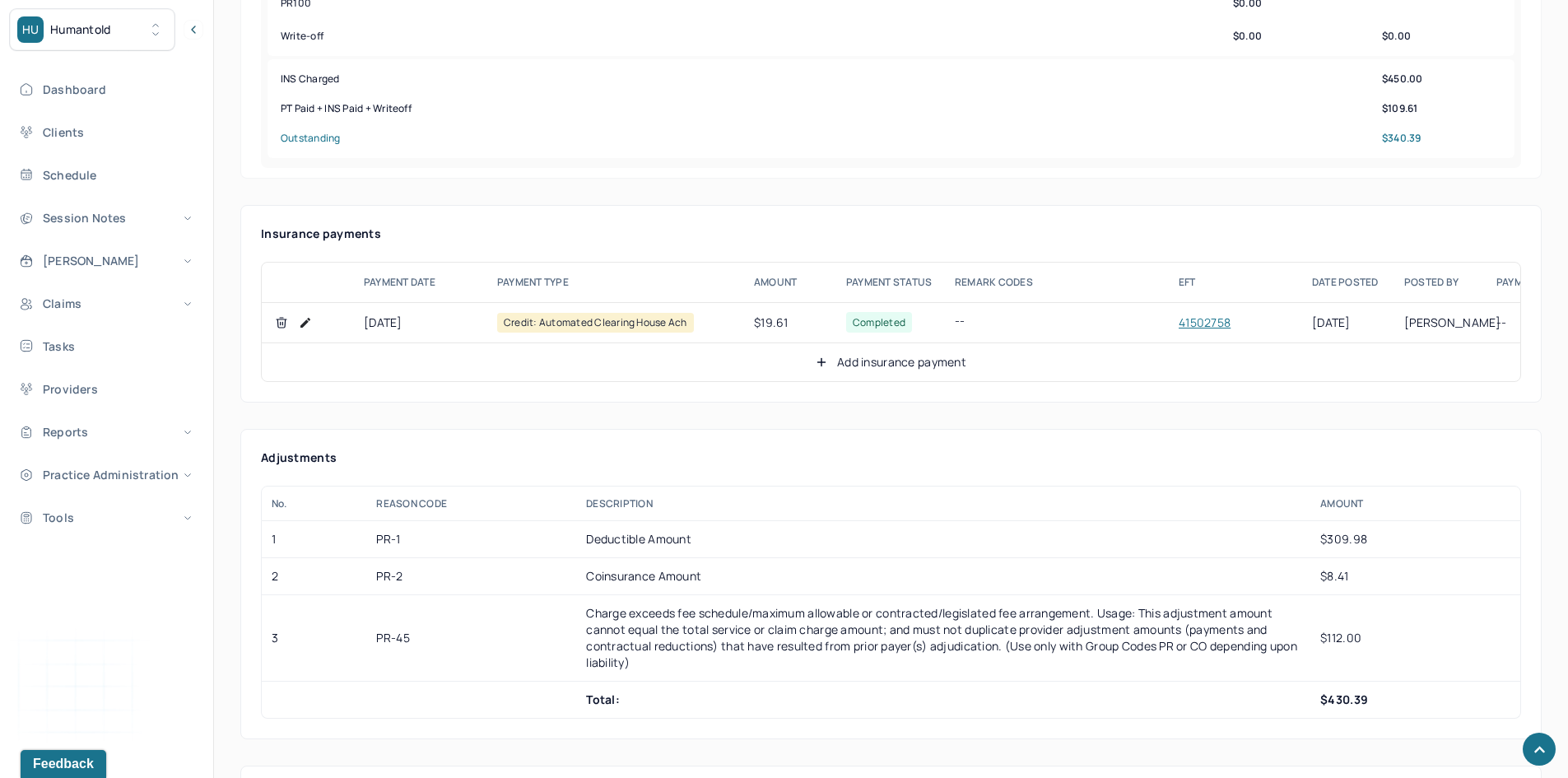 scroll, scrollTop: 823, scrollLeft: 0, axis: vertical 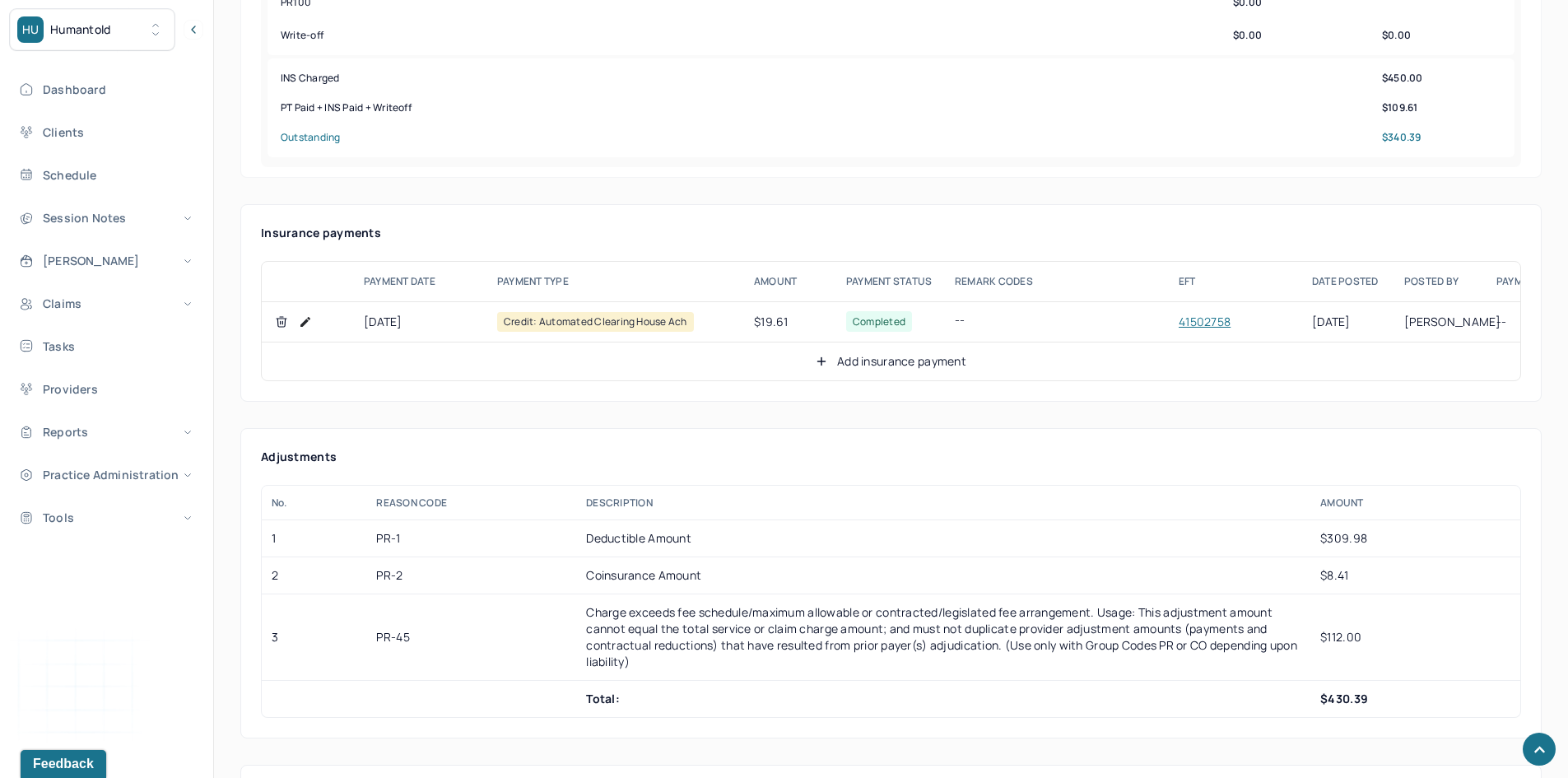click 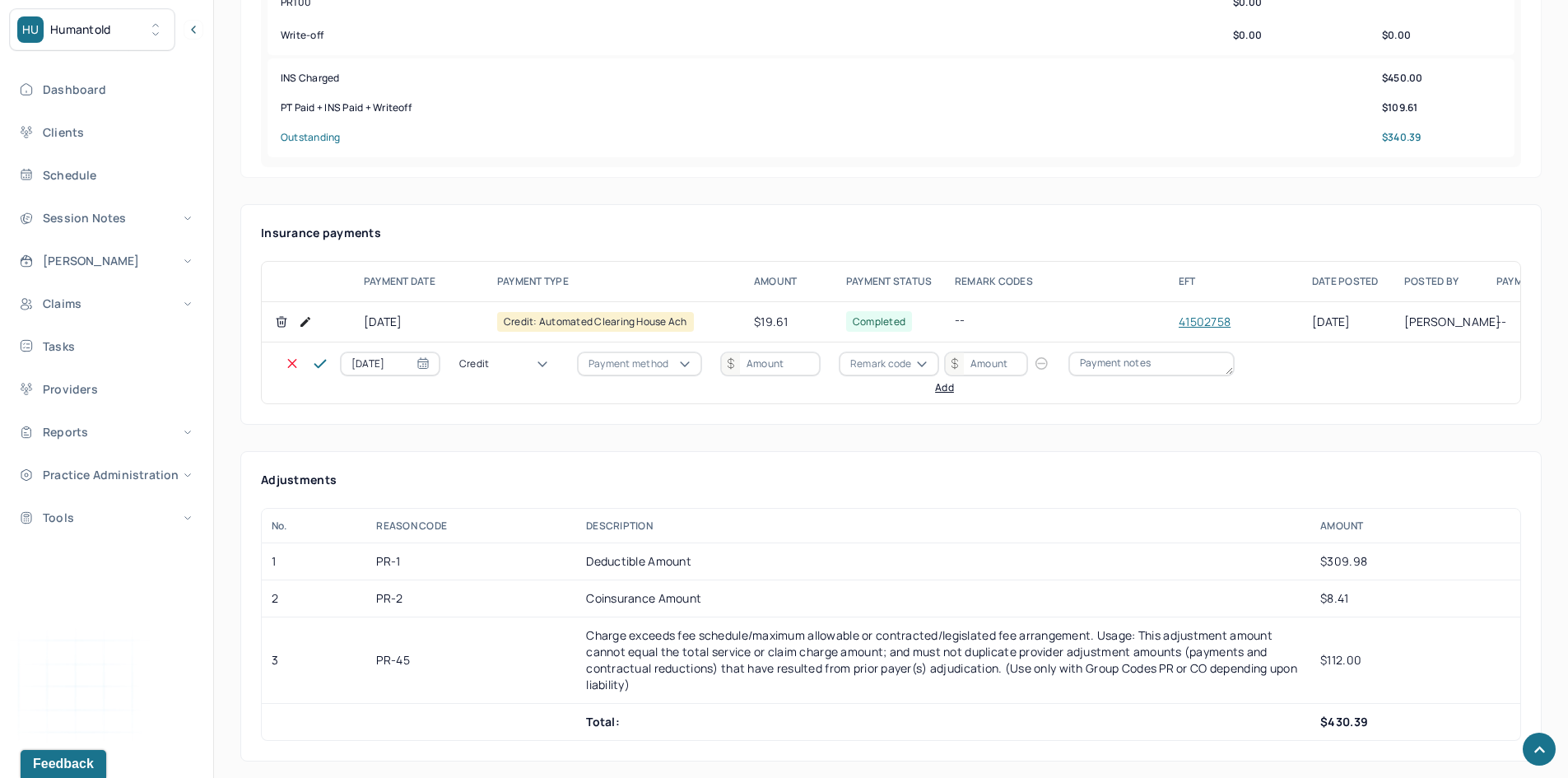 click on "Credit" at bounding box center (509, 364) 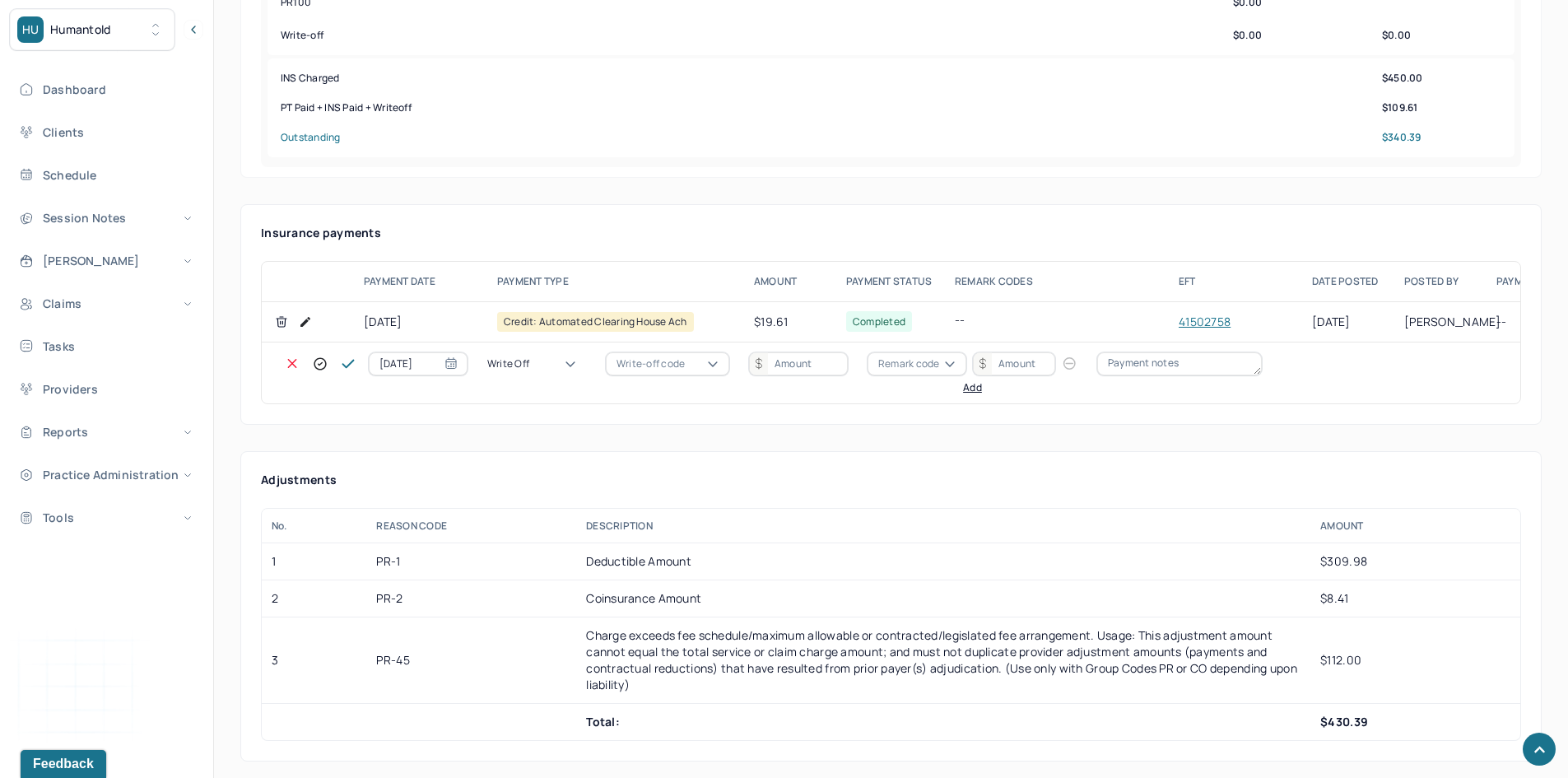 click on "Write-off code" at bounding box center (650, 364) 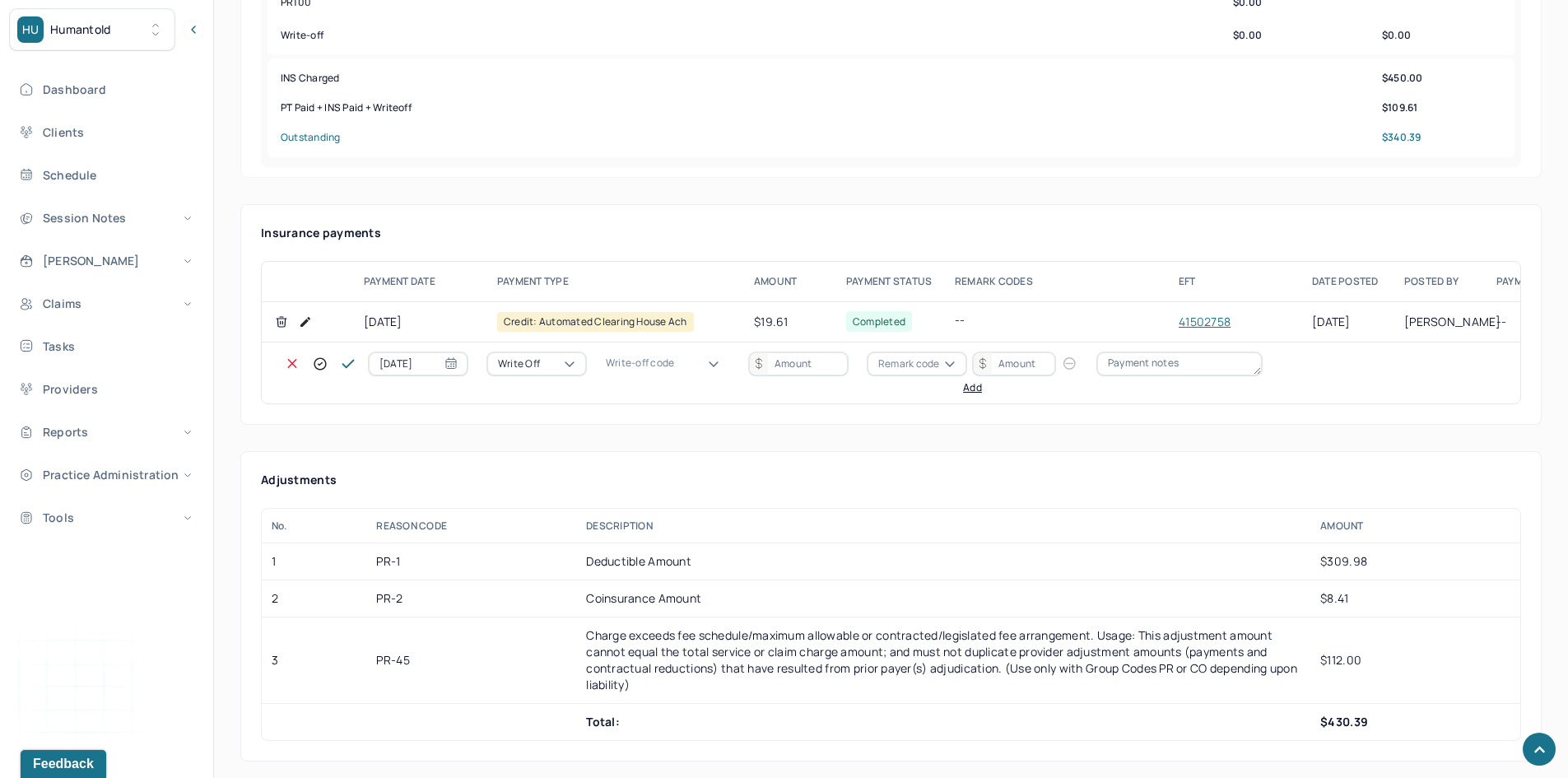 drag, startPoint x: 649, startPoint y: 487, endPoint x: 708, endPoint y: 426, distance: 84.8646 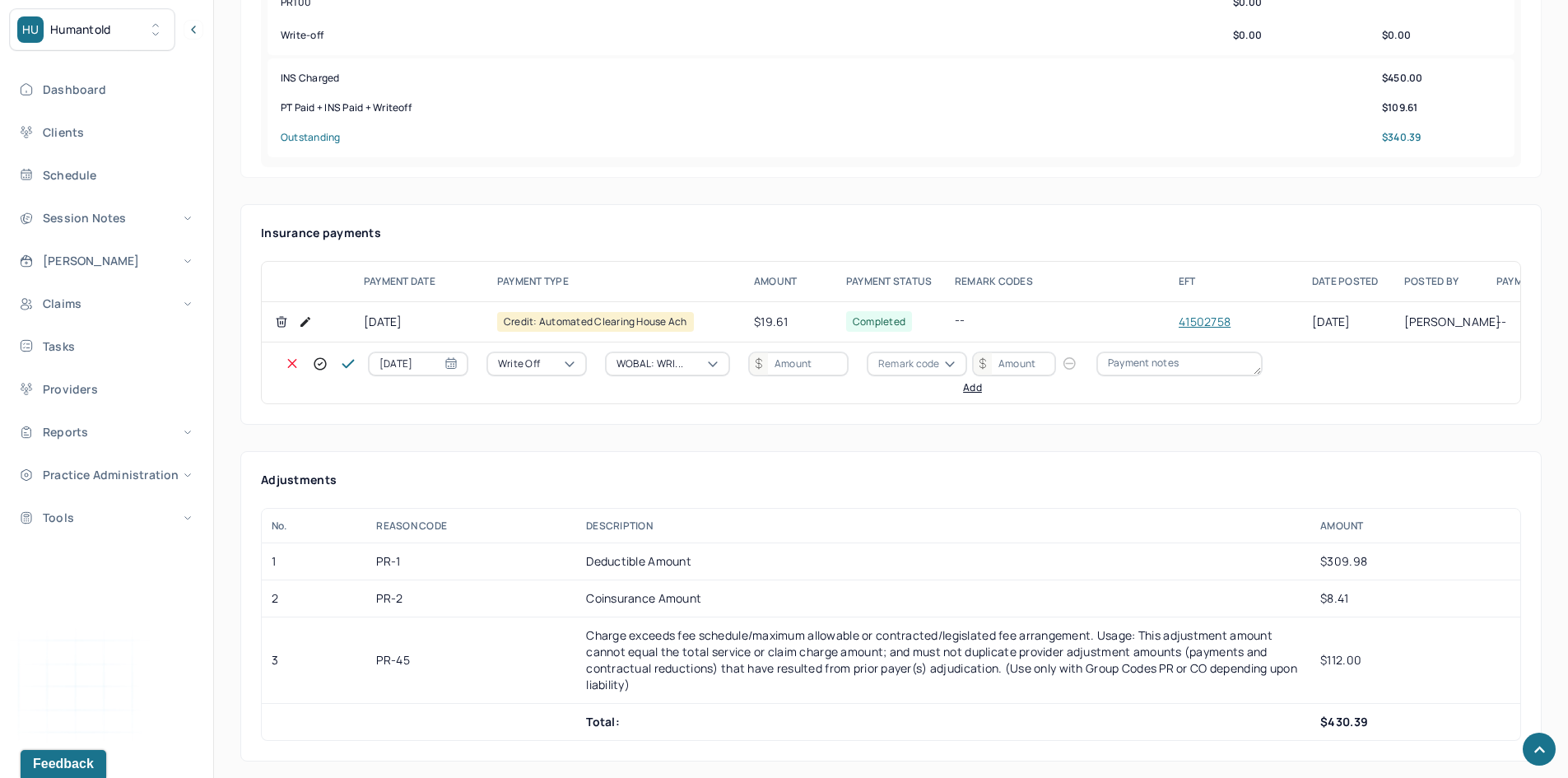 click at bounding box center [798, 364] 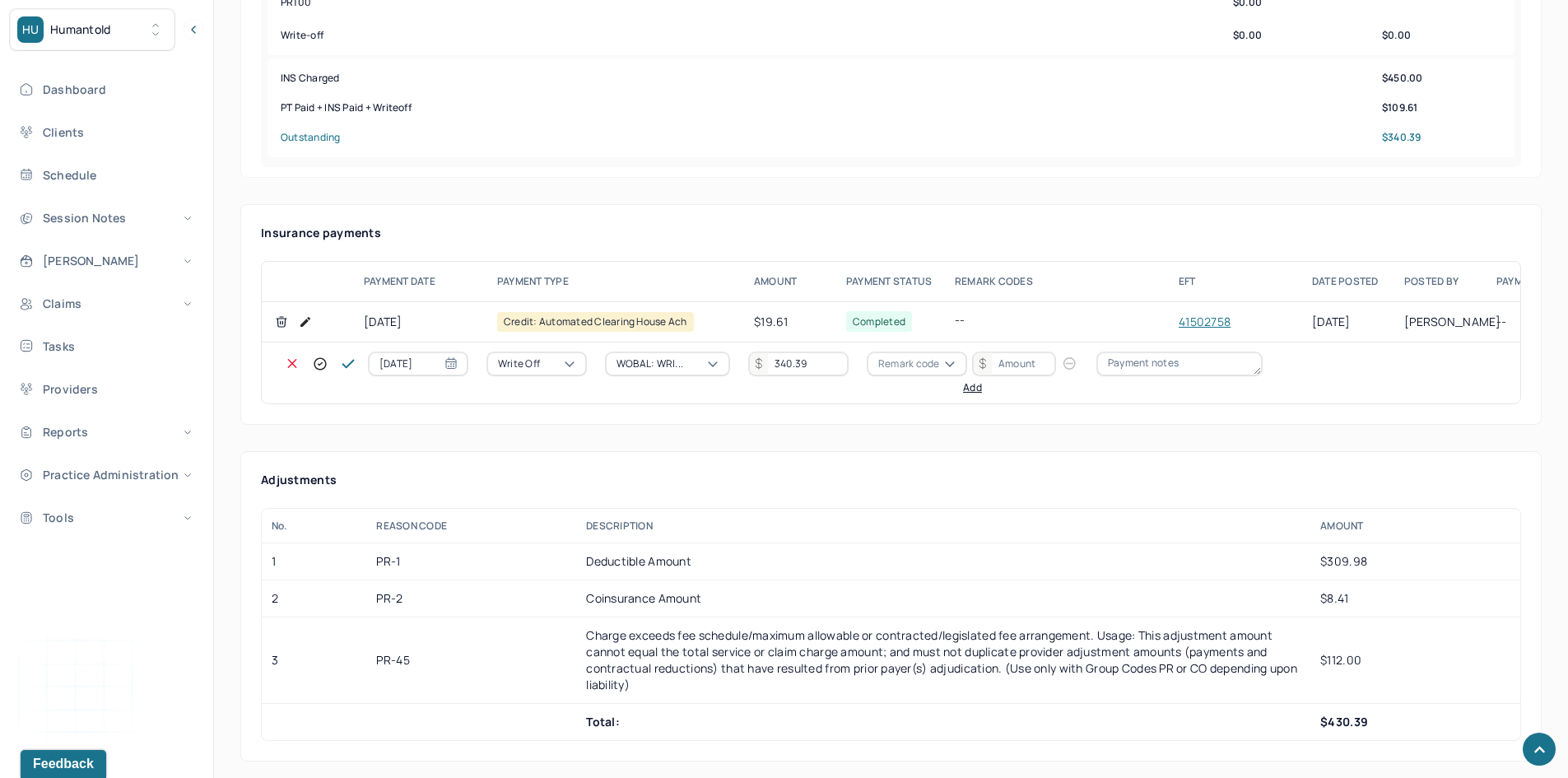 type on "340.39" 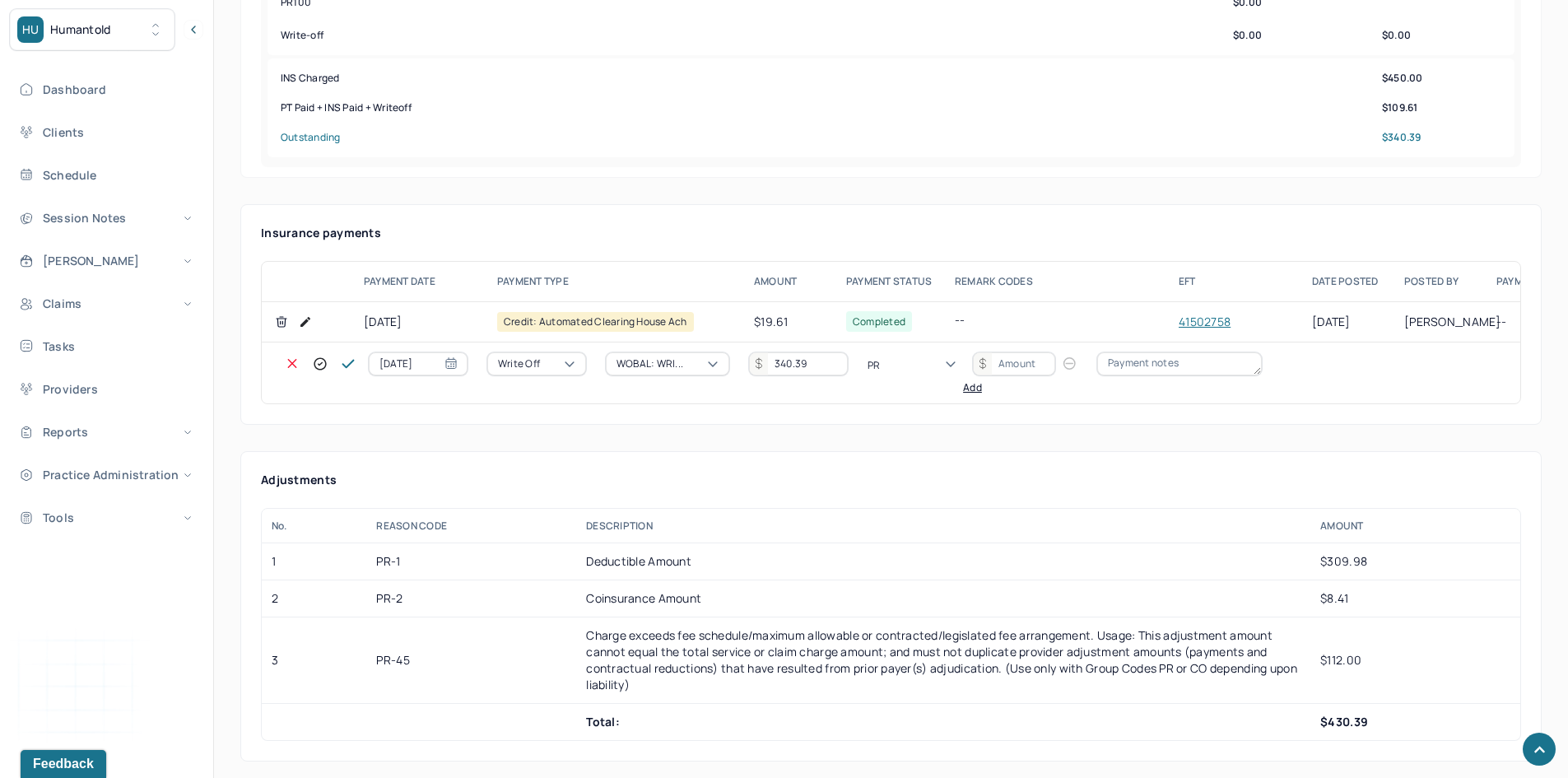 type on "PR1" 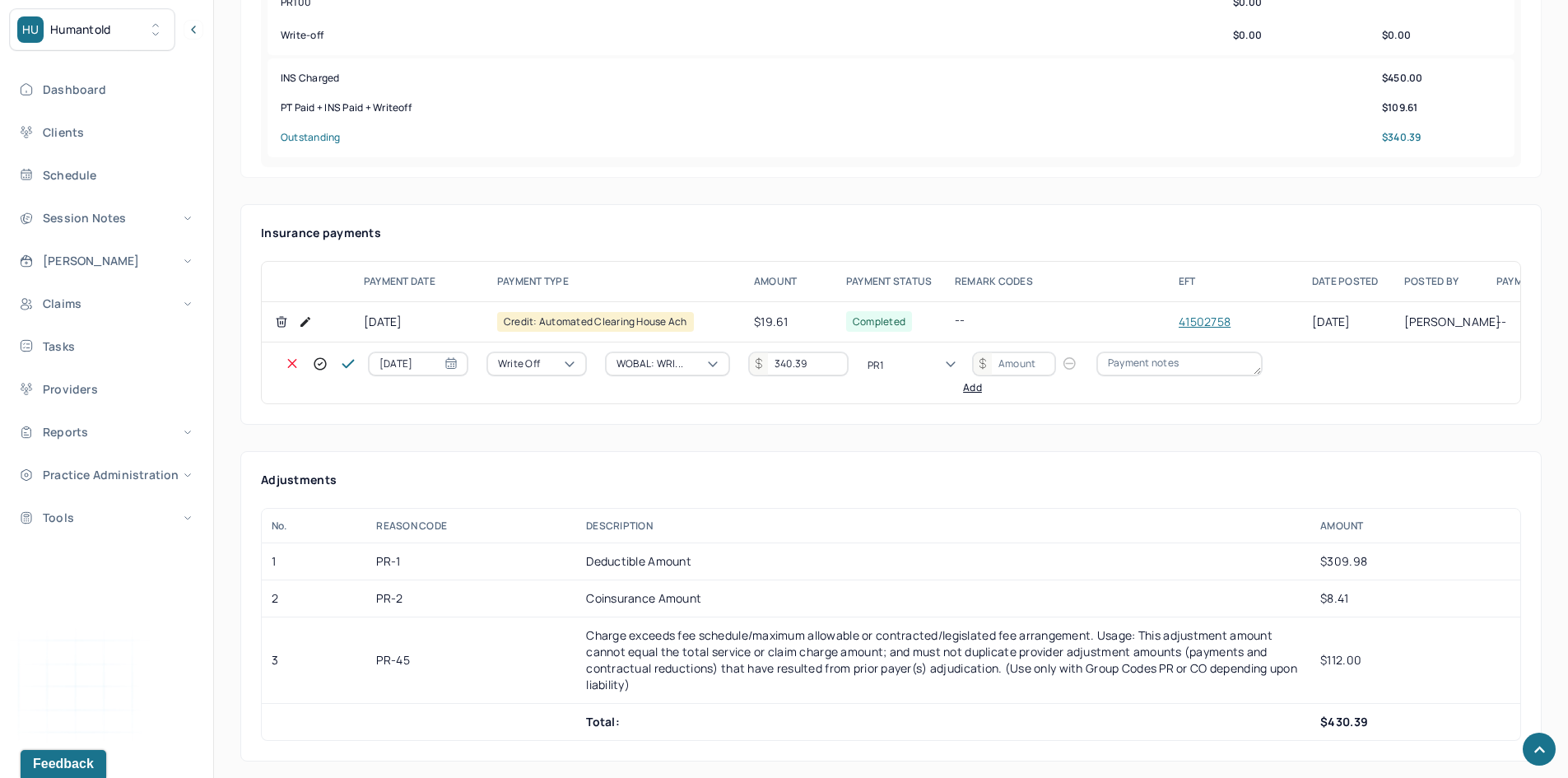 type 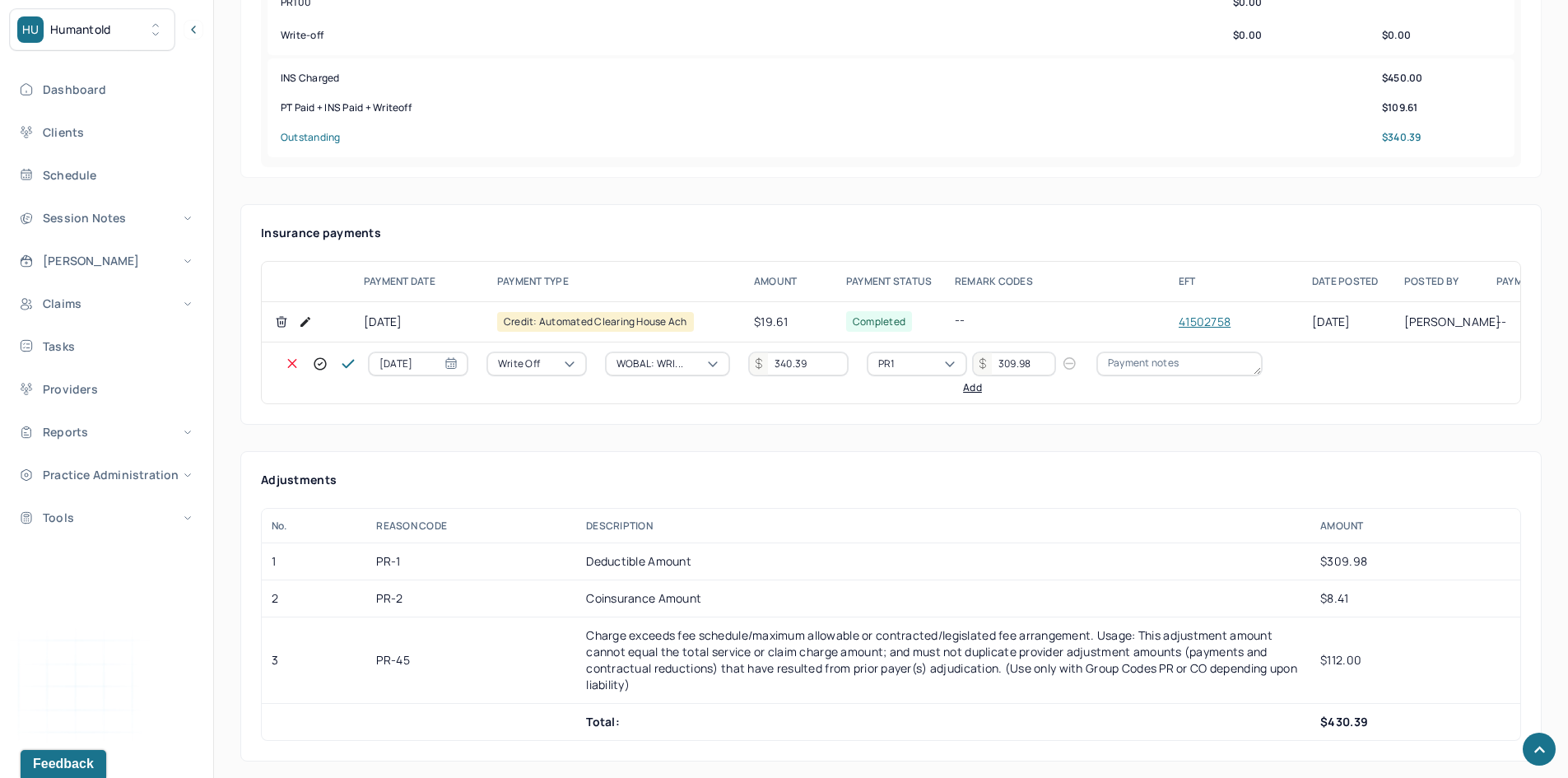type on "309.98" 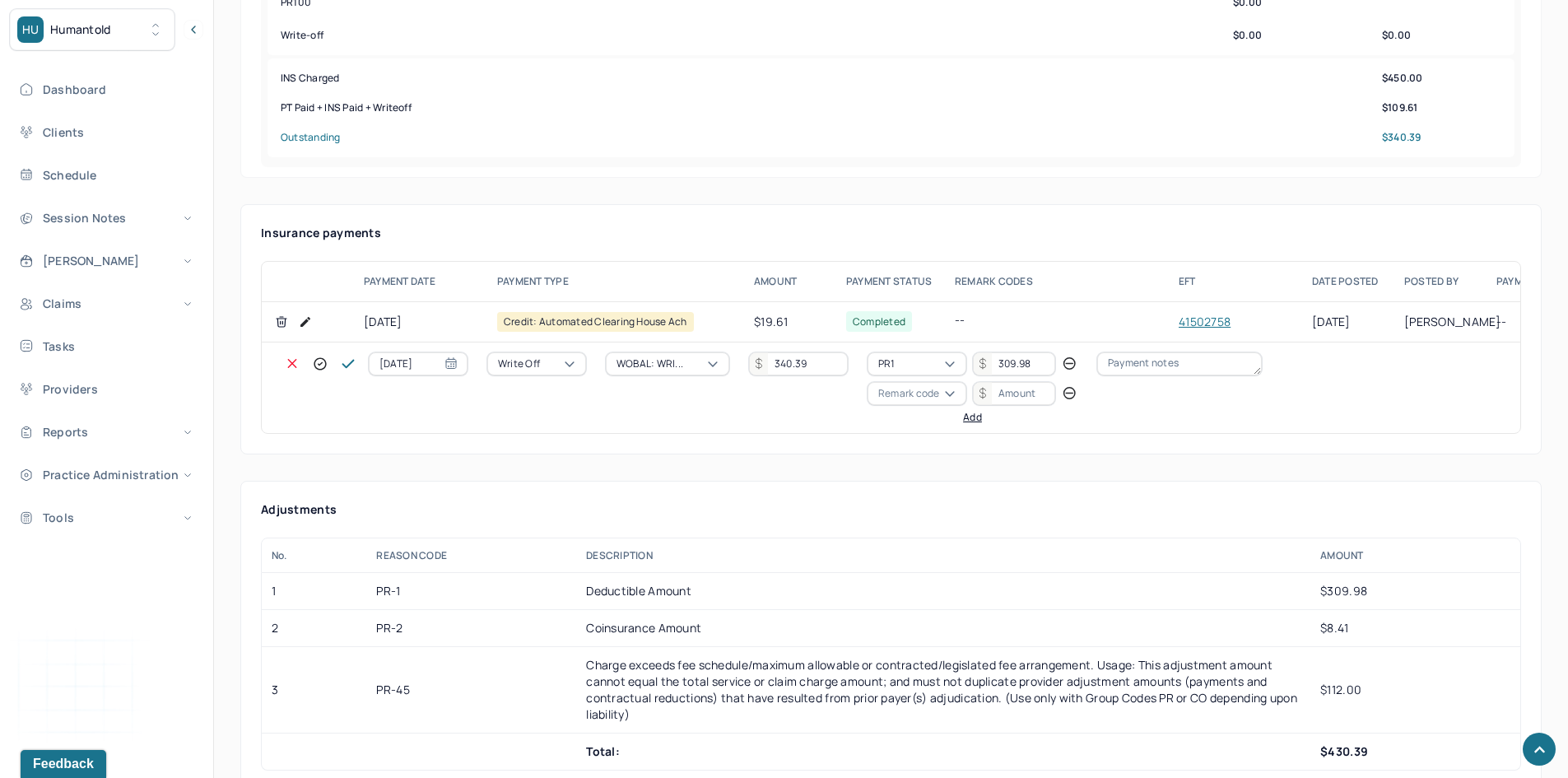 click on "Remark code" at bounding box center (909, 394) 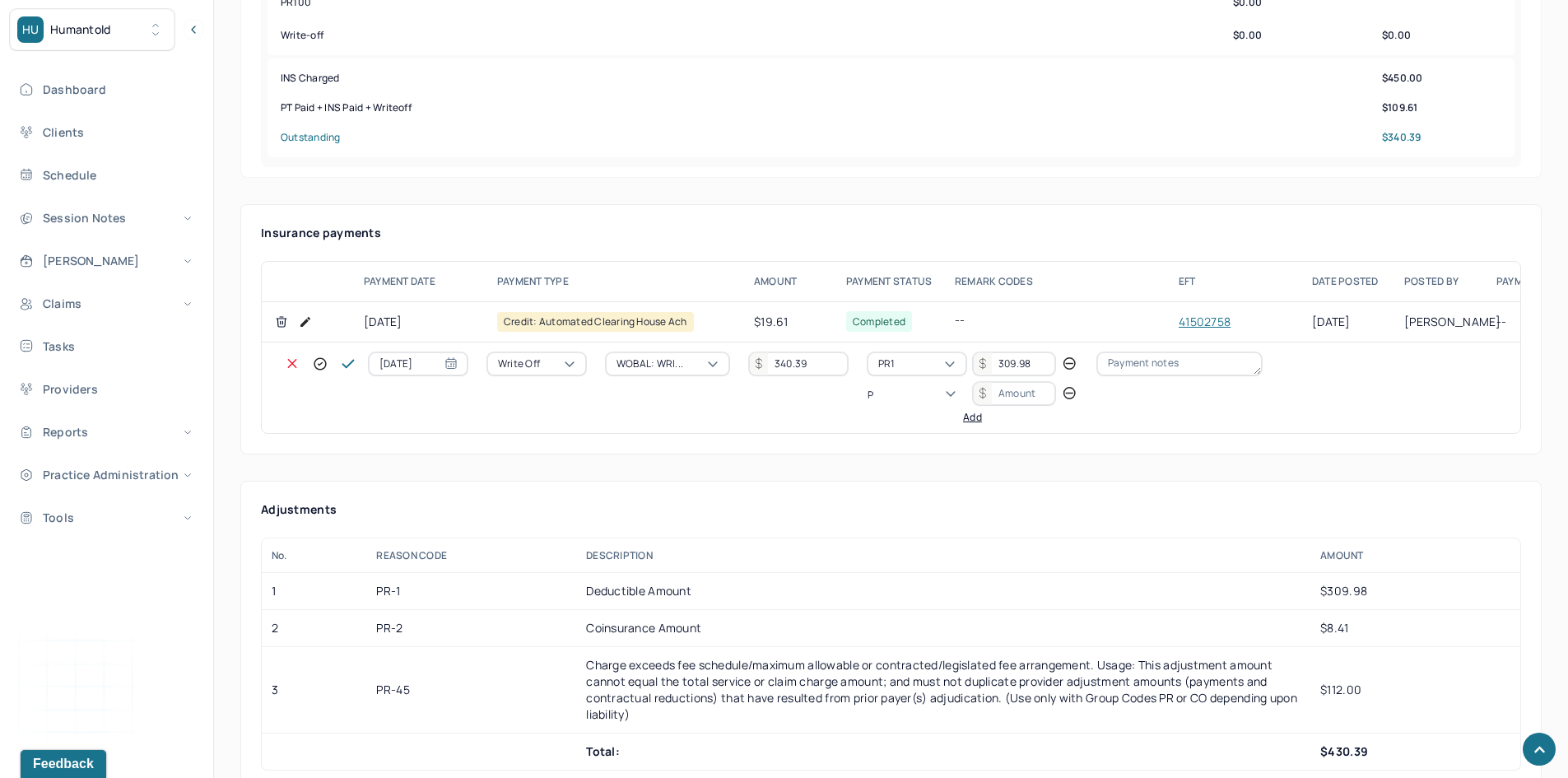 scroll, scrollTop: 102, scrollLeft: 0, axis: vertical 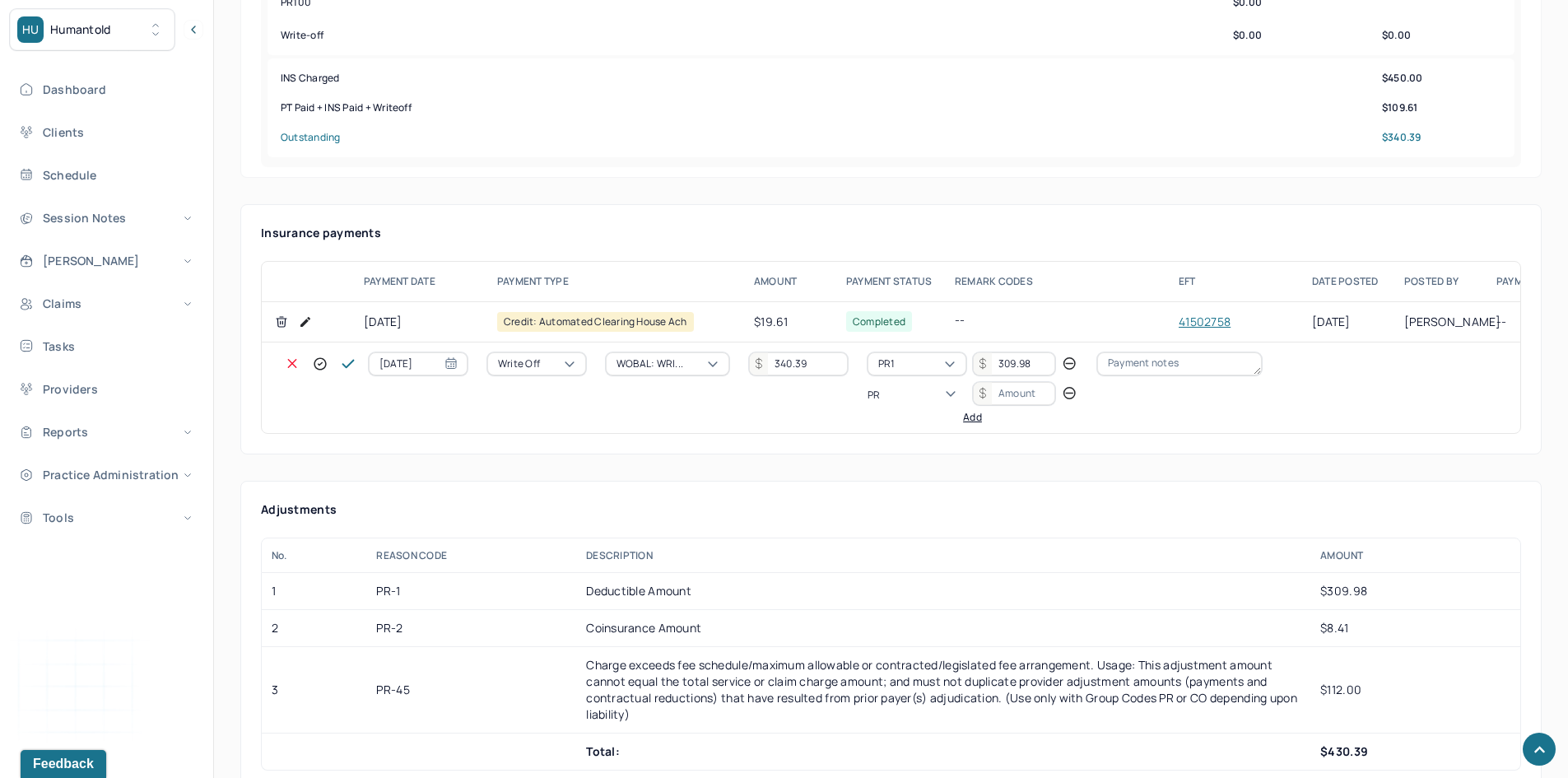 type on "PR2" 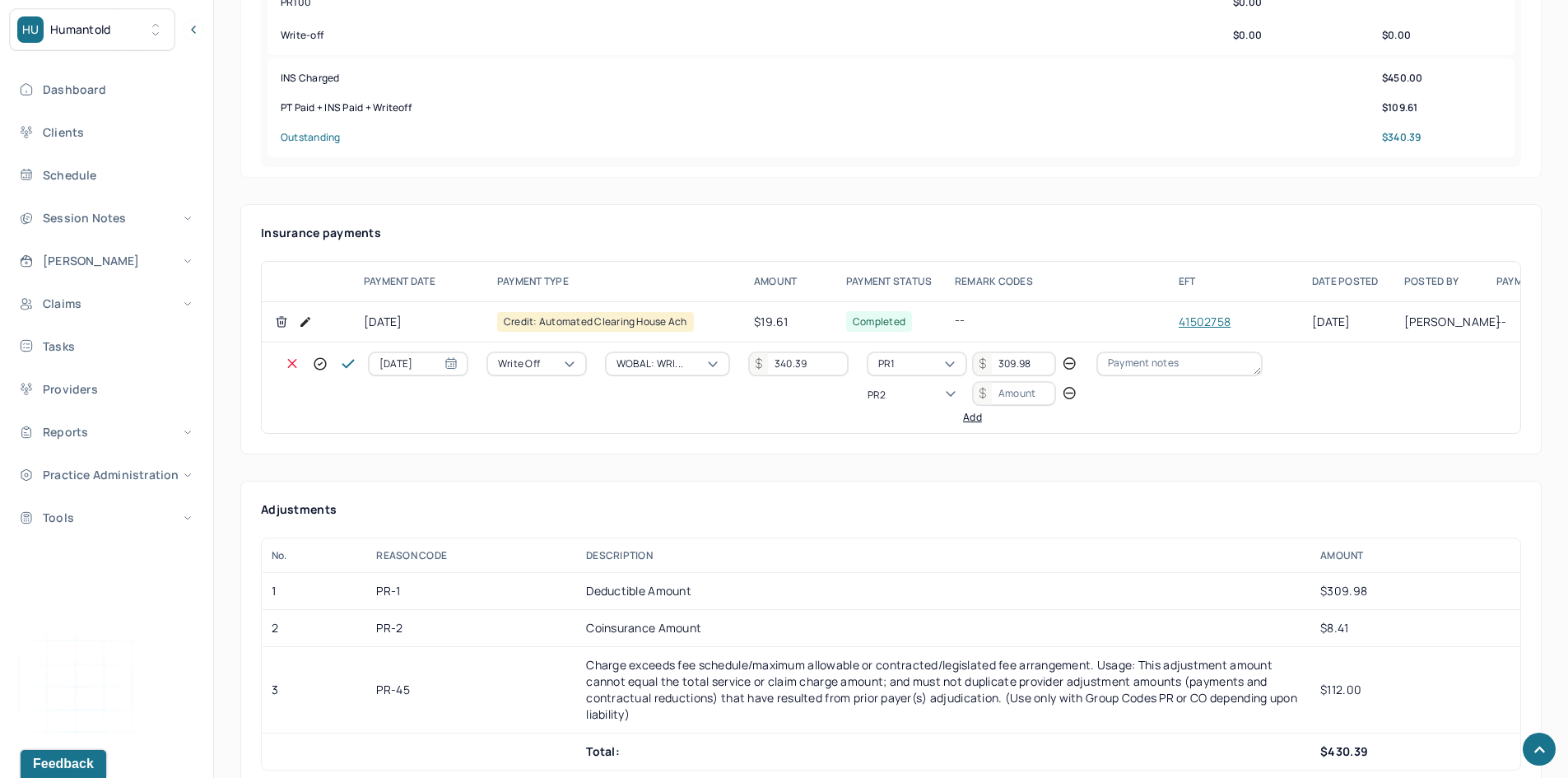 type 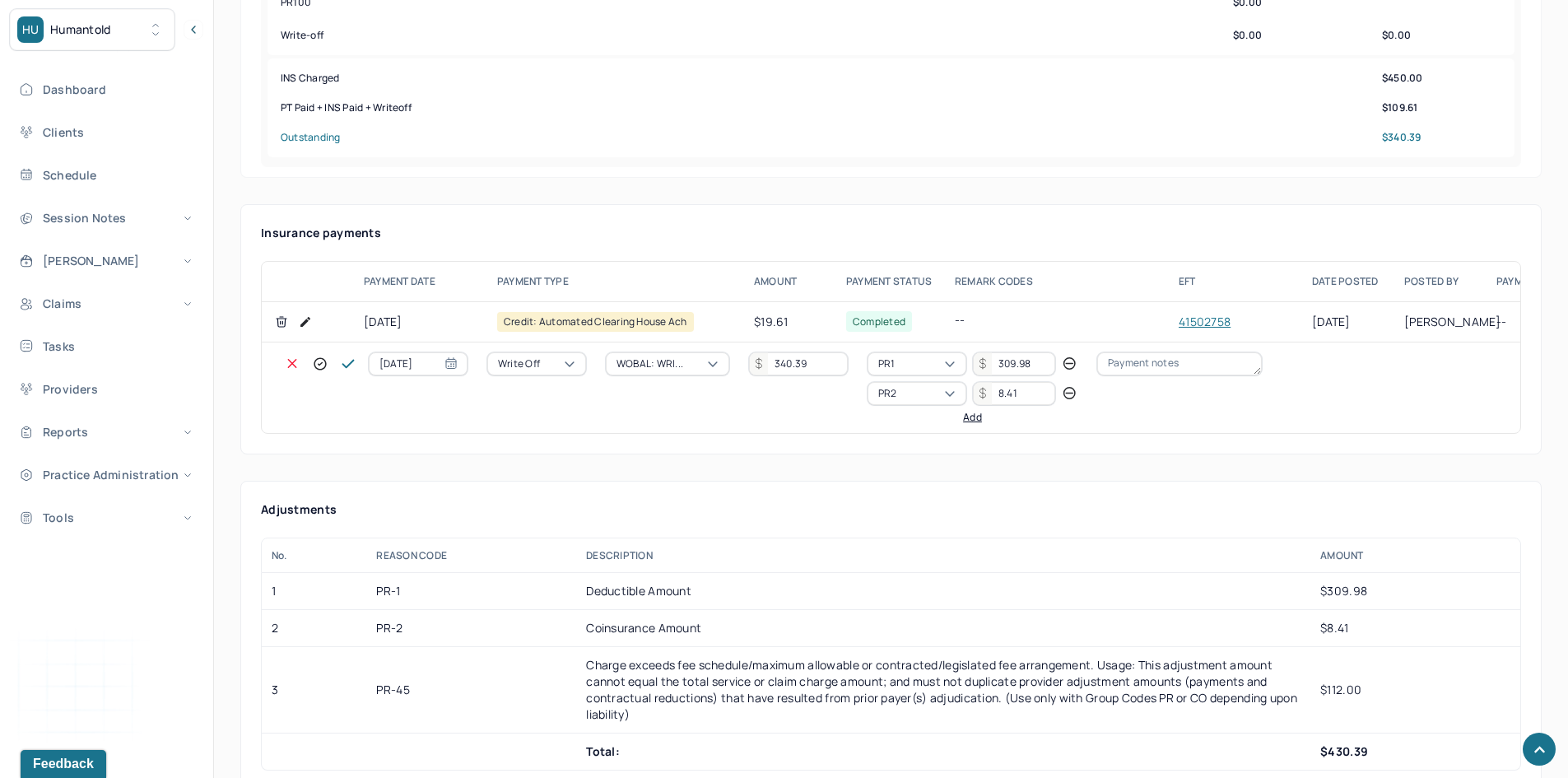 type on "8.41" 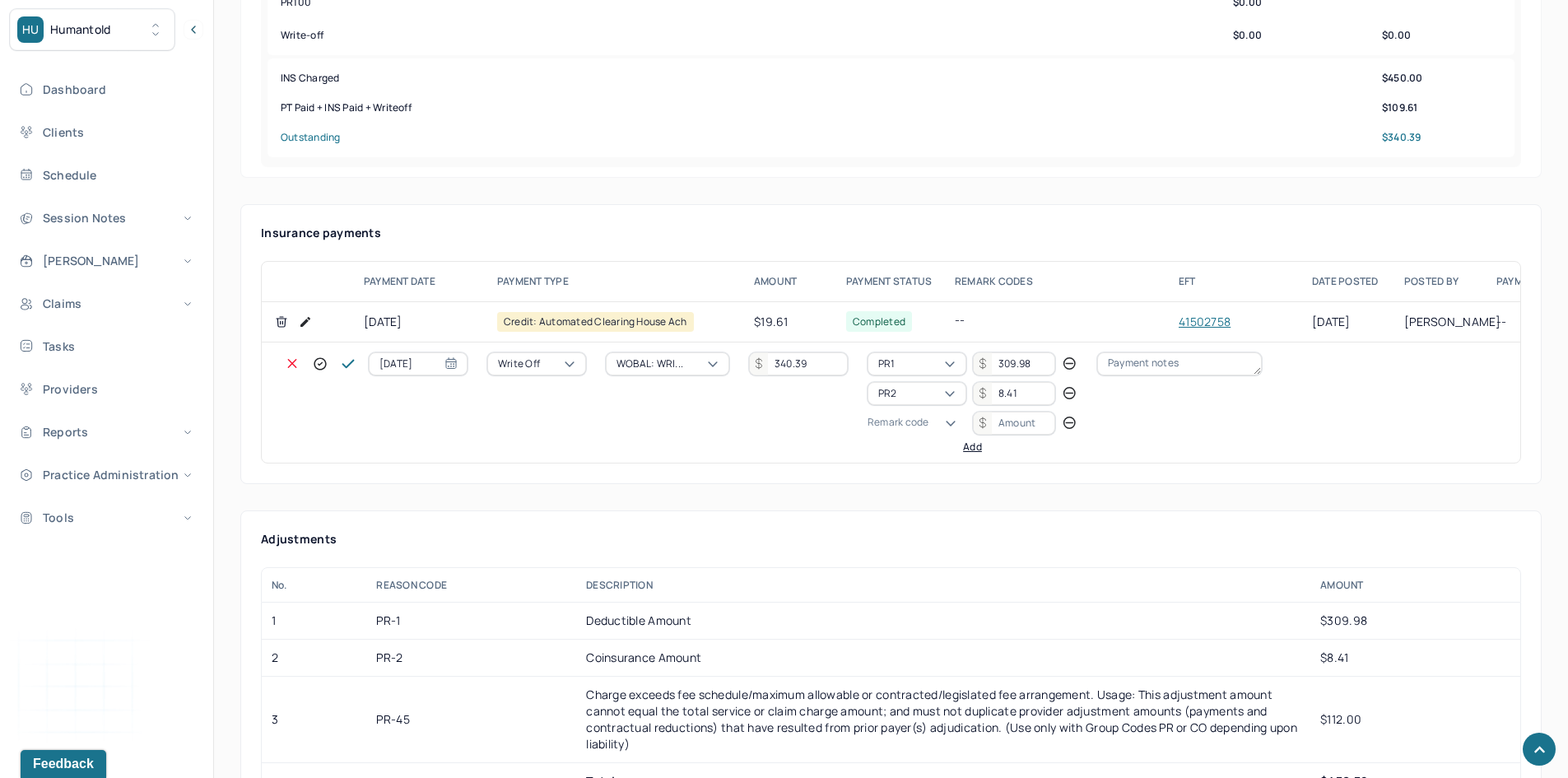 click on "Remark code" at bounding box center [898, 422] 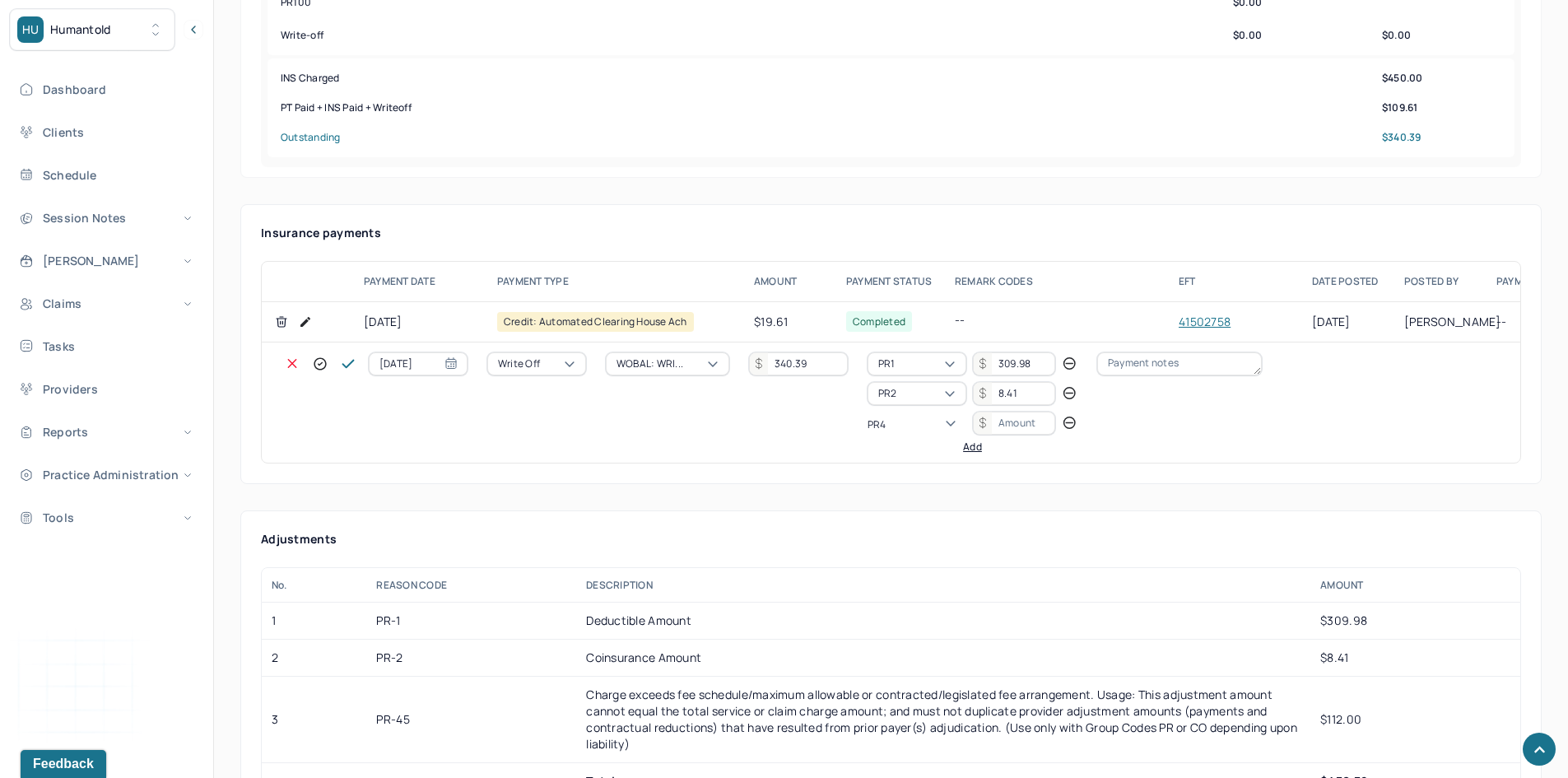 scroll, scrollTop: 0, scrollLeft: 0, axis: both 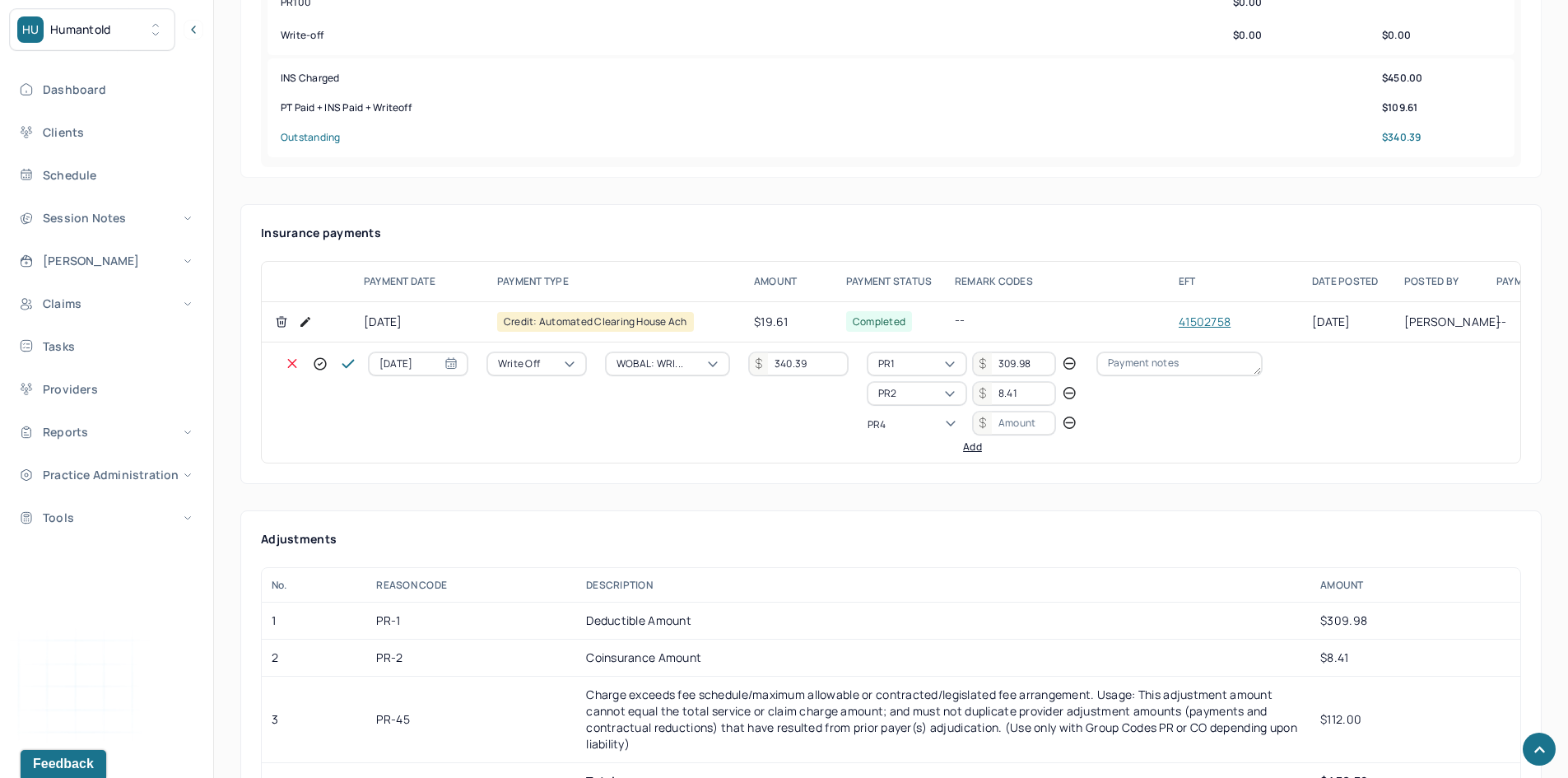 type on "PR45" 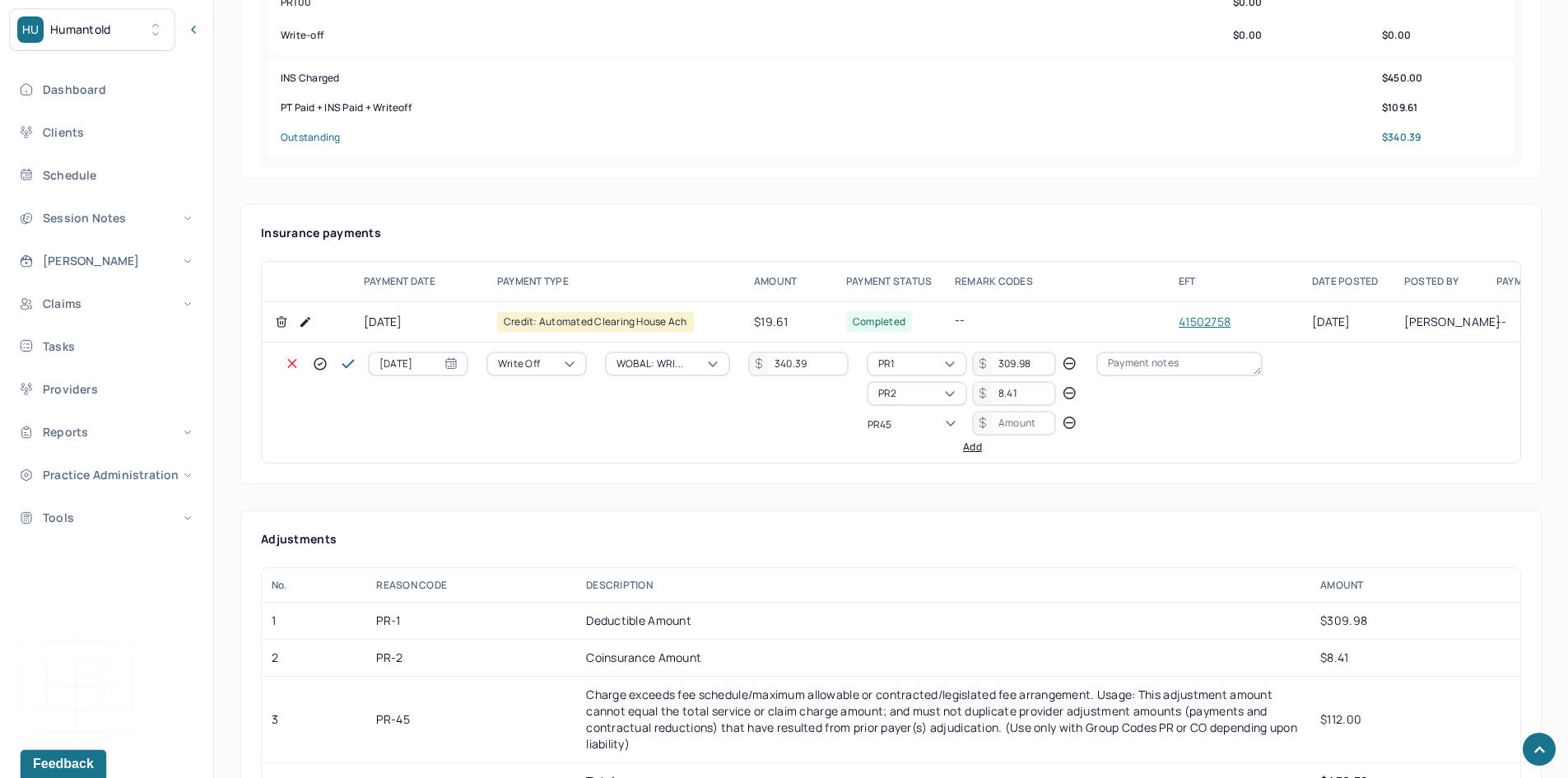 type 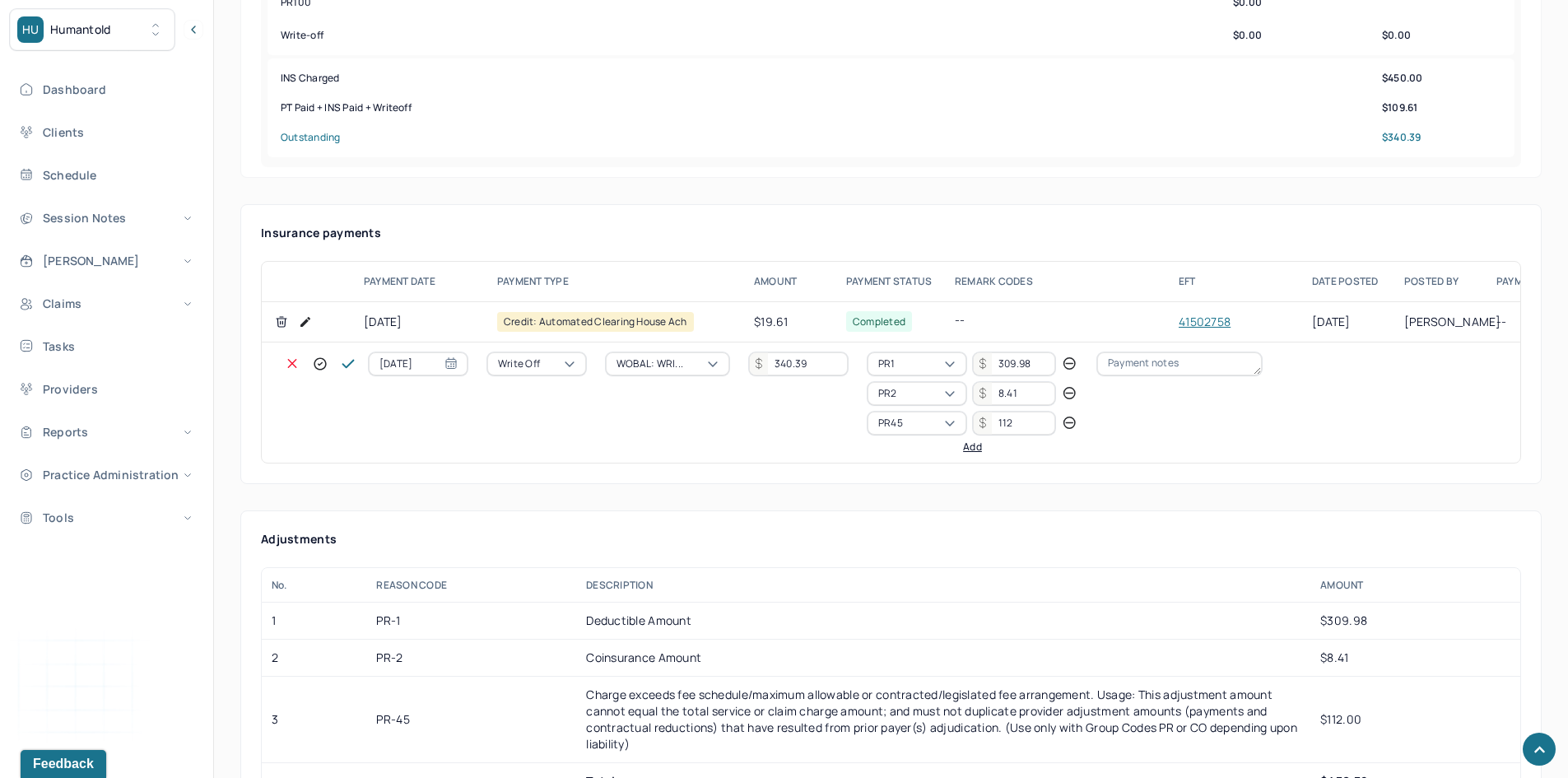 type on "112" 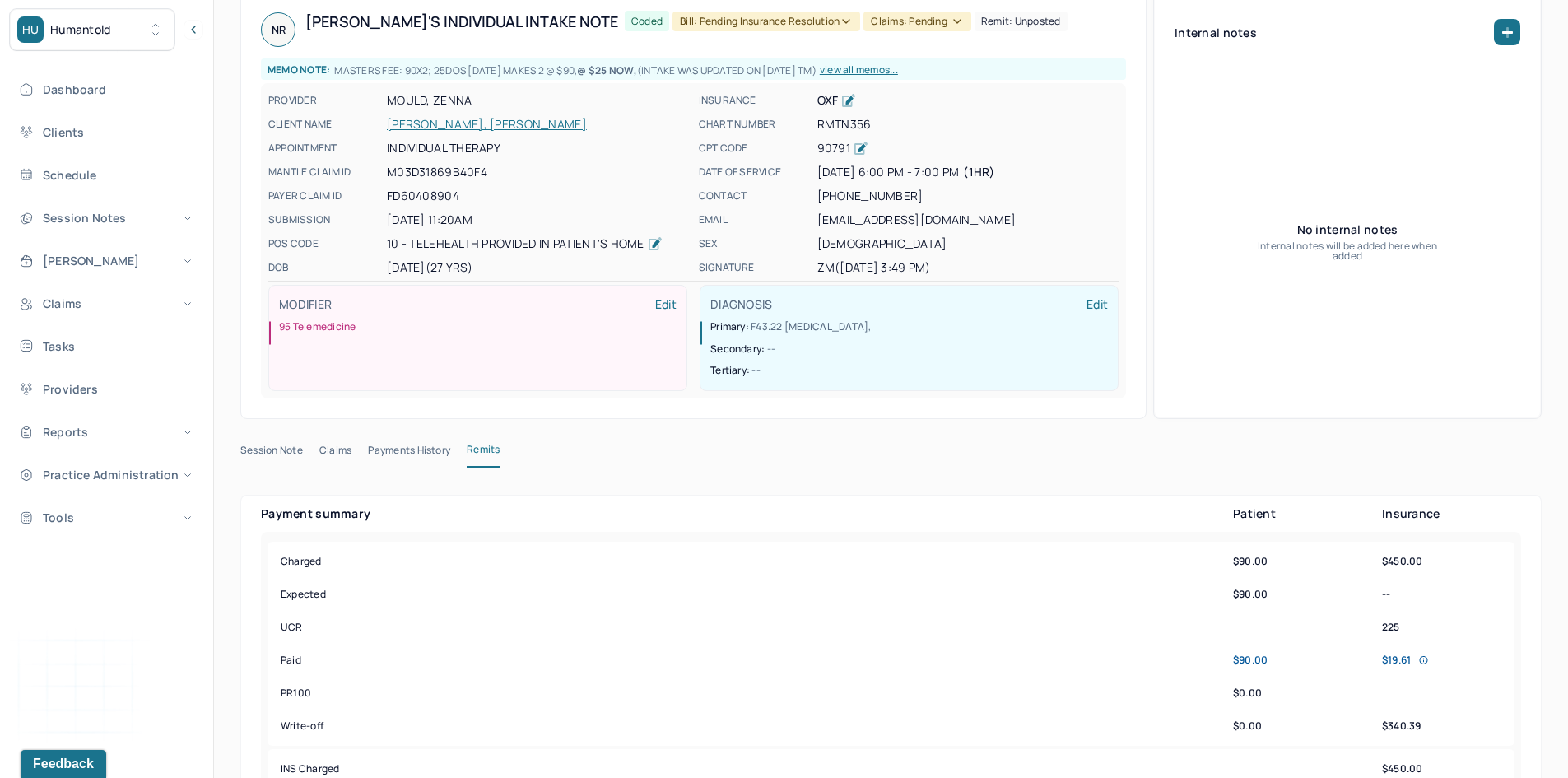 scroll, scrollTop: 0, scrollLeft: 0, axis: both 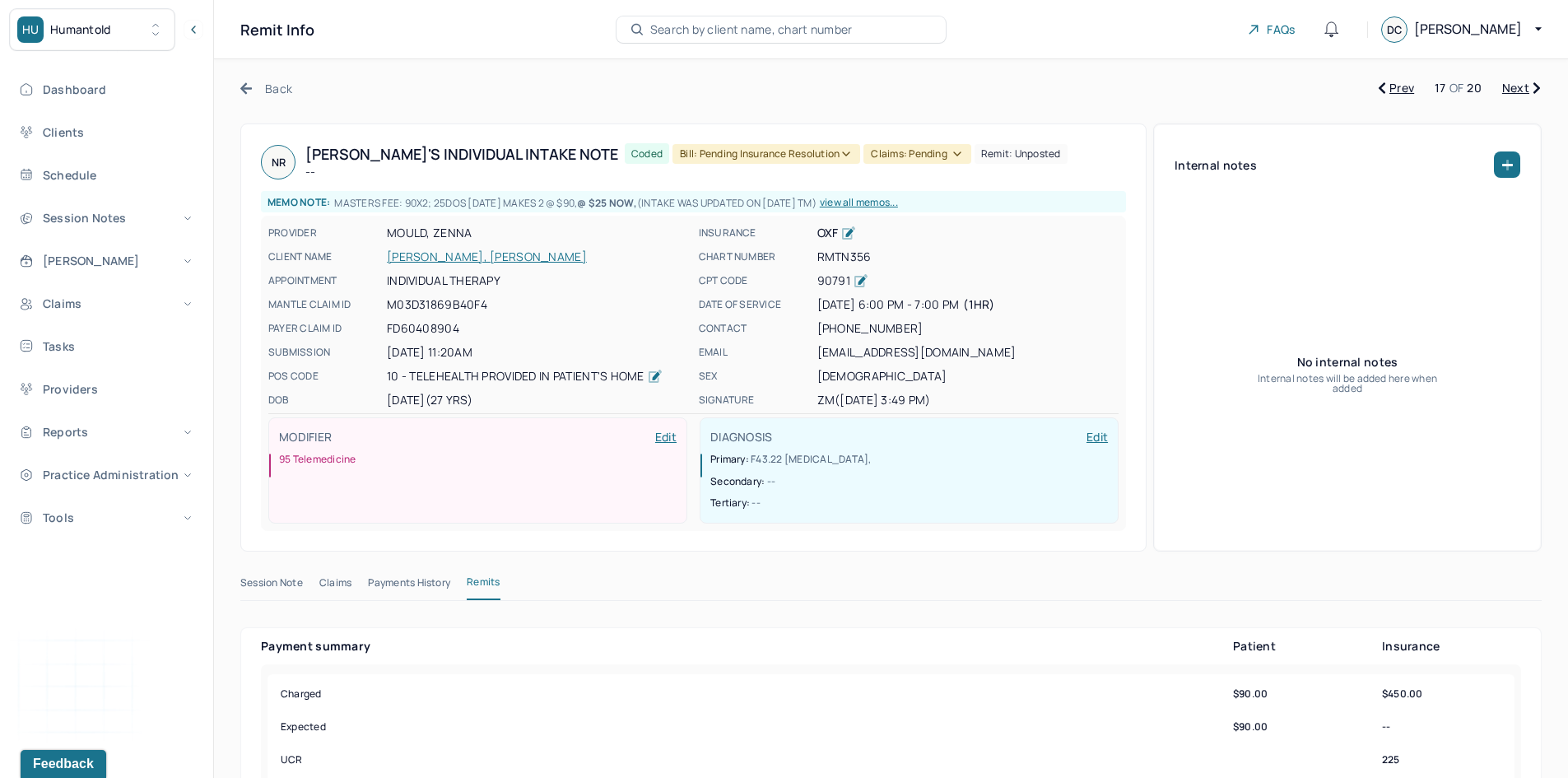 click on "NR [PERSON_NAME]'s   Individual intake note -- Coded   Bill: Pending Insurance Resolution     Claims: pending   Remit: unposted Memo note: MASTERS FEE: 90x2; 25  DOS [DATE] MAKES 2 @ $90,  @ $25 NOW,  (INTAKE WAS UPDATED ON [DATE] TM) view all memos... PROVIDER MOULD, ZENNA CLIENT NAME [PERSON_NAME], [PERSON_NAME] APPOINTMENT Individual therapy   MANTLE CLAIM ID M03D31869B40F4 PAYER CLAIM ID FD60408904 SUBMISSION [DATE] 11:20AM POS CODE 10 - Telehealth Provided in Patient's Home     DOB [DEMOGRAPHIC_DATA]  (27 Yrs) INSURANCE OXF     CHART NUMBER RMTN356 CPT CODE 90791     DATE OF SERVICE [DATE]   6:00 PM   -   7:00 PM ( 1hr ) CONTACT [PHONE_NUMBER] EMAIL [EMAIL_ADDRESS][DOMAIN_NAME] SEX [DEMOGRAPHIC_DATA] SIGNATURE ZM  ([DATE] 3:49 PM) MODIFIER   Edit   95 Telemedicine DIAGNOSIS   Edit   Primary:   F43.22 [MEDICAL_DATA] ,  Secondary:   -- Tertiary:   --" at bounding box center (693, 338) 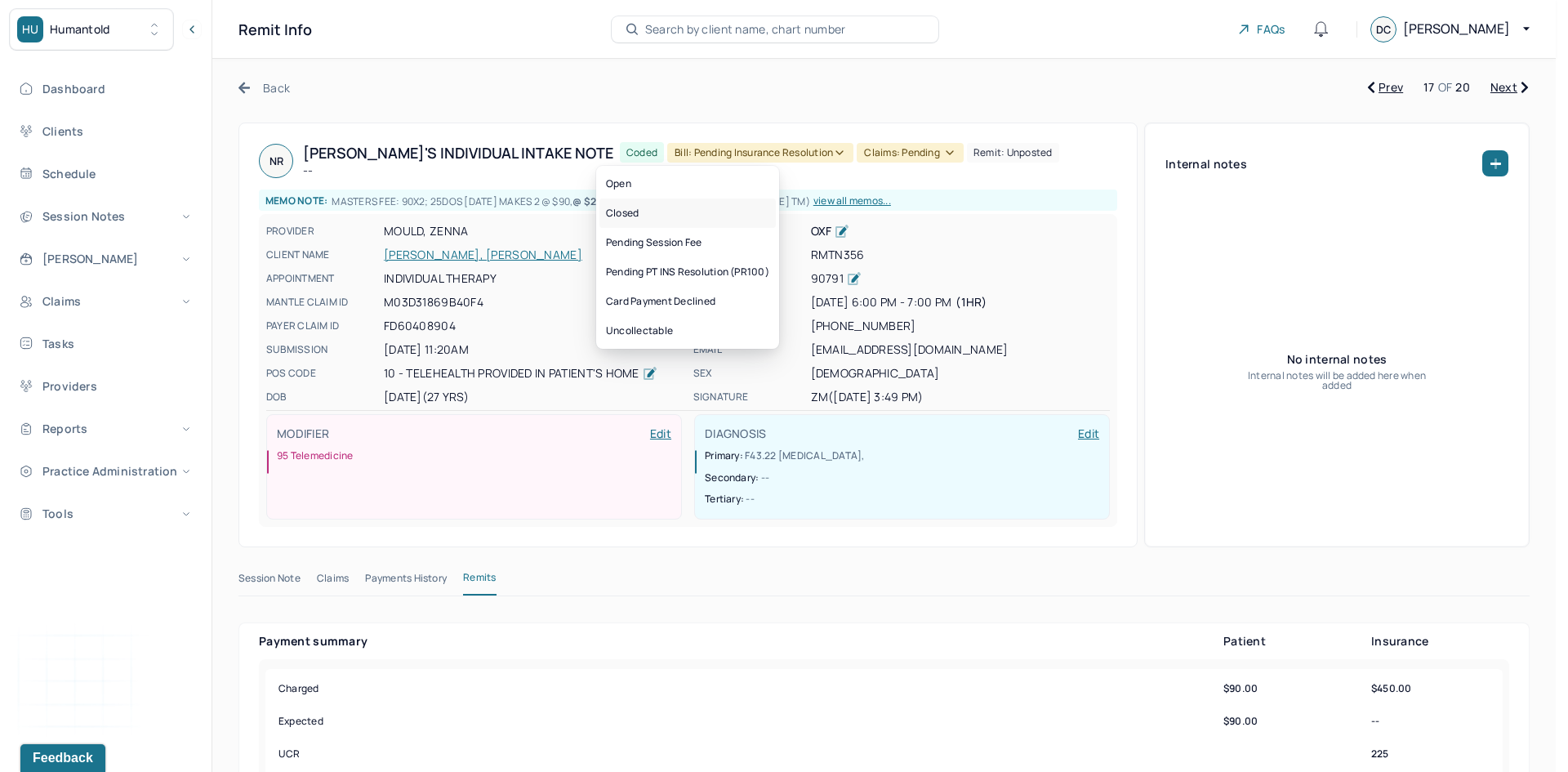 click on "Closed" at bounding box center [688, 213] 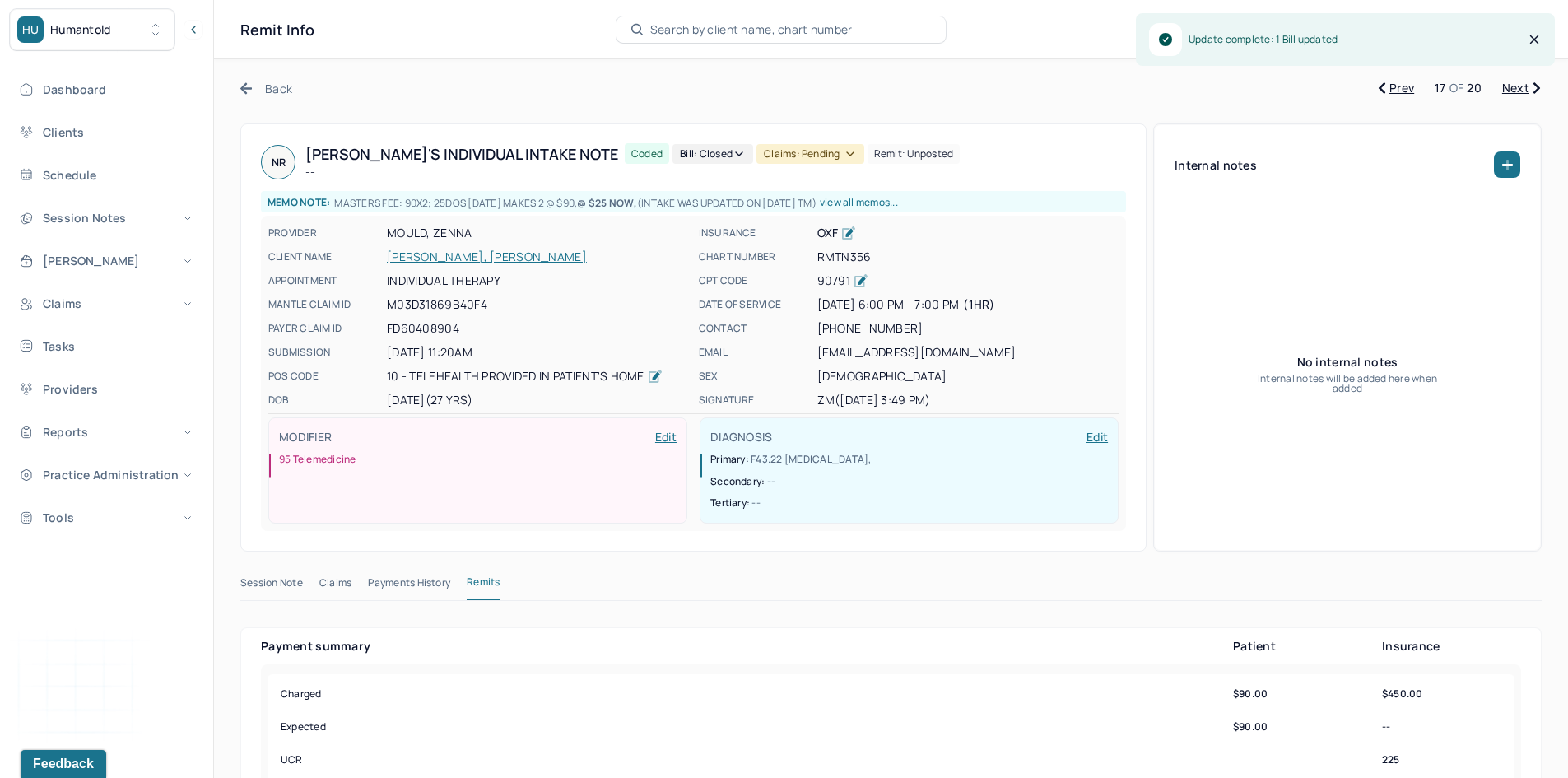 click on "Claims: pending" at bounding box center (810, 154) 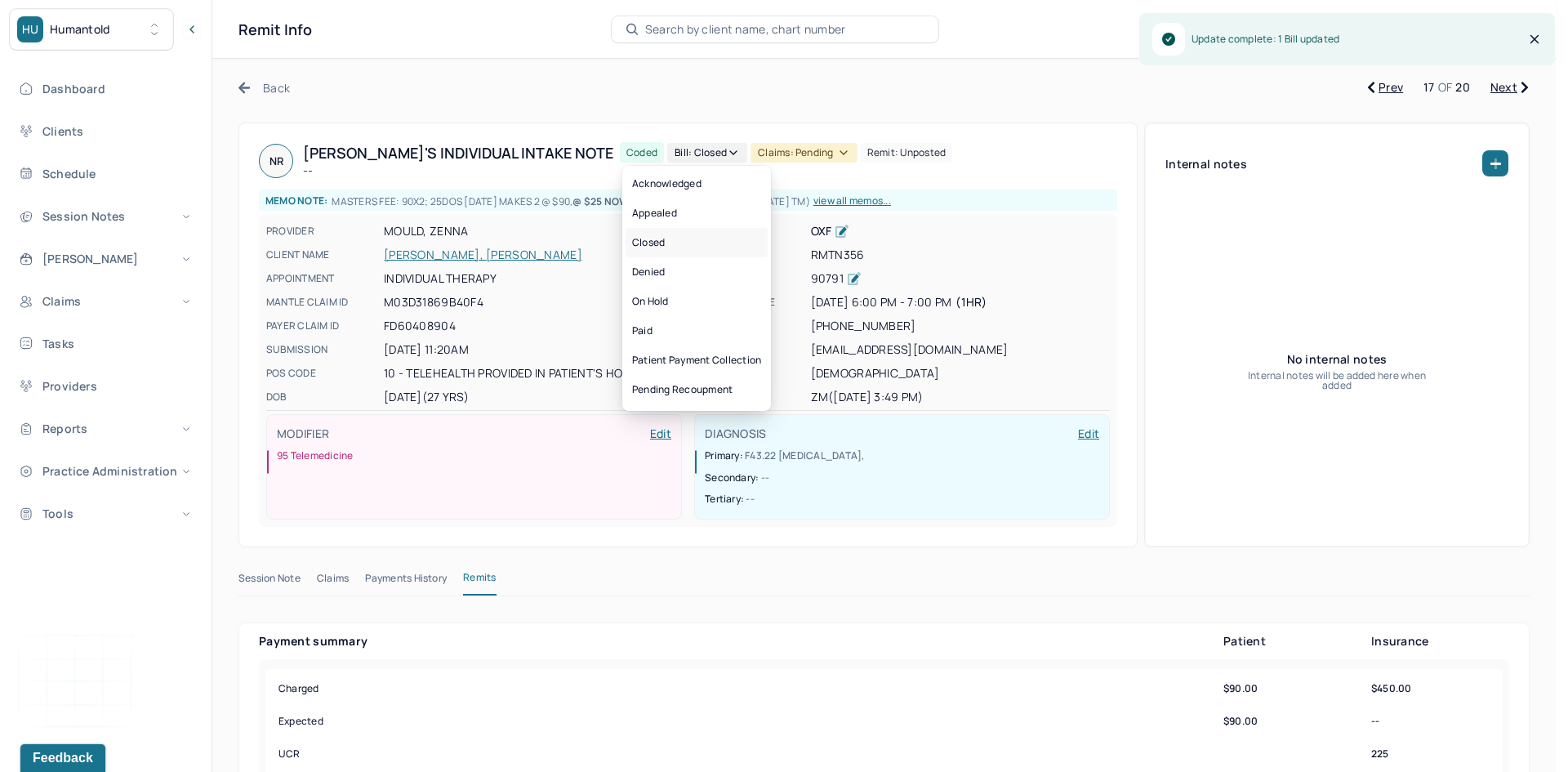 click on "Closed" at bounding box center [697, 243] 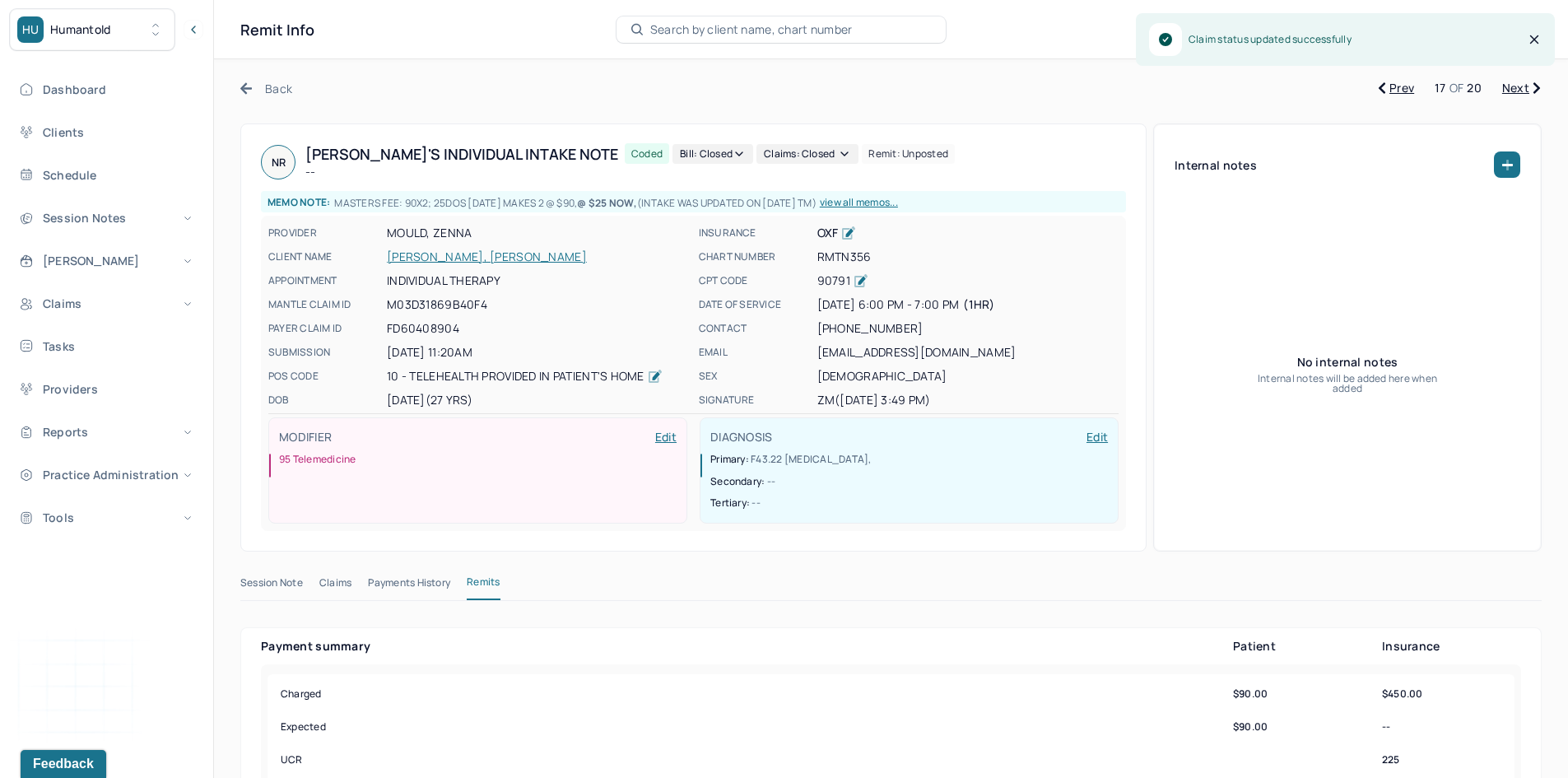 click on "Next" at bounding box center [1521, 88] 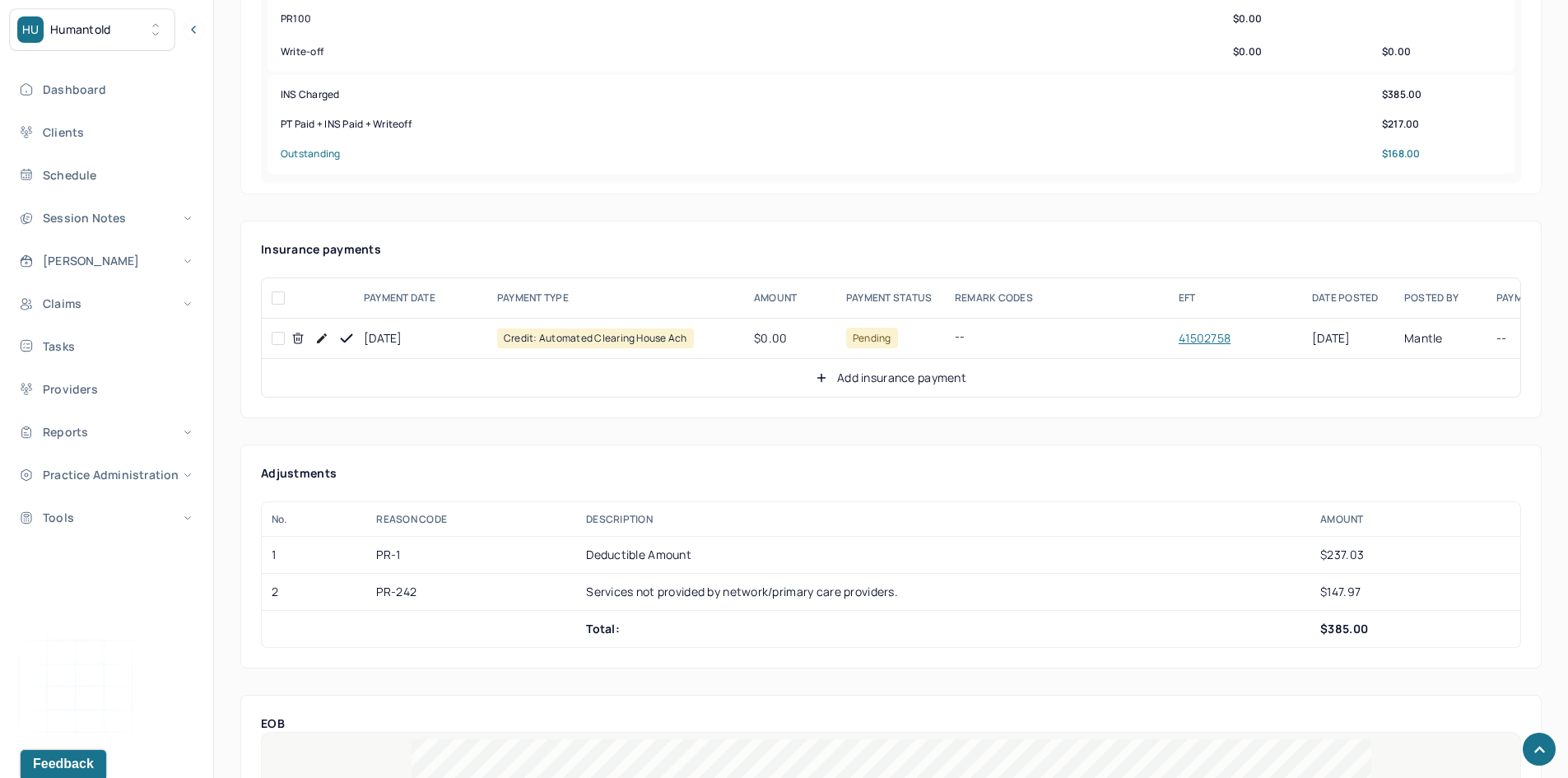 scroll, scrollTop: 494, scrollLeft: 0, axis: vertical 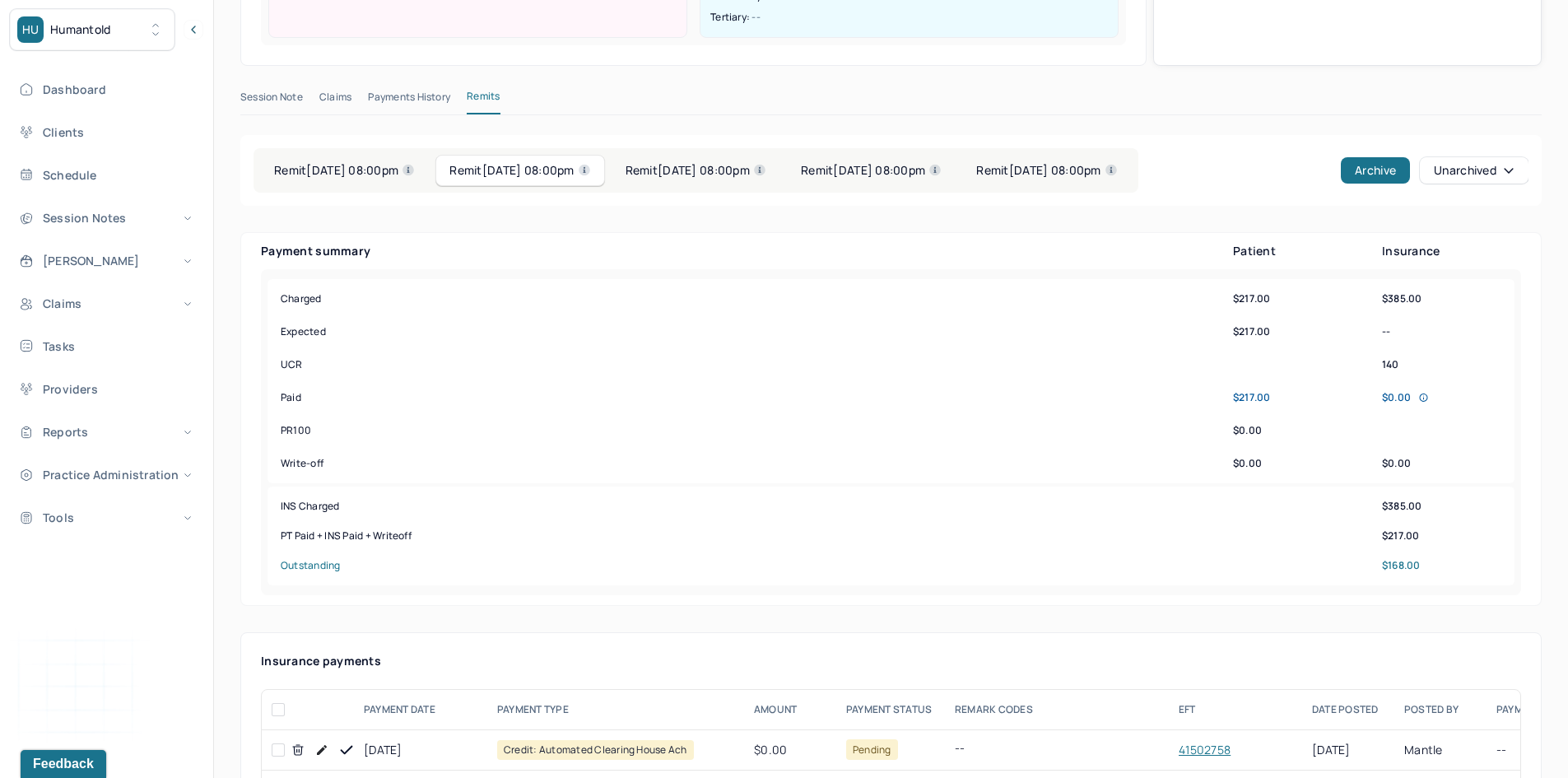 click on "Remit [DATE] 08:00pm" at bounding box center [344, 170] 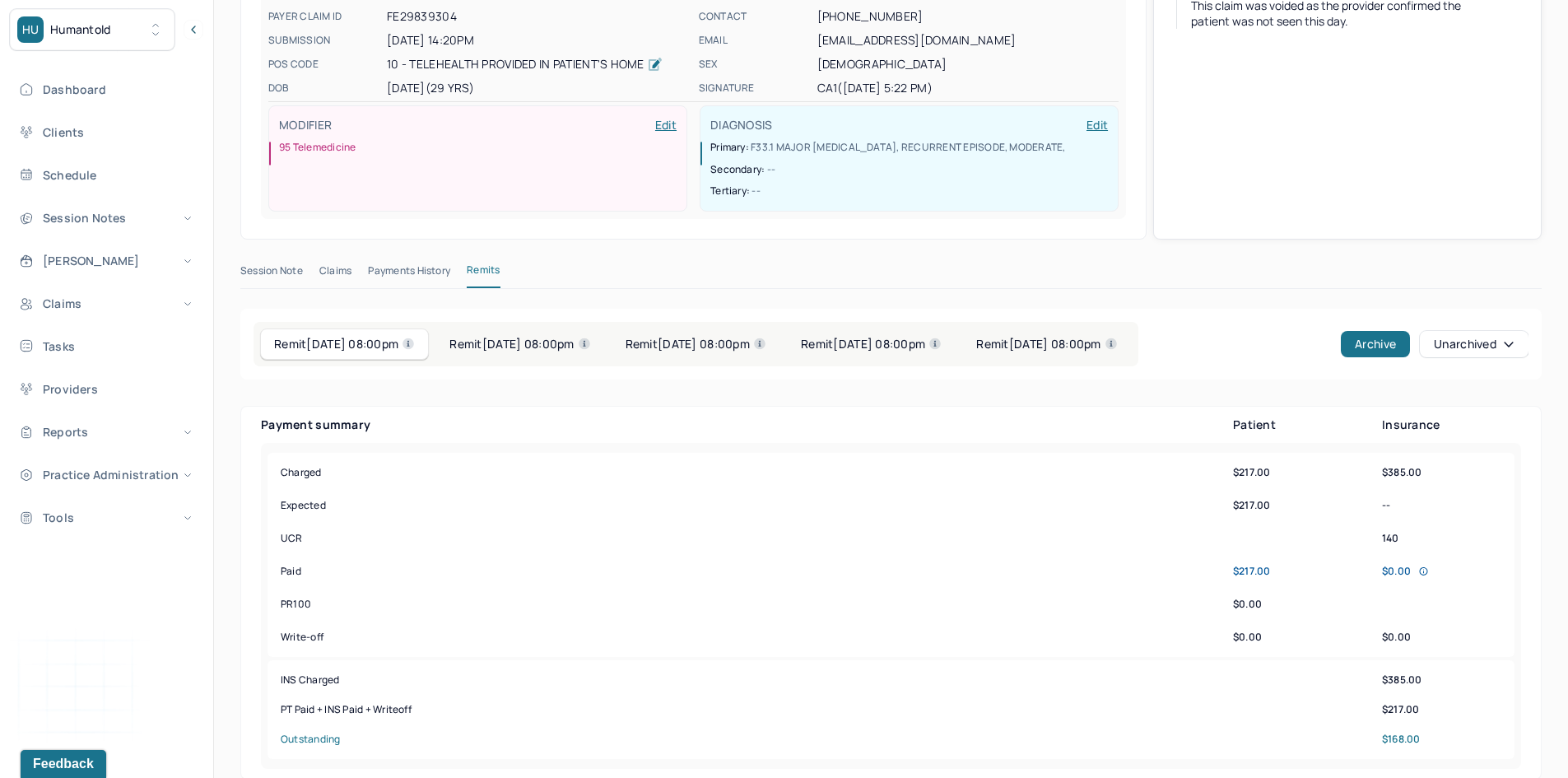 scroll, scrollTop: 329, scrollLeft: 0, axis: vertical 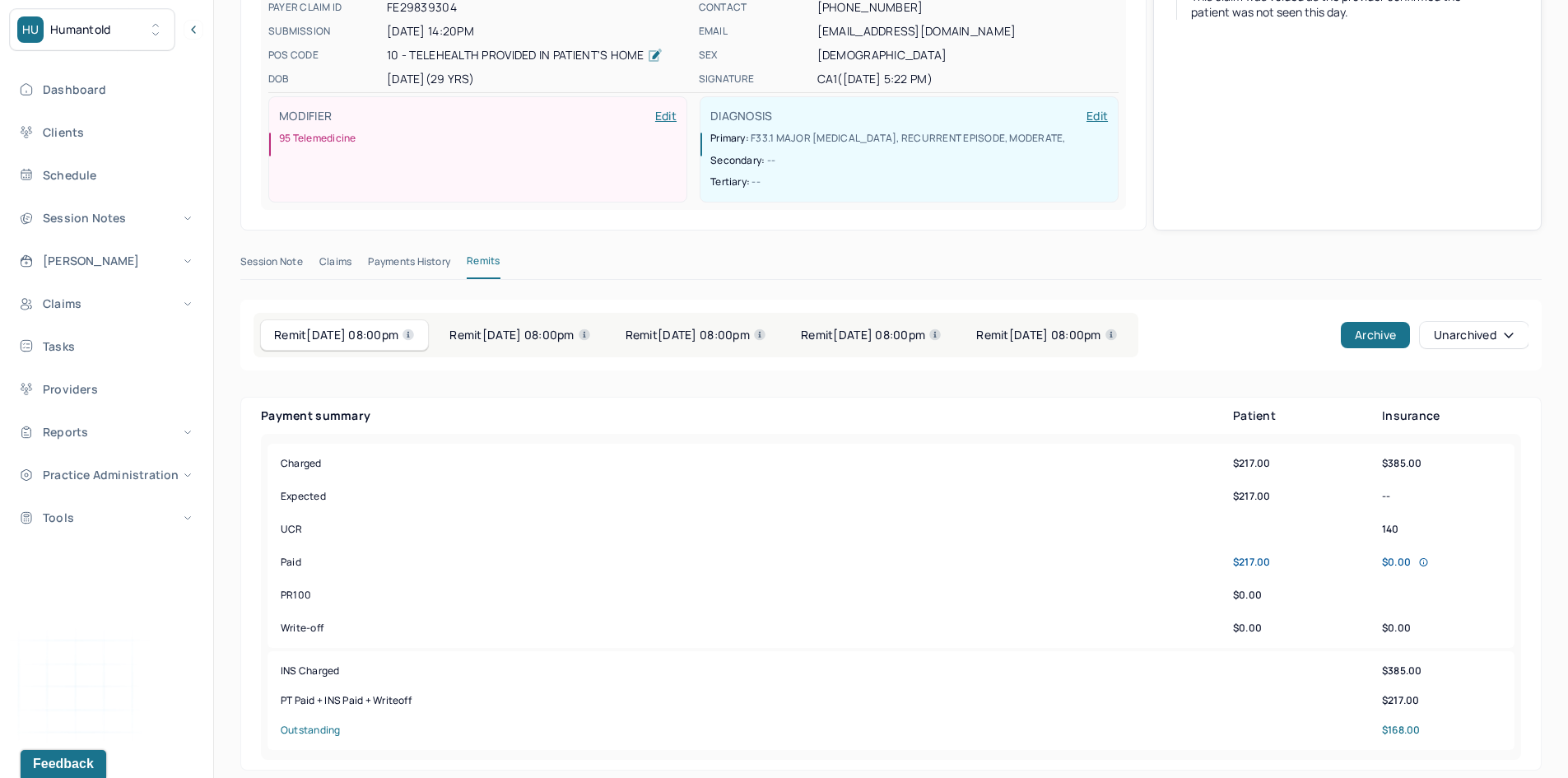 click on "Remit [DATE] 08:00pm" at bounding box center (519, 335) 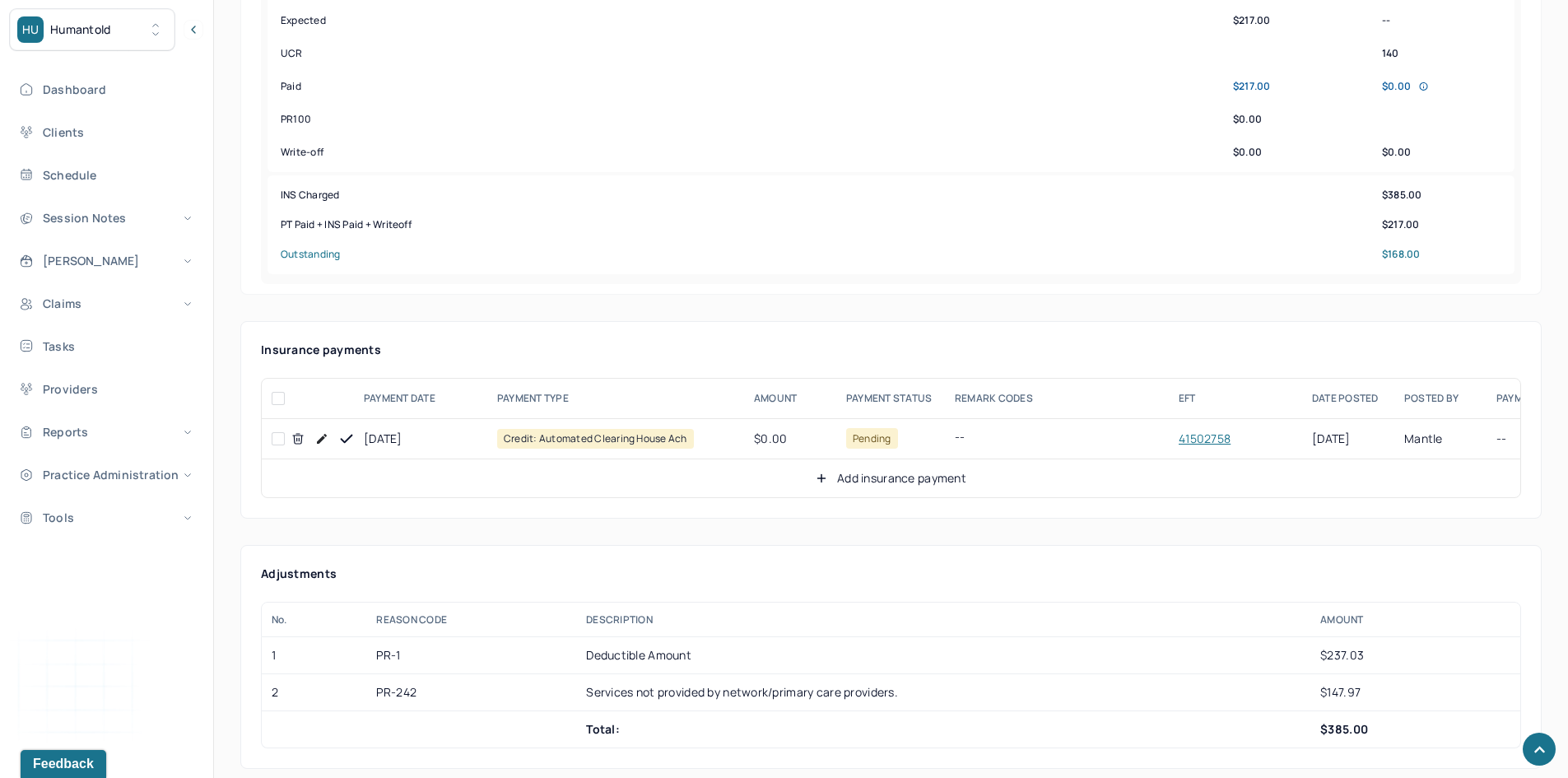 scroll, scrollTop: 823, scrollLeft: 0, axis: vertical 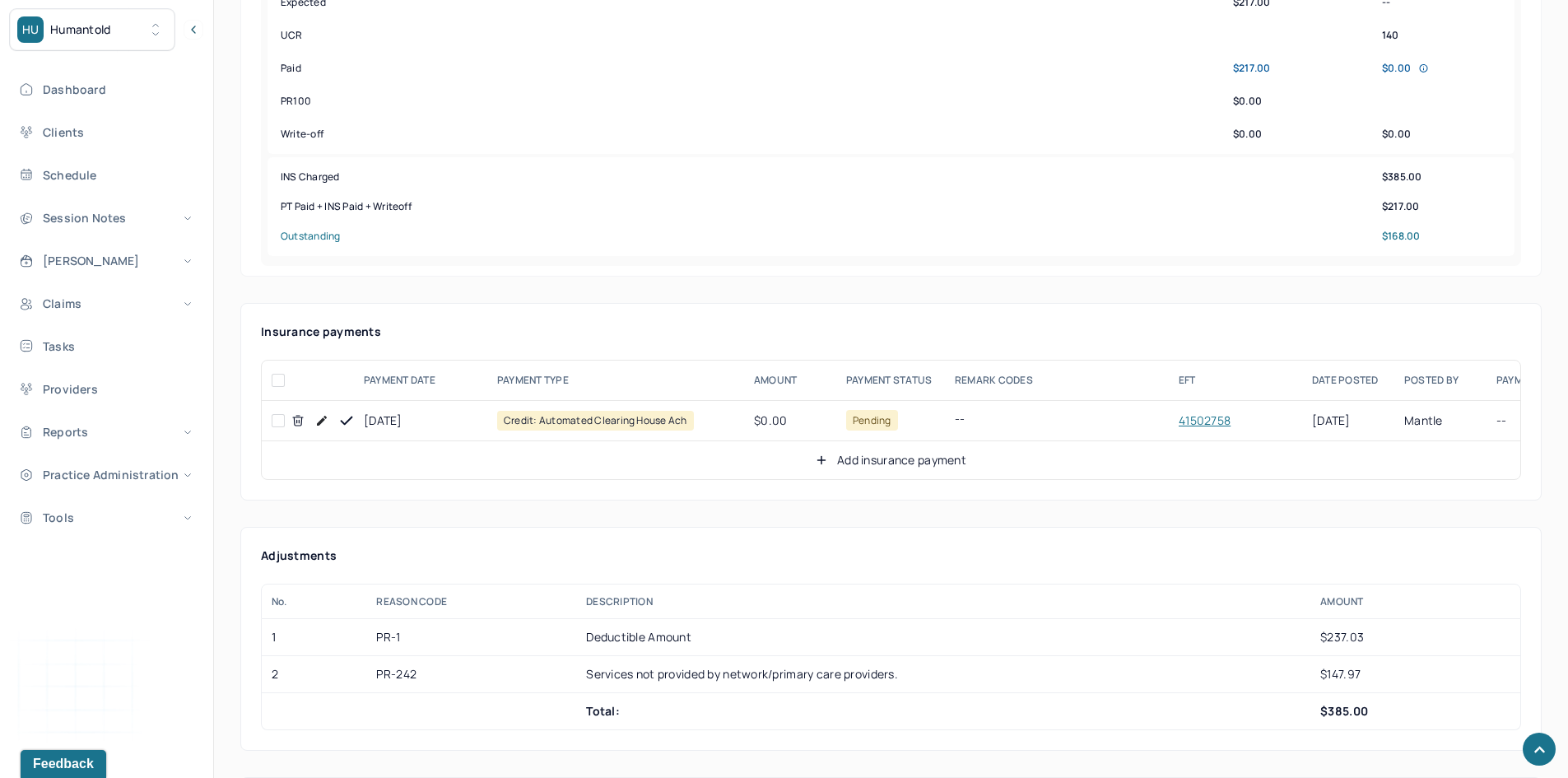 click at bounding box center [278, 421] 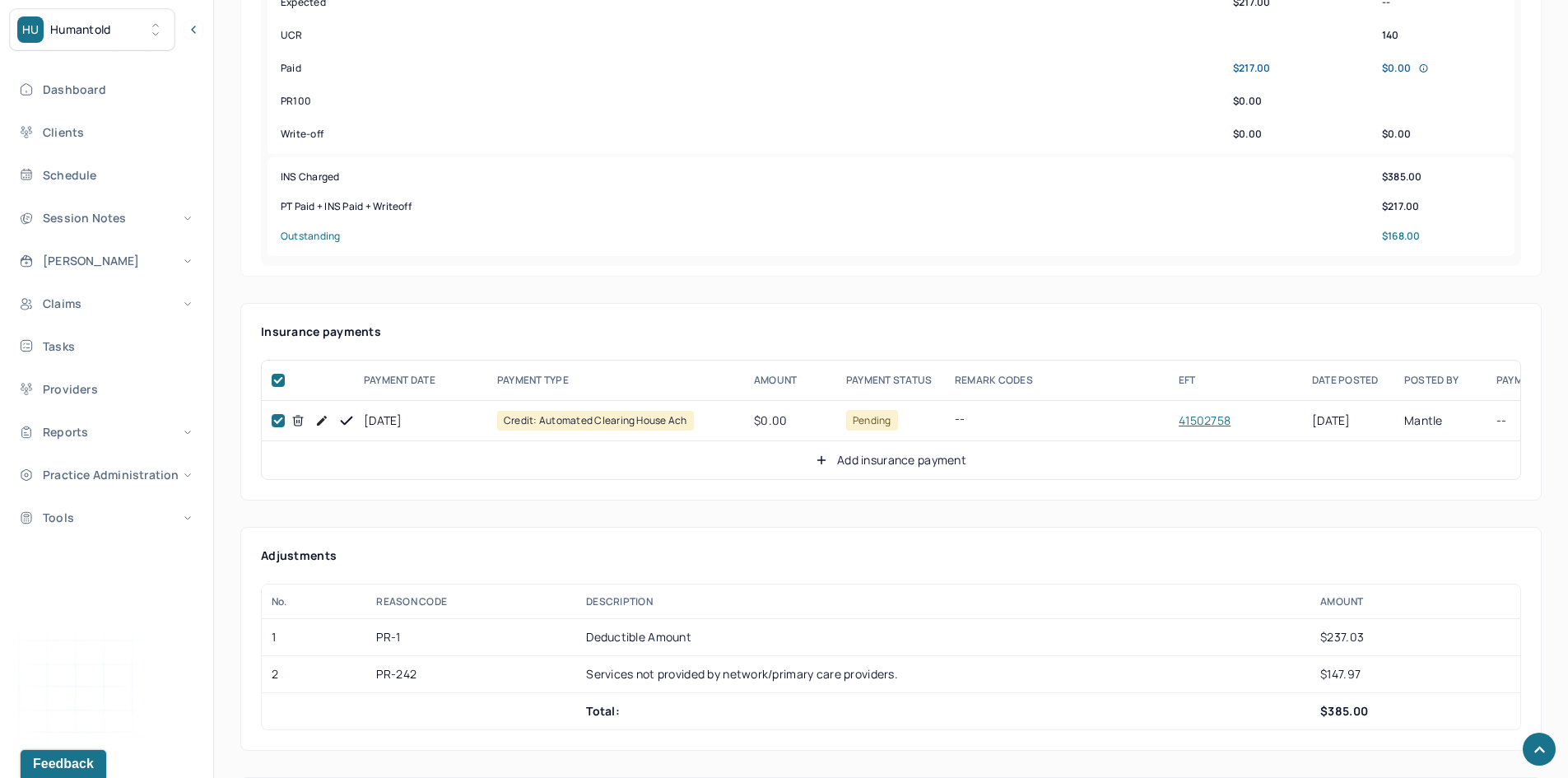 checkbox on "true" 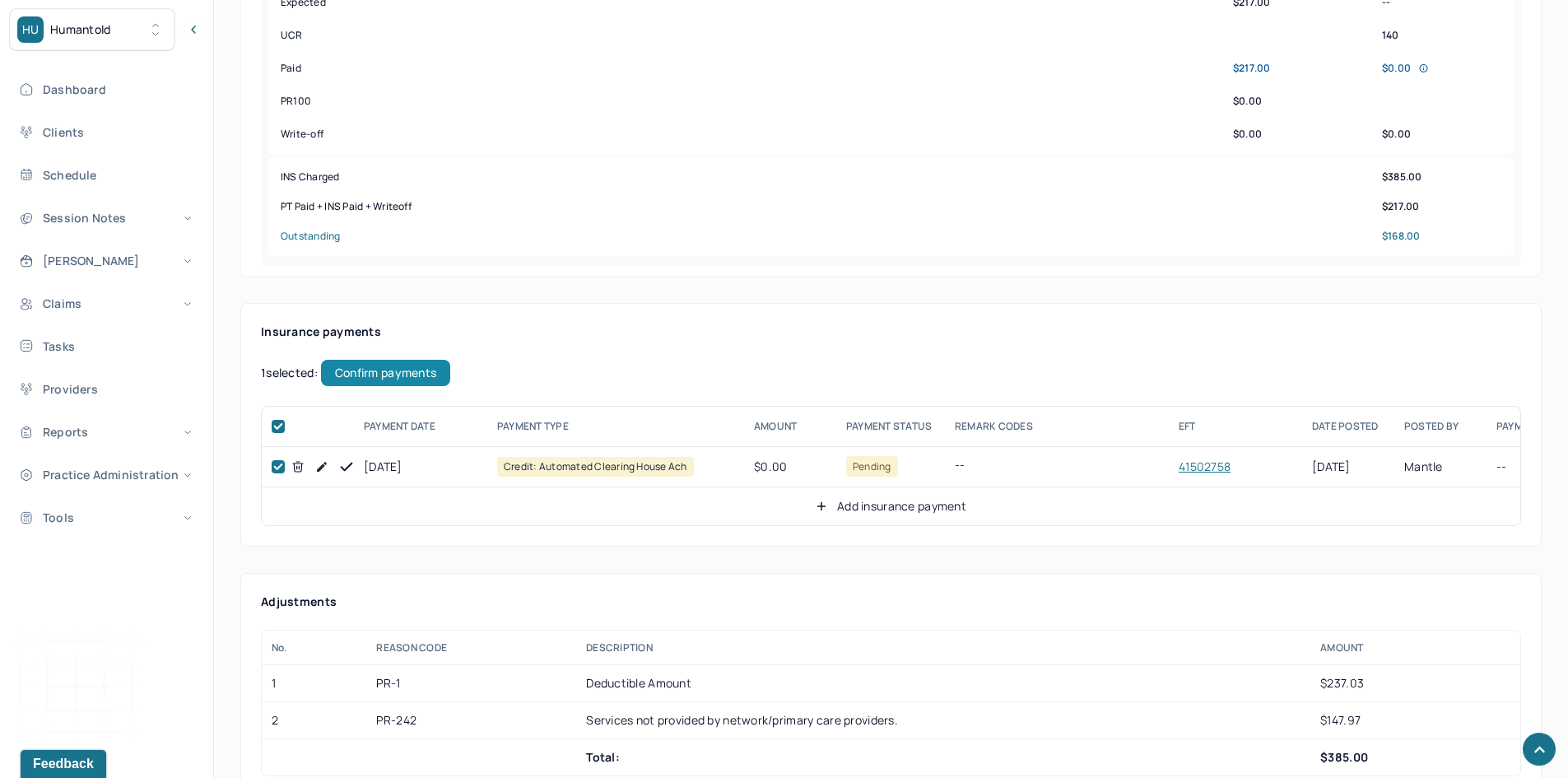 click on "Confirm payments" at bounding box center [385, 373] 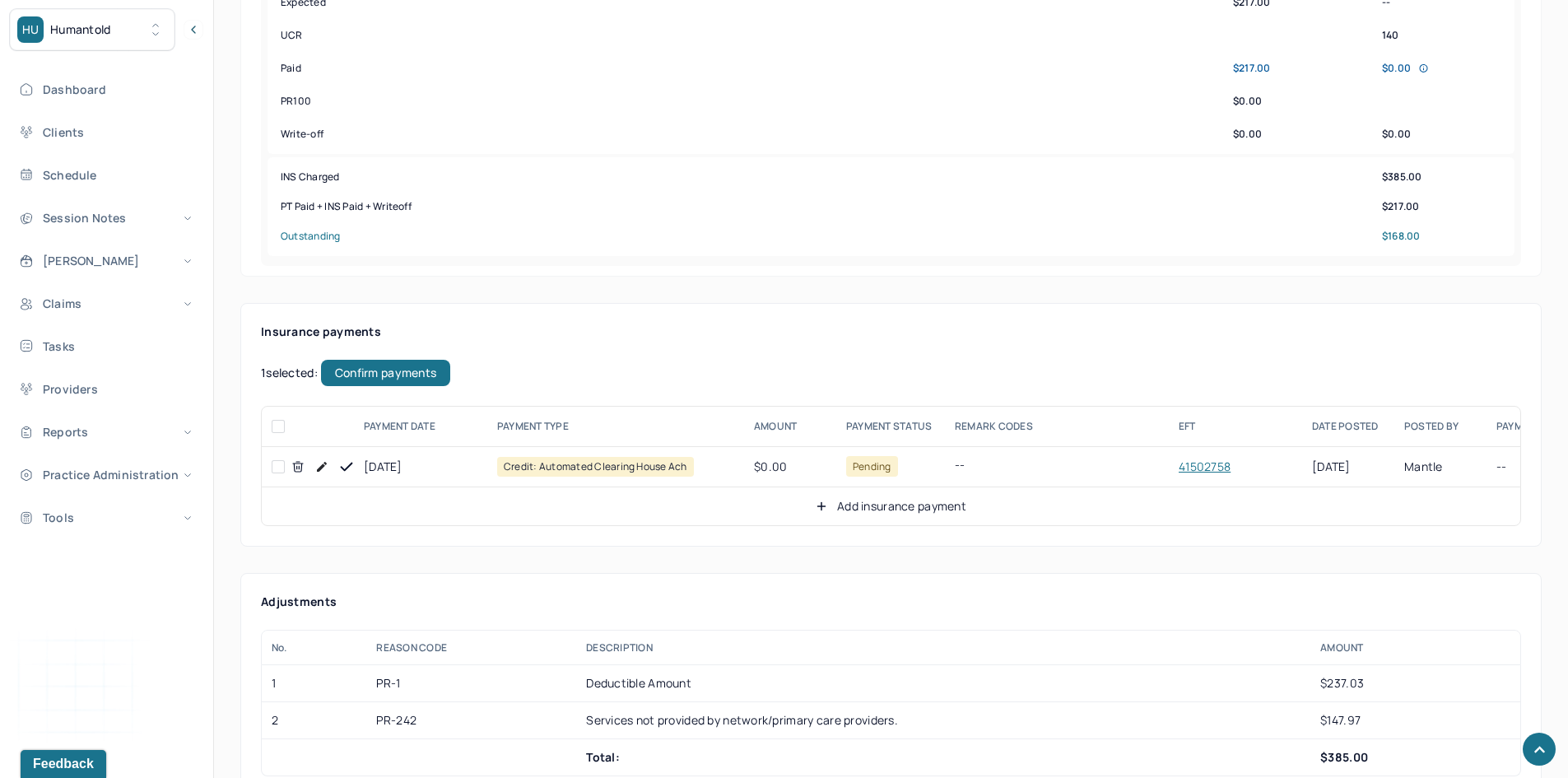 checkbox on "false" 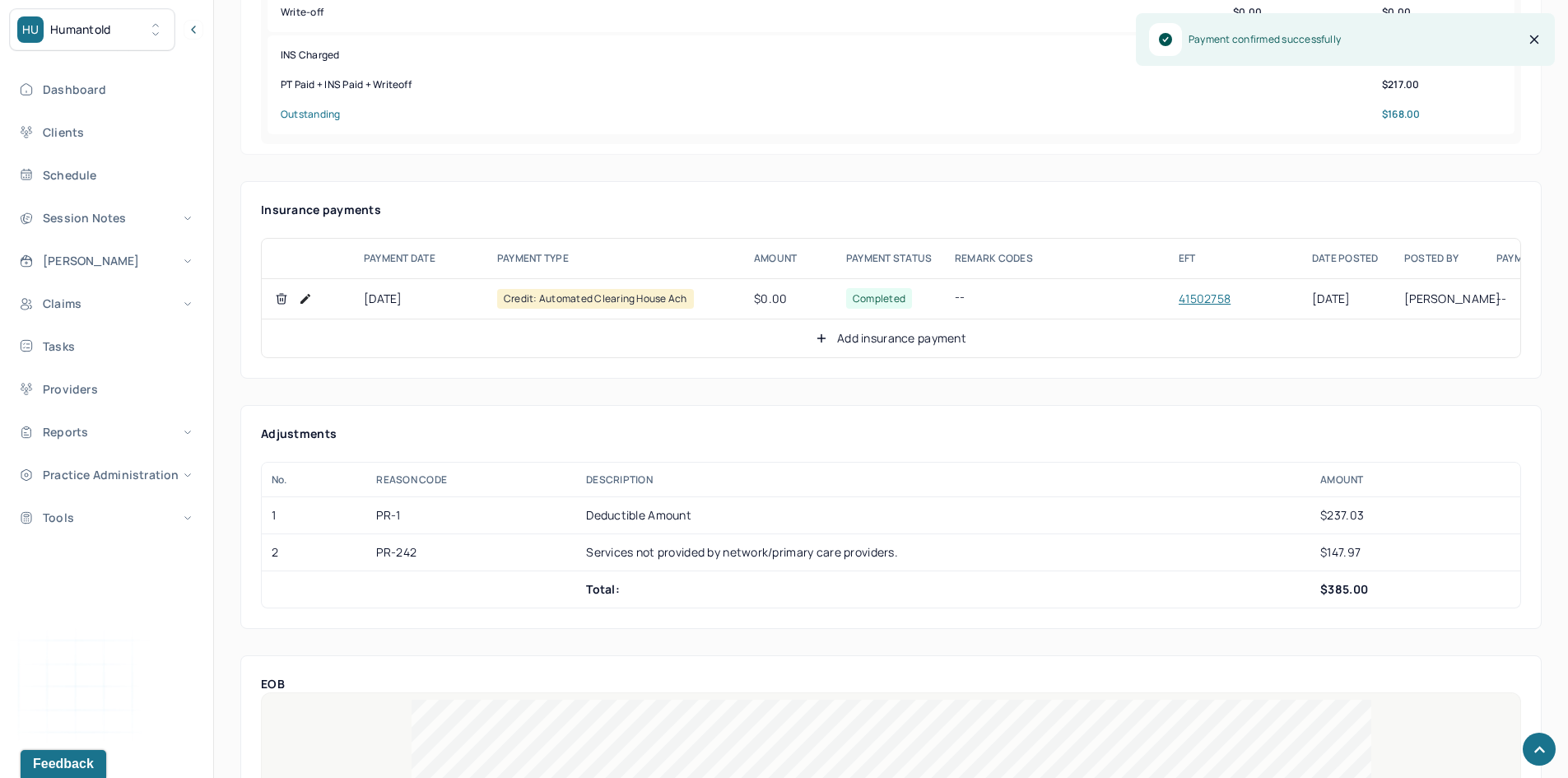 scroll, scrollTop: 988, scrollLeft: 0, axis: vertical 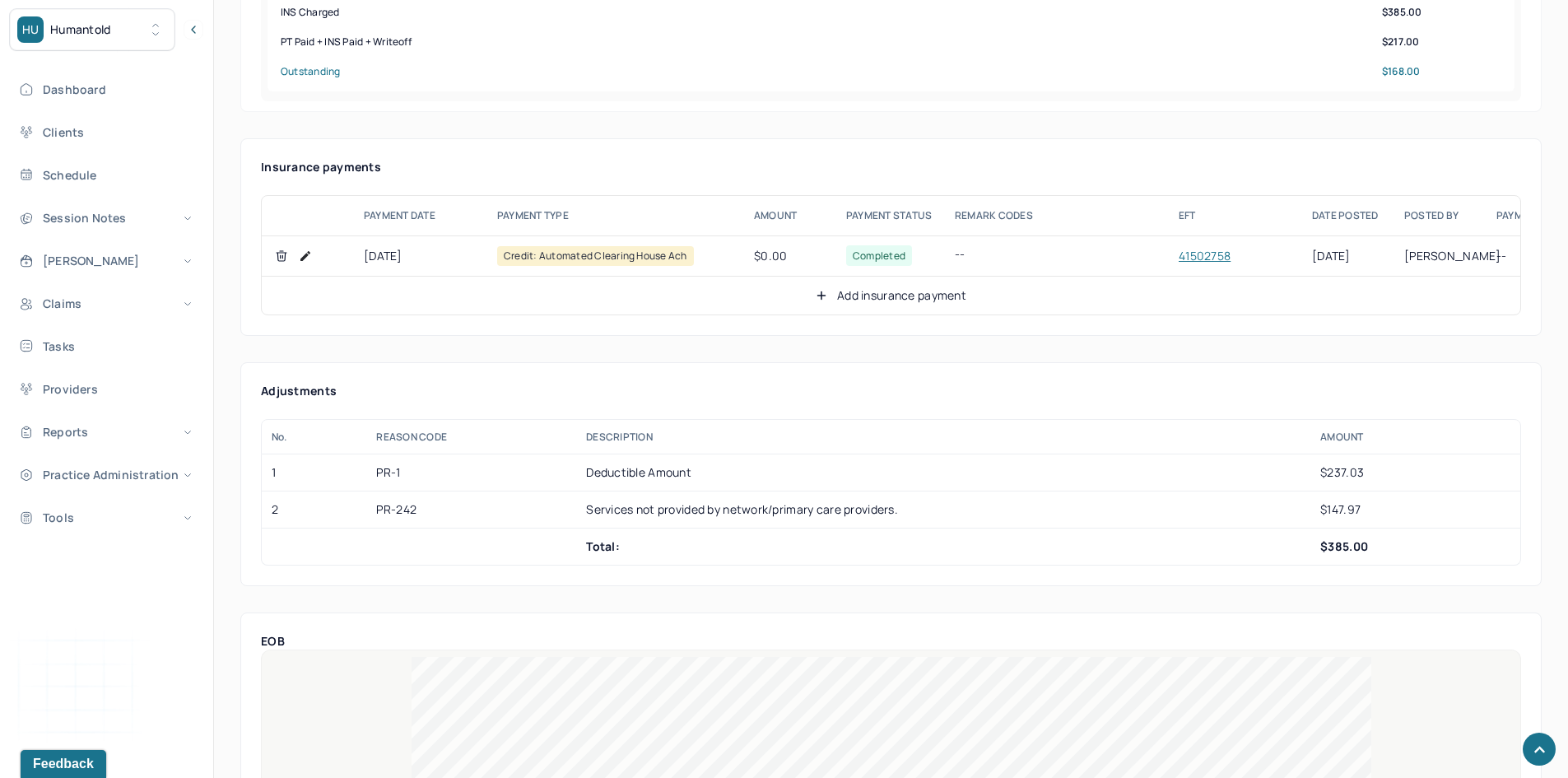 click 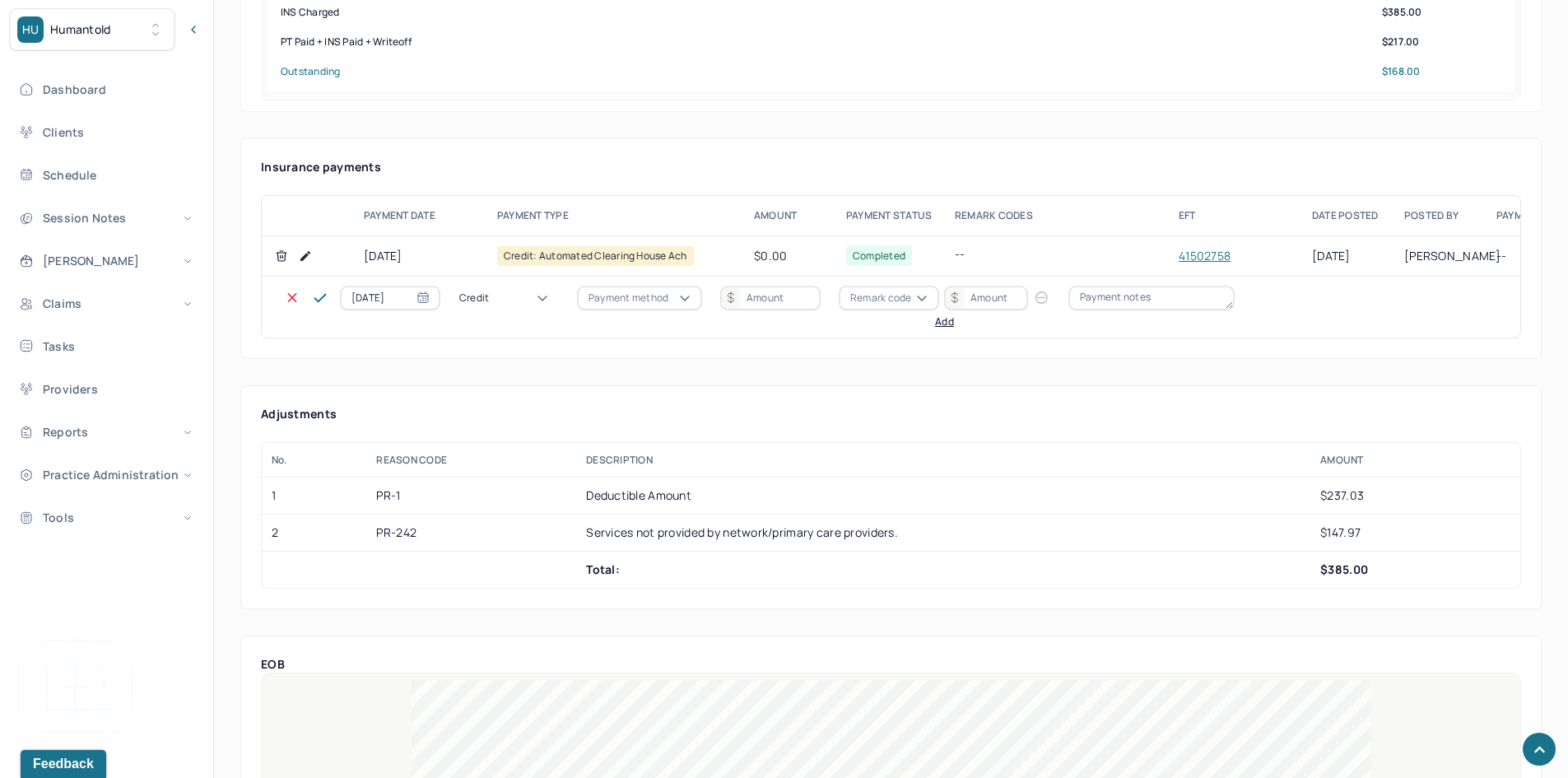 click on "Credit" at bounding box center [474, 298] 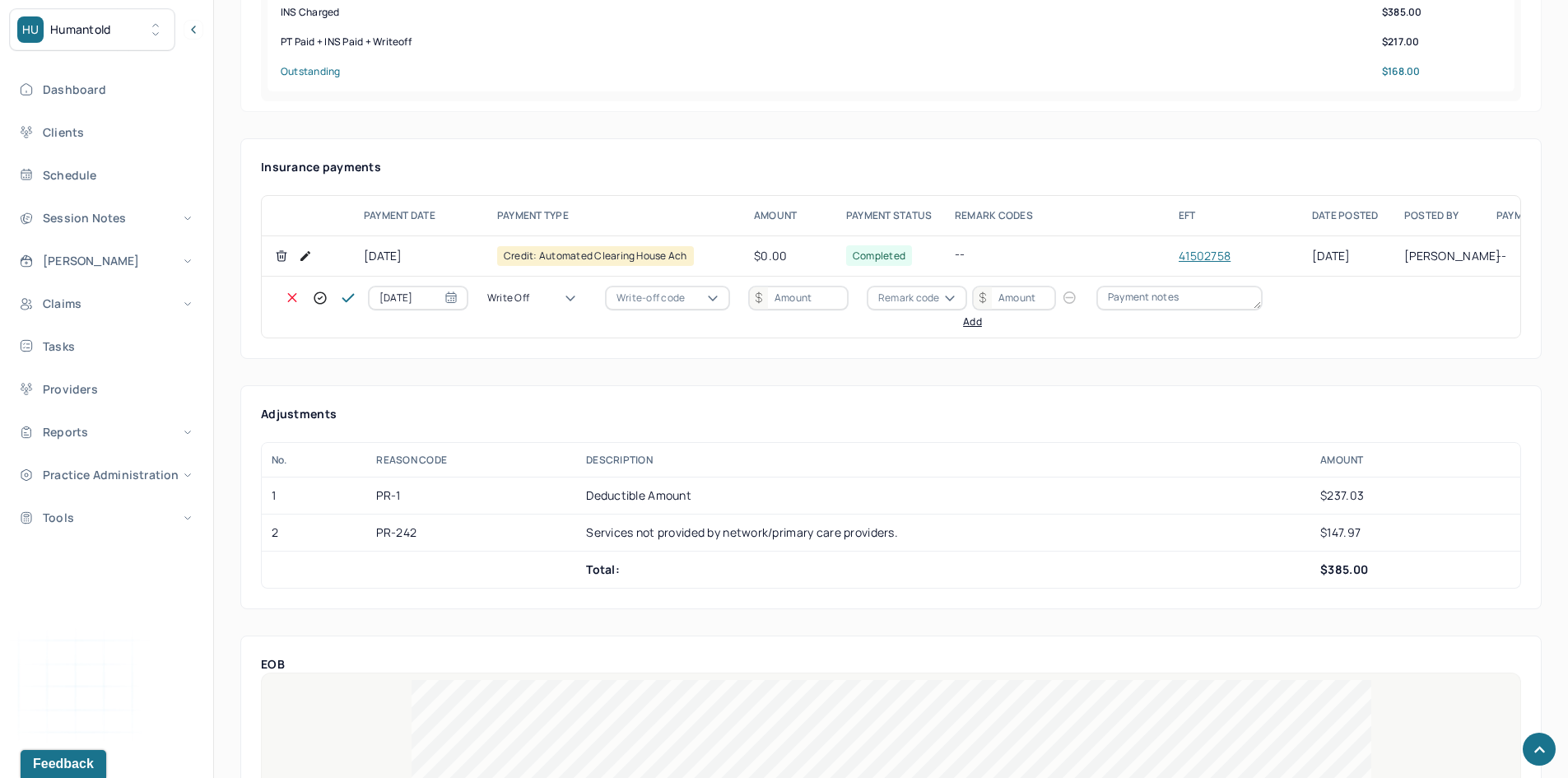 click on "Write-off code" at bounding box center [650, 298] 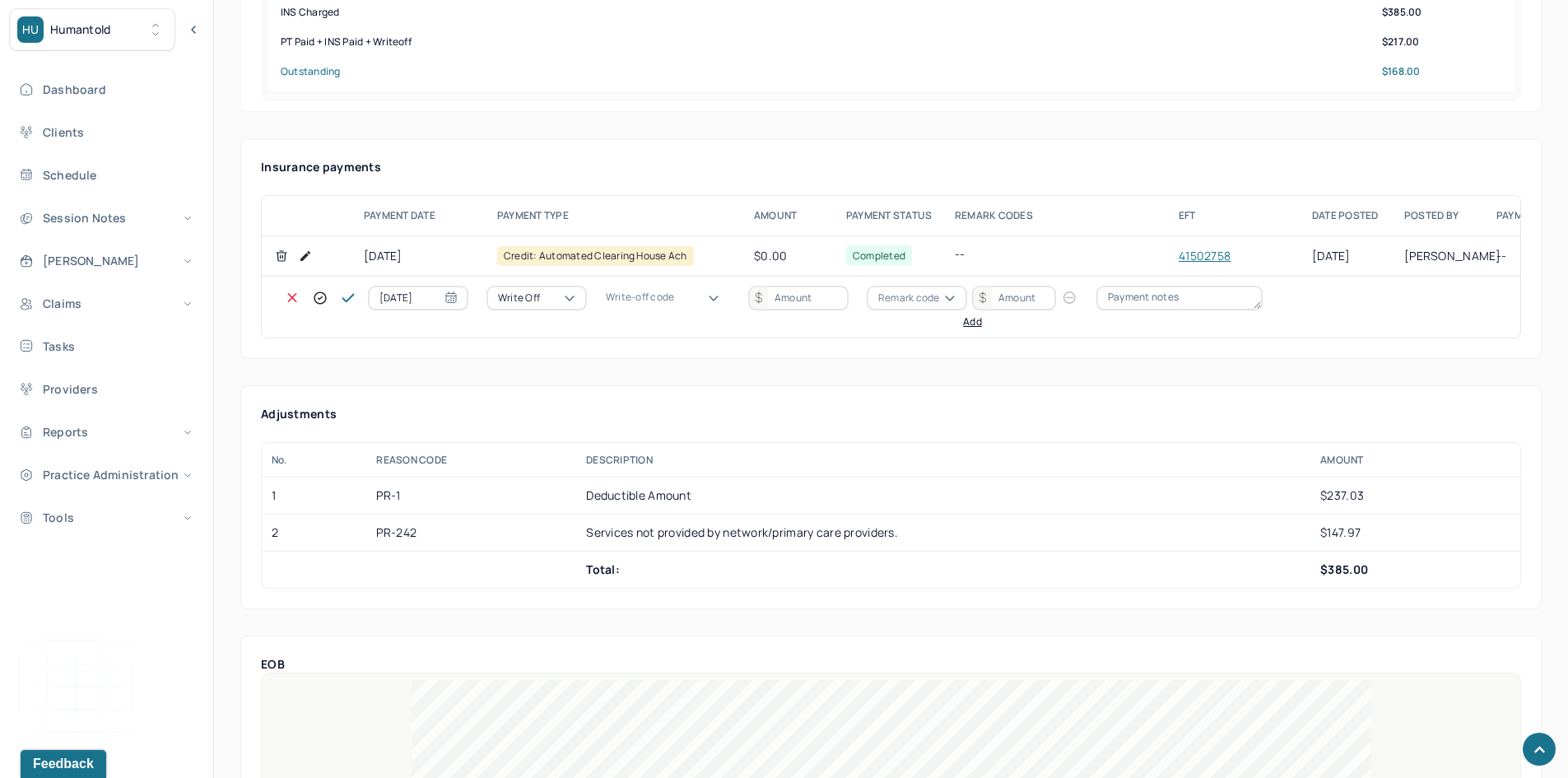scroll, scrollTop: 467, scrollLeft: 0, axis: vertical 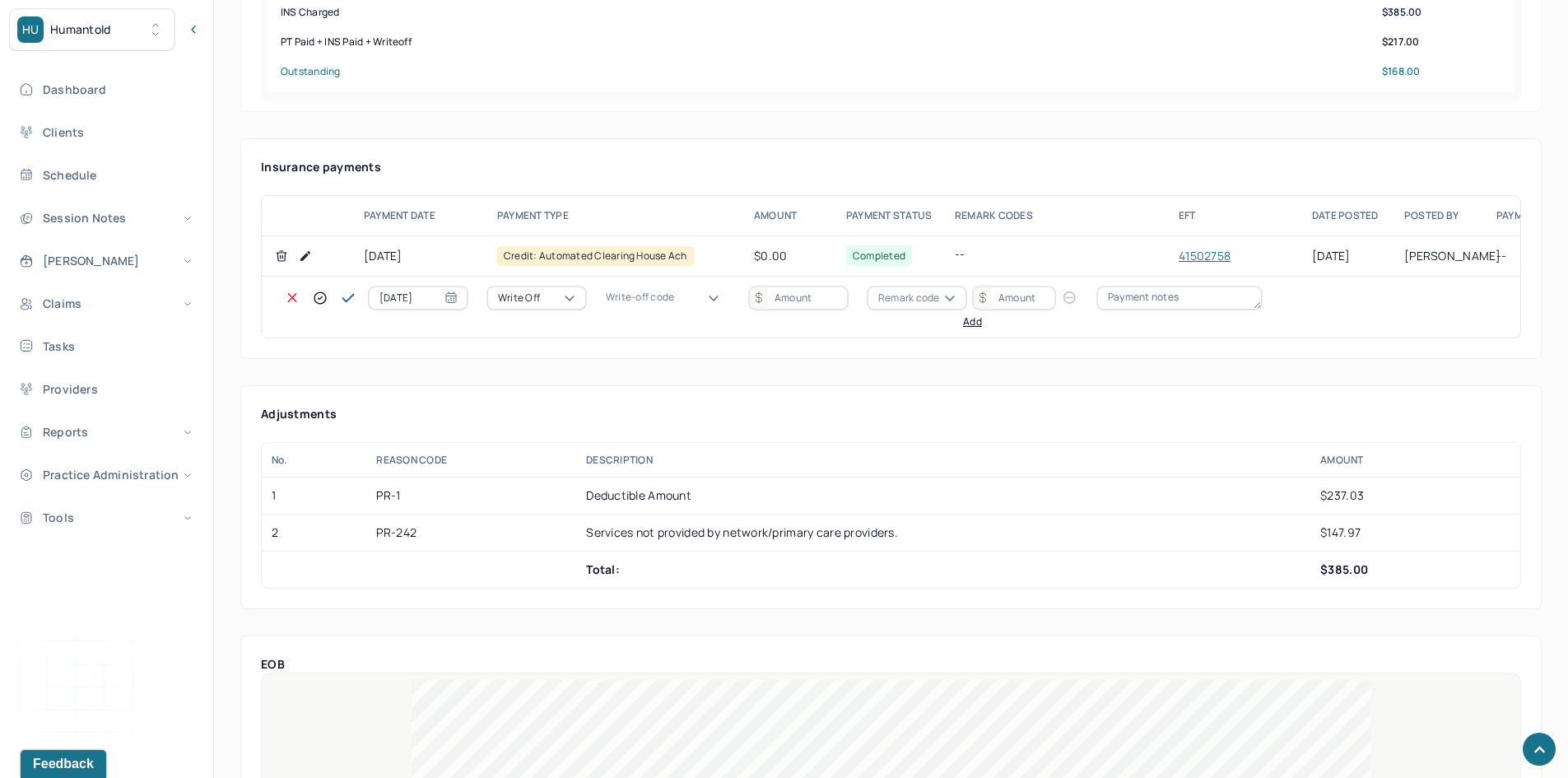 click on "WODED: WRITE OFF - DEDUCTIBLE" at bounding box center (82, 2625) 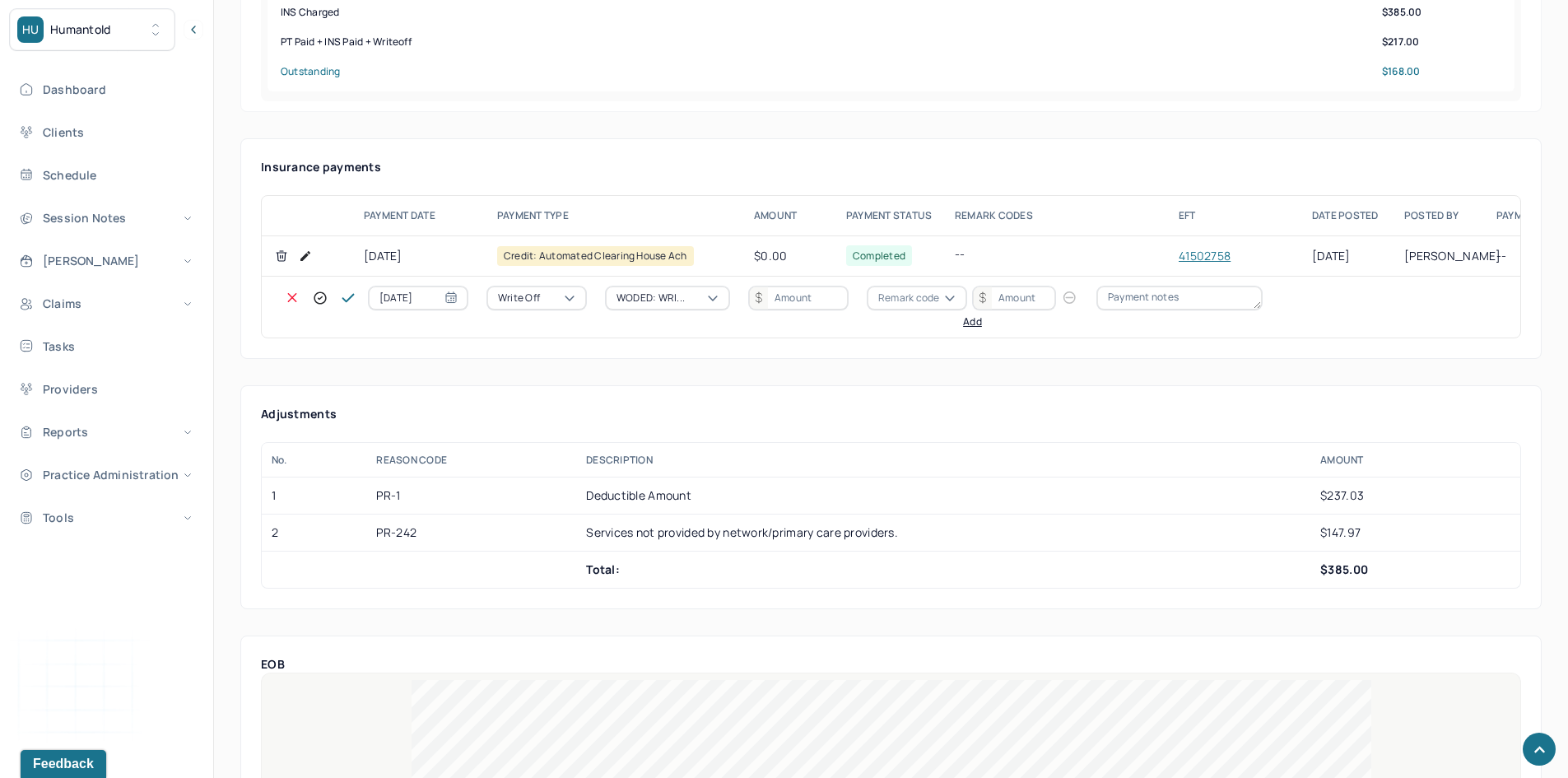 click at bounding box center [798, 298] 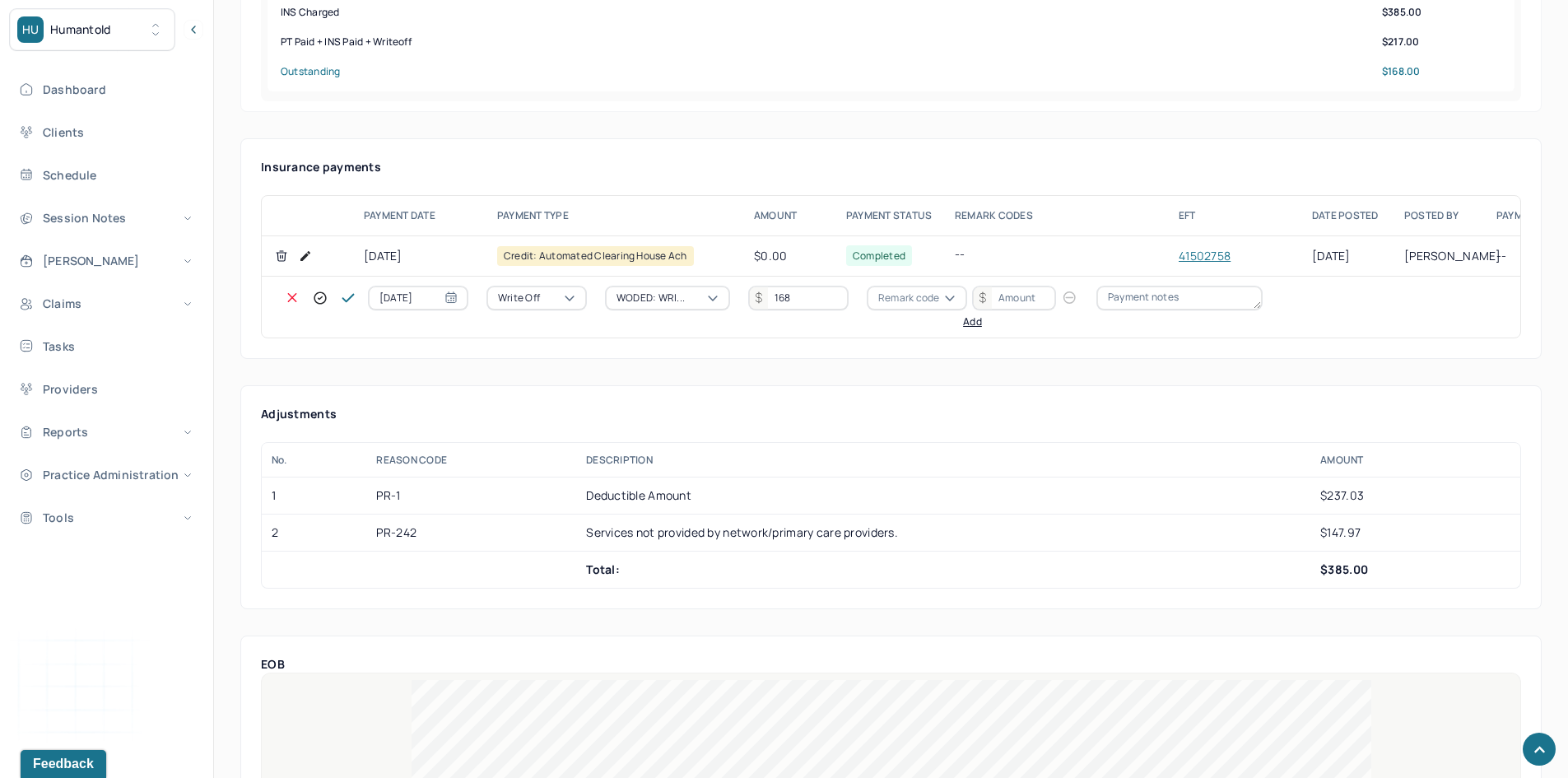 type on "168" 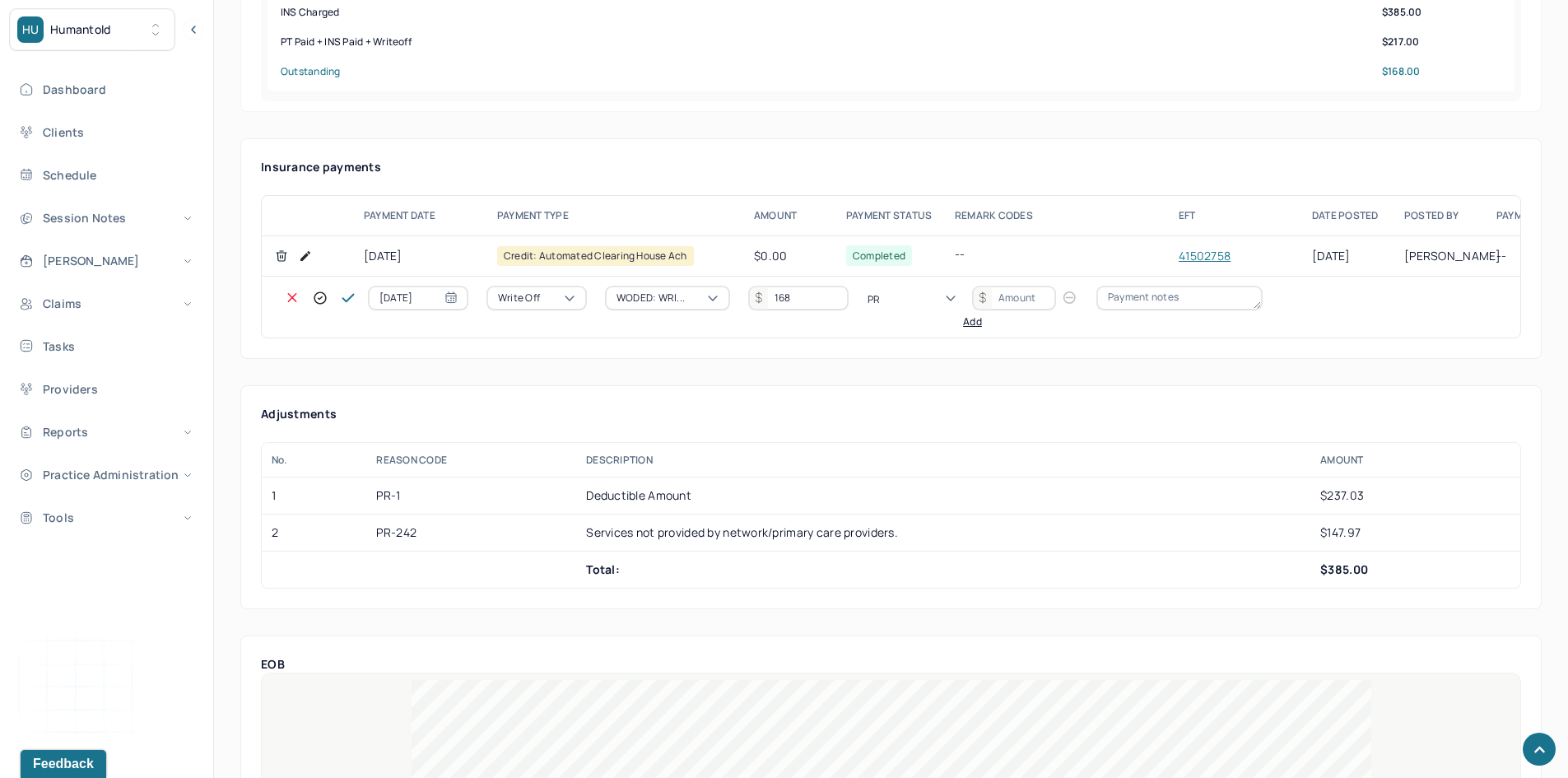 type on "PR1" 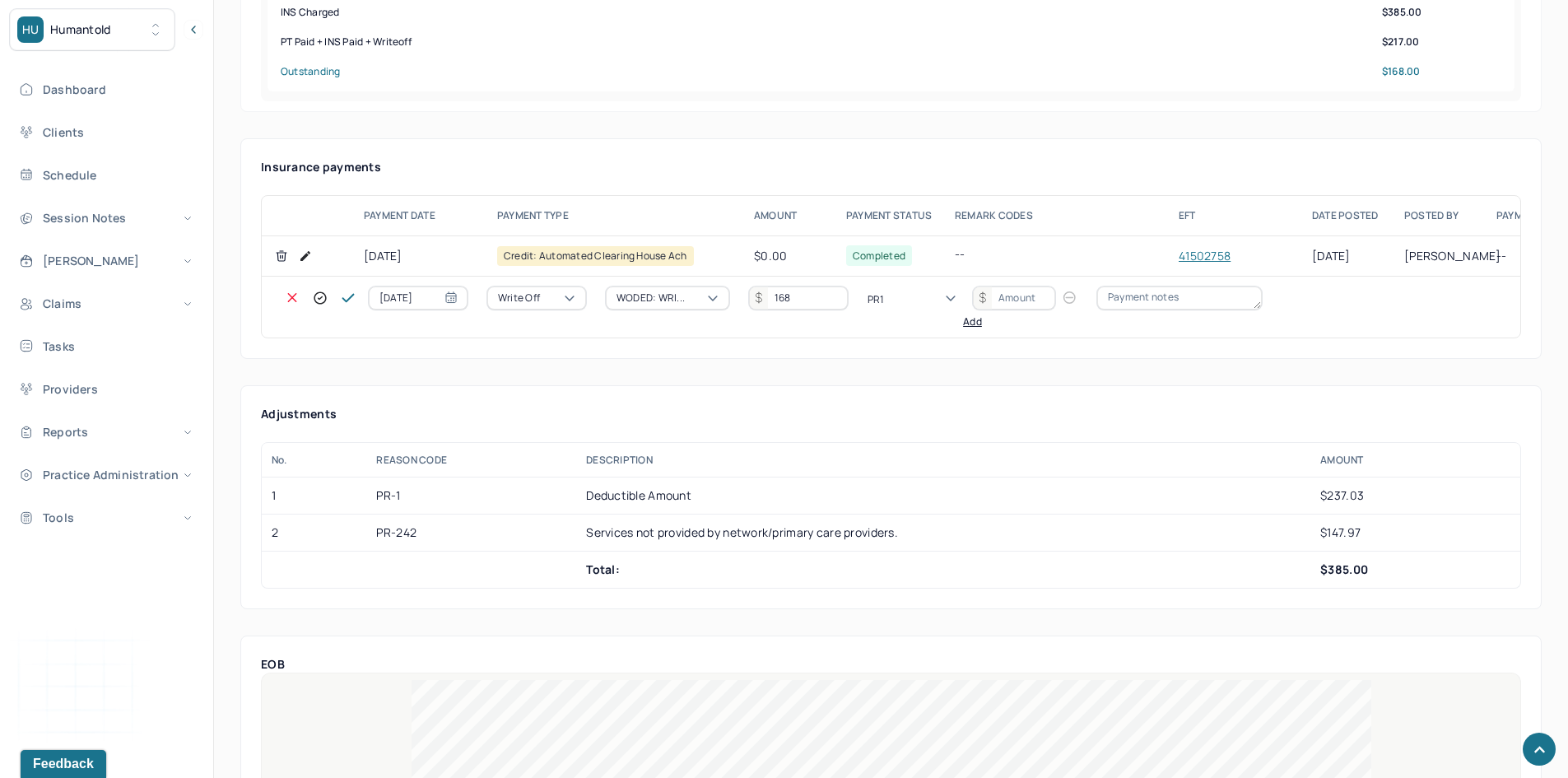 type 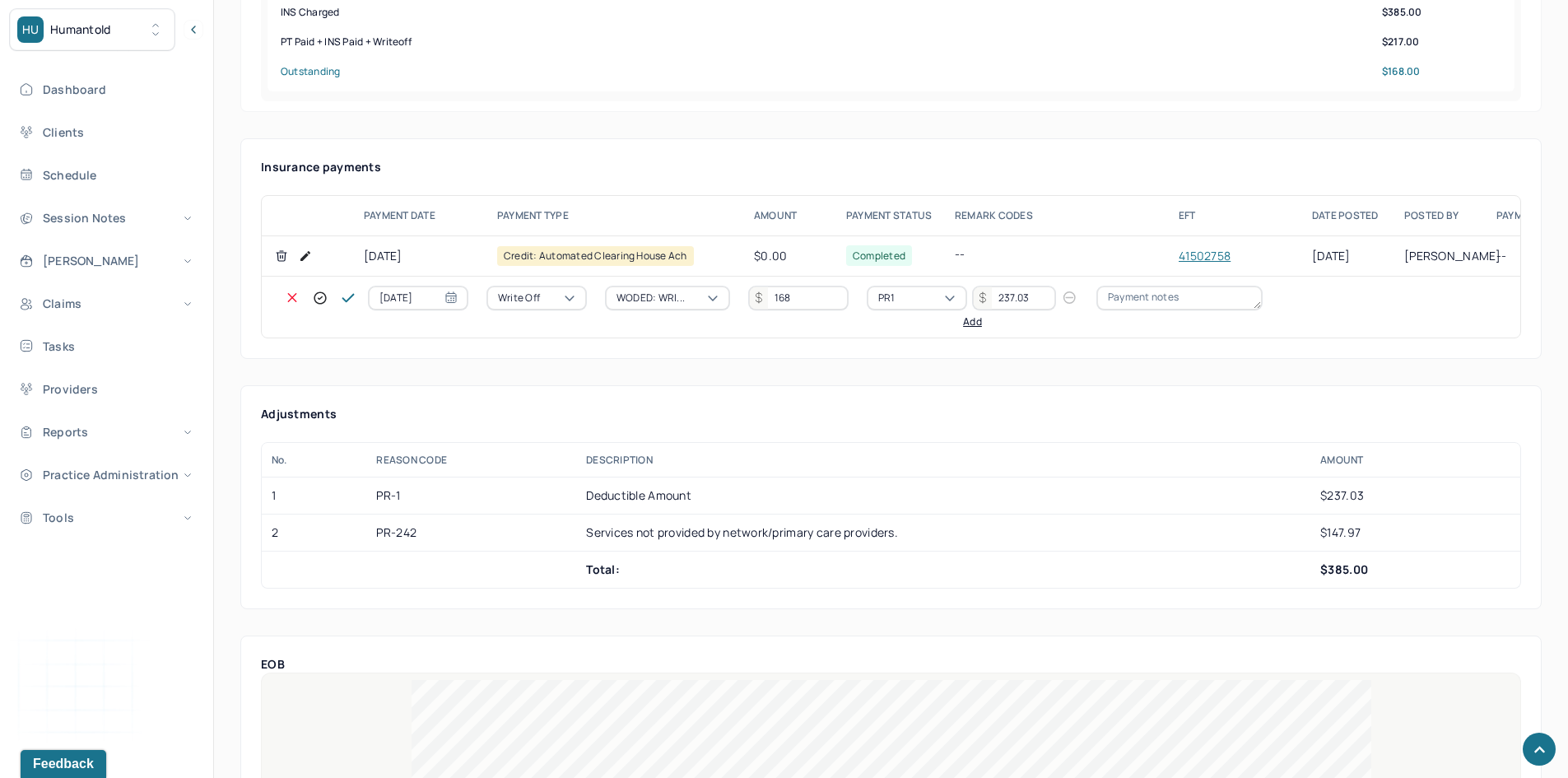type on "237.03" 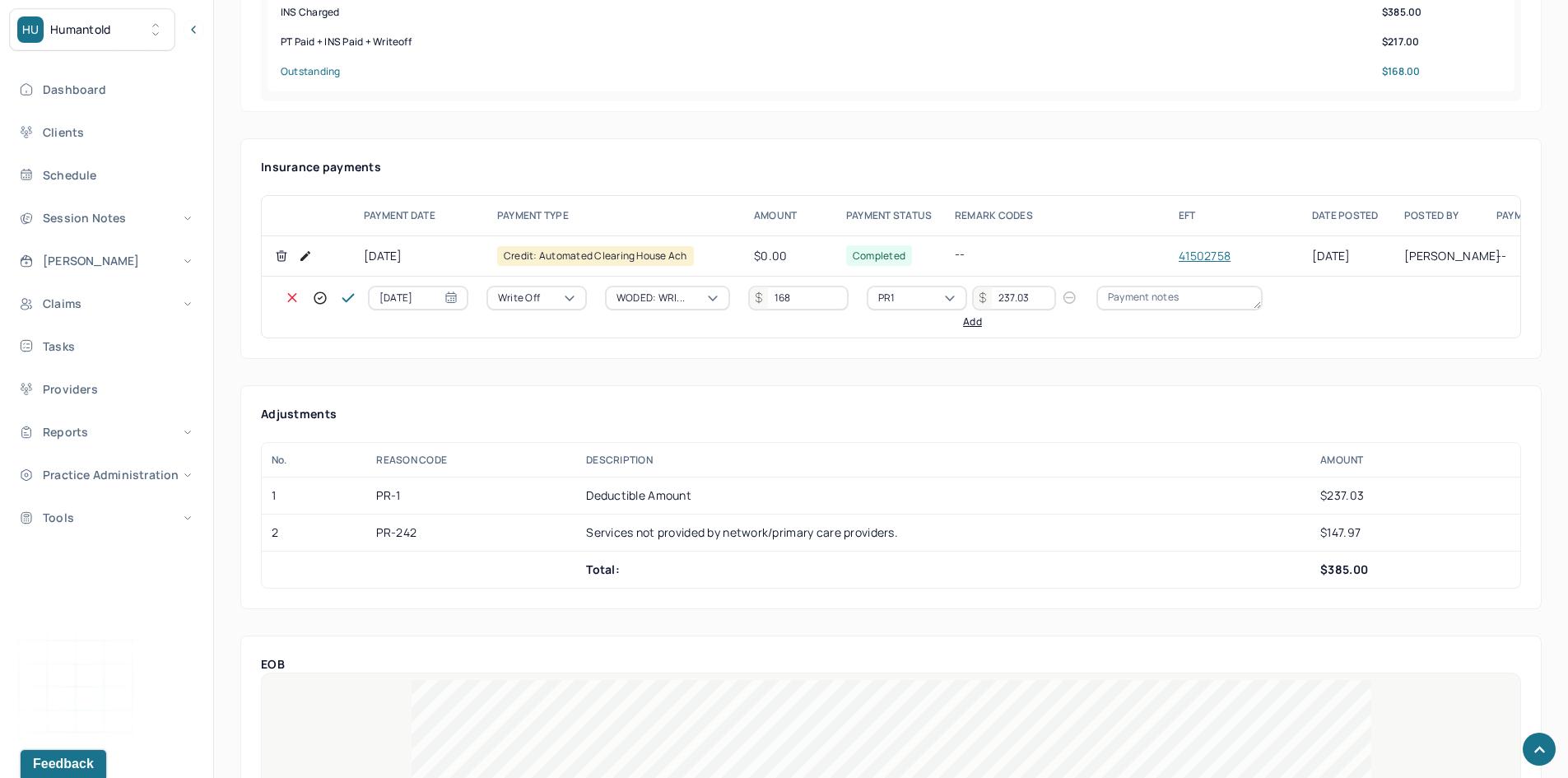 type 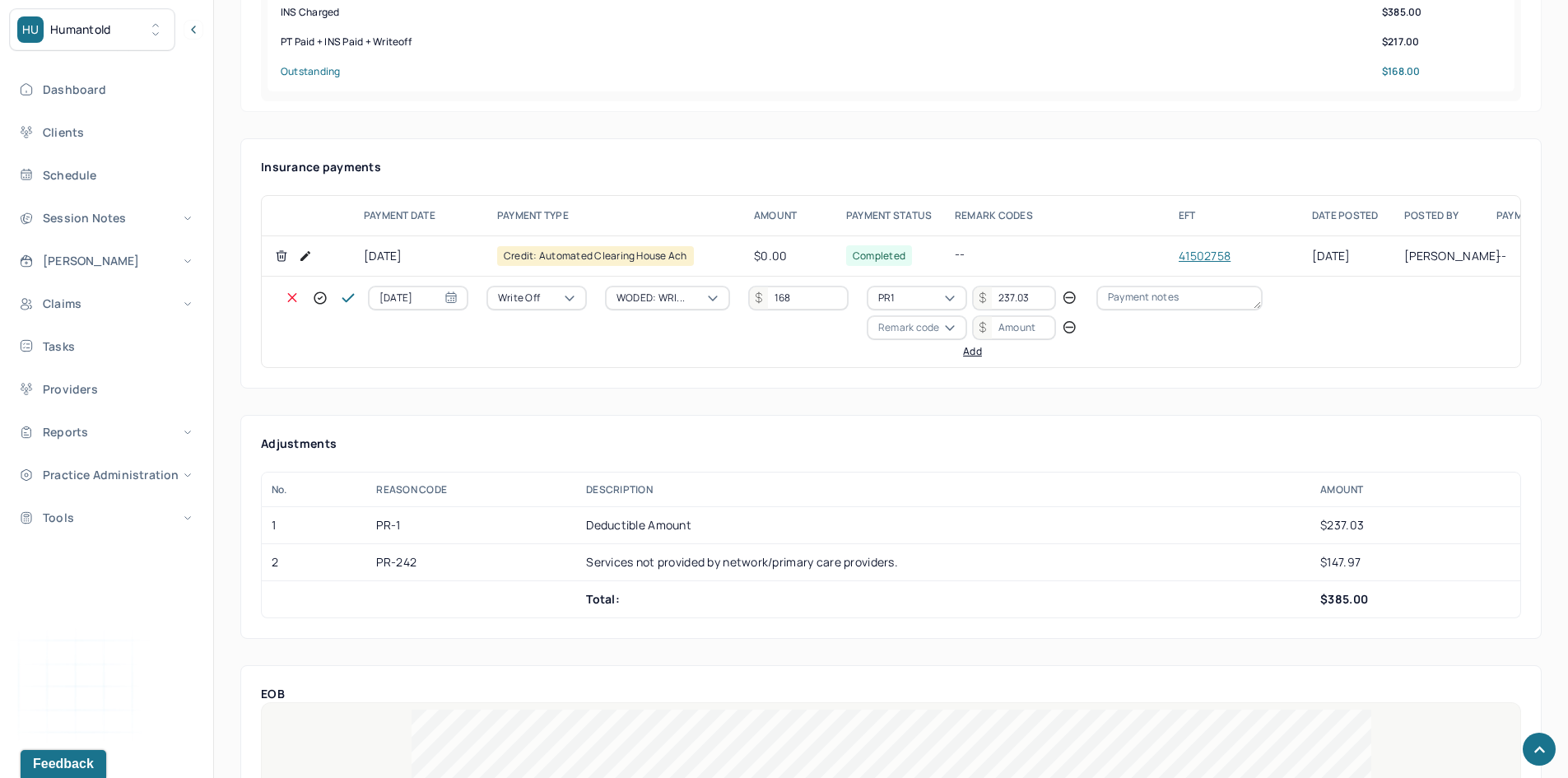 click on "Remark code" at bounding box center (909, 328) 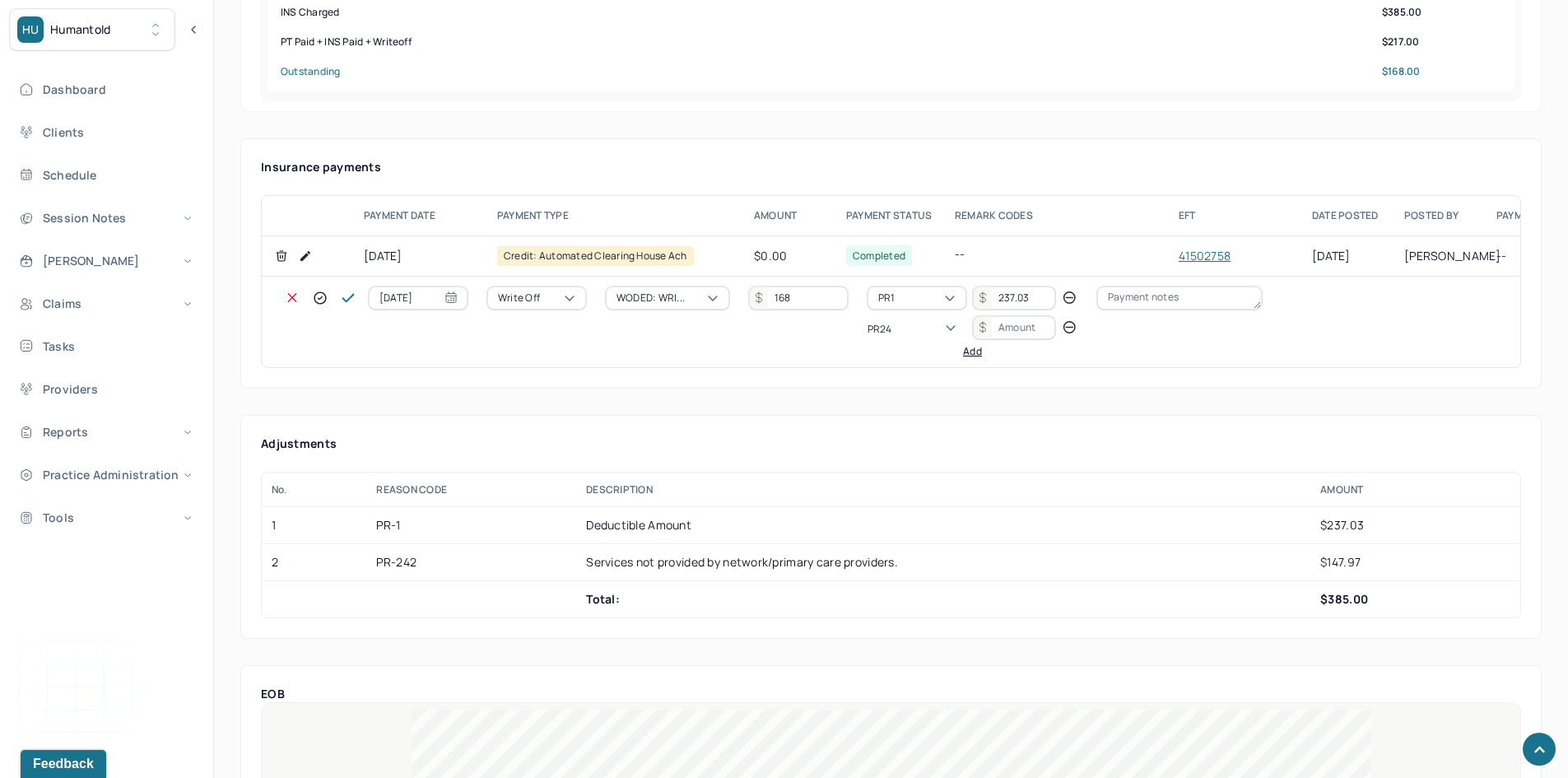 scroll, scrollTop: 0, scrollLeft: 0, axis: both 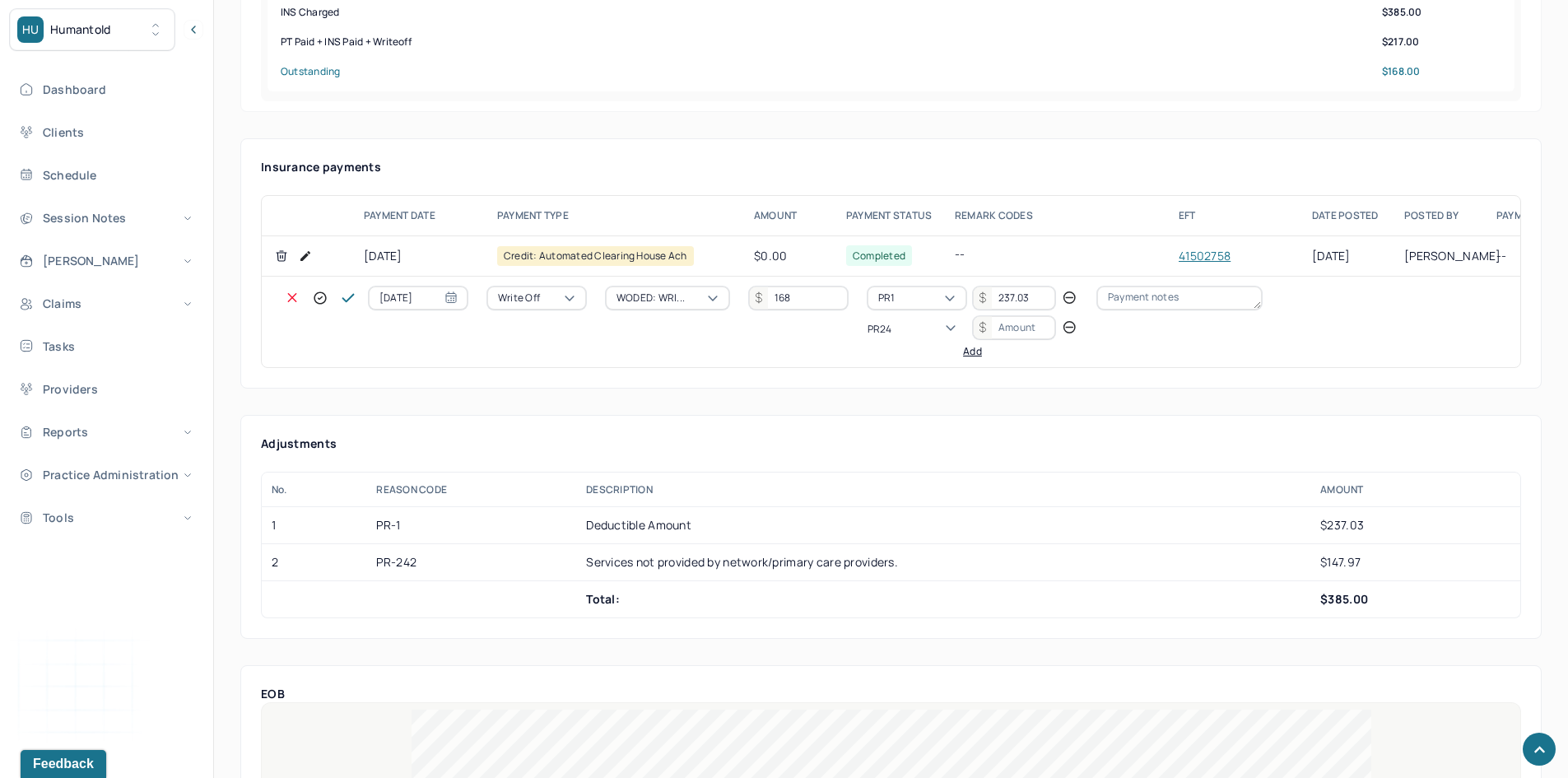 type on "PR242" 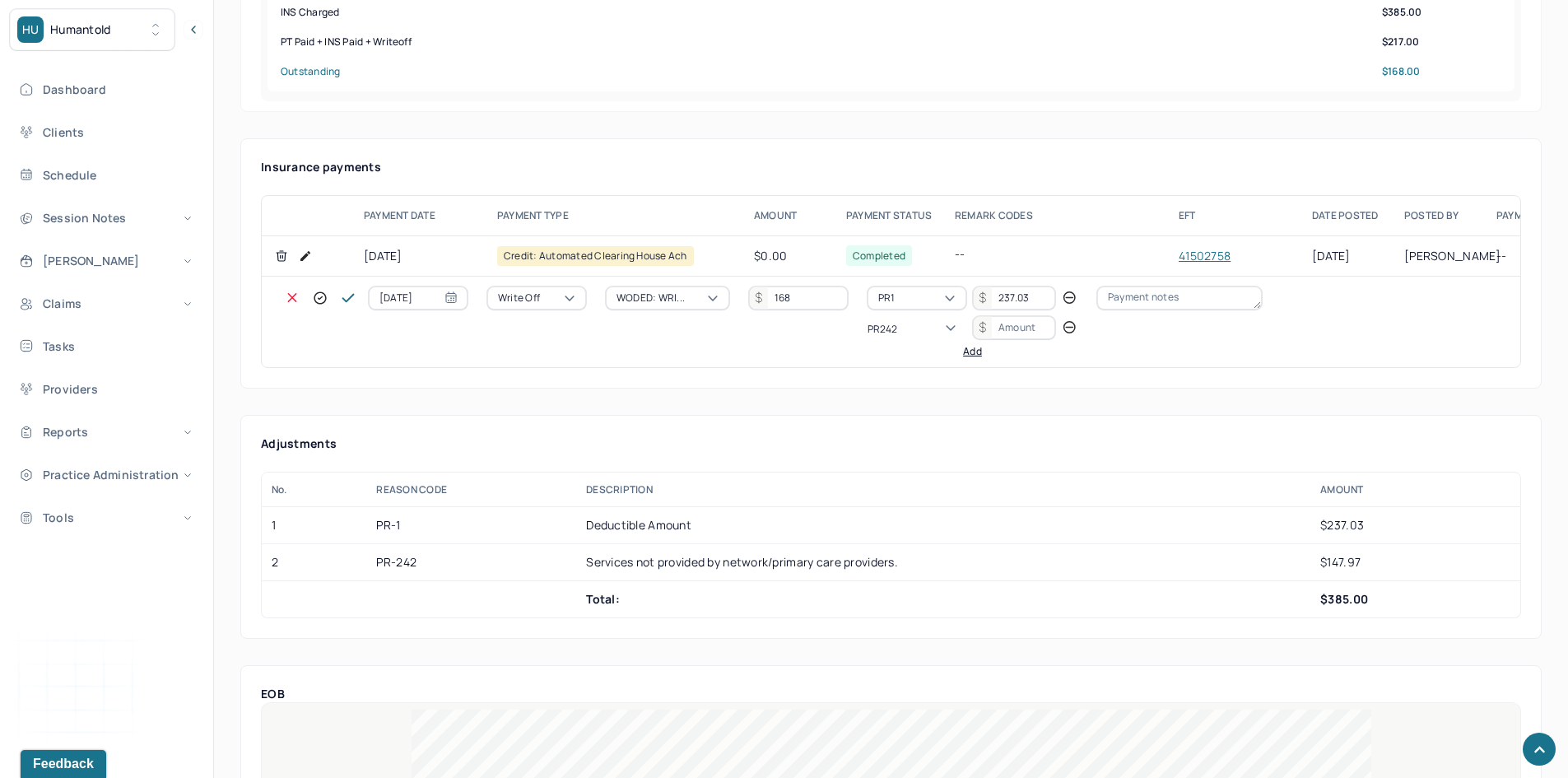 type 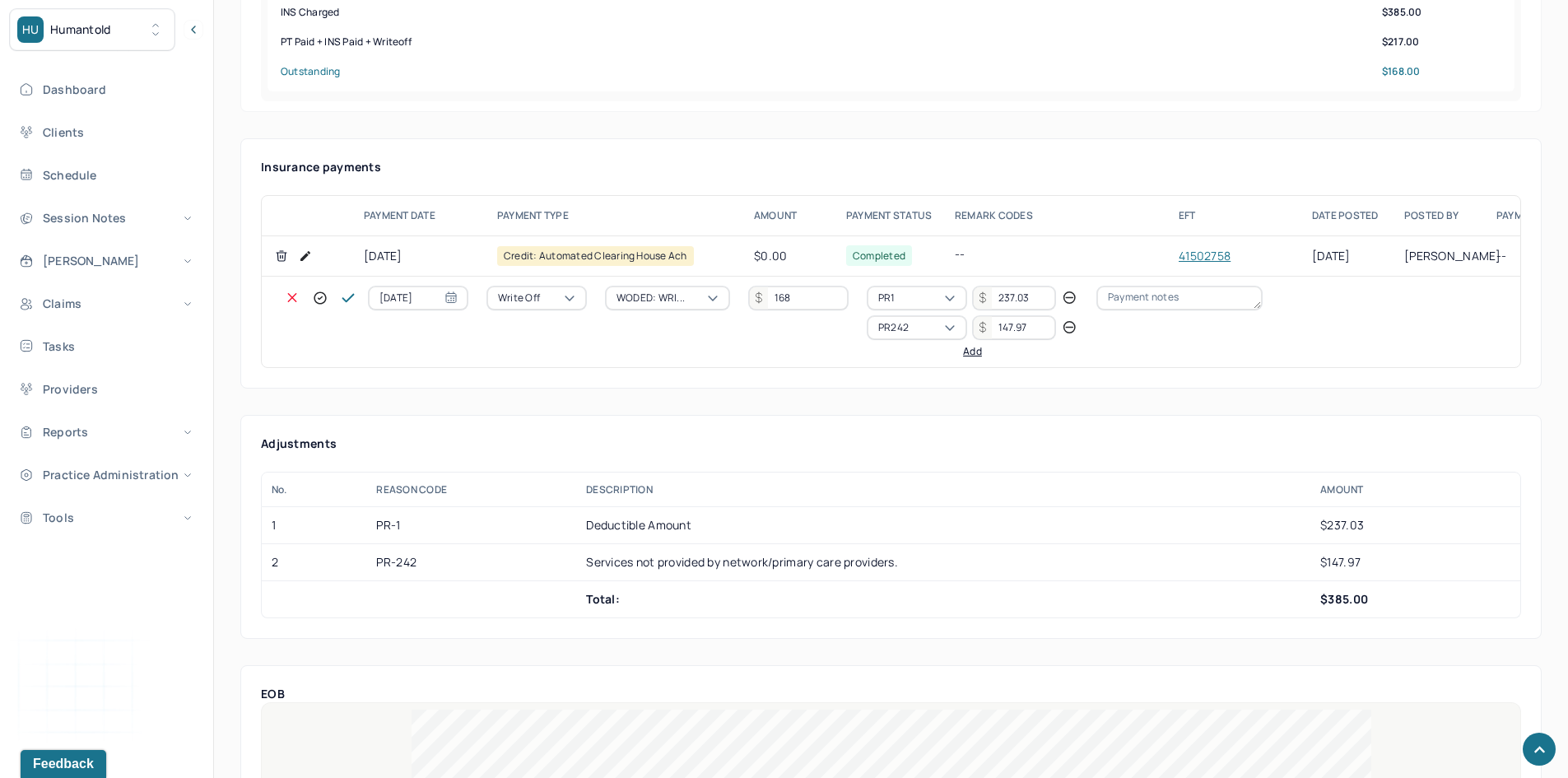 type on "147.97" 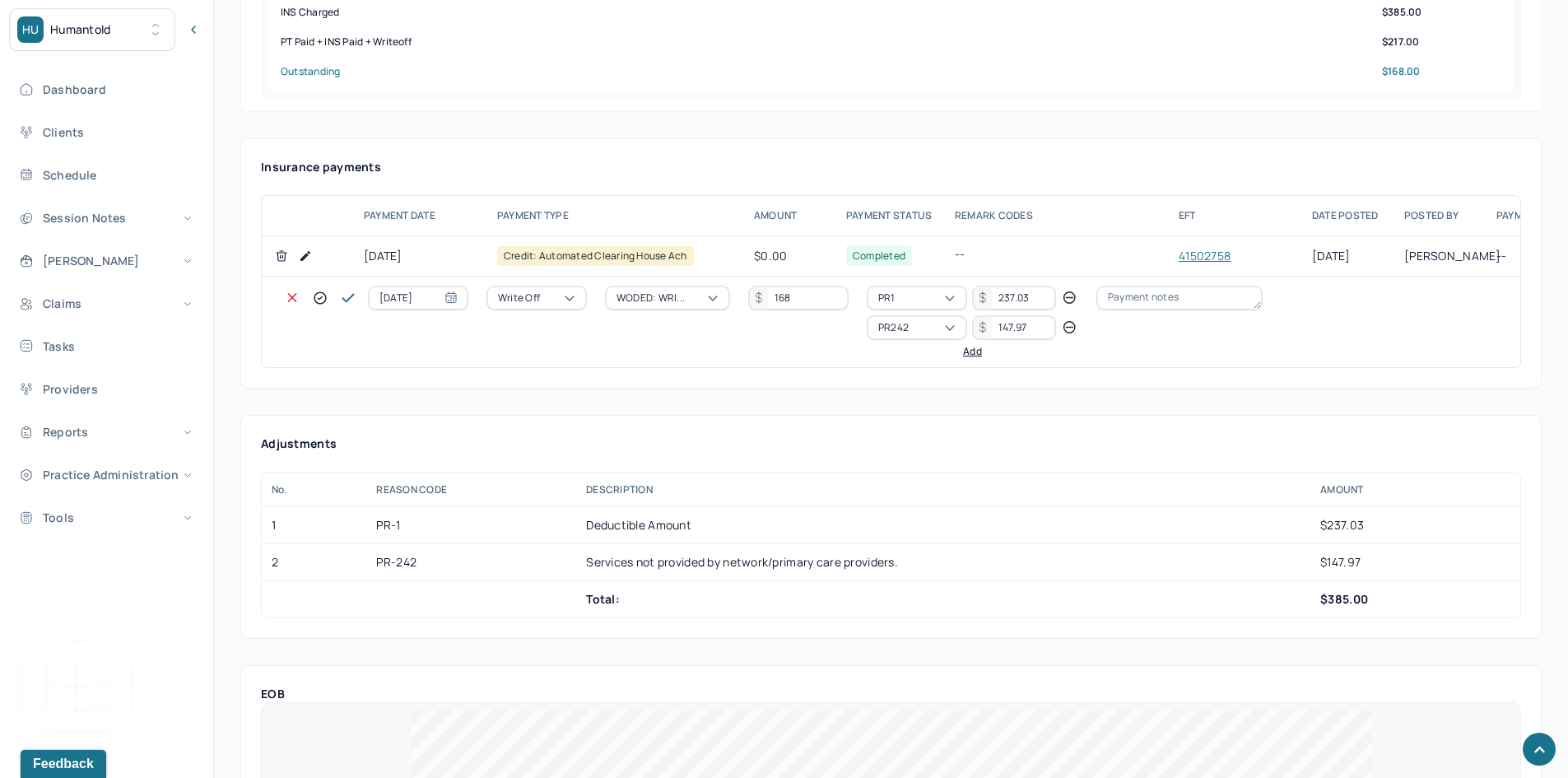 type 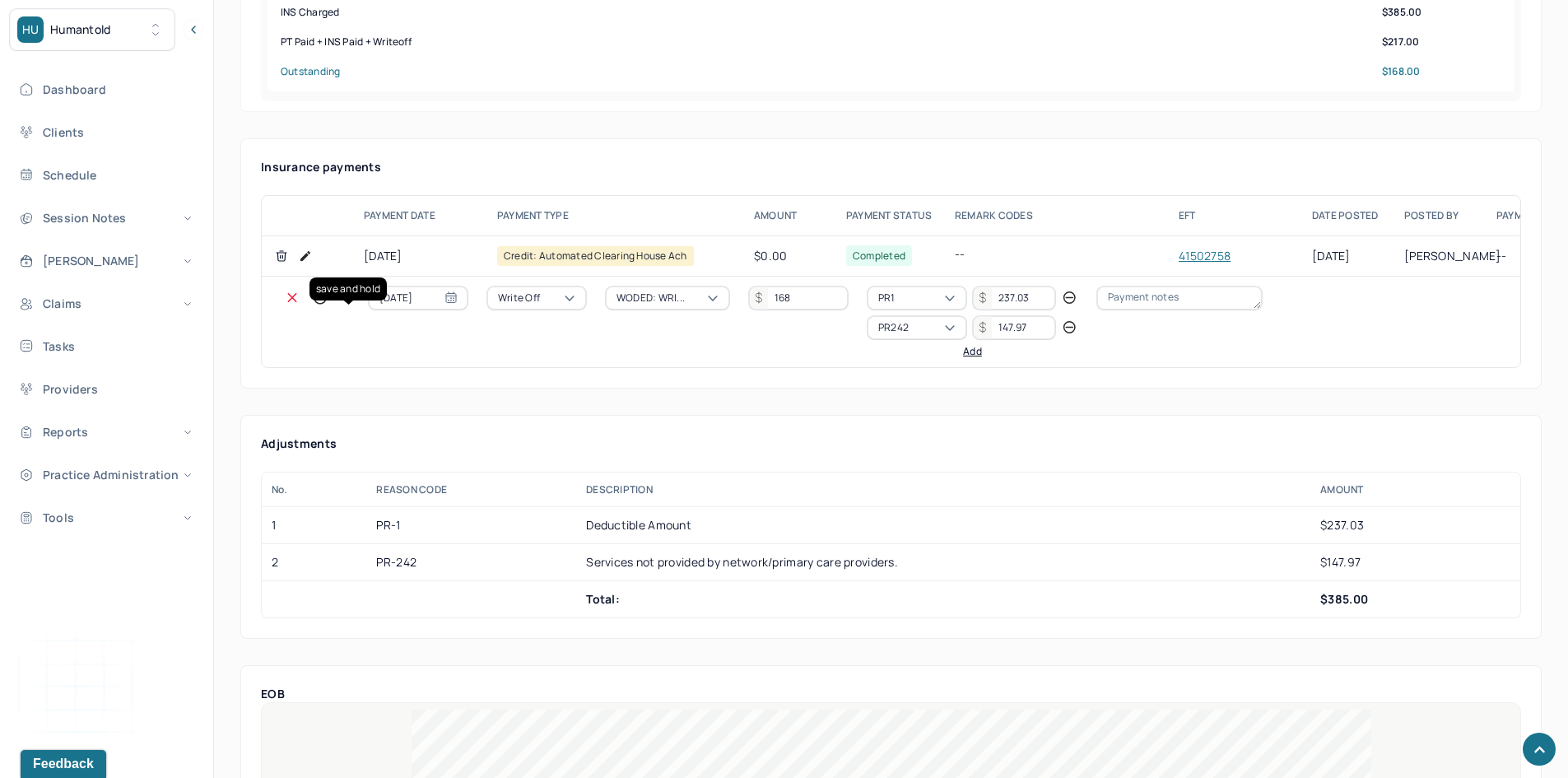 click 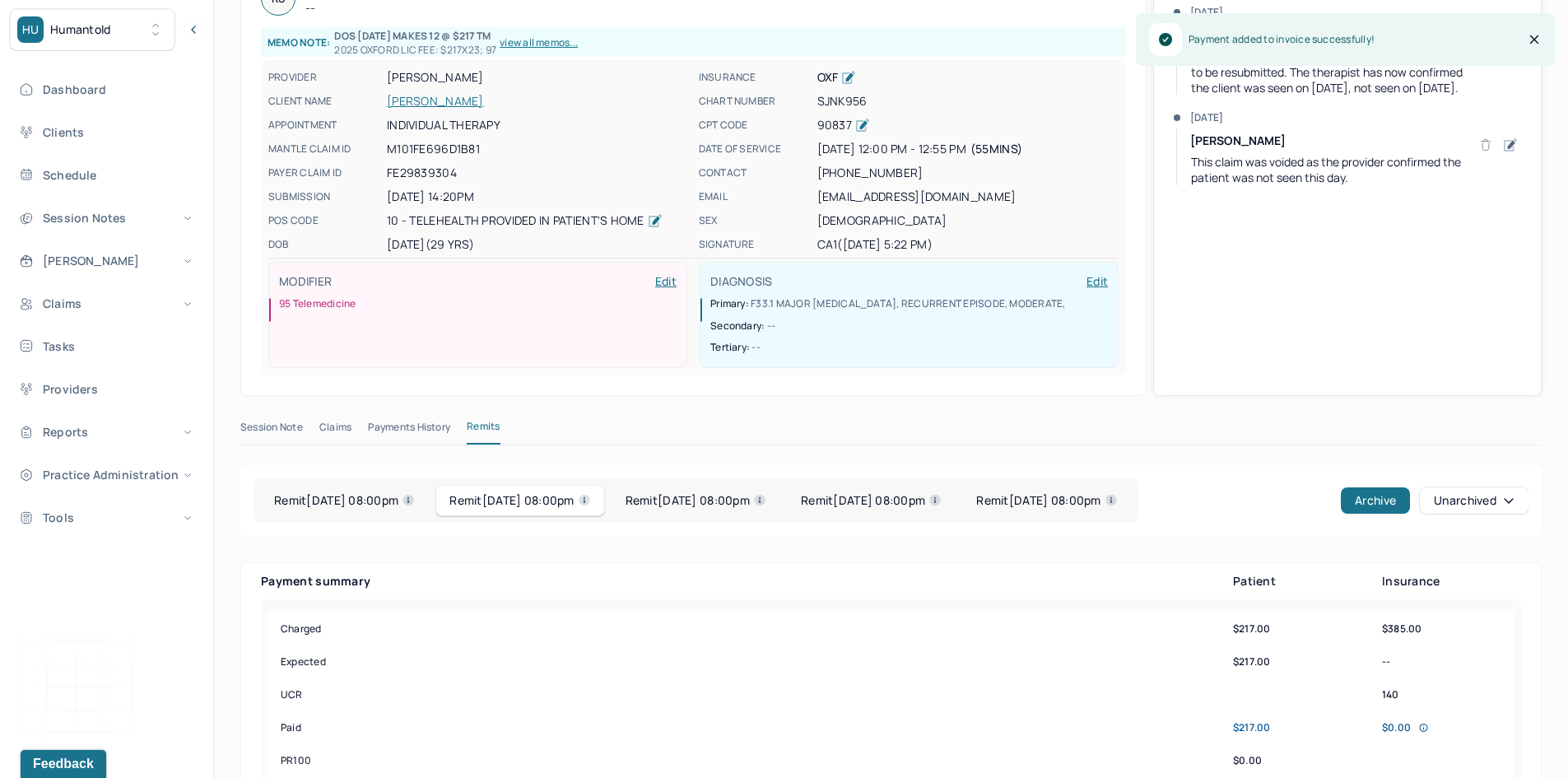 scroll, scrollTop: 0, scrollLeft: 0, axis: both 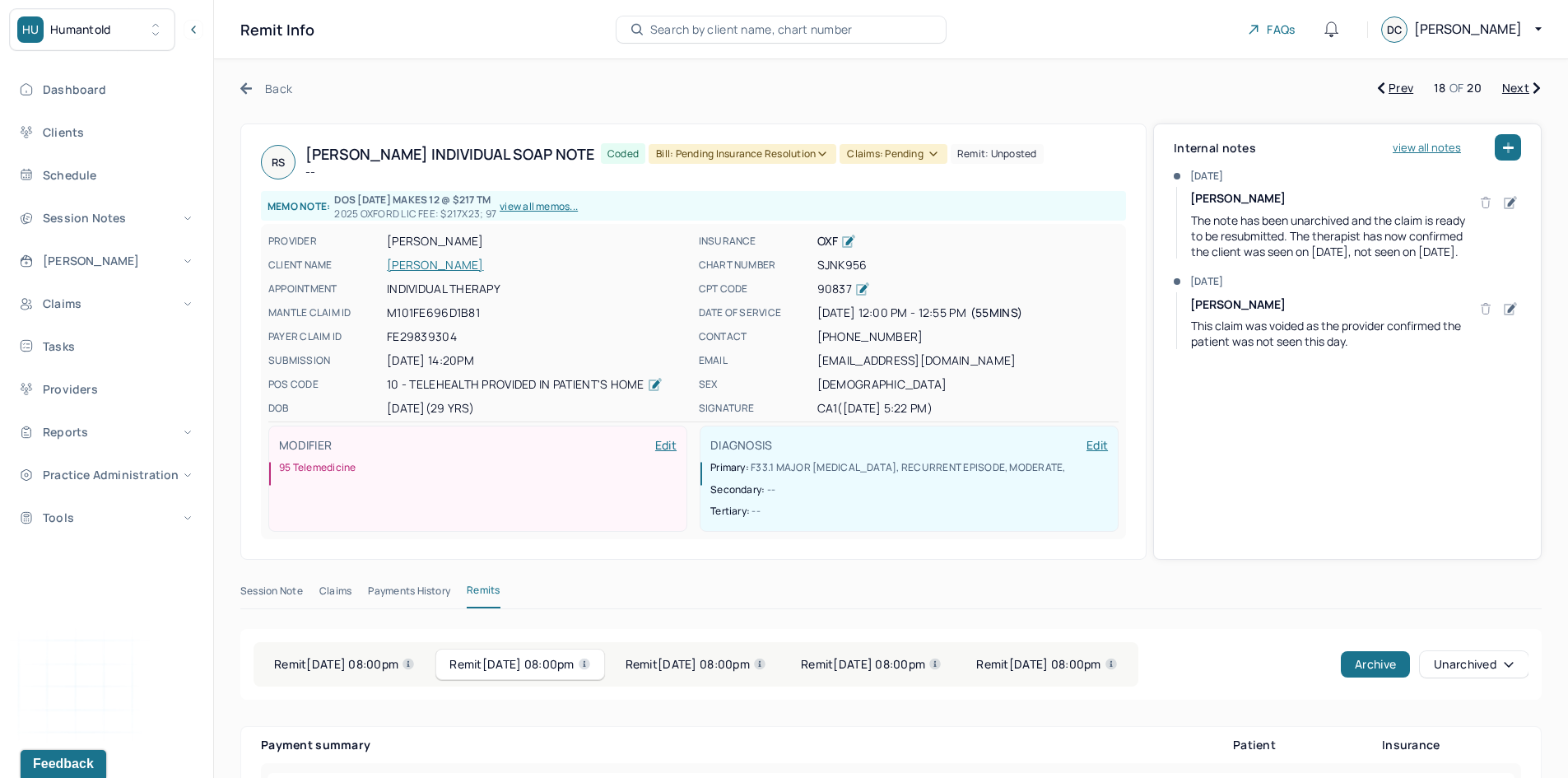 click on "Bill: Pending Insurance Resolution" at bounding box center [742, 154] 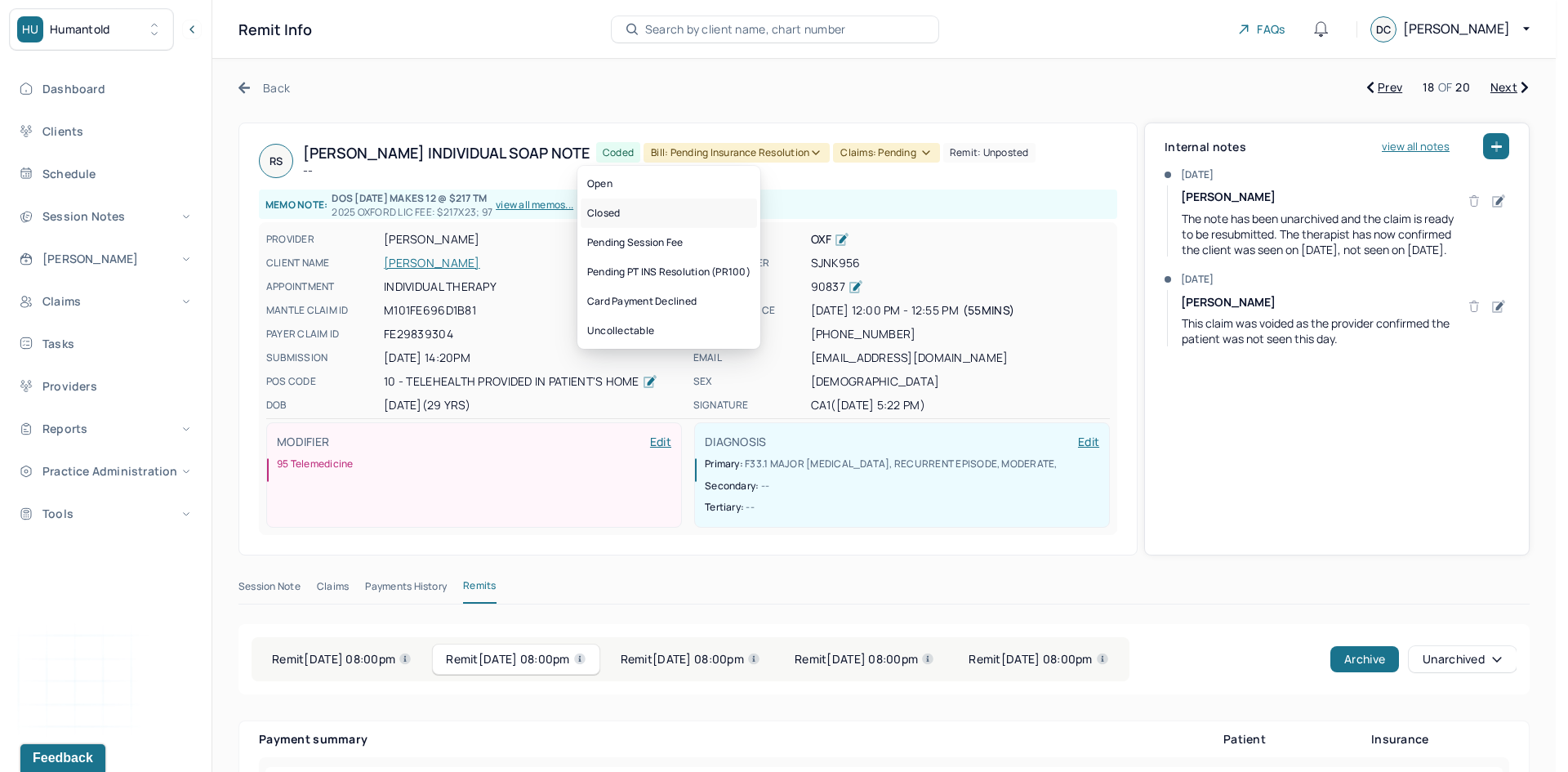 click on "Closed" at bounding box center (669, 213) 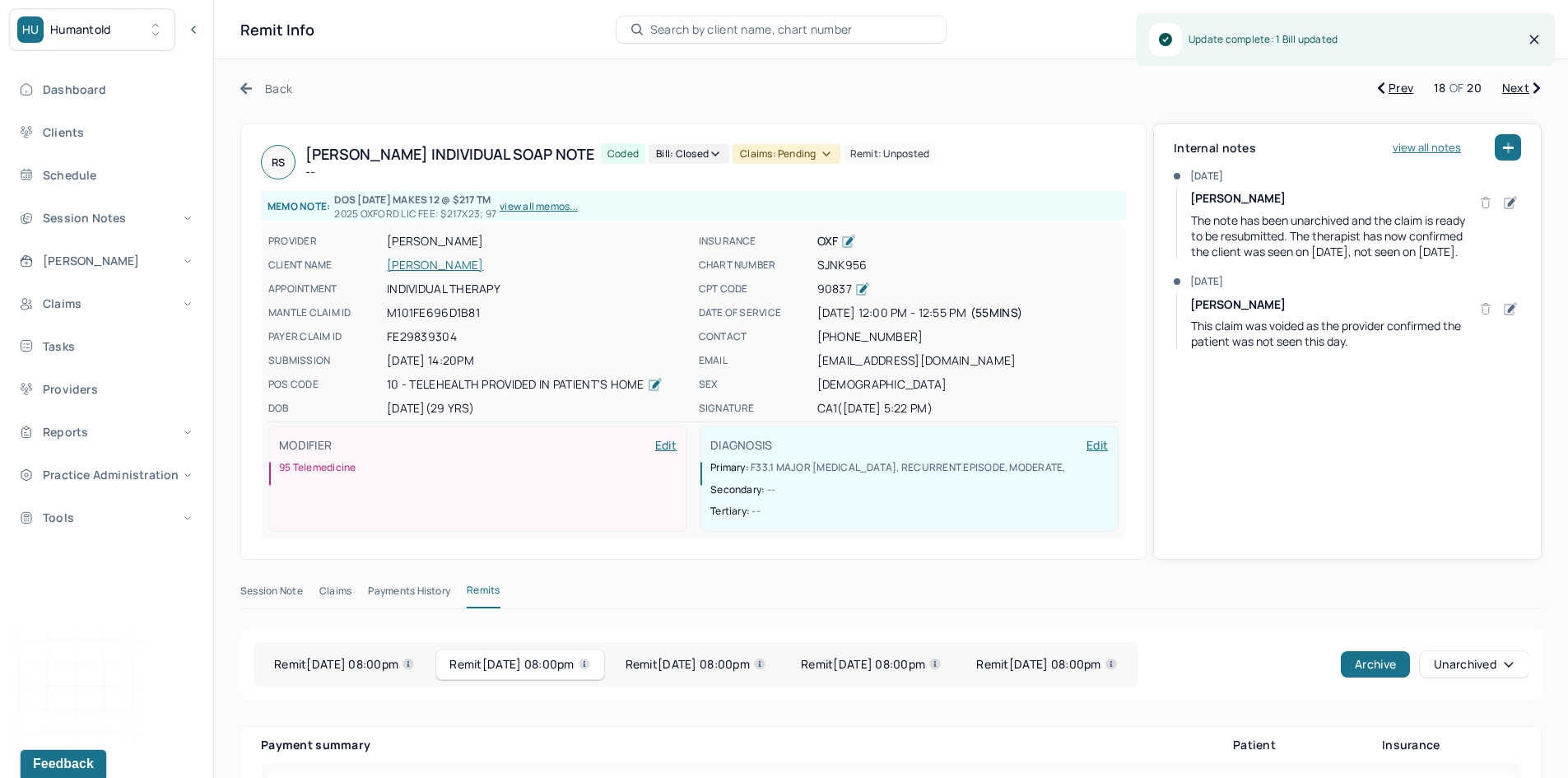click on "Claims: pending" at bounding box center [786, 154] 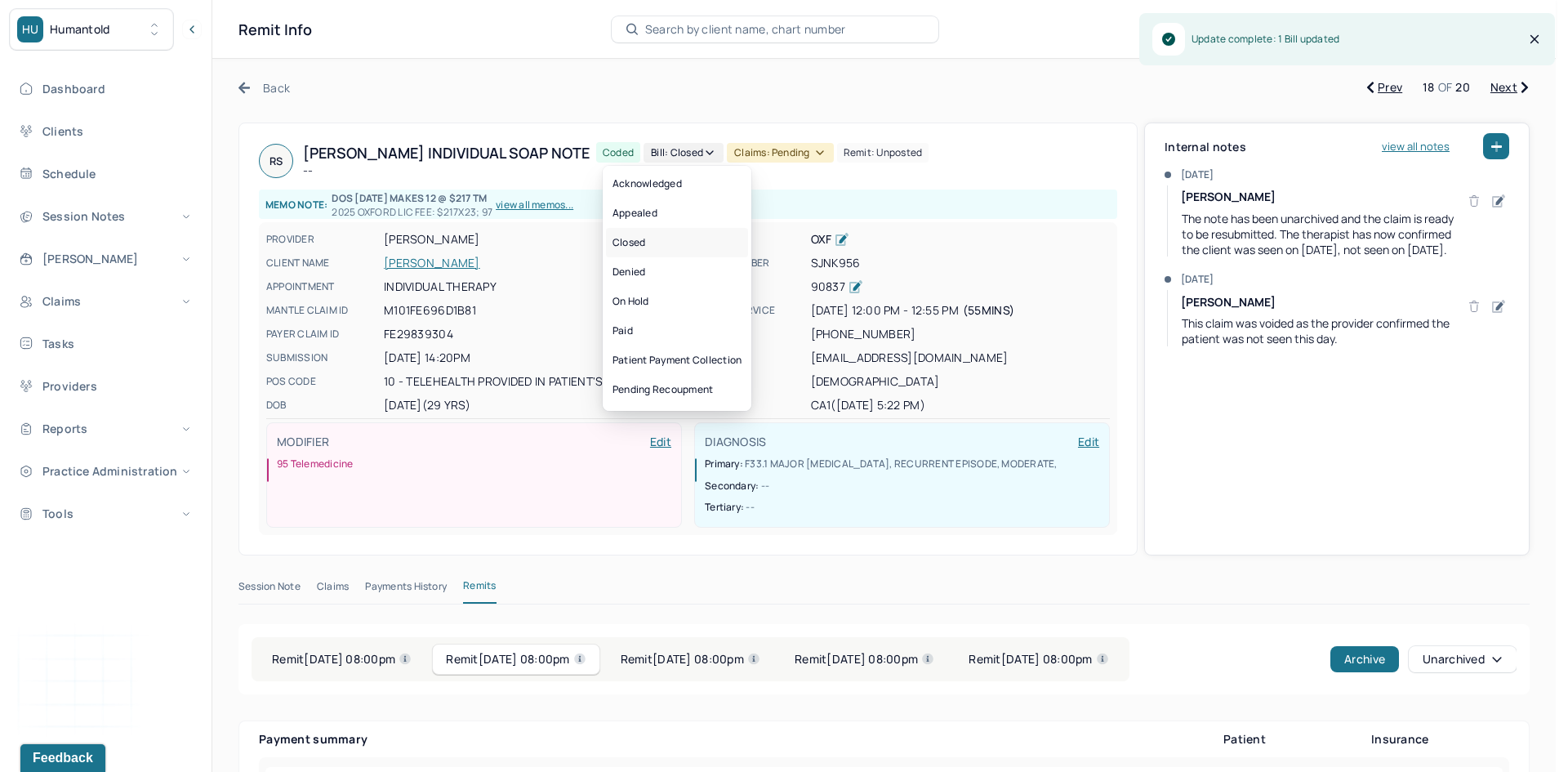 click on "Closed" at bounding box center (677, 243) 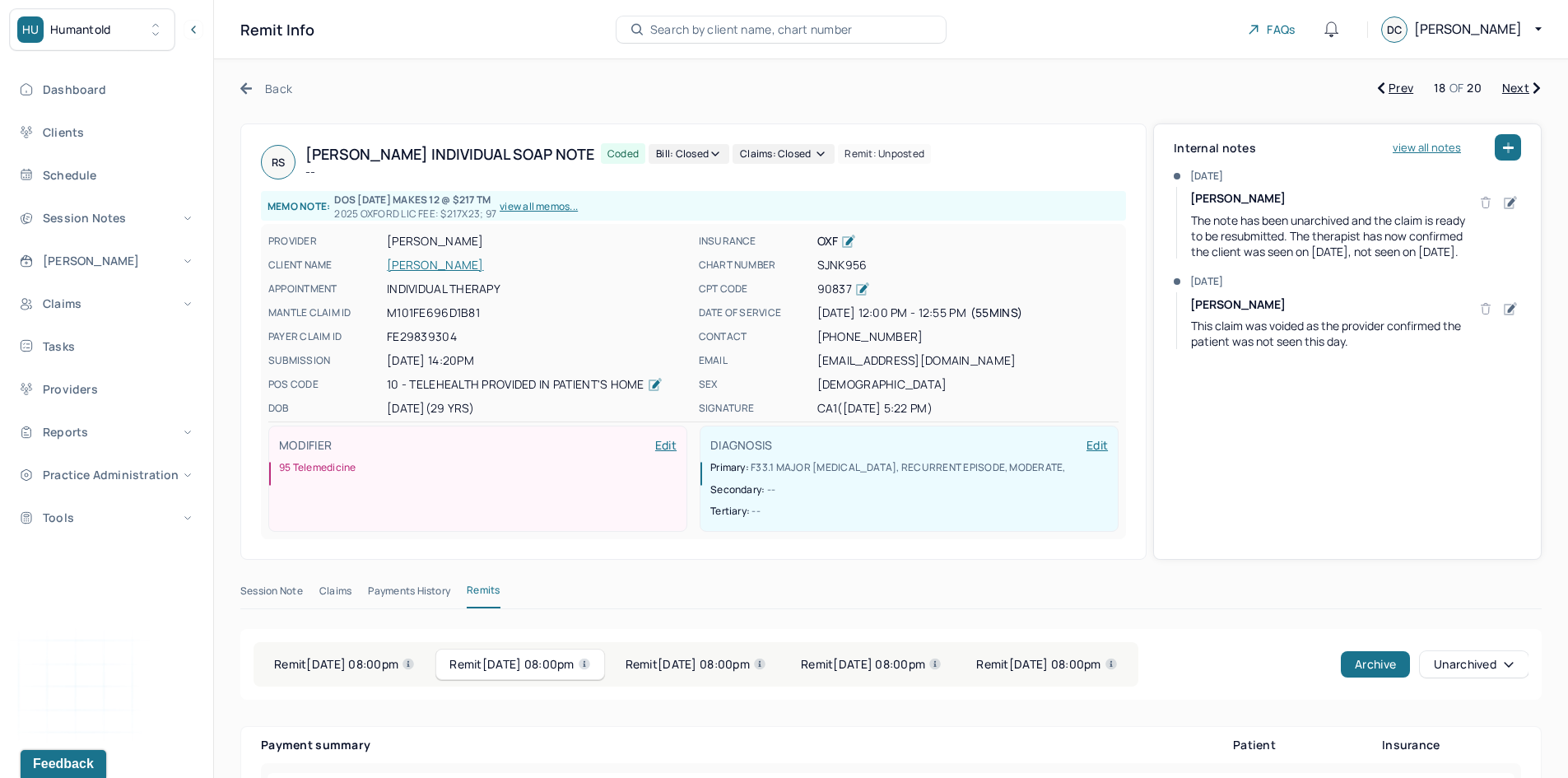 click on "Next" at bounding box center (1521, 88) 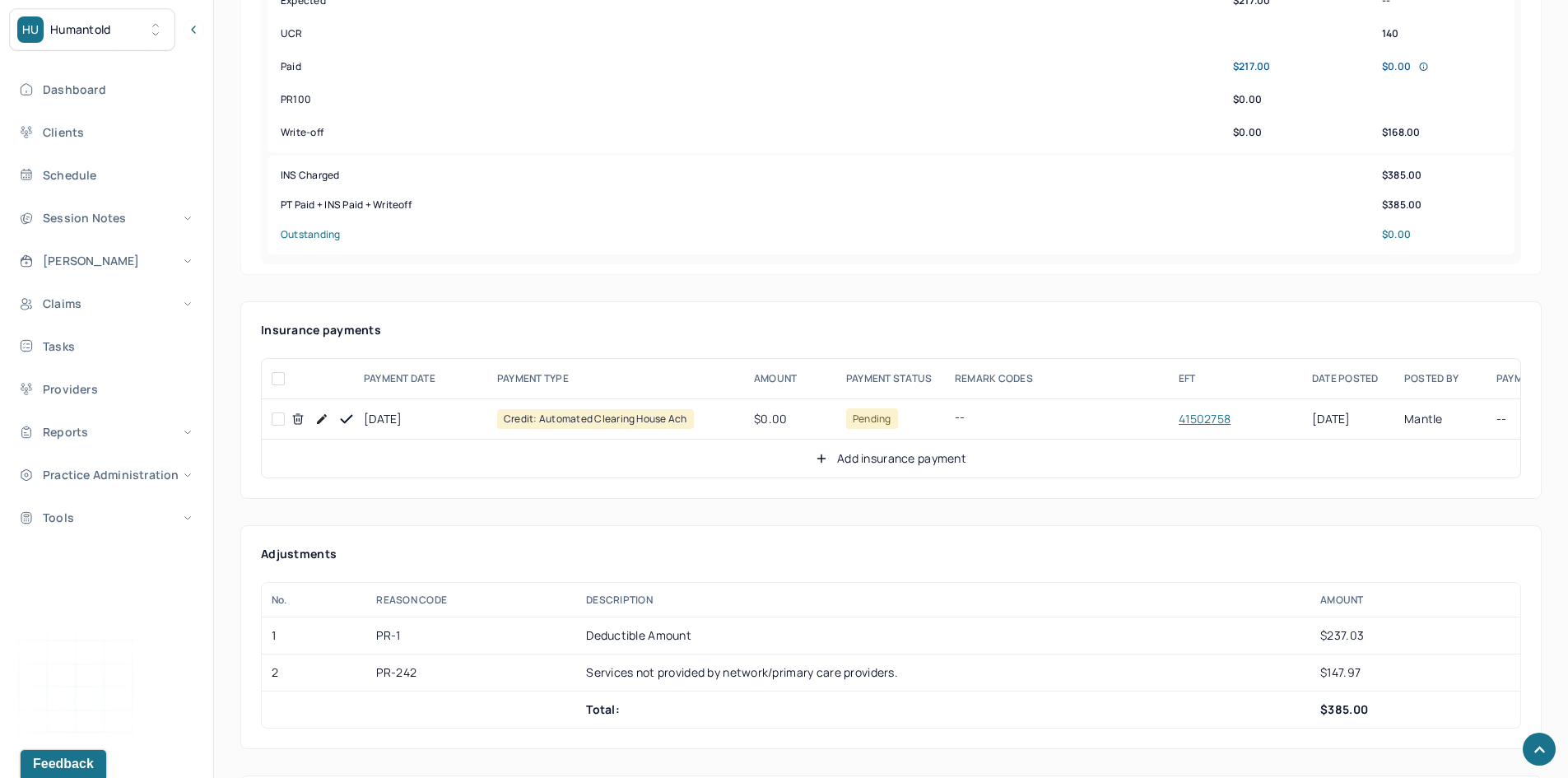 scroll, scrollTop: 906, scrollLeft: 0, axis: vertical 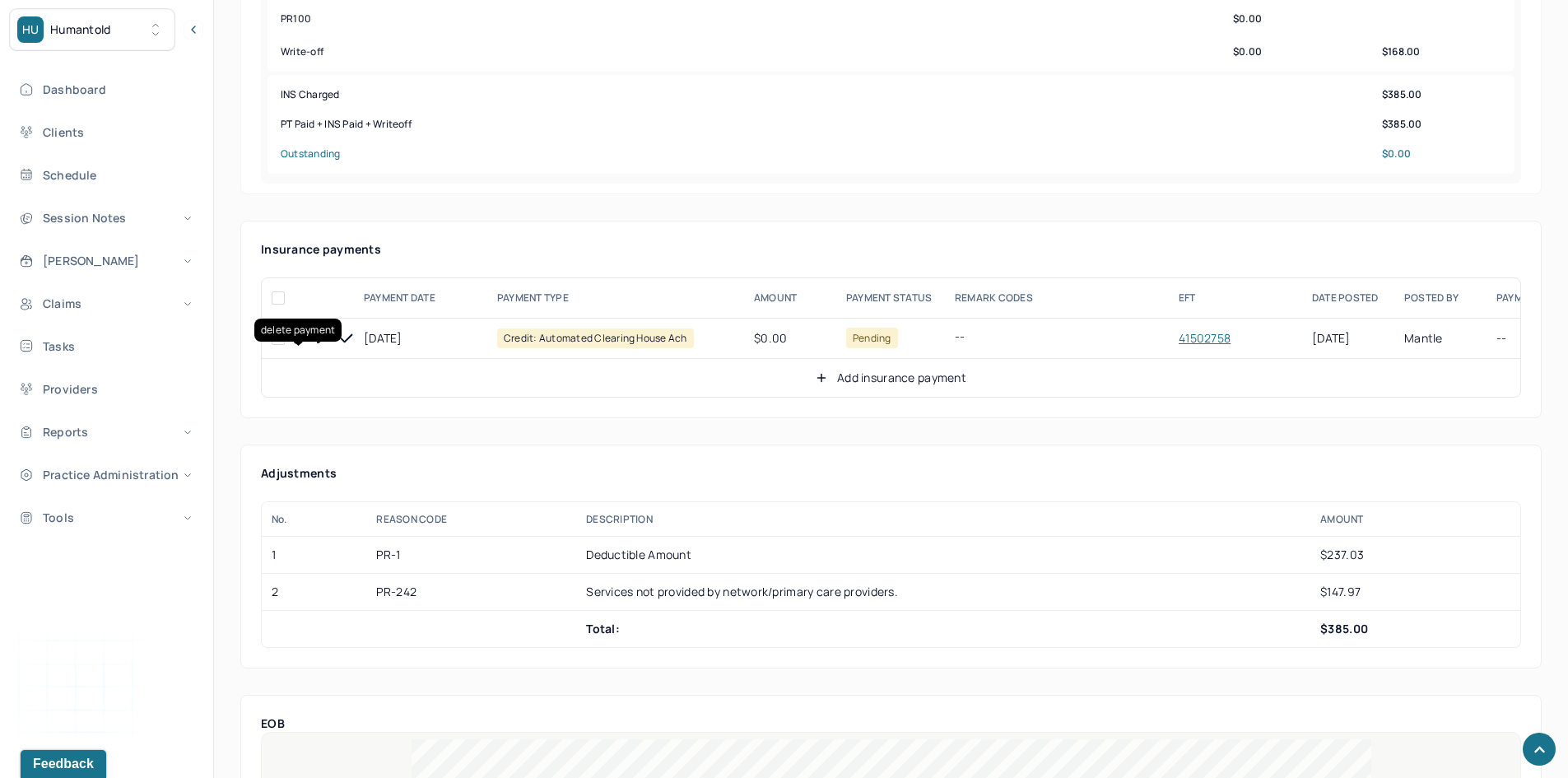 click 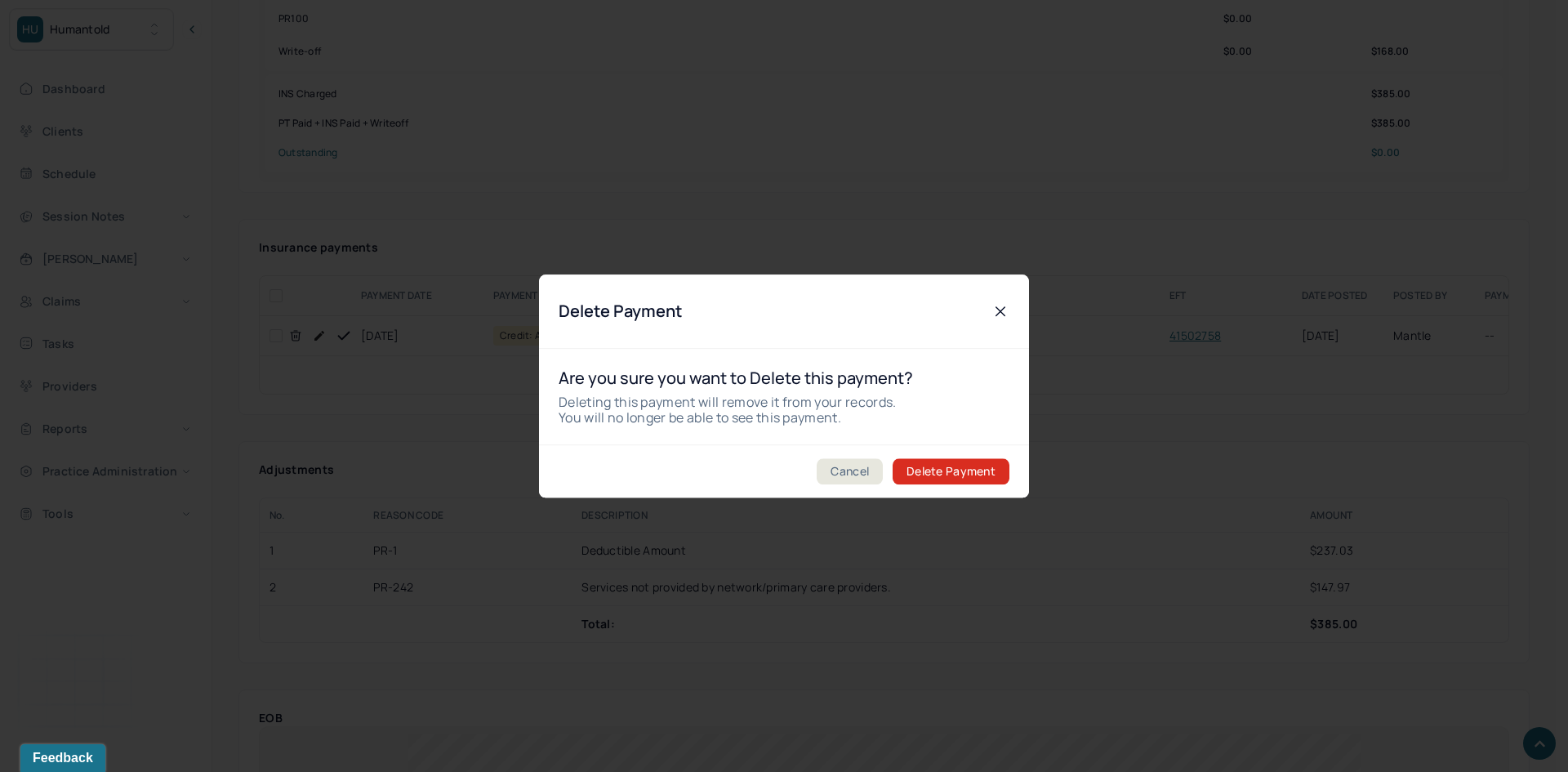 click on "Delete Payment" at bounding box center (951, 471) 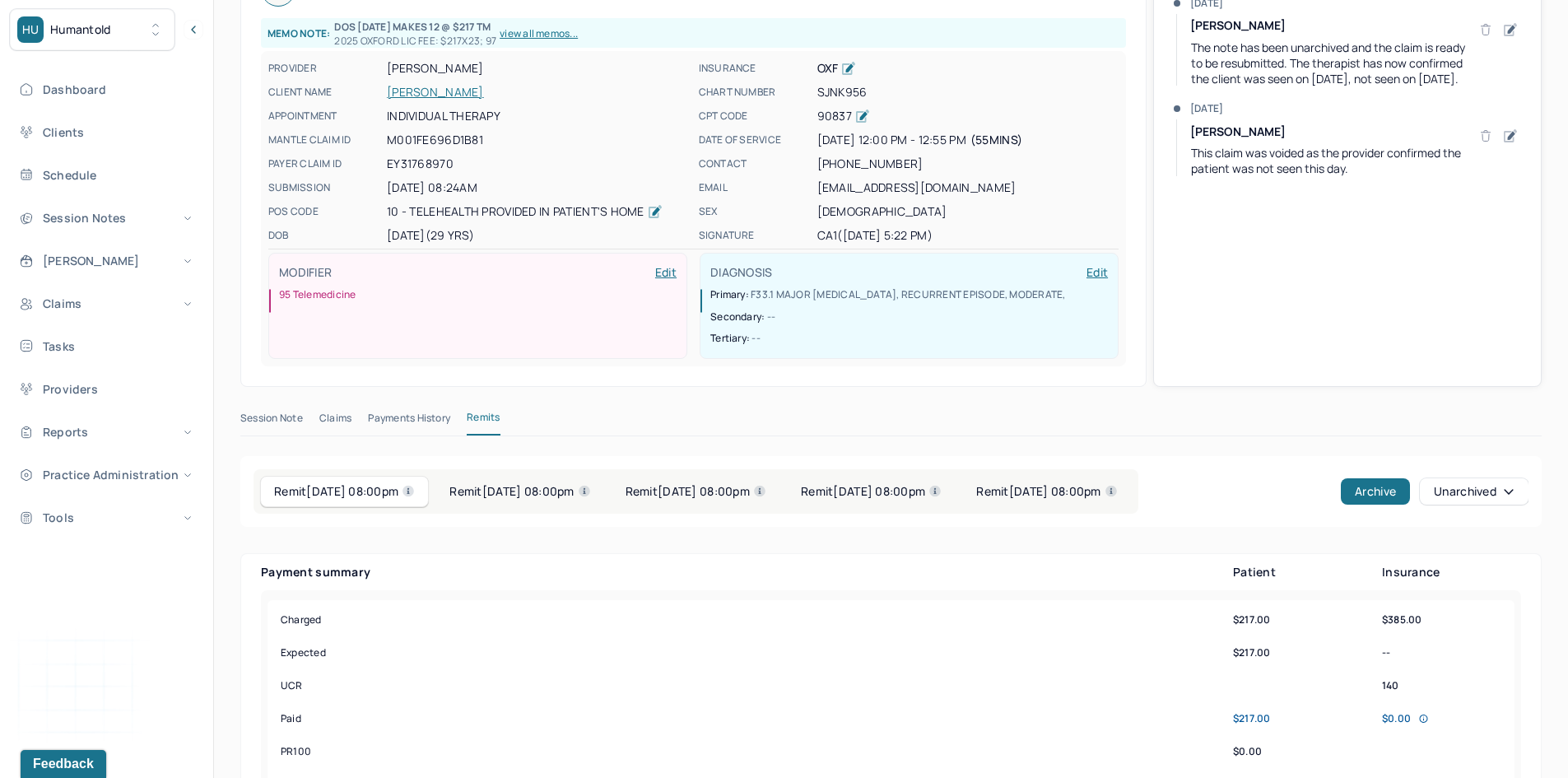 scroll, scrollTop: 0, scrollLeft: 0, axis: both 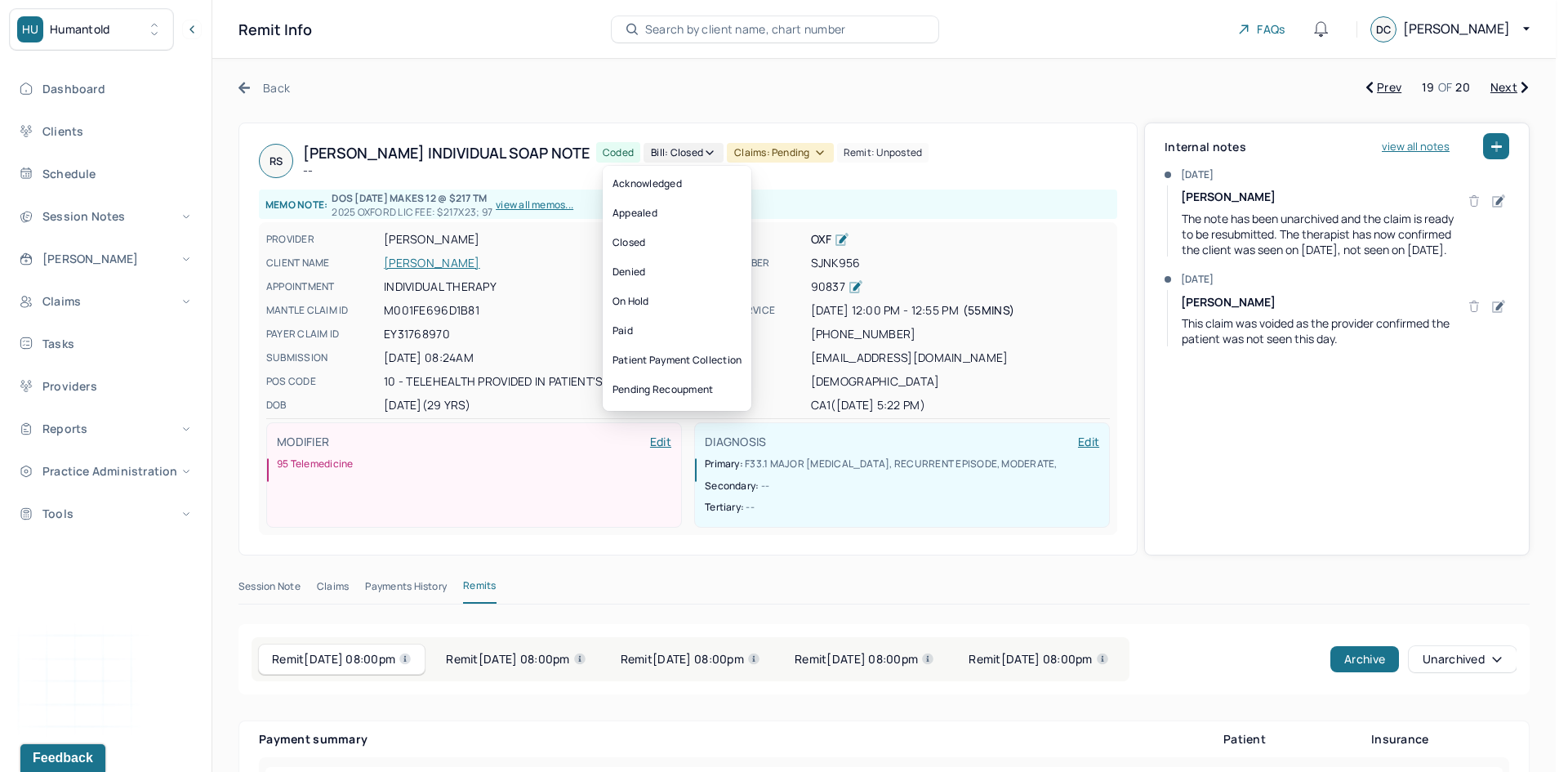 click on "Claims: pending" at bounding box center (780, 153) 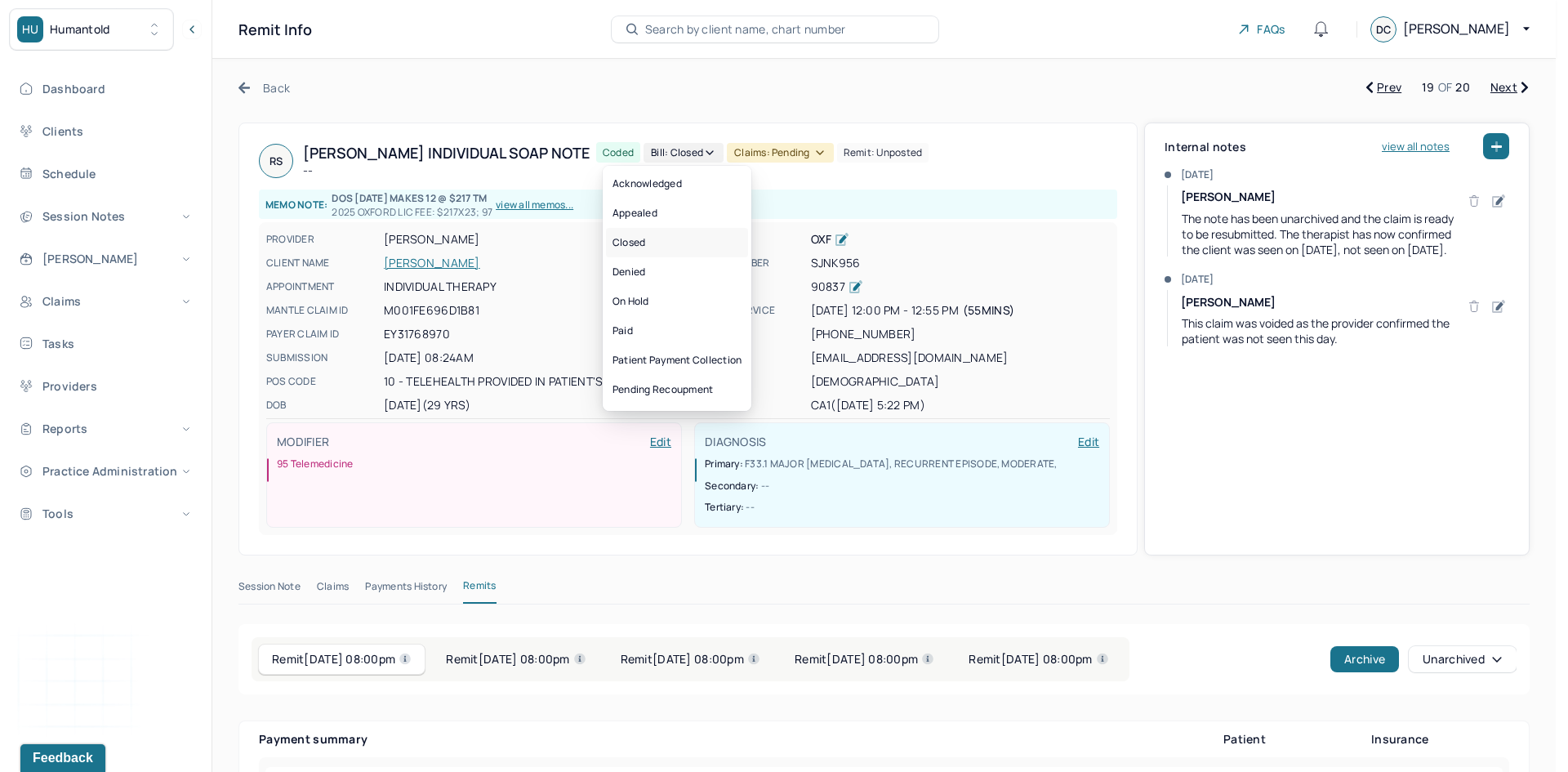 click on "Closed" at bounding box center (677, 243) 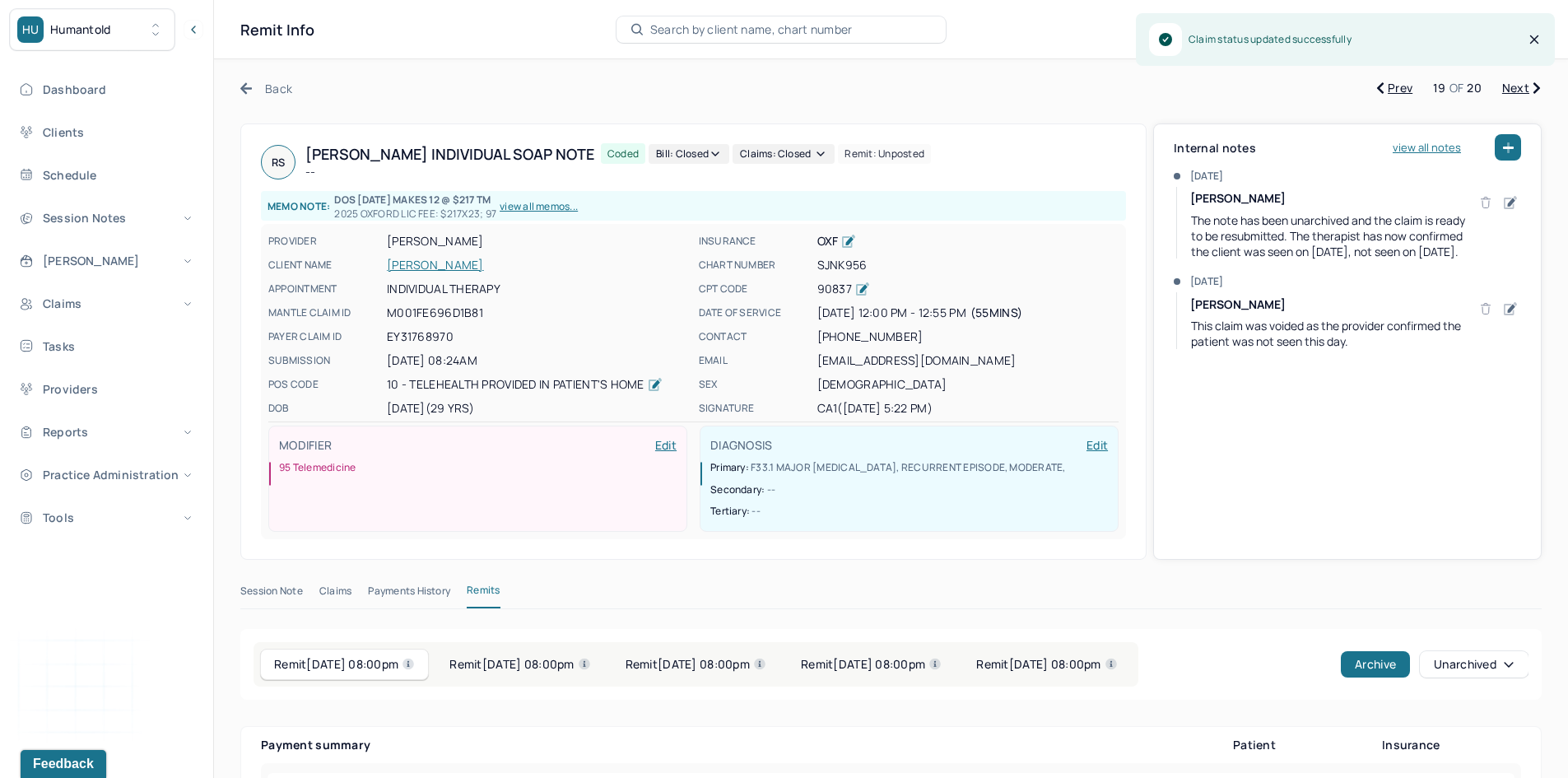 click on "Next" at bounding box center (1521, 88) 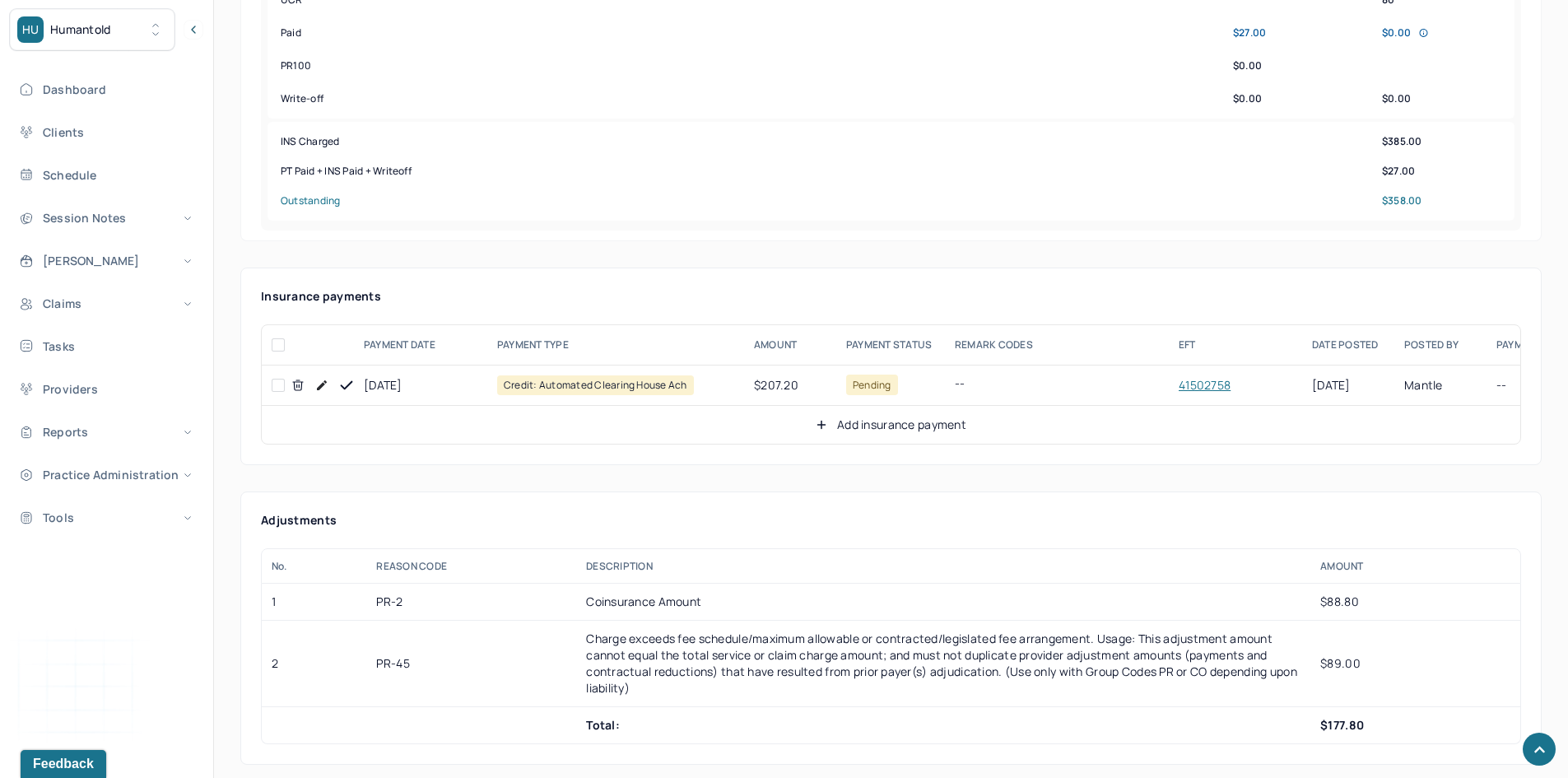 scroll, scrollTop: 823, scrollLeft: 0, axis: vertical 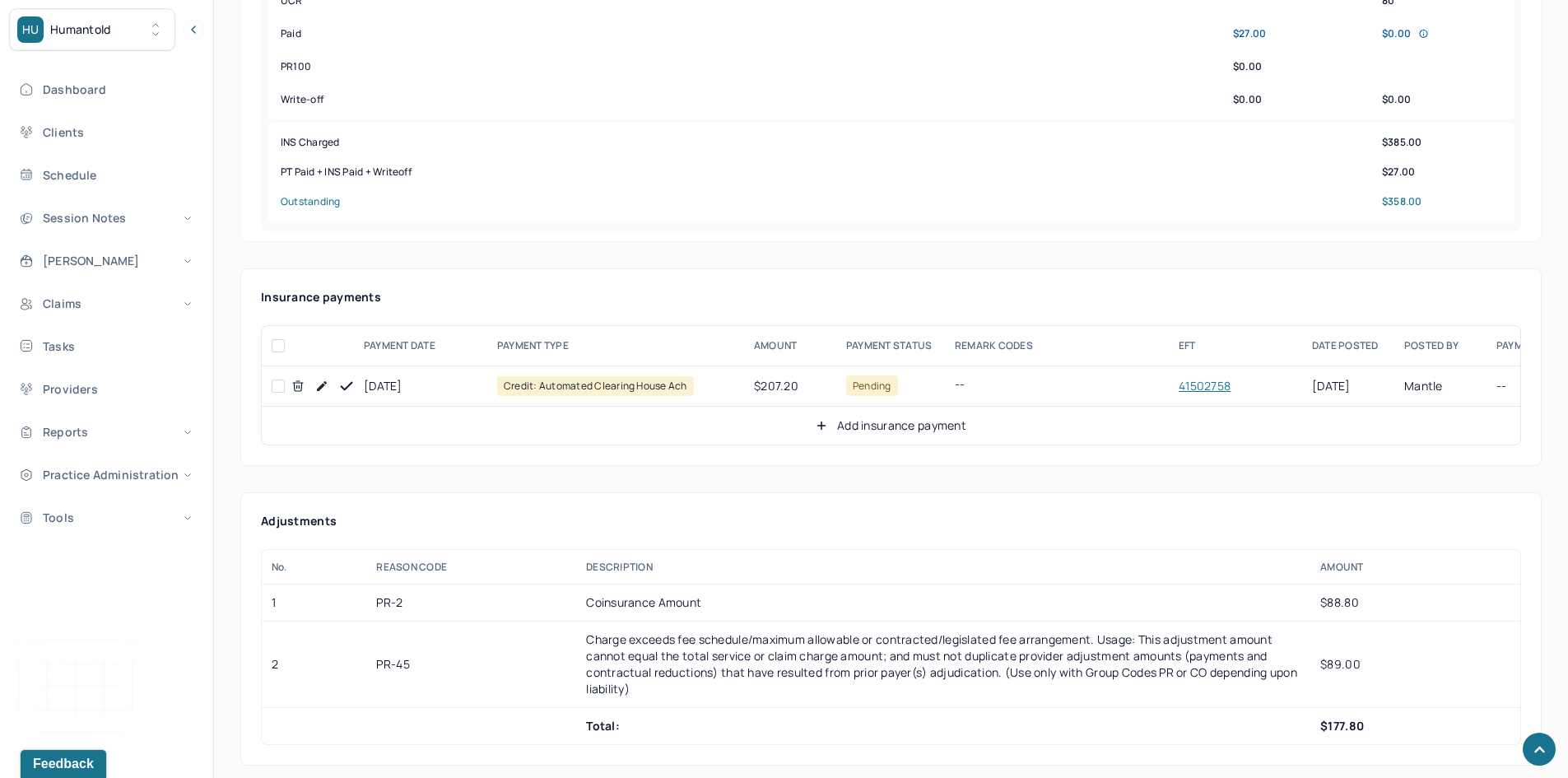 drag, startPoint x: 276, startPoint y: 384, endPoint x: 331, endPoint y: 381, distance: 55.08176 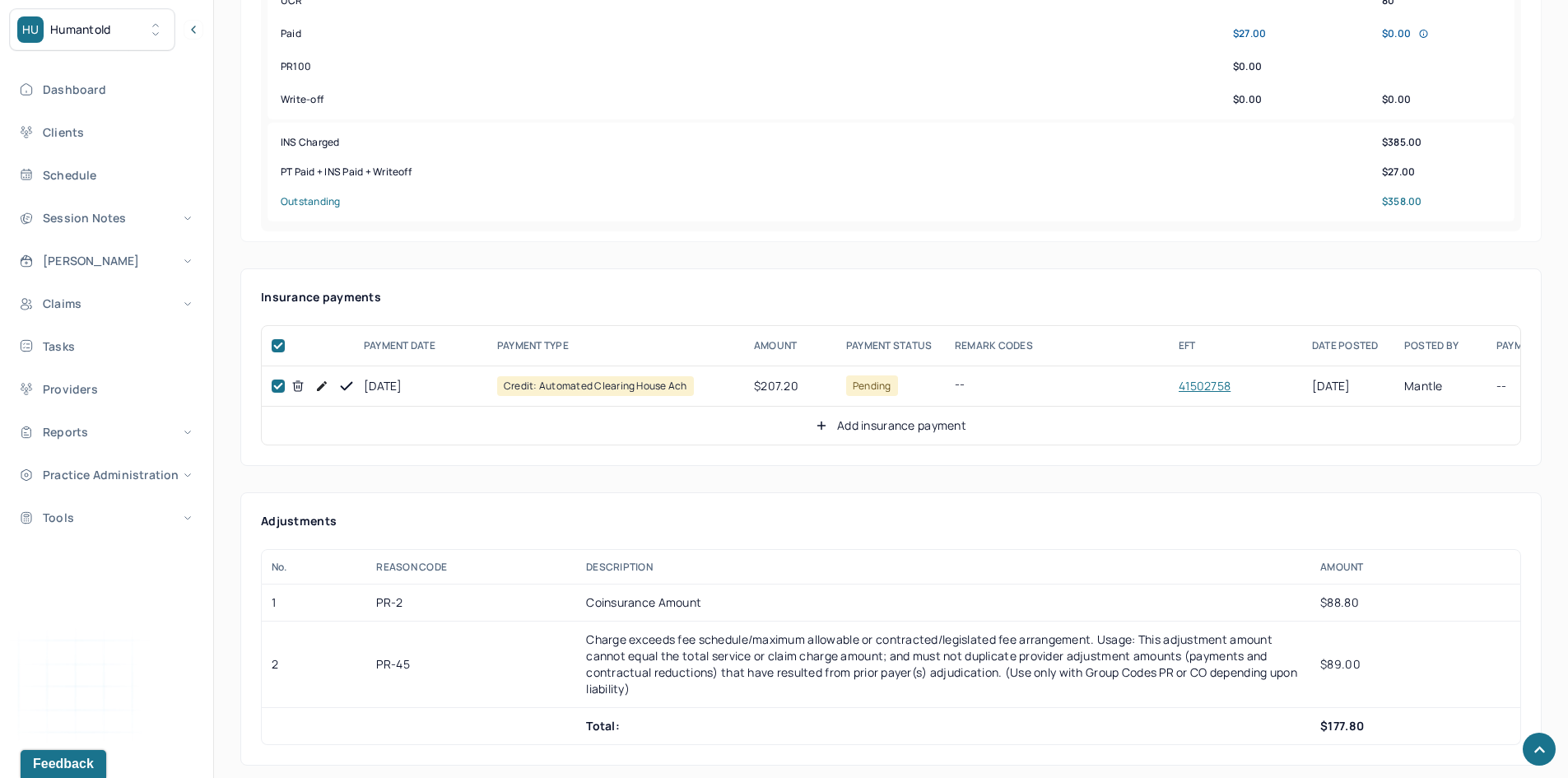 checkbox on "true" 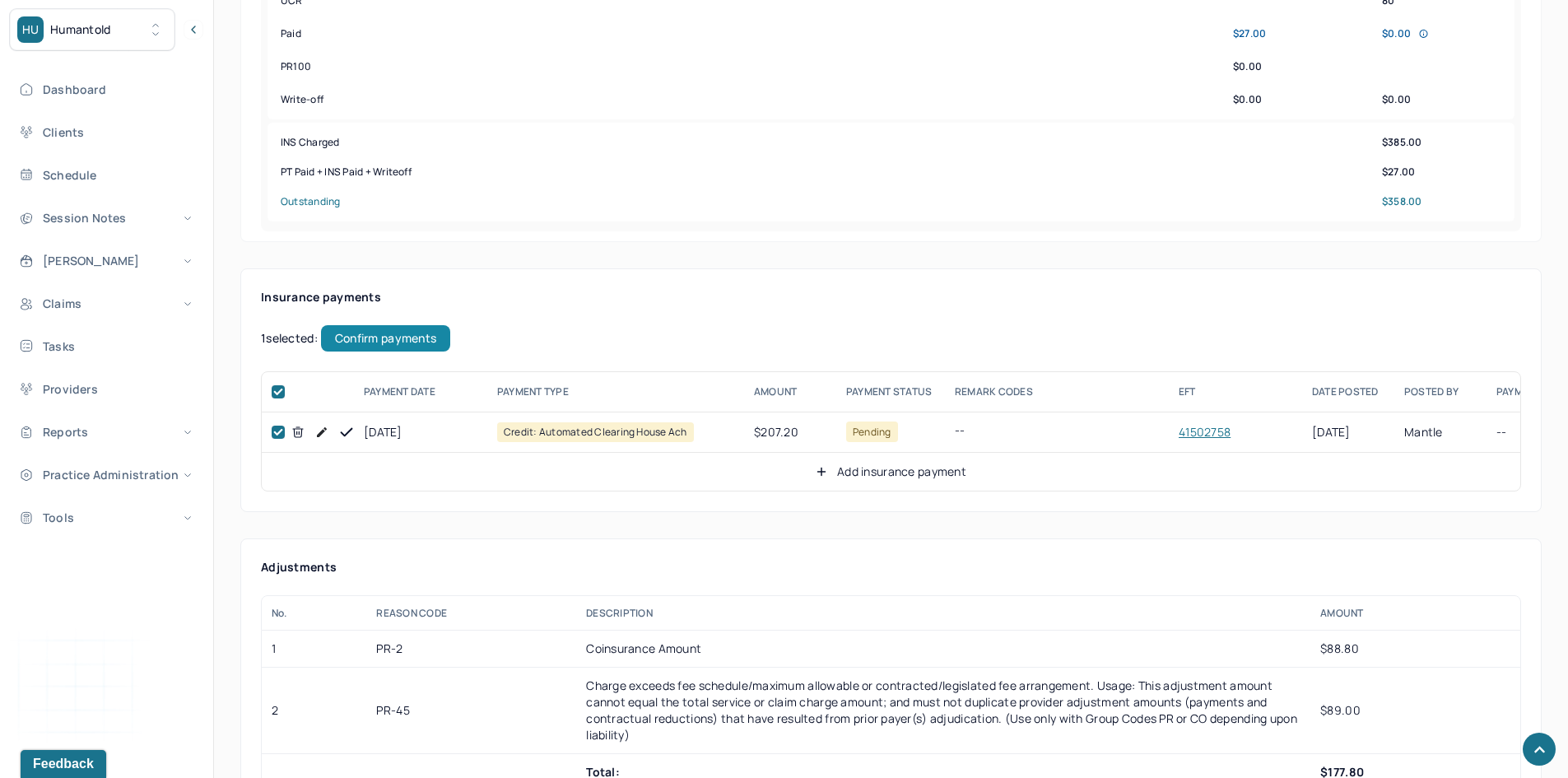 click on "Confirm payments" at bounding box center (385, 338) 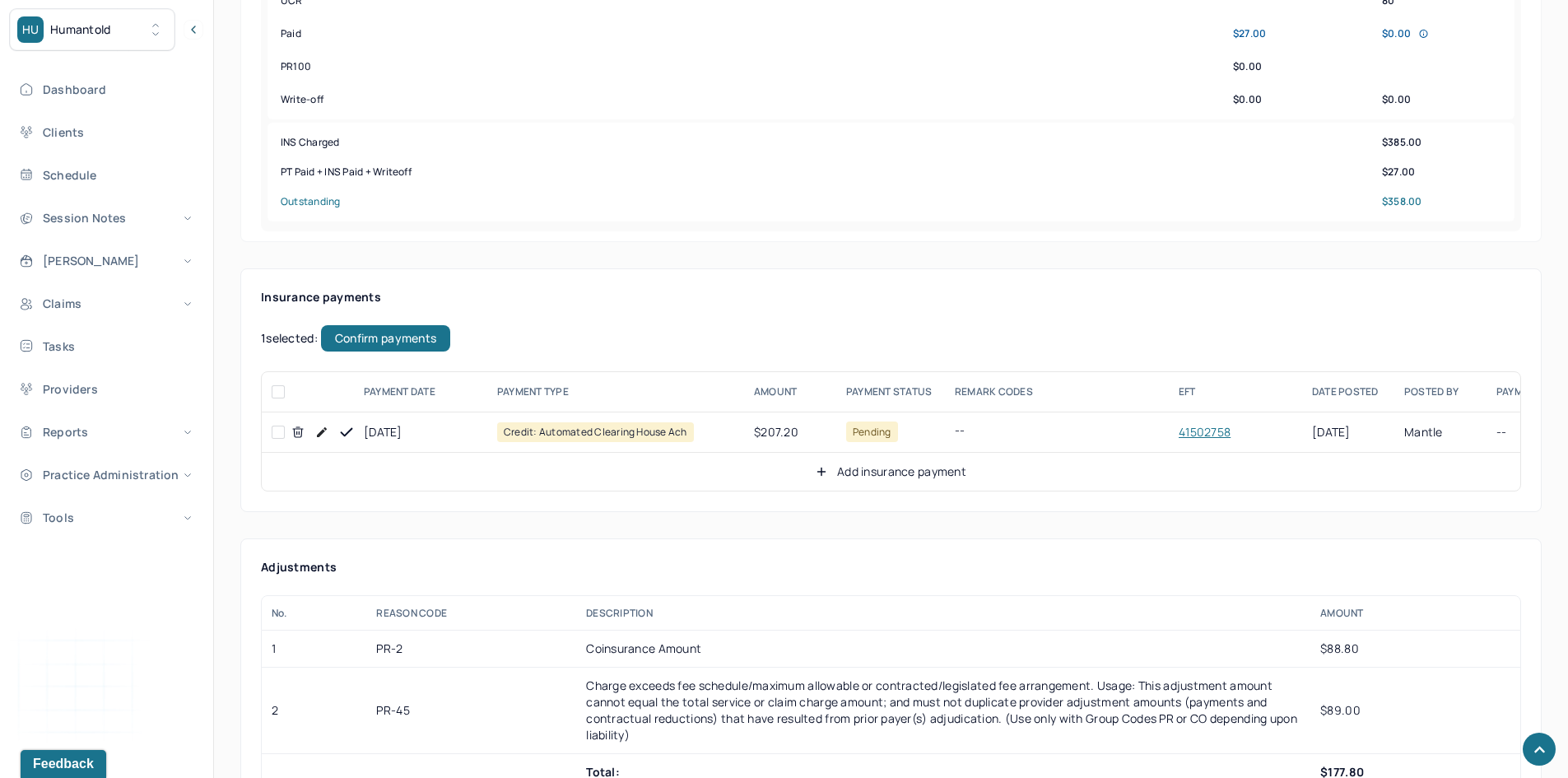 checkbox on "false" 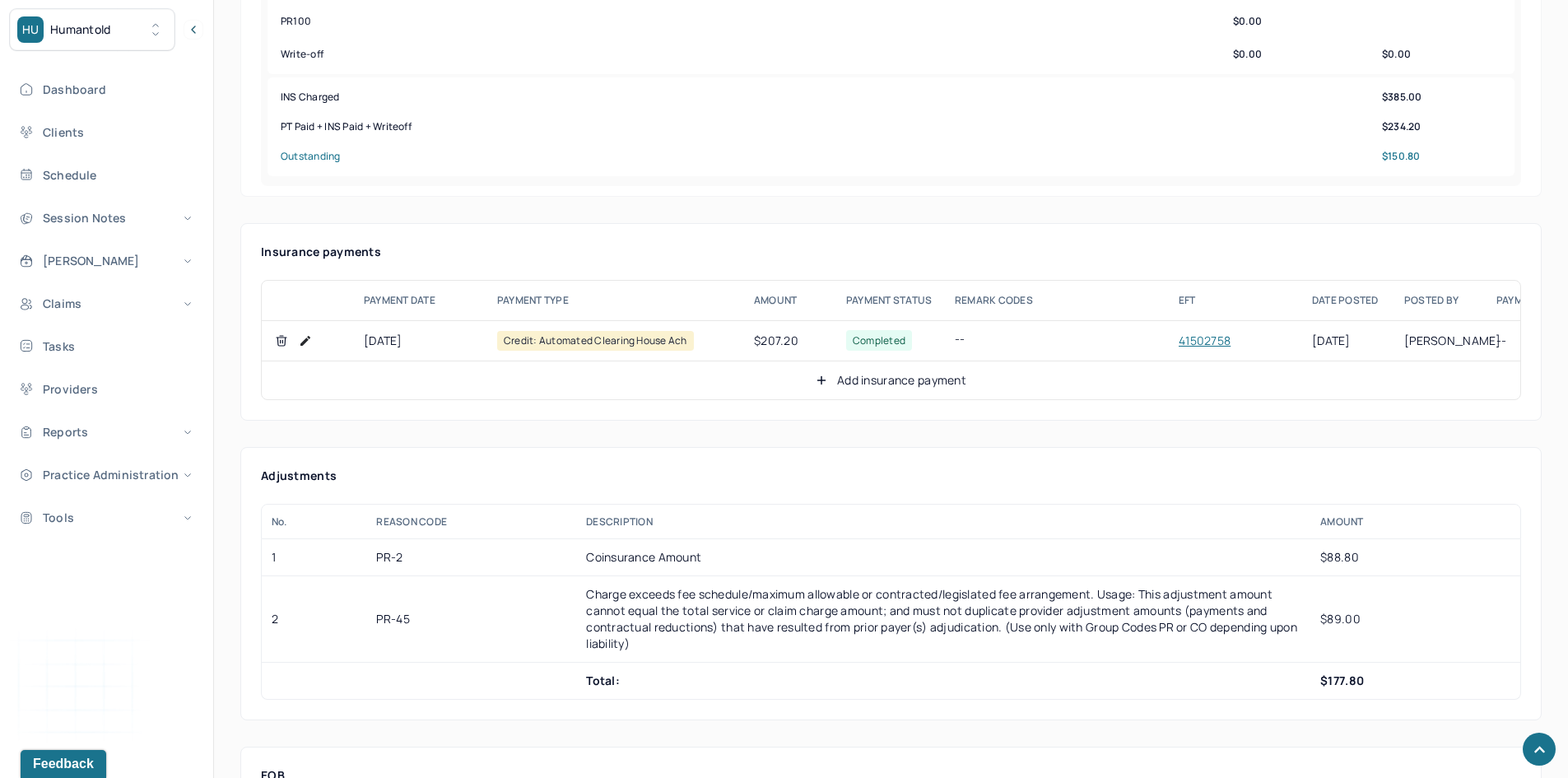 scroll, scrollTop: 906, scrollLeft: 0, axis: vertical 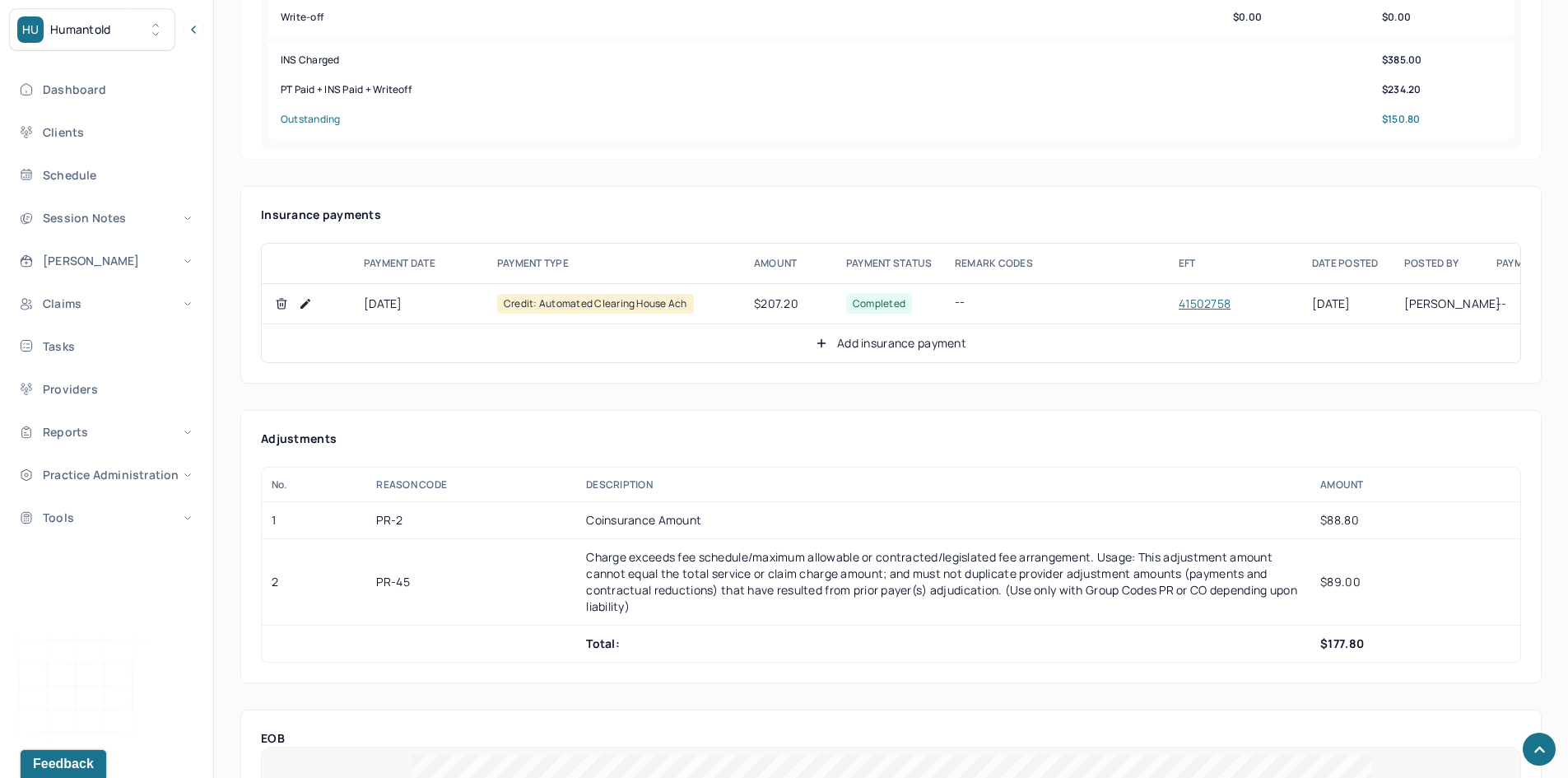 click 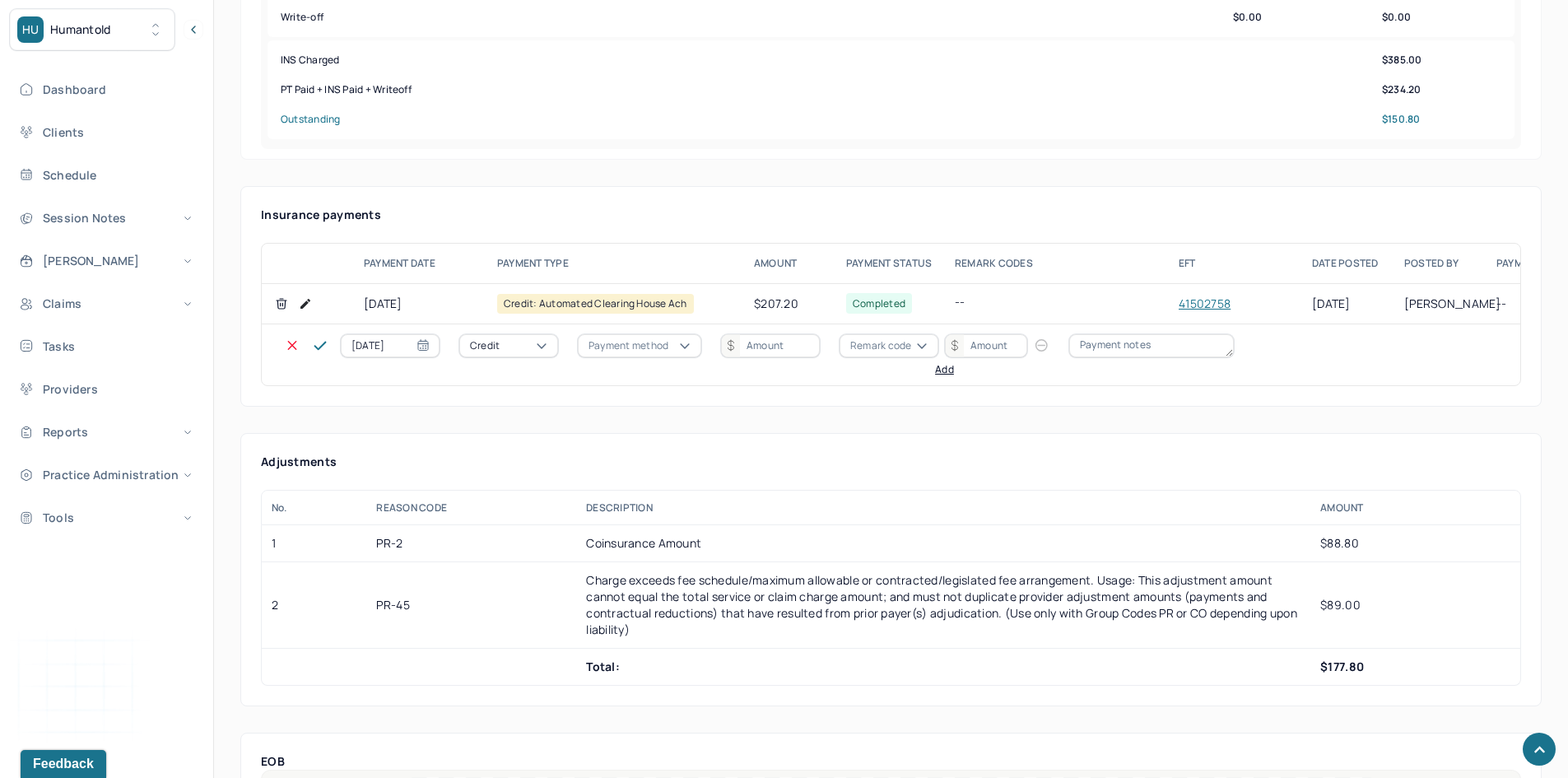 click on "Credit" at bounding box center [509, 346] 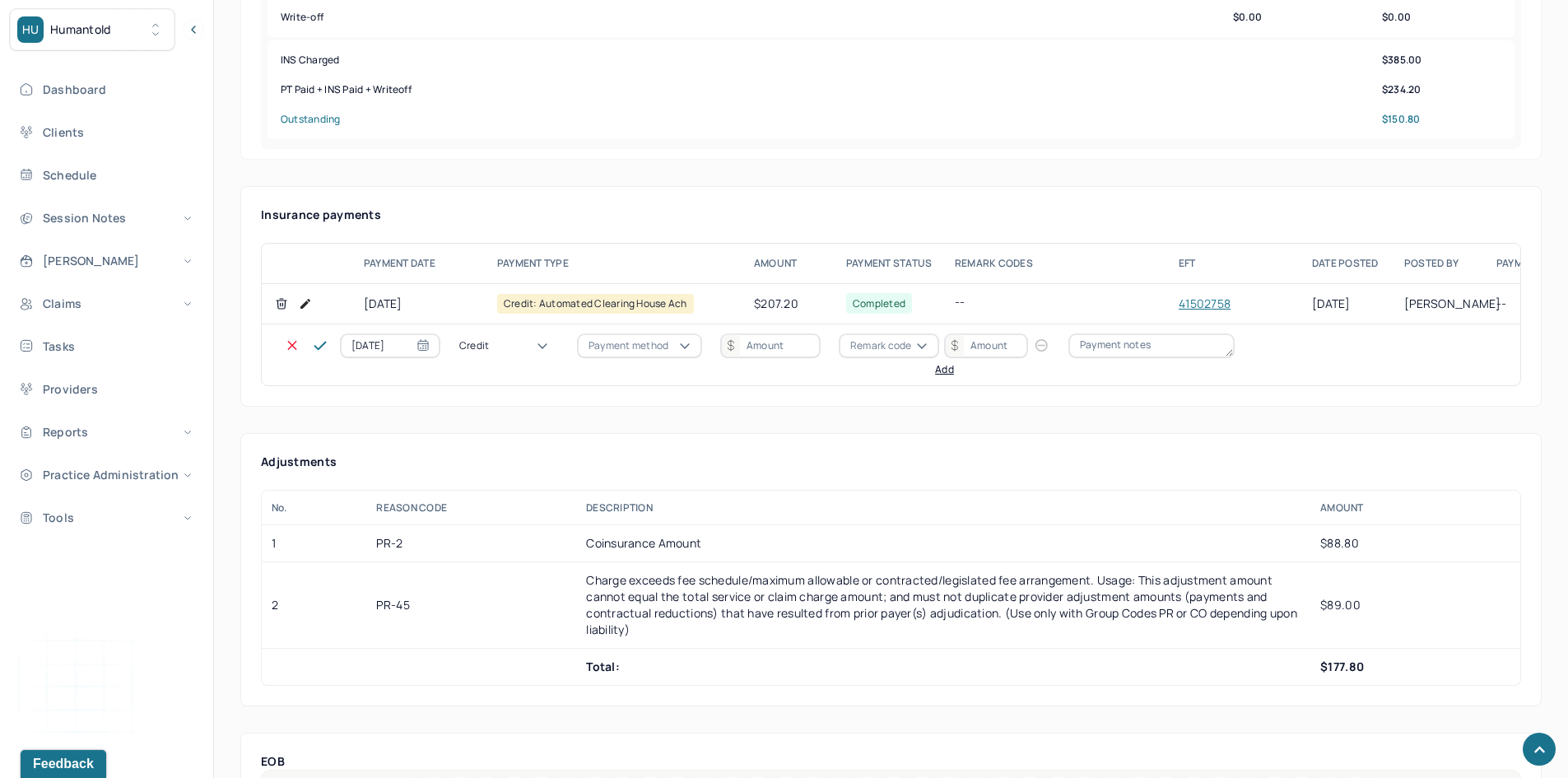 click on "Write off" at bounding box center (49, 2559) 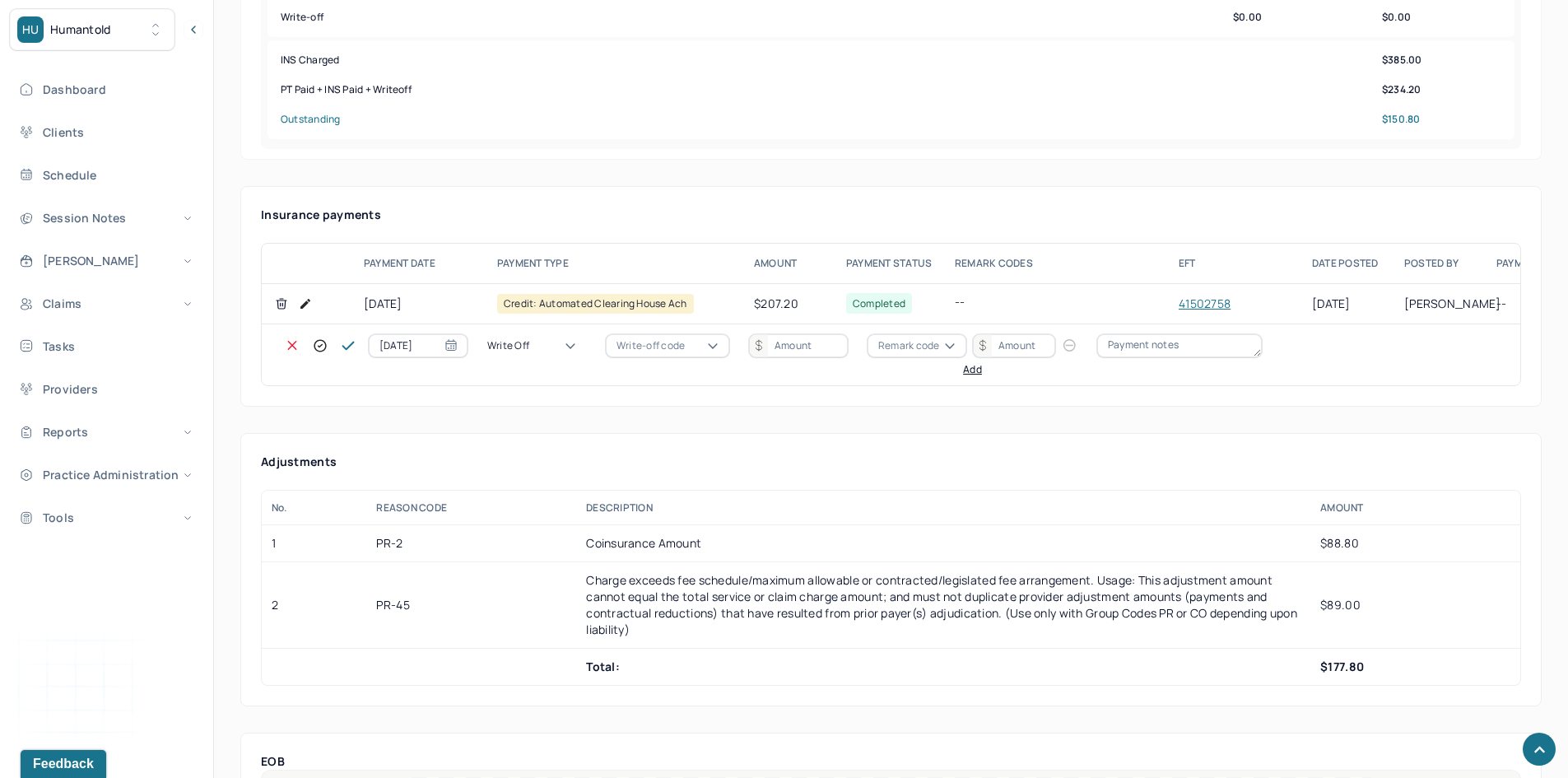 click on "Write-off code" at bounding box center (650, 346) 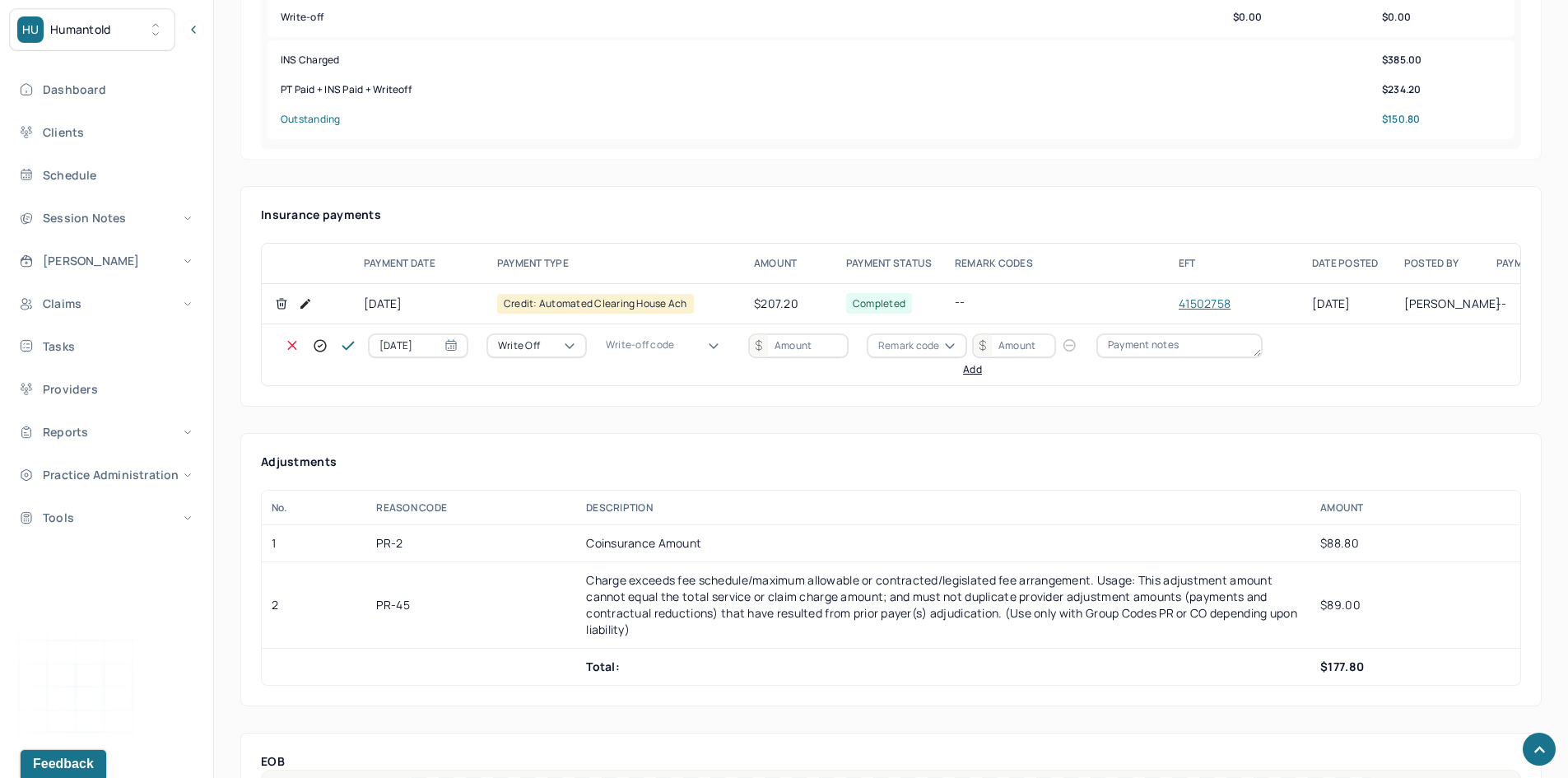 click on "WOBAL: WRITE OFF - BALANCE (INSADJ)" at bounding box center [82, 2575] 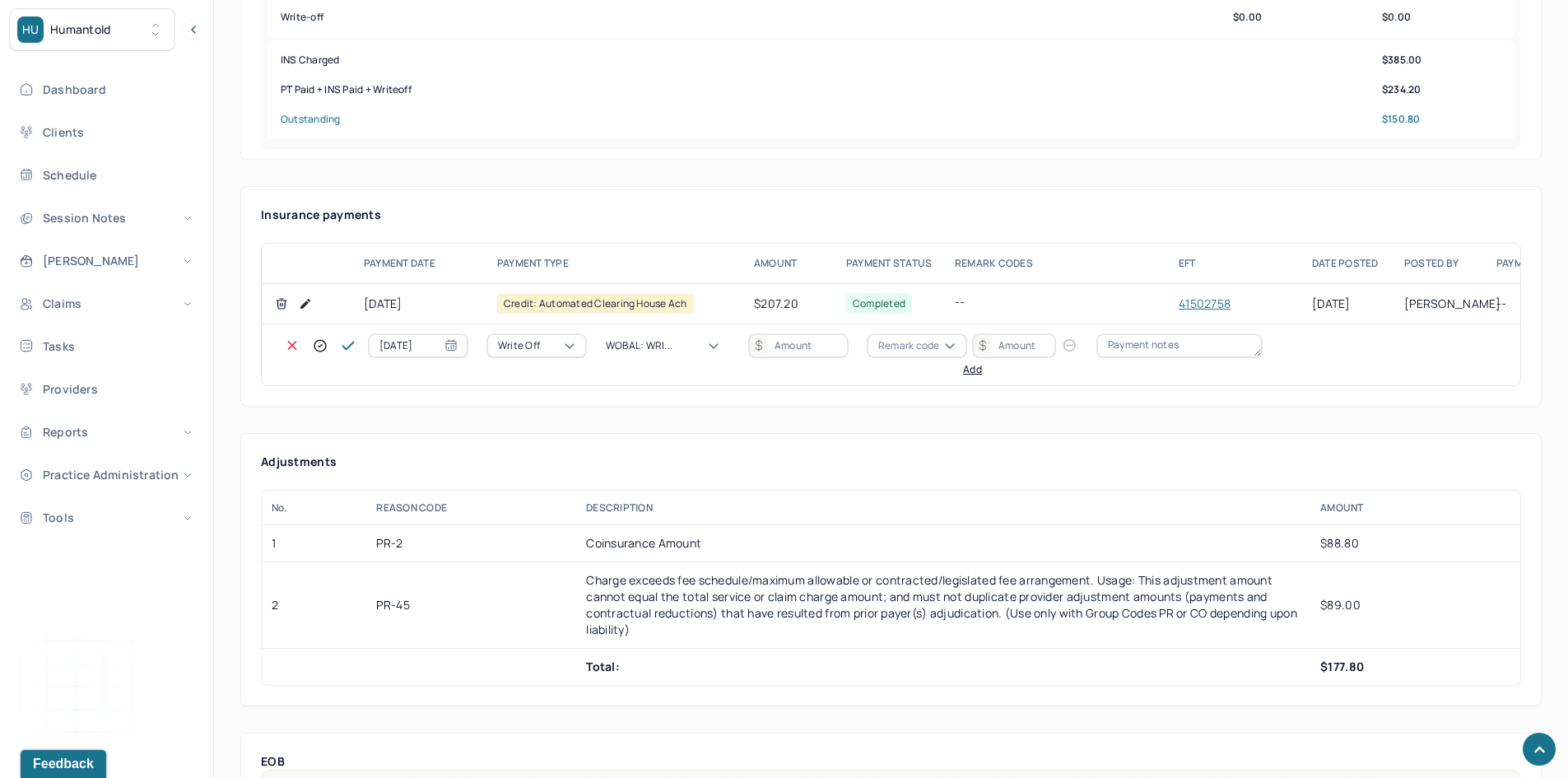 click at bounding box center (798, 346) 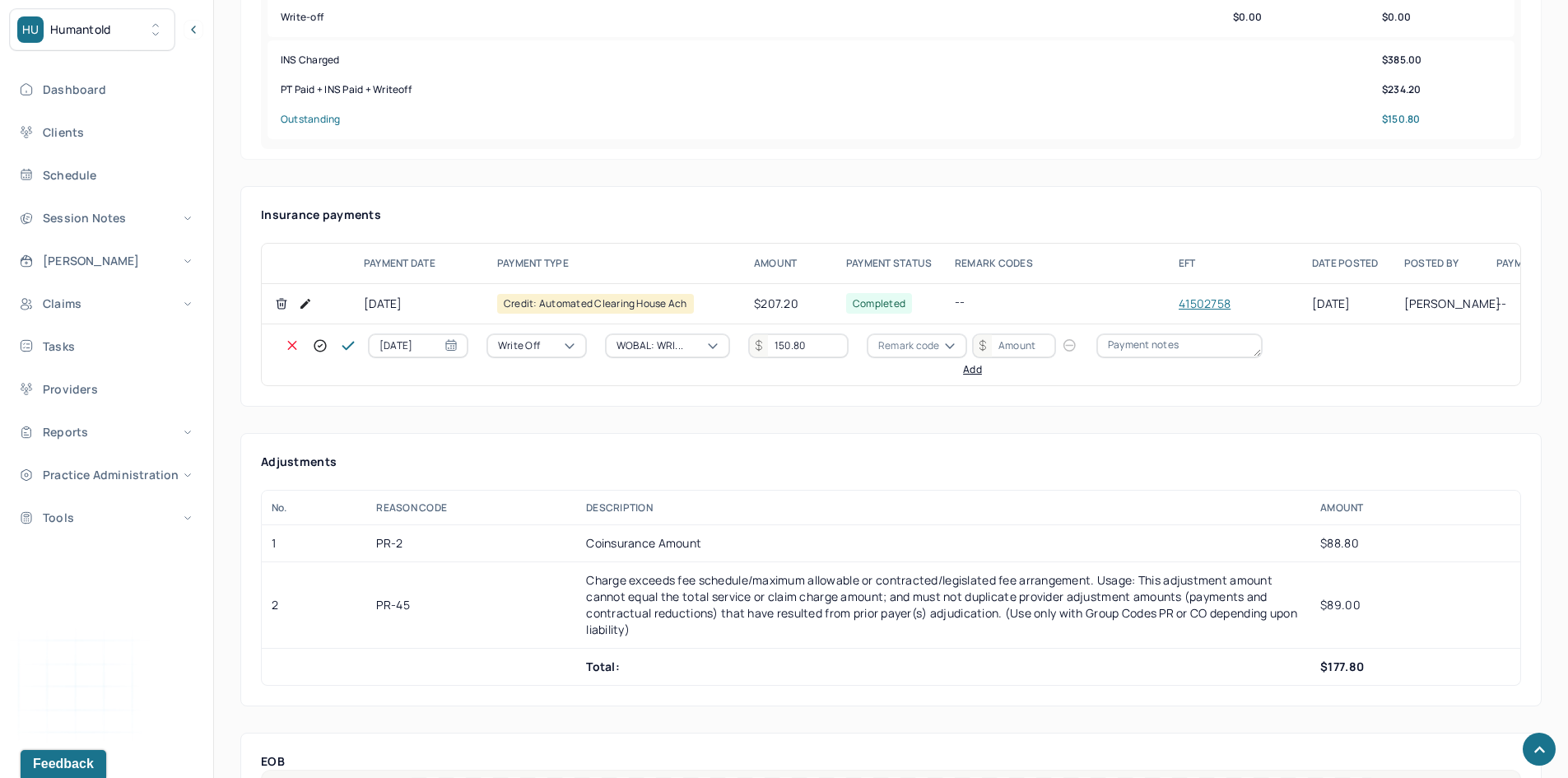 type on "150.80" 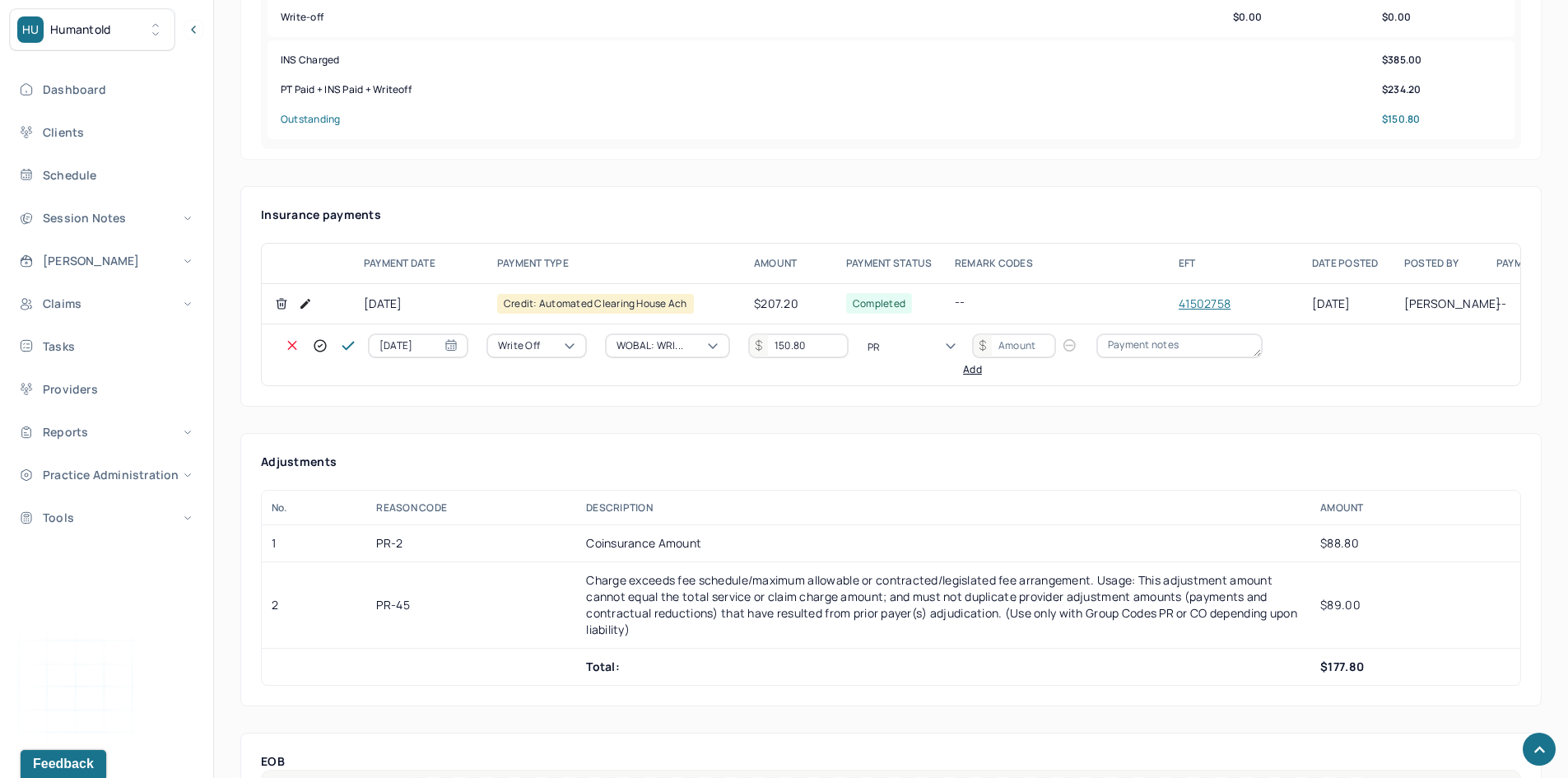 type on "PR2" 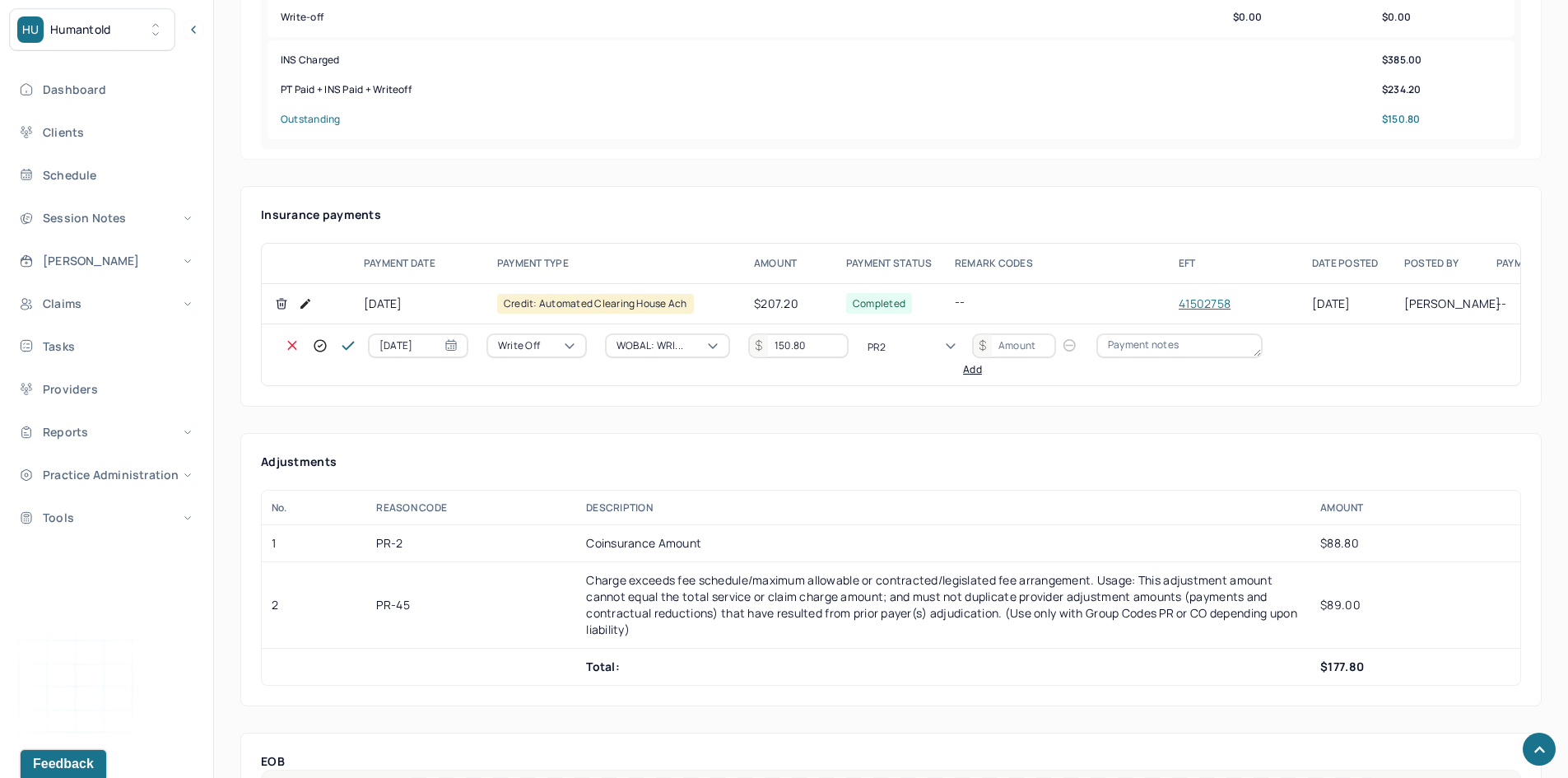 type 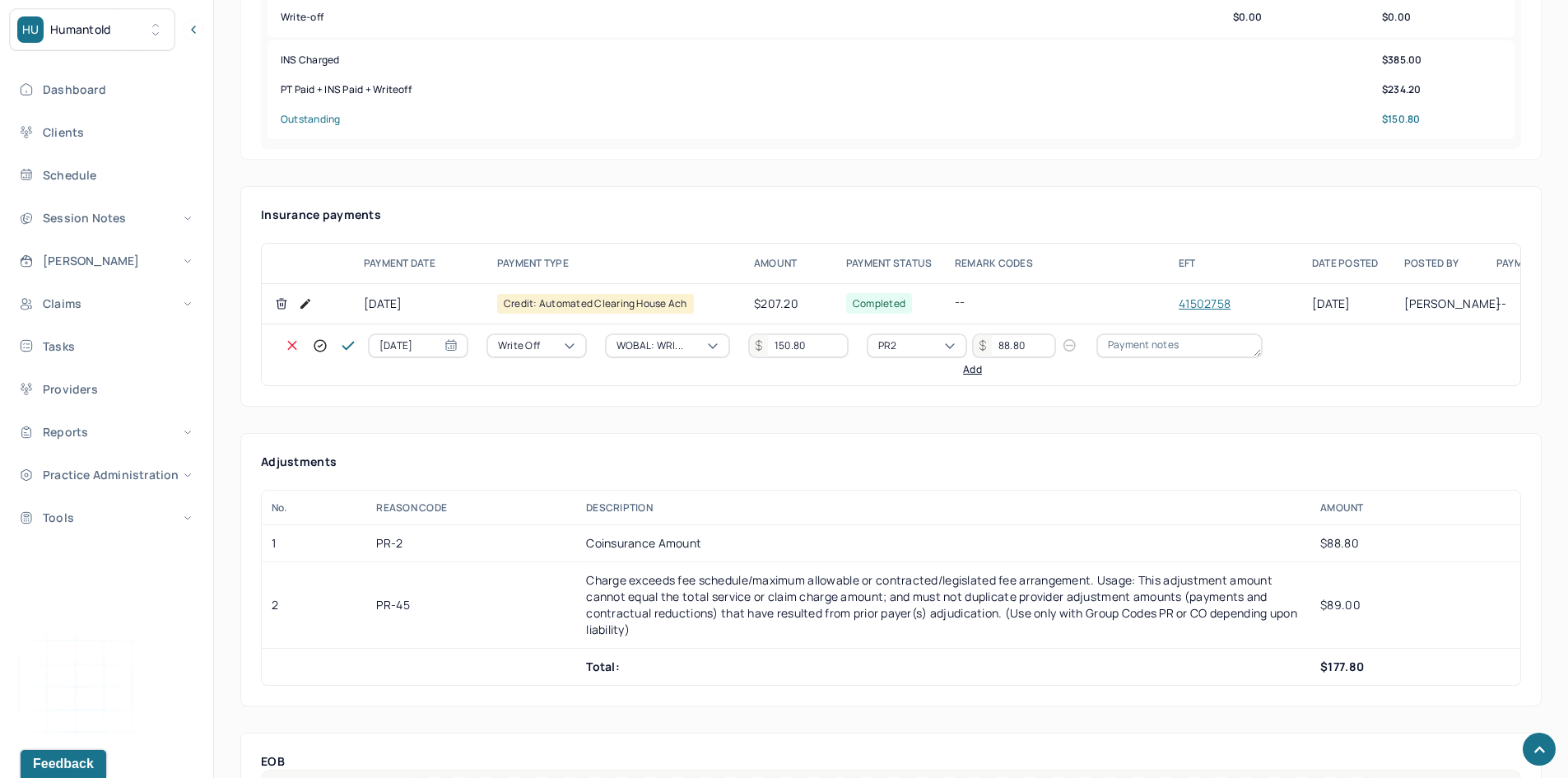 type on "88.80" 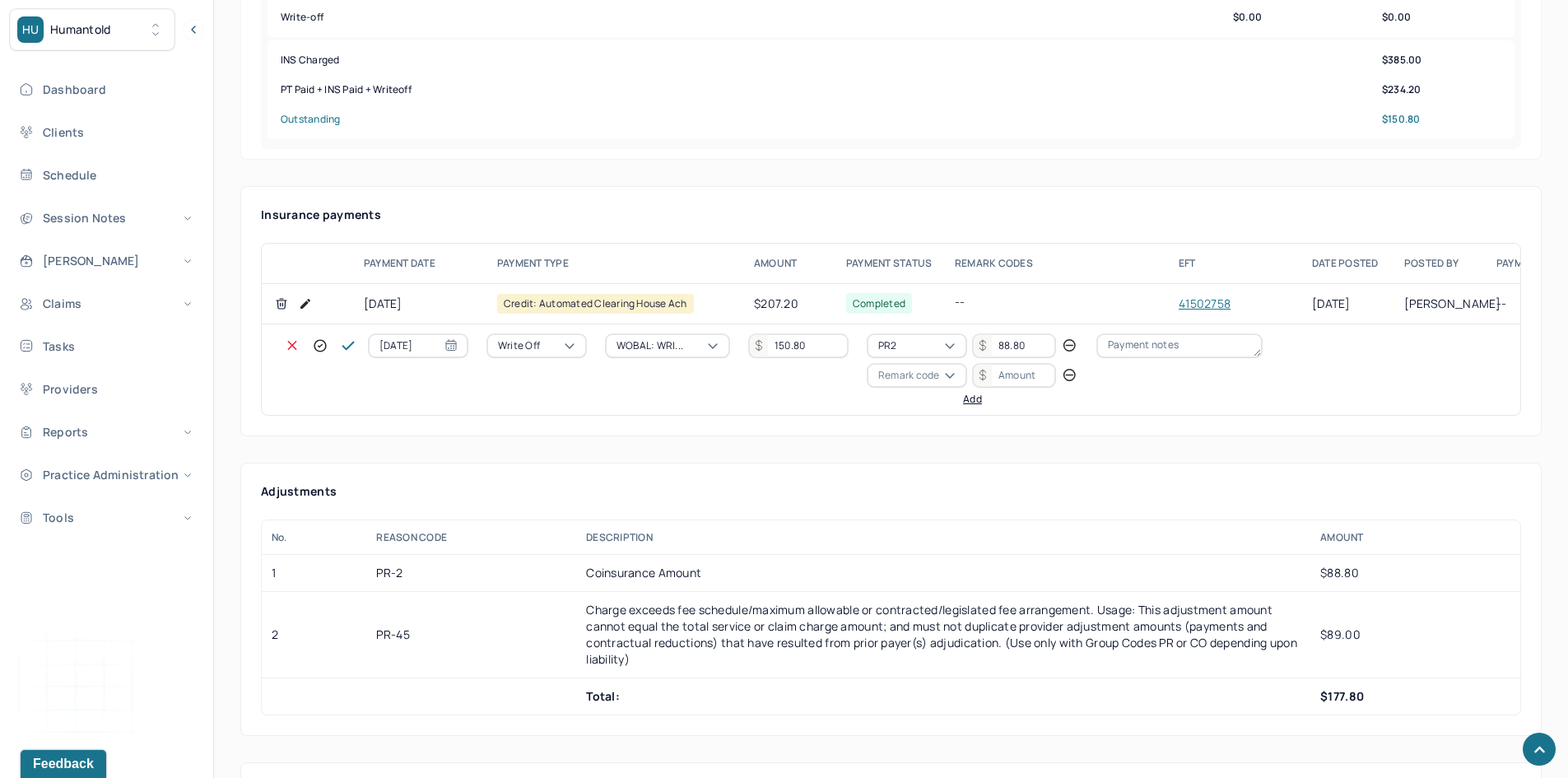click on "Remark code" at bounding box center (909, 375) 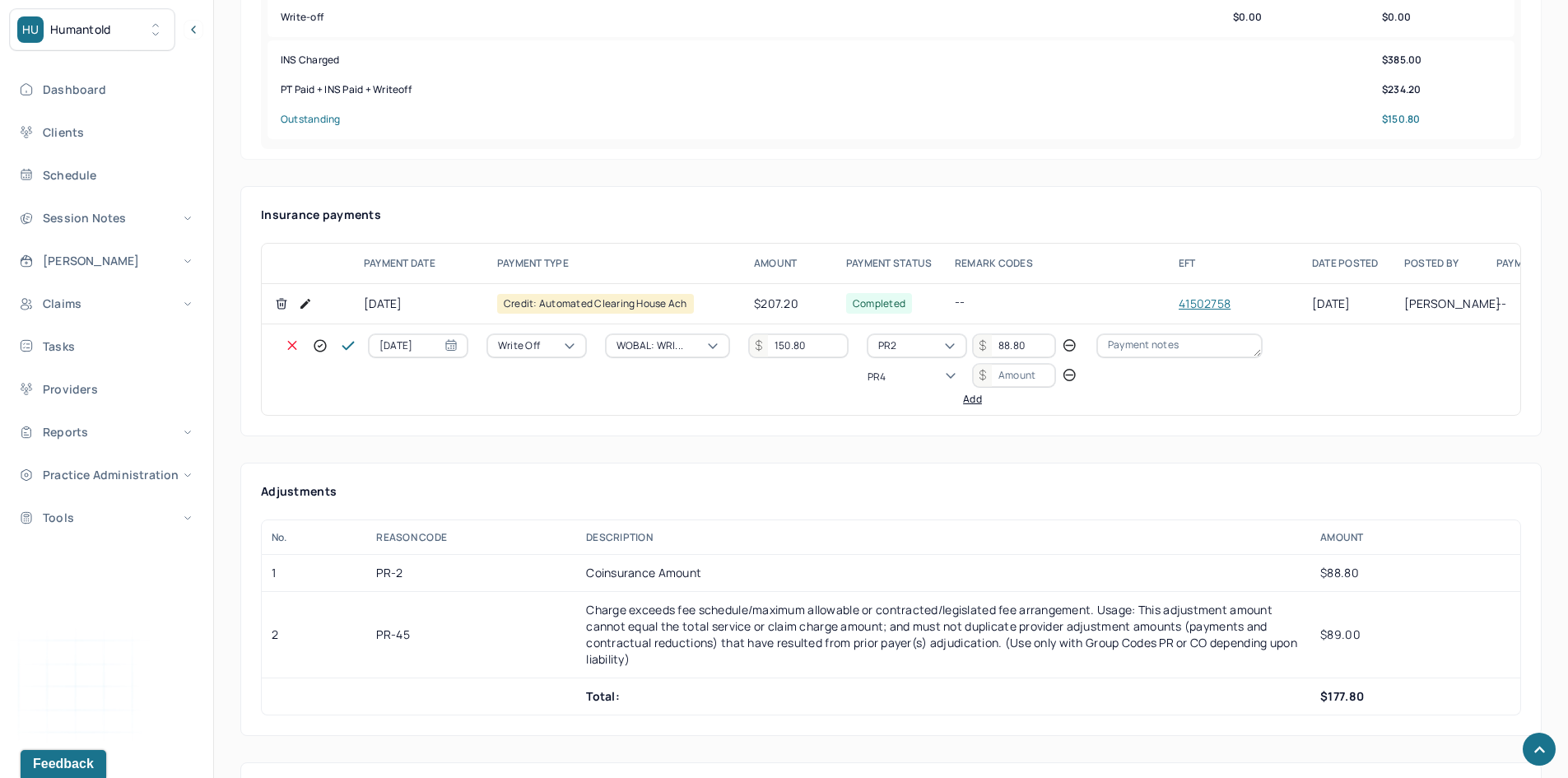 scroll, scrollTop: 0, scrollLeft: 0, axis: both 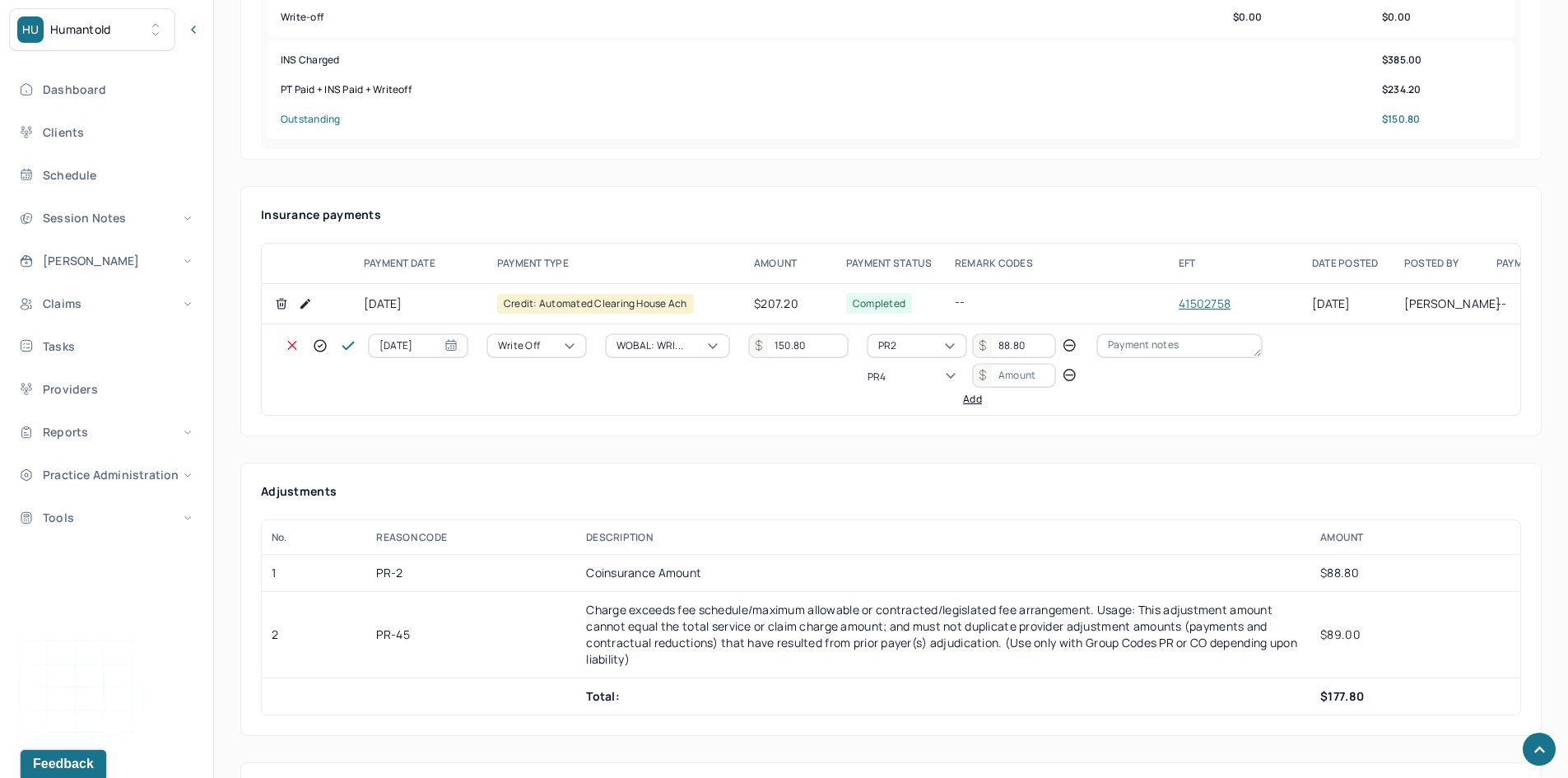 type on "PR45" 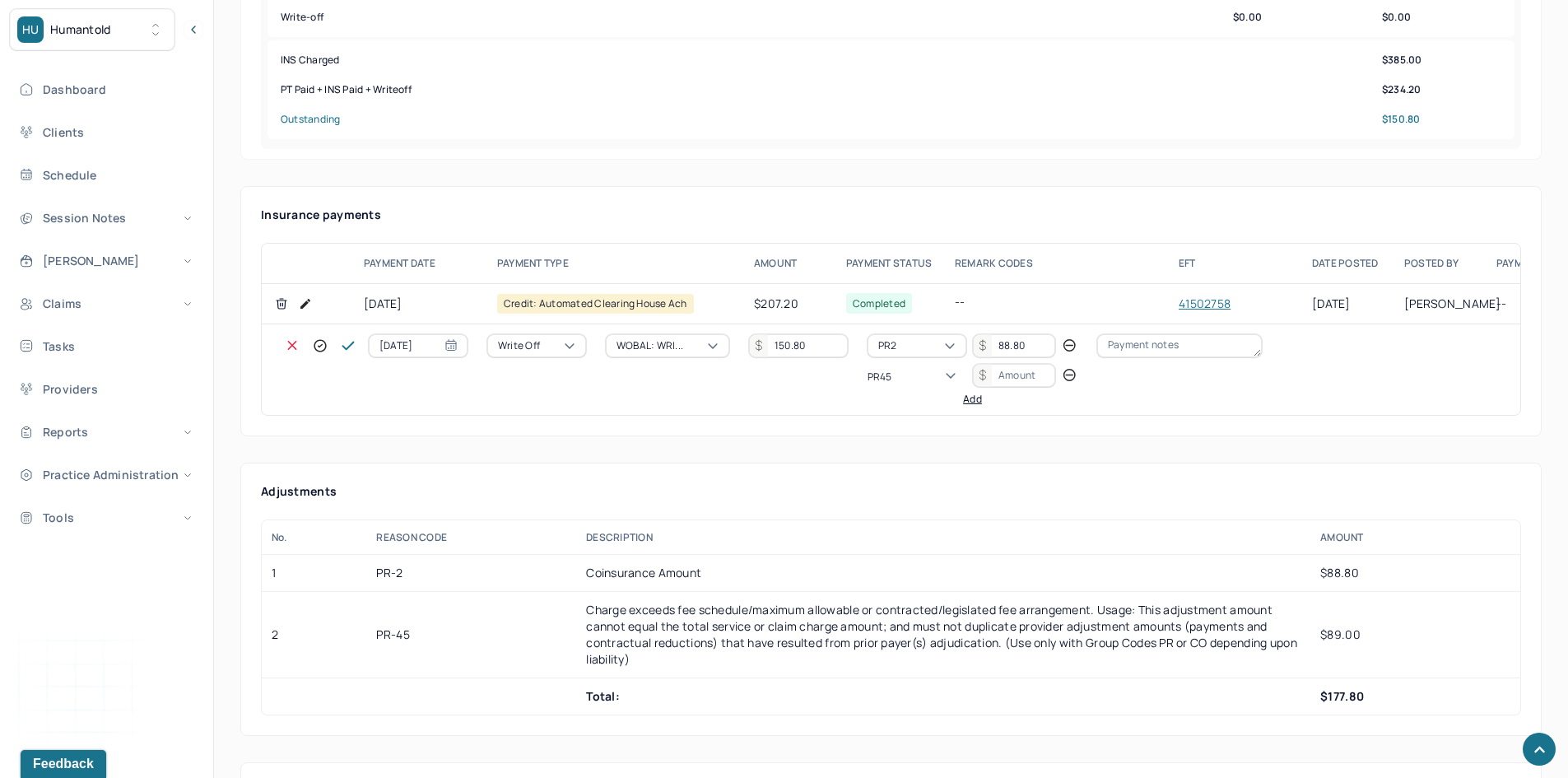 type 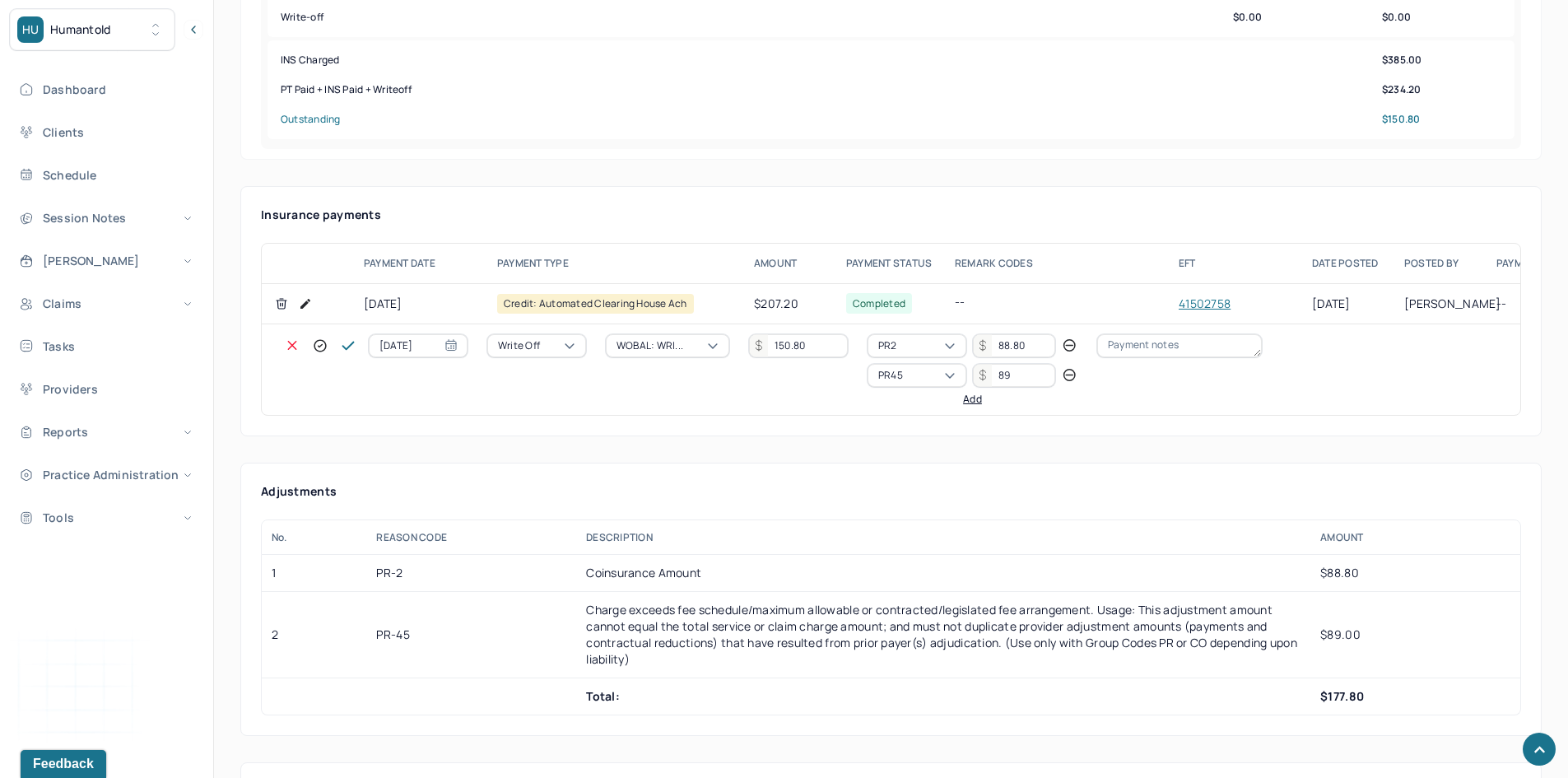 type on "89" 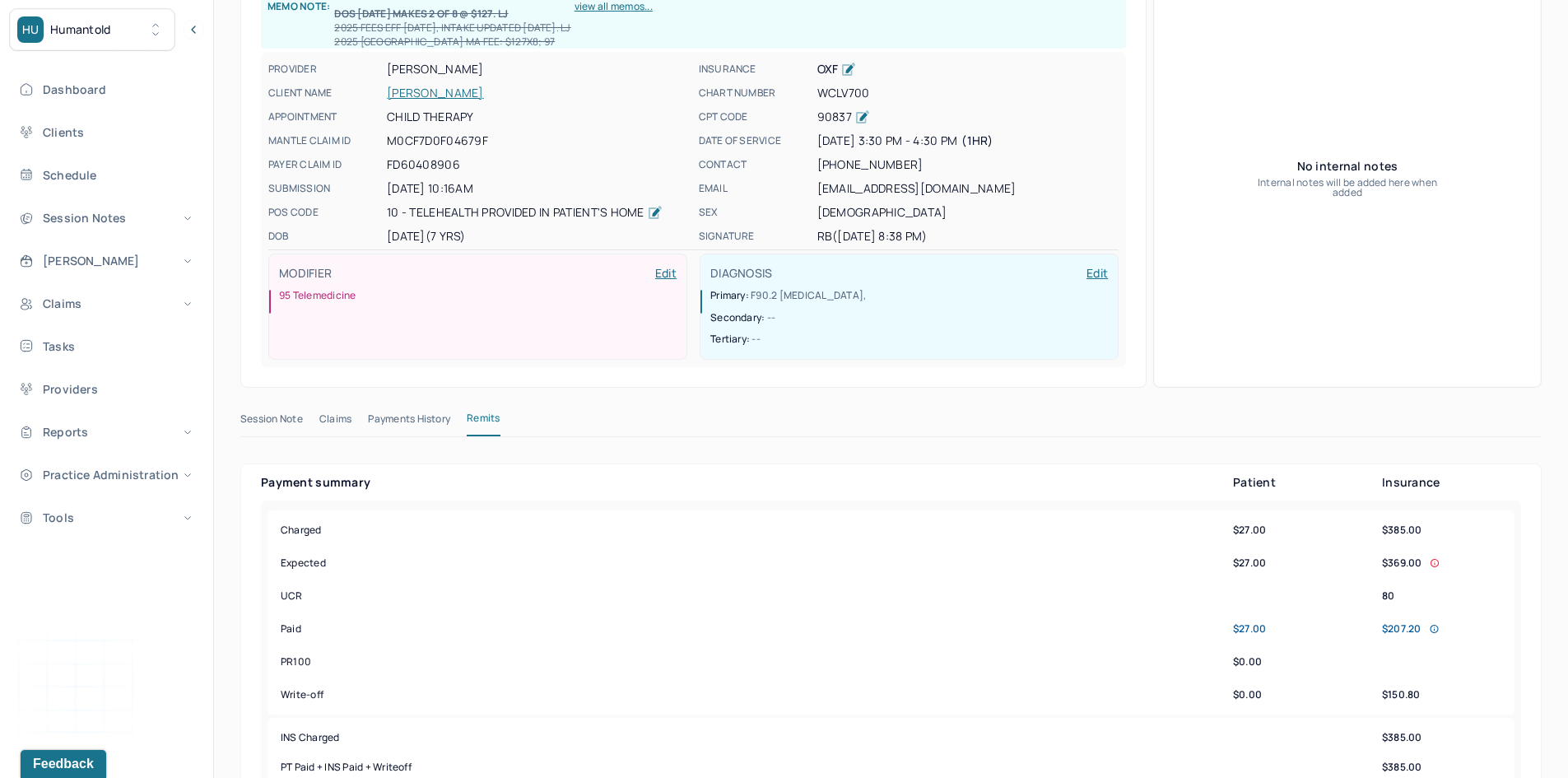 scroll, scrollTop: 0, scrollLeft: 0, axis: both 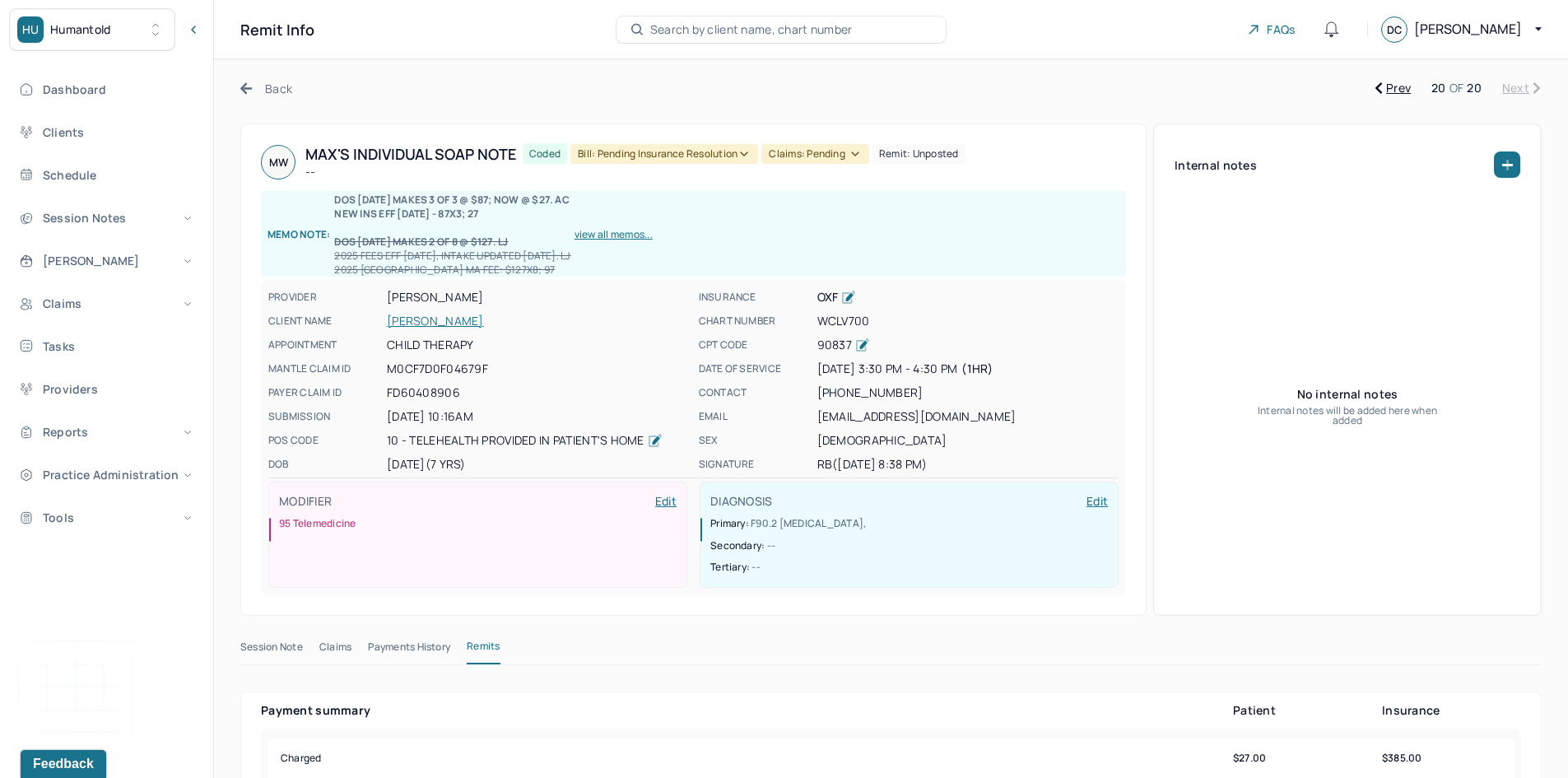 click on "Bill: Pending Insurance Resolution" at bounding box center [664, 154] 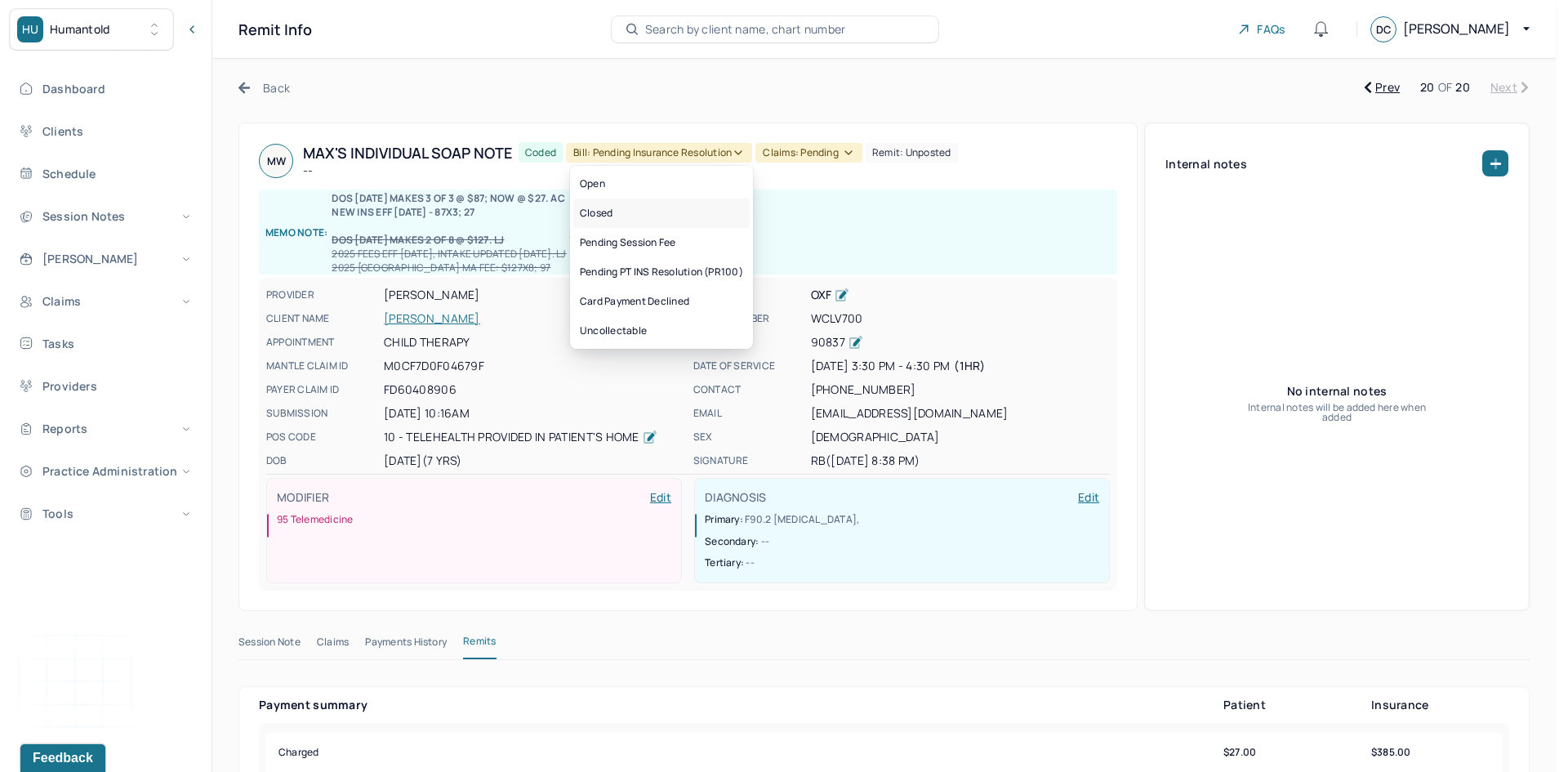 click on "Closed" at bounding box center [662, 213] 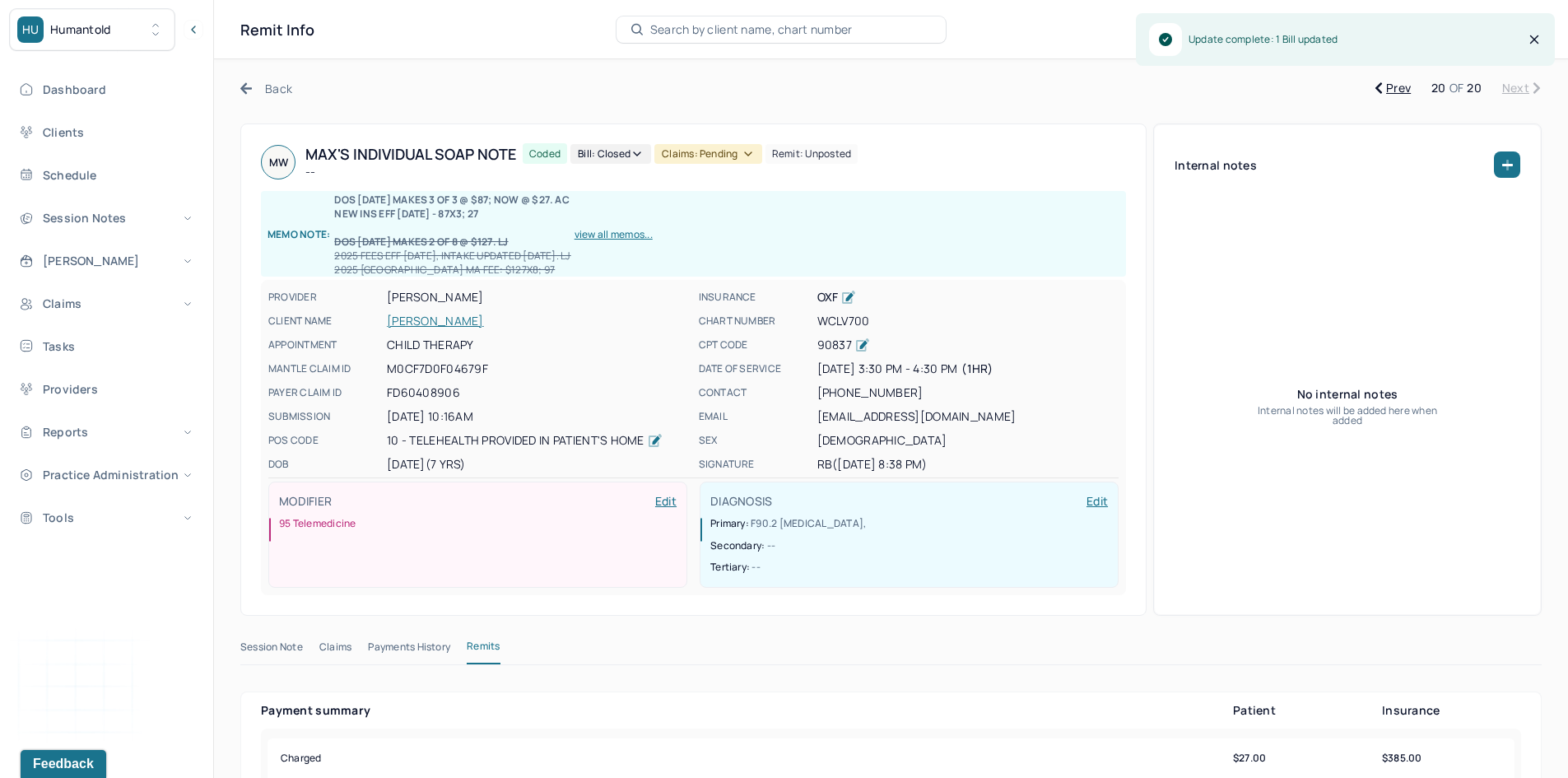 click on "Claims: pending" at bounding box center [708, 154] 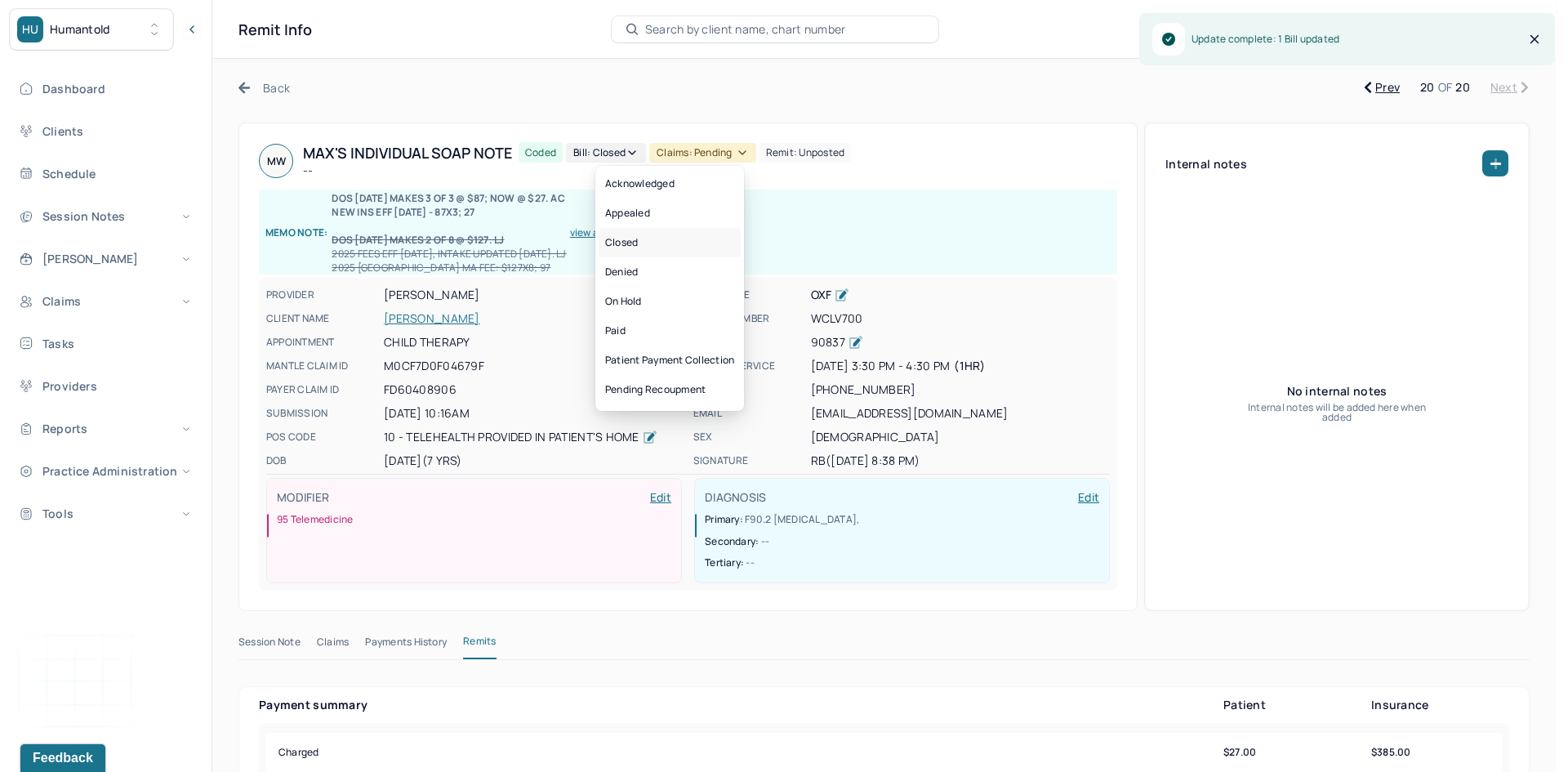 click on "Closed" at bounding box center (670, 243) 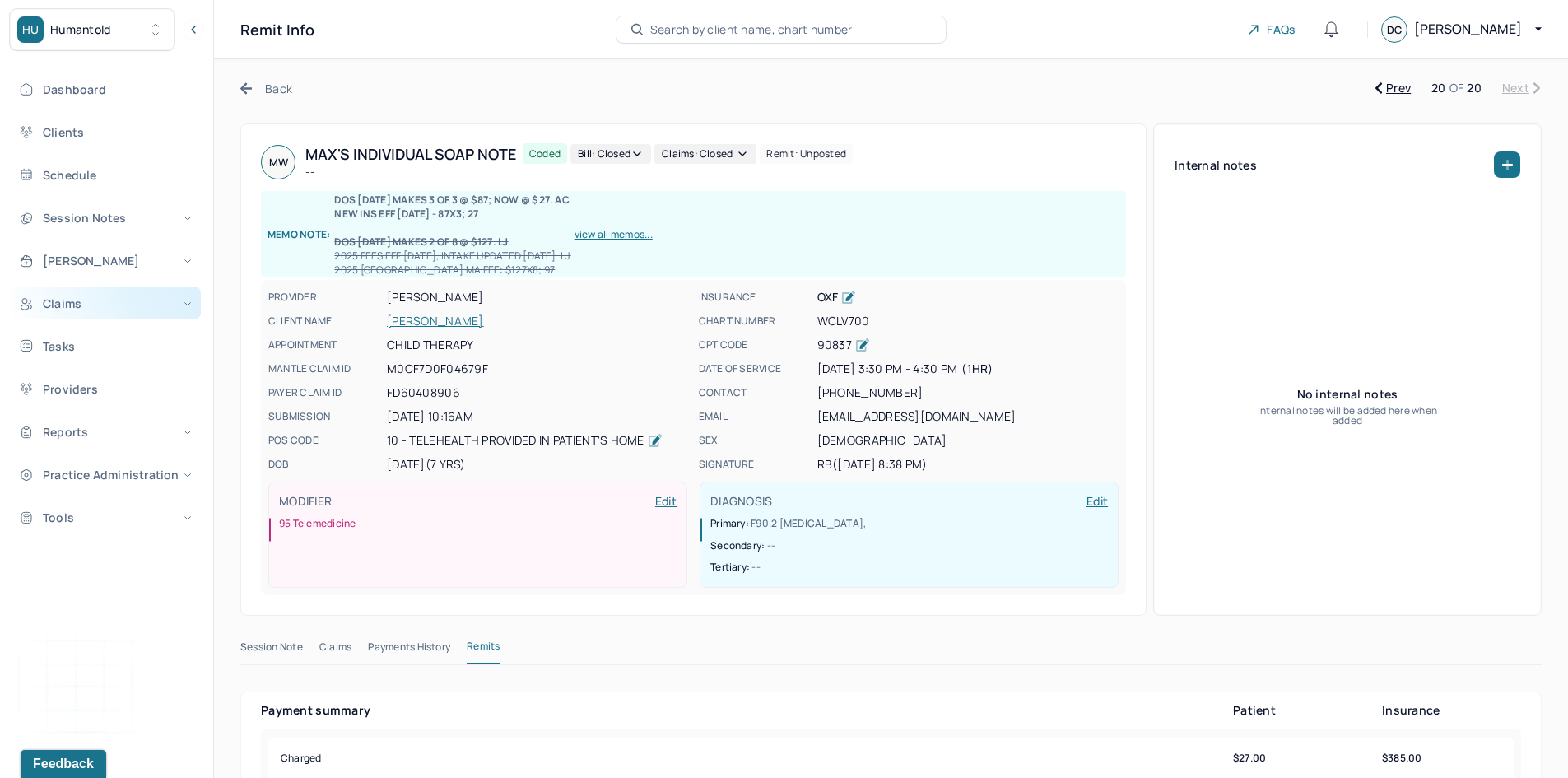 click on "Claims" at bounding box center [105, 303] 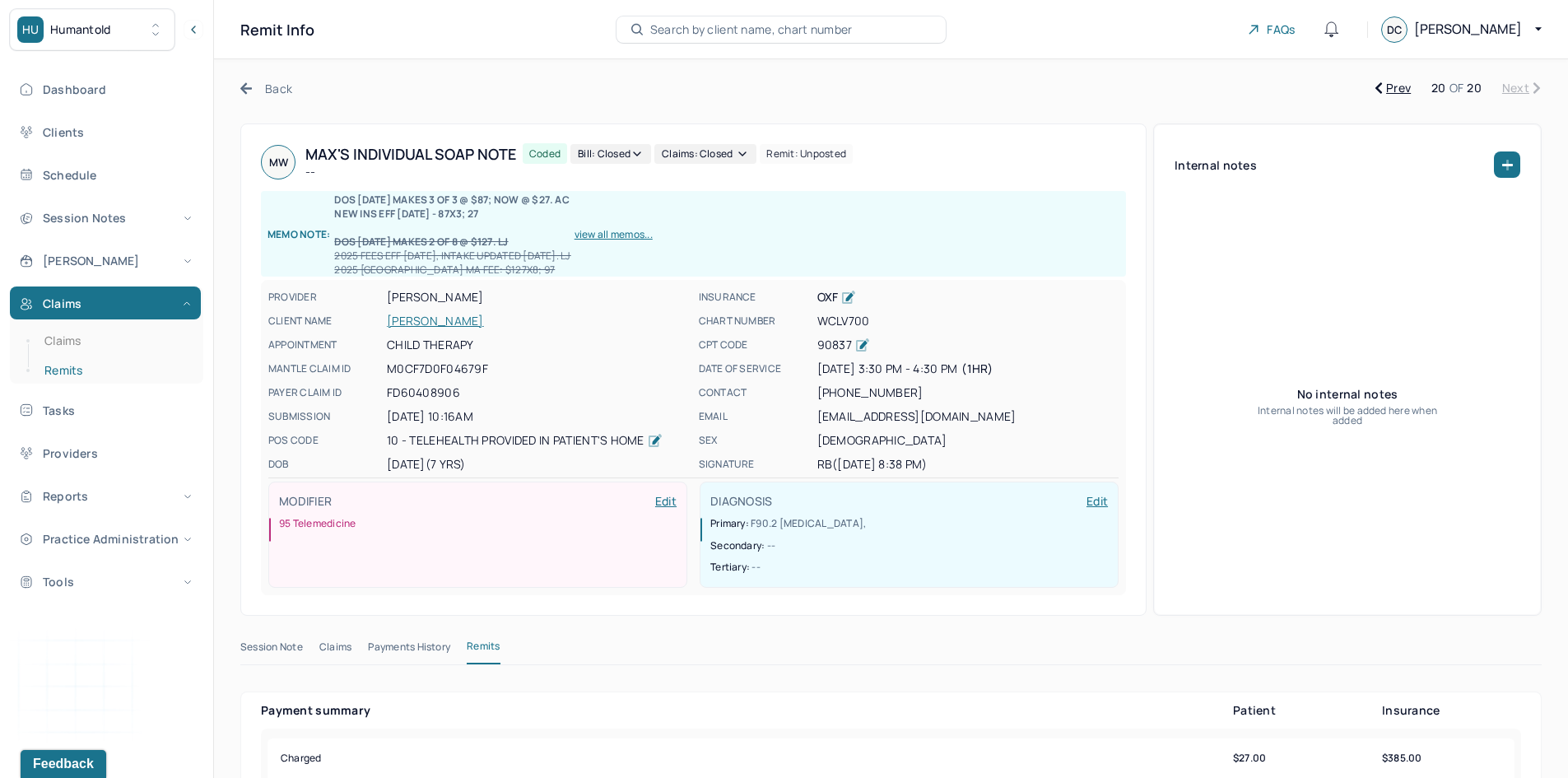 click on "Remits" at bounding box center (114, 370) 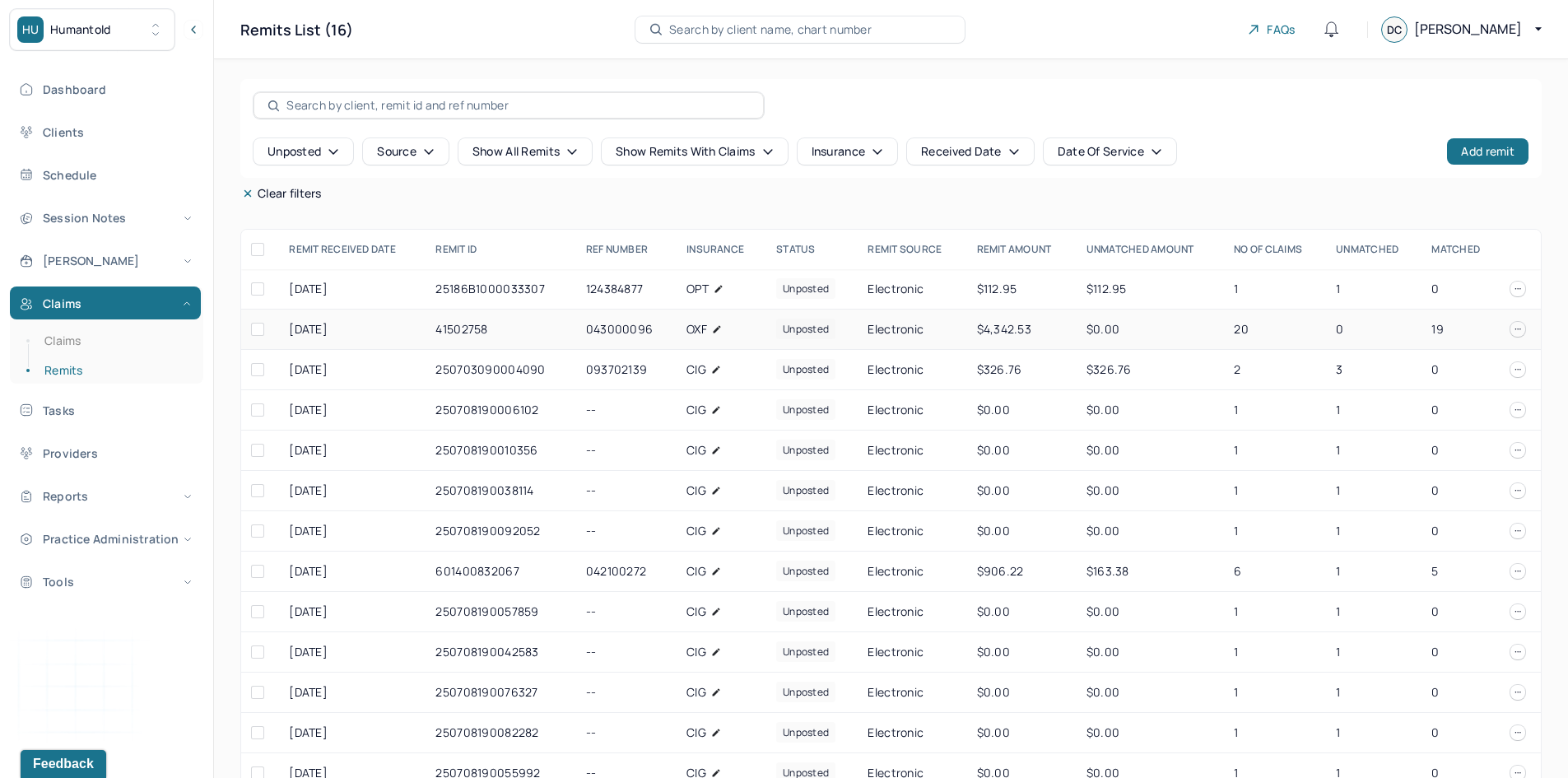 click on "OXF" at bounding box center (721, 329) 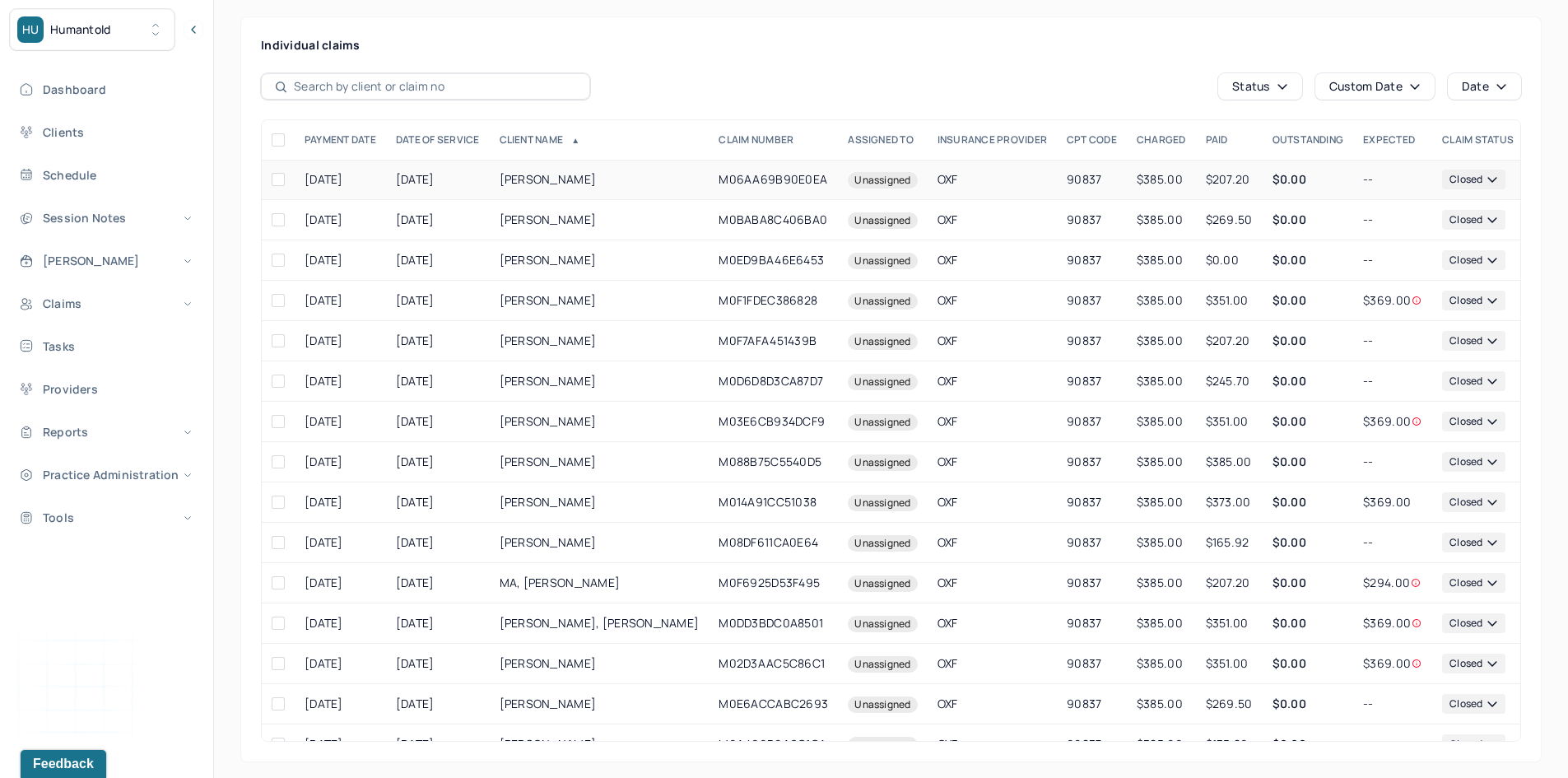scroll, scrollTop: 283, scrollLeft: 0, axis: vertical 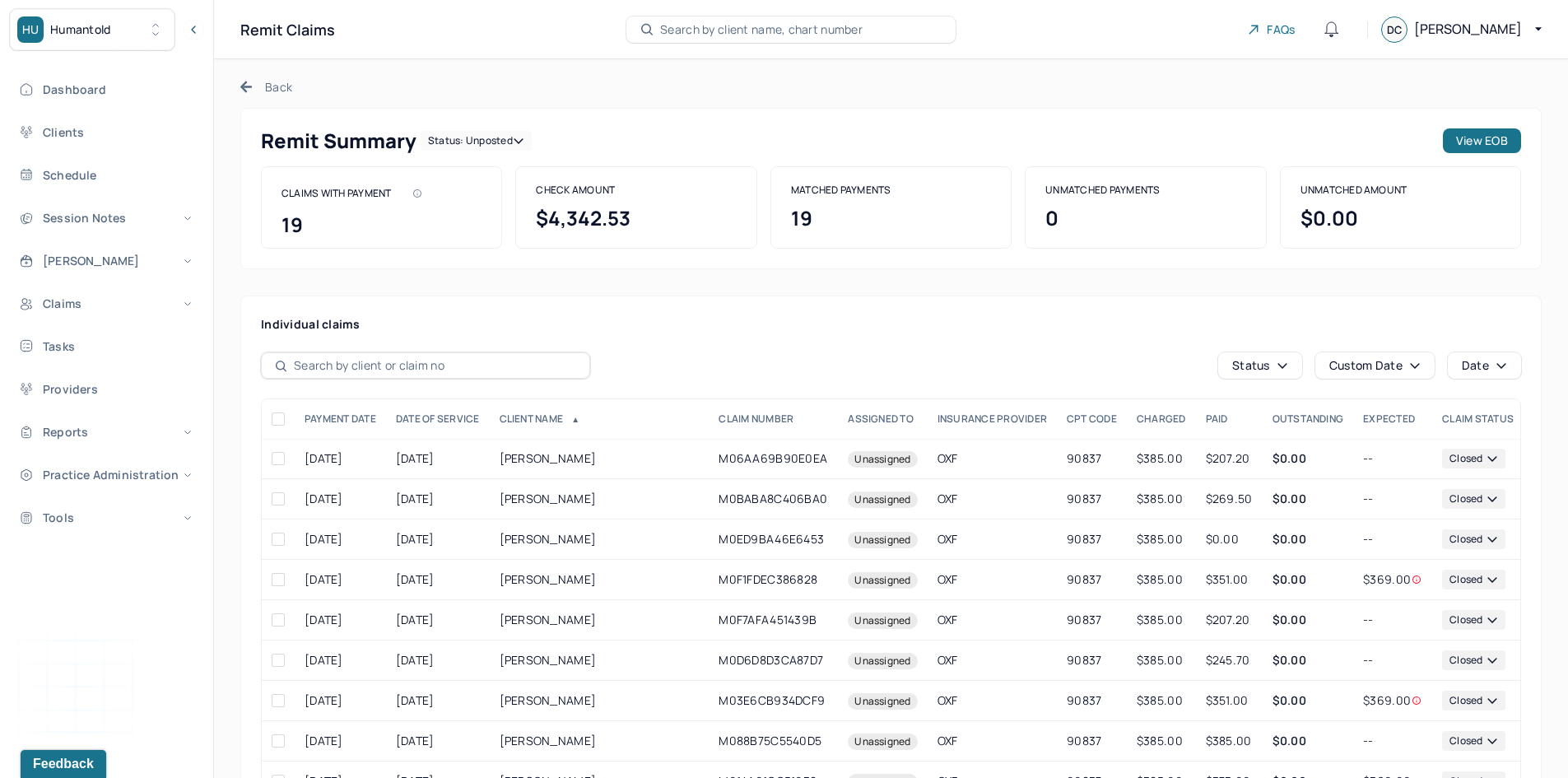 click 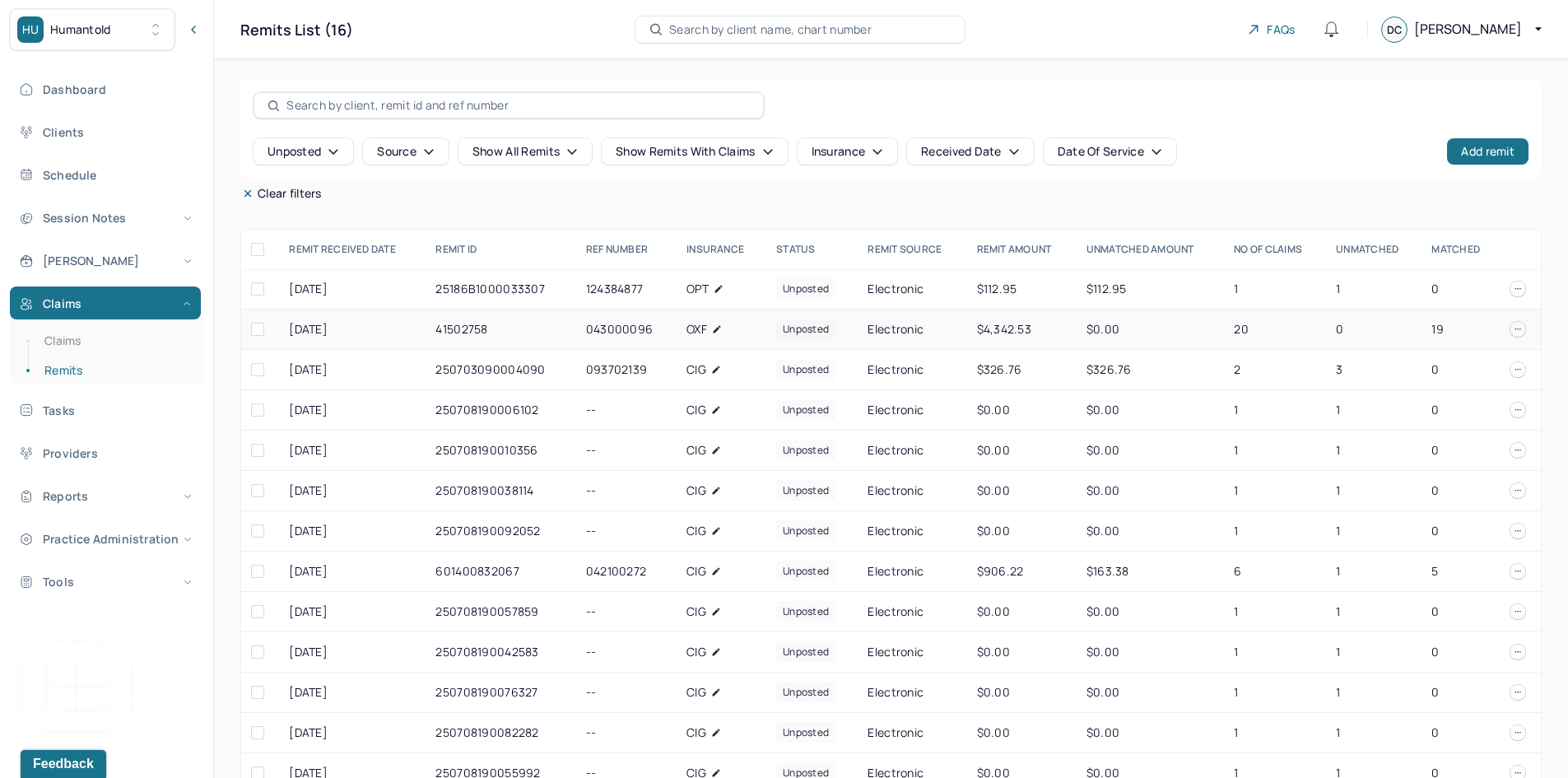 click at bounding box center (258, 329) 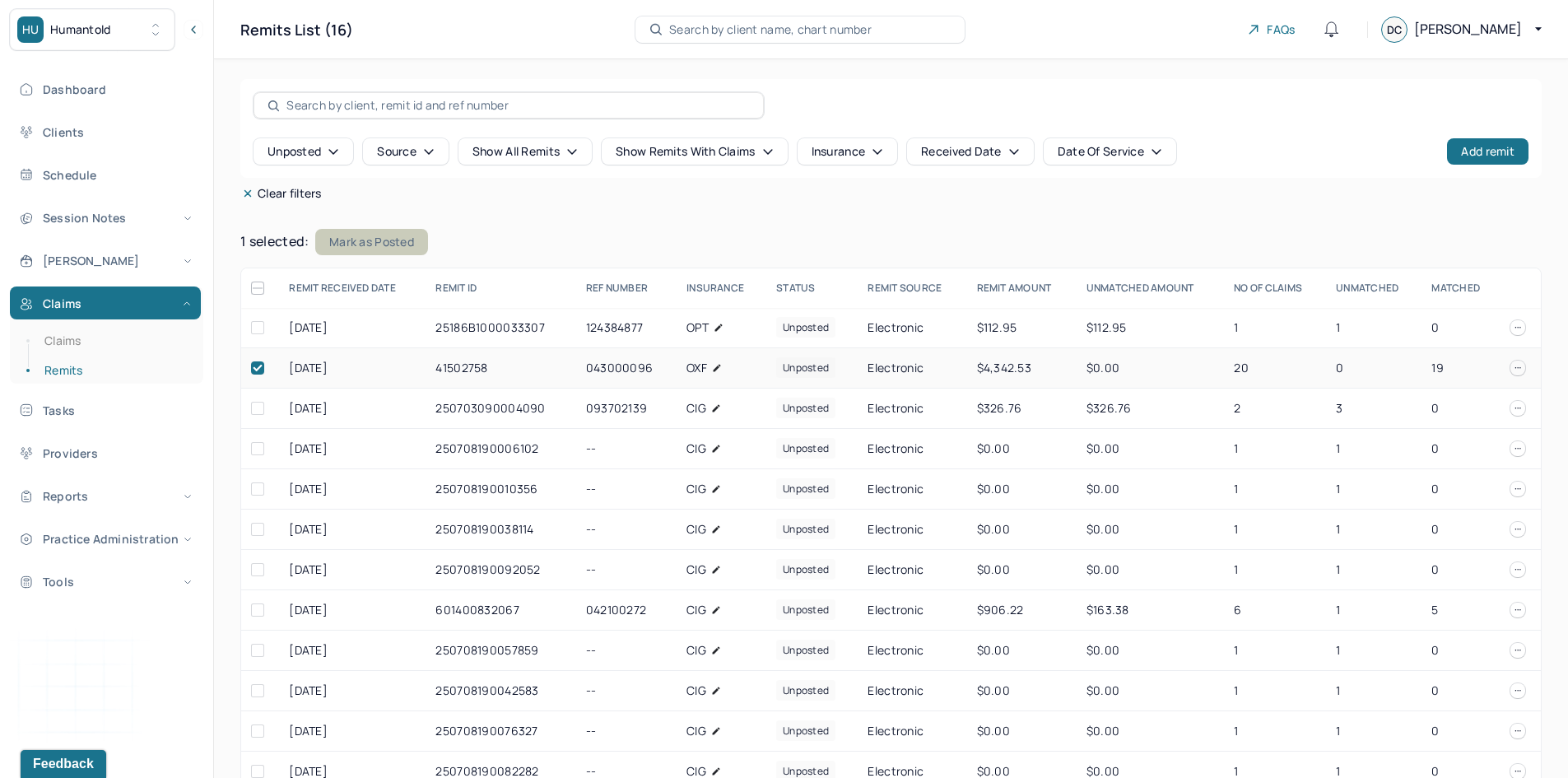 click on "Mark as Posted" at bounding box center [371, 242] 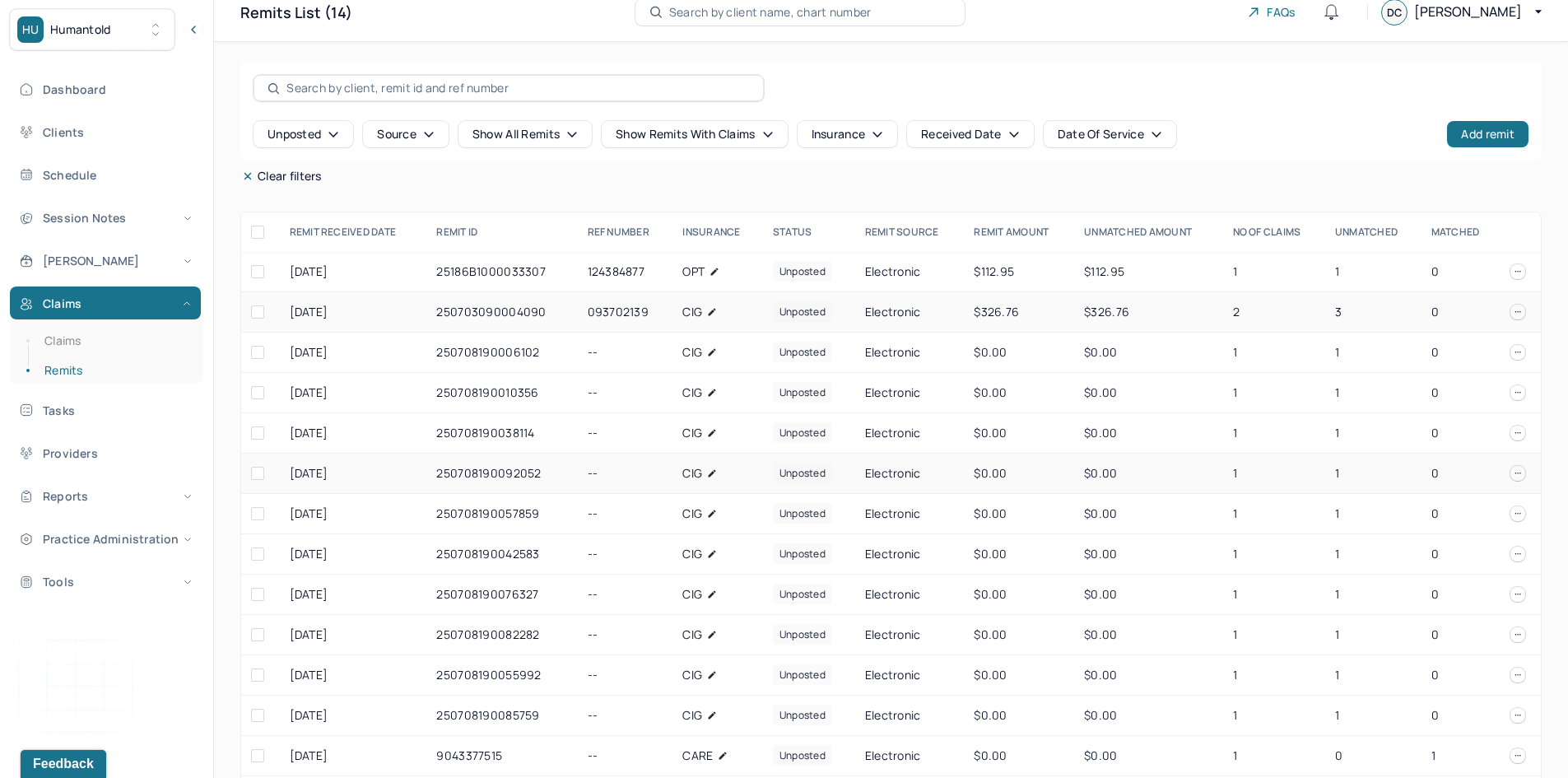 scroll, scrollTop: 0, scrollLeft: 0, axis: both 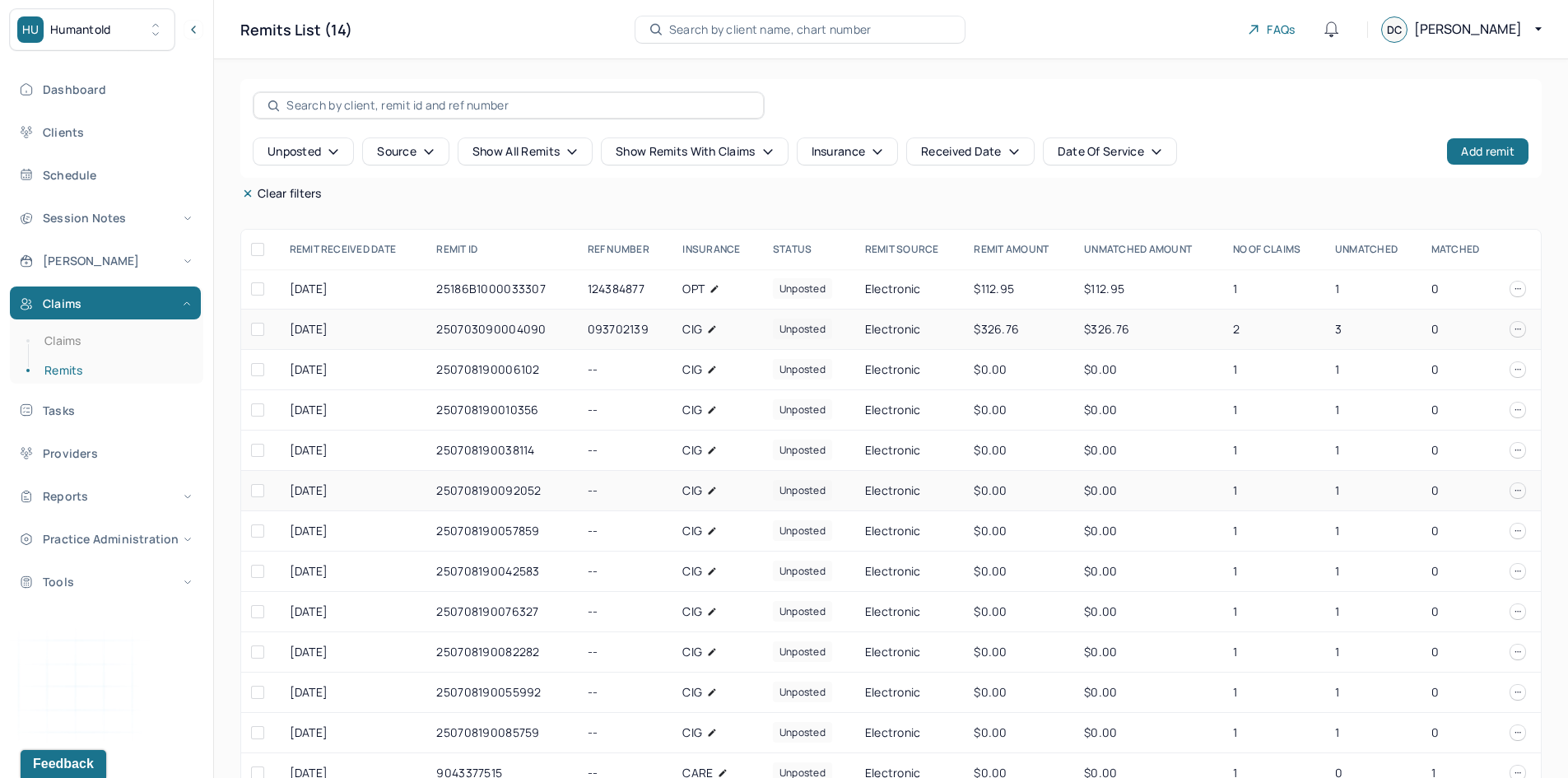 click on "Search by client name, chart number" at bounding box center [770, 30] 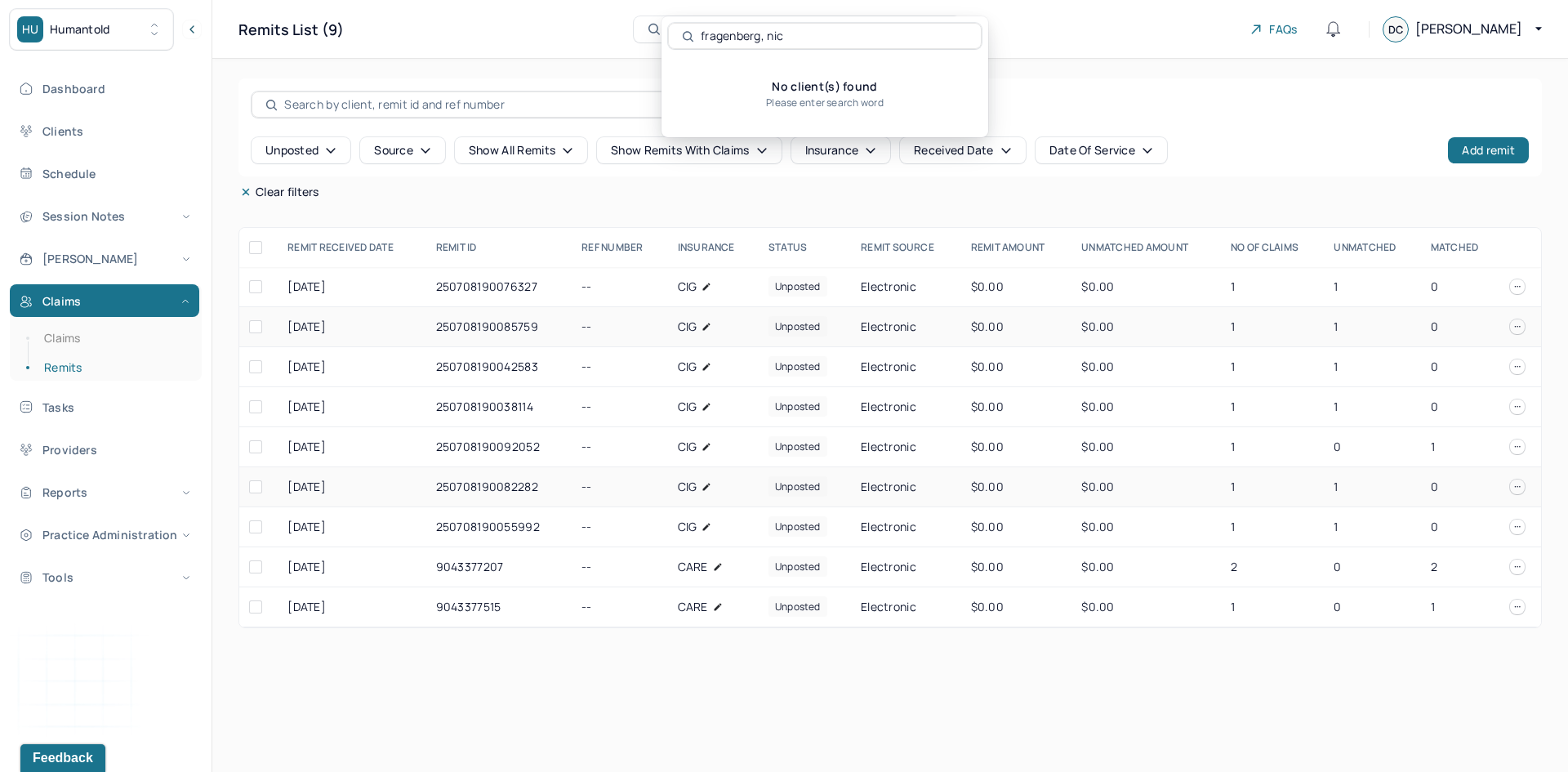 type on "fragenberg, [PERSON_NAME]" 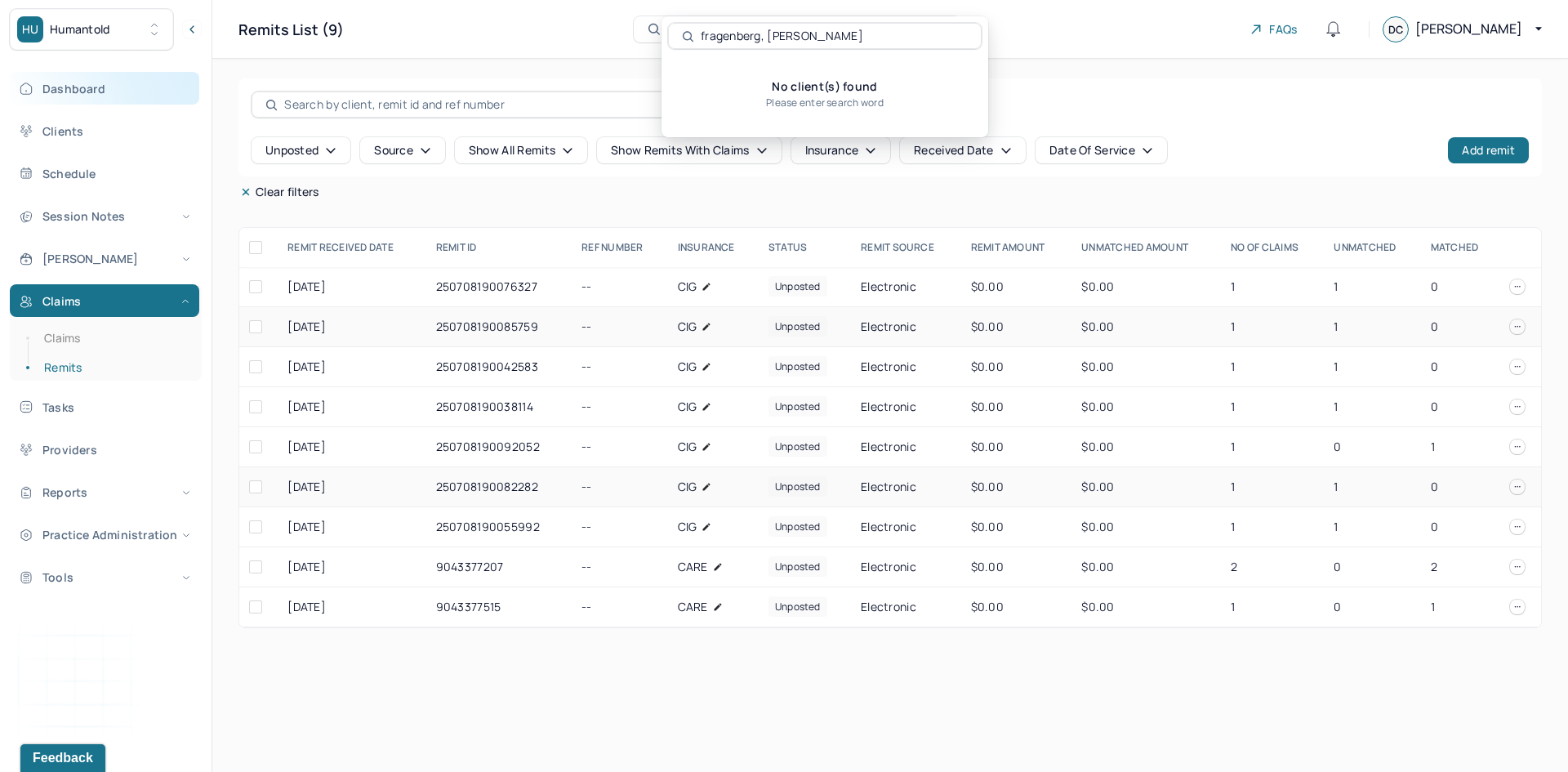 click on "Dashboard" at bounding box center [105, 88] 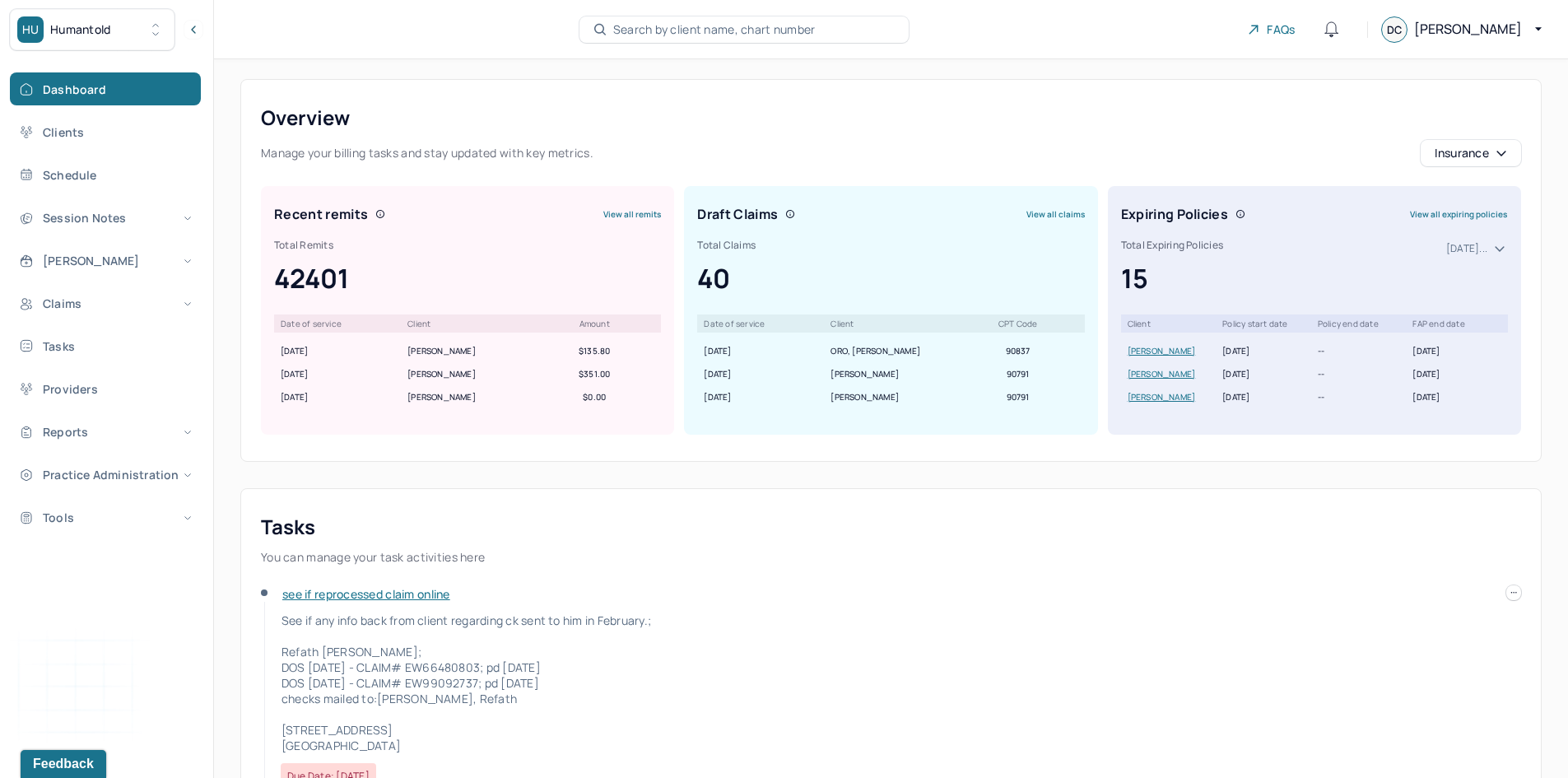 click on "Search by client name, chart number" at bounding box center [714, 30] 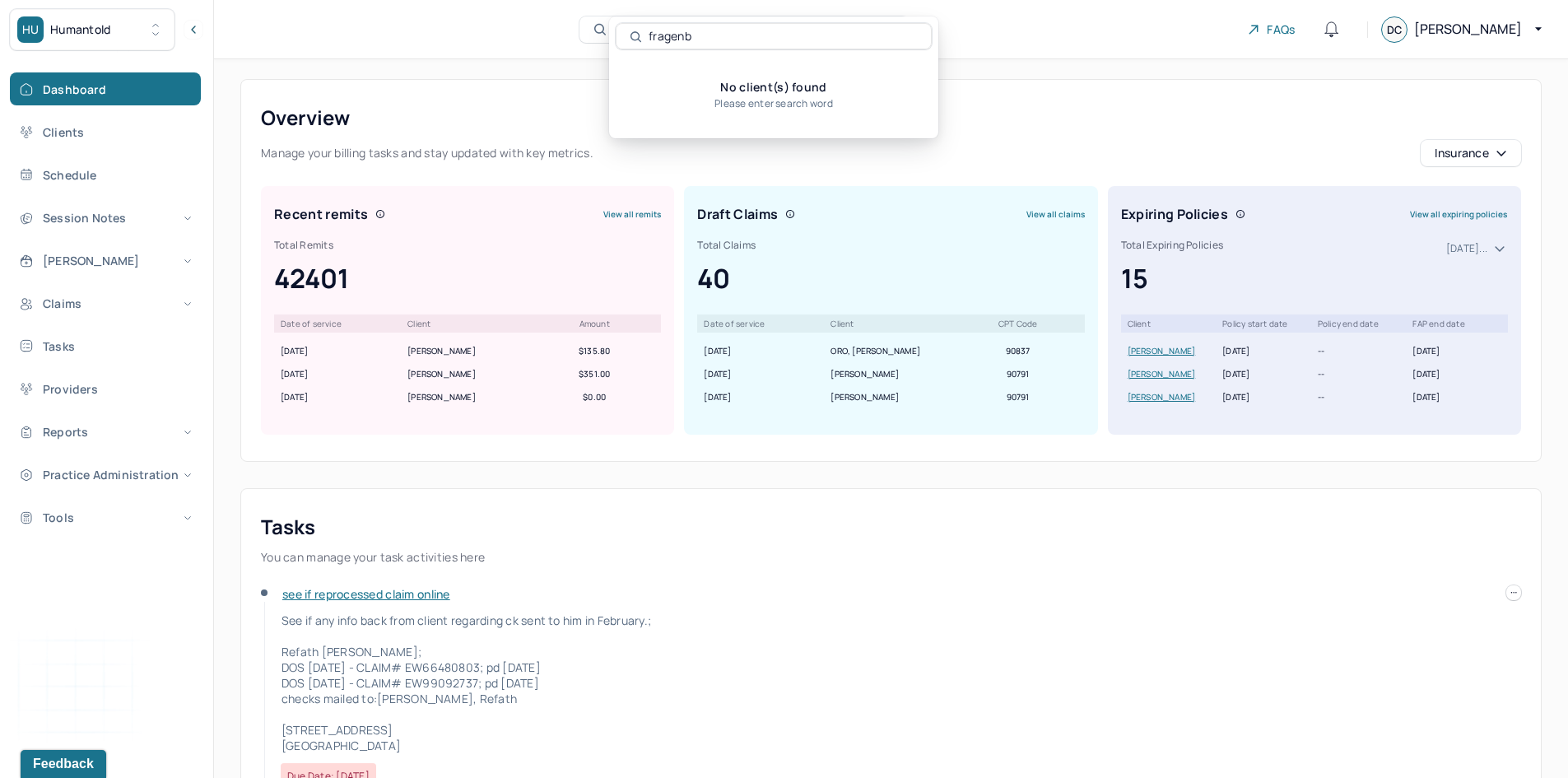 drag, startPoint x: 706, startPoint y: 36, endPoint x: 626, endPoint y: 36, distance: 80 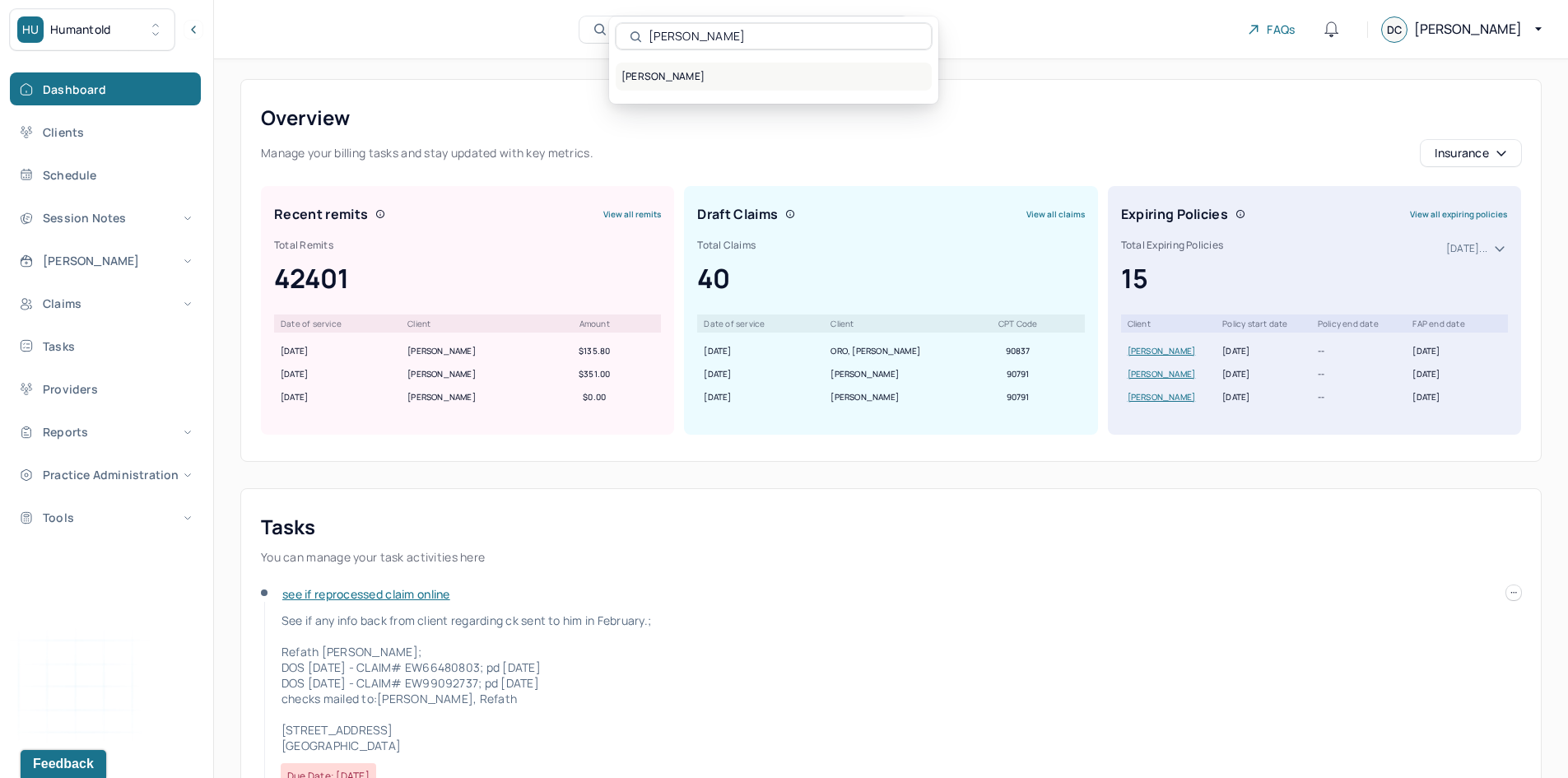 type on "[PERSON_NAME]" 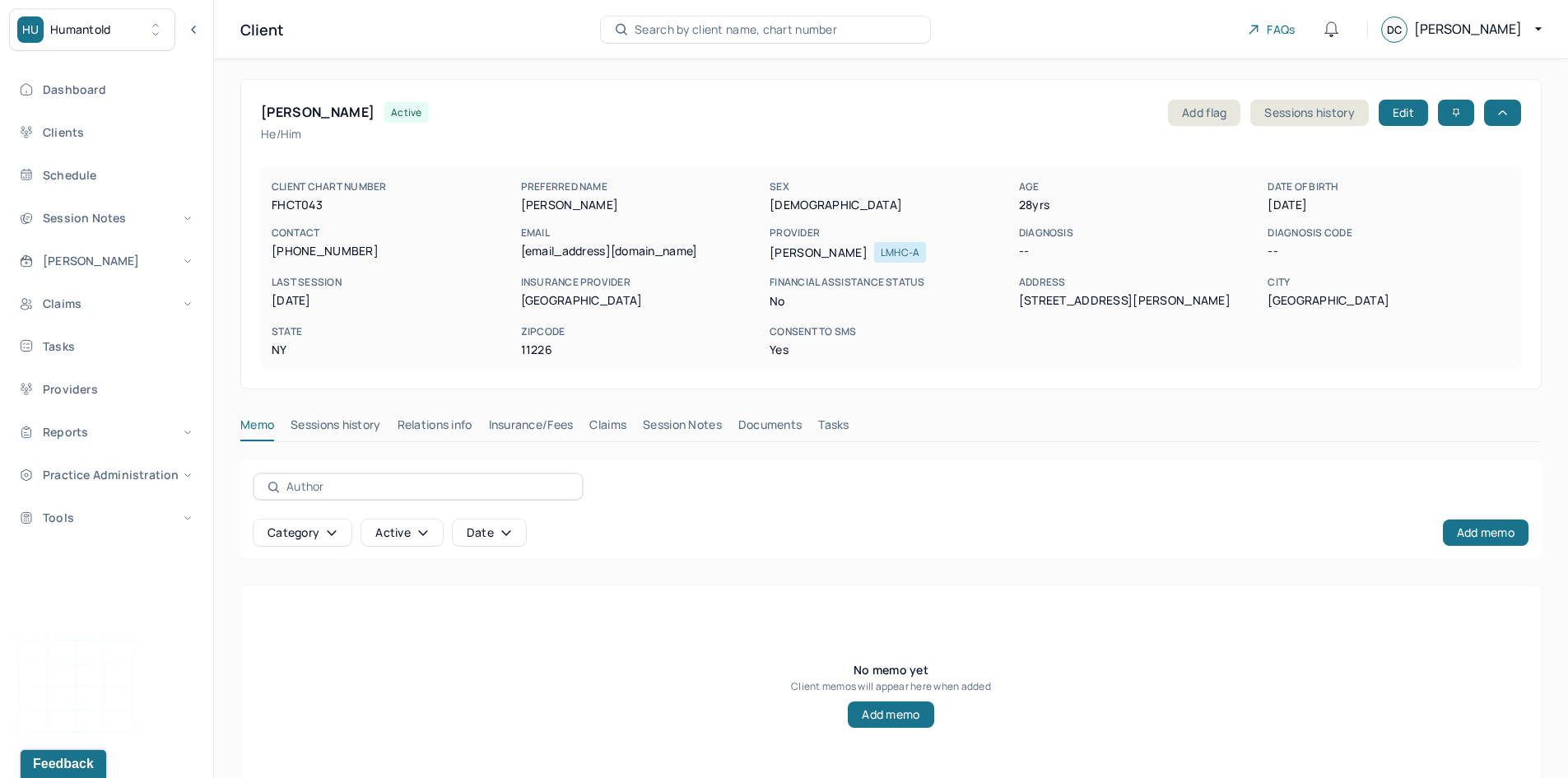 click on "Claims" at bounding box center [607, 428] 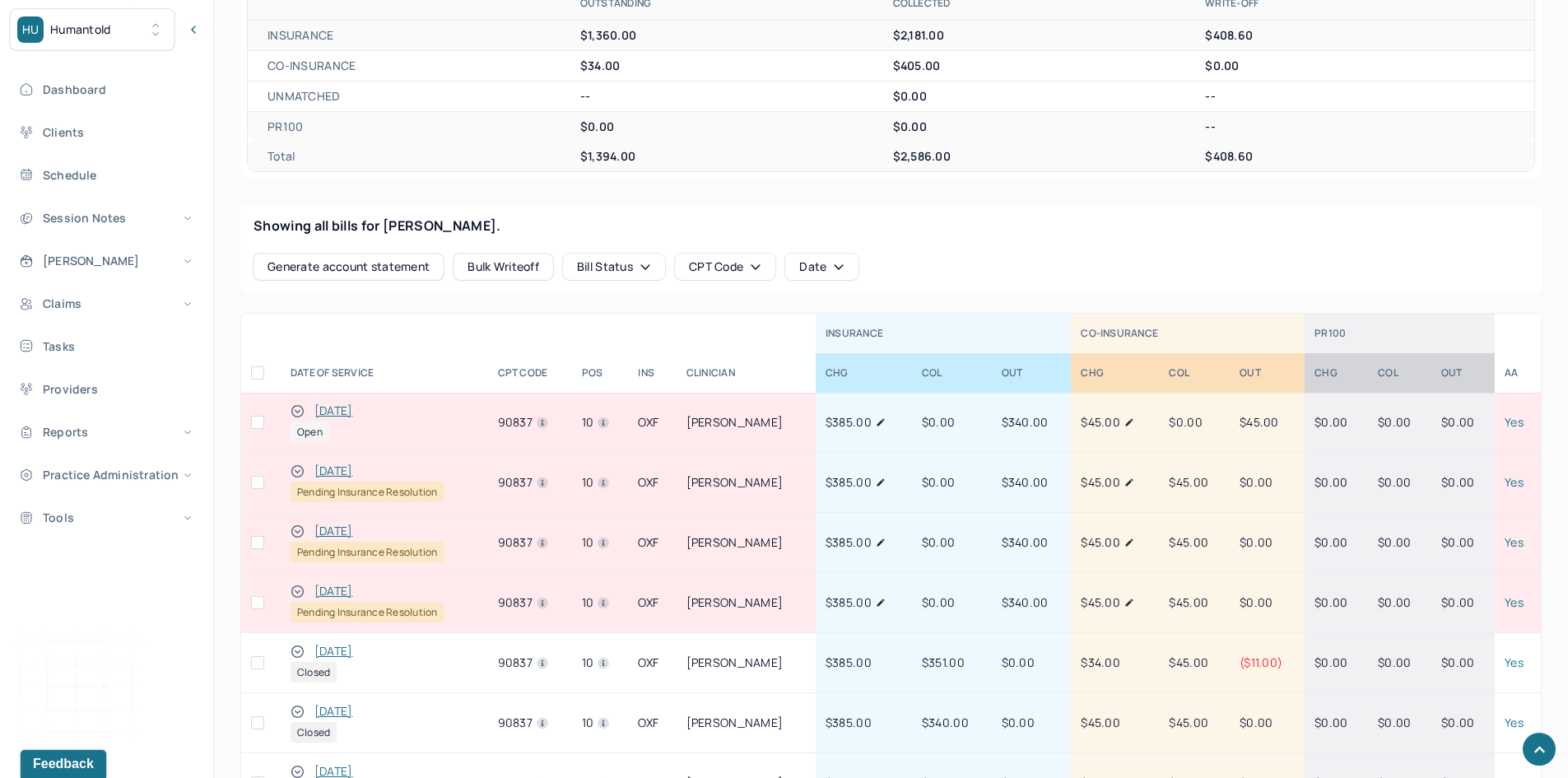 scroll, scrollTop: 576, scrollLeft: 0, axis: vertical 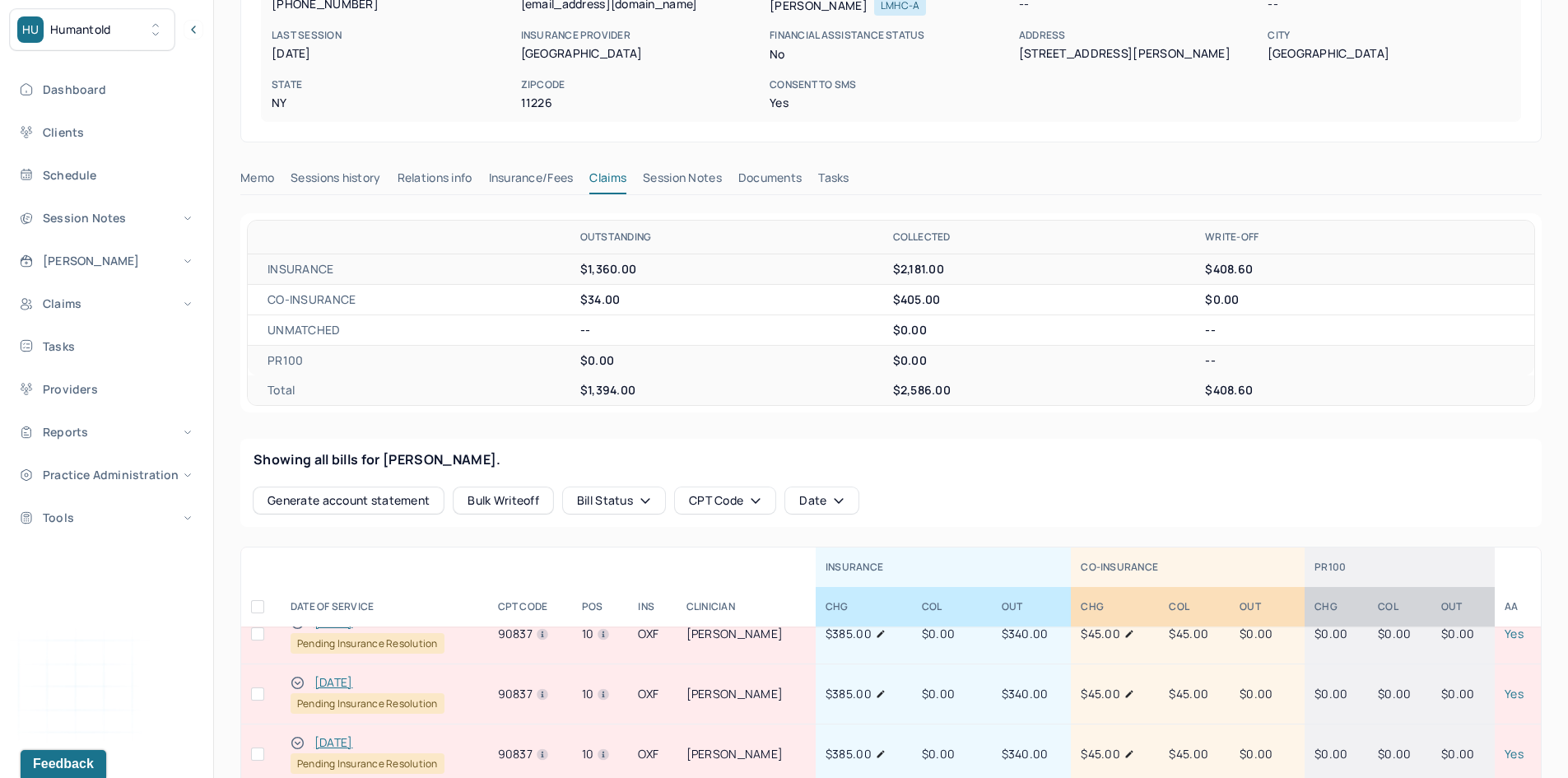 click on "Insurance/Fees" at bounding box center [531, 181] 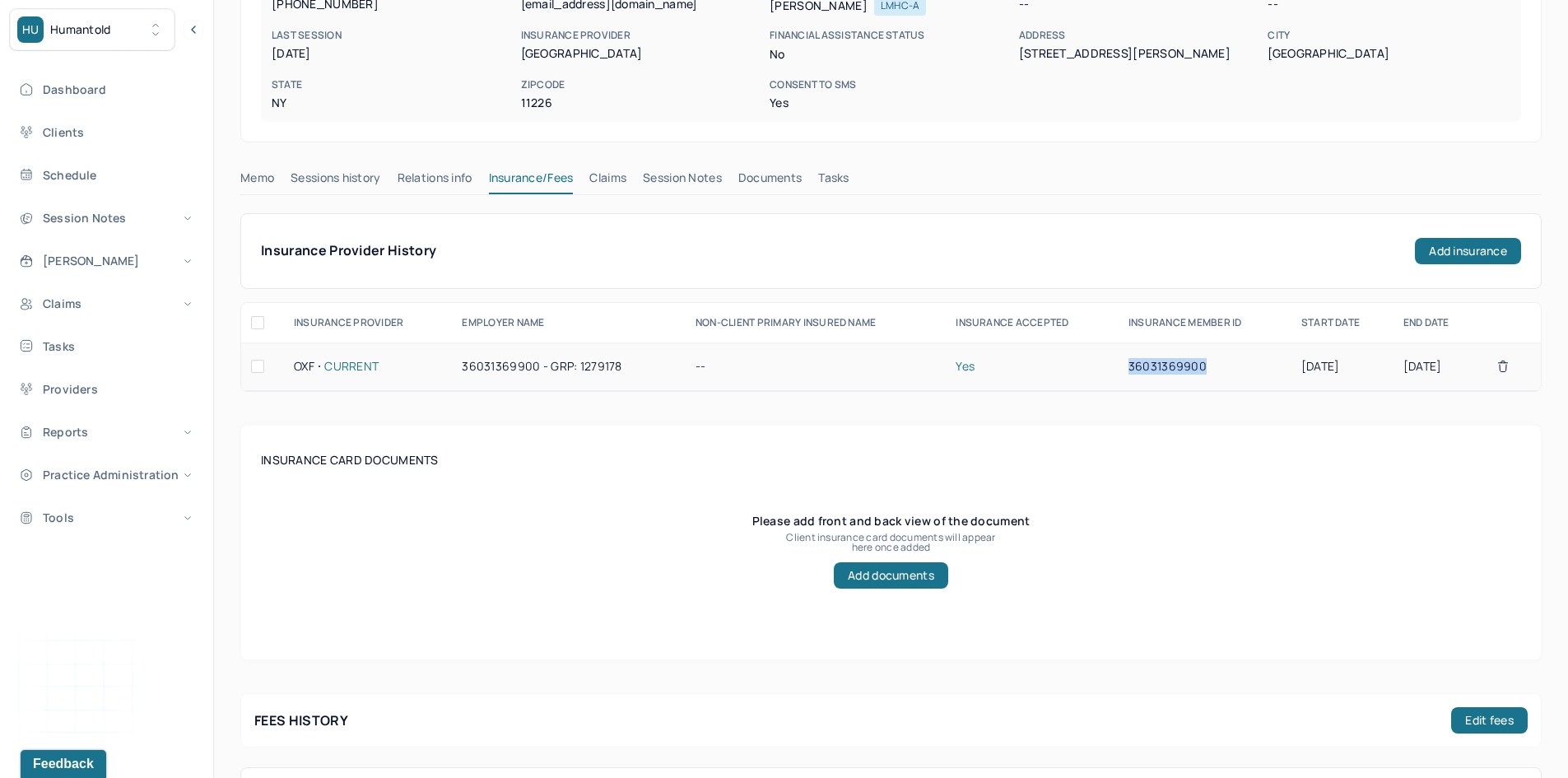 drag, startPoint x: 1192, startPoint y: 366, endPoint x: 1109, endPoint y: 367, distance: 83.006 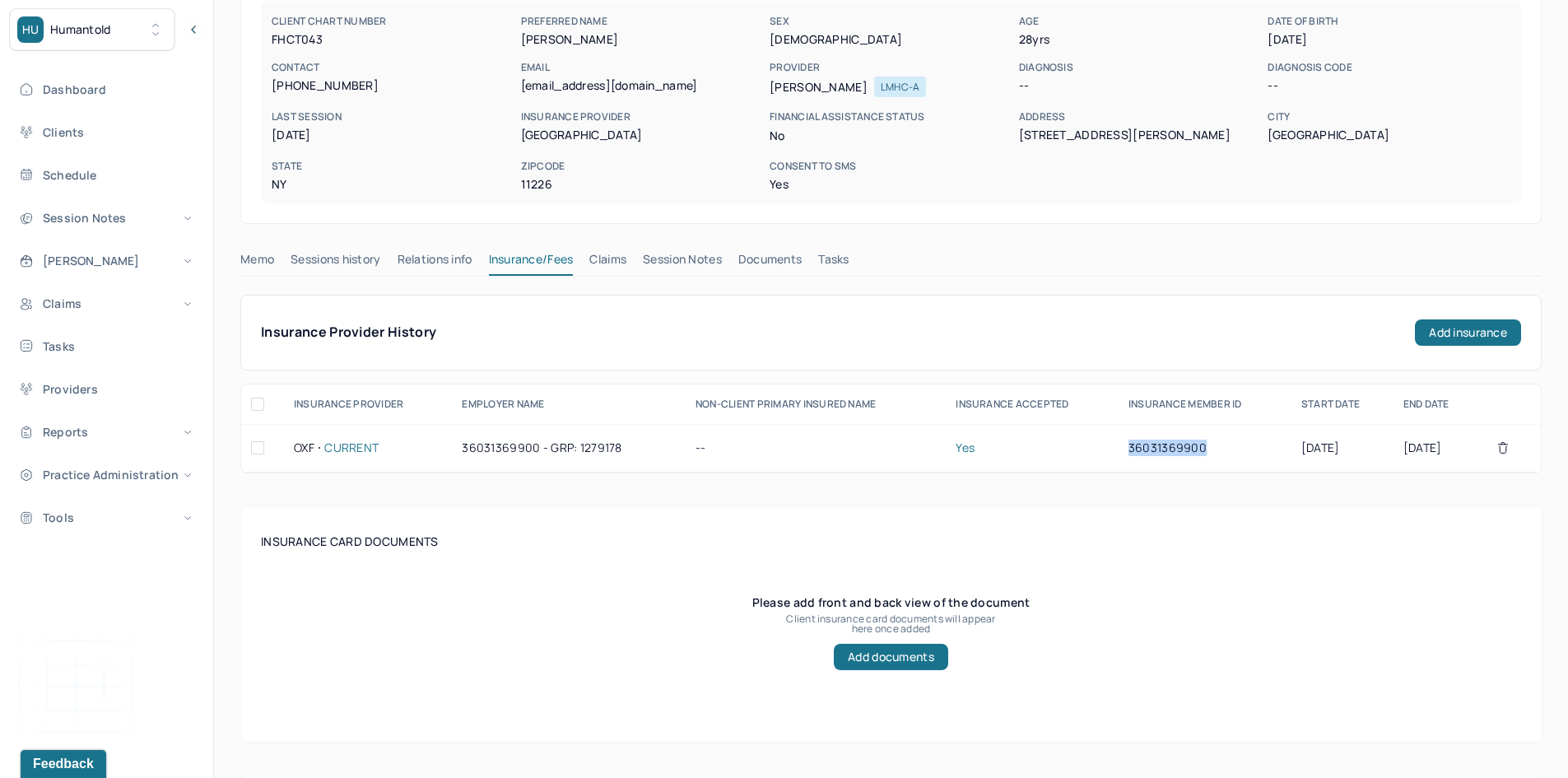 scroll, scrollTop: 0, scrollLeft: 0, axis: both 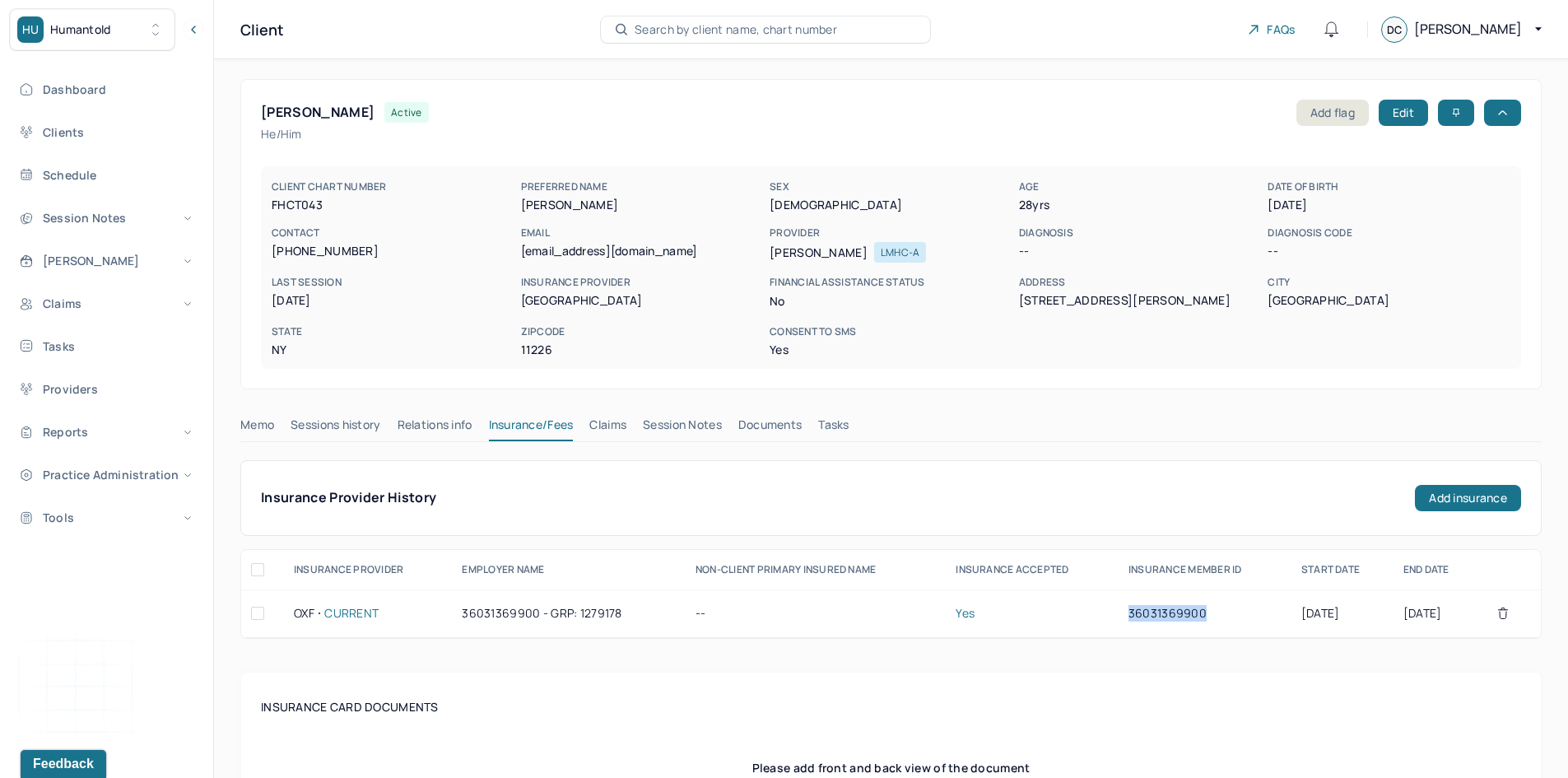 drag, startPoint x: 1335, startPoint y: 203, endPoint x: 1268, endPoint y: 210, distance: 67.36468 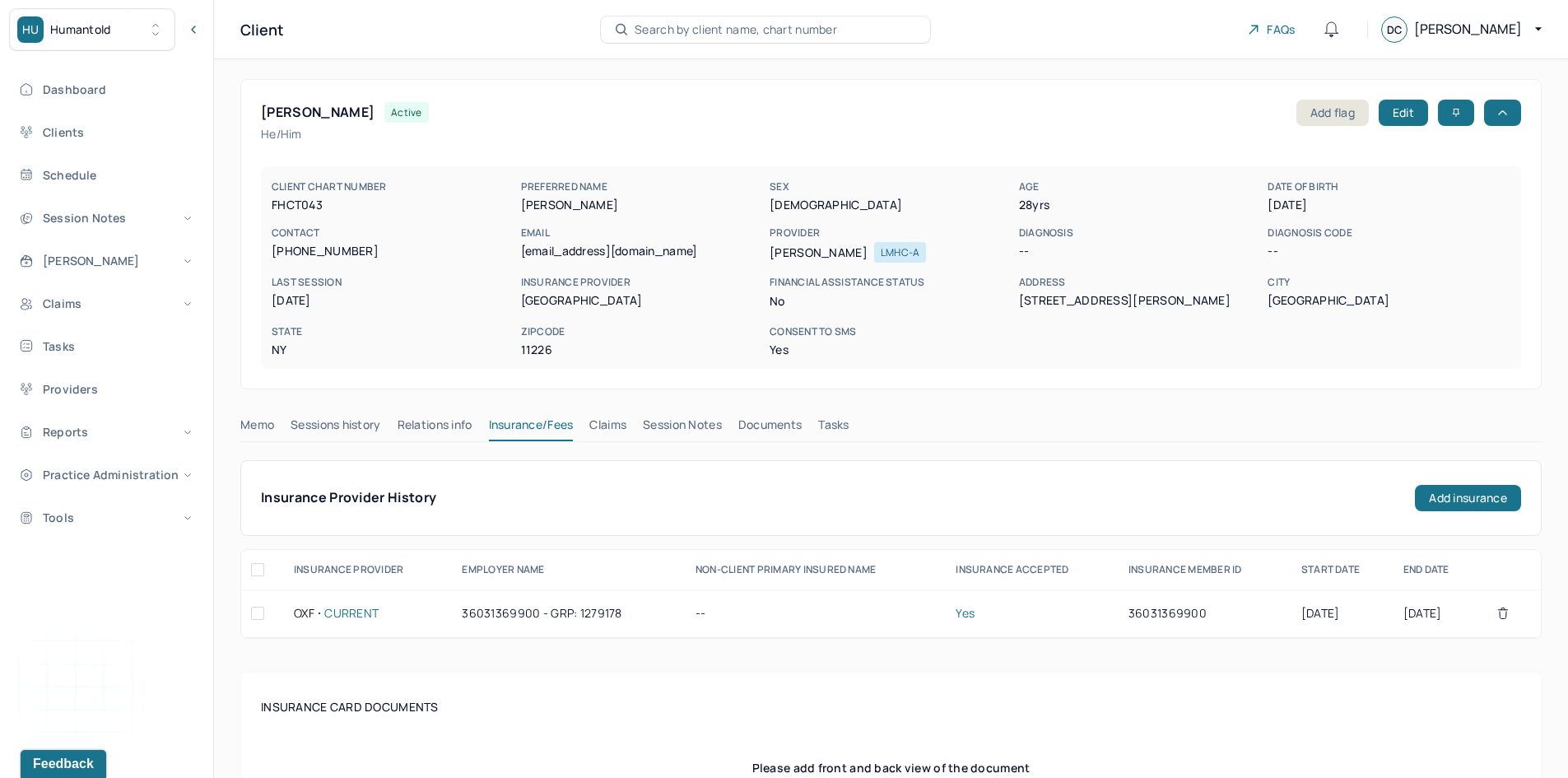 click on "FHCT043" at bounding box center [393, 205] 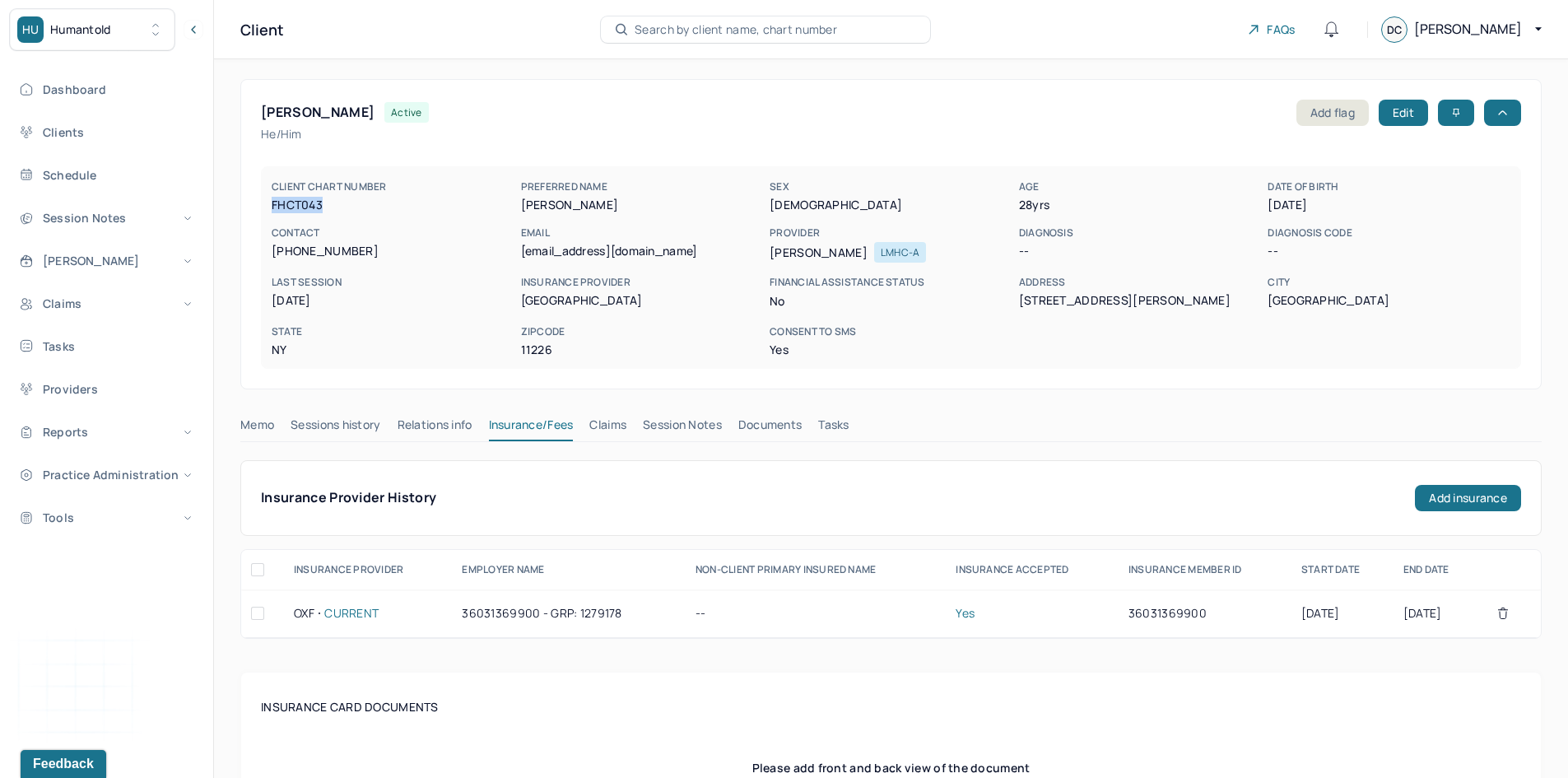 click on "FHCT043" at bounding box center (393, 205) 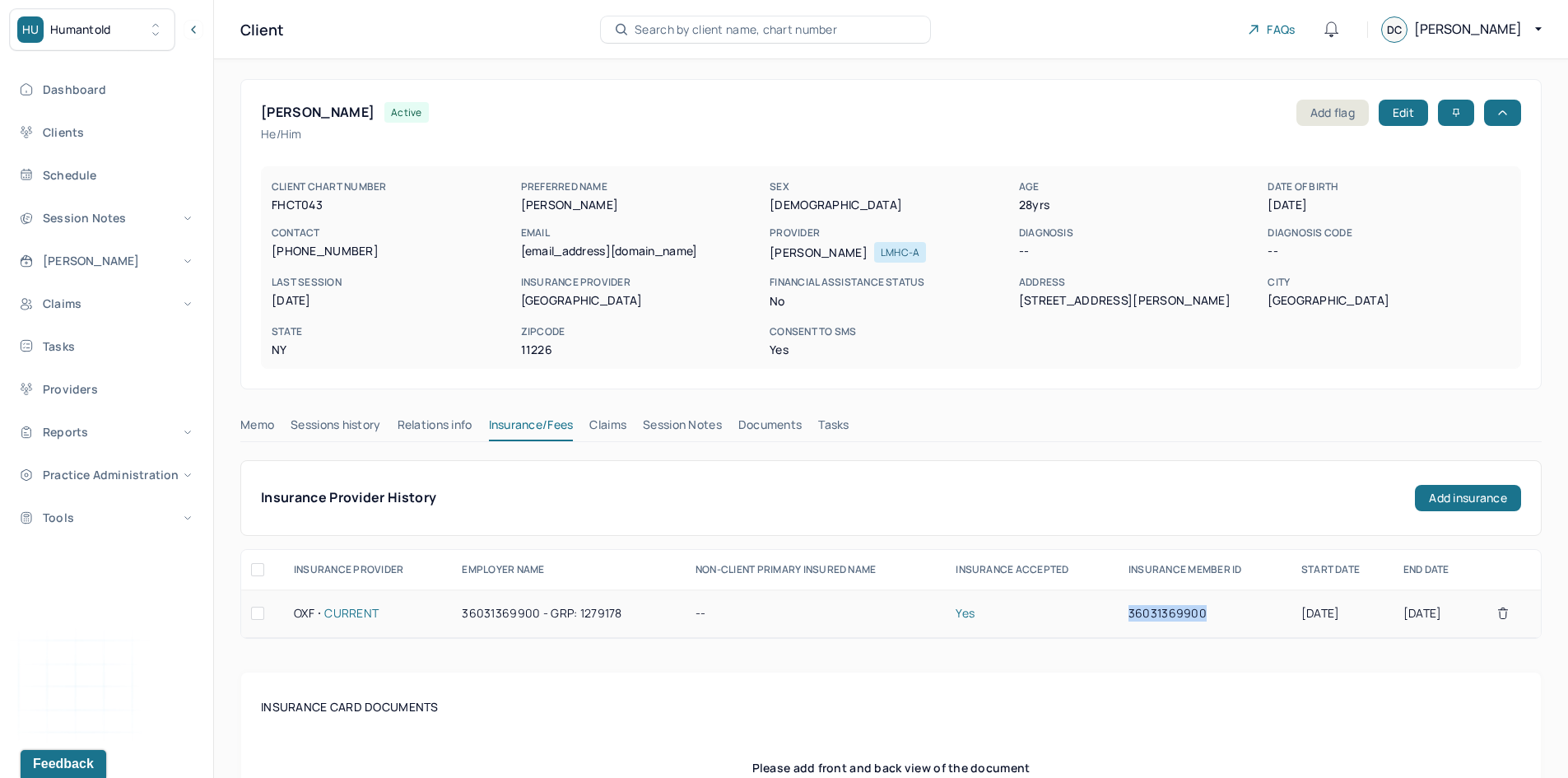 drag, startPoint x: 1186, startPoint y: 614, endPoint x: 1092, endPoint y: 606, distance: 94.33981 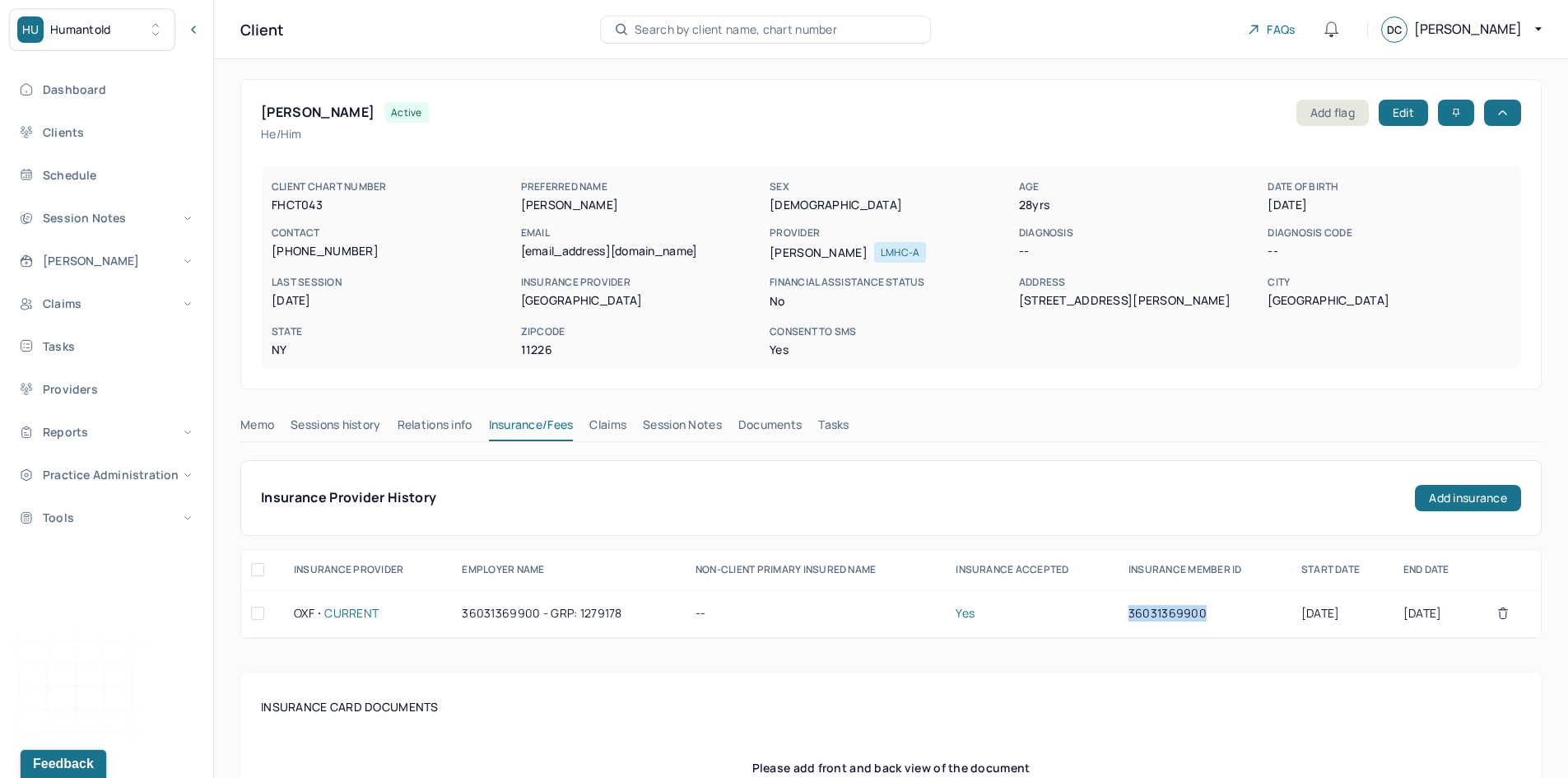 click on "Claims" at bounding box center [607, 428] 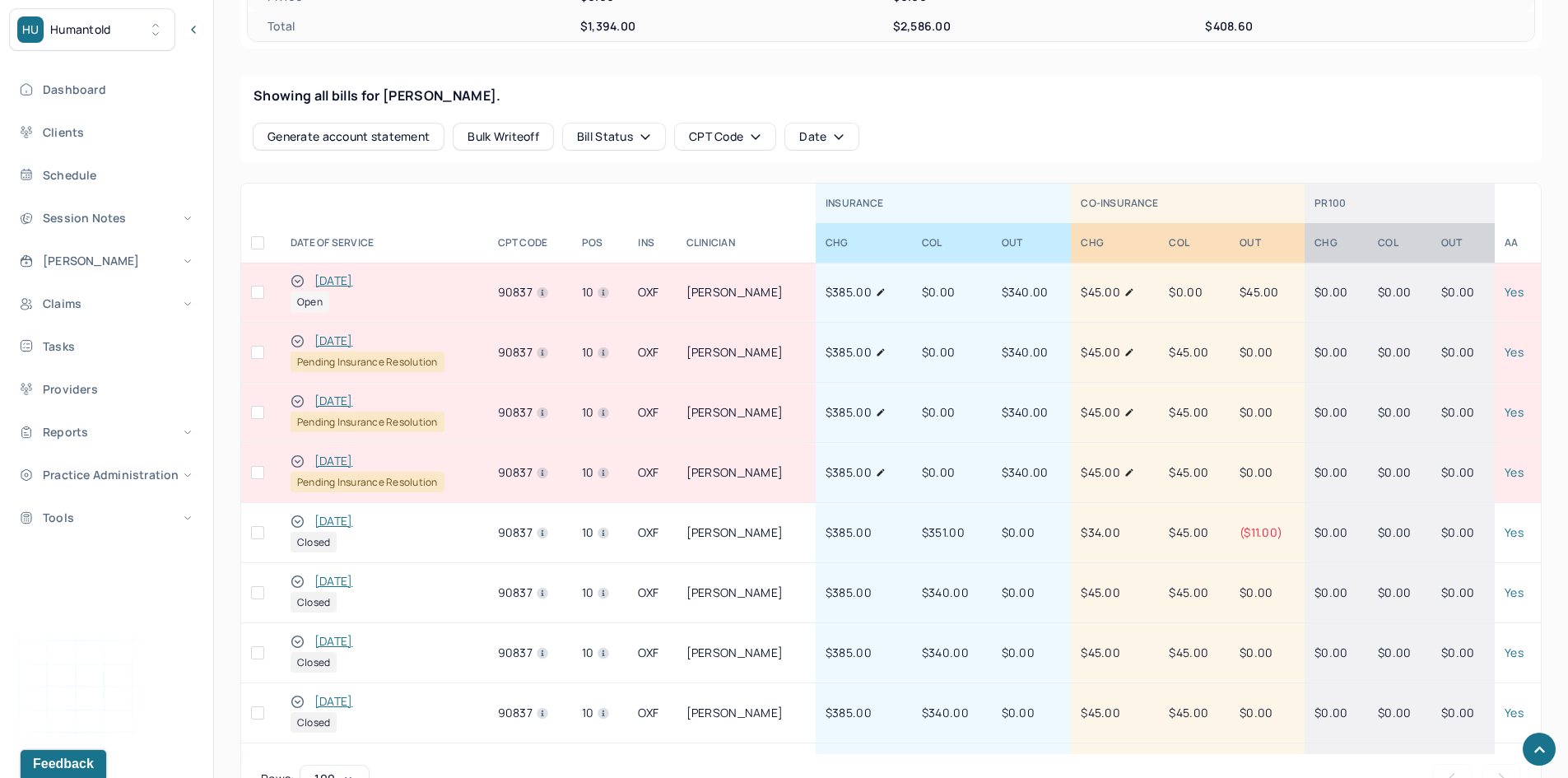 scroll, scrollTop: 659, scrollLeft: 0, axis: vertical 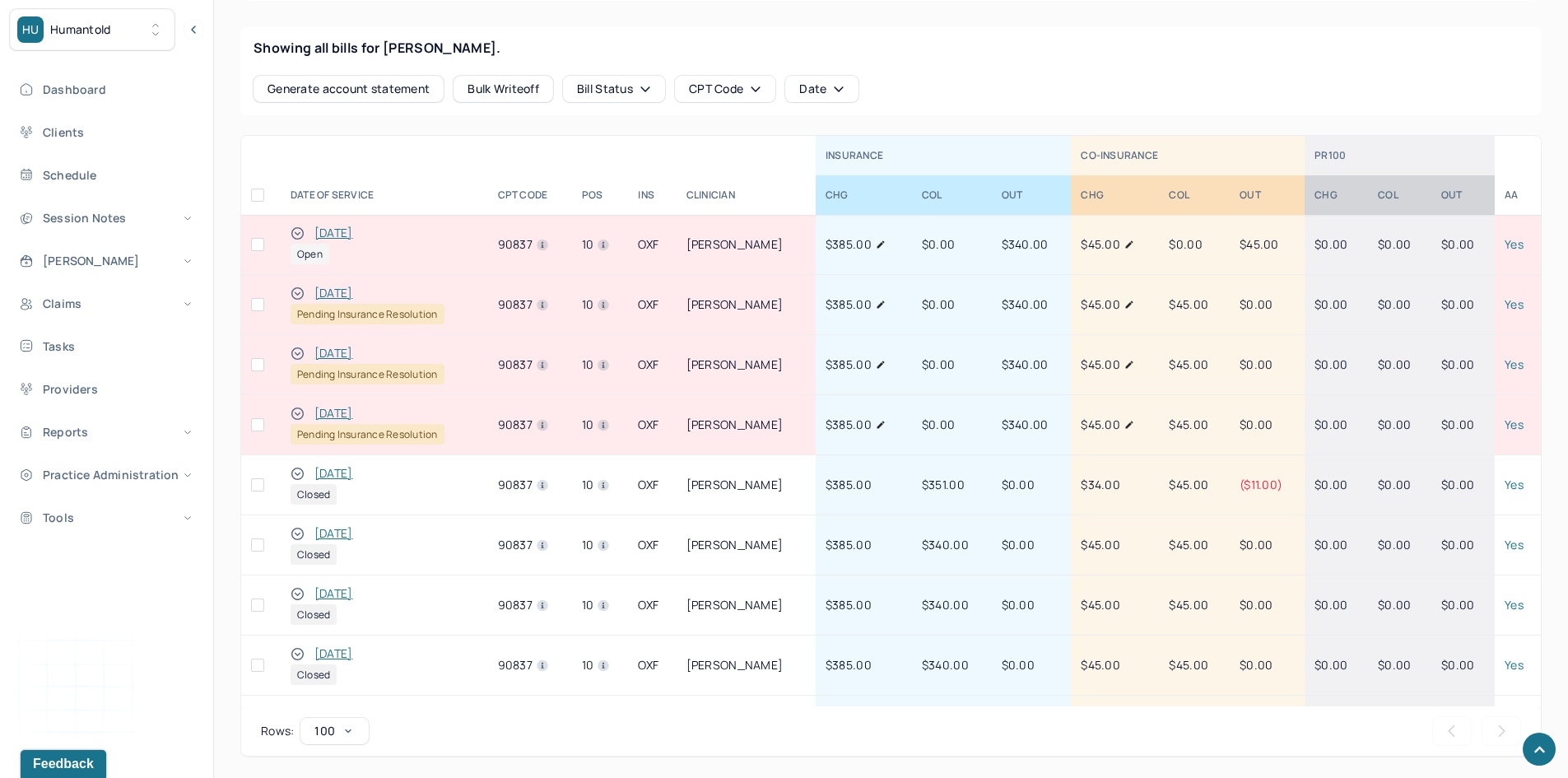 click 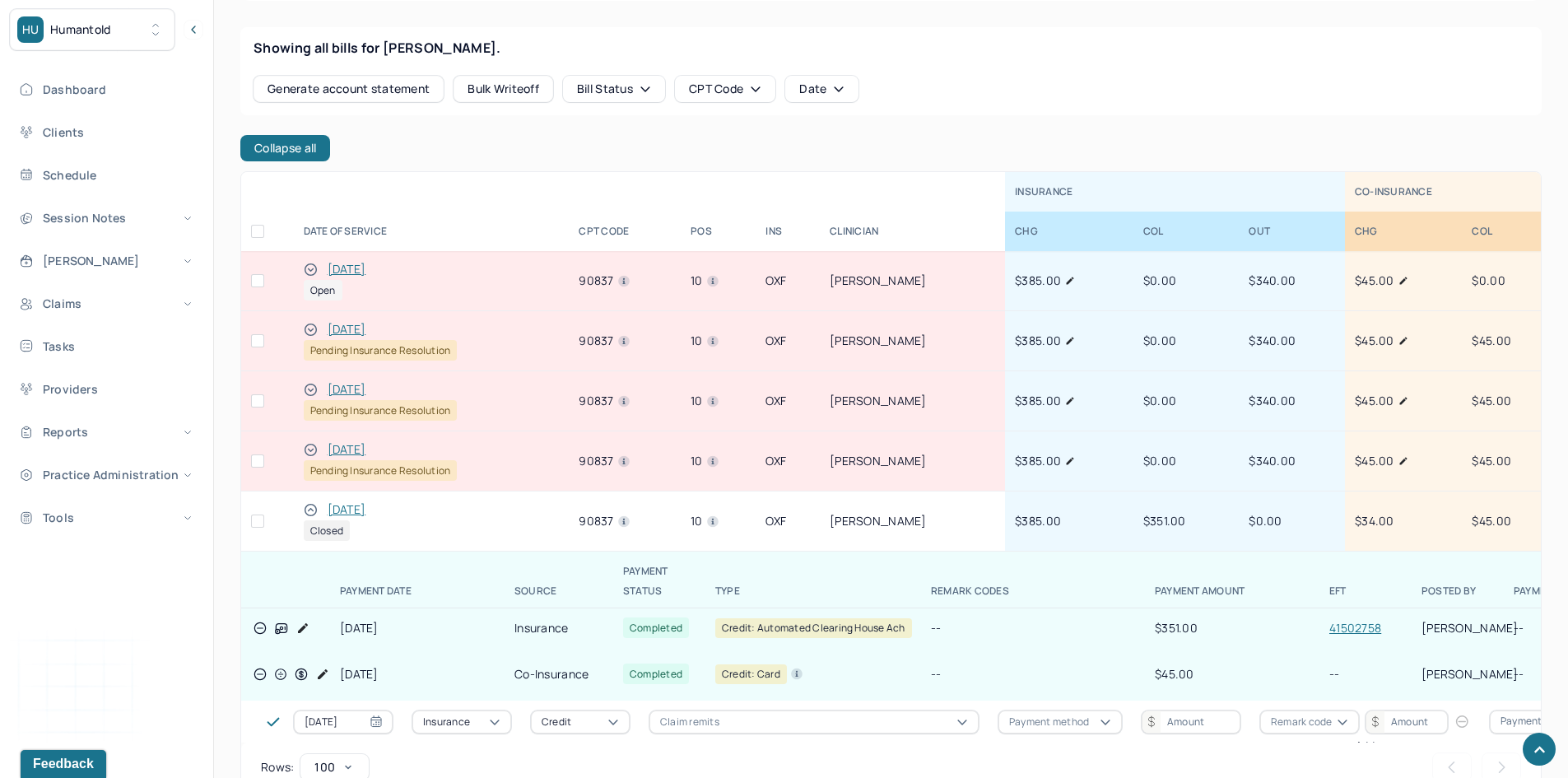 click on "41502758" at bounding box center (1355, 627) 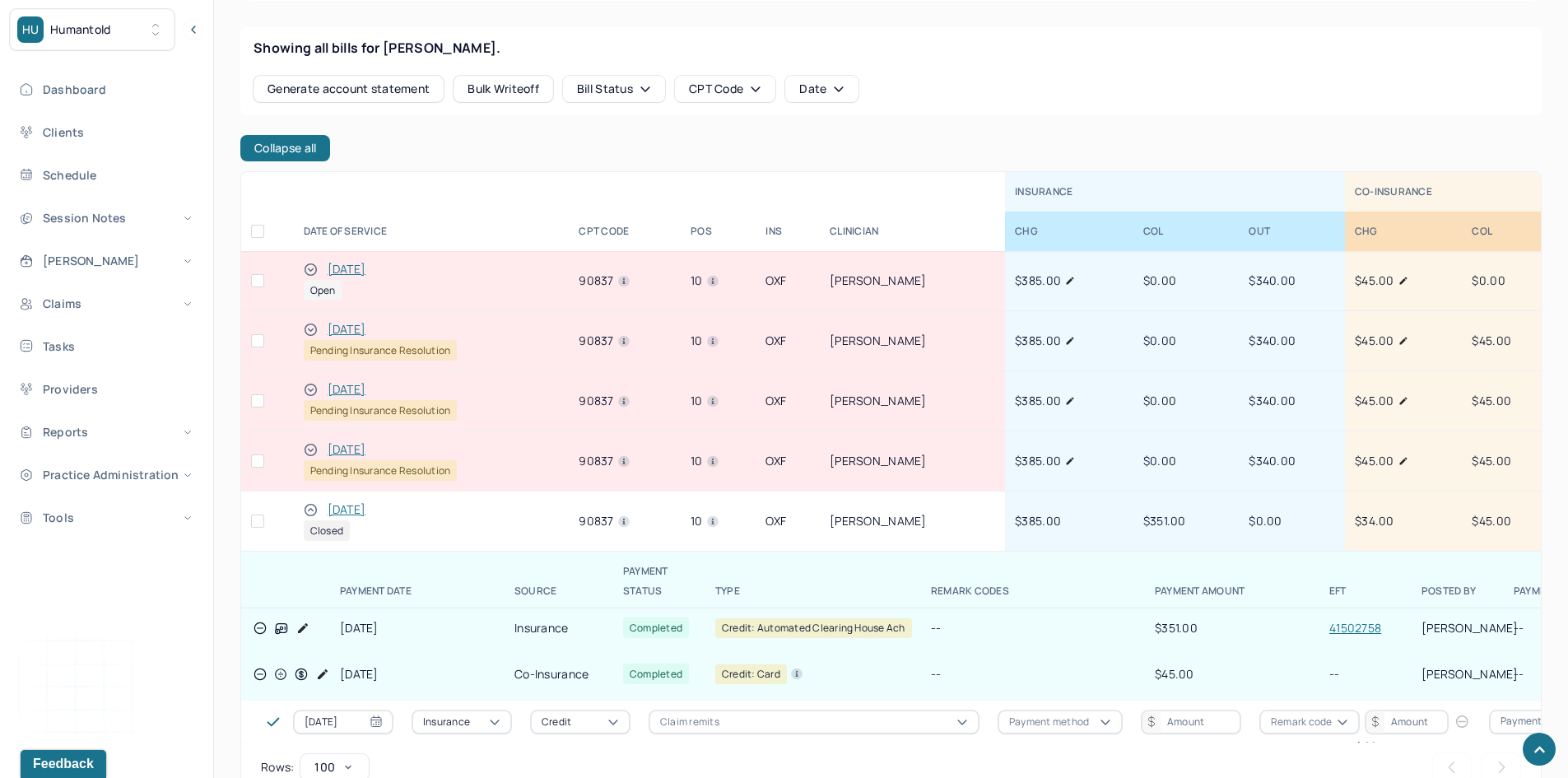click 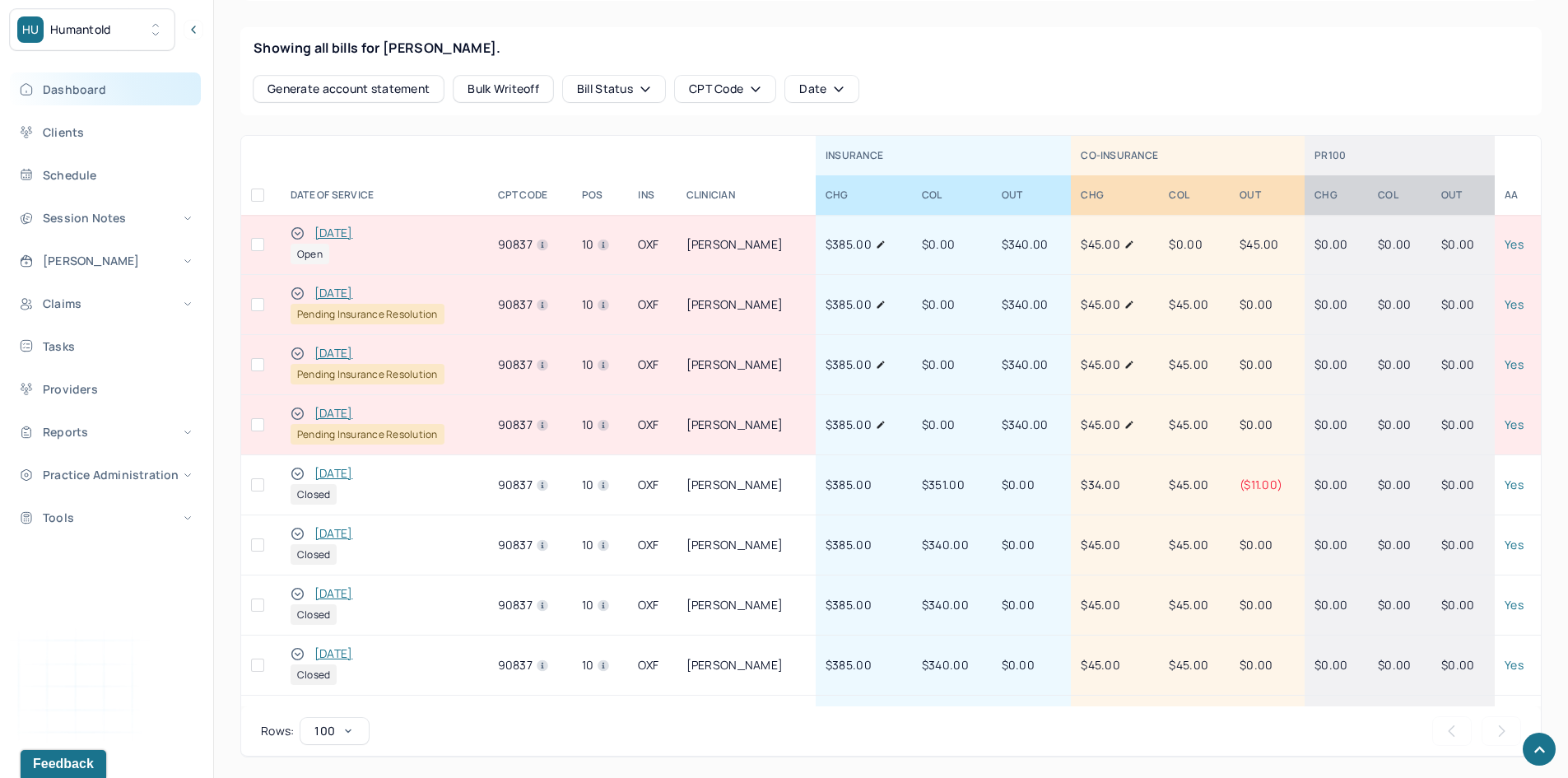 click on "Dashboard" at bounding box center [105, 89] 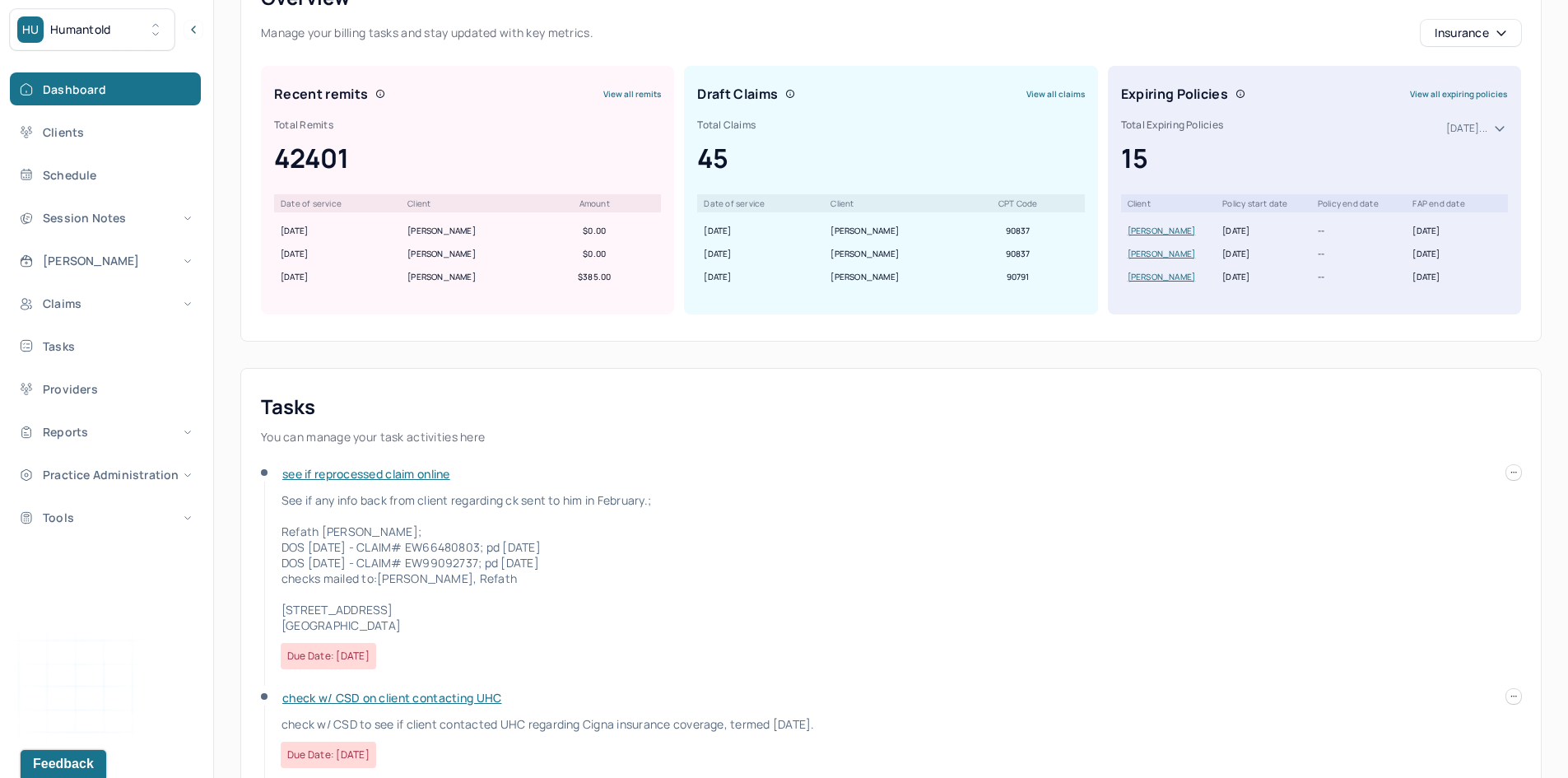 scroll, scrollTop: 0, scrollLeft: 0, axis: both 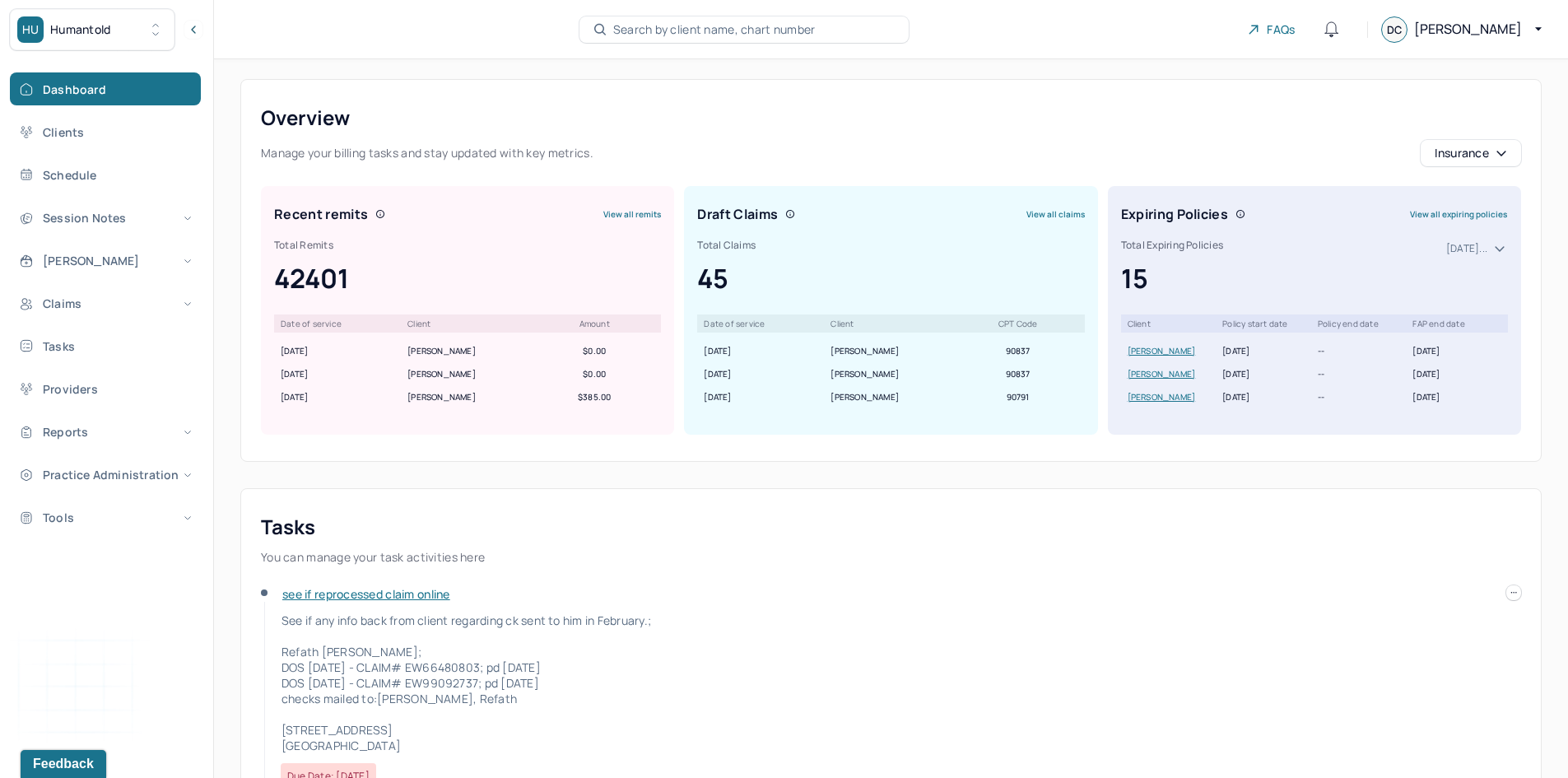 click on "Search by client name, chart number" at bounding box center [714, 30] 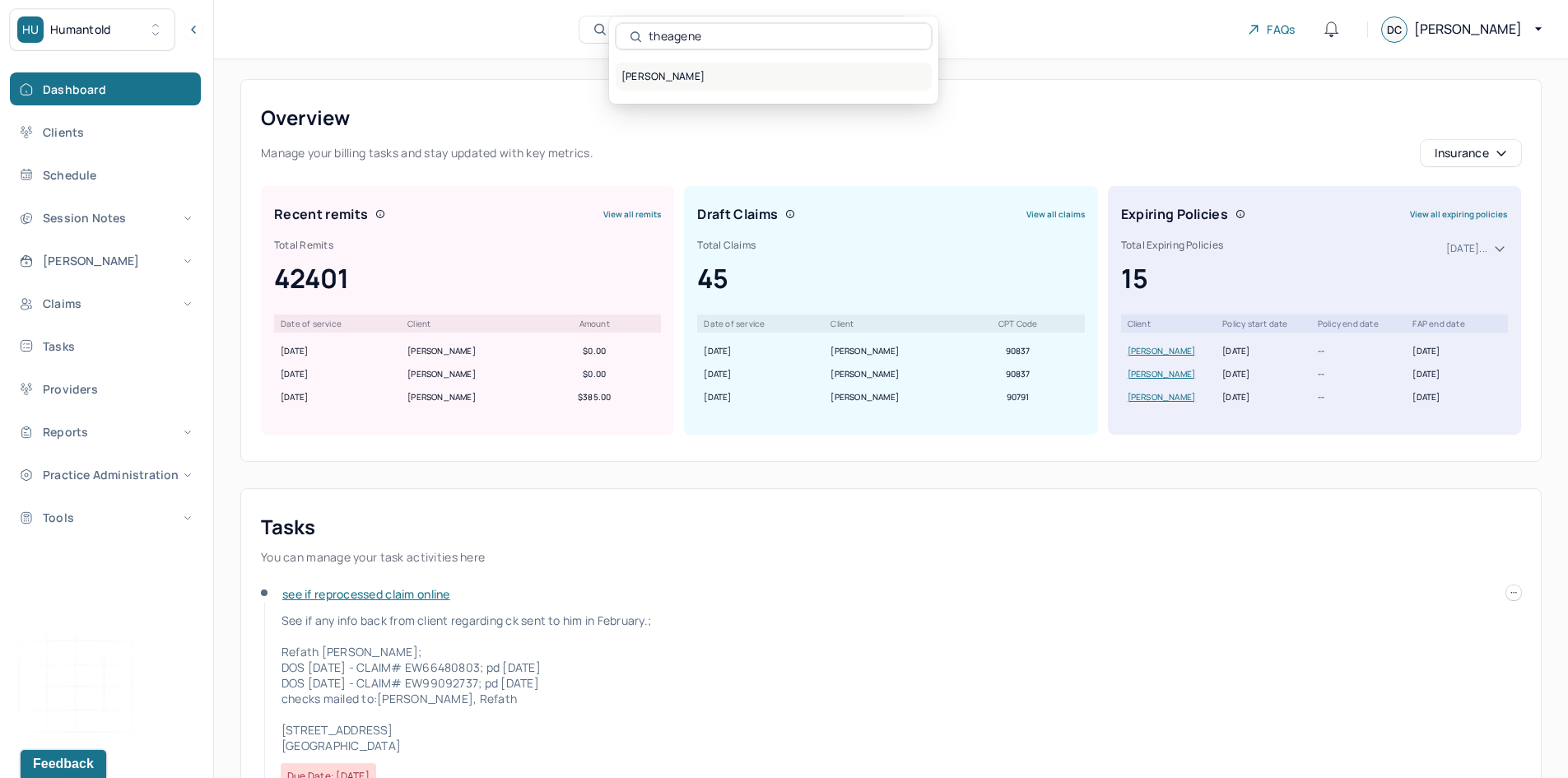 type 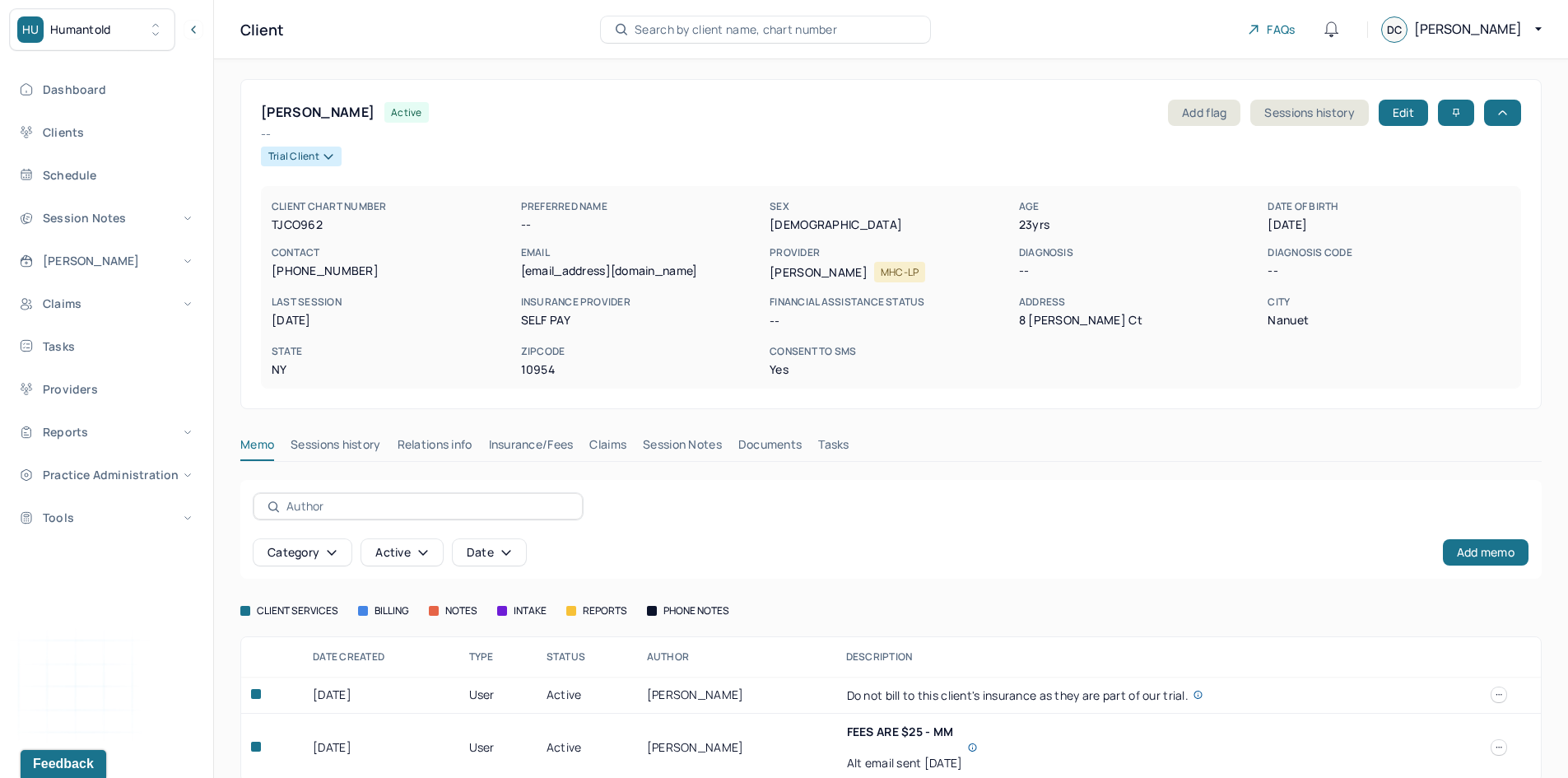click on "Claims" at bounding box center (607, 448) 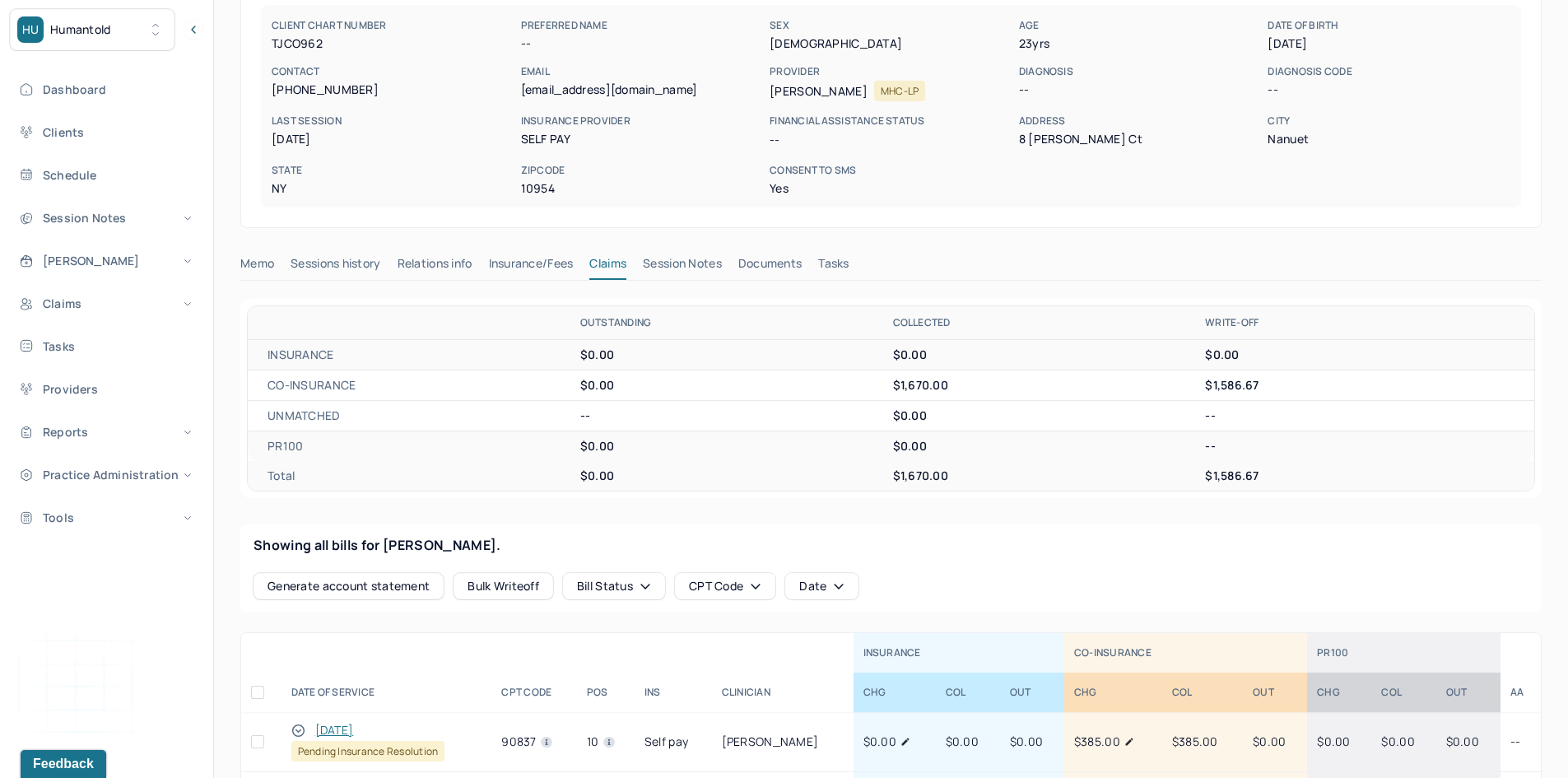 scroll, scrollTop: 82, scrollLeft: 0, axis: vertical 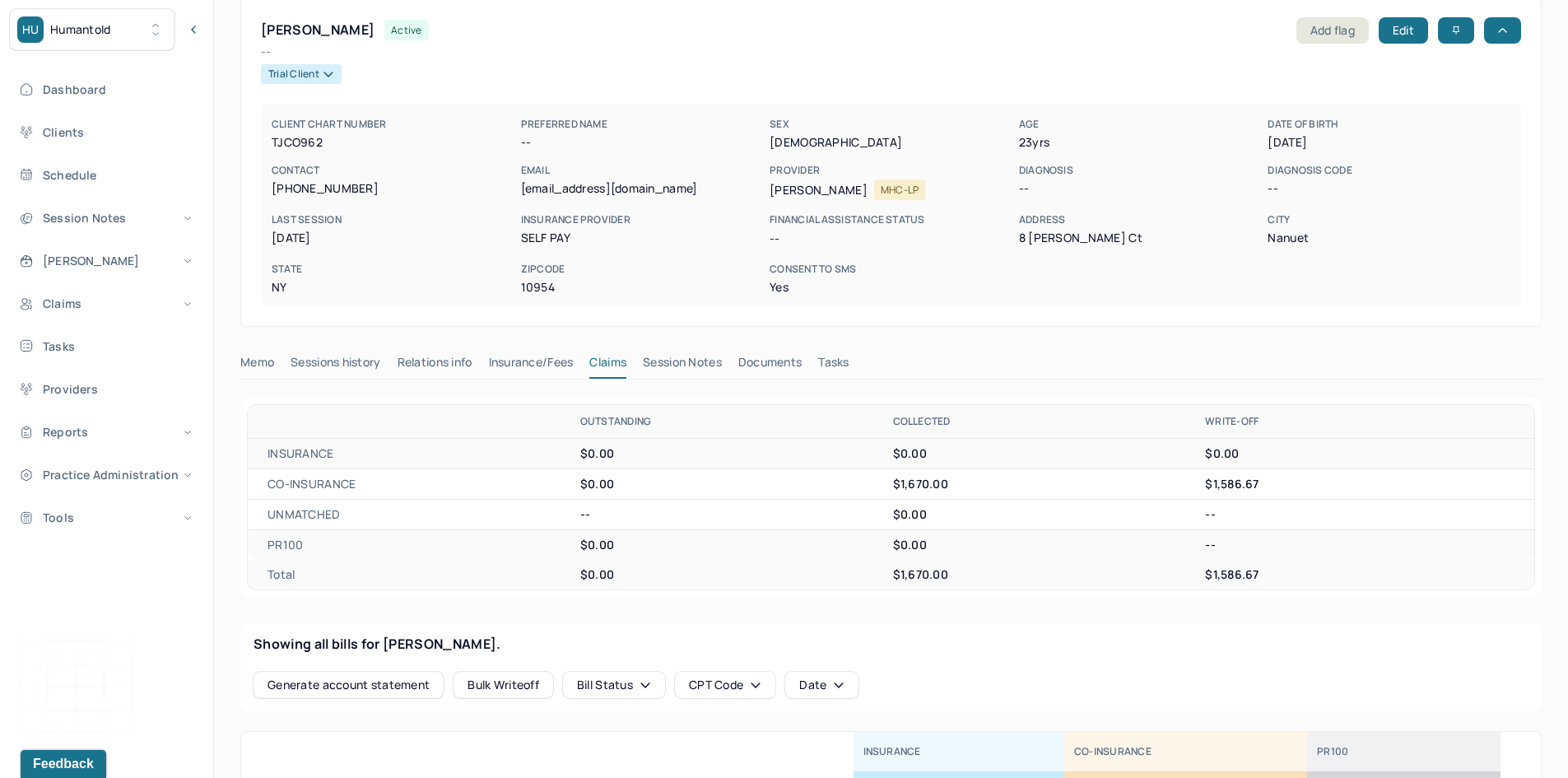 click on "Memo" at bounding box center (257, 366) 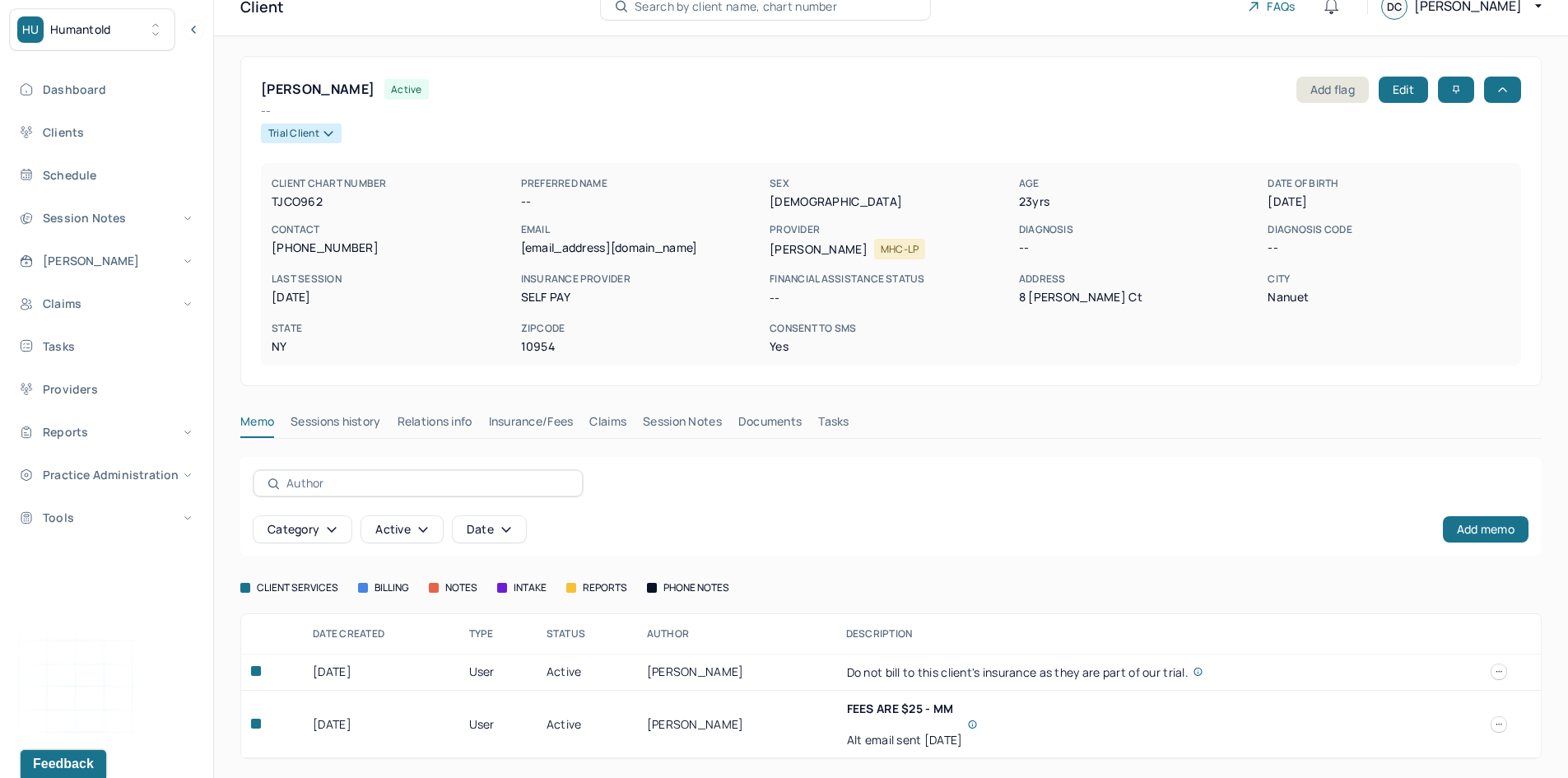 scroll, scrollTop: 24, scrollLeft: 0, axis: vertical 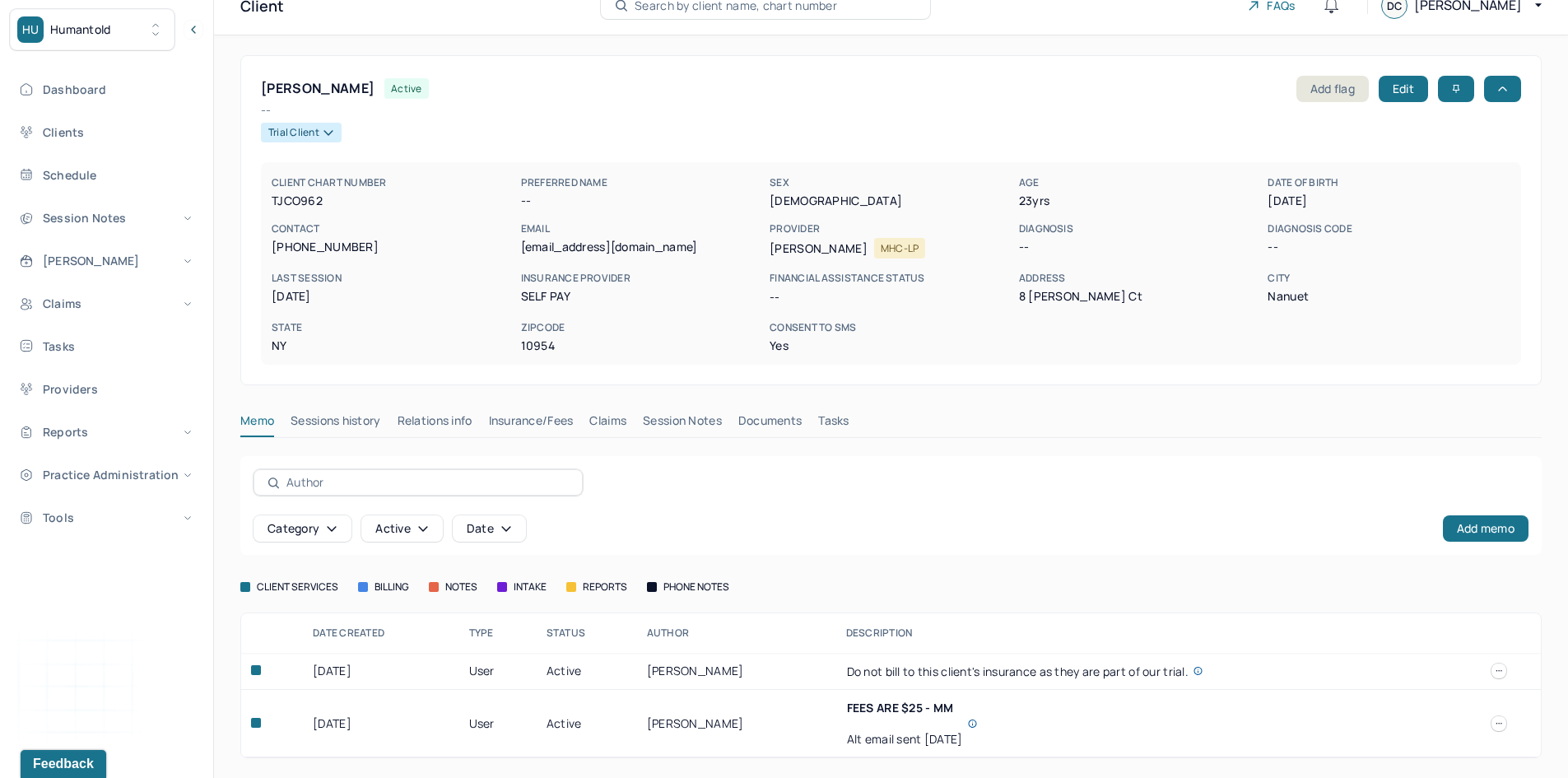 click on "Insurance/Fees" at bounding box center (531, 424) 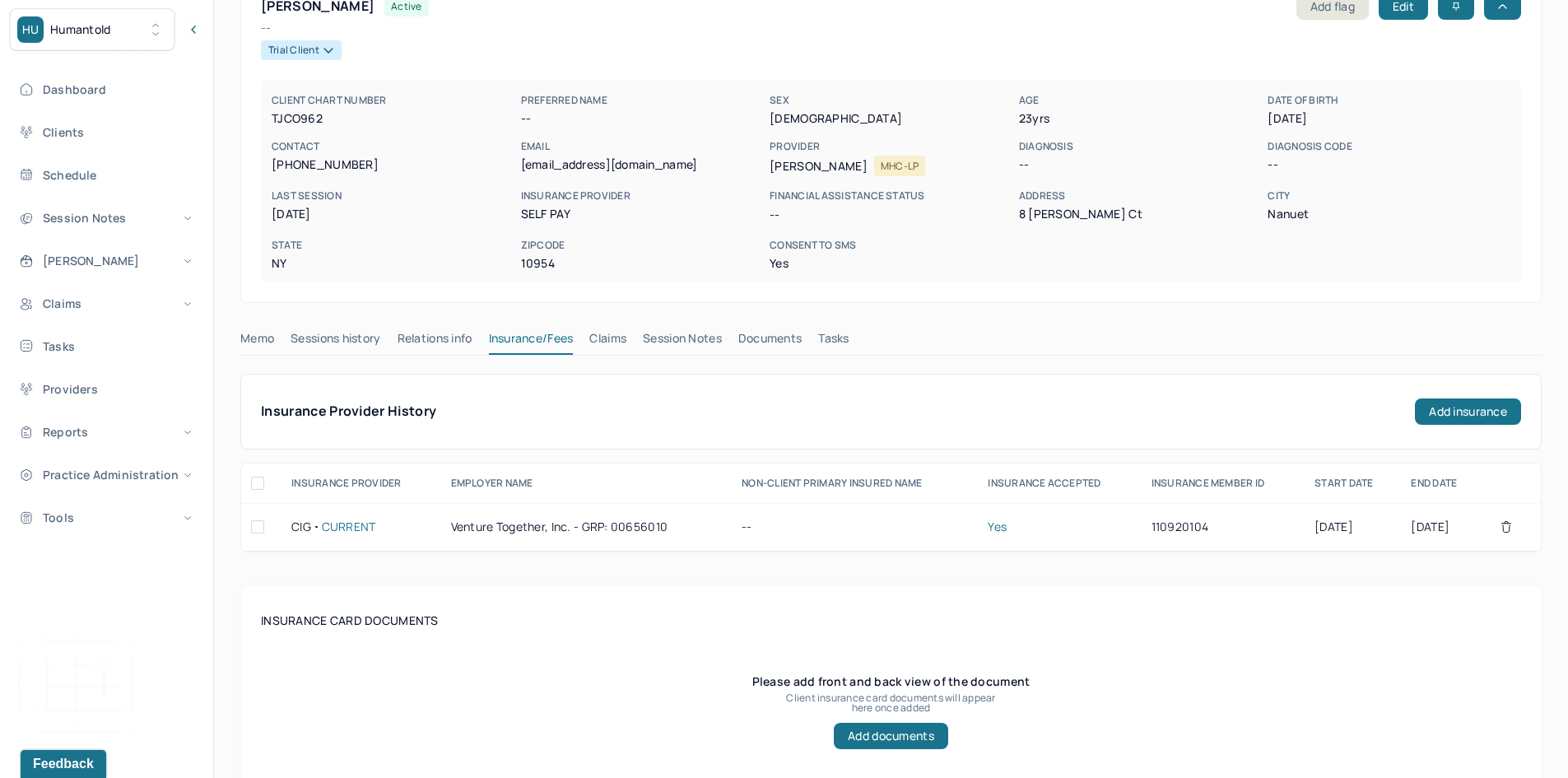 scroll, scrollTop: 0, scrollLeft: 0, axis: both 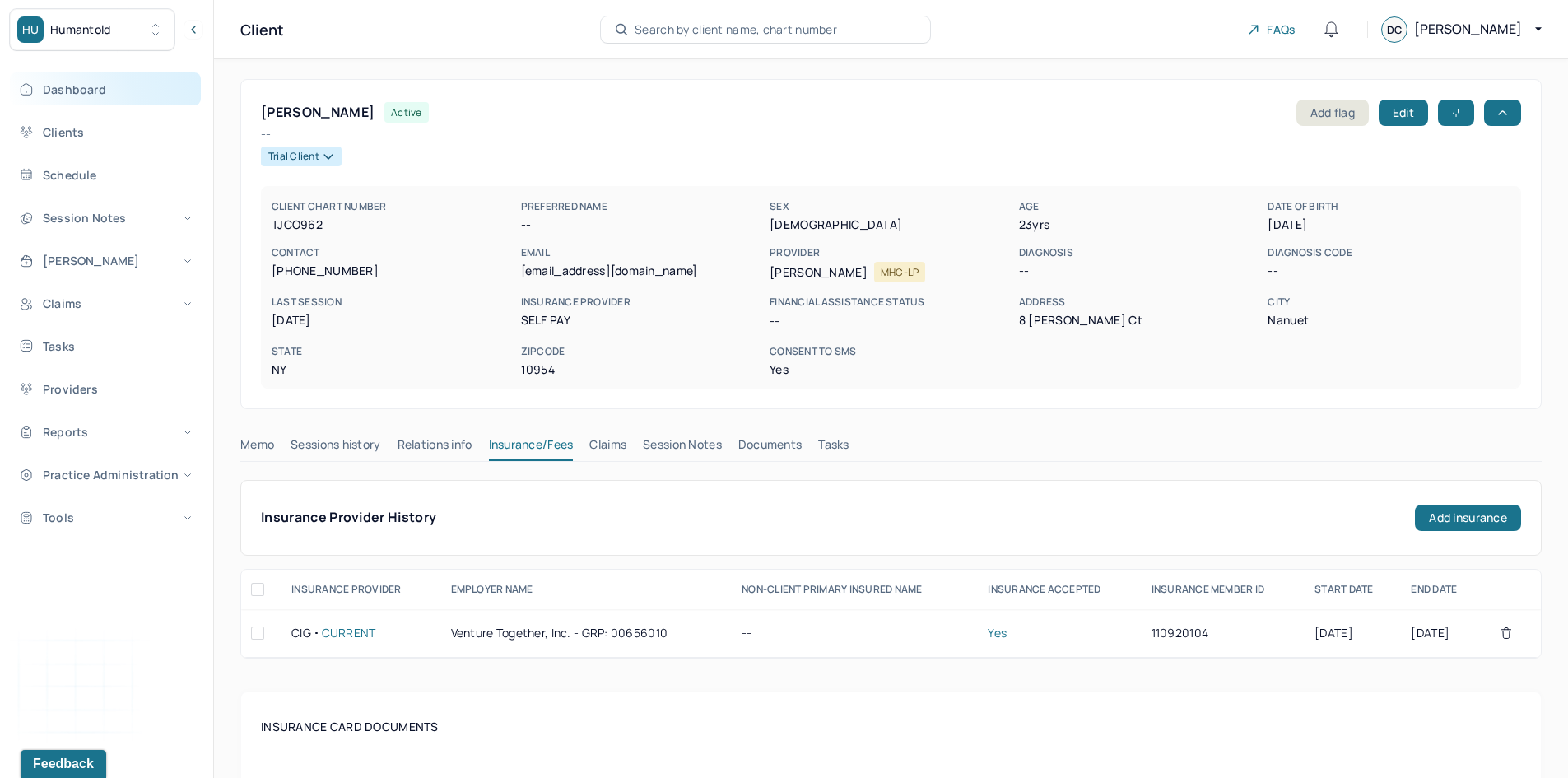 click on "Dashboard" at bounding box center (105, 89) 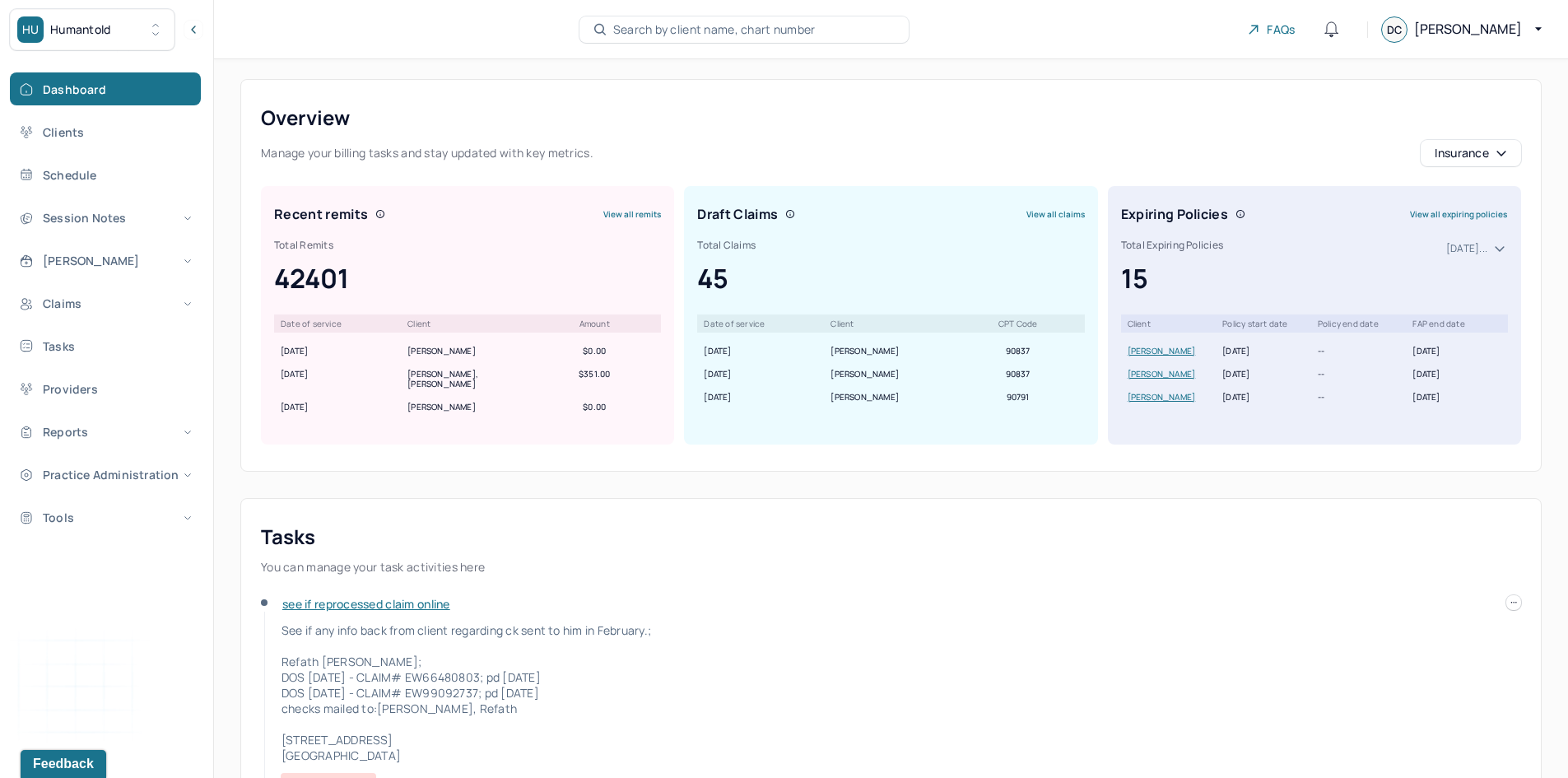 click on "Search by client name, chart number" at bounding box center [714, 30] 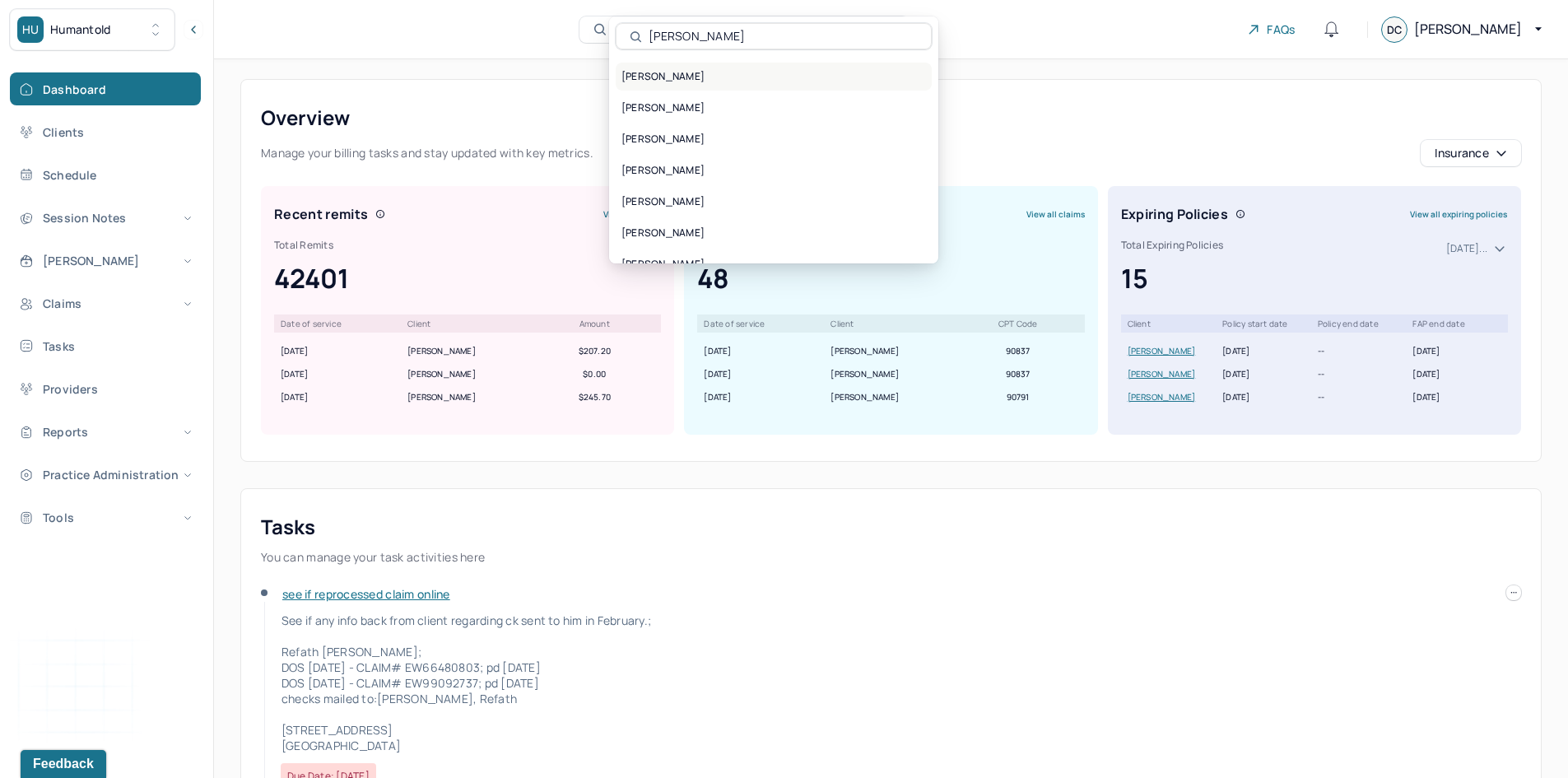 click on "[PERSON_NAME]" at bounding box center [774, 77] 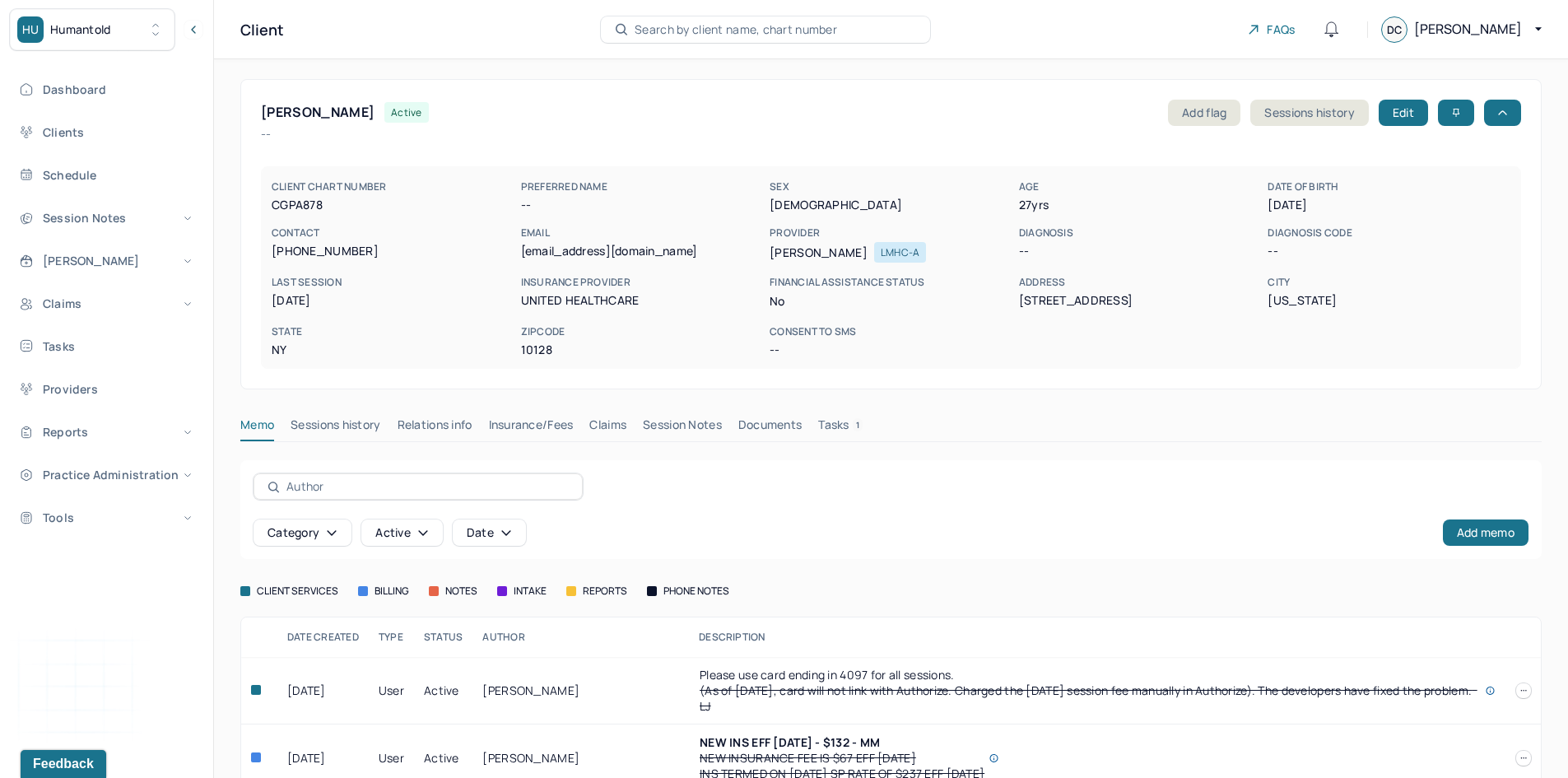 click on "Claims" at bounding box center [607, 428] 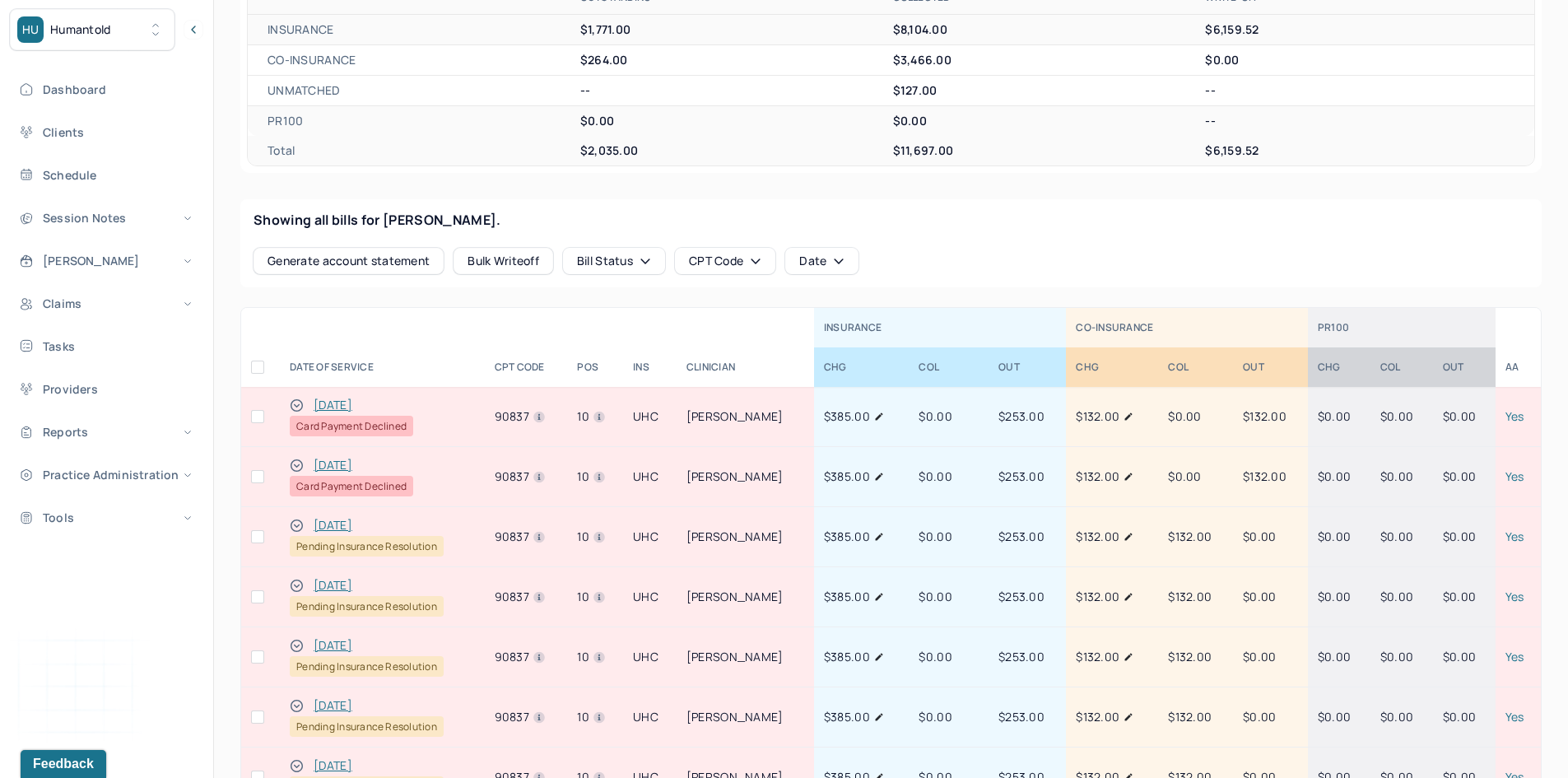 scroll, scrollTop: 576, scrollLeft: 0, axis: vertical 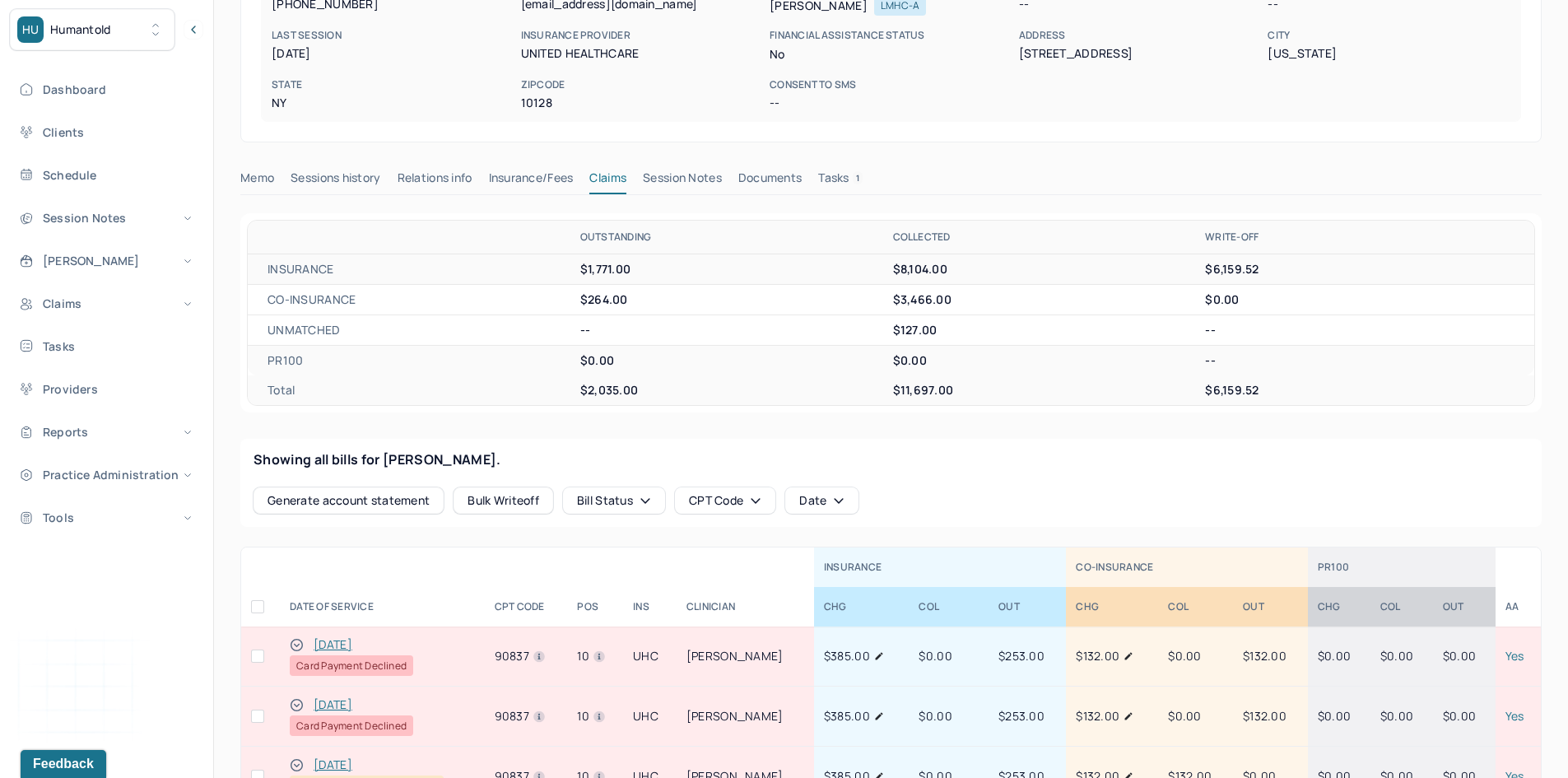 click on "Insurance/Fees" at bounding box center (531, 181) 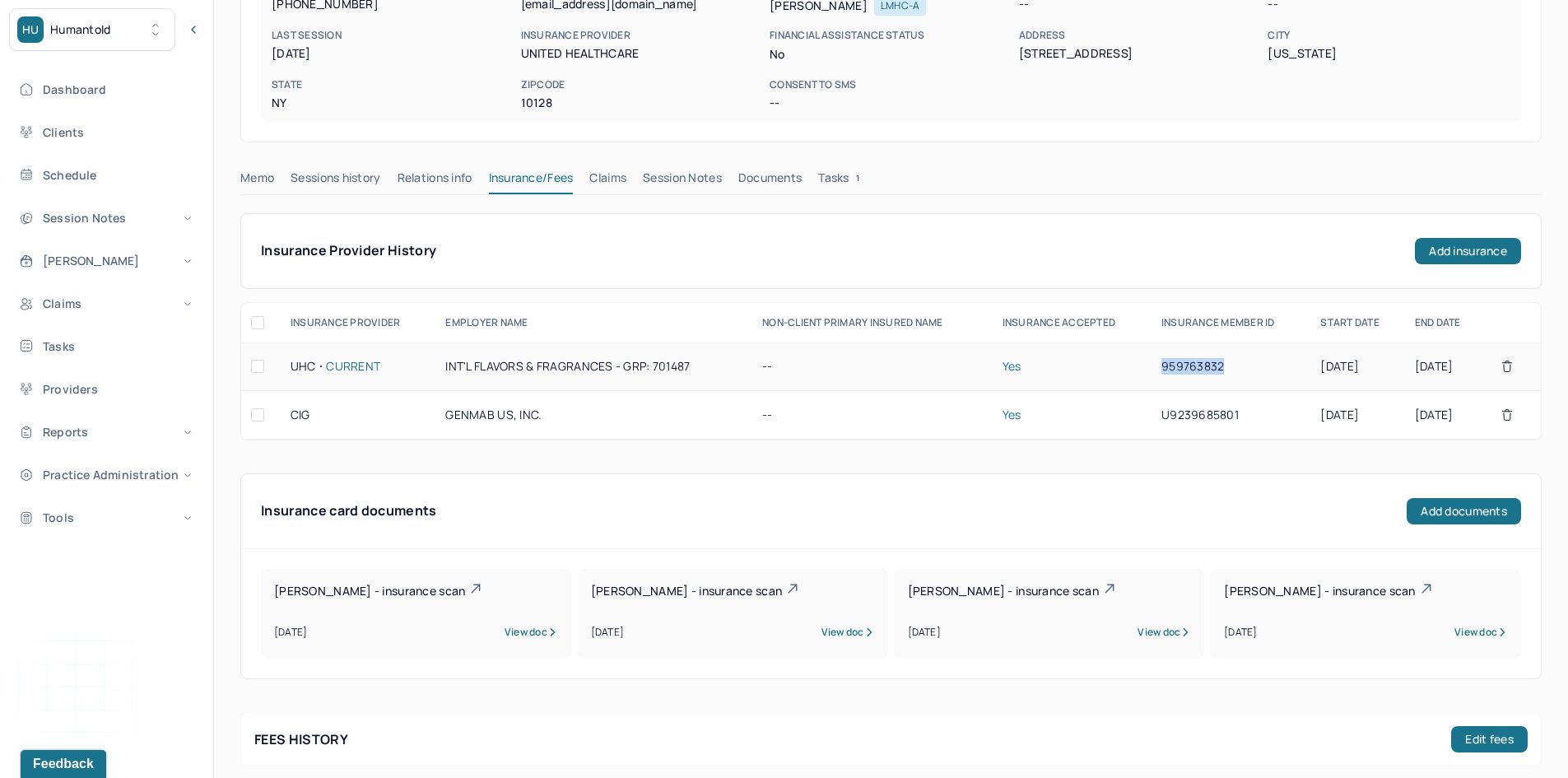 drag, startPoint x: 1207, startPoint y: 364, endPoint x: 1137, endPoint y: 365, distance: 70.00714 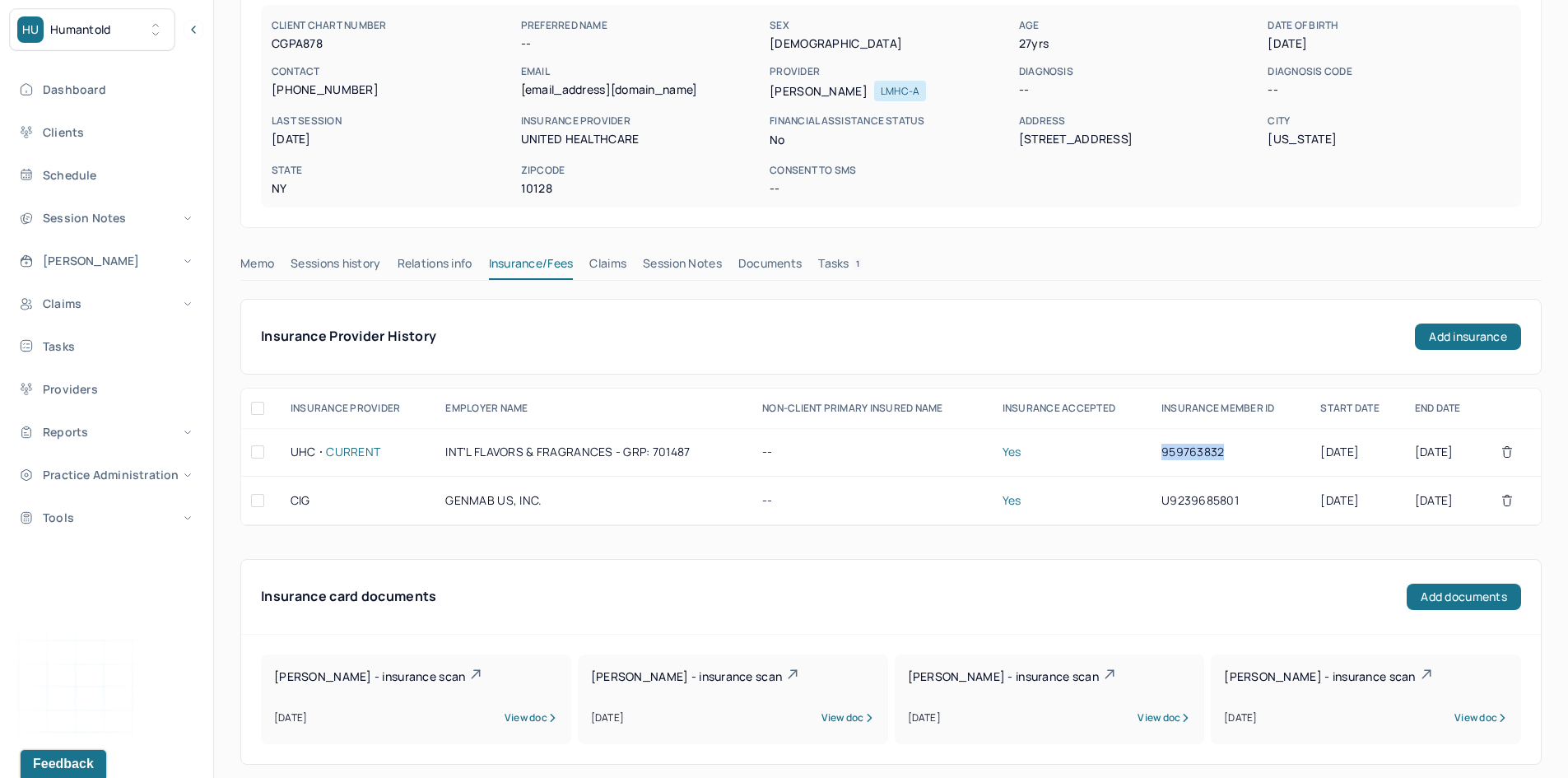 scroll, scrollTop: 0, scrollLeft: 0, axis: both 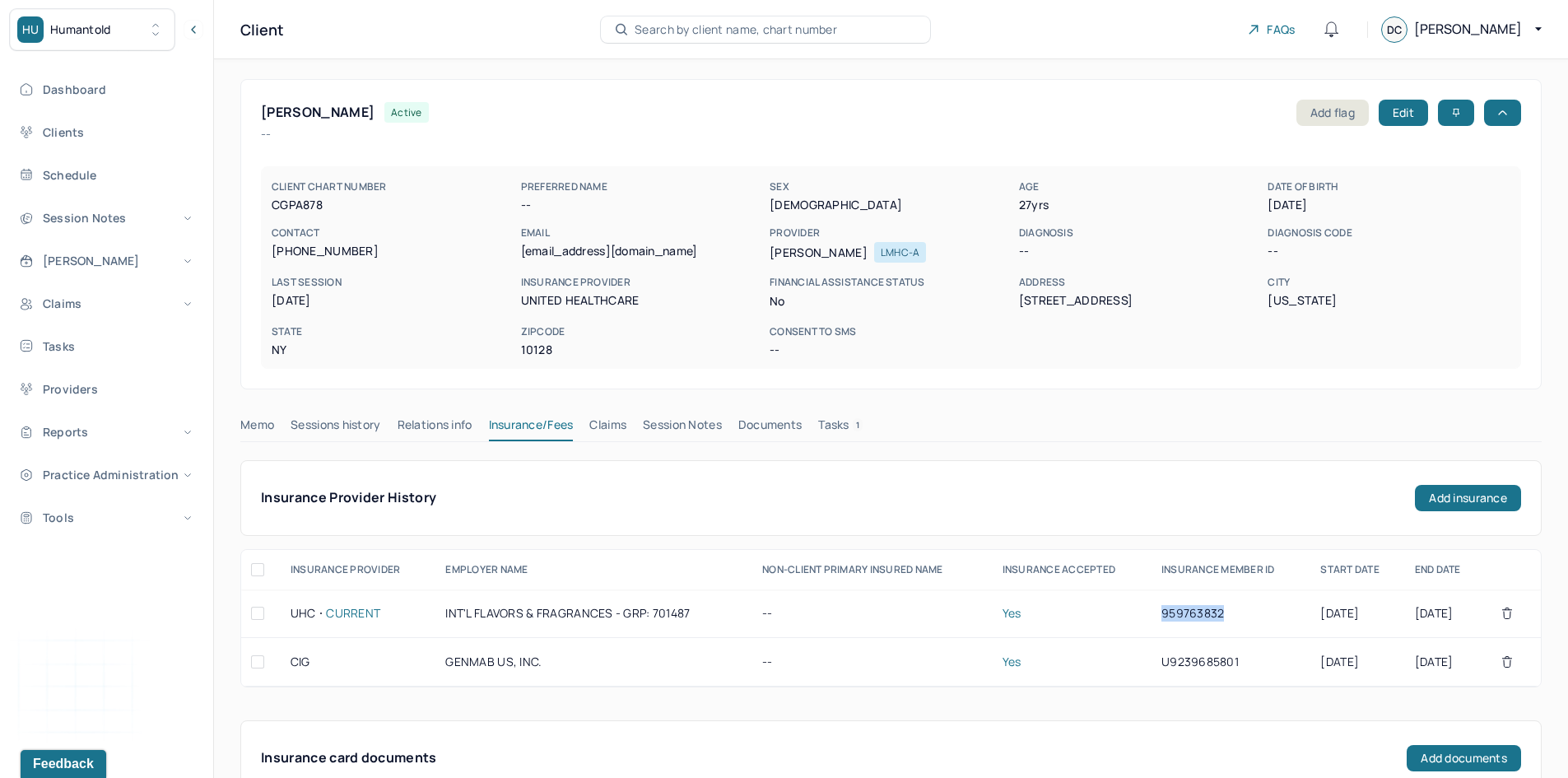 drag, startPoint x: 1333, startPoint y: 203, endPoint x: 1268, endPoint y: 213, distance: 65.76473 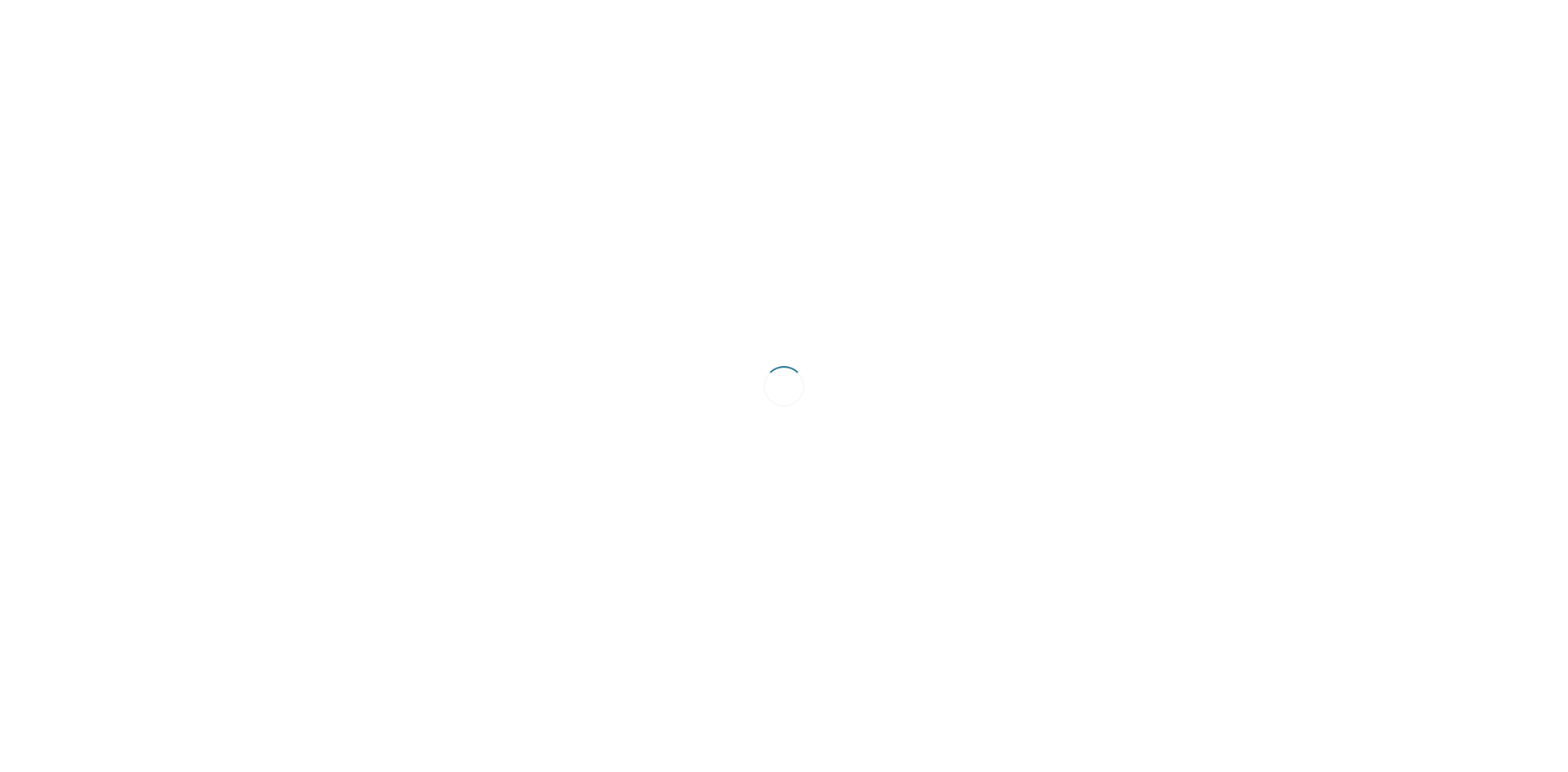 scroll, scrollTop: 0, scrollLeft: 0, axis: both 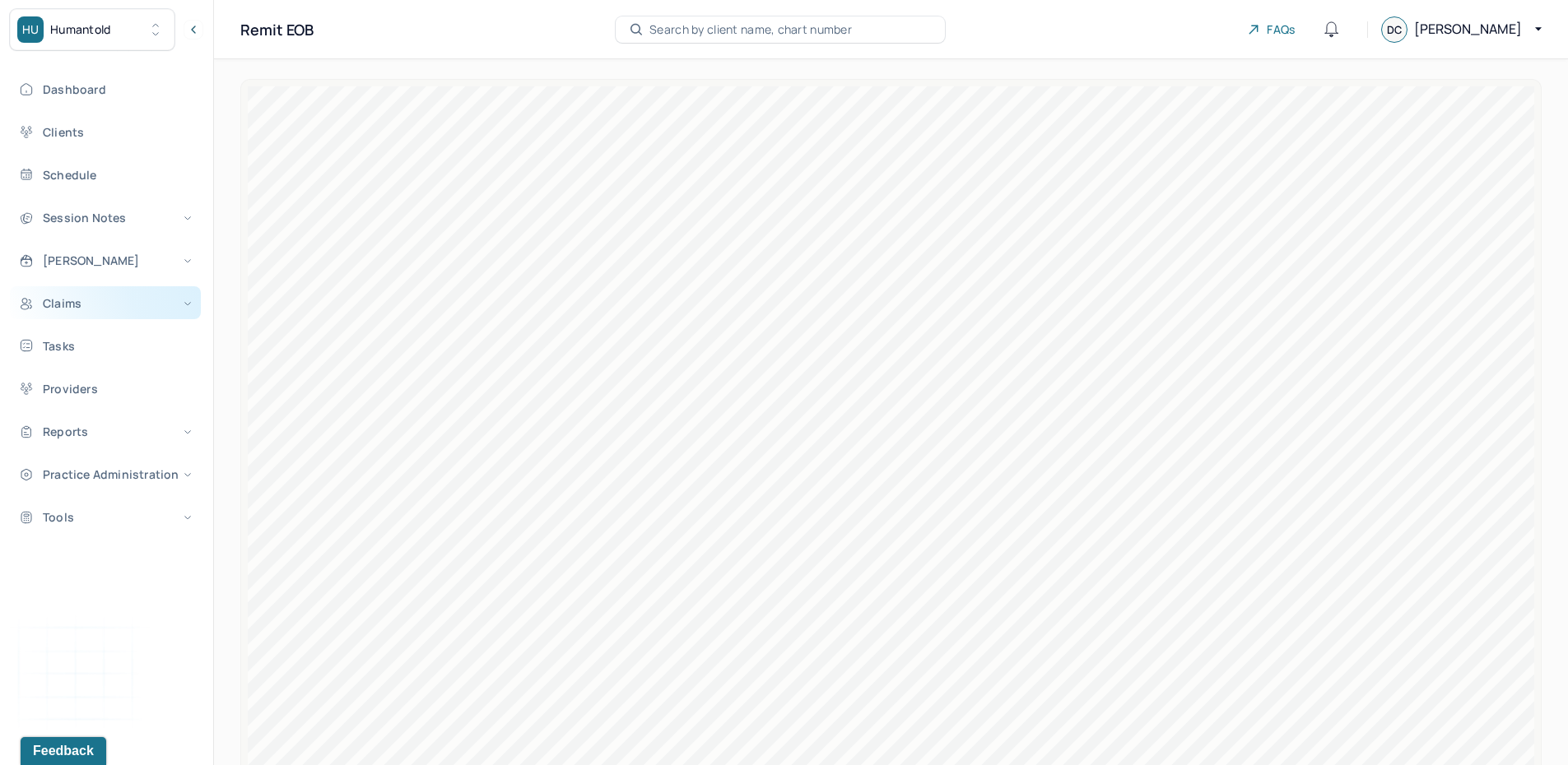 click on "Claims" at bounding box center (105, 303) 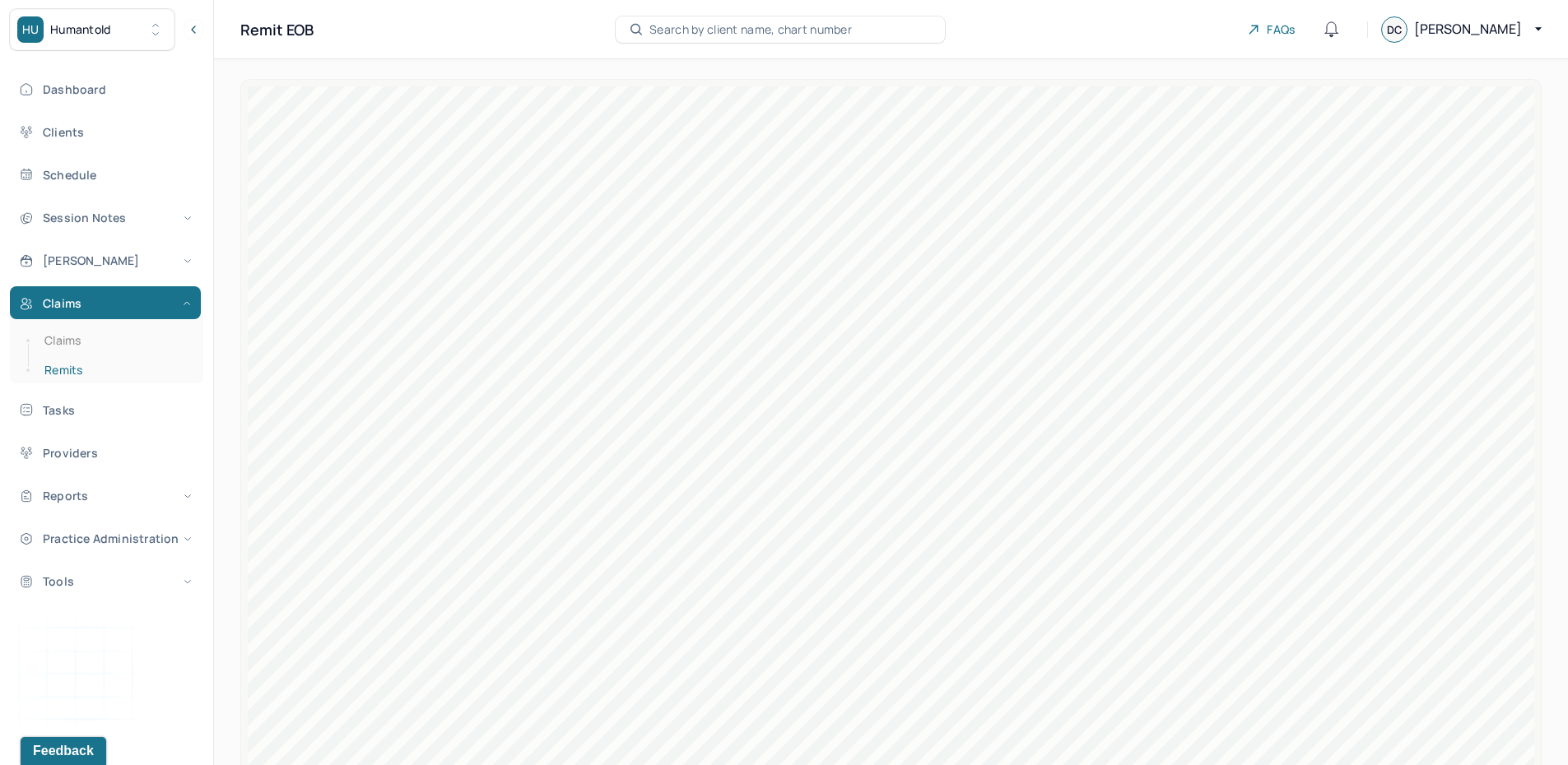 click on "Remits" at bounding box center [114, 370] 